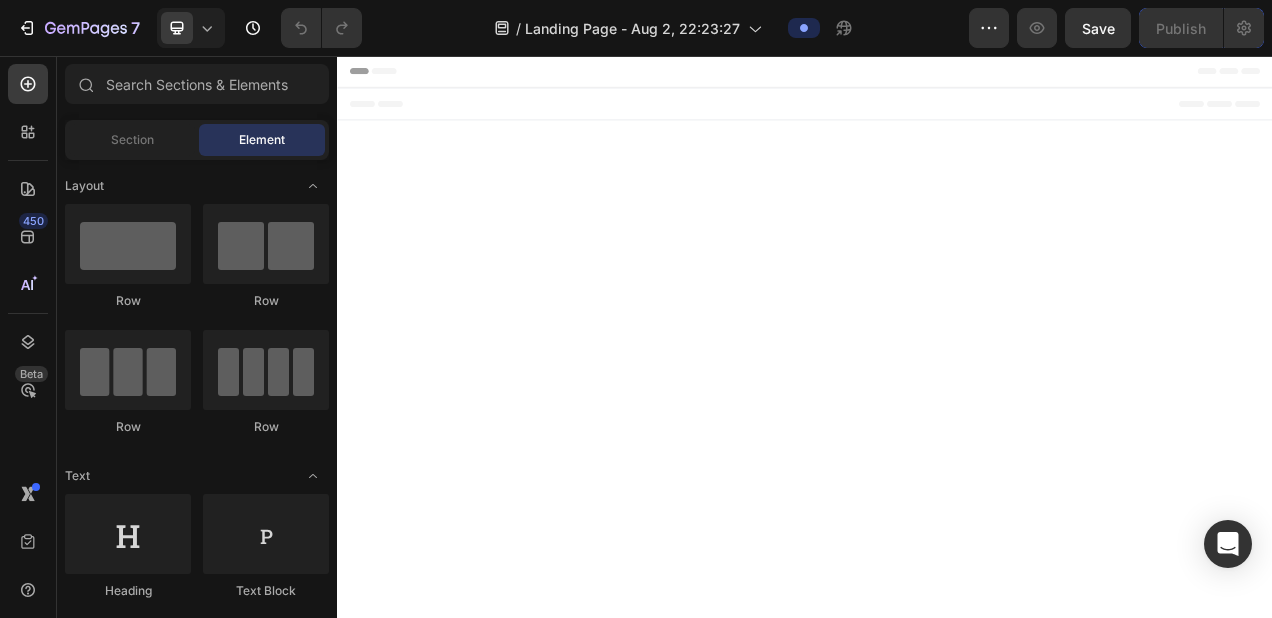 scroll, scrollTop: 0, scrollLeft: 0, axis: both 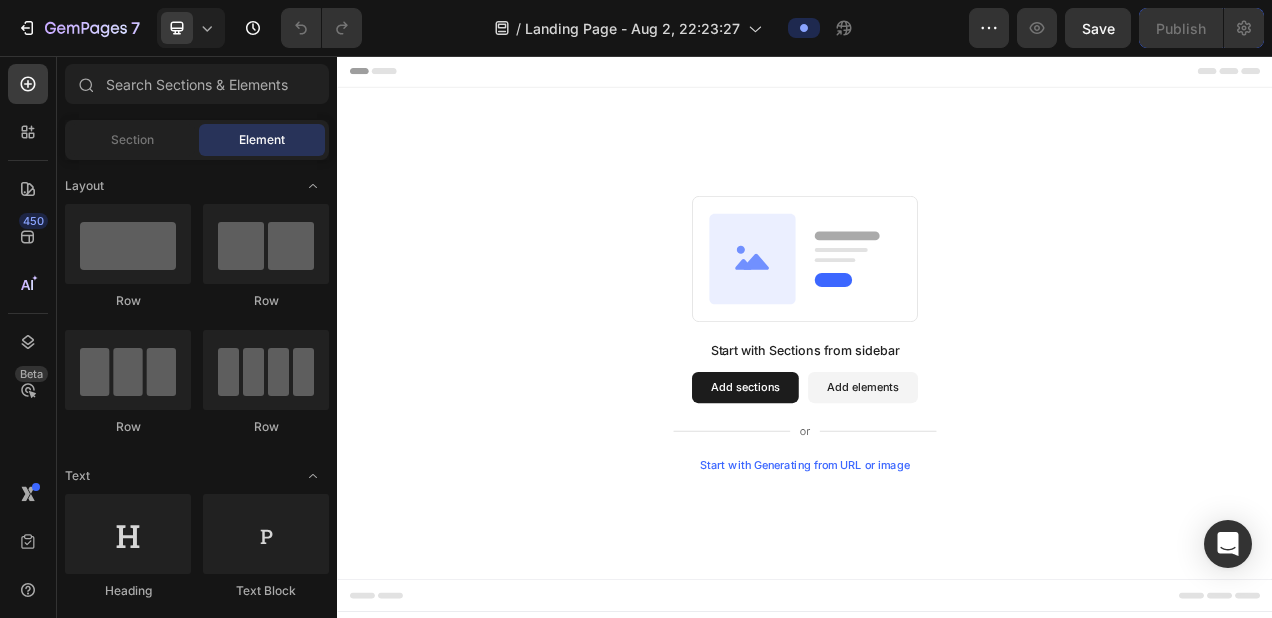click on "Add sections" at bounding box center (860, 482) 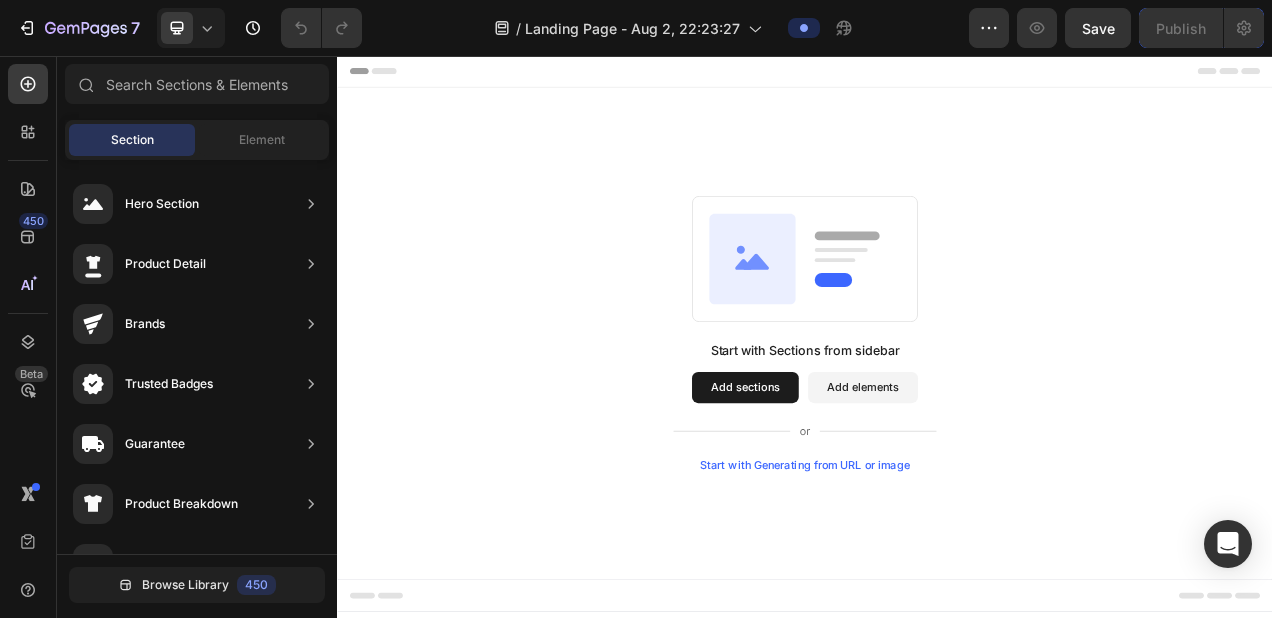 click on "Add elements" at bounding box center [1011, 482] 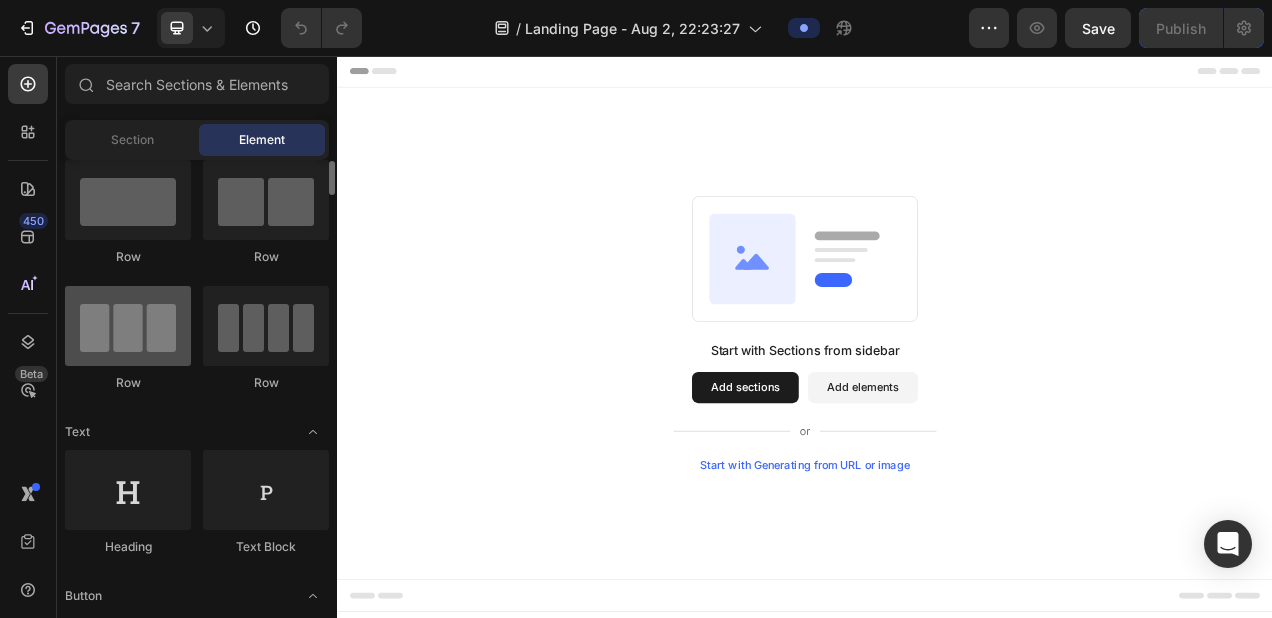 scroll, scrollTop: 46, scrollLeft: 0, axis: vertical 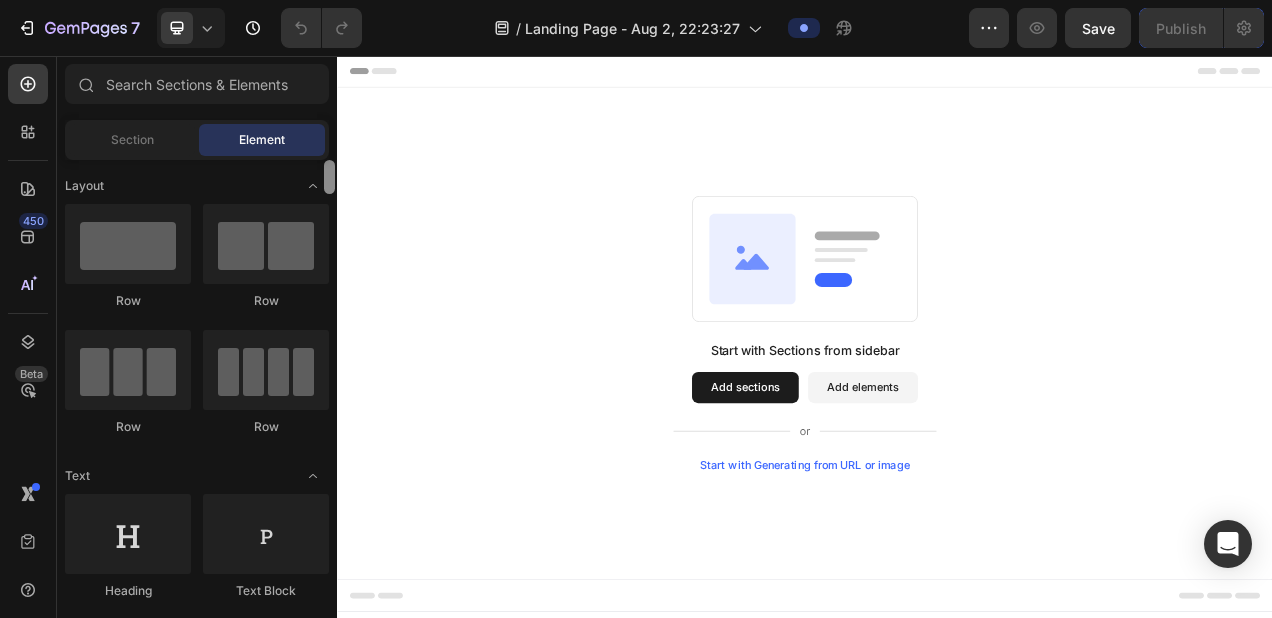 click at bounding box center [329, 177] 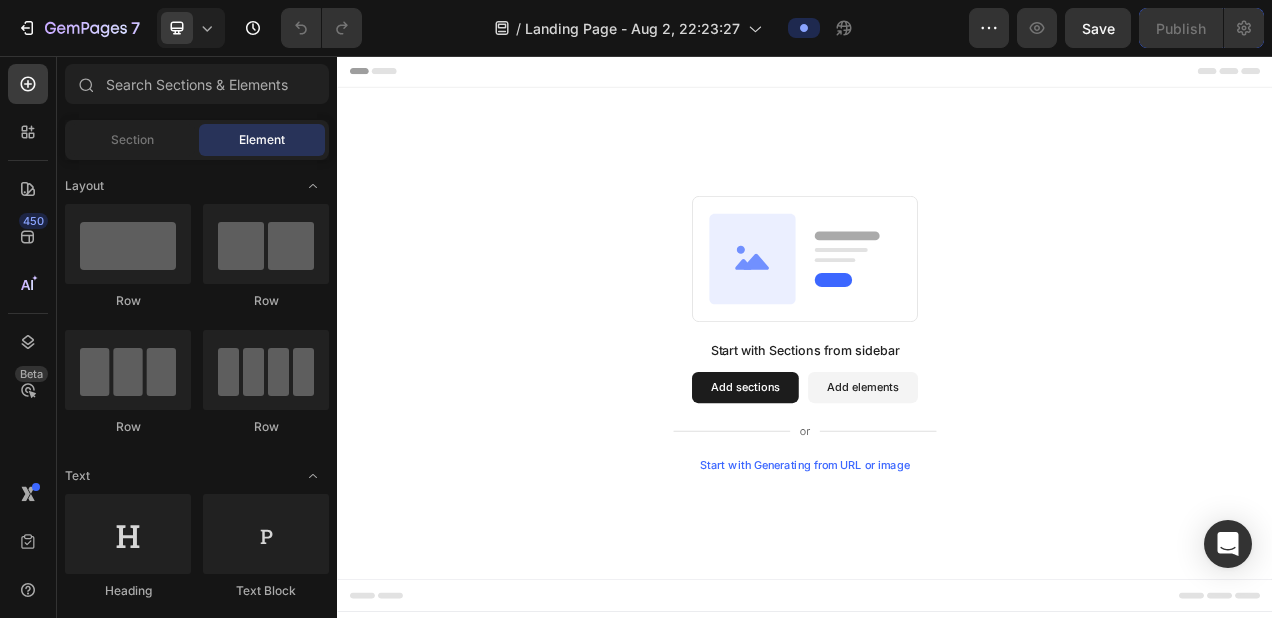 scroll, scrollTop: 453, scrollLeft: 0, axis: vertical 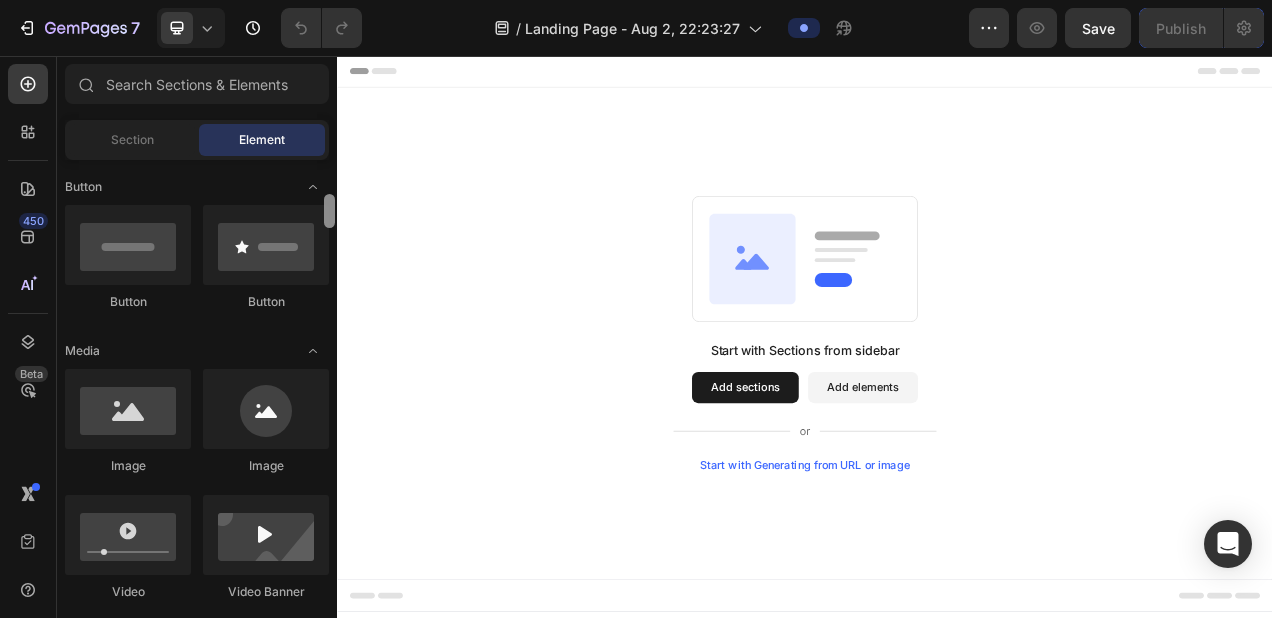 drag, startPoint x: 335, startPoint y: 184, endPoint x: 329, endPoint y: 197, distance: 14.3178215 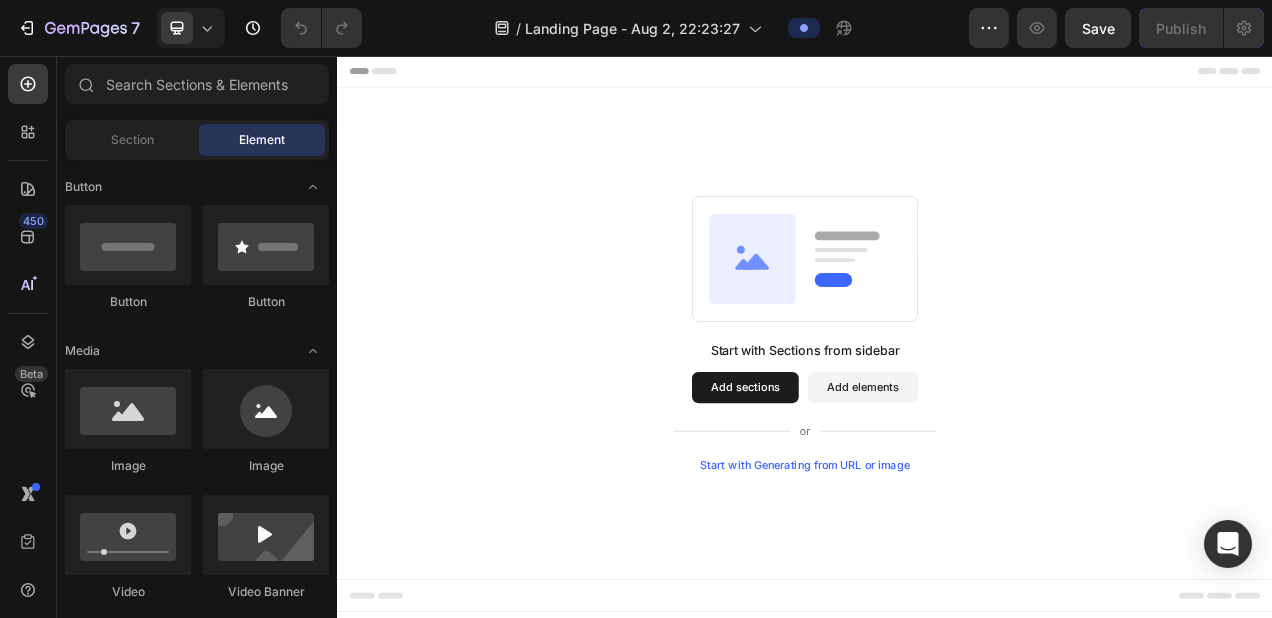scroll, scrollTop: 0, scrollLeft: 0, axis: both 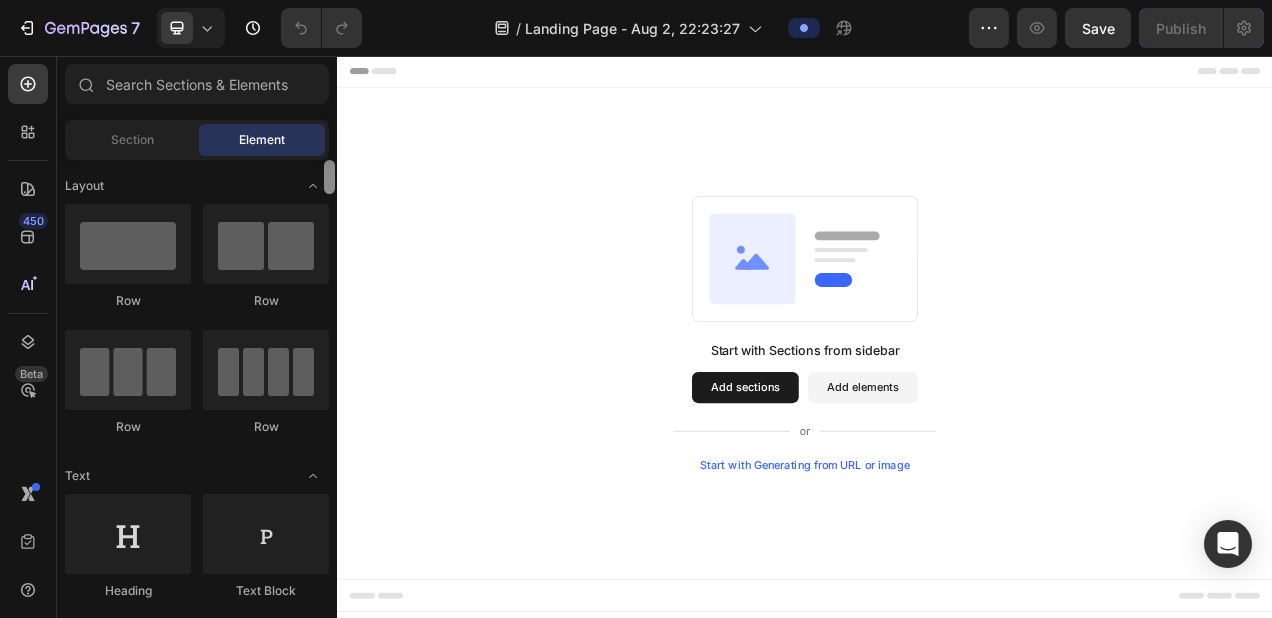 drag, startPoint x: 329, startPoint y: 204, endPoint x: 328, endPoint y: 136, distance: 68.007355 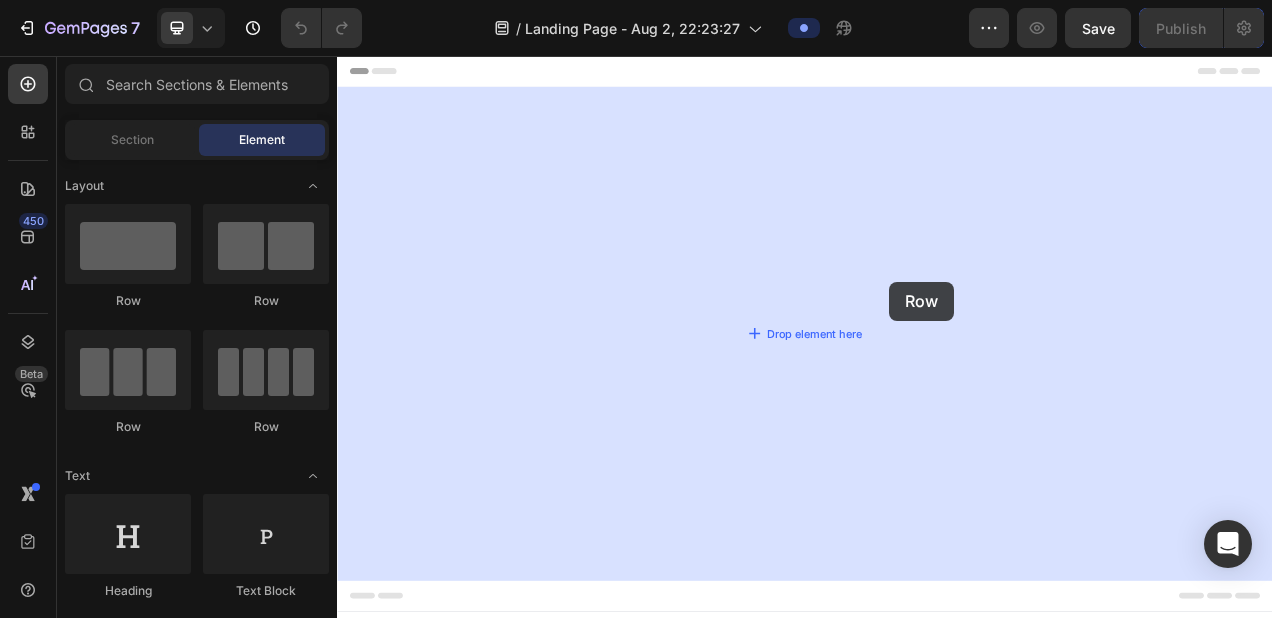 drag, startPoint x: 484, startPoint y: 446, endPoint x: 1045, endPoint y: 346, distance: 569.84296 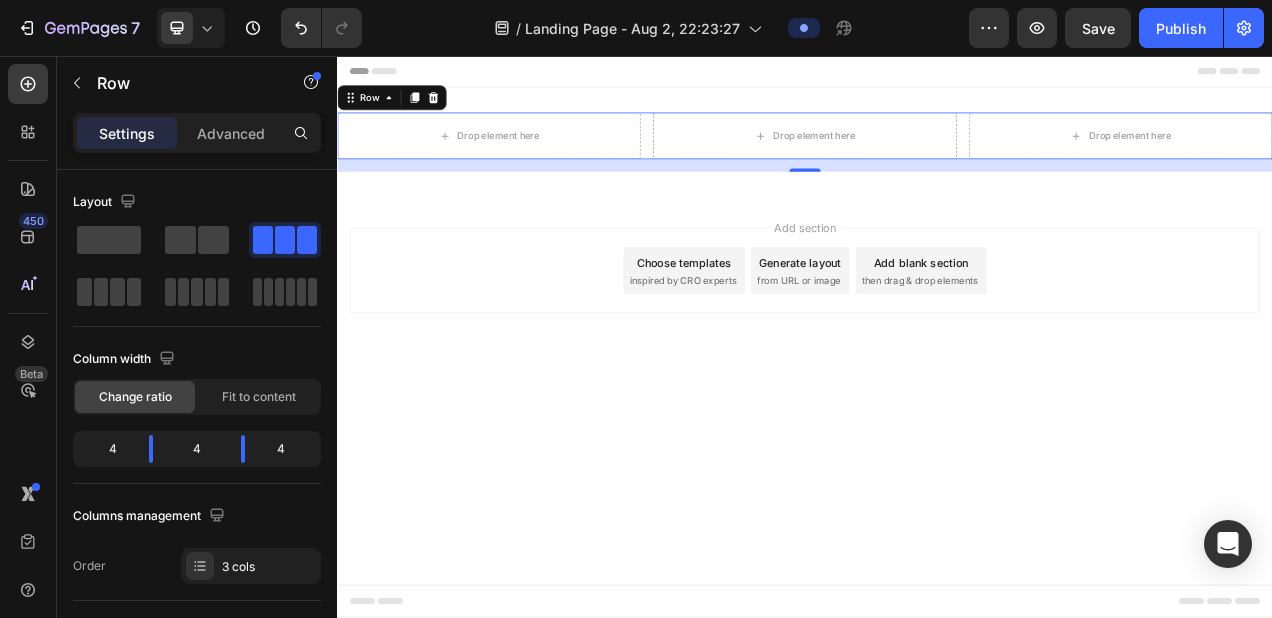 click on "Drop element here
Drop element here
Drop element here Row   16" at bounding box center [937, 159] 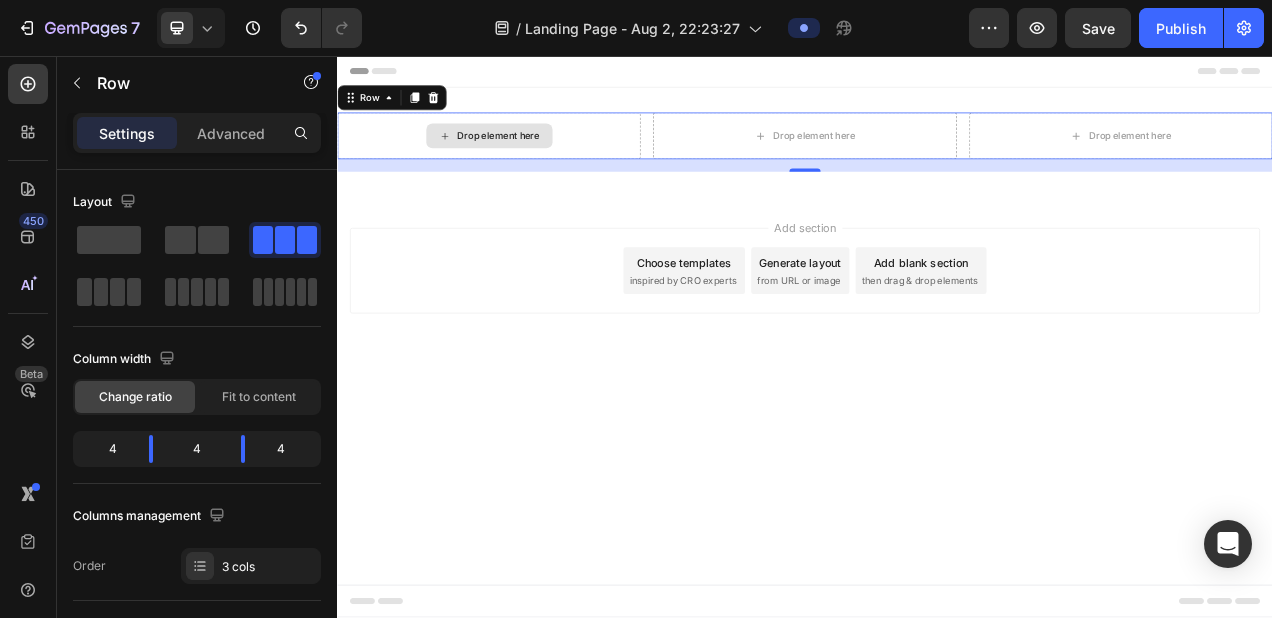 click on "Drop element here" at bounding box center (531, 159) 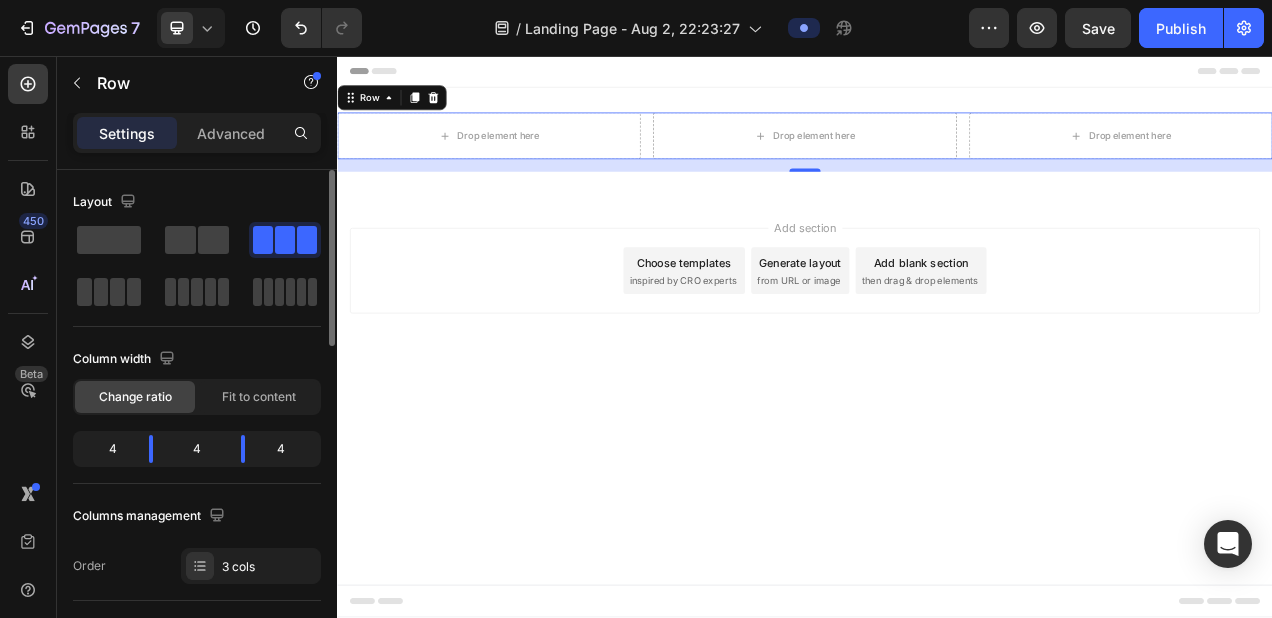 click on "Change ratio" 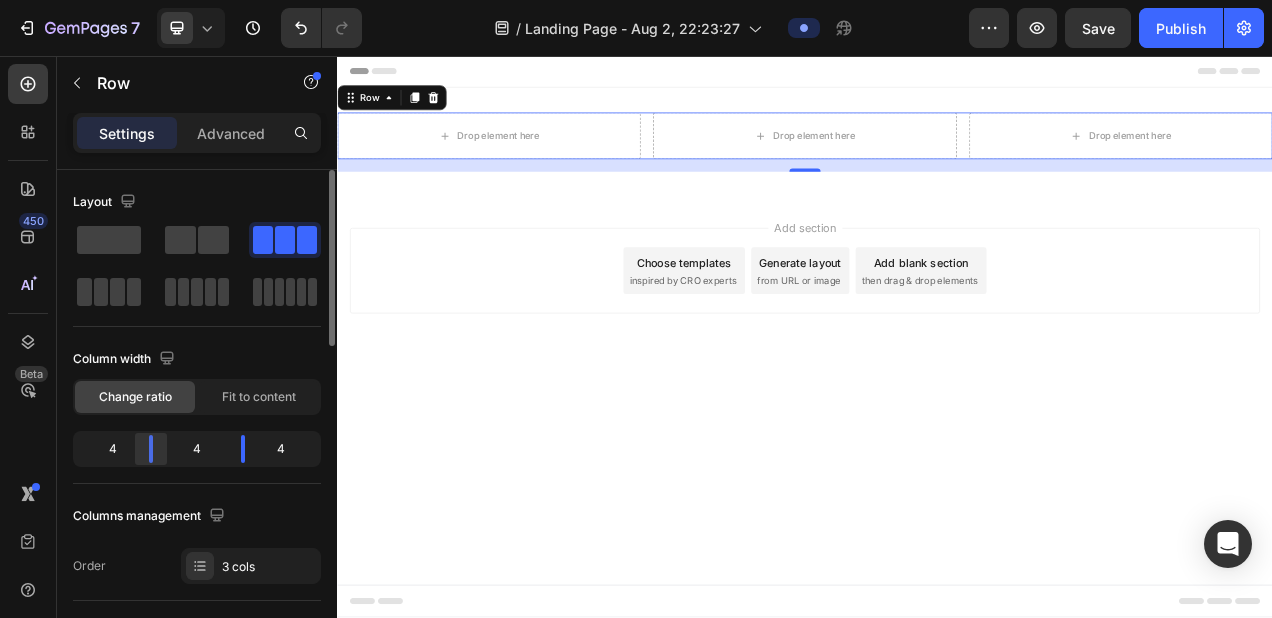 click on "7  Version history  /  Landing Page - Aug 2, 22:23:27 Preview  Save   Publish  450 Beta Sections(18) Elements(83) Section Element Hero Section Product Detail Brands Trusted Badges Guarantee Product Breakdown How to use Testimonials Compare Bundle FAQs Social Proof Brand Story Product List Collection Blog List Contact Sticky Add to Cart Custom Footer Browse Library 450 Layout
Row
Row
Row
Row Text
Heading
Text Block Button
Button
Button Media
Image
Image
Video" at bounding box center [636, 0] 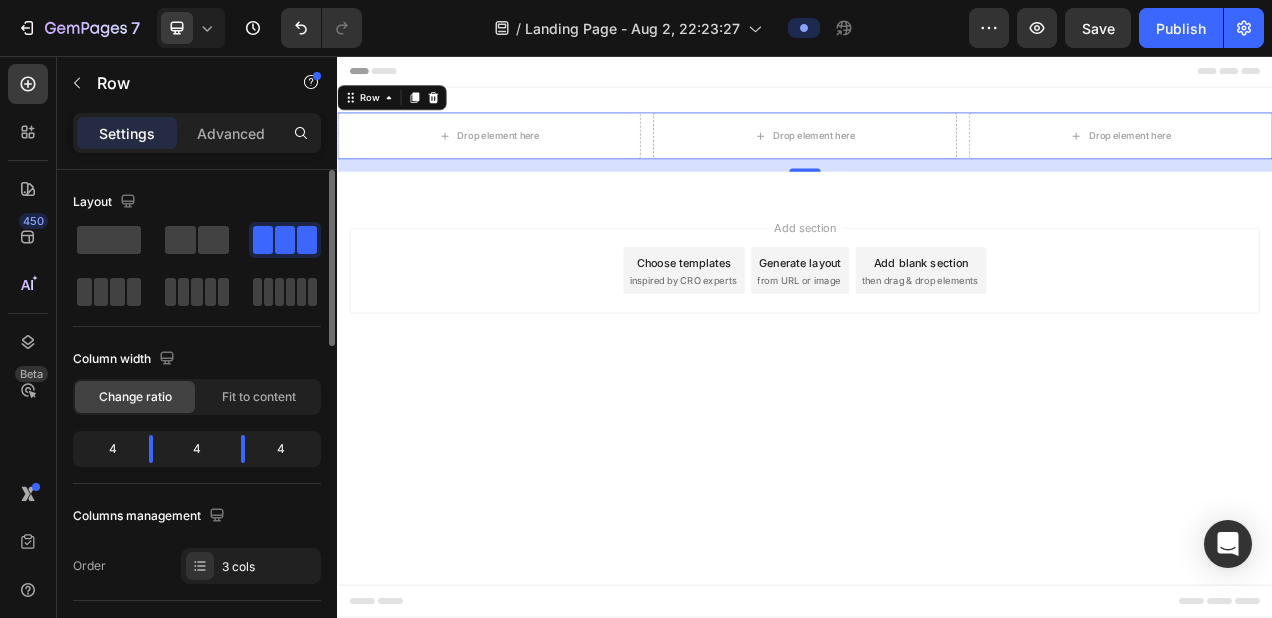 click on "4" 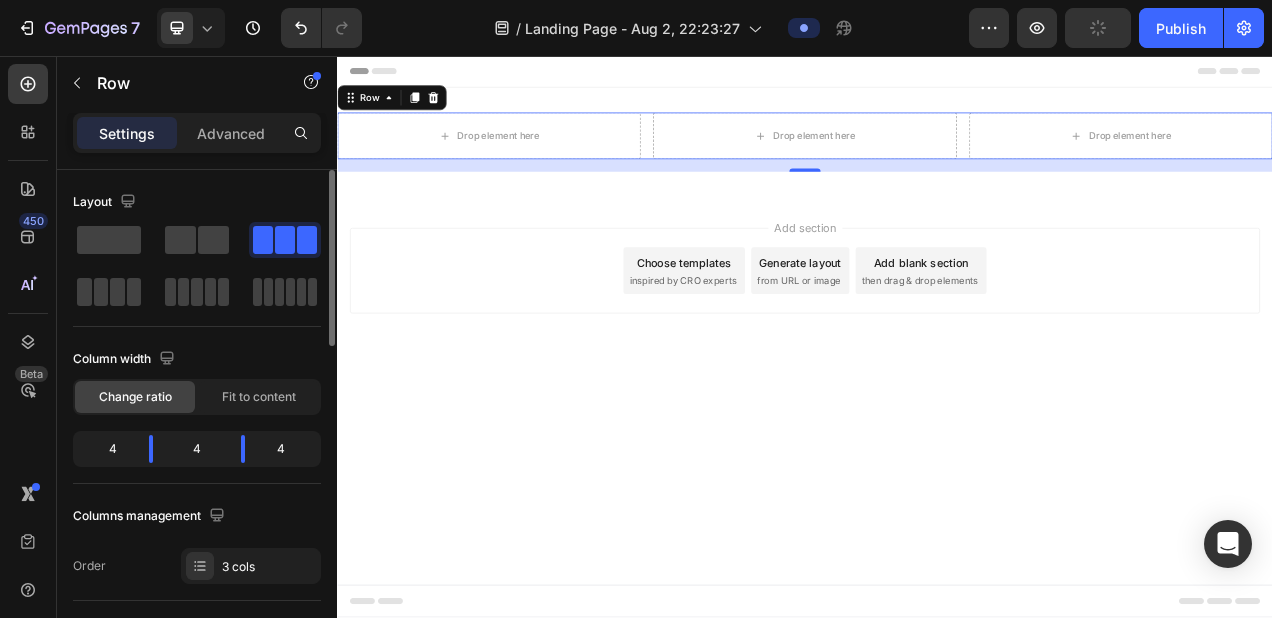 click on "4" 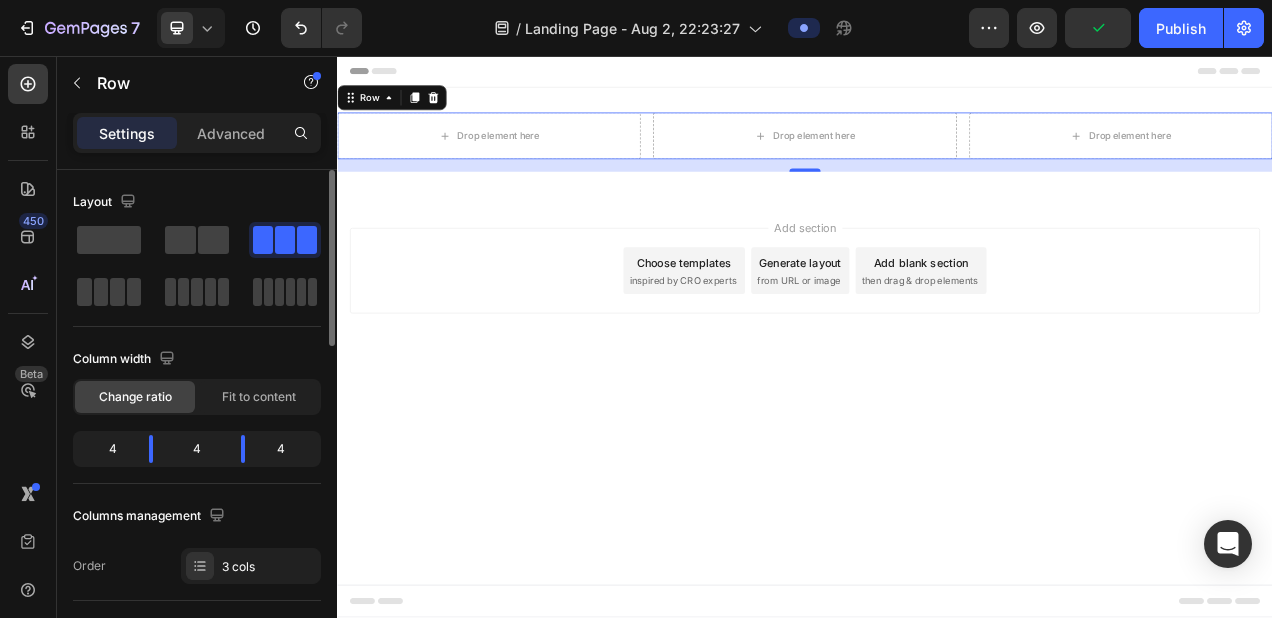click on "Change ratio" 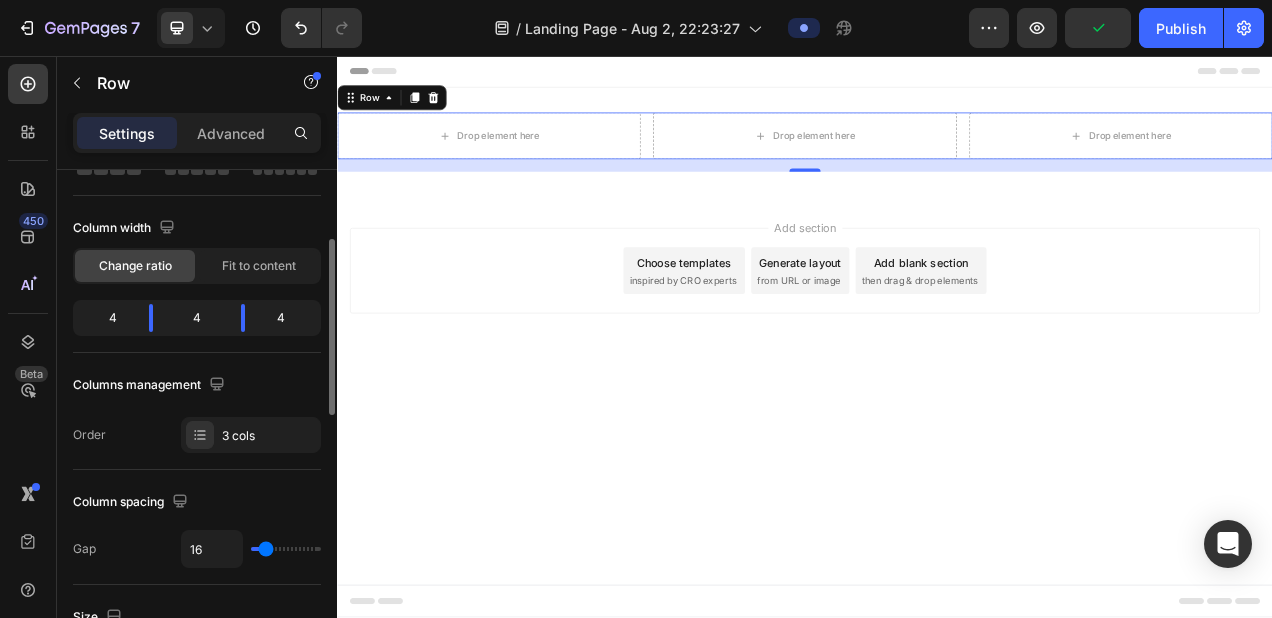 scroll, scrollTop: 151, scrollLeft: 0, axis: vertical 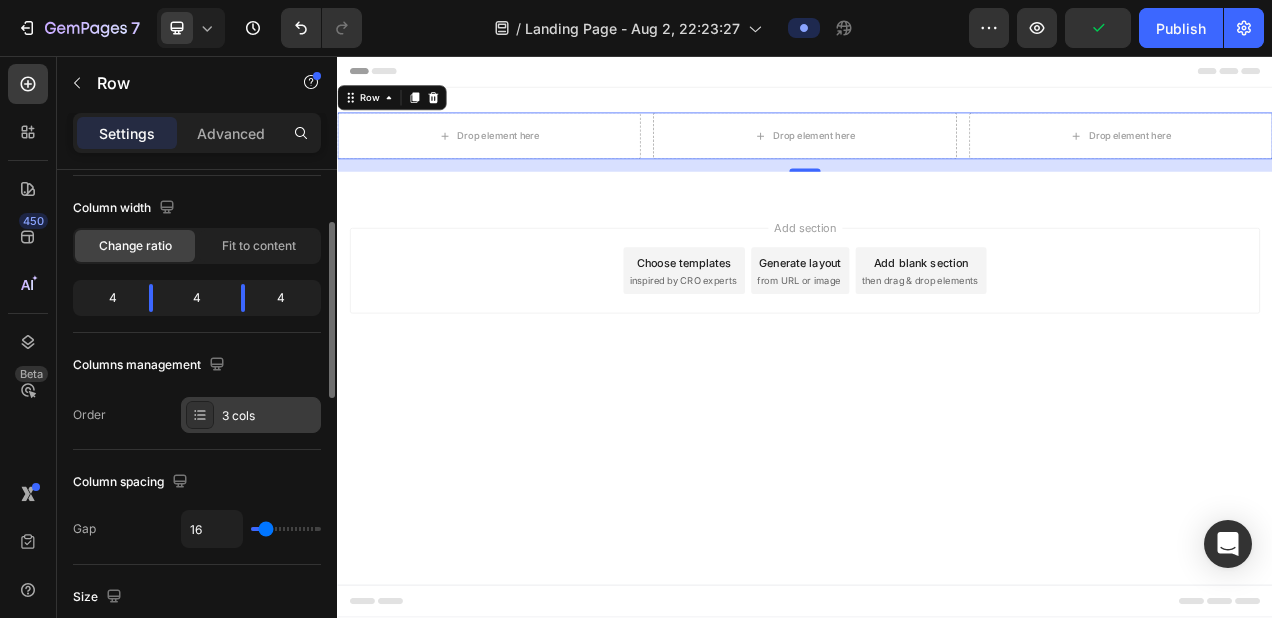 click on "3 cols" at bounding box center [269, 416] 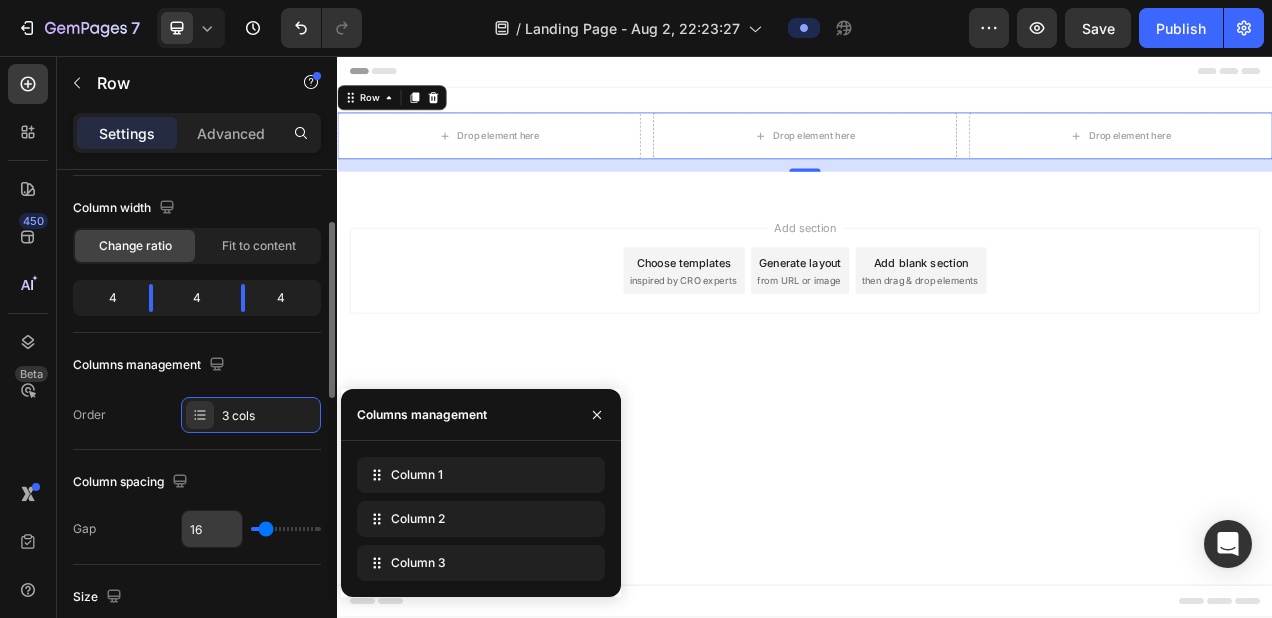 click on "16" at bounding box center (212, 529) 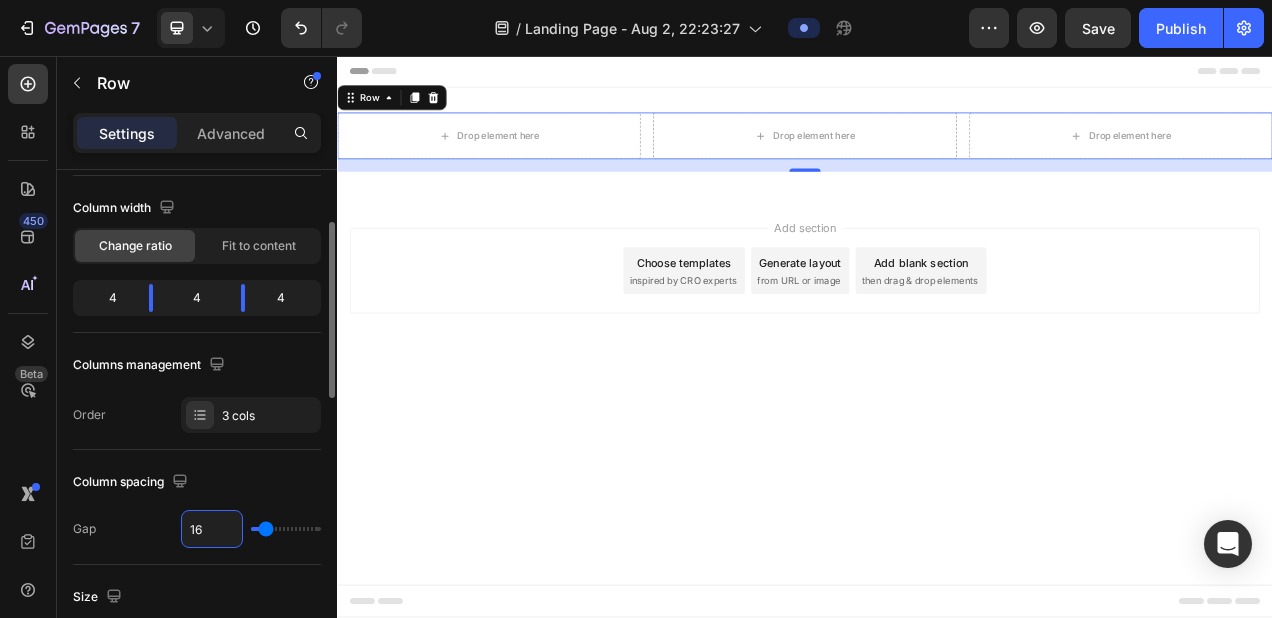 click on "16" at bounding box center [212, 529] 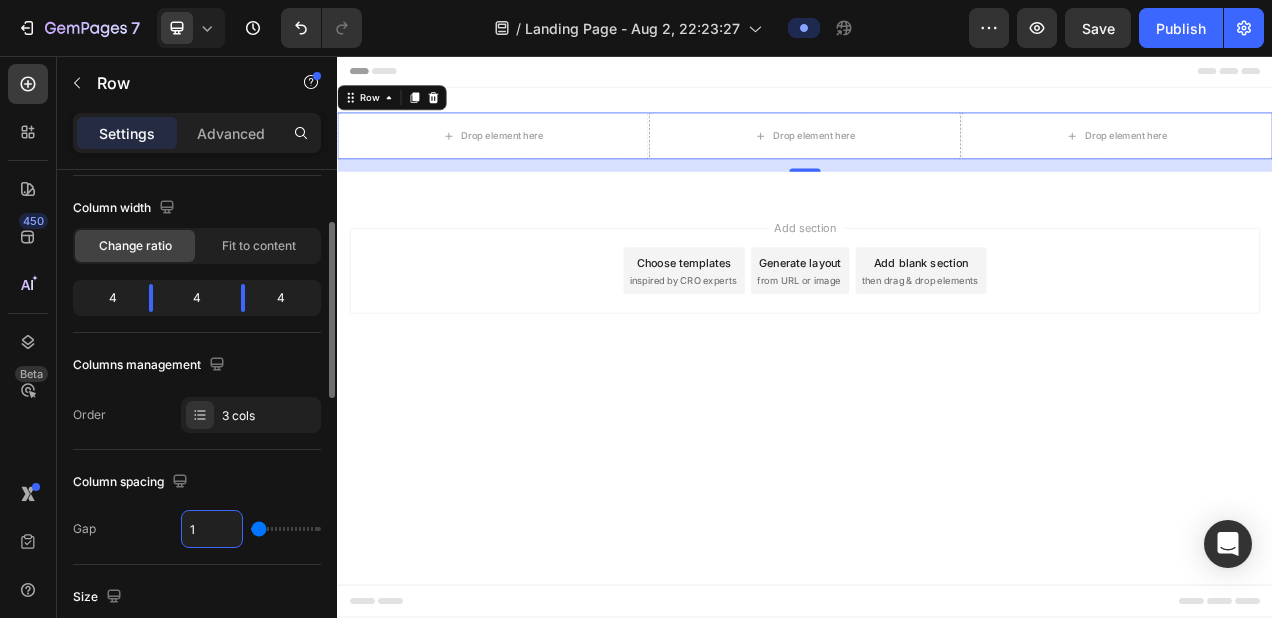type 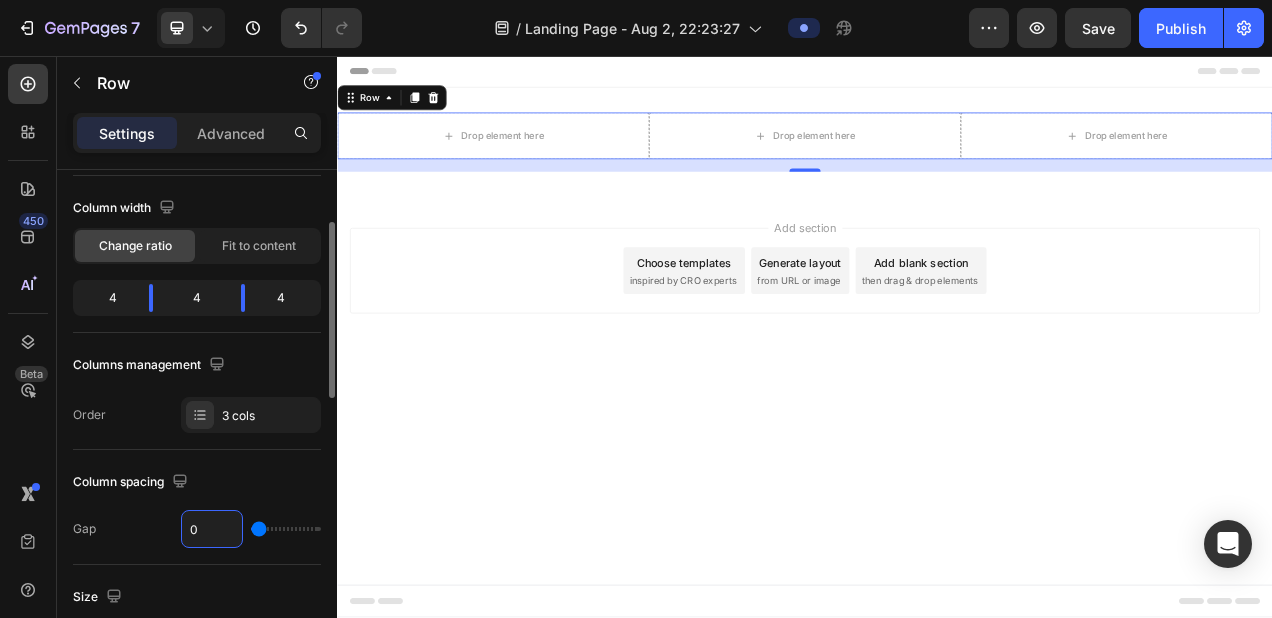 type on "0" 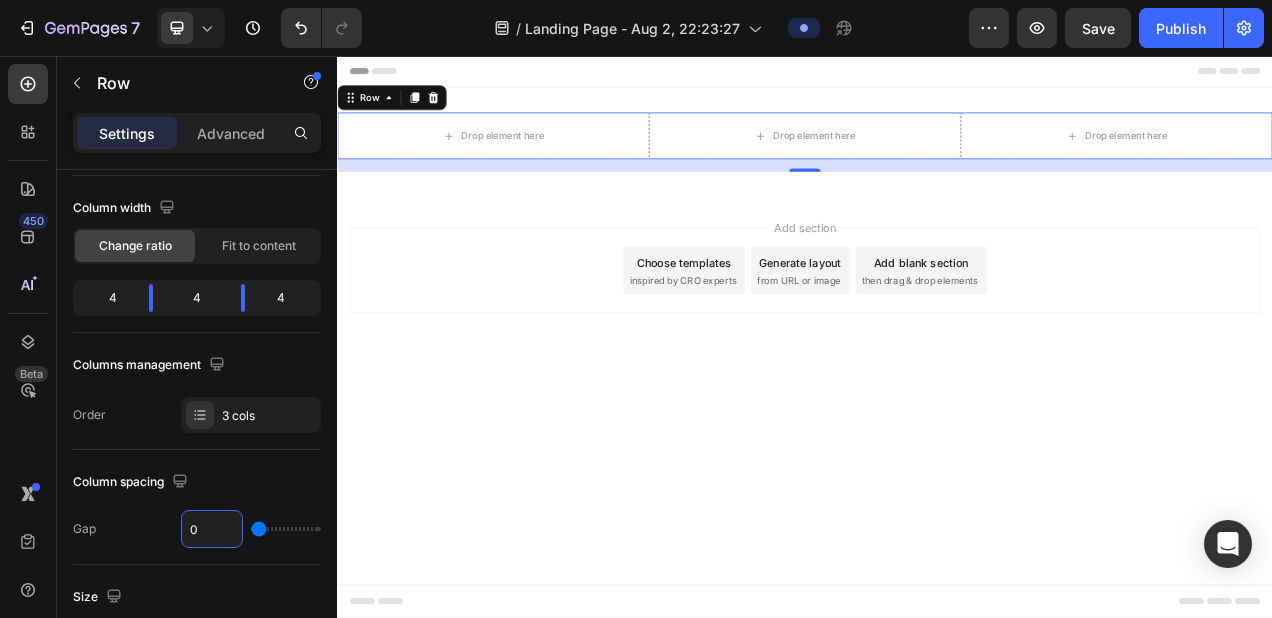 click on "Header
Drop element here
Drop element here
Drop element here Row   16 Section 1 Root Start with Sections from sidebar Add sections Add elements Start with Generating from URL or image Add section Choose templates inspired by CRO experts Generate layout from URL or image Add blank section then drag & drop elements Footer" at bounding box center (937, 416) 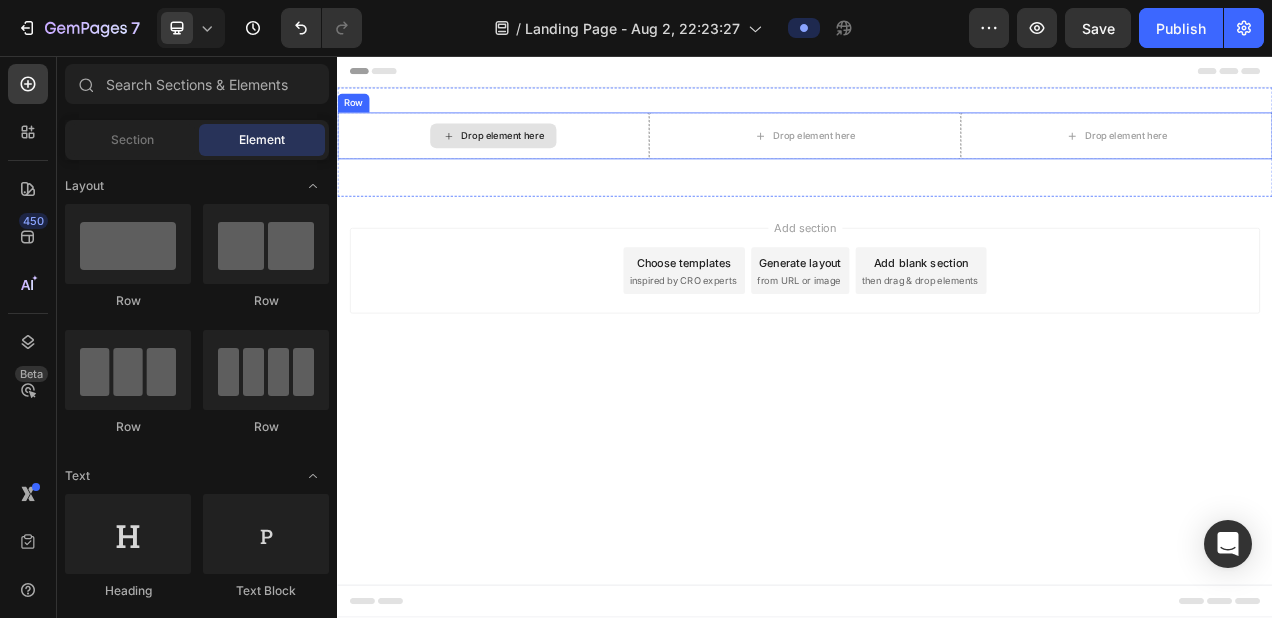 click on "Drop element here" at bounding box center [537, 159] 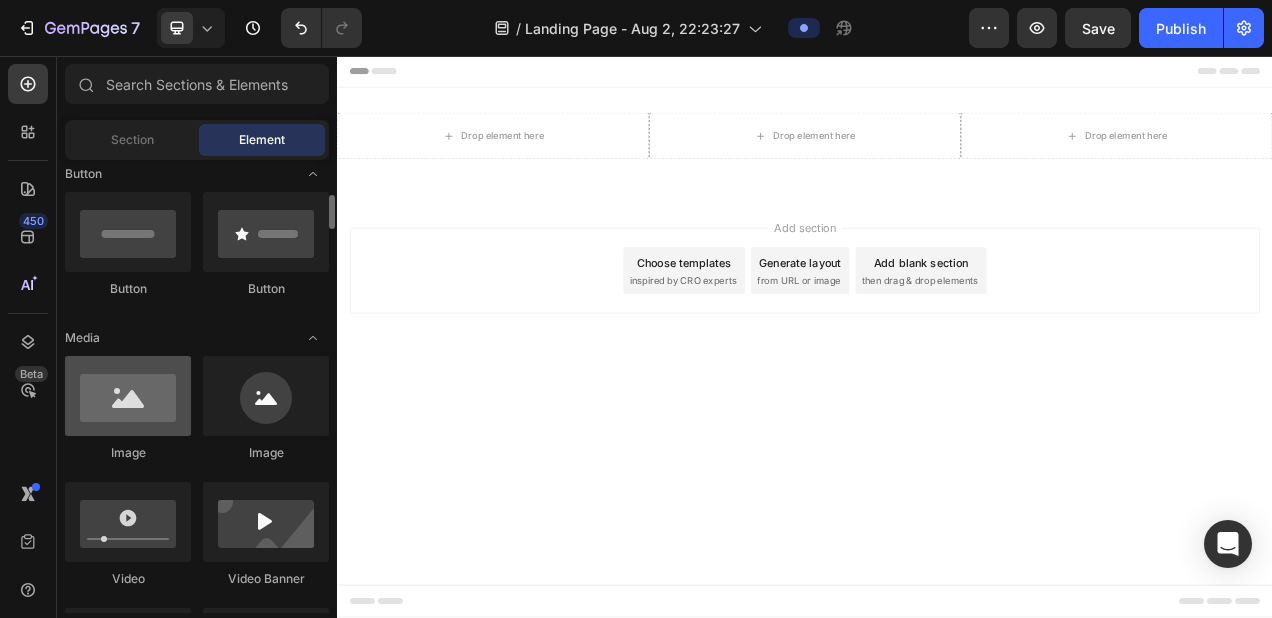 scroll, scrollTop: 484, scrollLeft: 0, axis: vertical 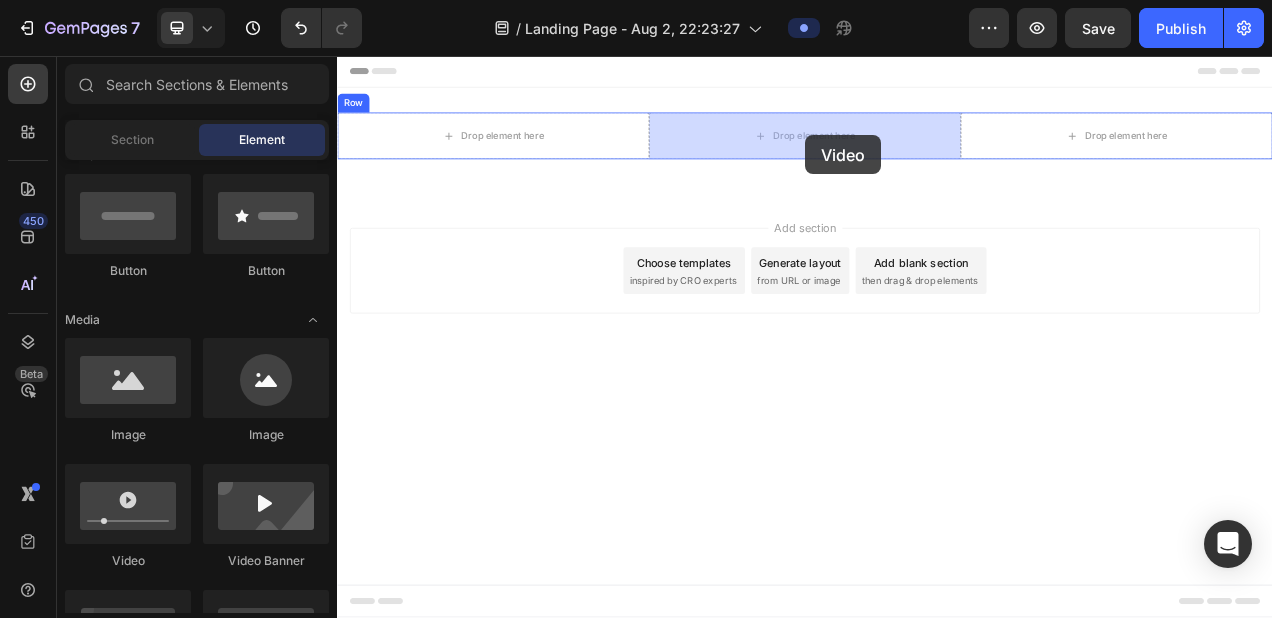drag, startPoint x: 486, startPoint y: 579, endPoint x: 938, endPoint y: 158, distance: 617.6933 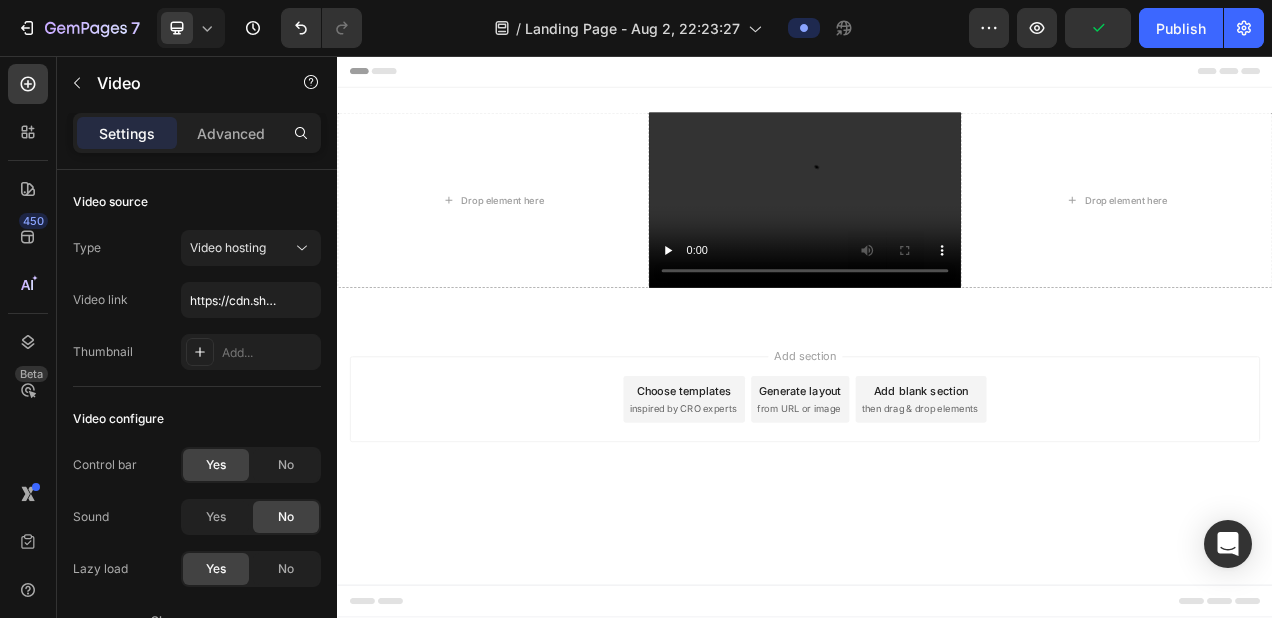 click on "Add section Choose templates inspired by CRO experts Generate layout from URL or image Add blank section then drag & drop elements" at bounding box center (937, 497) 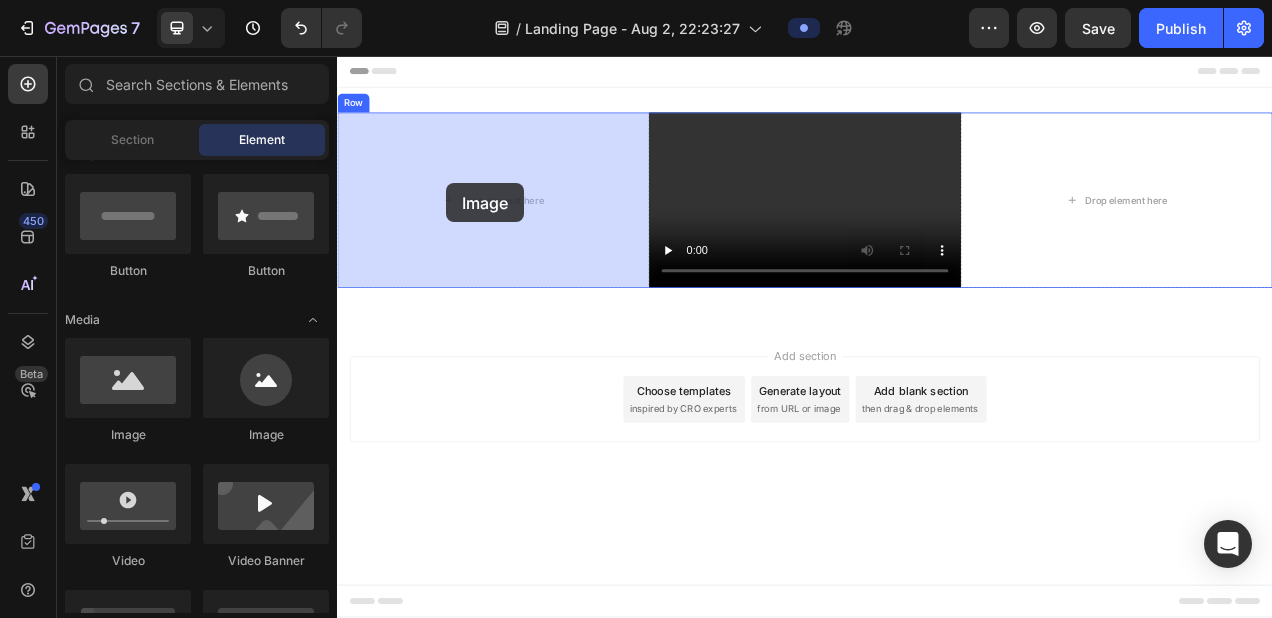 drag, startPoint x: 466, startPoint y: 448, endPoint x: 379, endPoint y: 290, distance: 180.36906 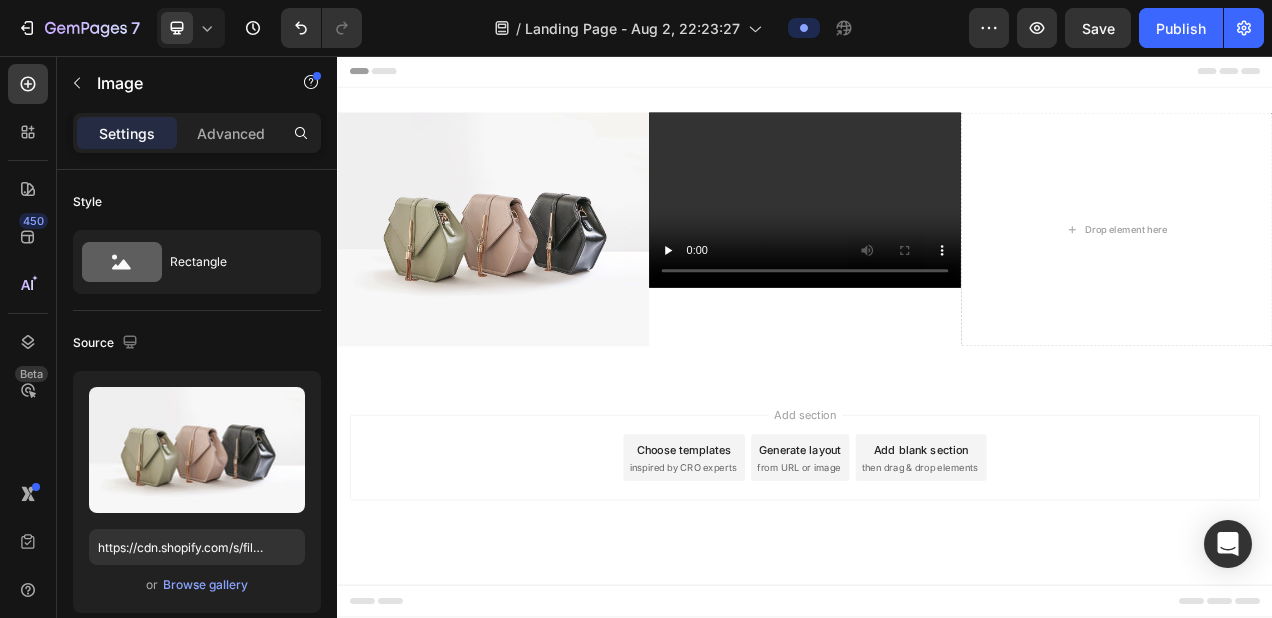 click on "Add section Choose templates inspired by CRO experts Generate layout from URL or image Add blank section then drag & drop elements" at bounding box center (937, 600) 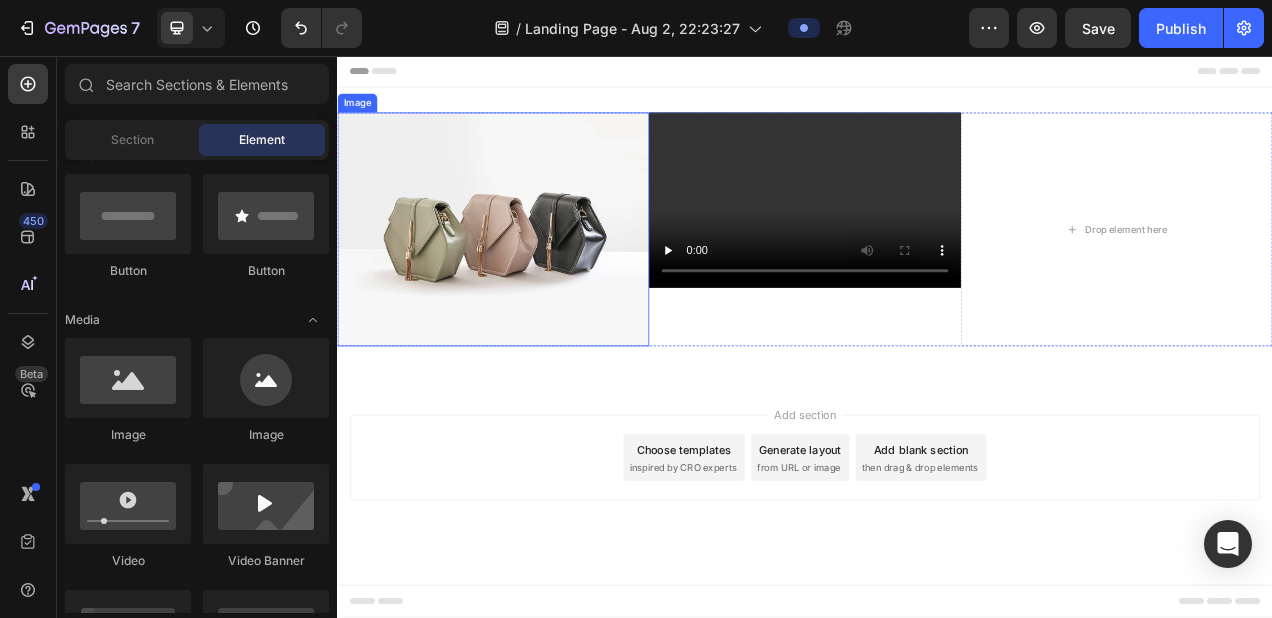 click at bounding box center (537, 279) 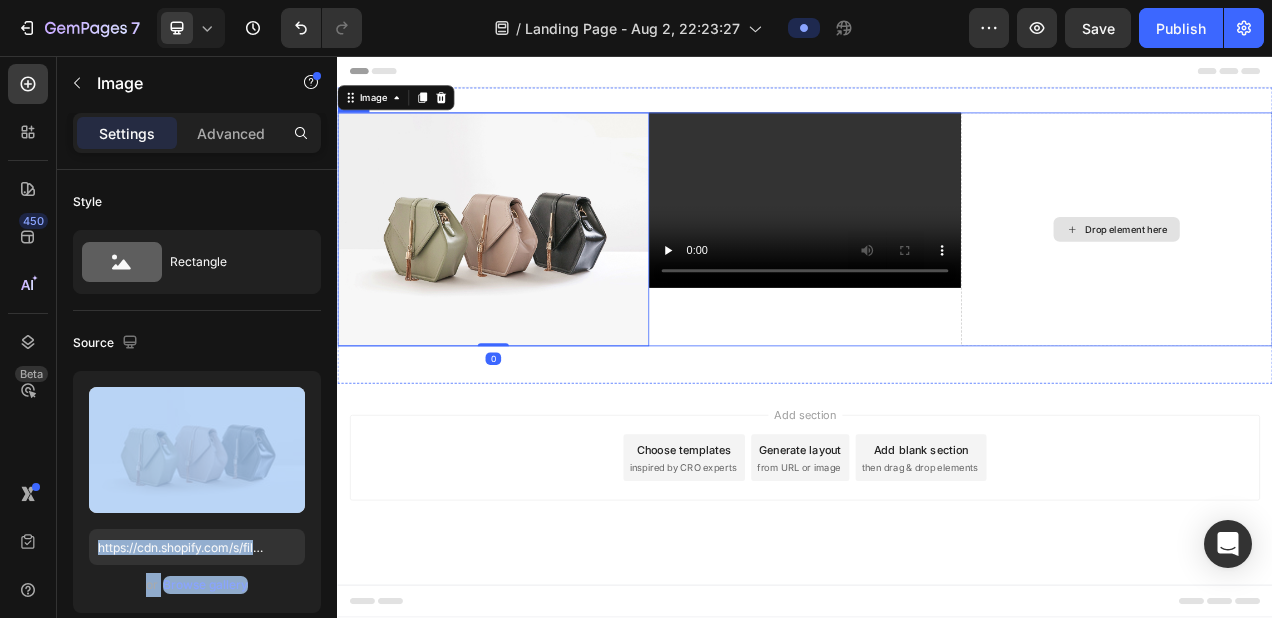 drag, startPoint x: 555, startPoint y: 474, endPoint x: 1297, endPoint y: 229, distance: 781.4019 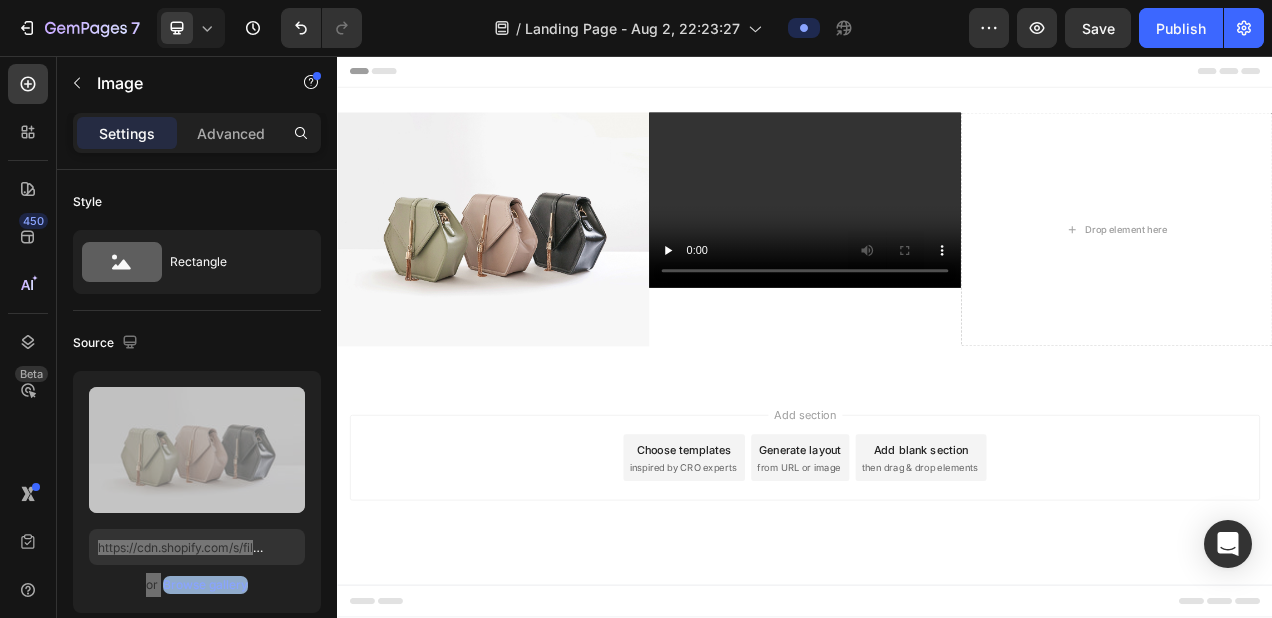 click on "Add section Choose templates inspired by CRO experts Generate layout from URL or image Add blank section then drag & drop elements" at bounding box center [937, 572] 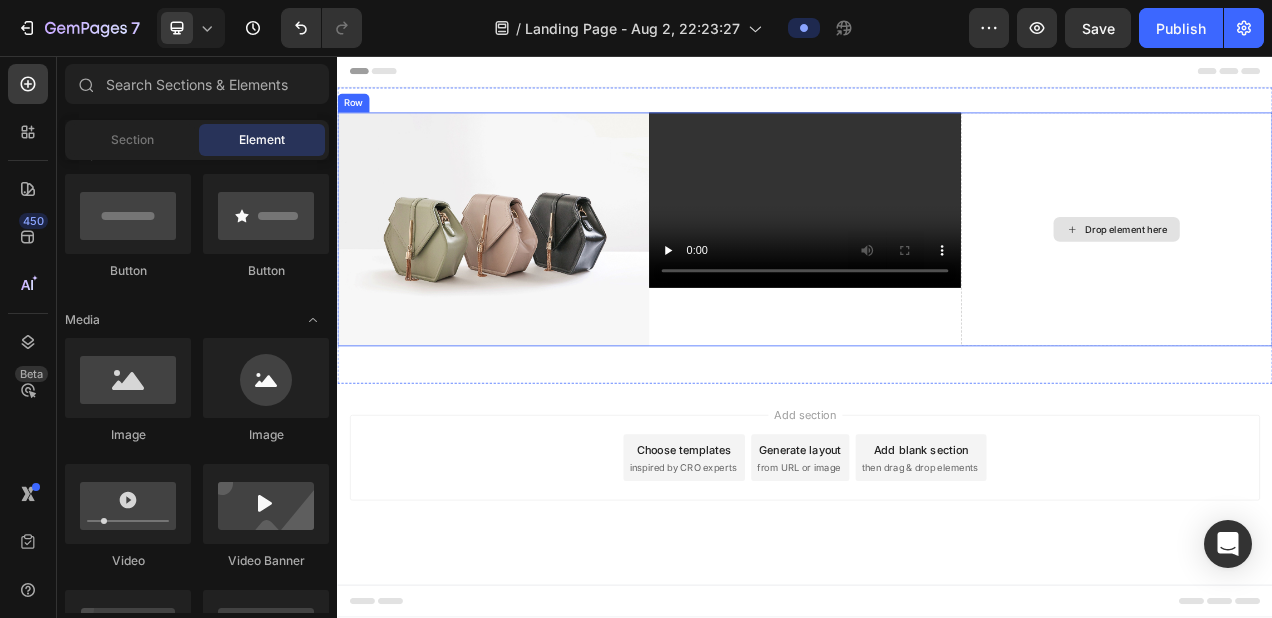 click on "Drop element here" at bounding box center [1349, 279] 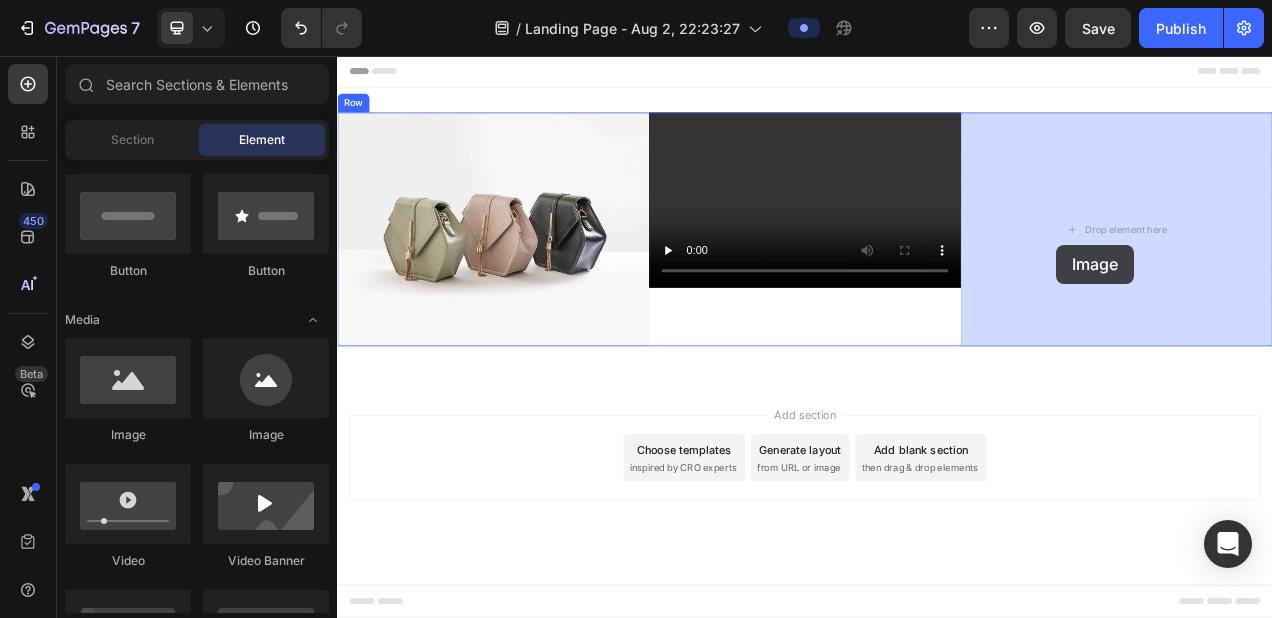 drag, startPoint x: 491, startPoint y: 435, endPoint x: 1260, endPoint y: 298, distance: 781.1082 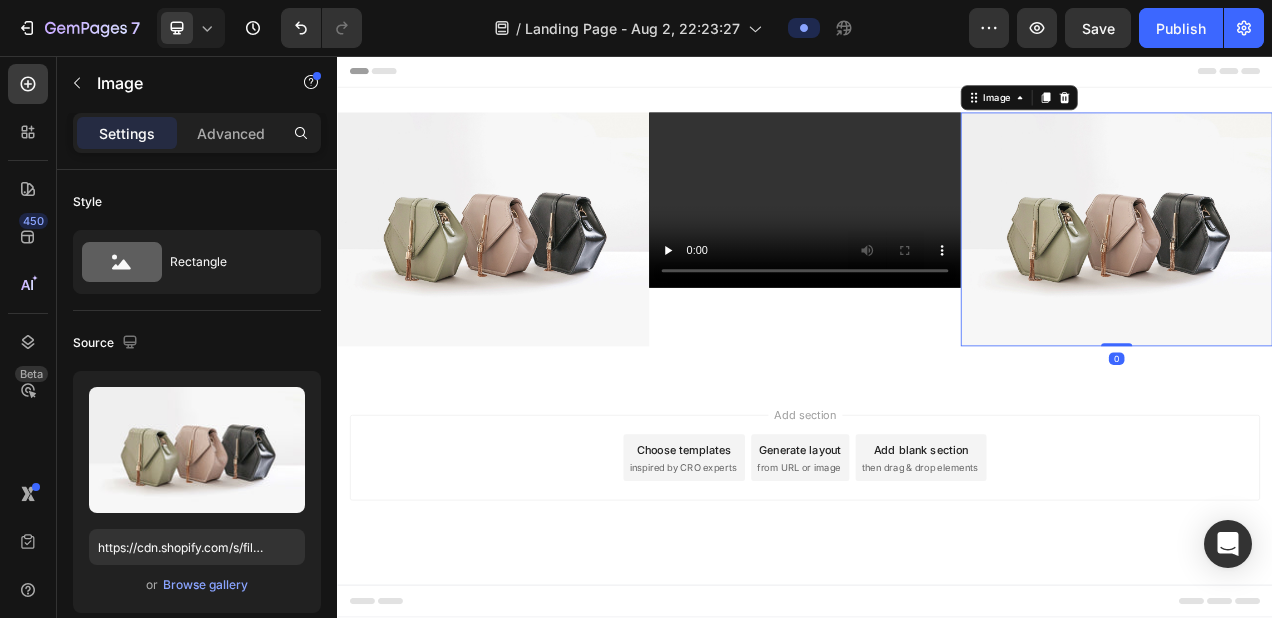 click on "Add section Choose templates inspired by CRO experts Generate layout from URL or image Add blank section then drag & drop elements" at bounding box center (937, 600) 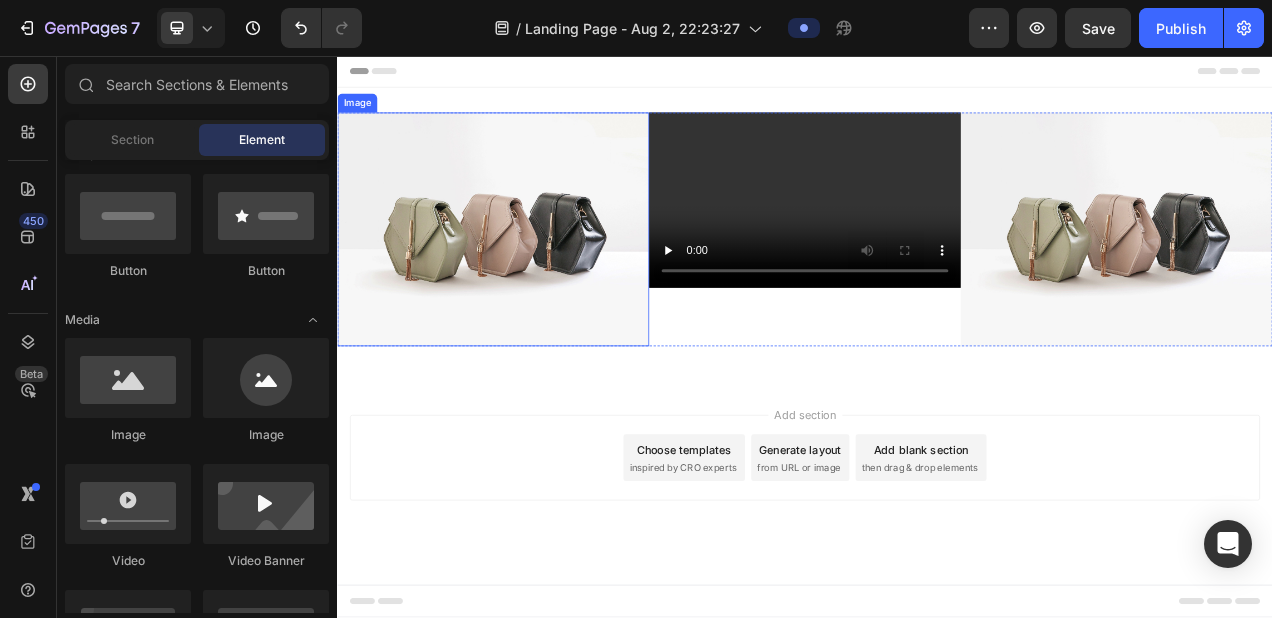 click at bounding box center [537, 279] 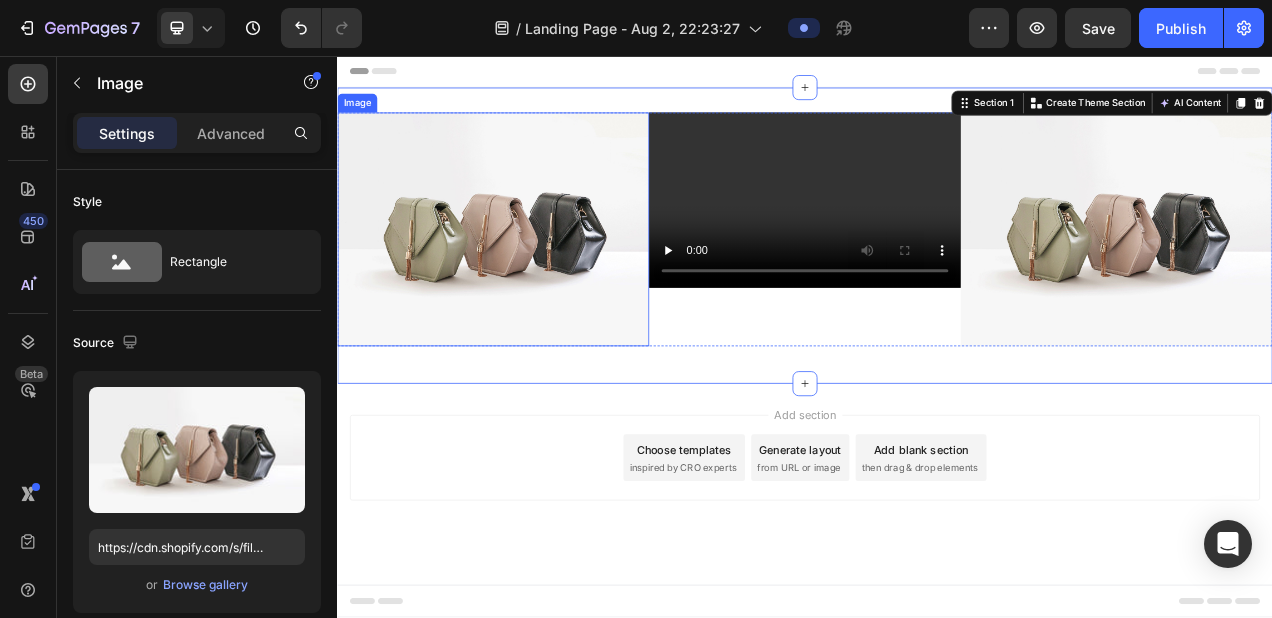 click at bounding box center (537, 279) 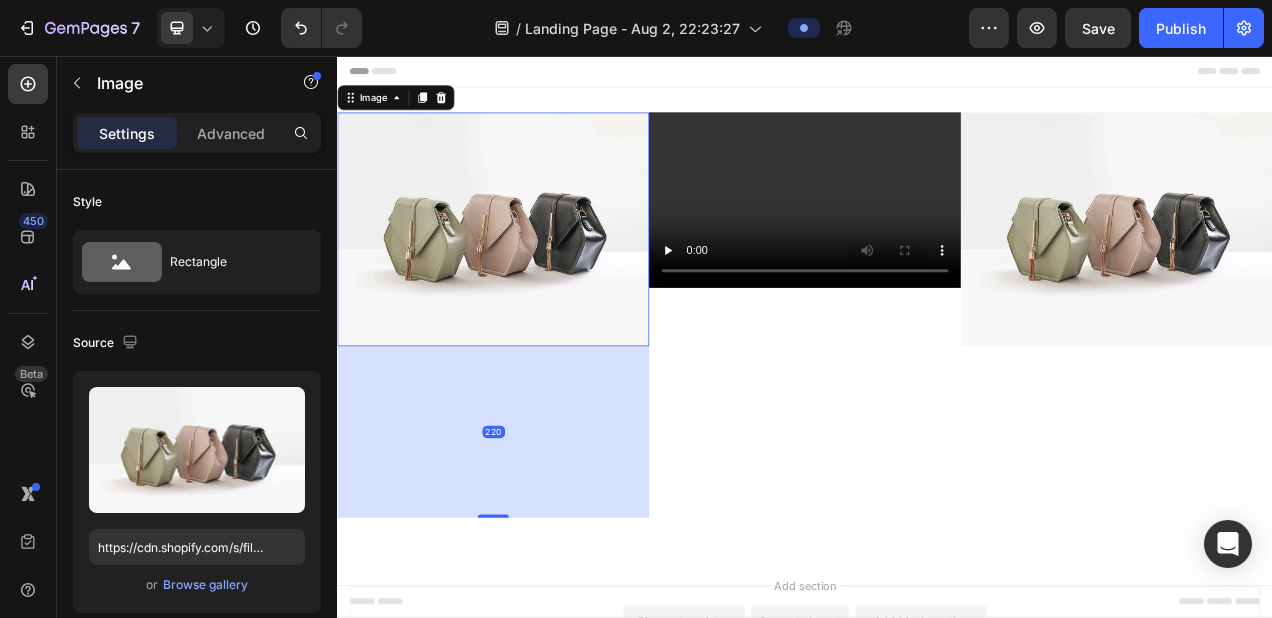 drag, startPoint x: 535, startPoint y: 425, endPoint x: 514, endPoint y: 645, distance: 221 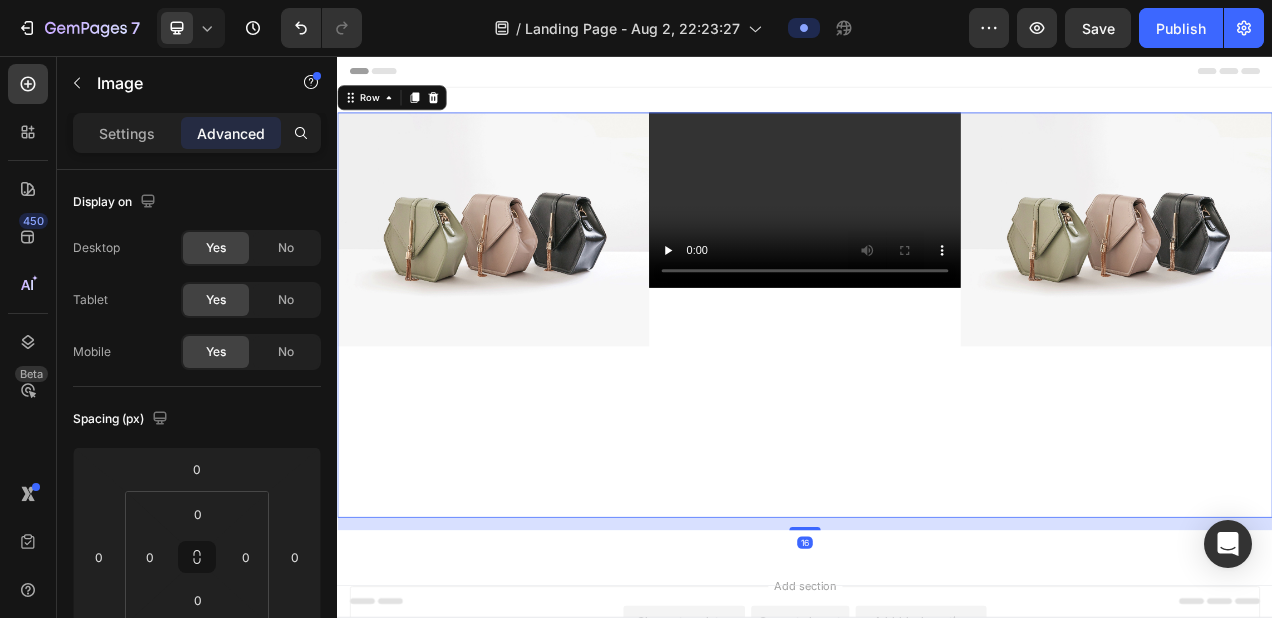 click on "Video" at bounding box center (937, 389) 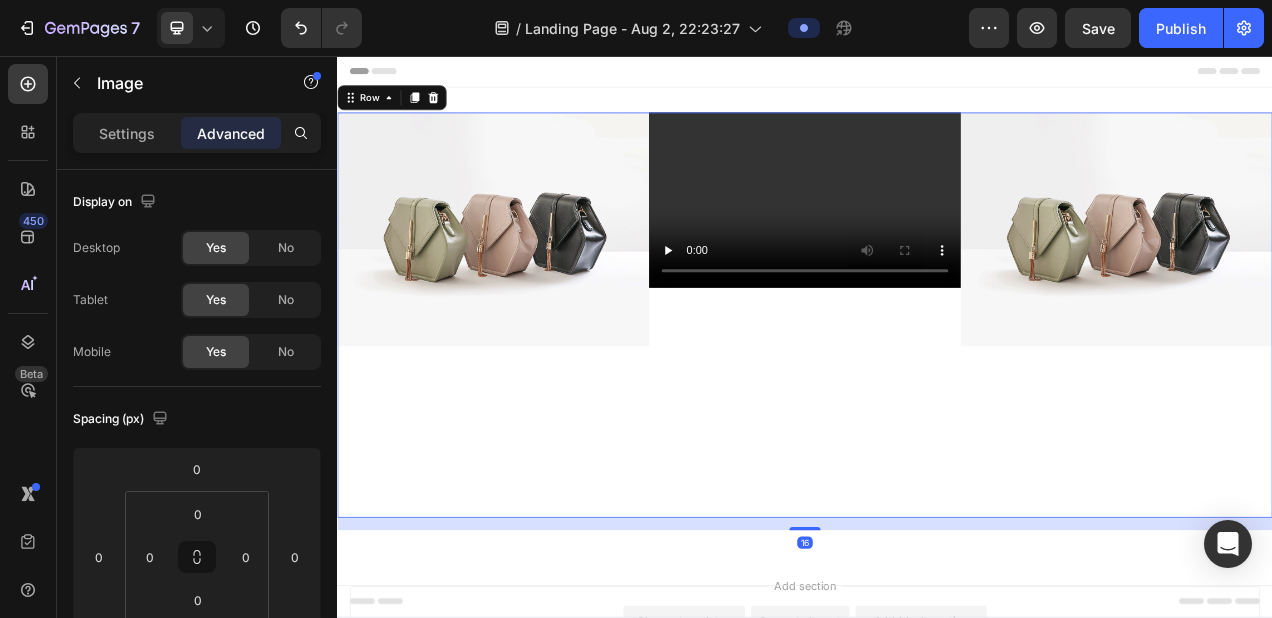 click at bounding box center (537, 279) 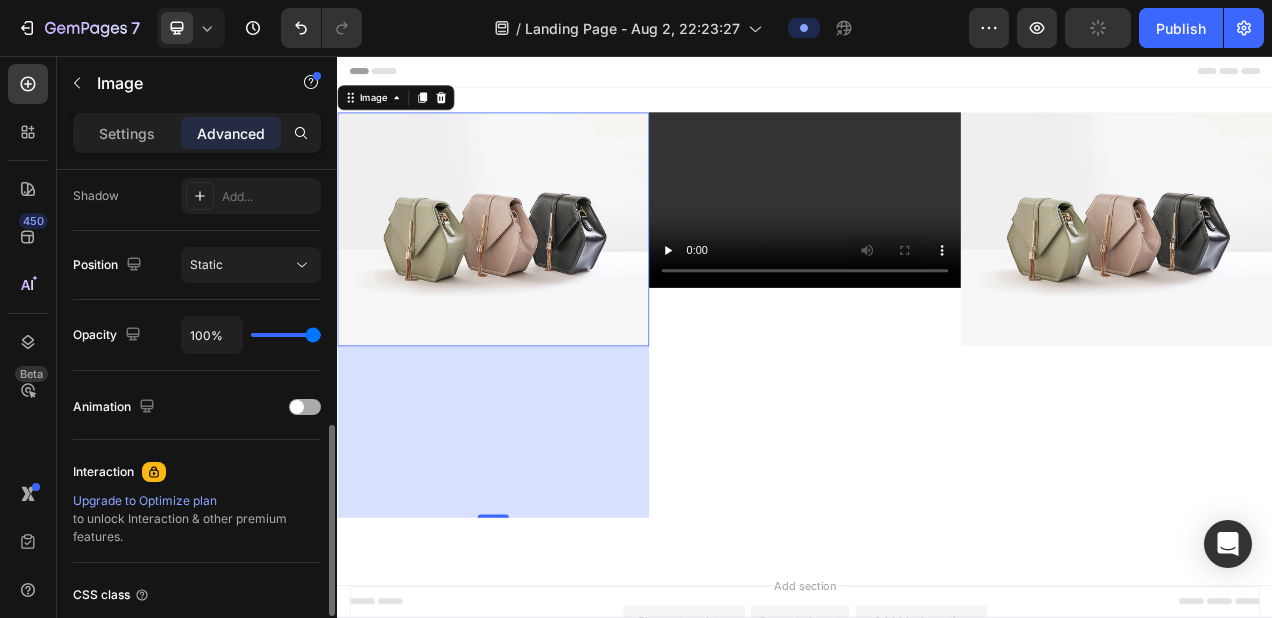 scroll, scrollTop: 671, scrollLeft: 0, axis: vertical 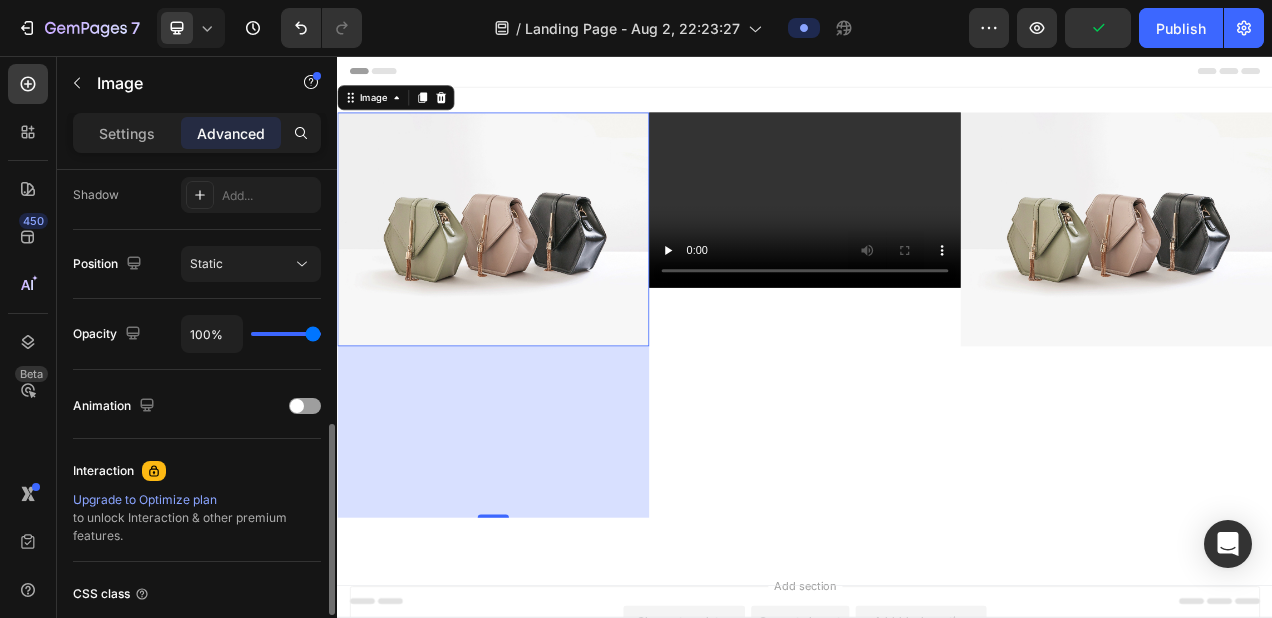 click on "100%" at bounding box center [251, 334] 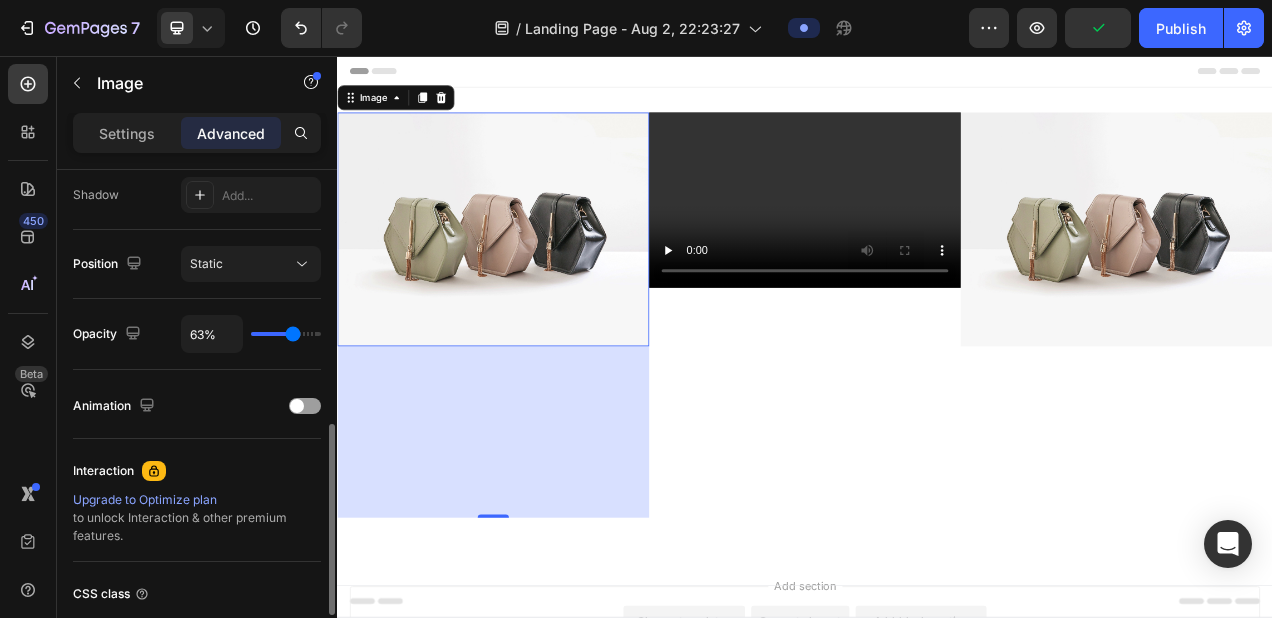 type on "63" 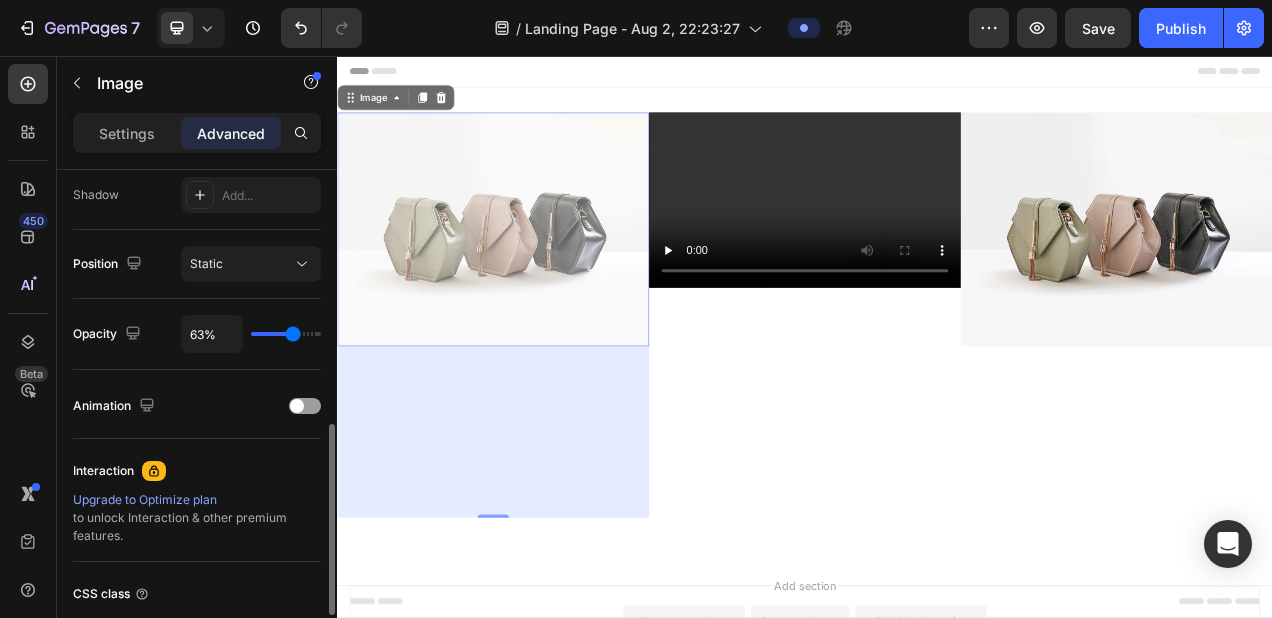 click on "63%" at bounding box center [251, 334] 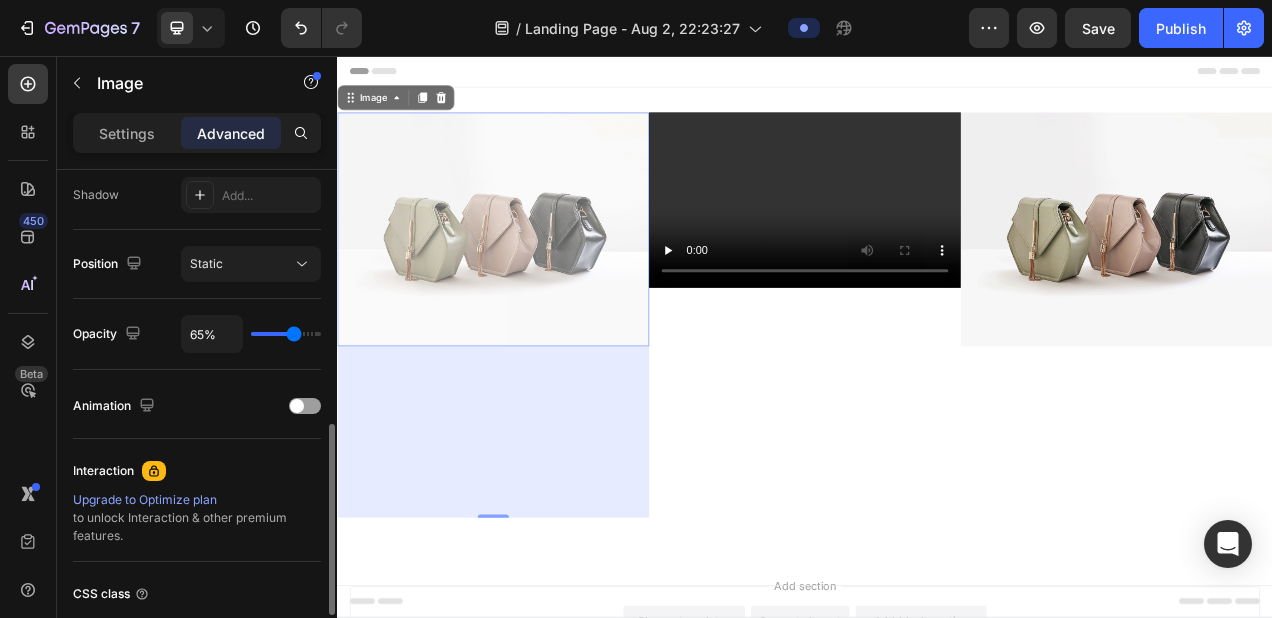 type on "78%" 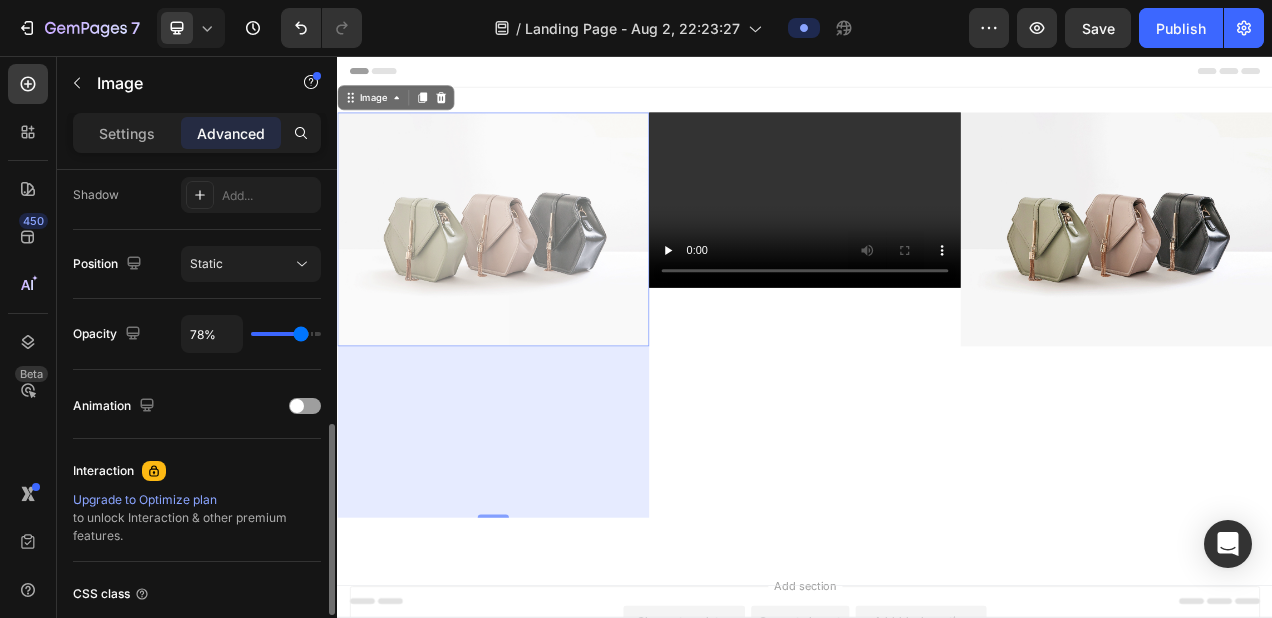 type on "100%" 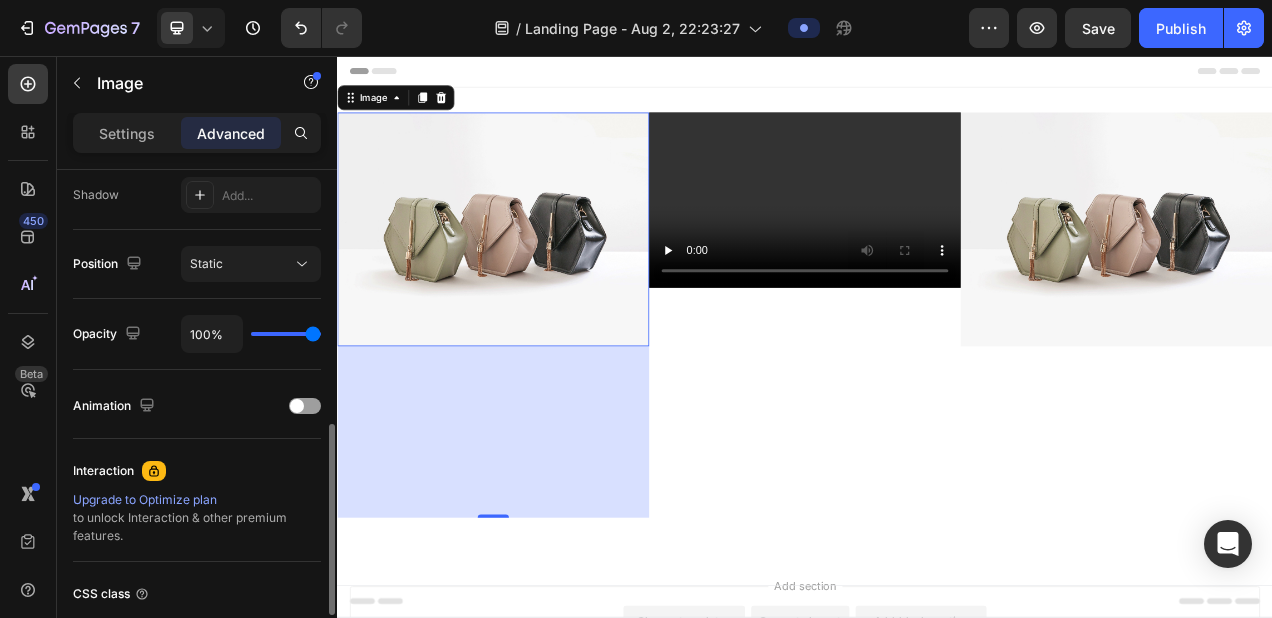 drag, startPoint x: 291, startPoint y: 336, endPoint x: 342, endPoint y: 331, distance: 51.24451 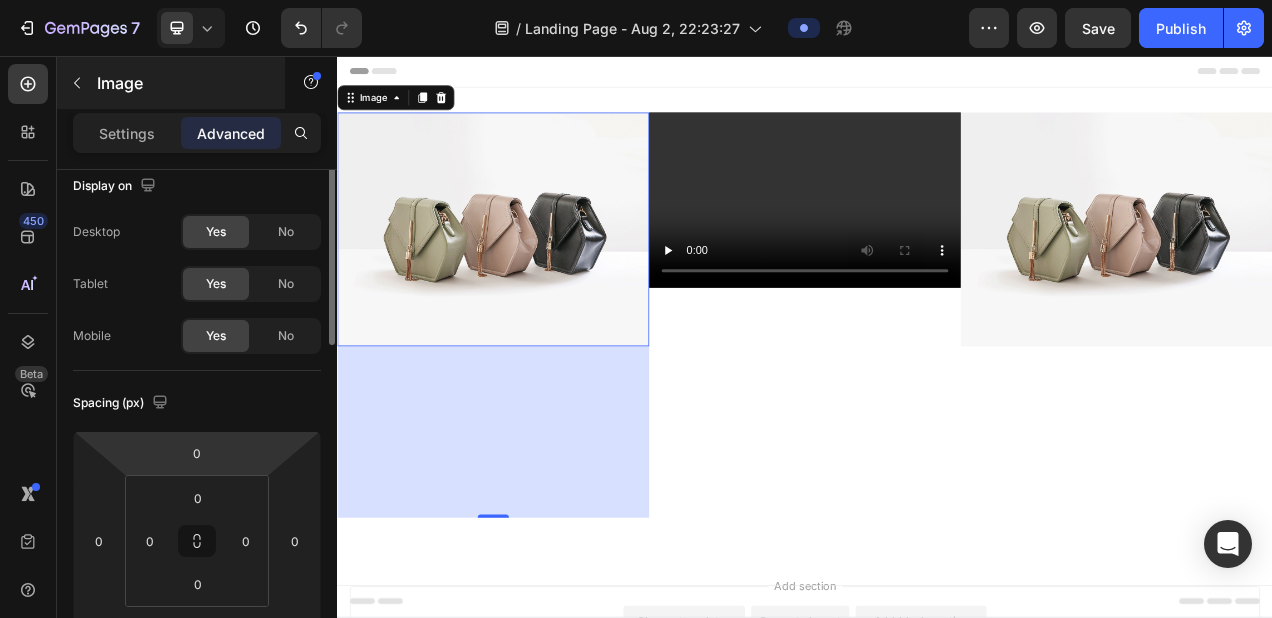 scroll, scrollTop: 0, scrollLeft: 0, axis: both 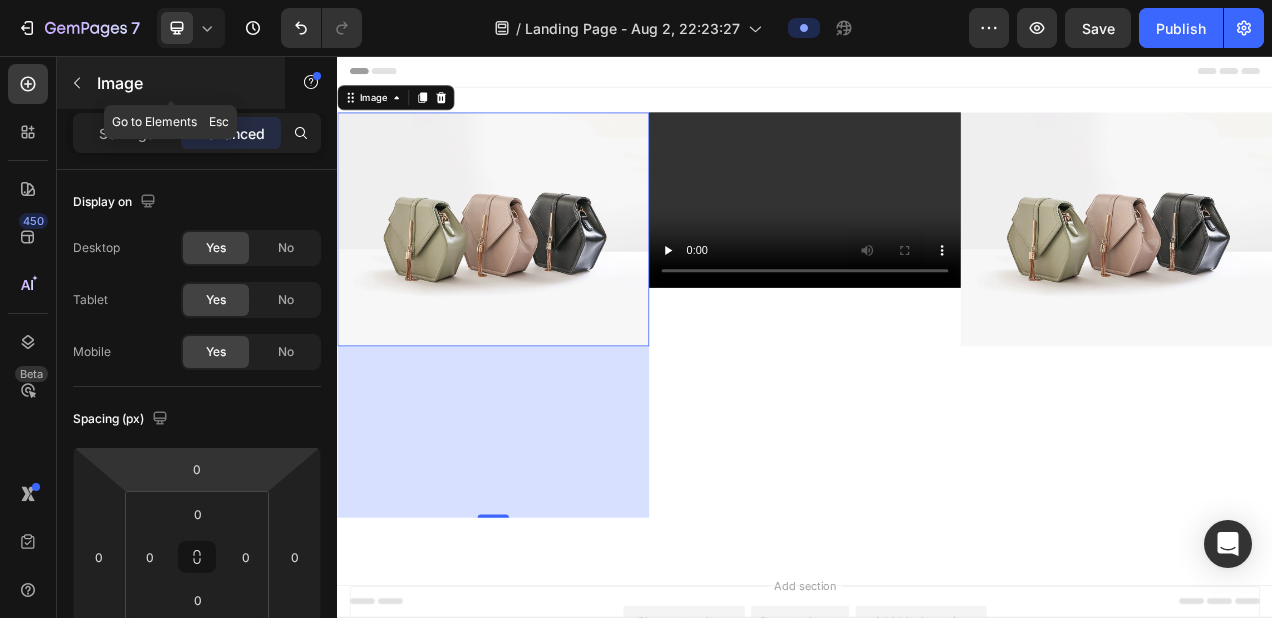 click 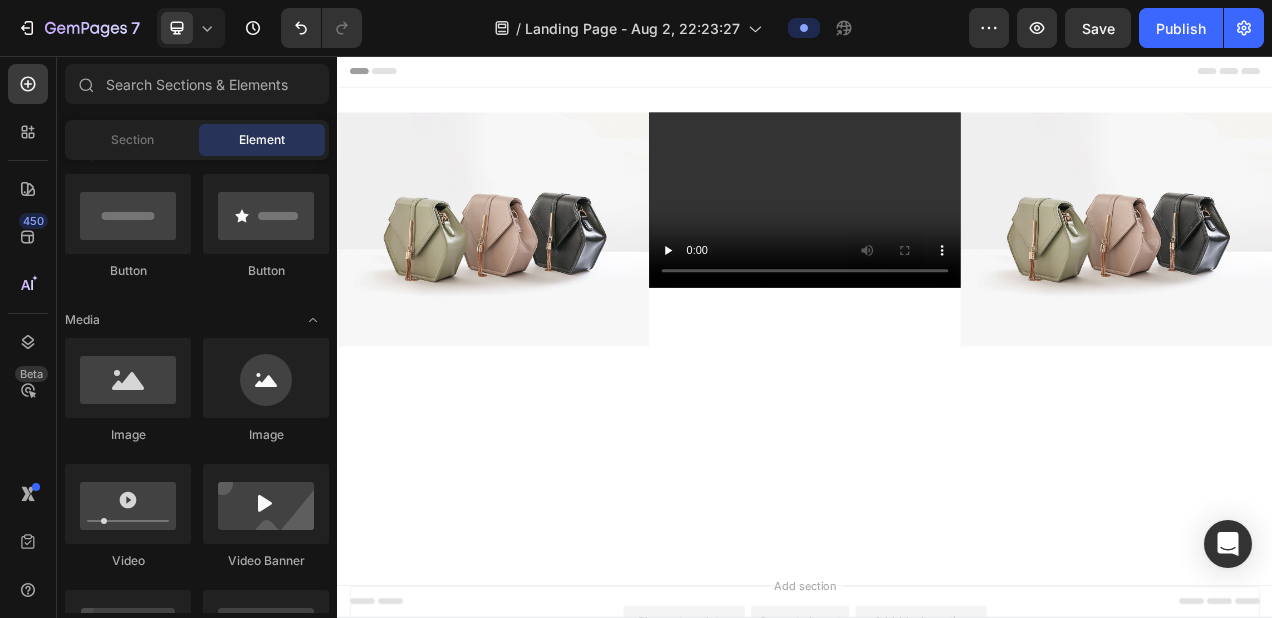 click at bounding box center [537, 279] 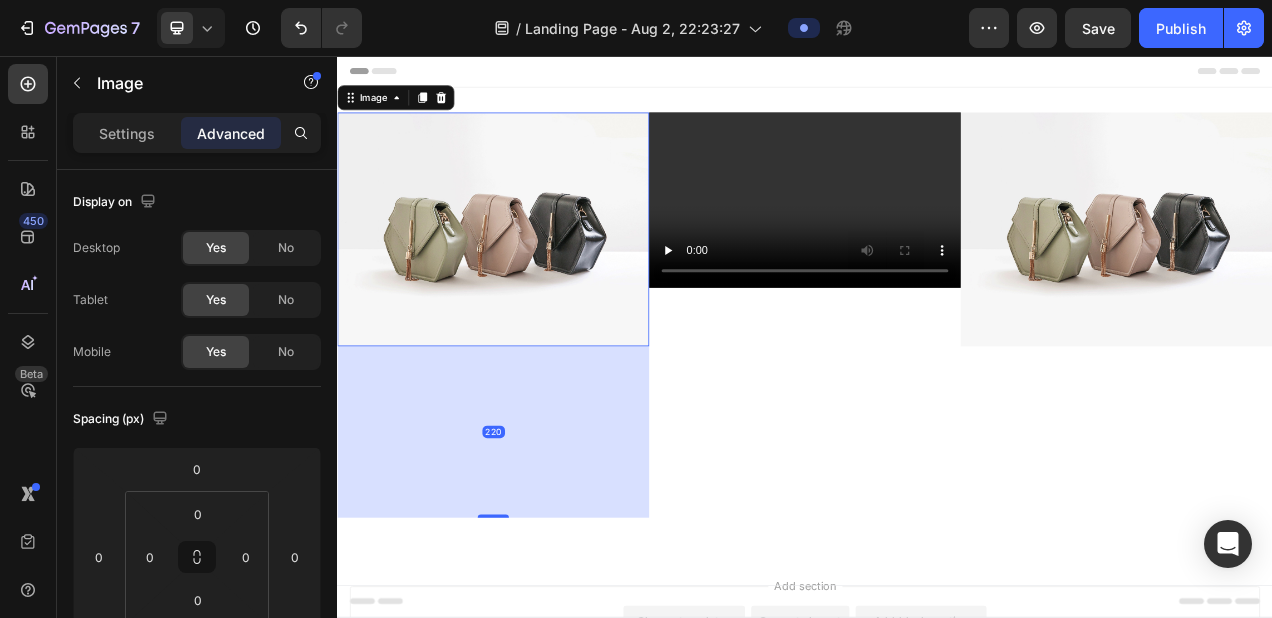 click at bounding box center (537, 279) 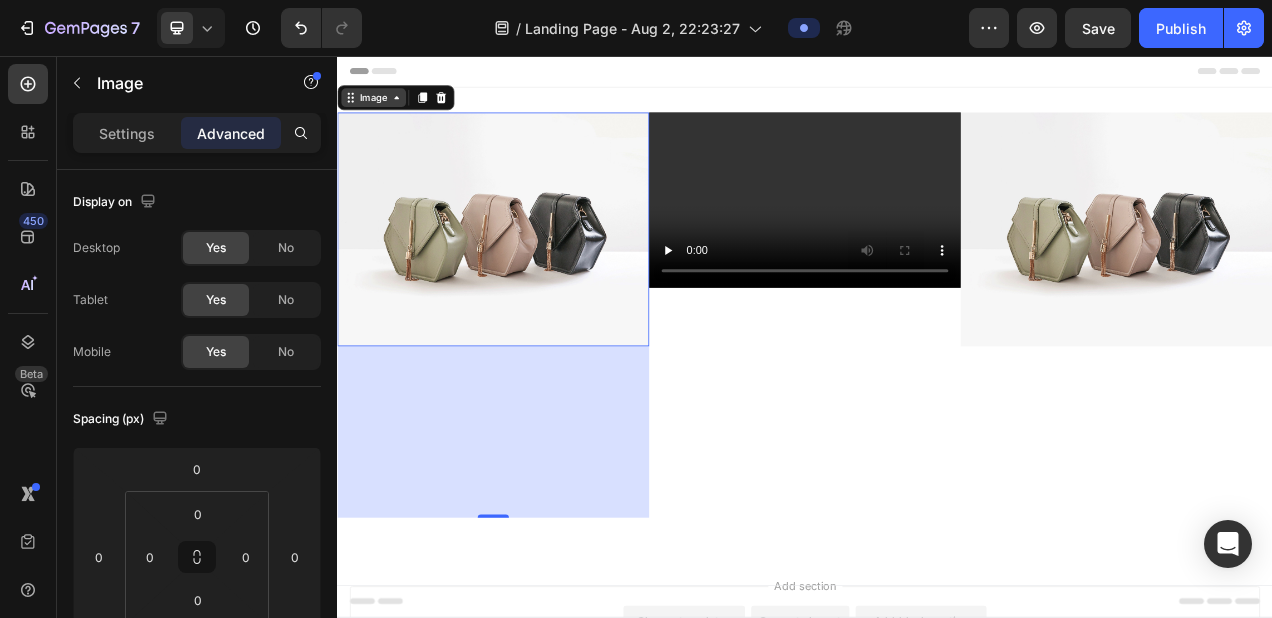 click on "Image" at bounding box center [383, 110] 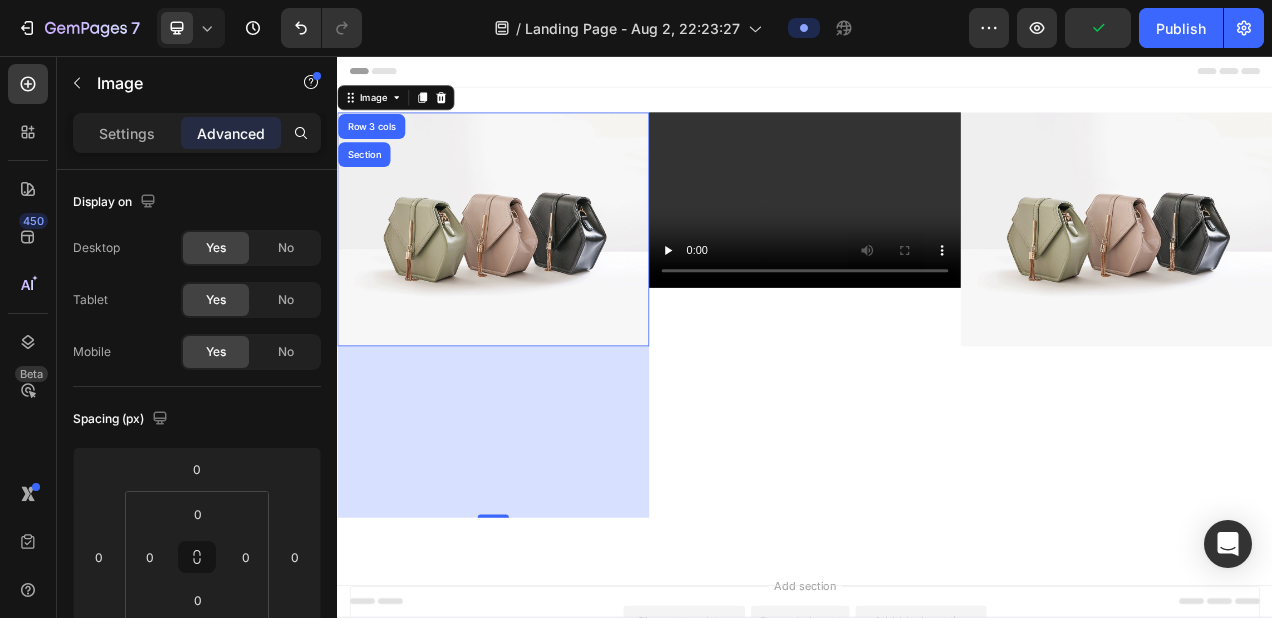 click at bounding box center [537, 279] 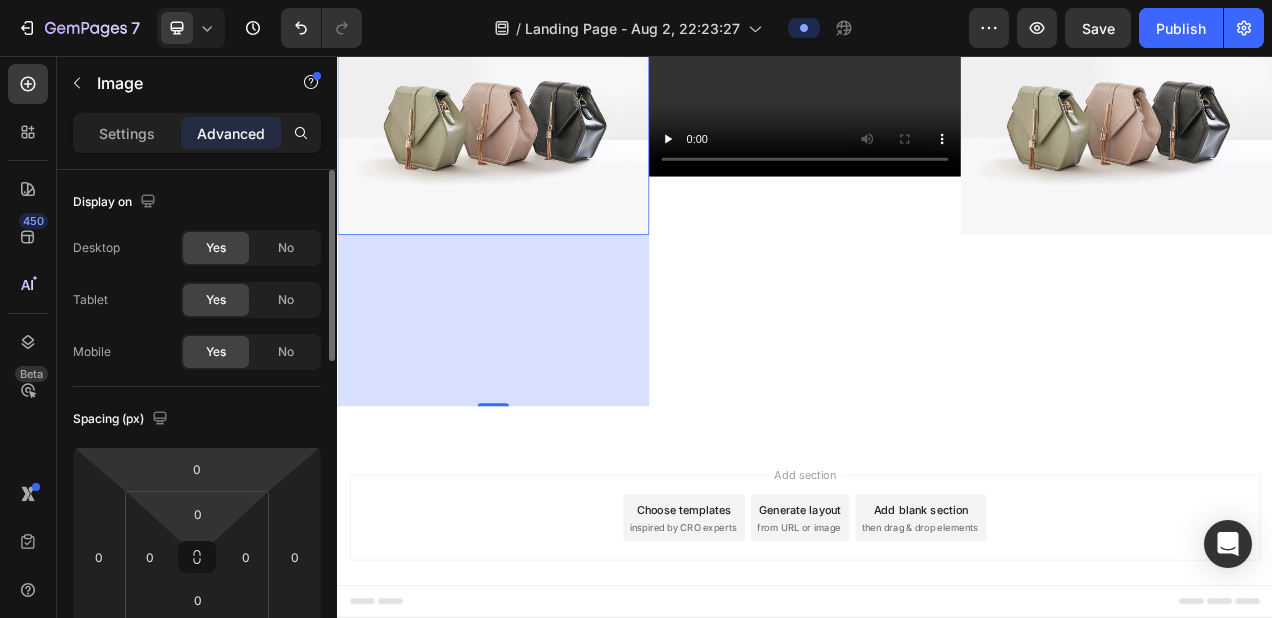 scroll, scrollTop: 146, scrollLeft: 0, axis: vertical 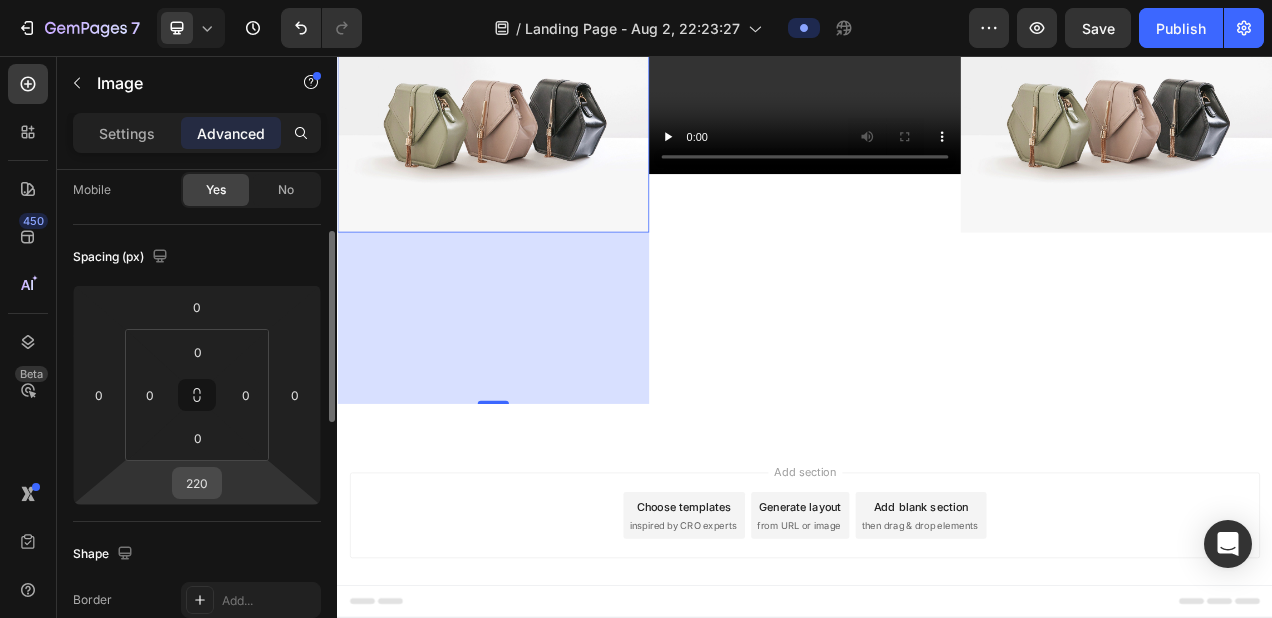 click on "220" at bounding box center [197, 483] 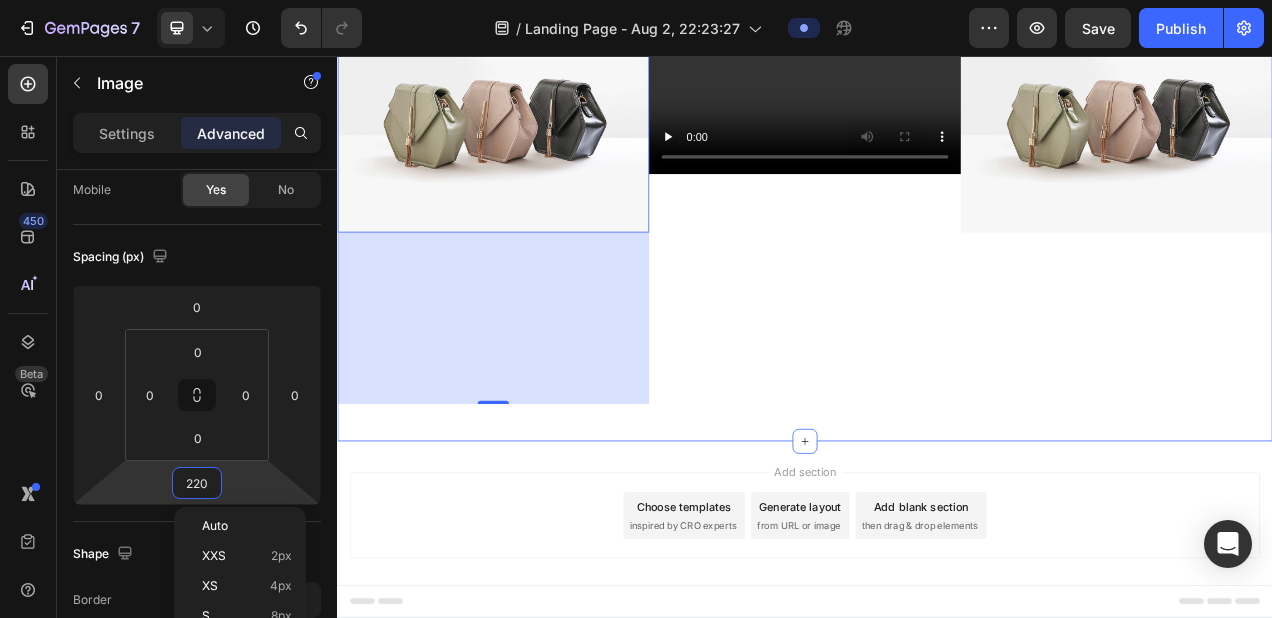 type 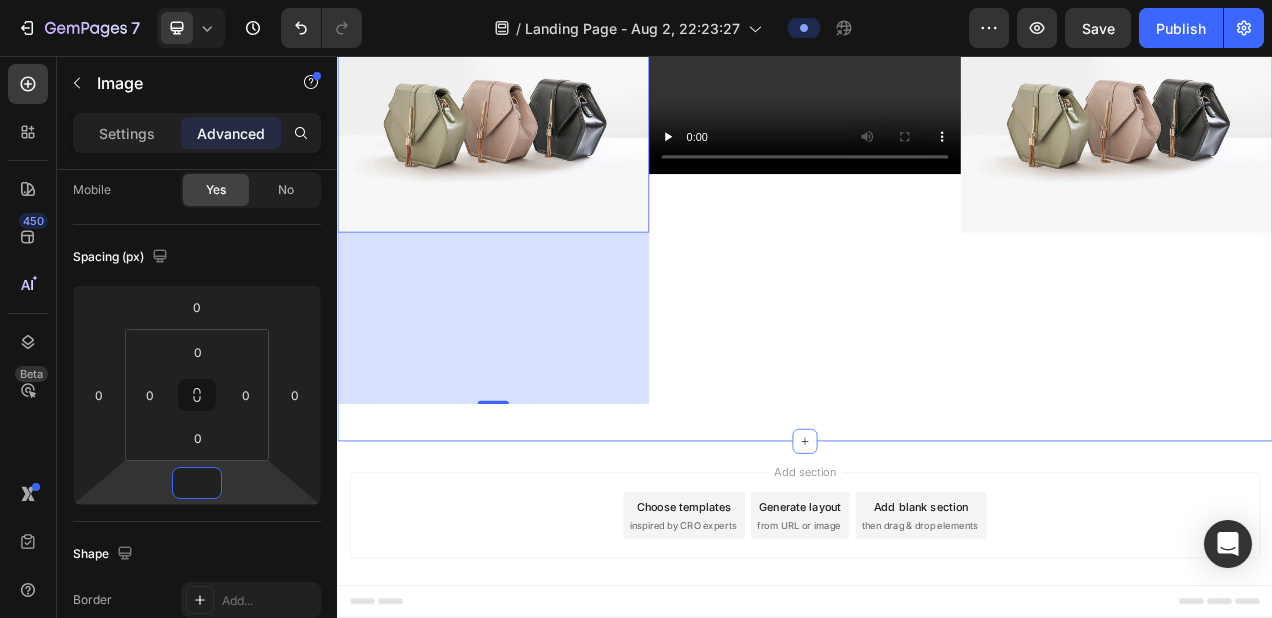 scroll, scrollTop: 0, scrollLeft: 0, axis: both 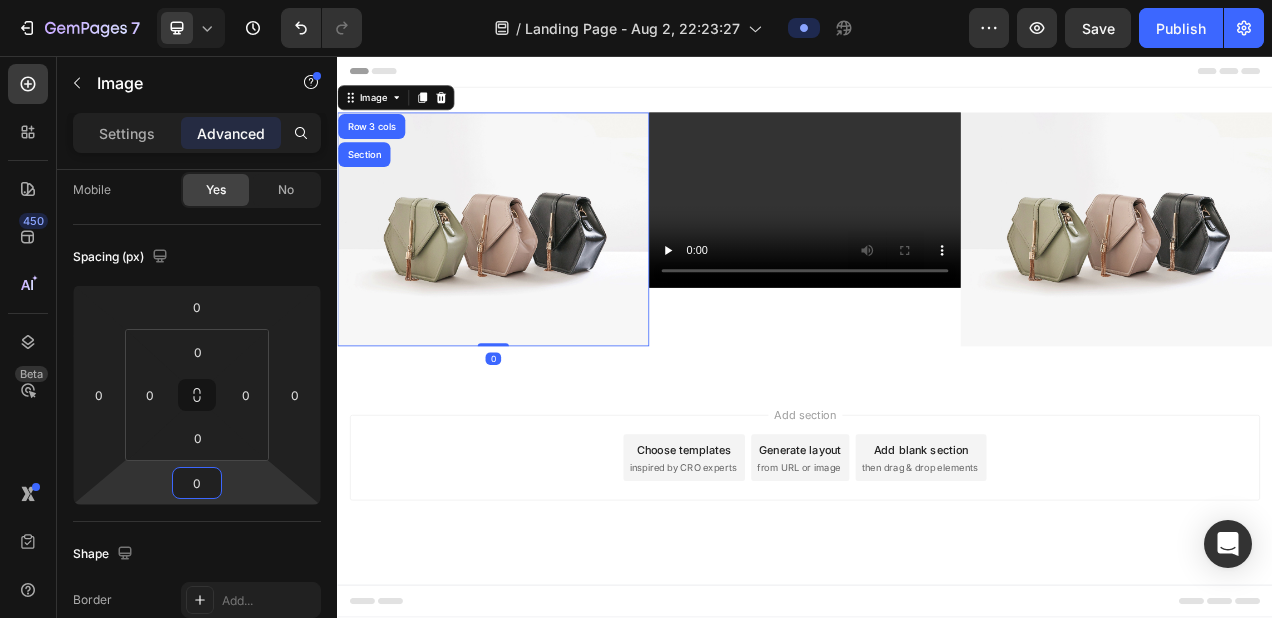 click on "Add section Choose templates inspired by CRO experts Generate layout from URL or image Add blank section then drag & drop elements" at bounding box center [937, 572] 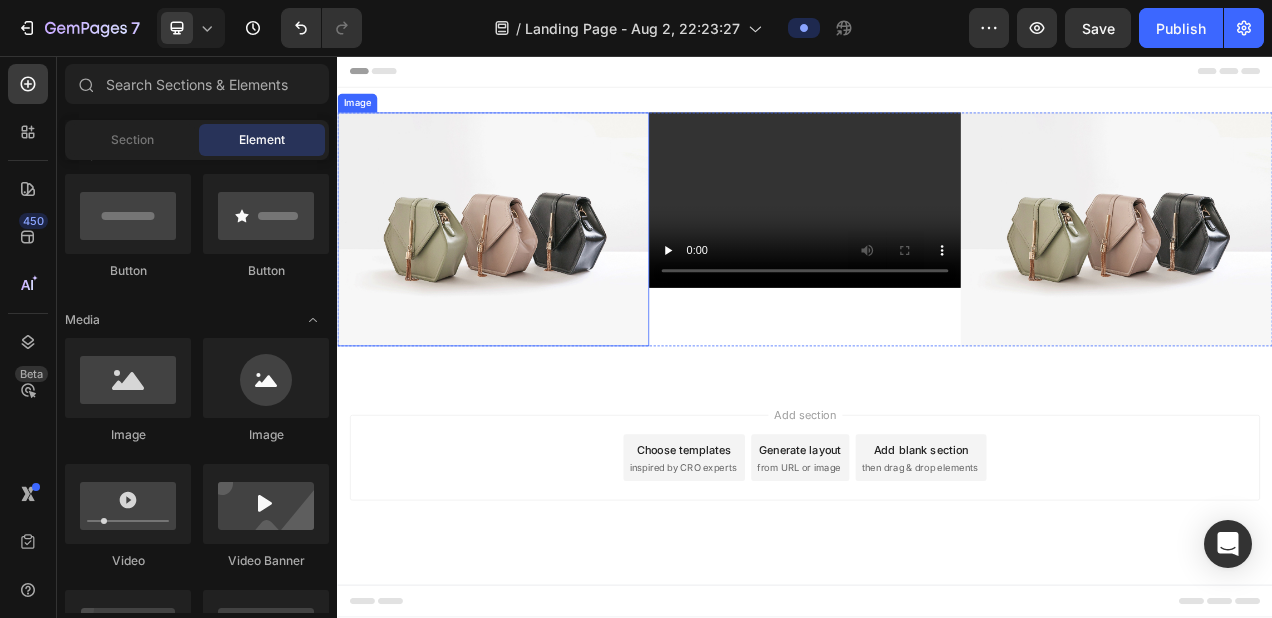 click at bounding box center [537, 279] 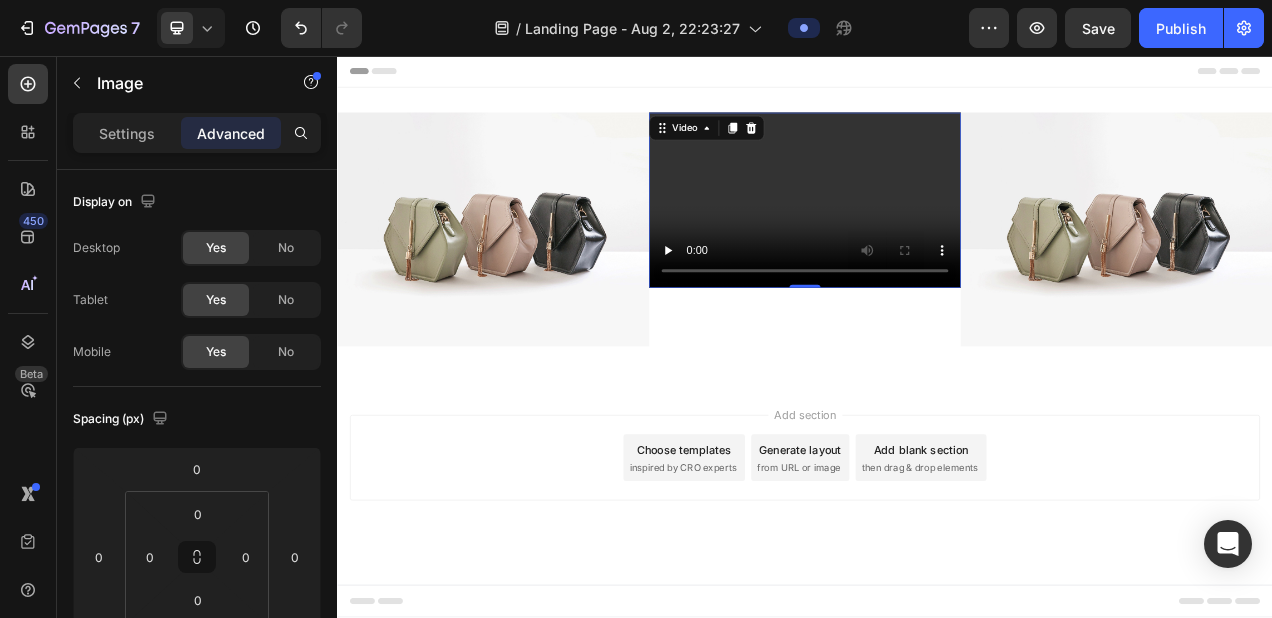 click at bounding box center [937, 241] 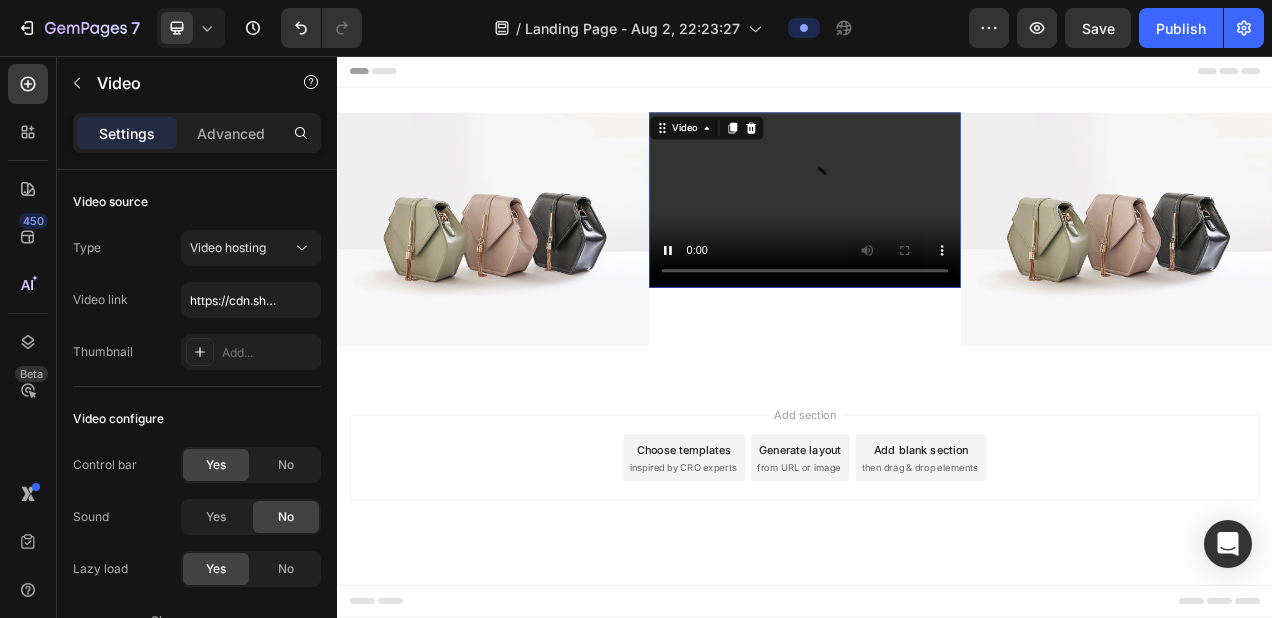 drag, startPoint x: 932, startPoint y: 352, endPoint x: 935, endPoint y: 408, distance: 56.0803 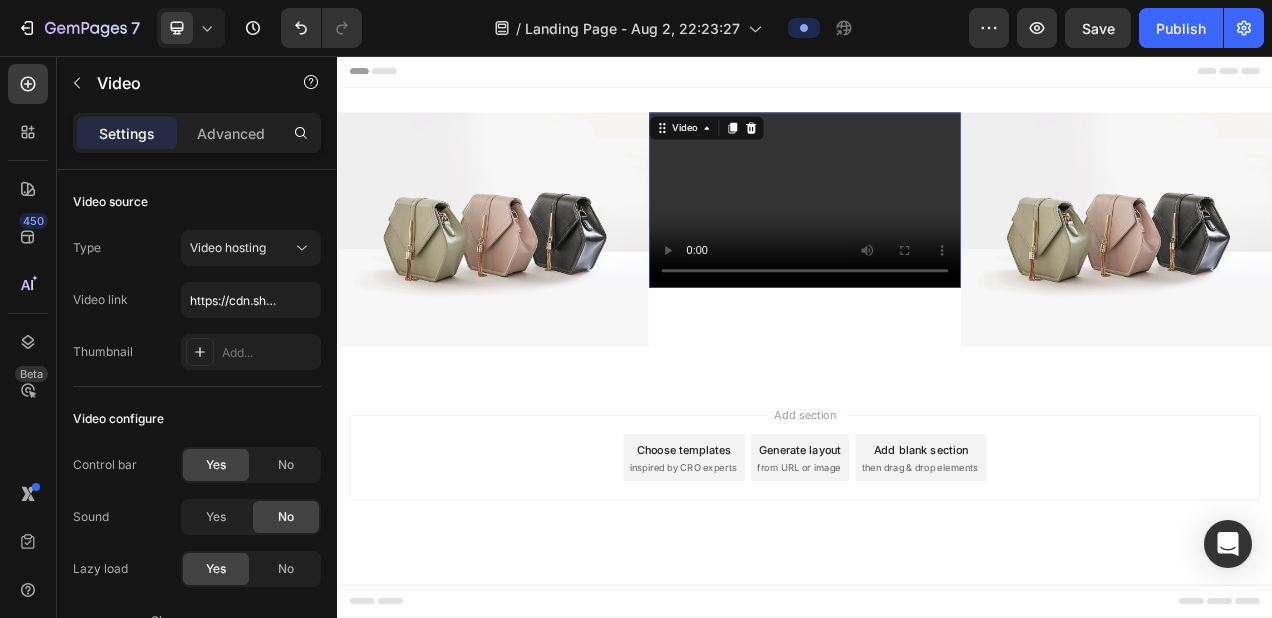 click on "Video   52" at bounding box center (937, 279) 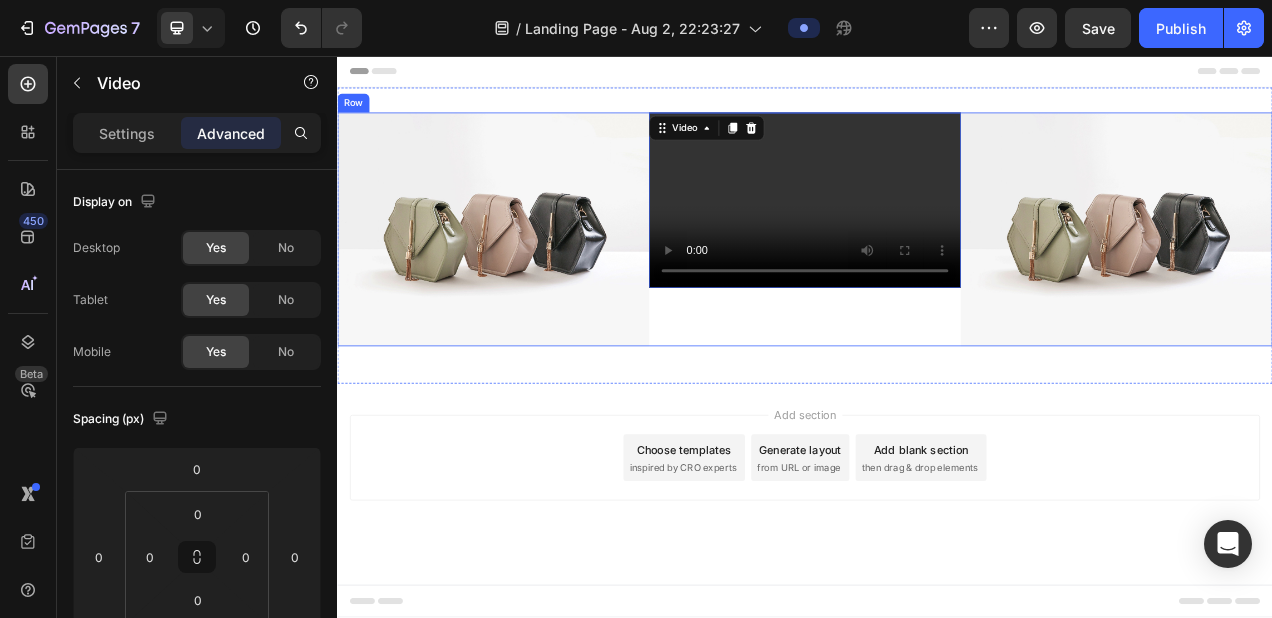 type 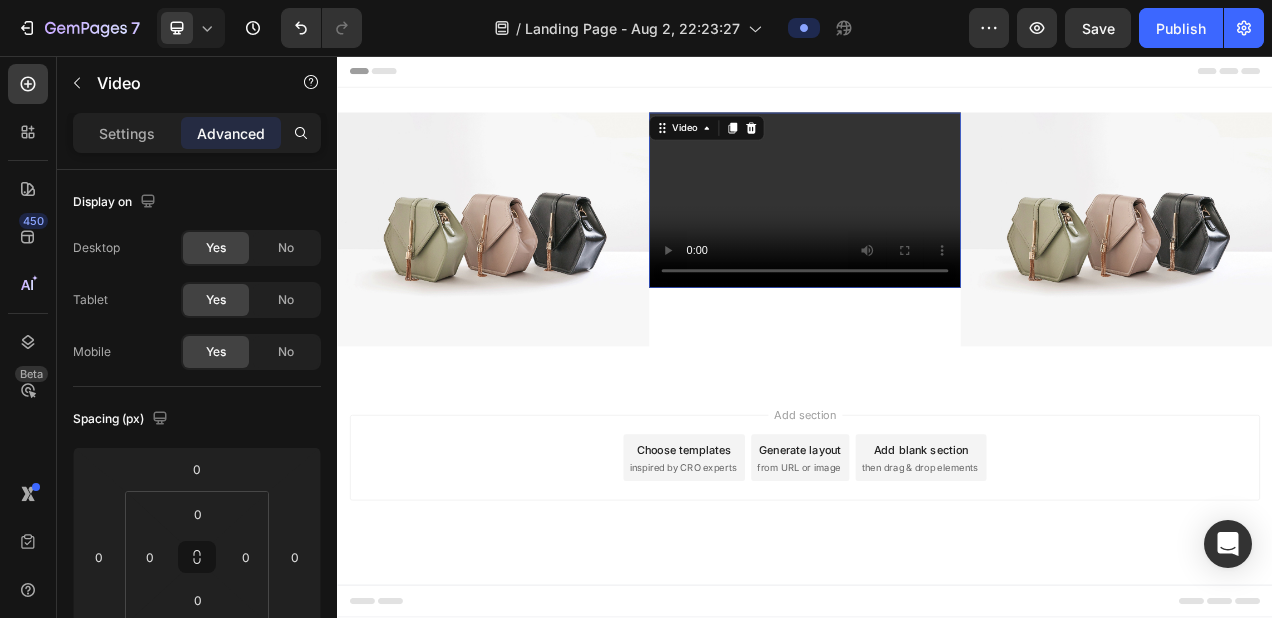 click at bounding box center (937, 241) 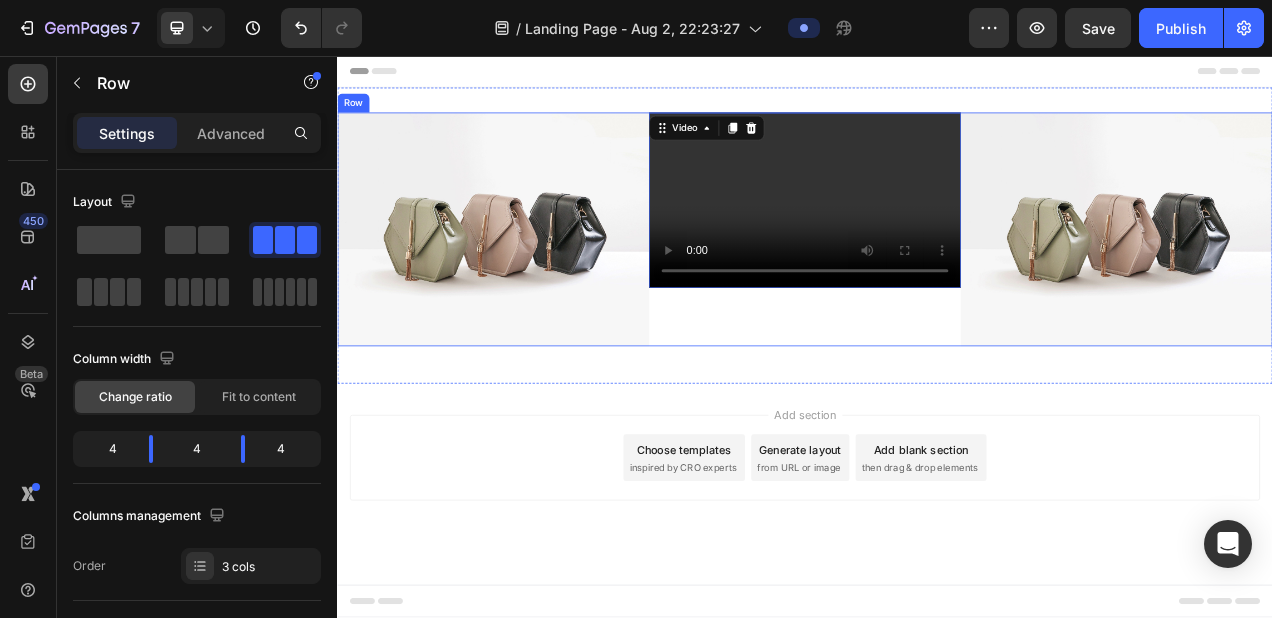 click on "Video   56" at bounding box center (937, 279) 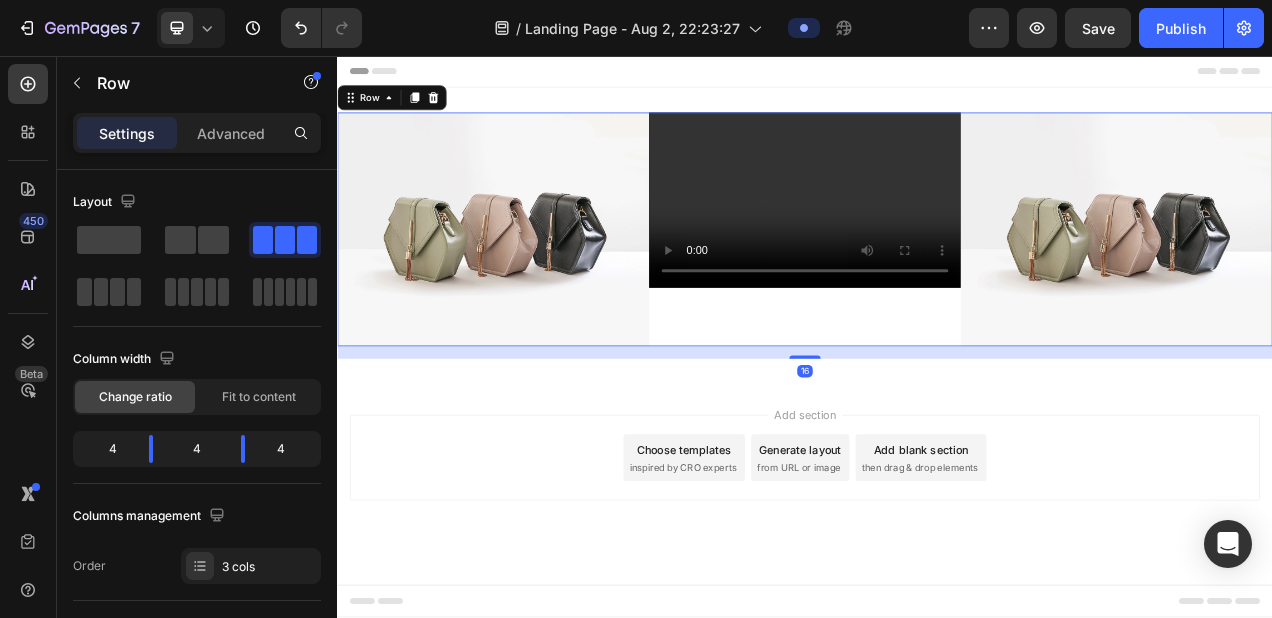 click on "Add section Choose templates inspired by CRO experts Generate layout from URL or image Add blank section then drag & drop elements" at bounding box center (937, 572) 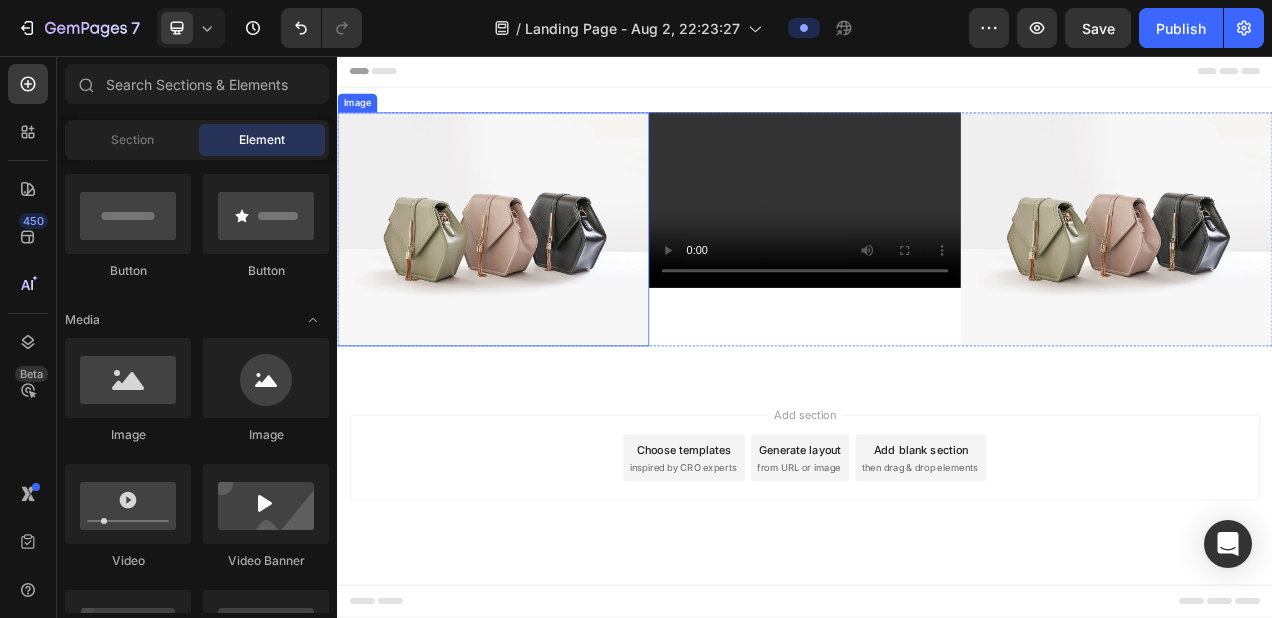 click at bounding box center (537, 279) 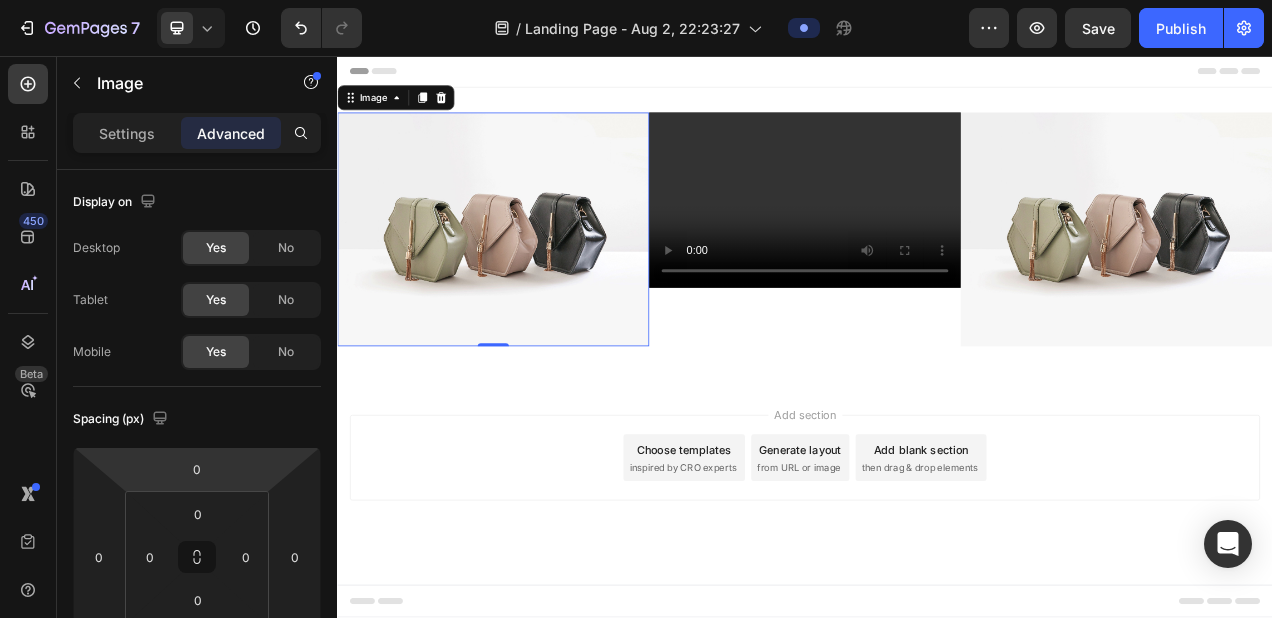 click at bounding box center [537, 279] 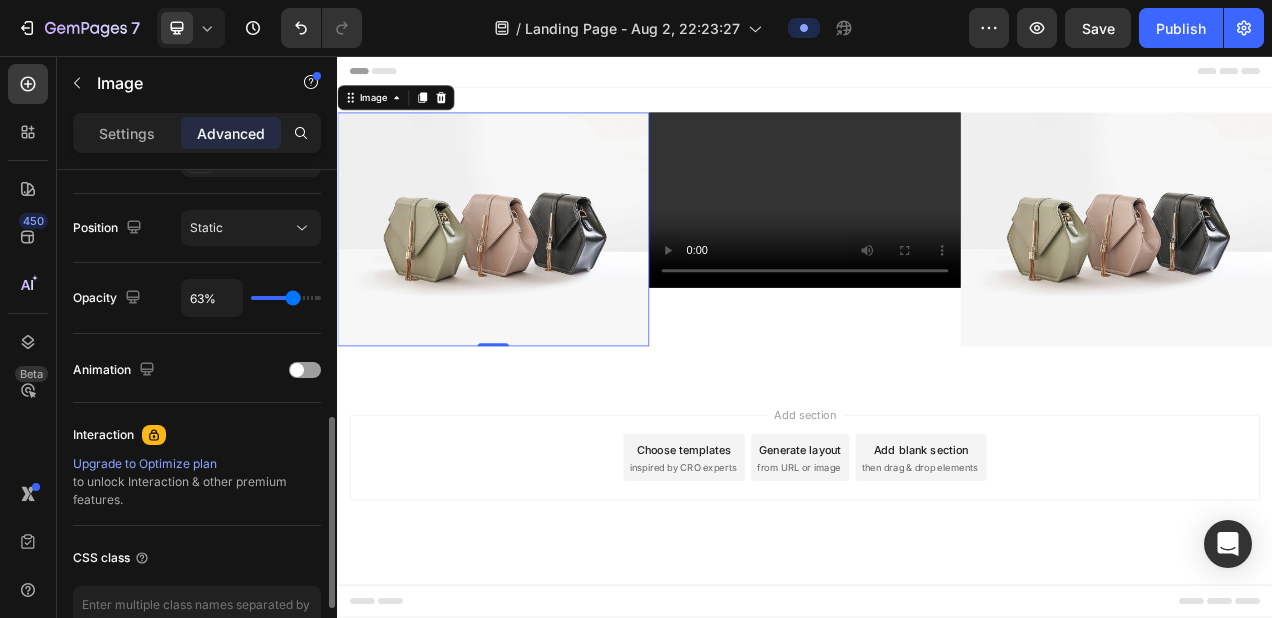 scroll, scrollTop: 728, scrollLeft: 0, axis: vertical 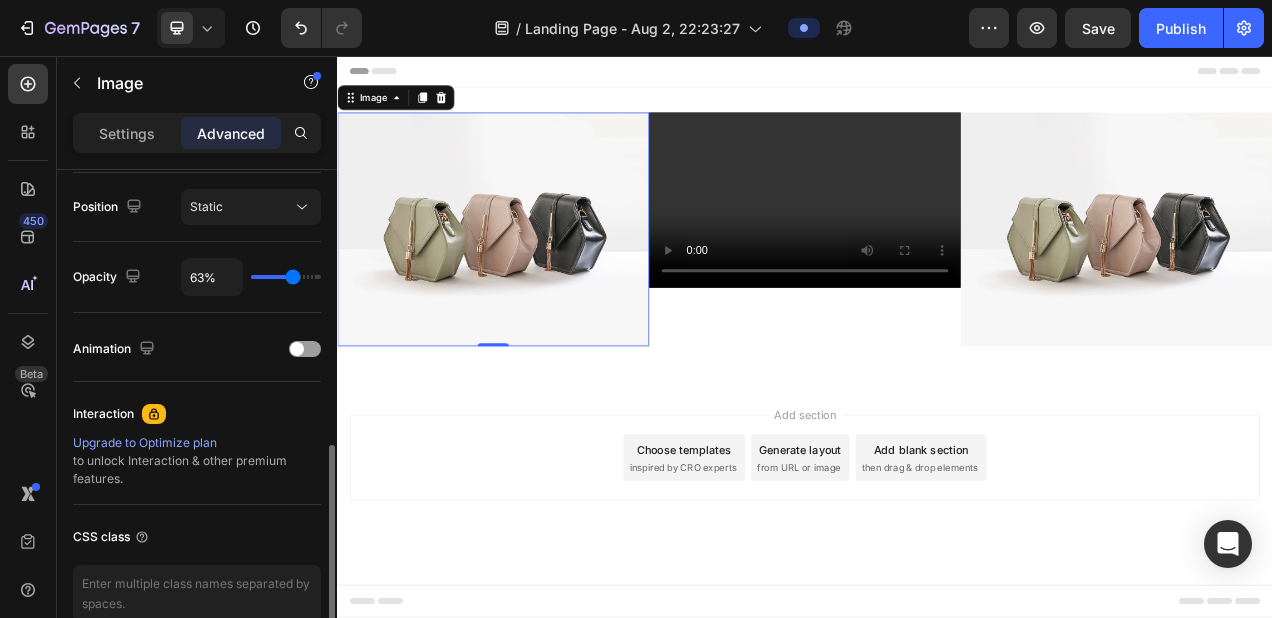 click at bounding box center (537, 279) 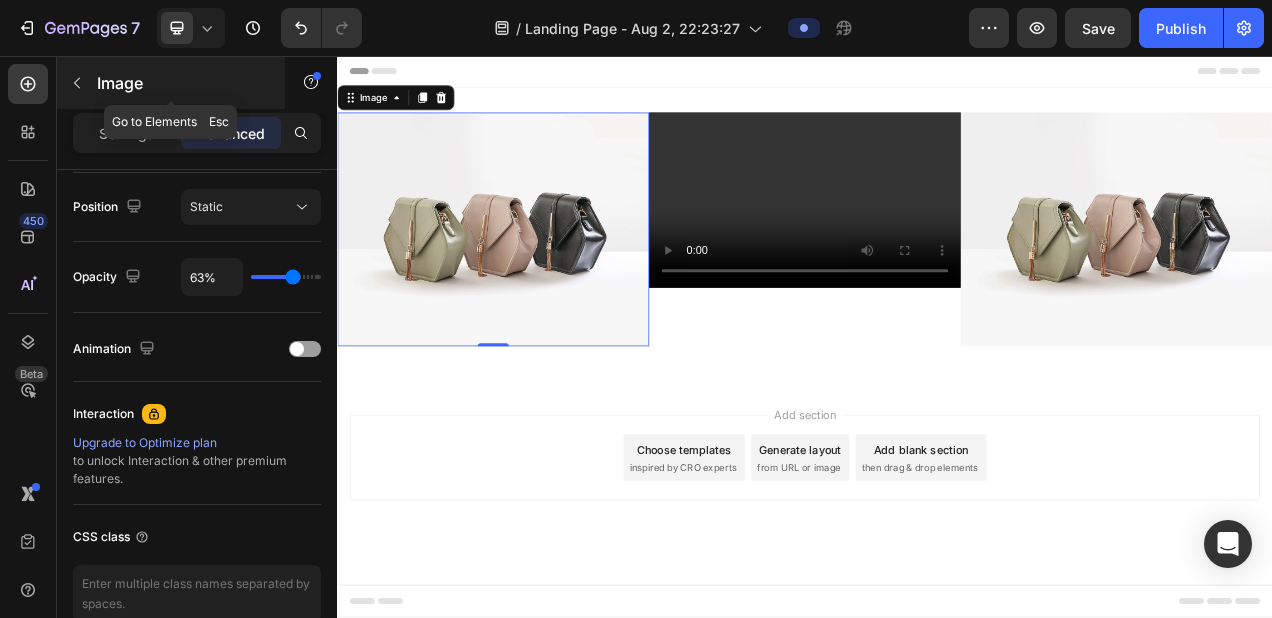 click 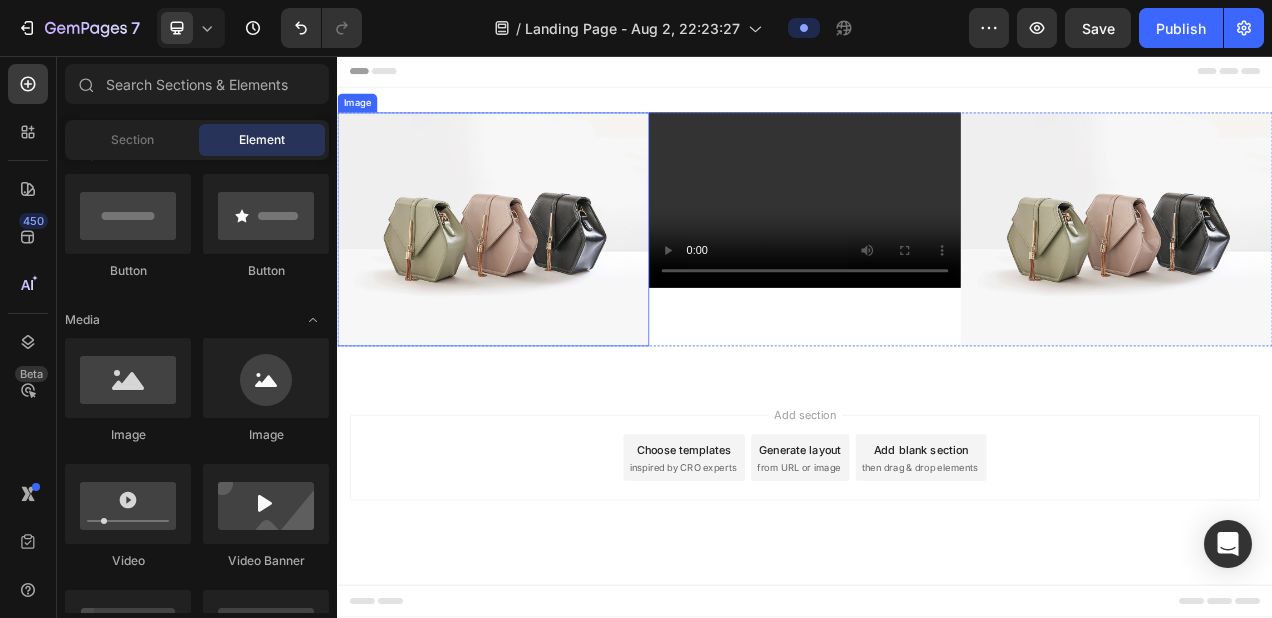 click at bounding box center (537, 279) 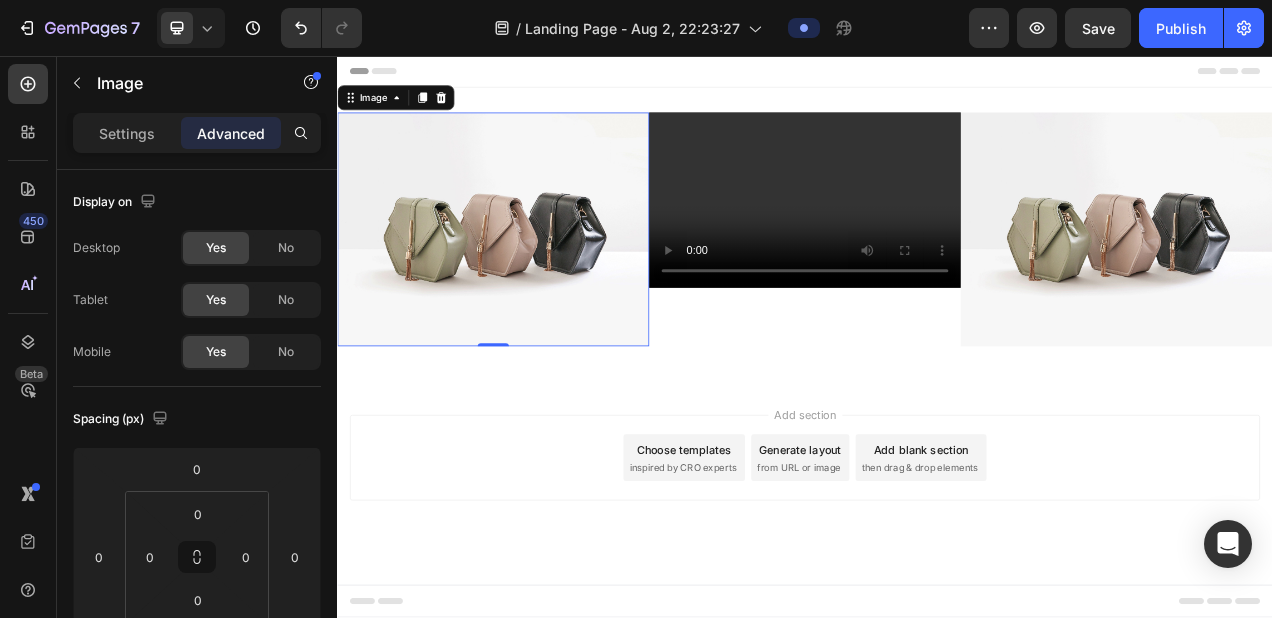 click at bounding box center [537, 279] 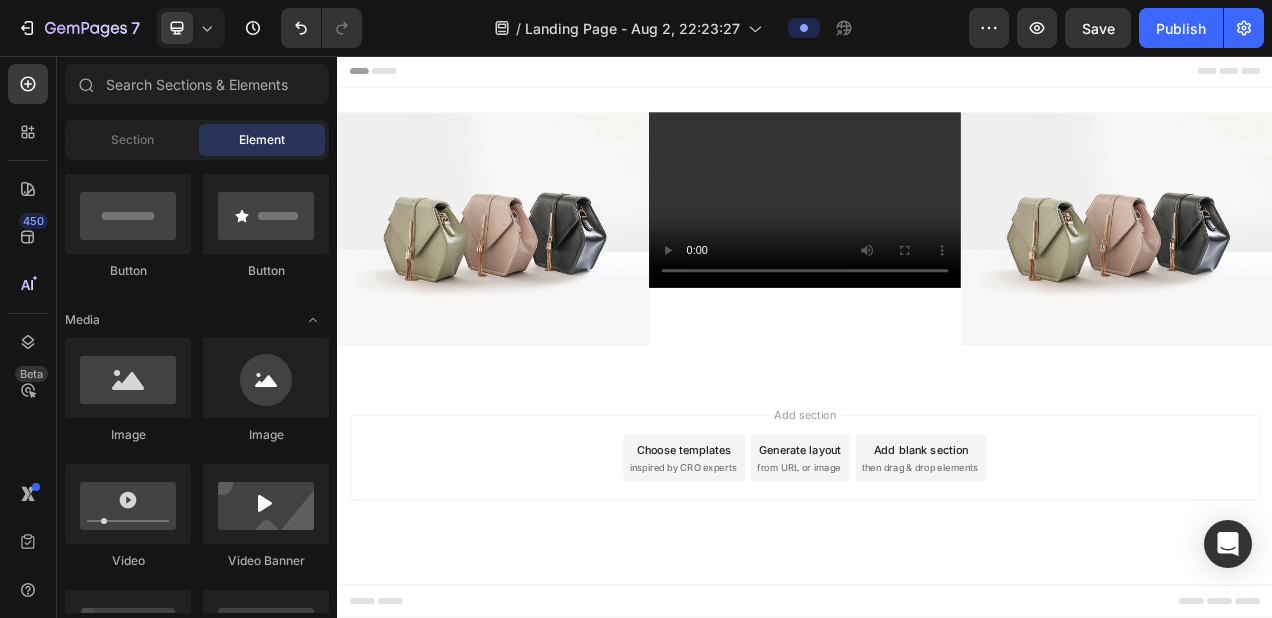 click on "Header" at bounding box center (937, 76) 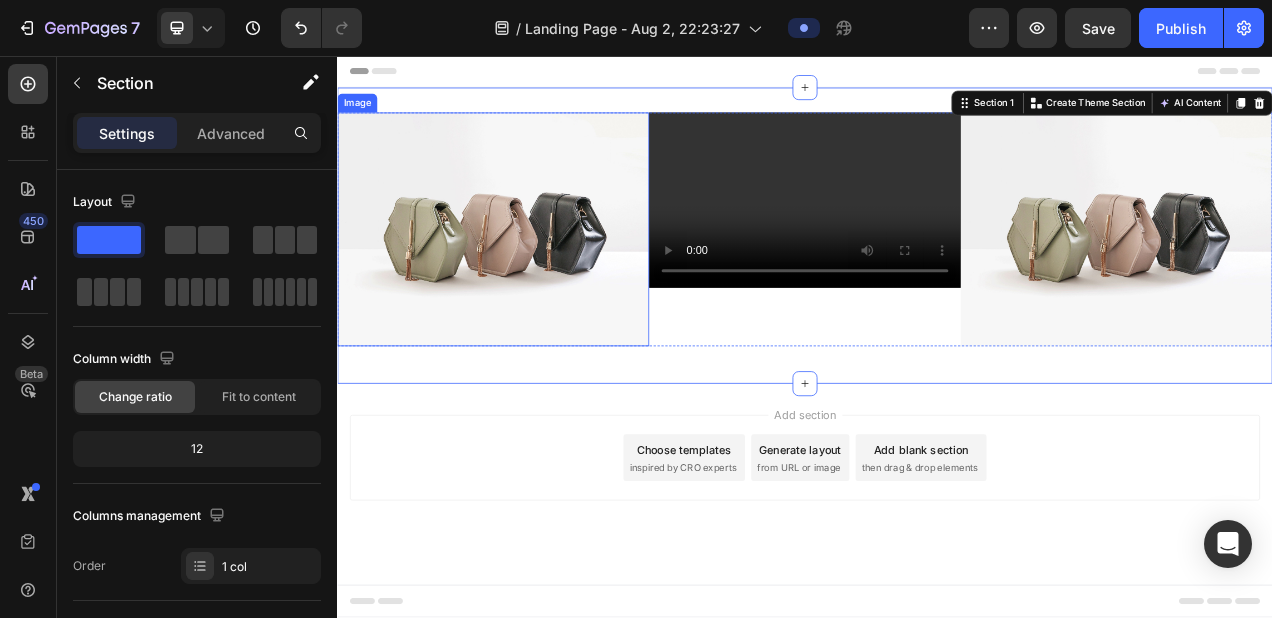 click at bounding box center (537, 279) 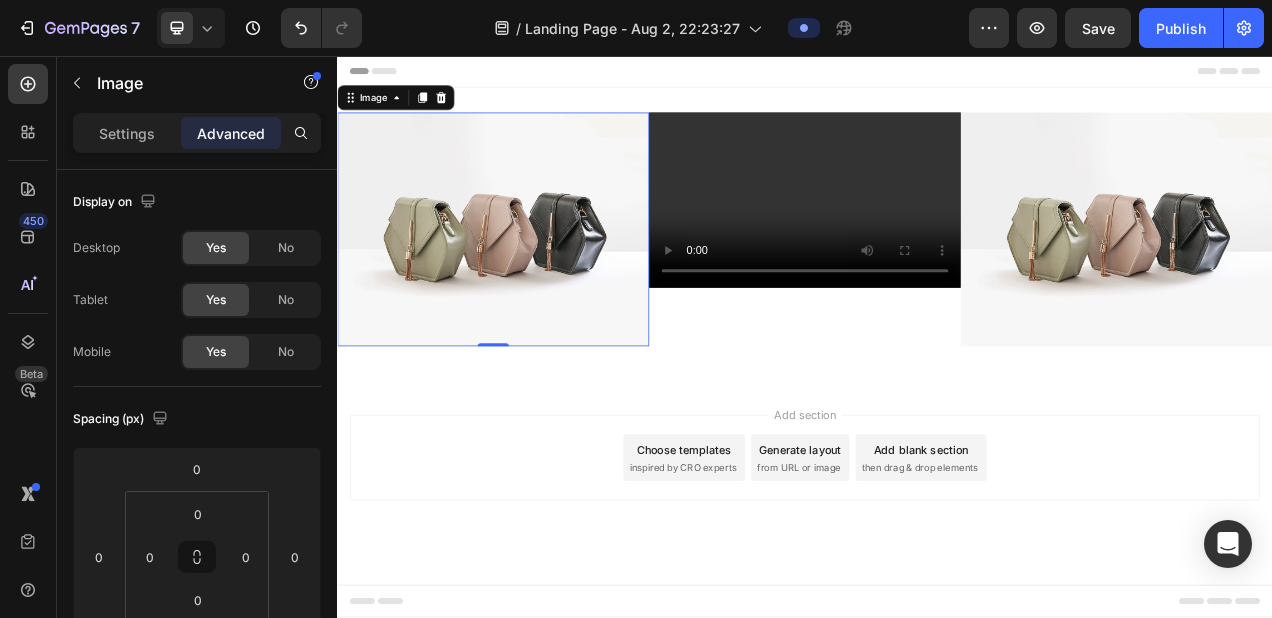 click at bounding box center [537, 279] 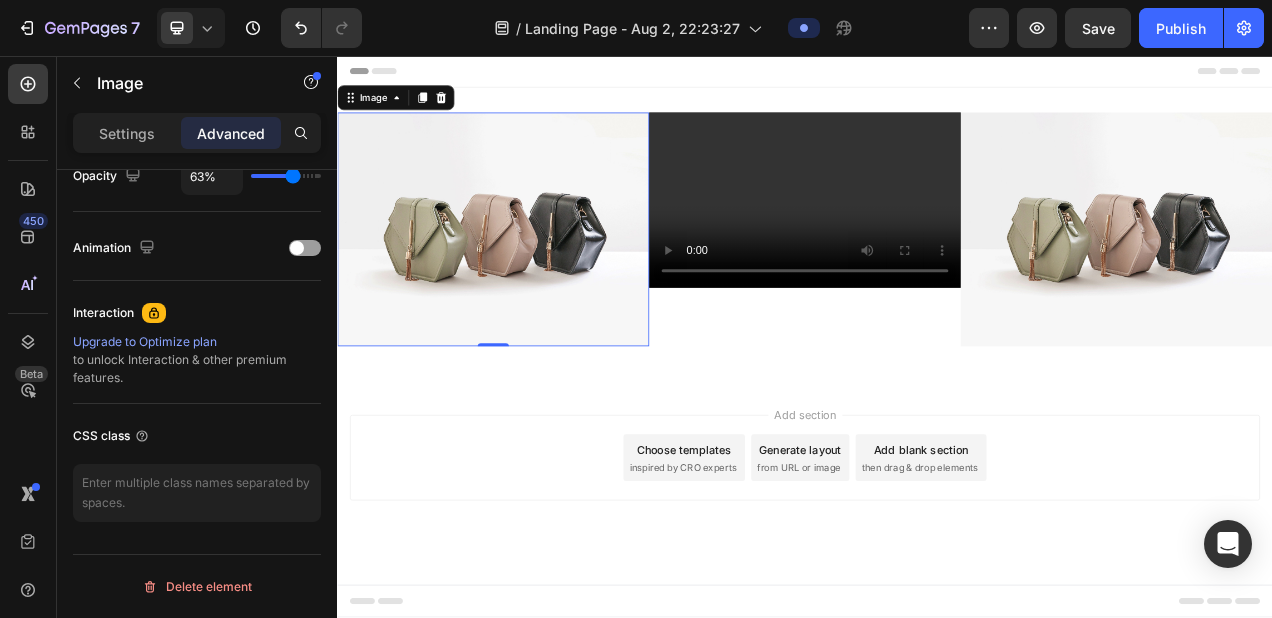 scroll, scrollTop: 0, scrollLeft: 0, axis: both 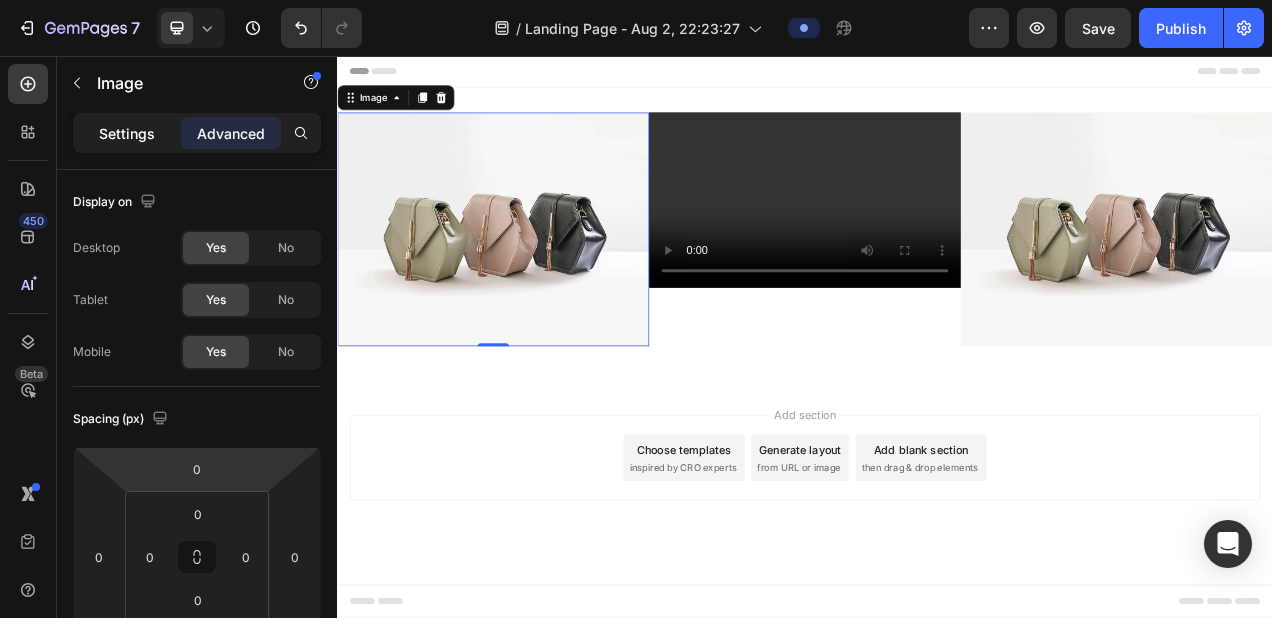 click on "Settings" at bounding box center (127, 133) 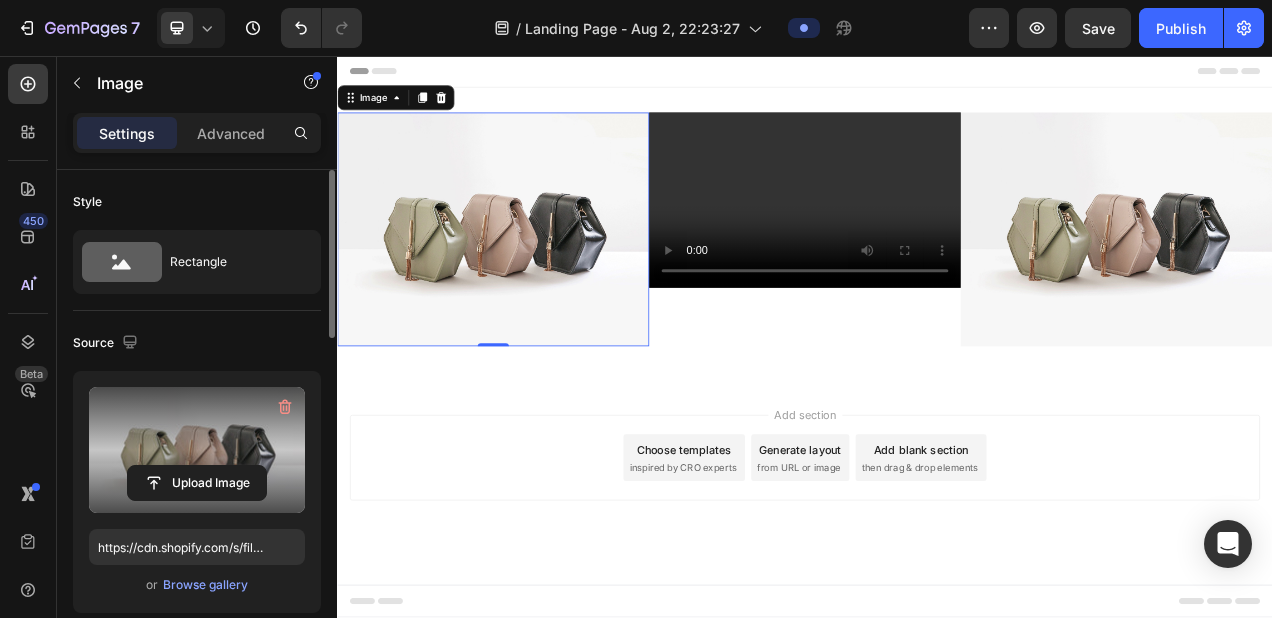click at bounding box center (197, 450) 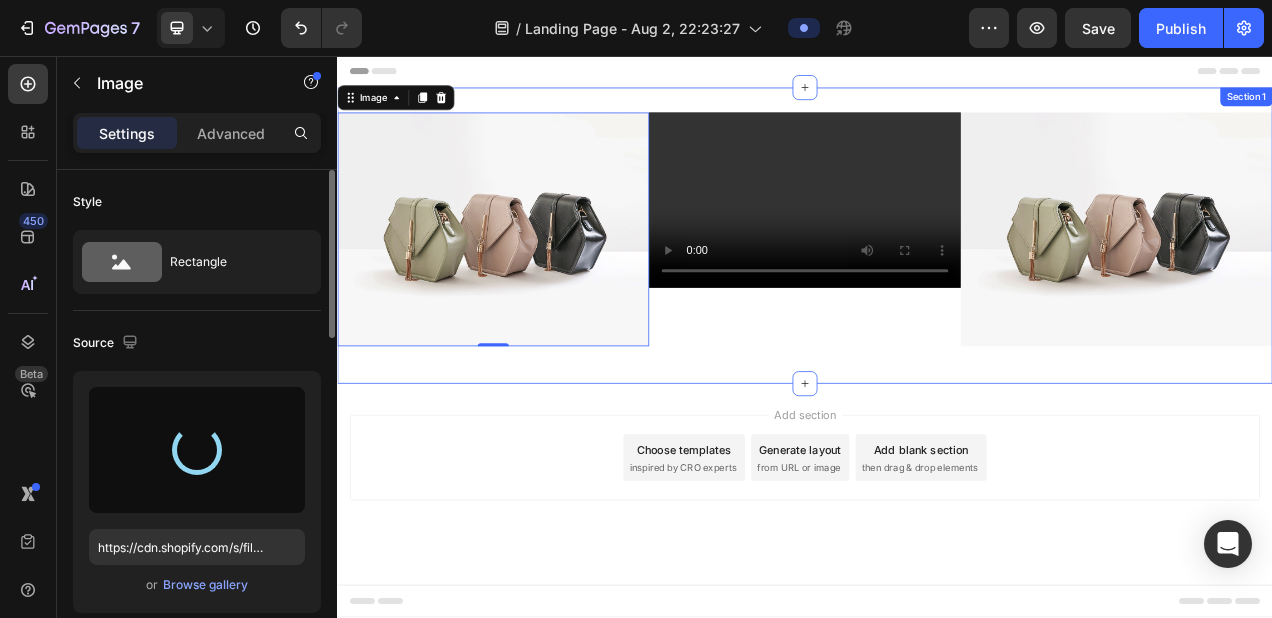 type on "https://cdn.shopify.com/s/files/1/0688/7394/5148/files/gempages_578118090676503056-56e9843b-6922-42c8-b41f-5243b927a1af.png" 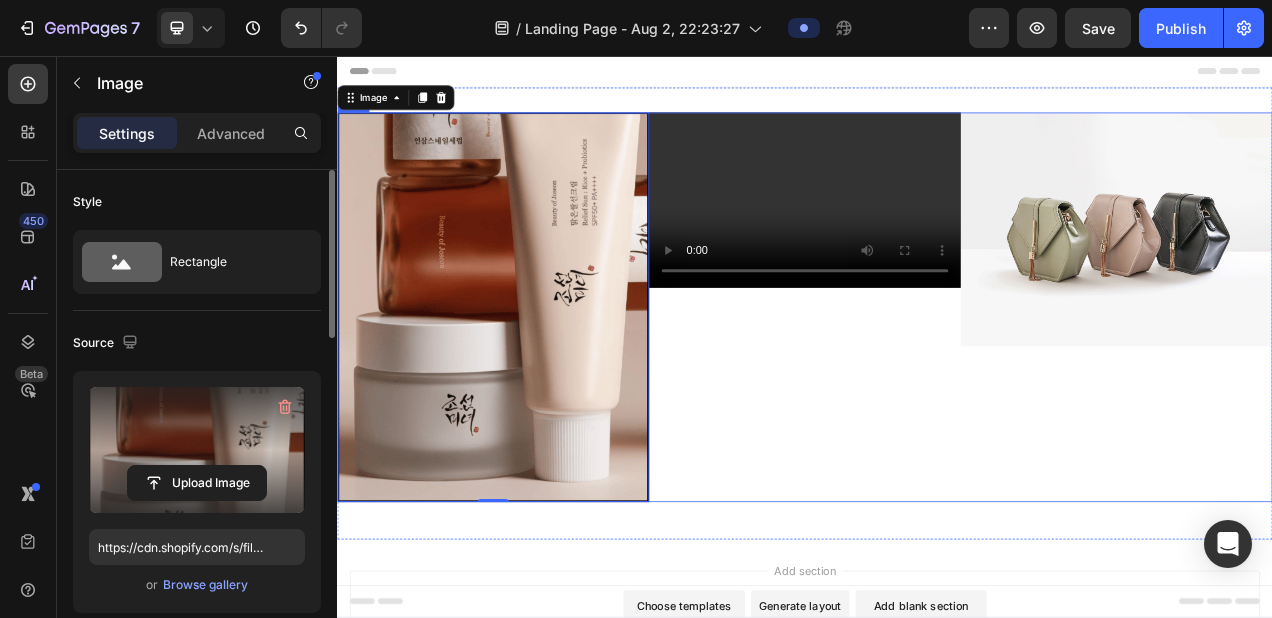 click on "Video" at bounding box center [937, 379] 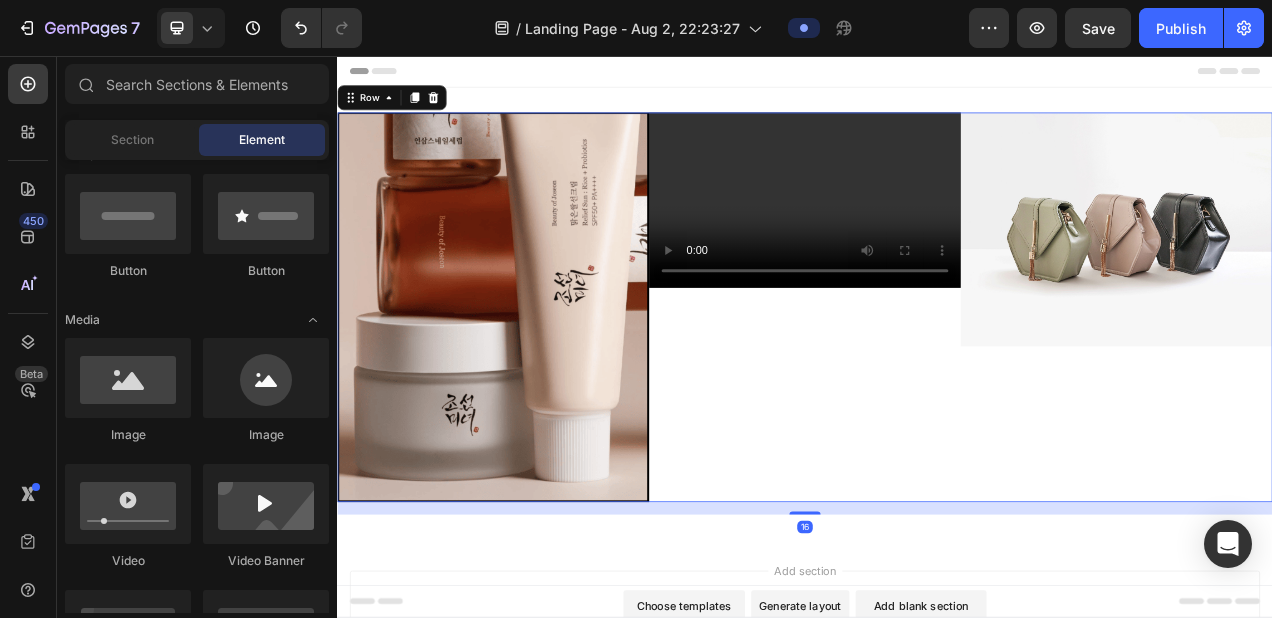click on "Add section Choose templates inspired by CRO experts Generate layout from URL or image Add blank section then drag & drop elements" at bounding box center (937, 772) 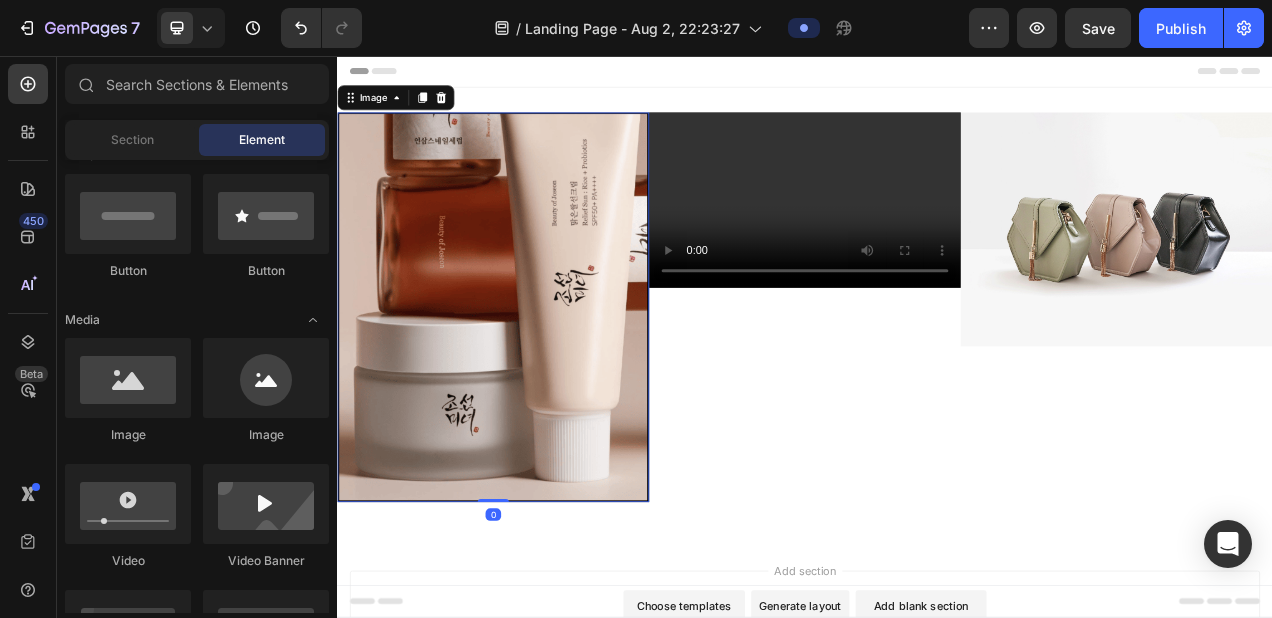 click at bounding box center [537, 379] 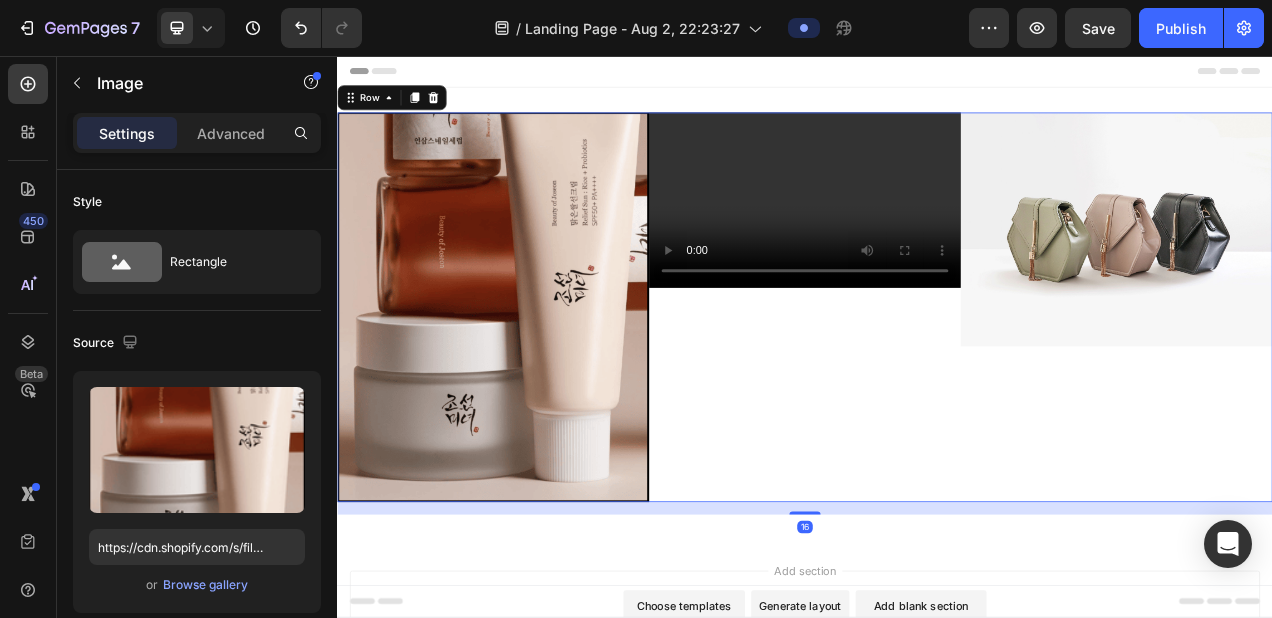 click on "Video" at bounding box center [937, 379] 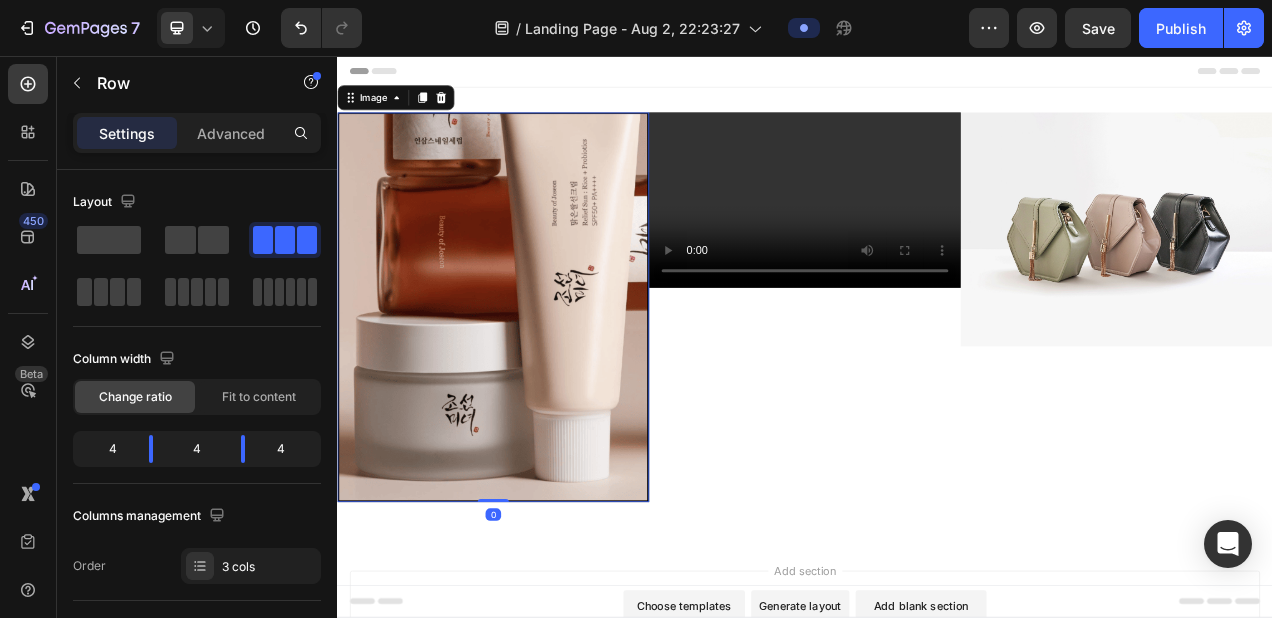 click at bounding box center (537, 379) 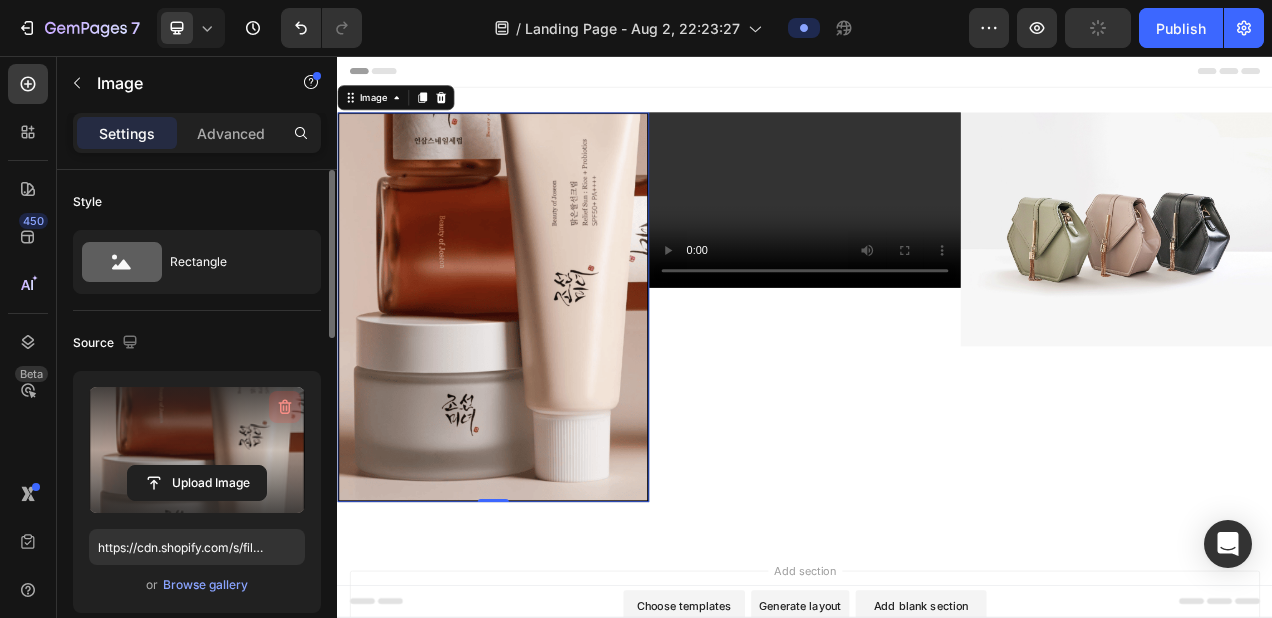 click 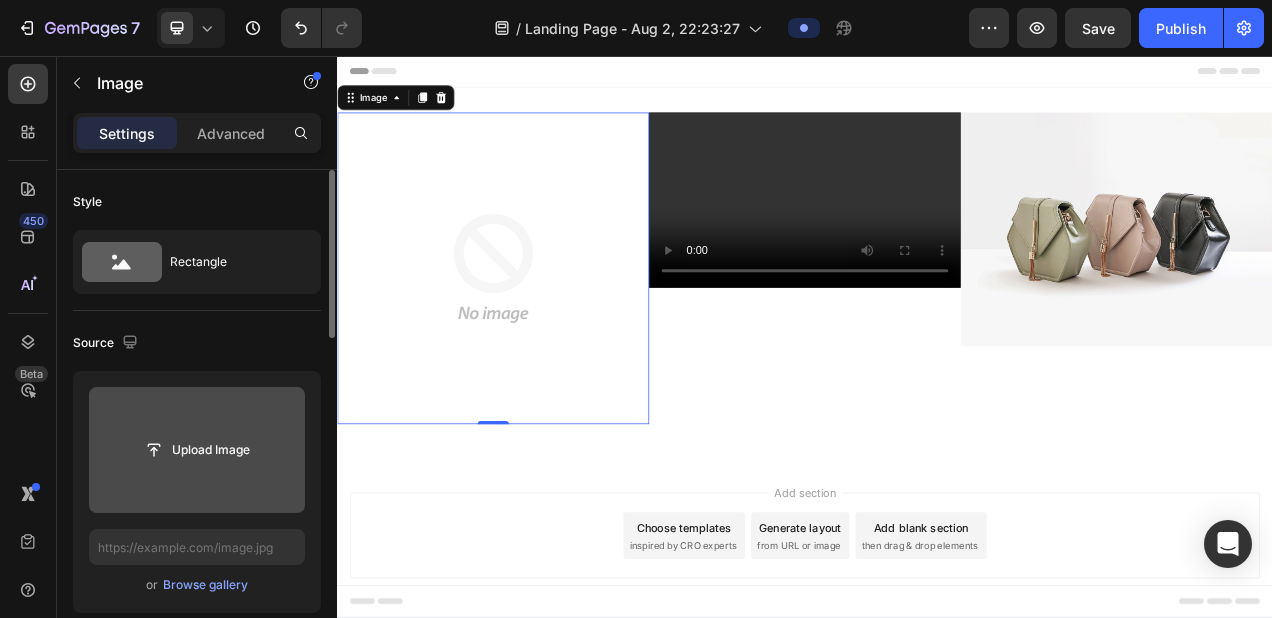 click 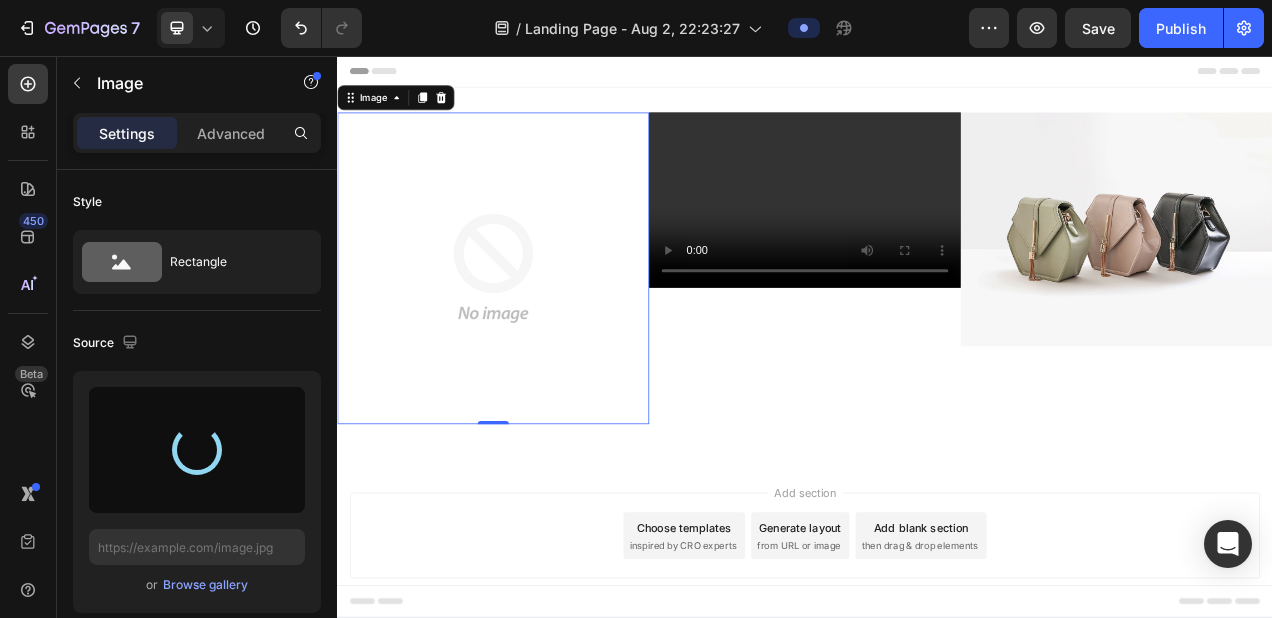 type on "https://cdn.shopify.com/s/files/1/0688/7394/5148/files/gempages_578118090676503056-3e3f3321-a96a-4414-8880-5b2d5c0ca3fb.jpg" 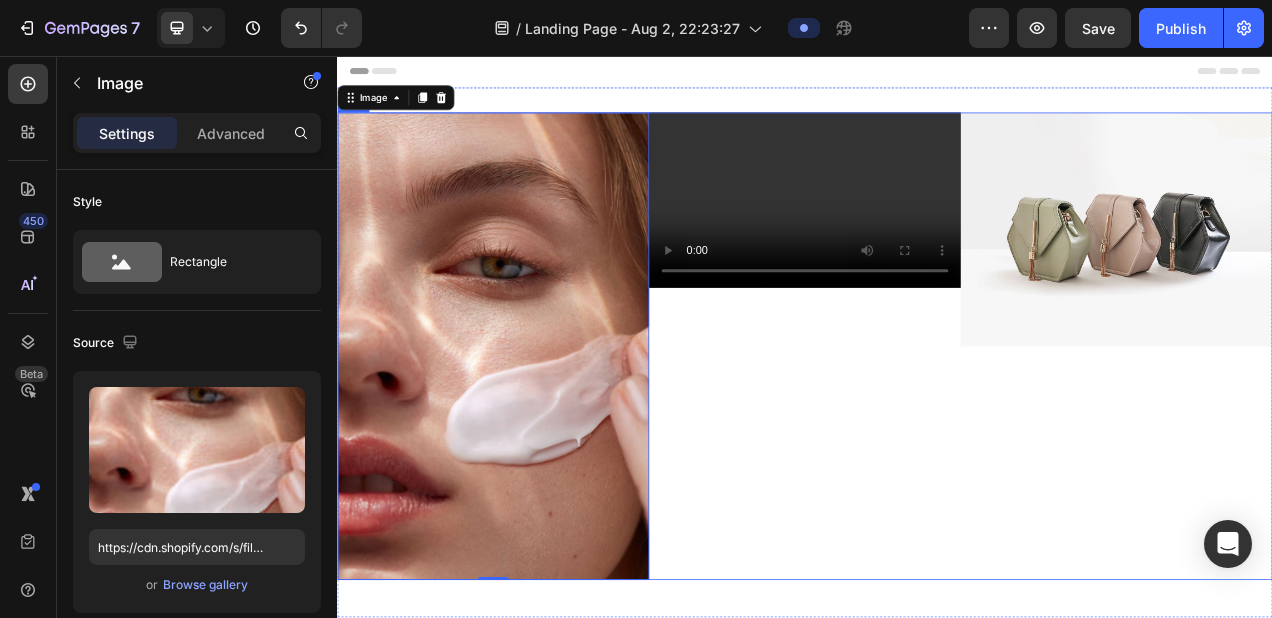 click on "Video" at bounding box center (937, 429) 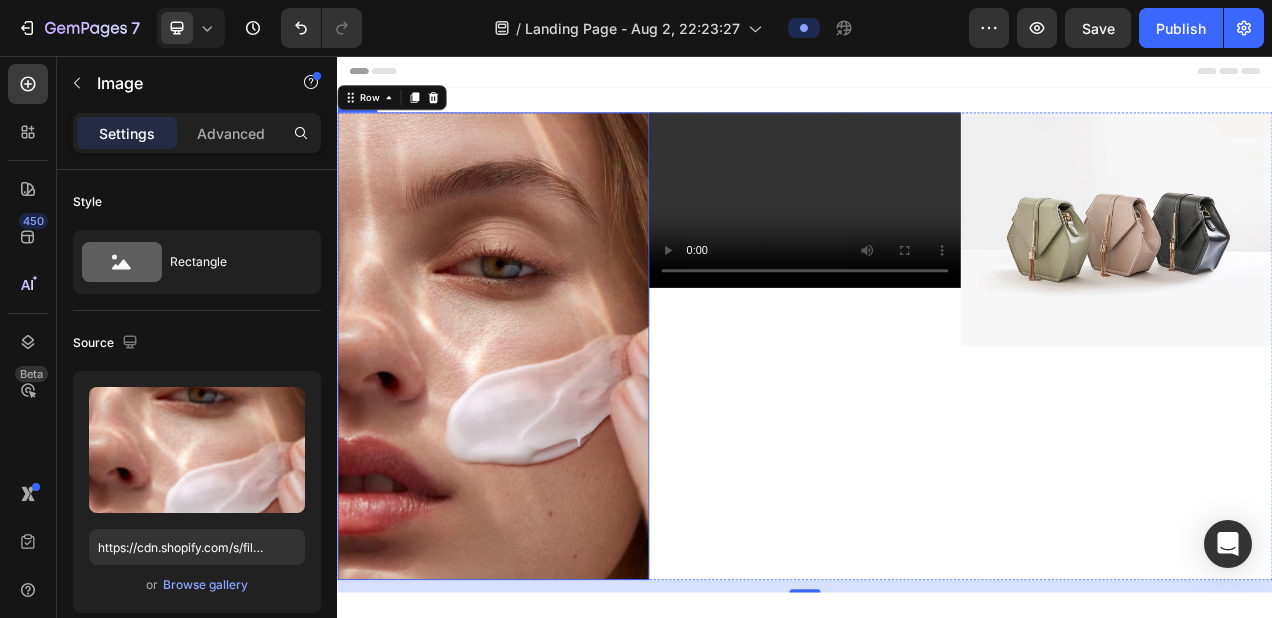 click at bounding box center (537, 429) 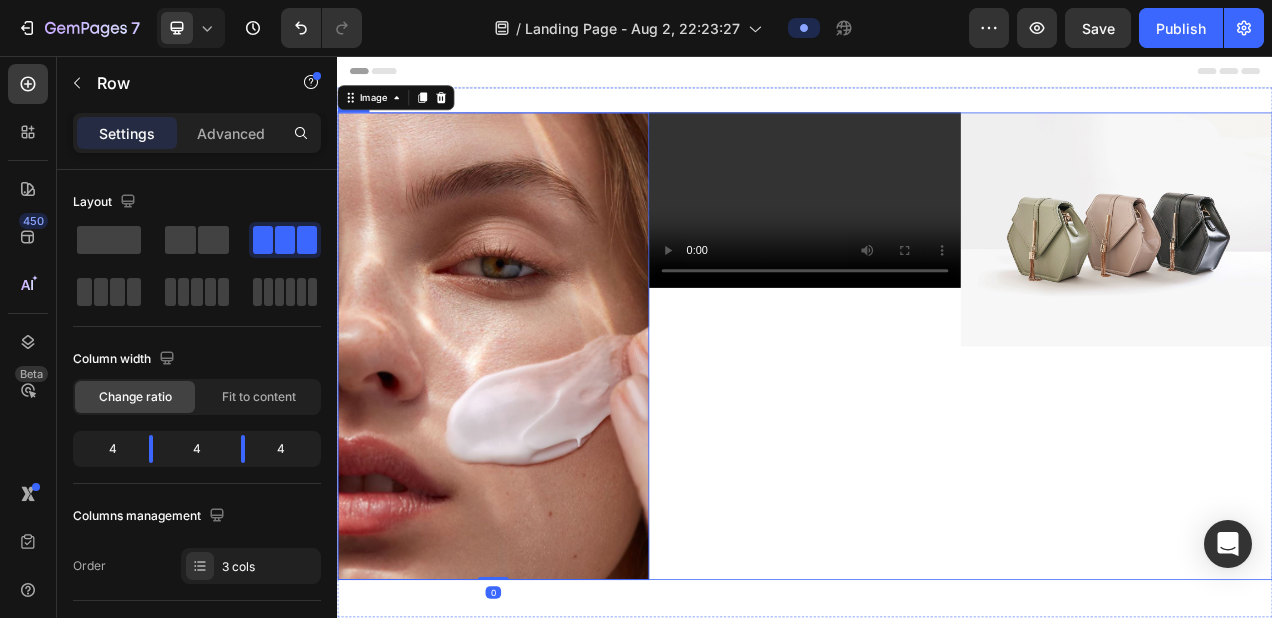 click on "Video" at bounding box center [937, 429] 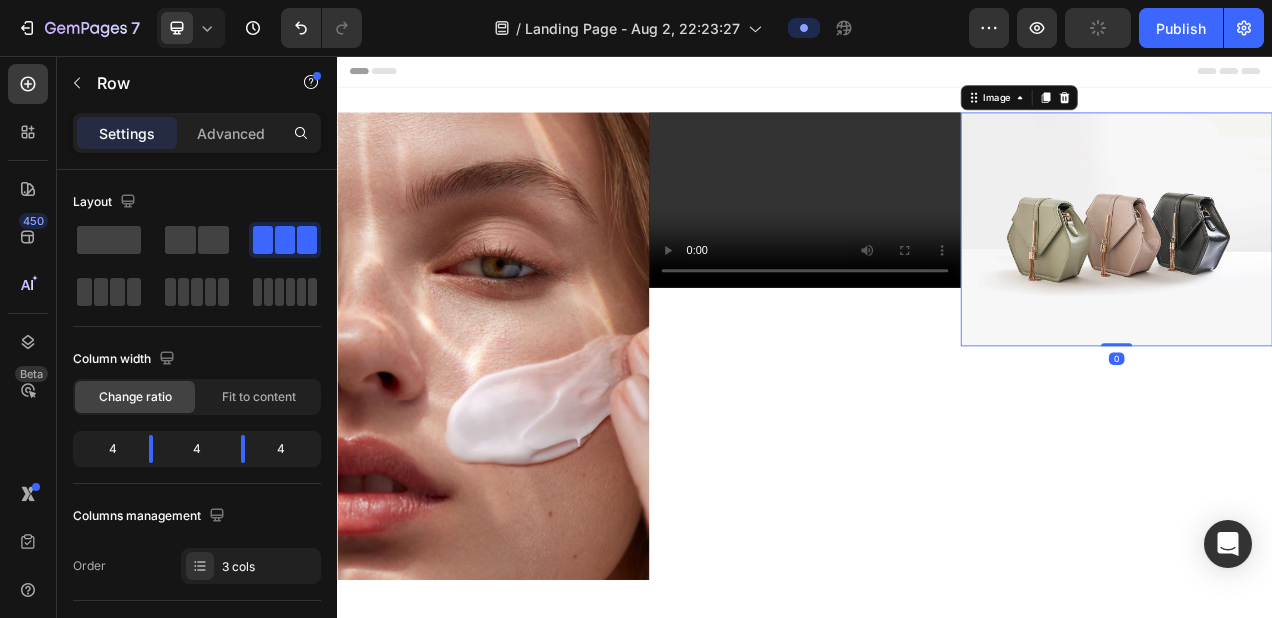 click at bounding box center [1337, 279] 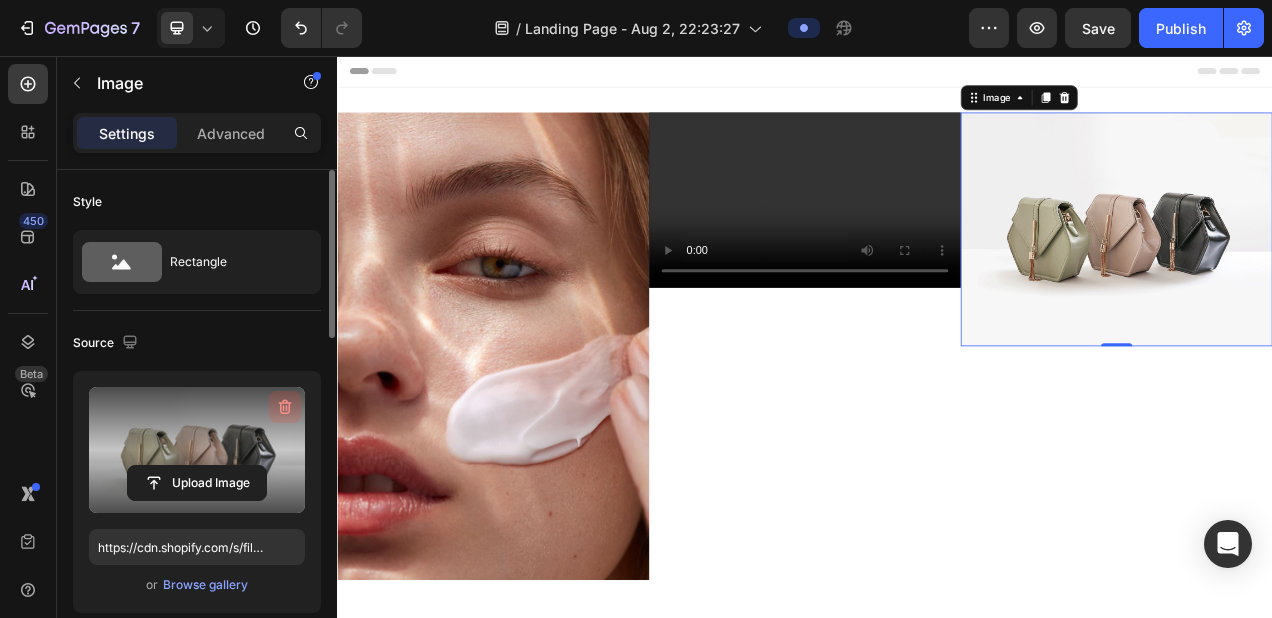 click 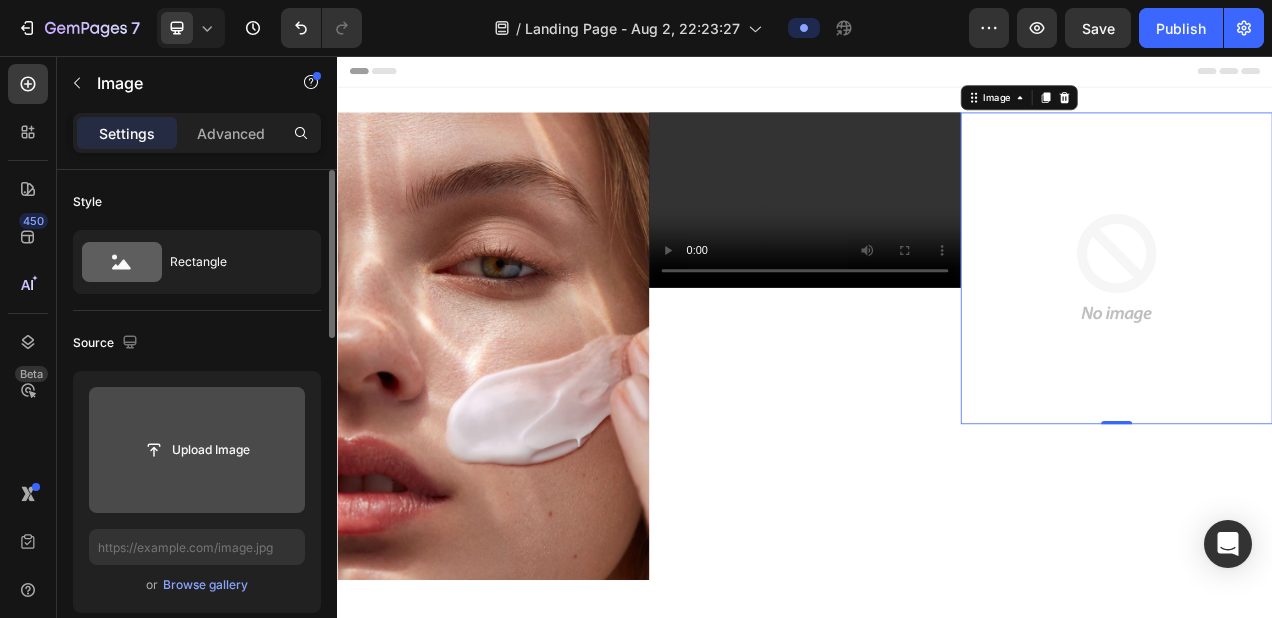 click 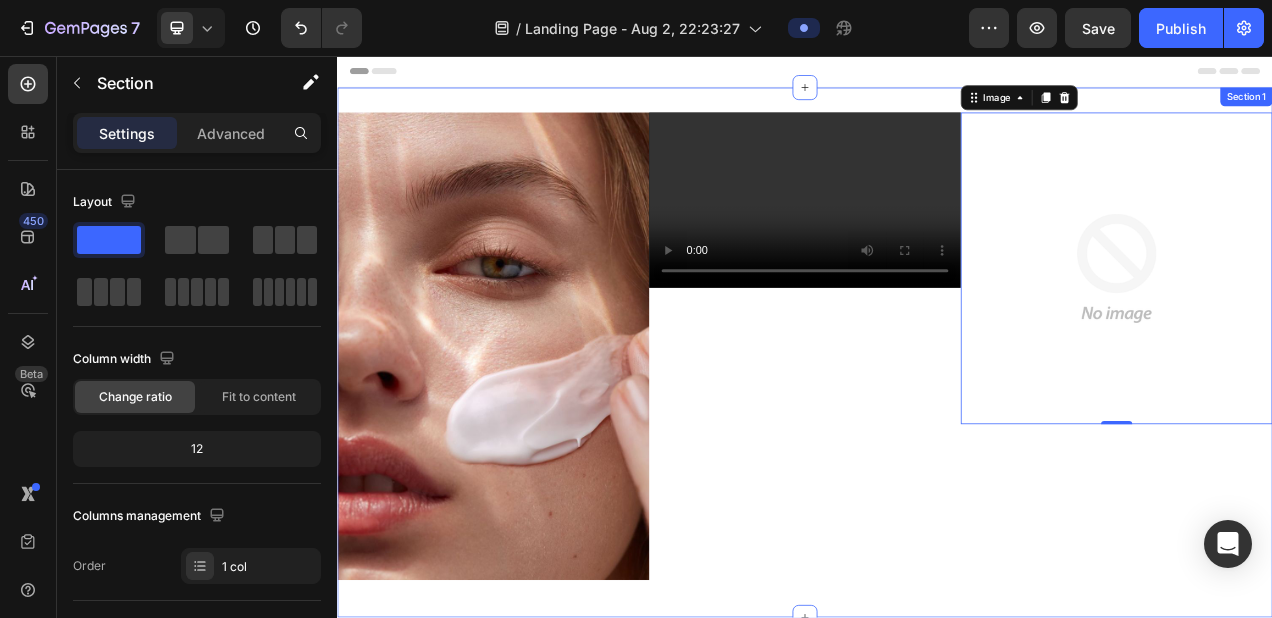 click on "Image Video Image   0 Row Section 1" at bounding box center (937, 437) 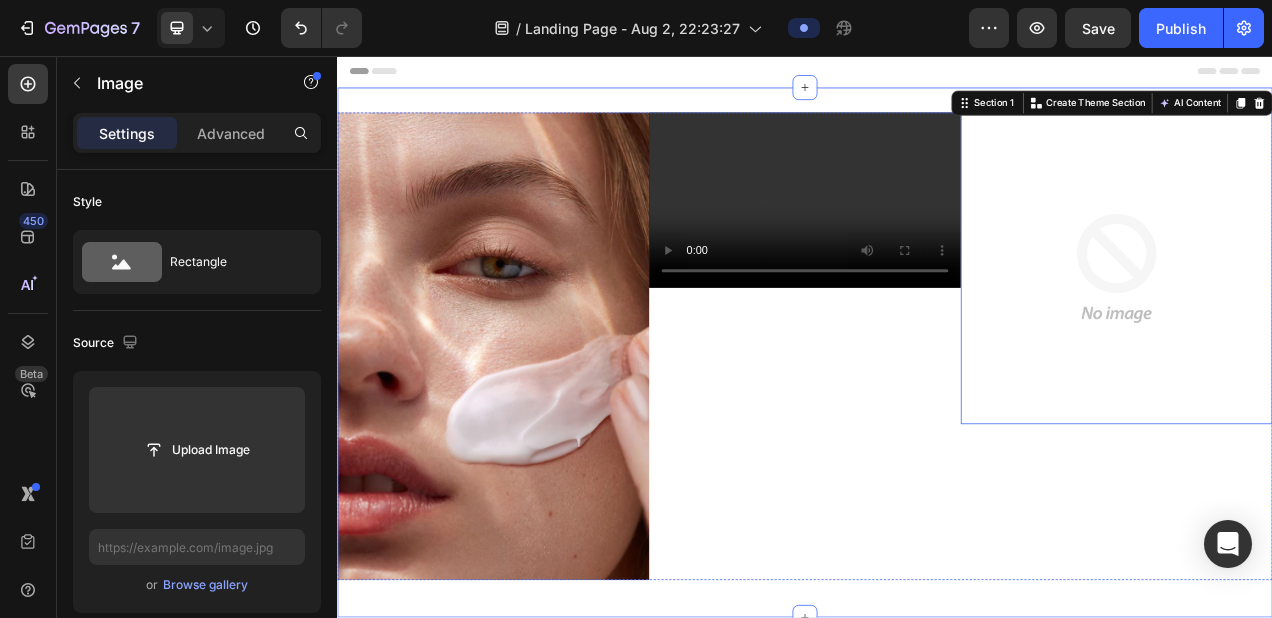 click at bounding box center (1337, 329) 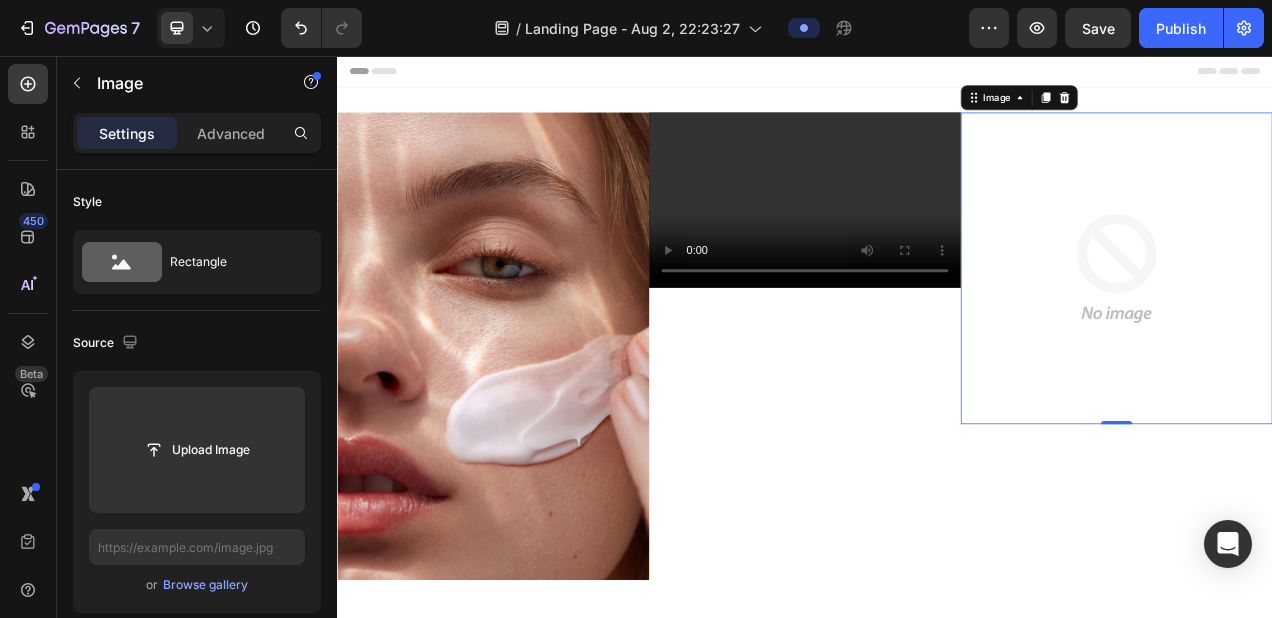 click at bounding box center (1337, 329) 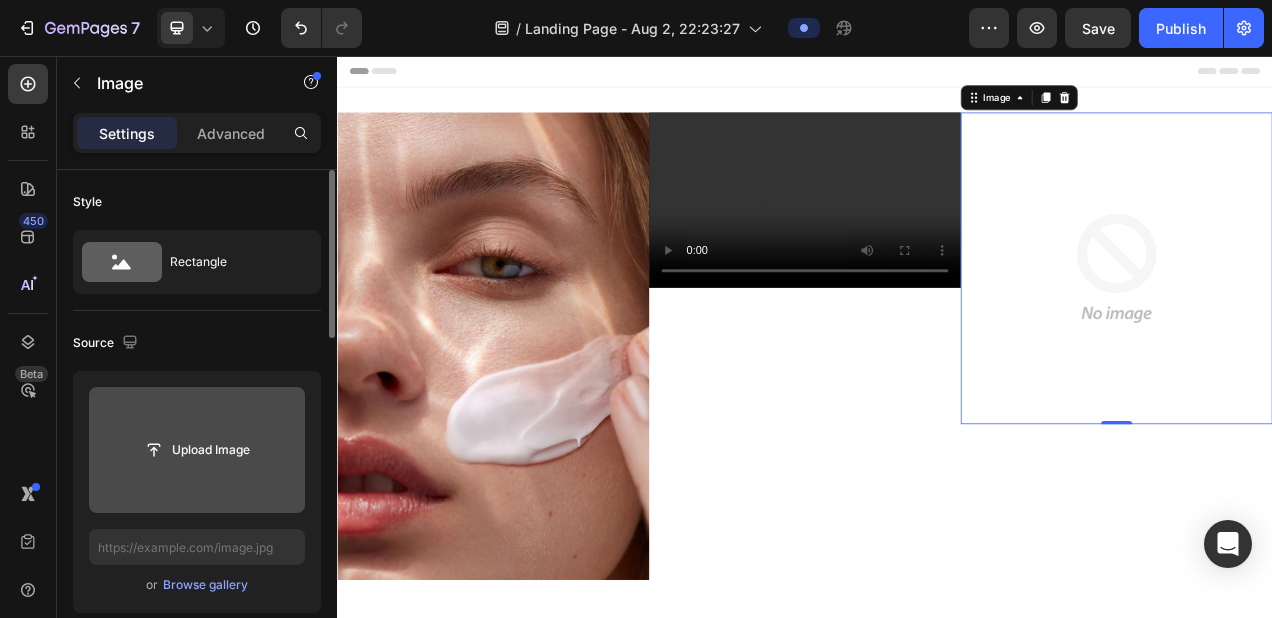click 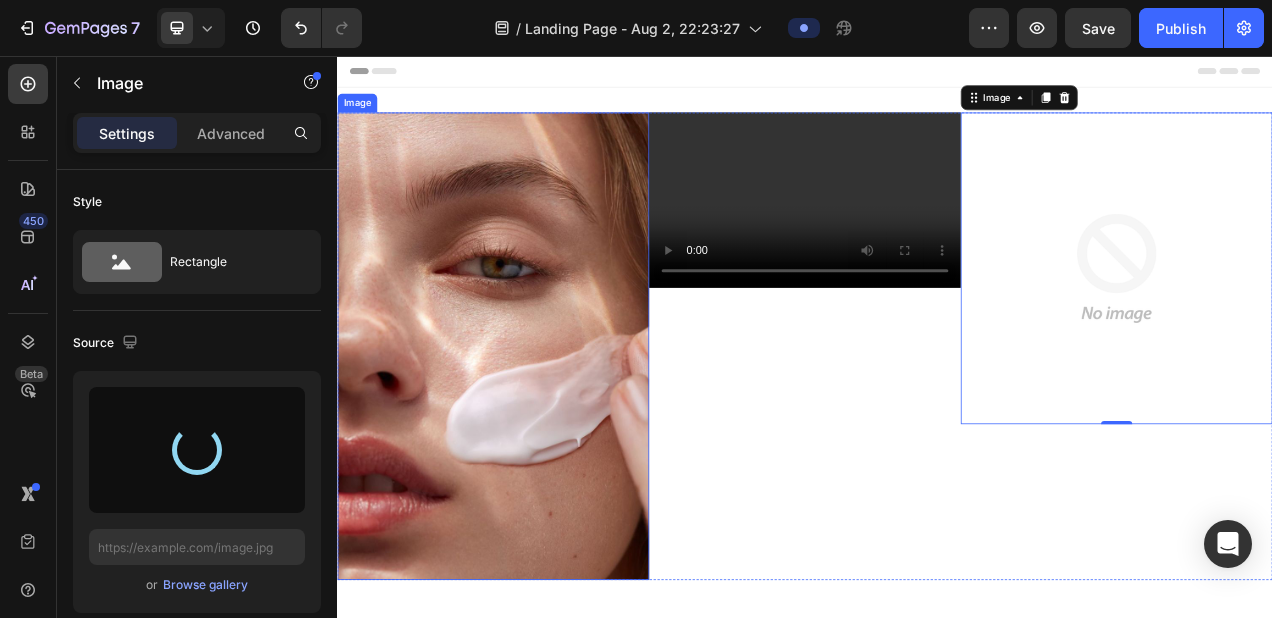 type on "https://cdn.shopify.com/s/files/1/0688/7394/5148/files/gempages_578118090676503056-515e560a-d37c-441f-bc6e-7154dd41ad68.jpg" 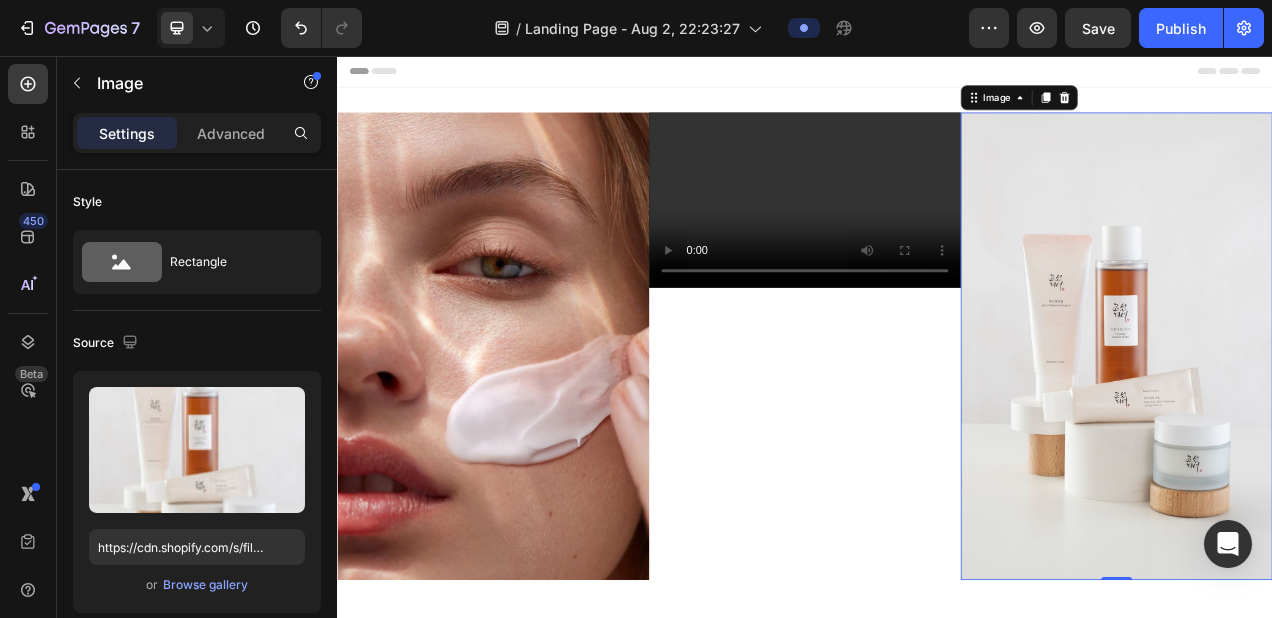 click at bounding box center [1337, 429] 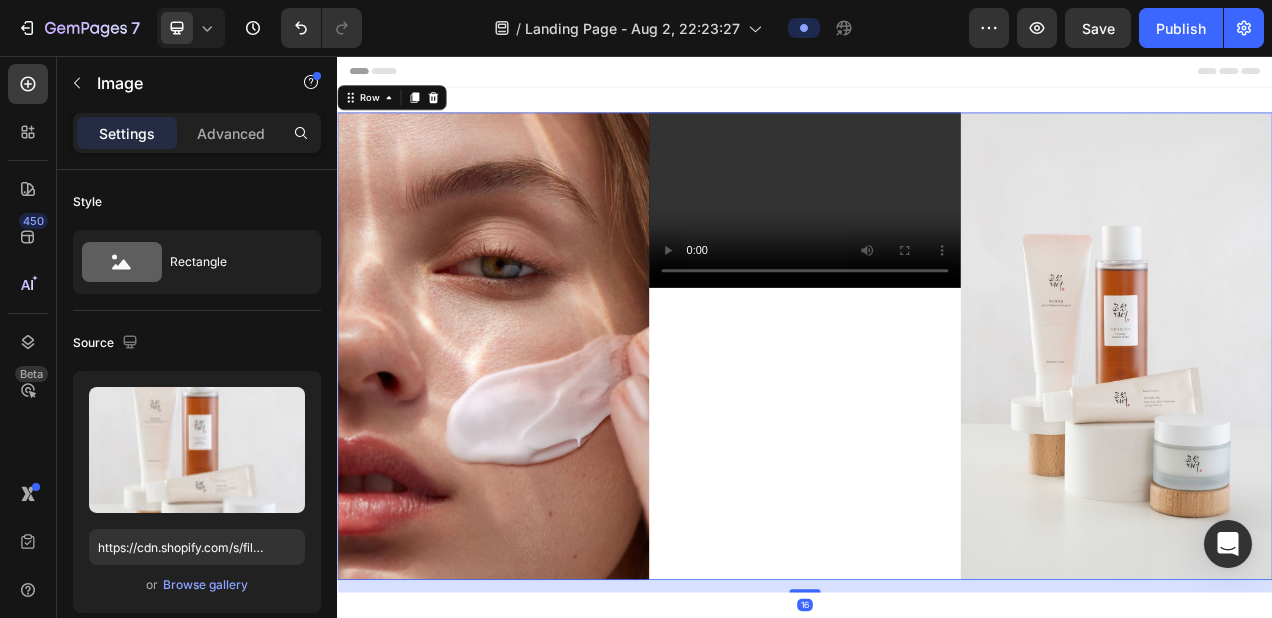 click on "Video" at bounding box center (937, 429) 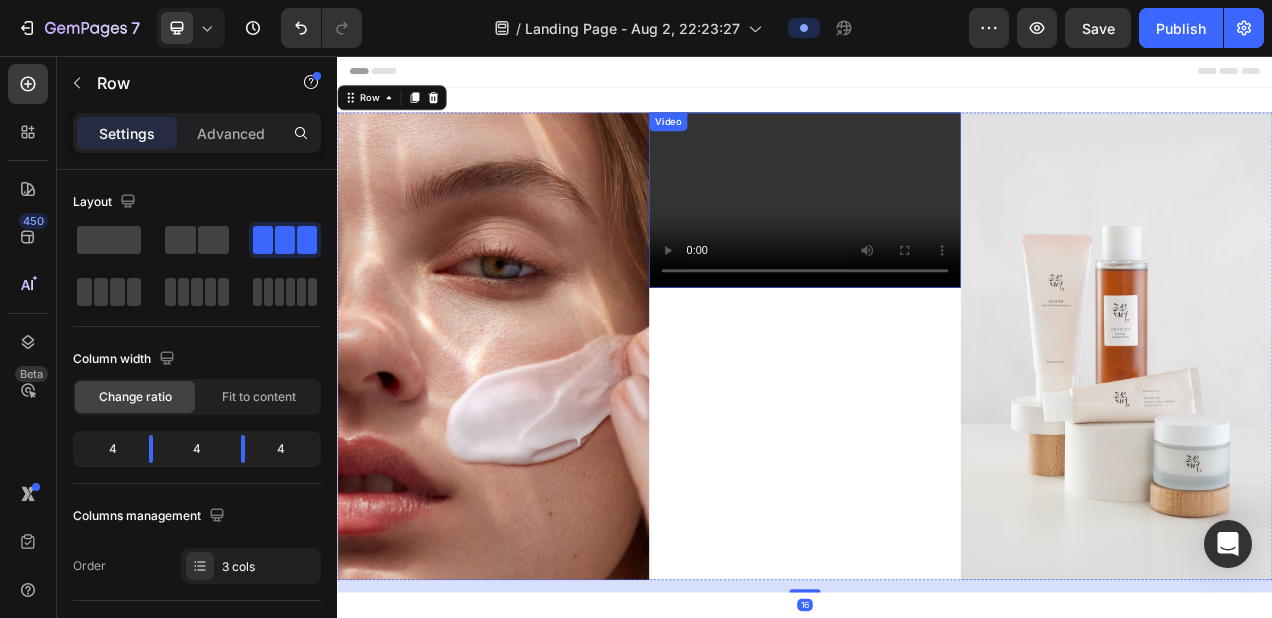 click at bounding box center (937, 241) 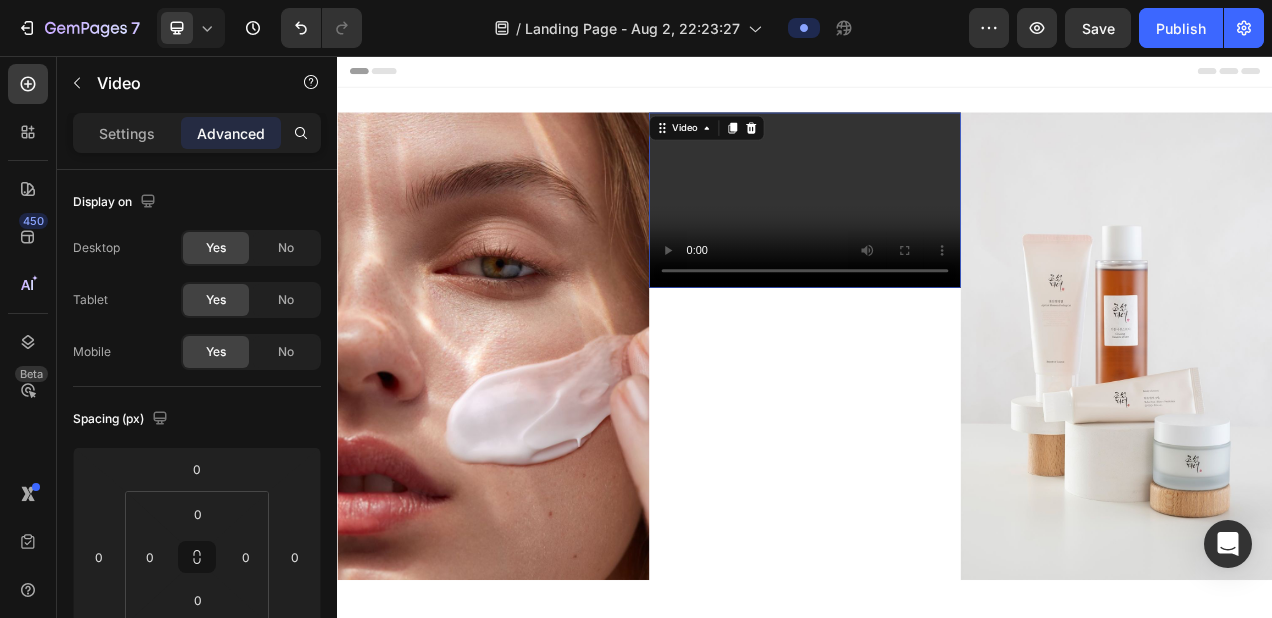 scroll, scrollTop: 829, scrollLeft: 0, axis: vertical 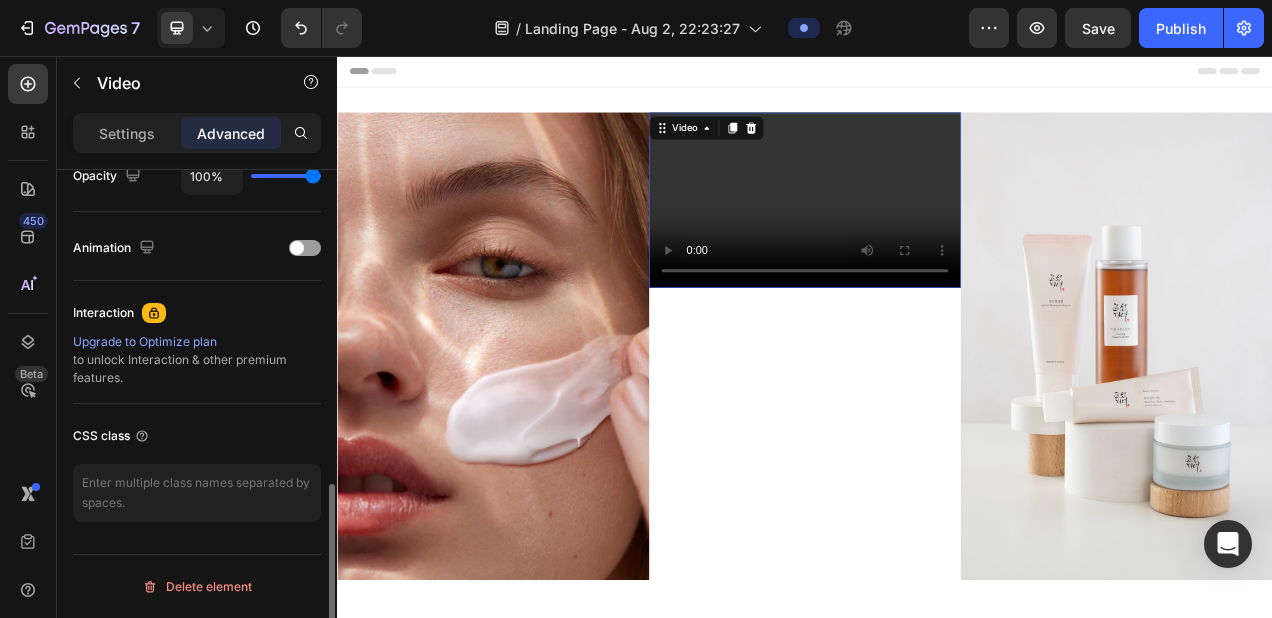 click at bounding box center (937, 241) 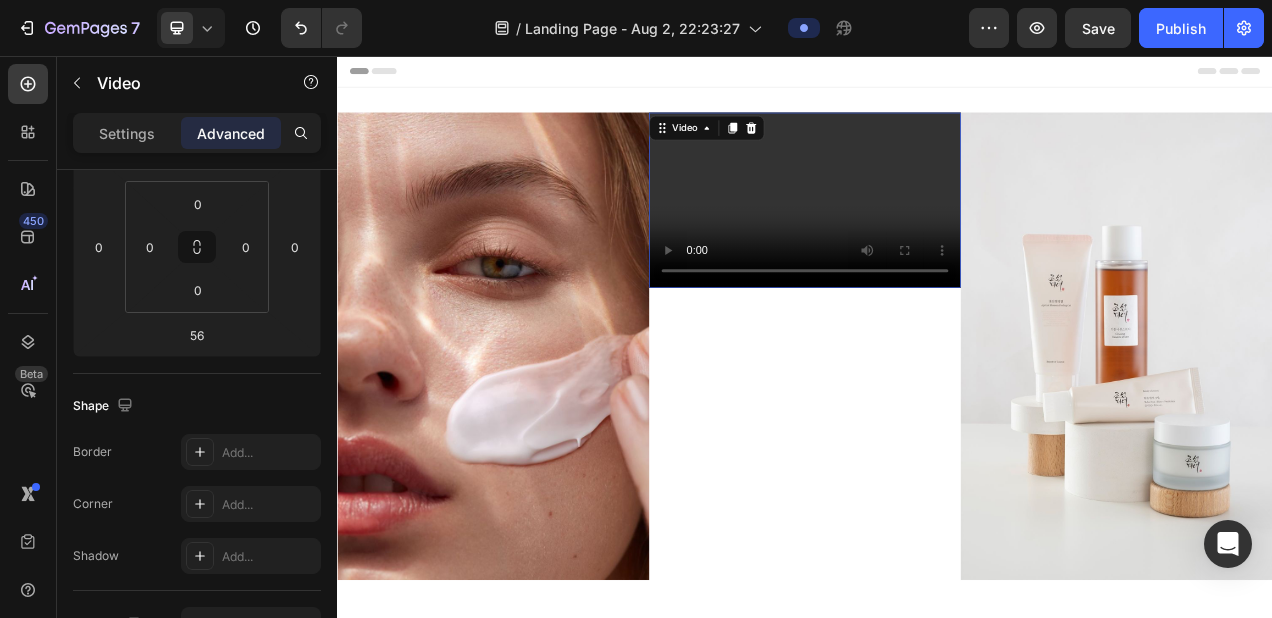 scroll, scrollTop: 0, scrollLeft: 0, axis: both 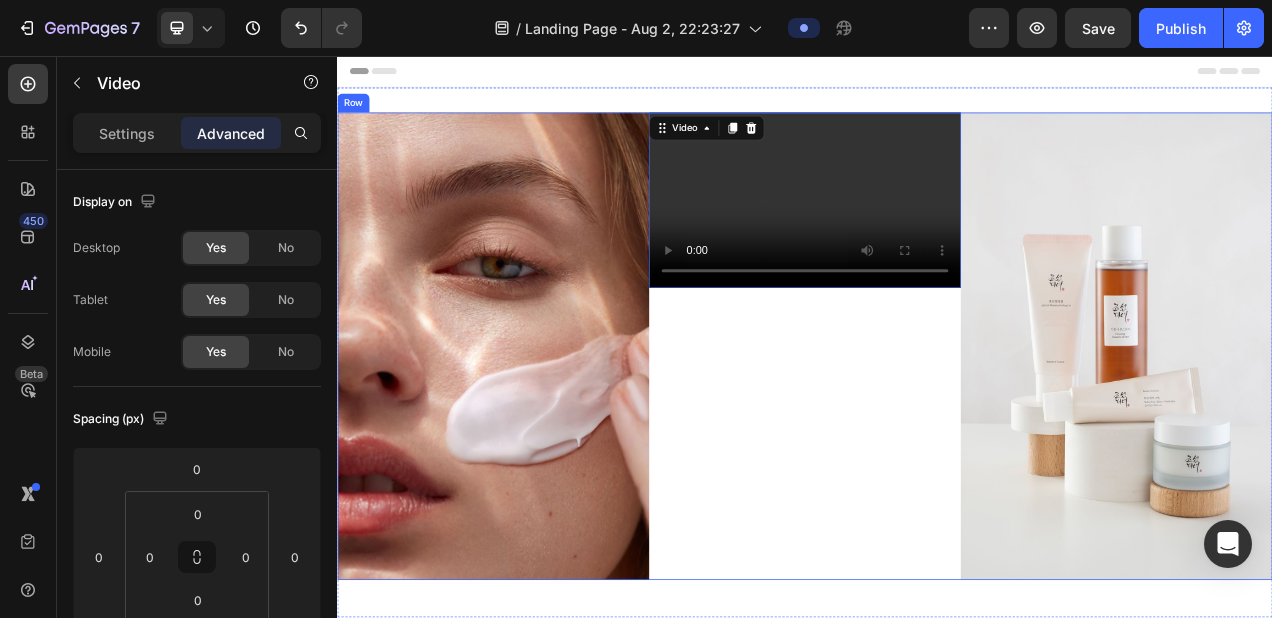 click on "Video   56" at bounding box center [937, 429] 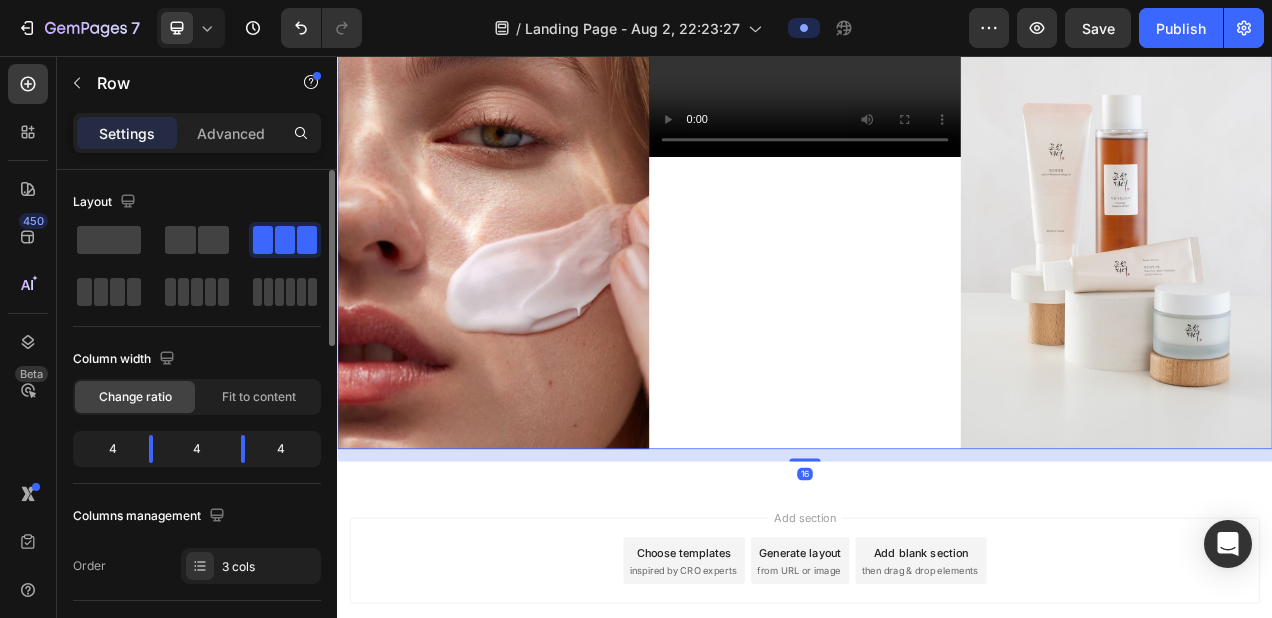 scroll, scrollTop: 181, scrollLeft: 0, axis: vertical 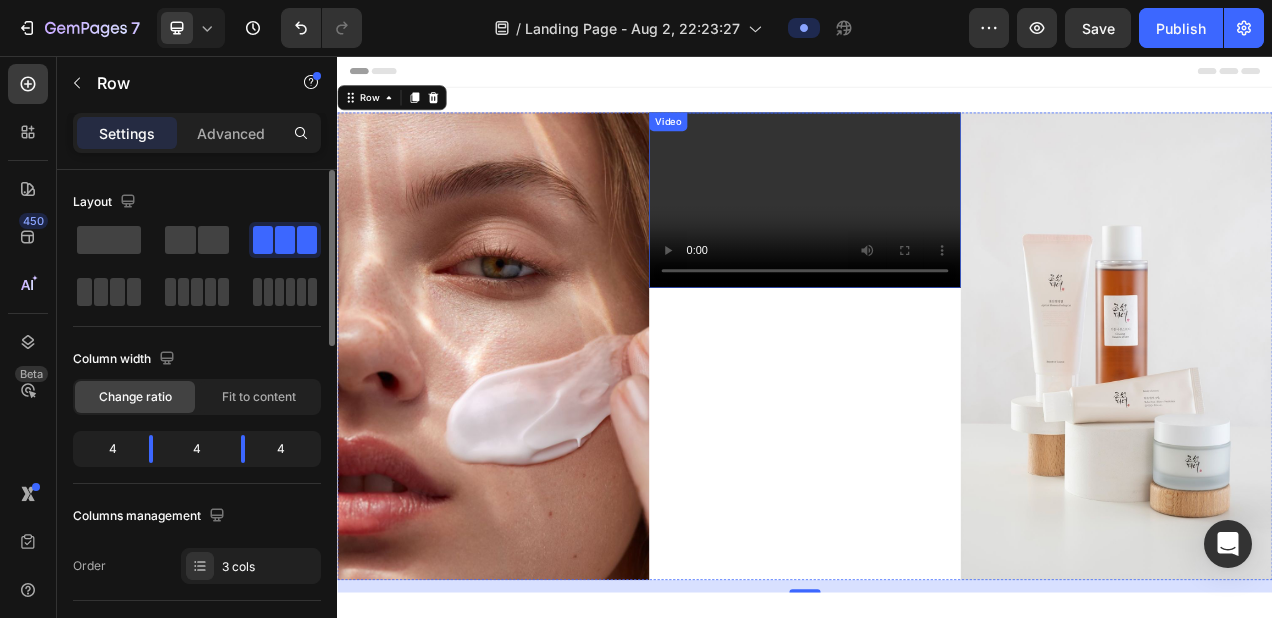 click at bounding box center [937, 241] 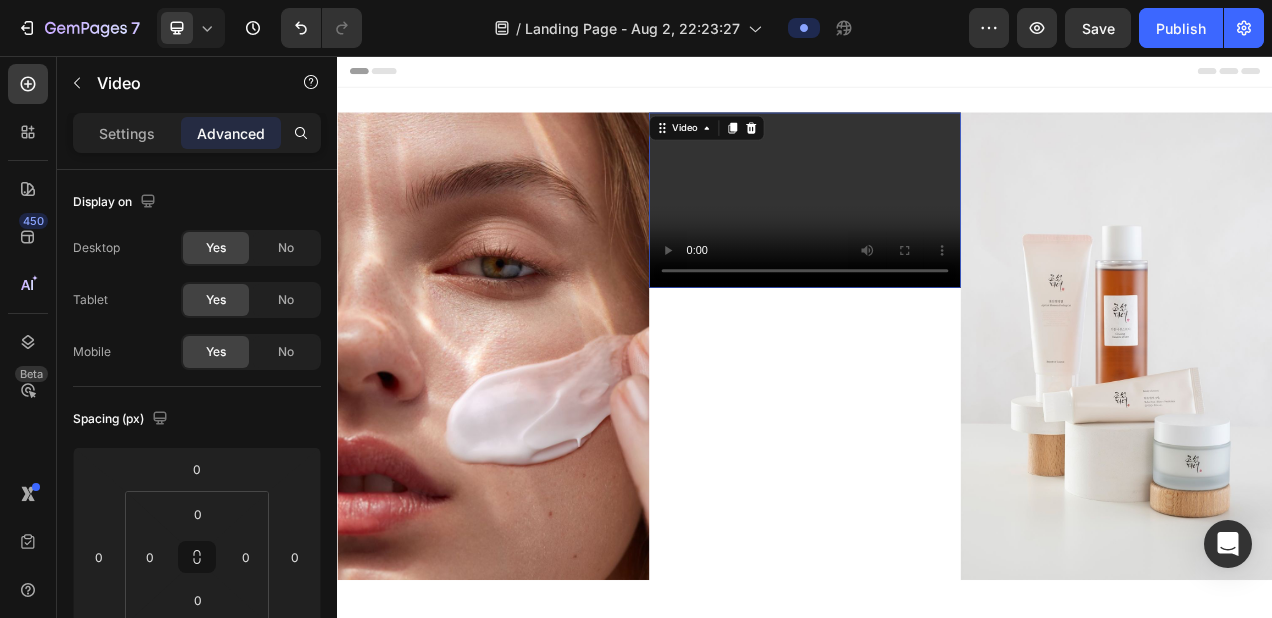 click at bounding box center (937, 241) 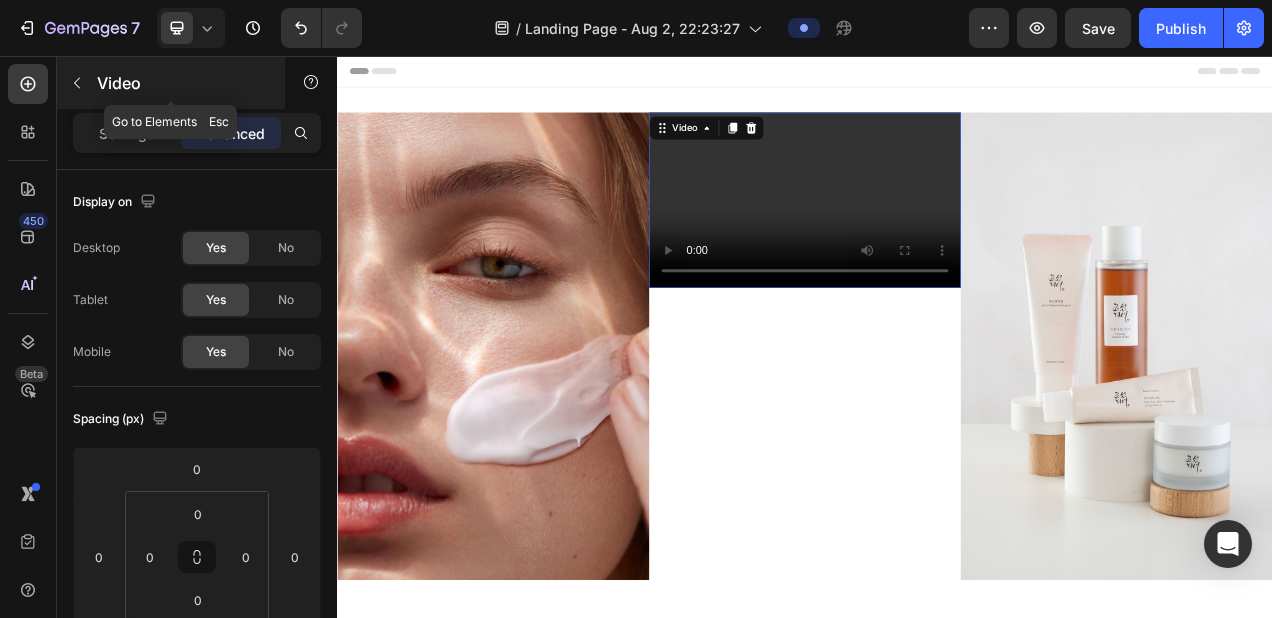 click at bounding box center [77, 83] 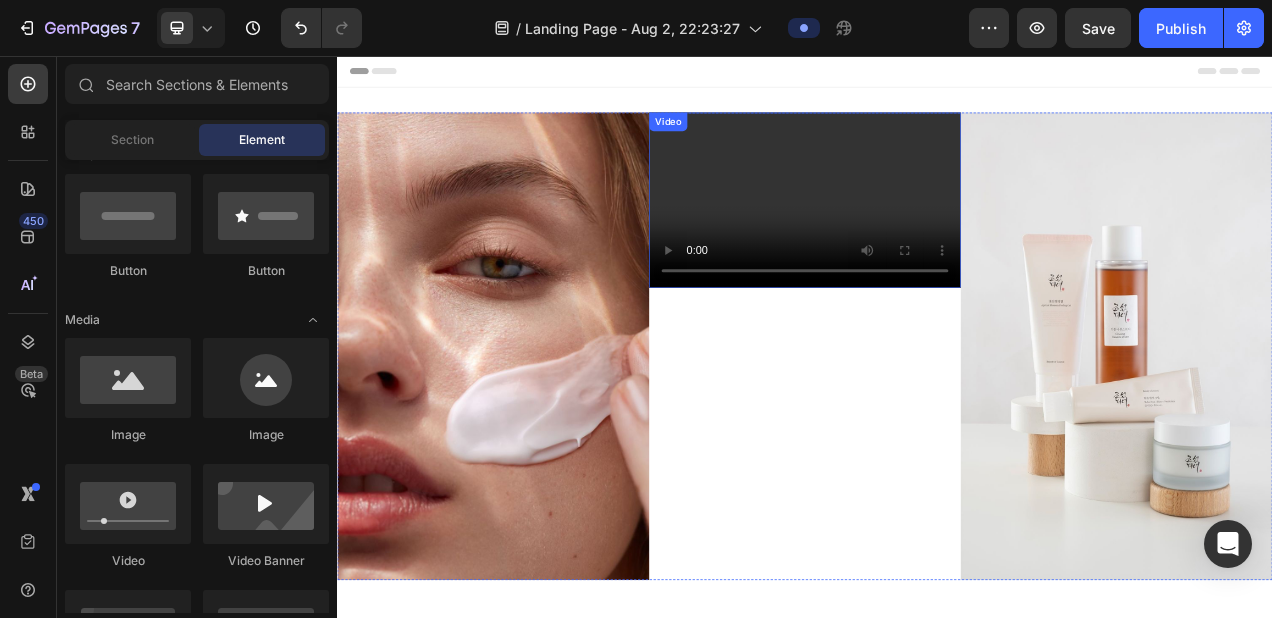 click at bounding box center (937, 241) 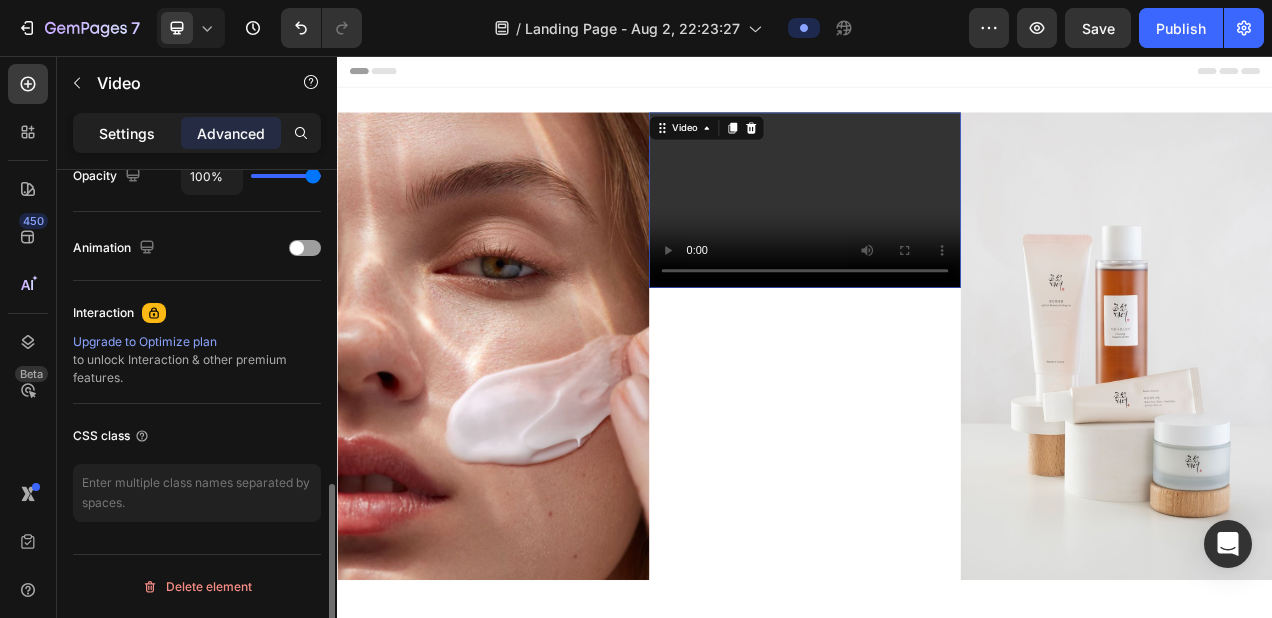 click on "Settings" at bounding box center [127, 133] 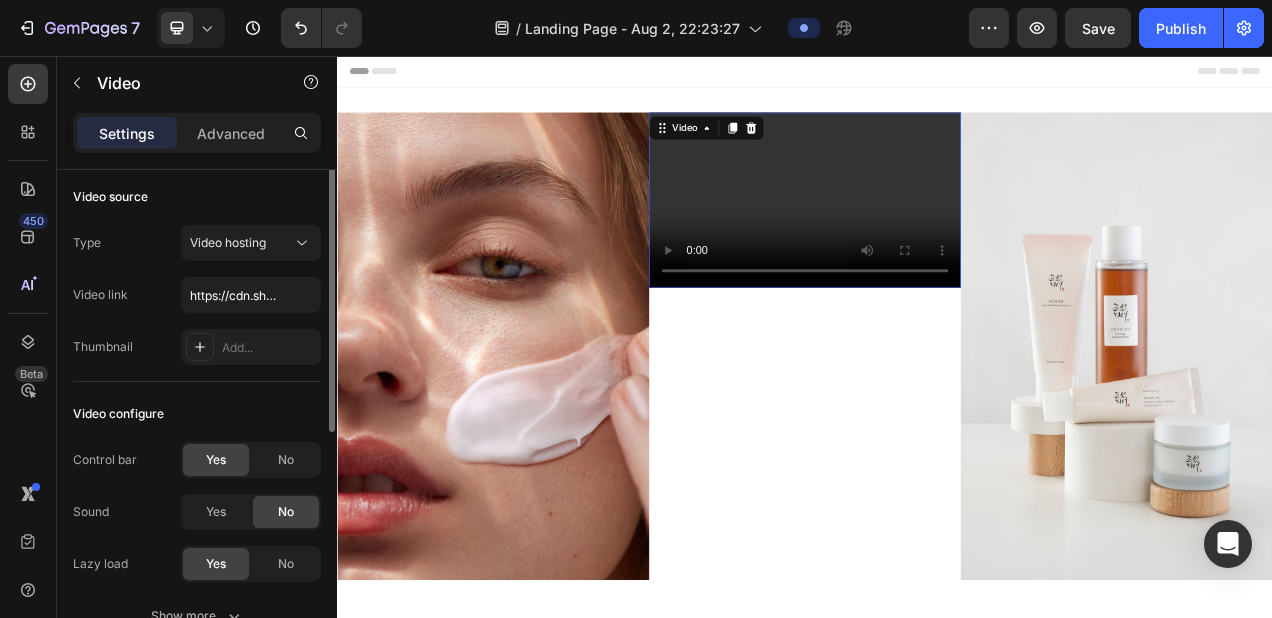 scroll, scrollTop: 0, scrollLeft: 0, axis: both 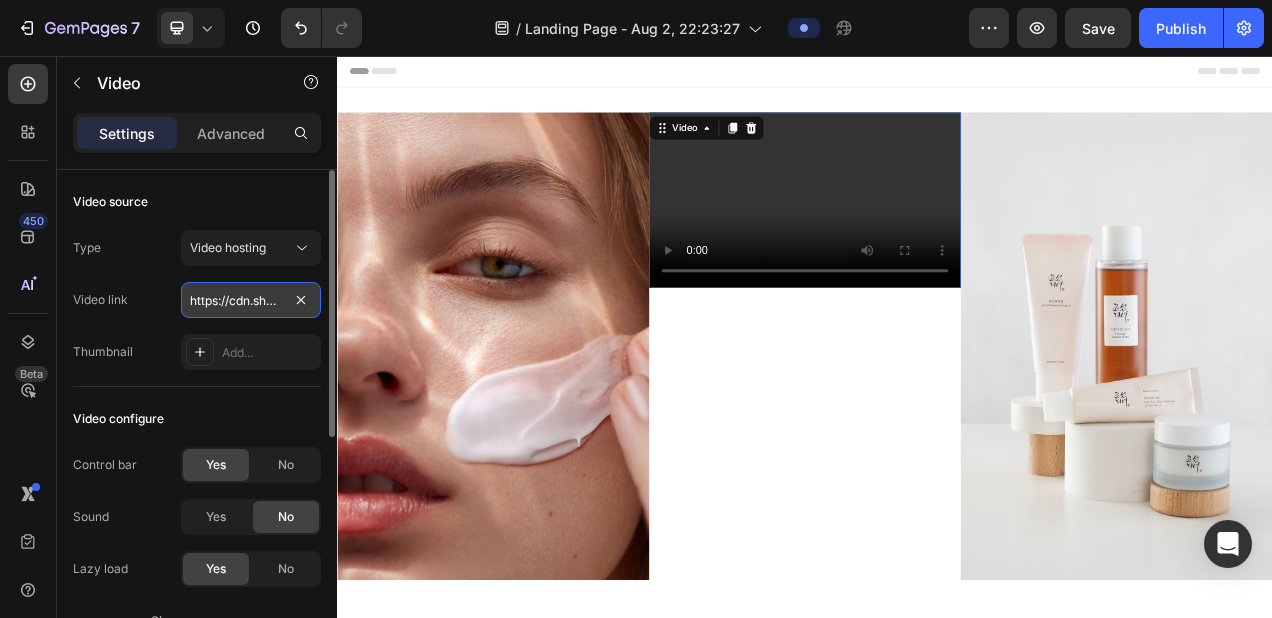 click on "https://cdn.shopify.com/videos/c/o/v/2cd3deb506b54b009063f7270ab5cf2e.mp4" at bounding box center [251, 300] 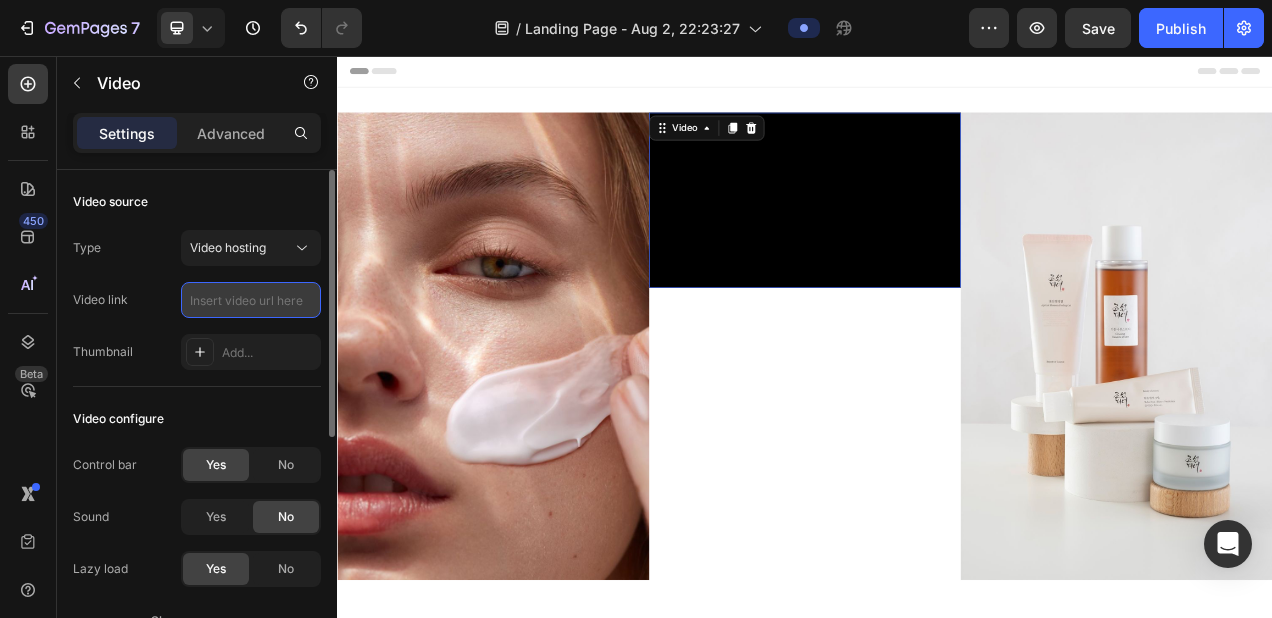 paste on "https://youtu.be/rNgH64mLEno" 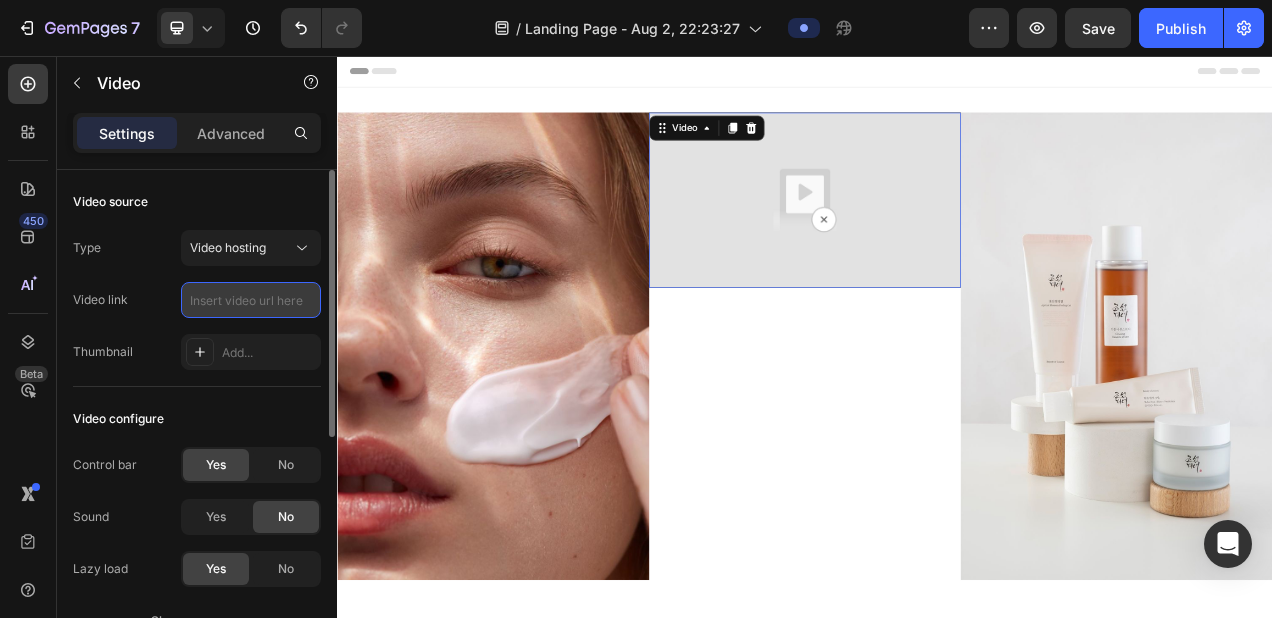 type on "https://youtu.be/rNgH64mLEno" 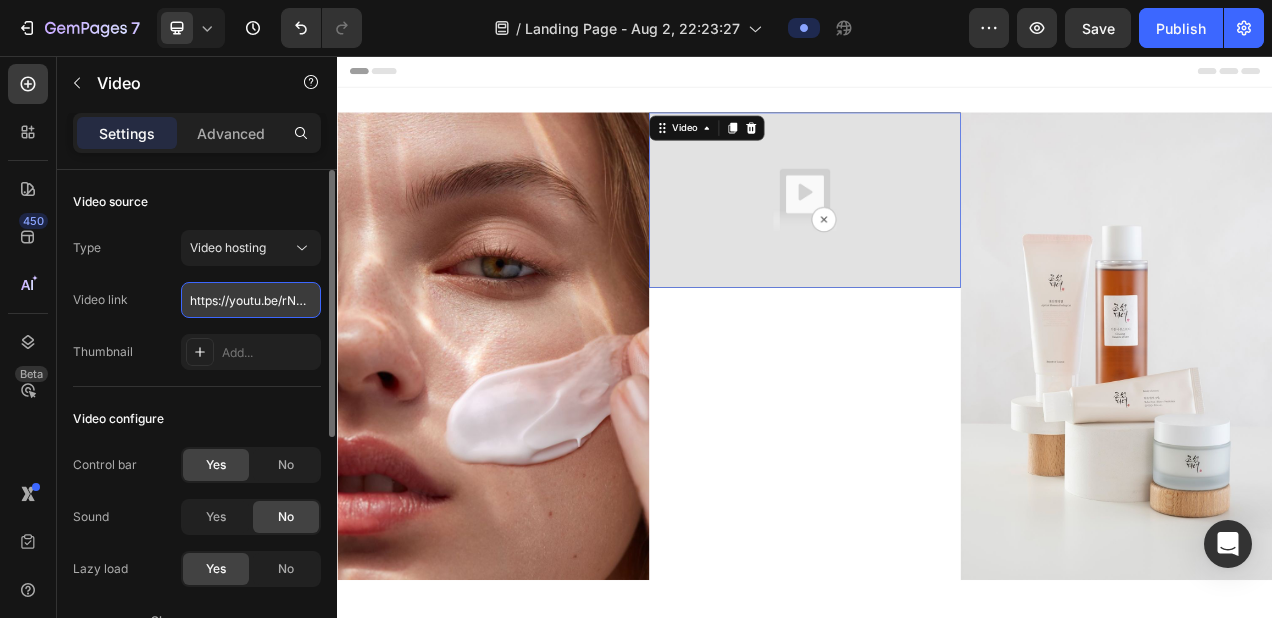 scroll, scrollTop: 0, scrollLeft: 92, axis: horizontal 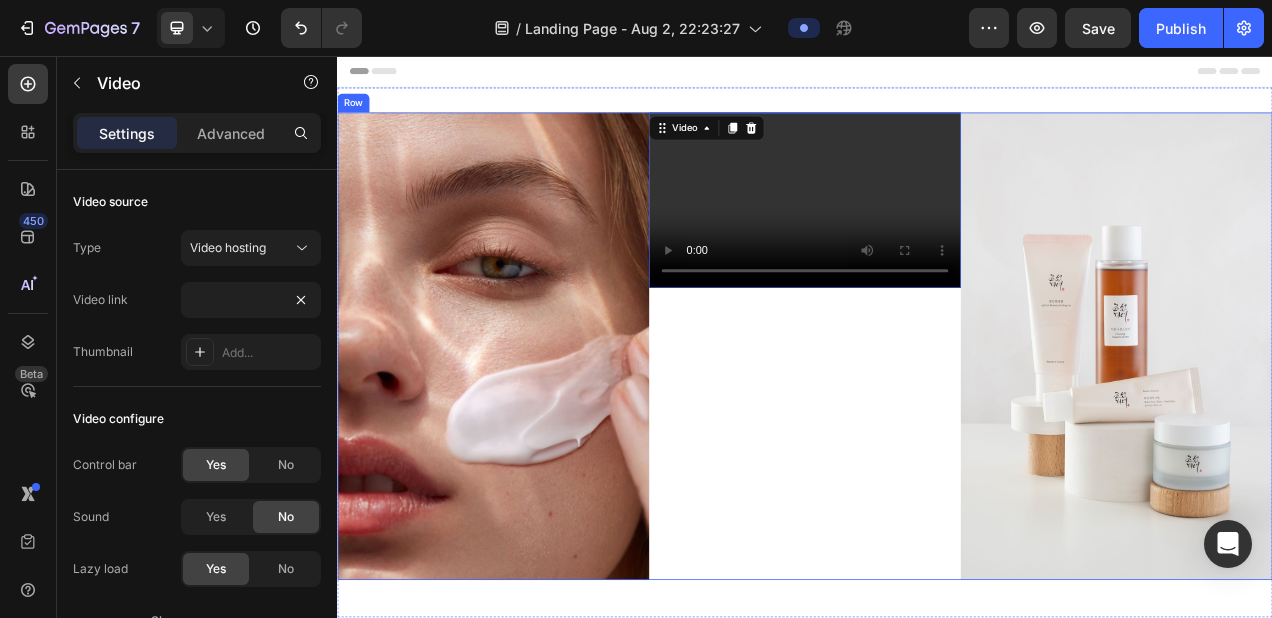 click on "Video   56" at bounding box center (937, 429) 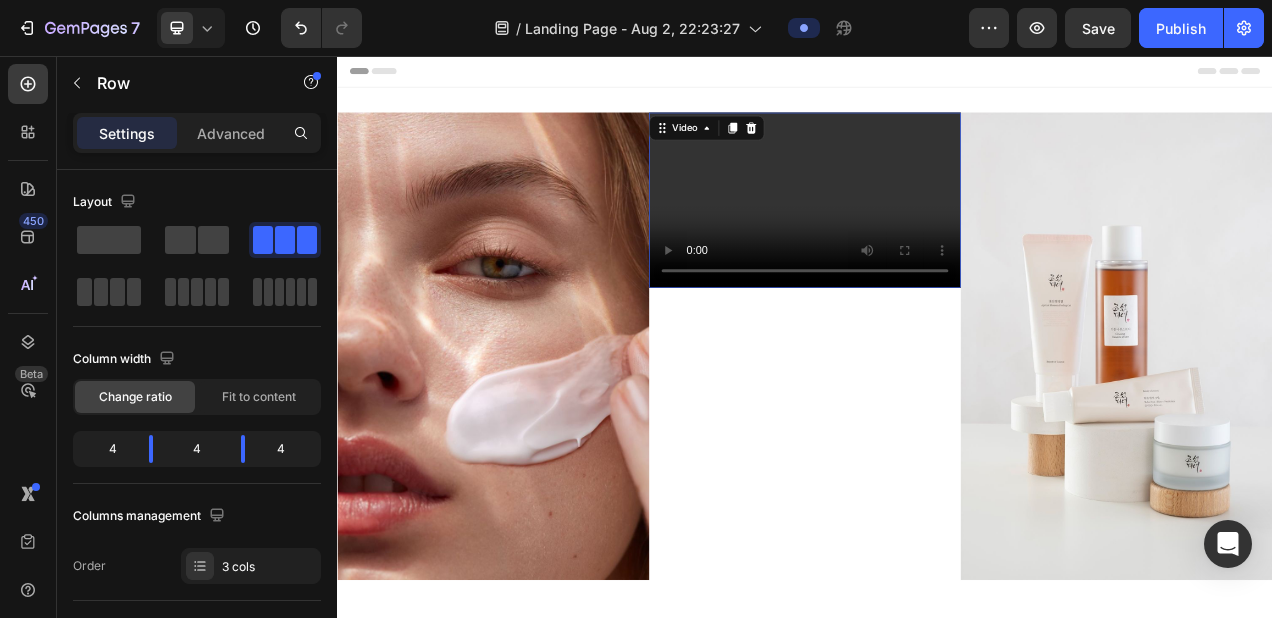 click at bounding box center (937, 241) 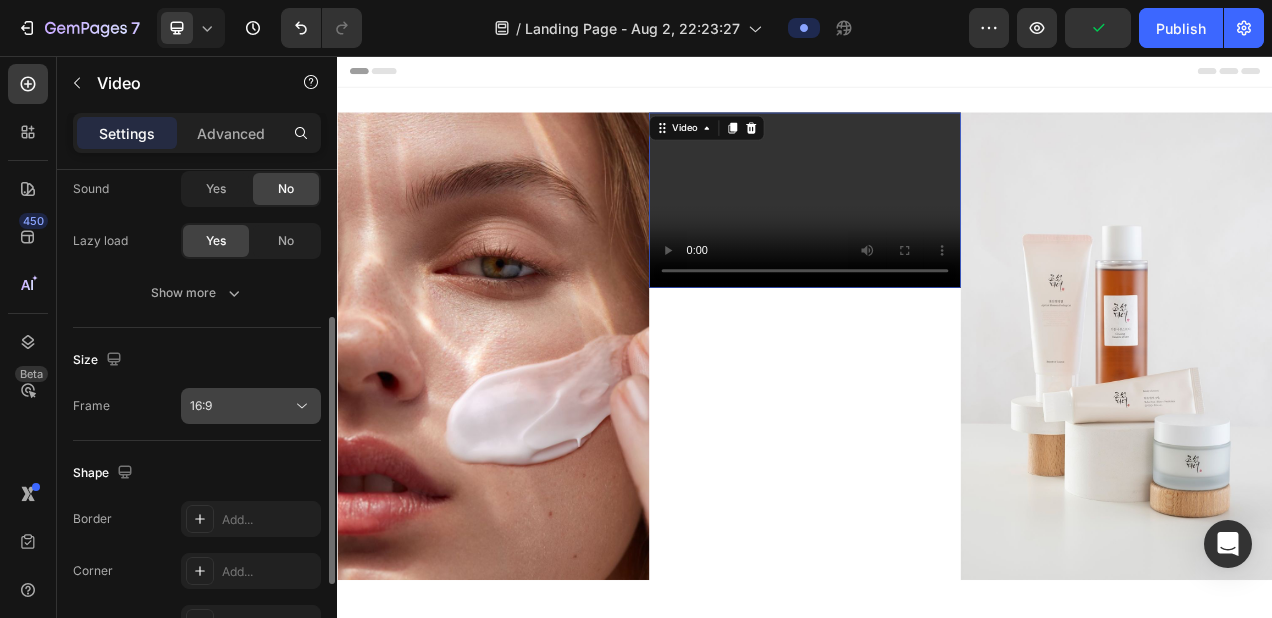 scroll, scrollTop: 344, scrollLeft: 0, axis: vertical 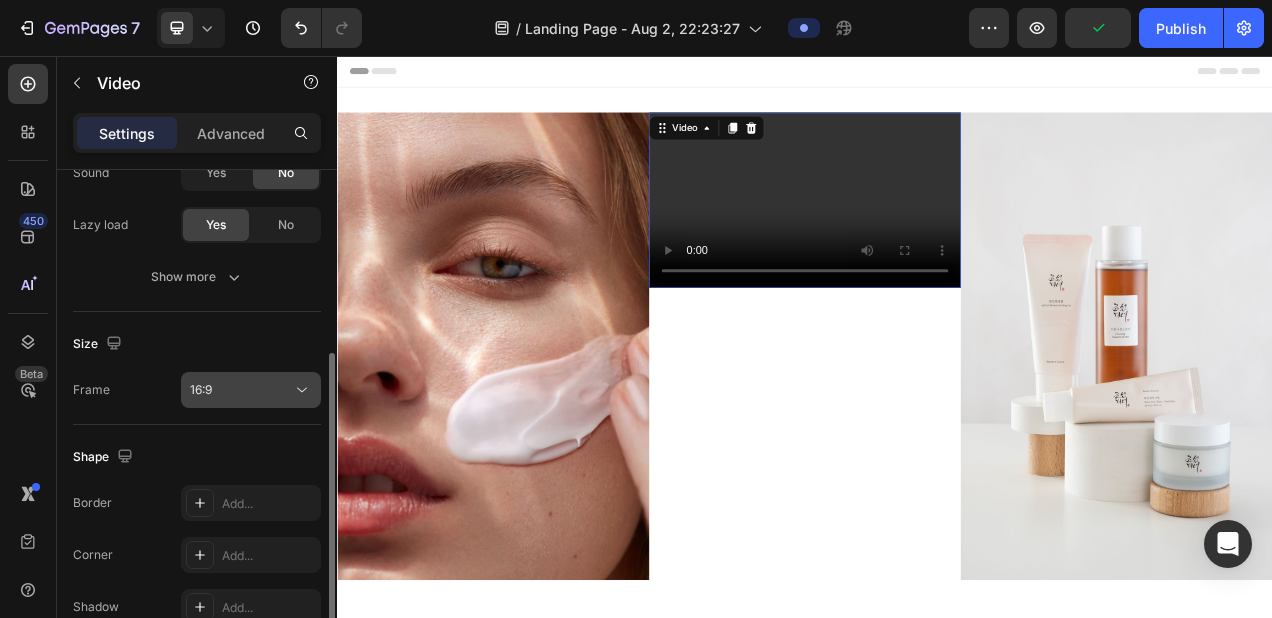 click on "16:9" at bounding box center (241, 390) 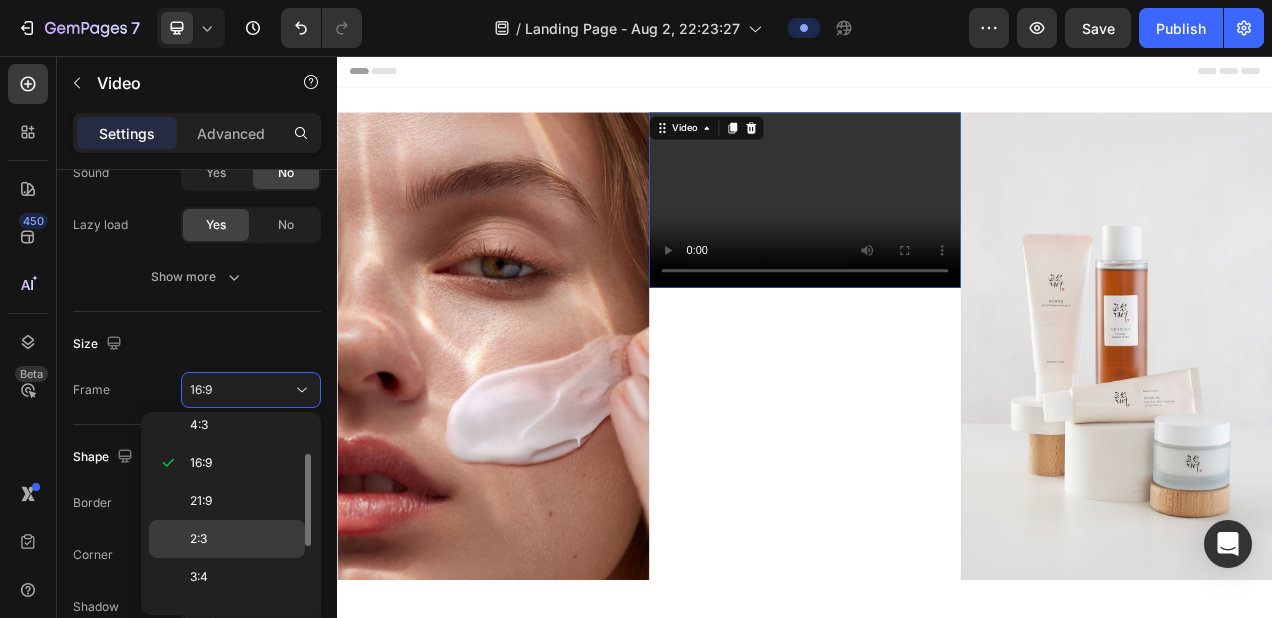 scroll, scrollTop: 153, scrollLeft: 0, axis: vertical 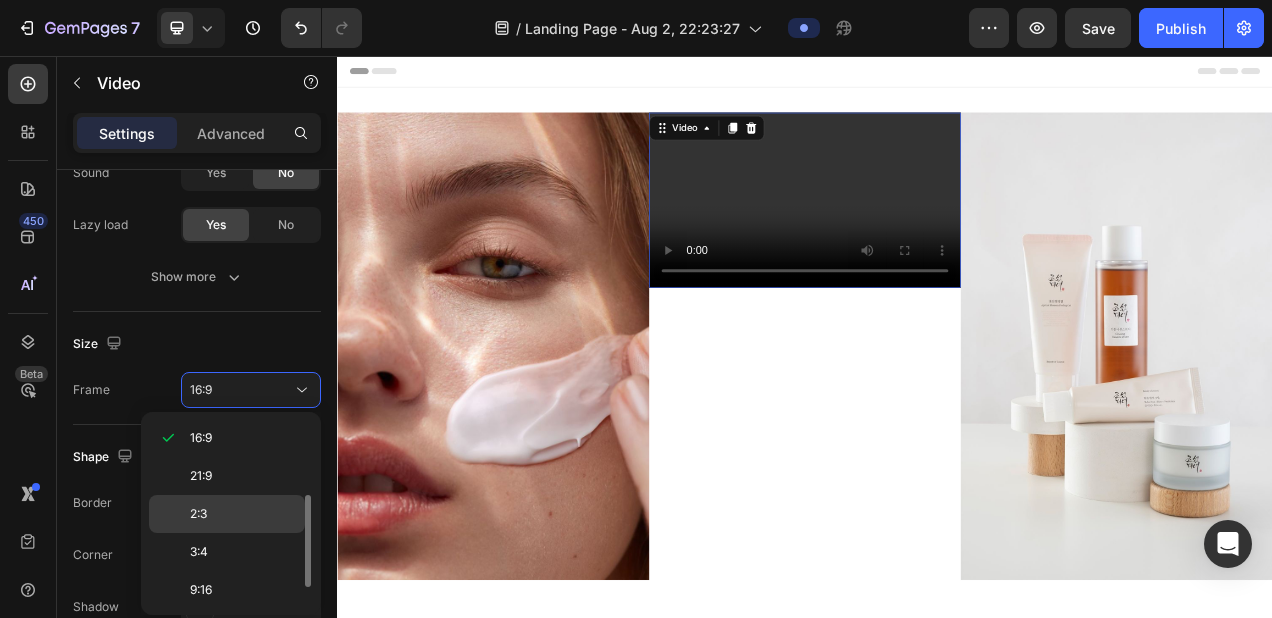 click on "2:3" at bounding box center [243, 514] 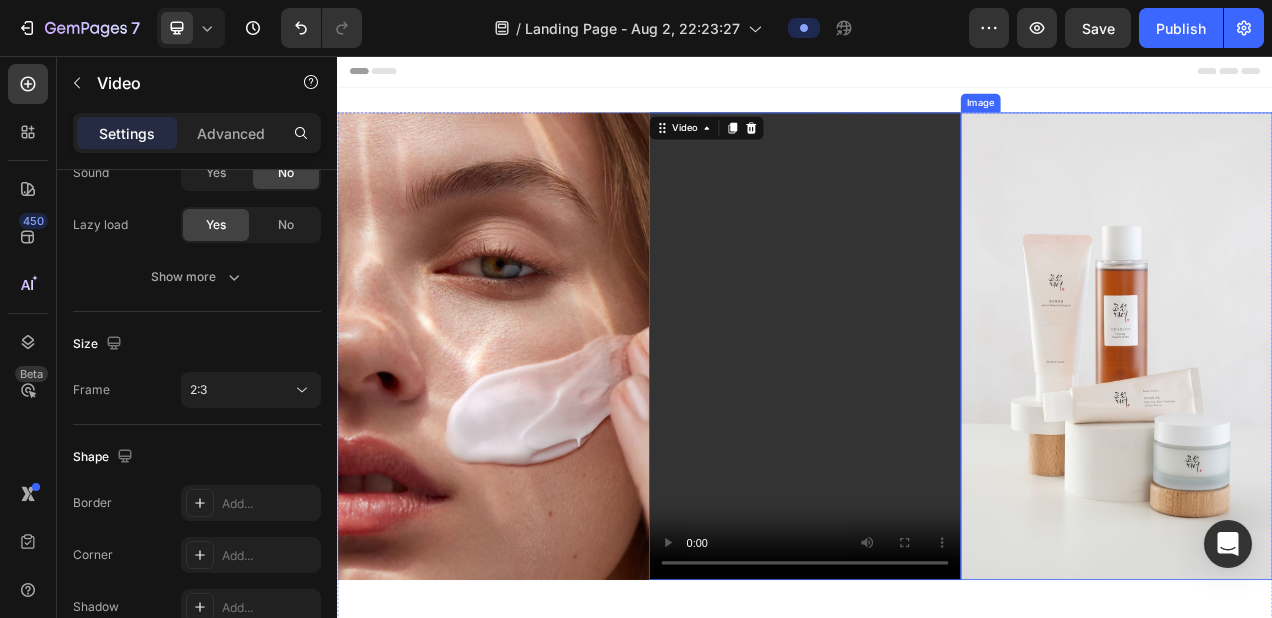 click at bounding box center [1337, 429] 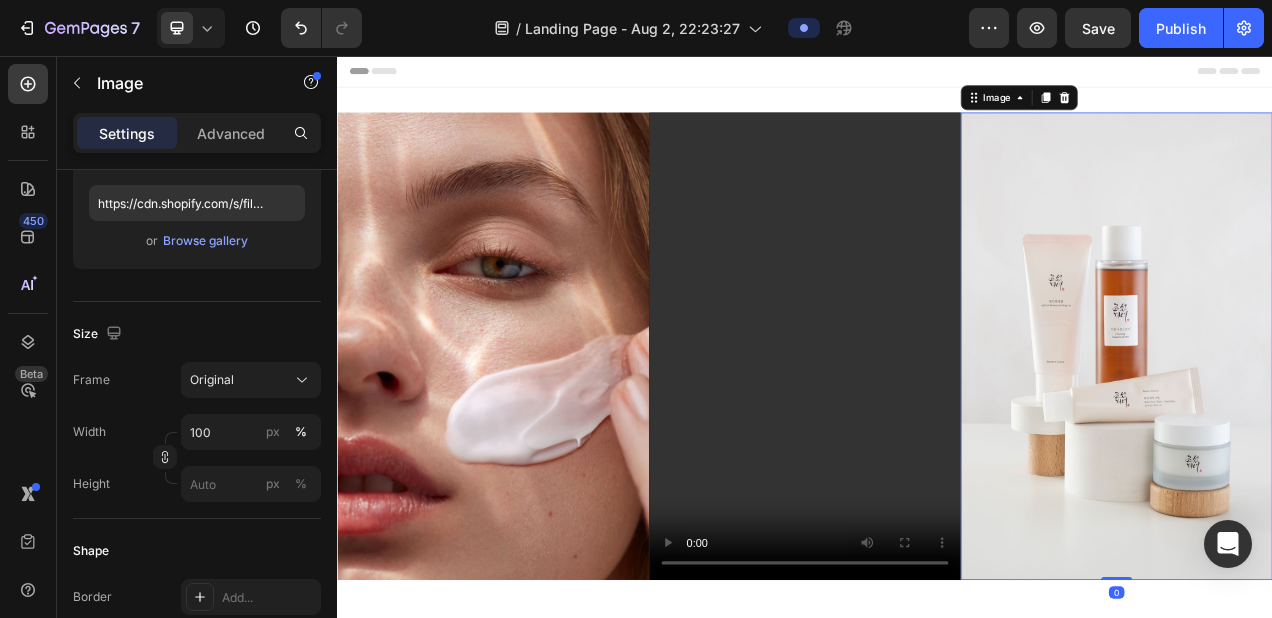 scroll, scrollTop: 0, scrollLeft: 0, axis: both 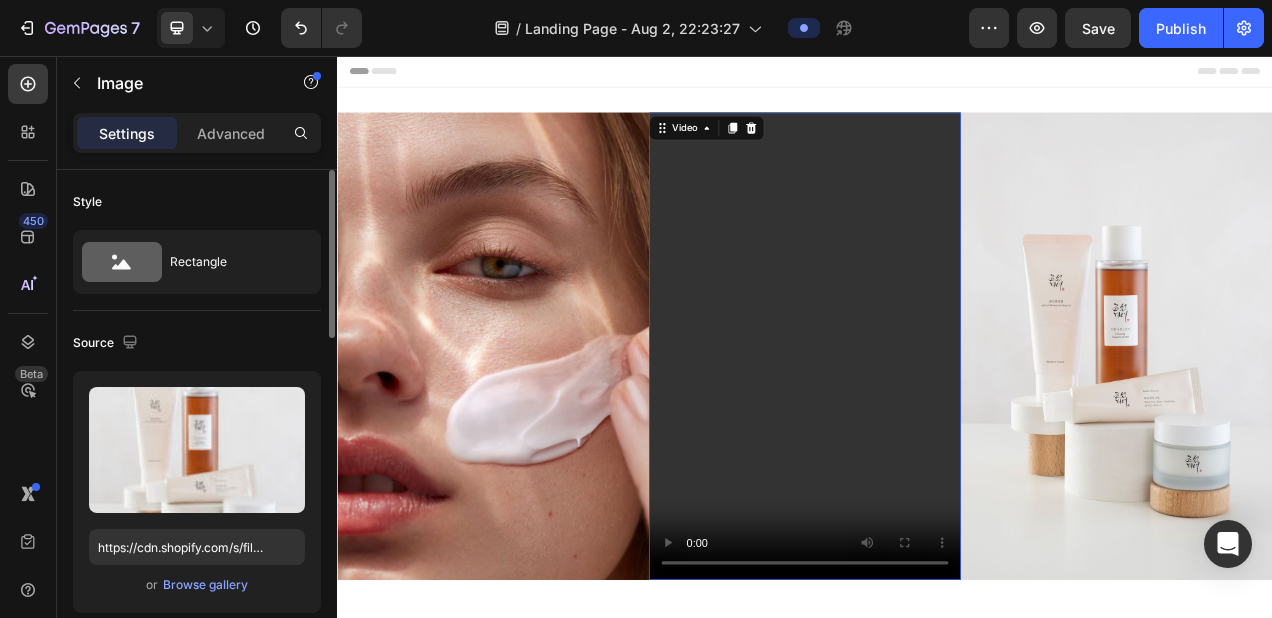 click at bounding box center [937, 429] 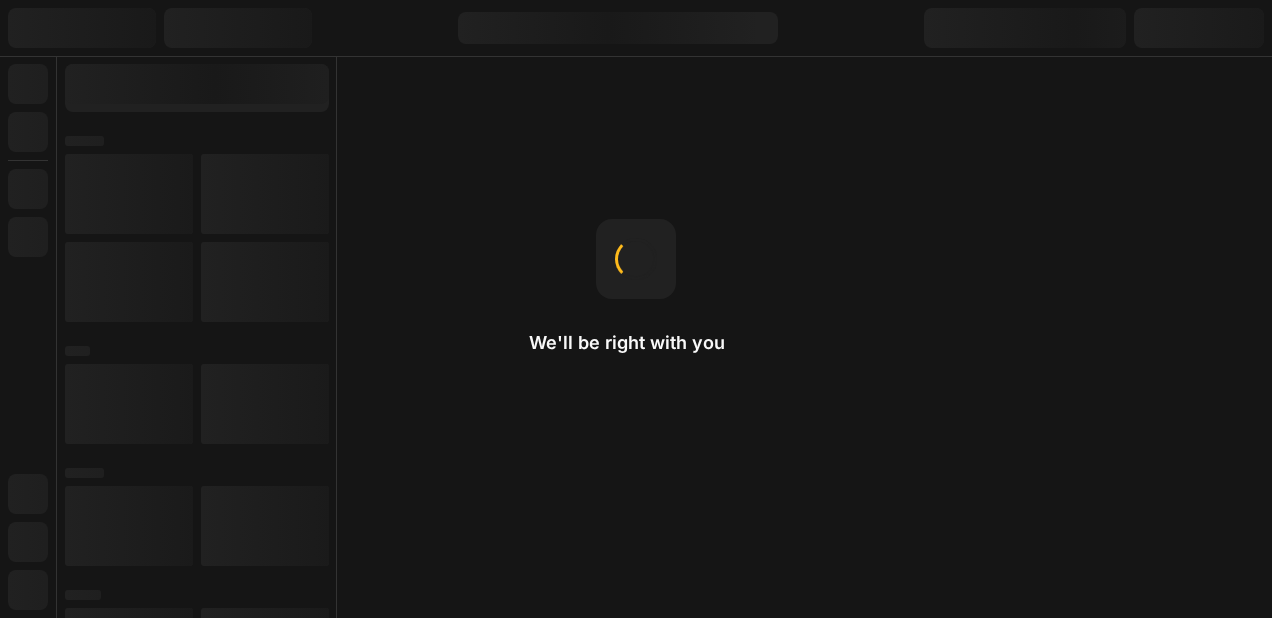 scroll, scrollTop: 0, scrollLeft: 0, axis: both 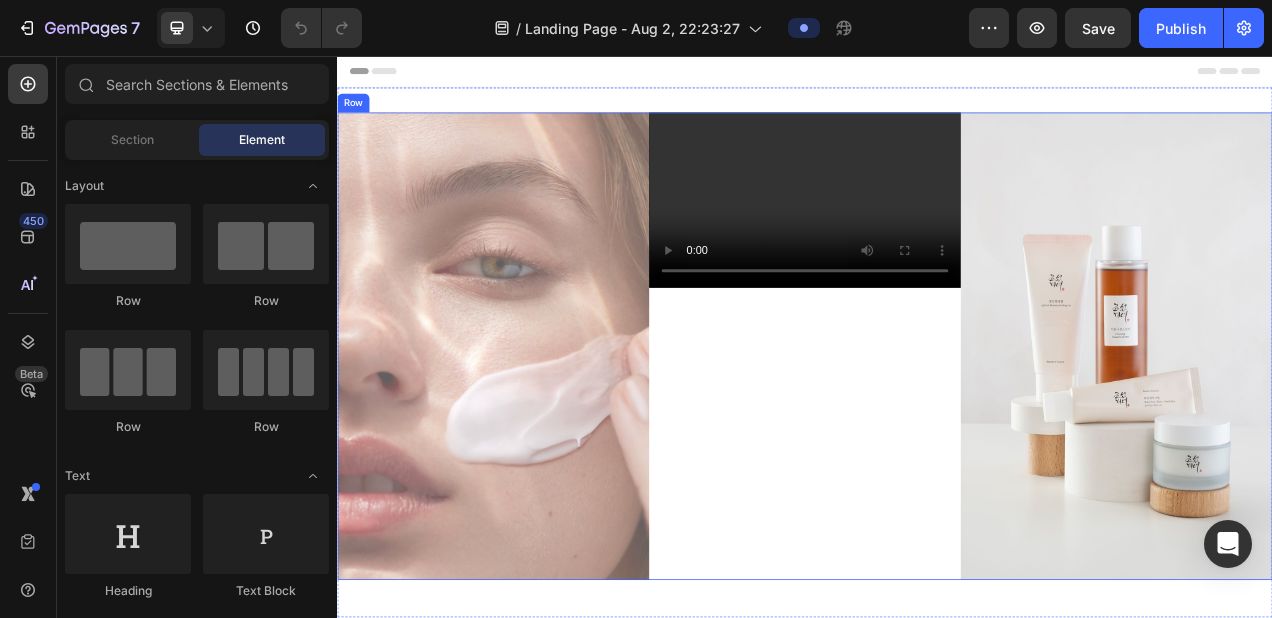 click on "Video" at bounding box center (937, 429) 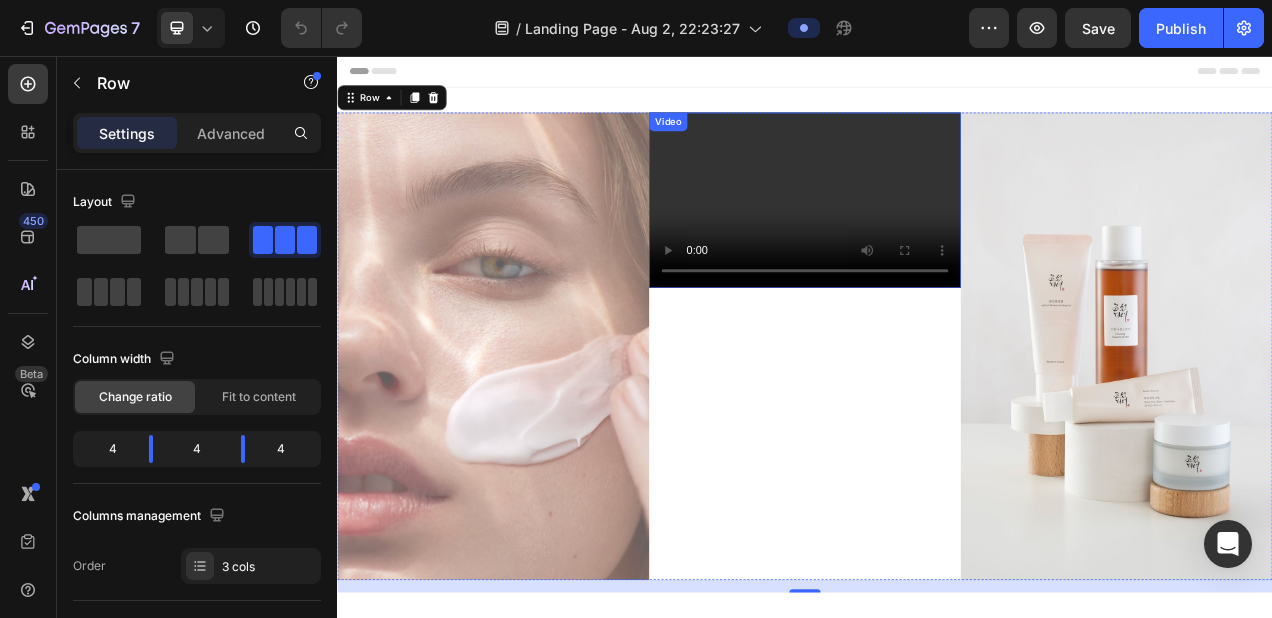 click at bounding box center (937, 241) 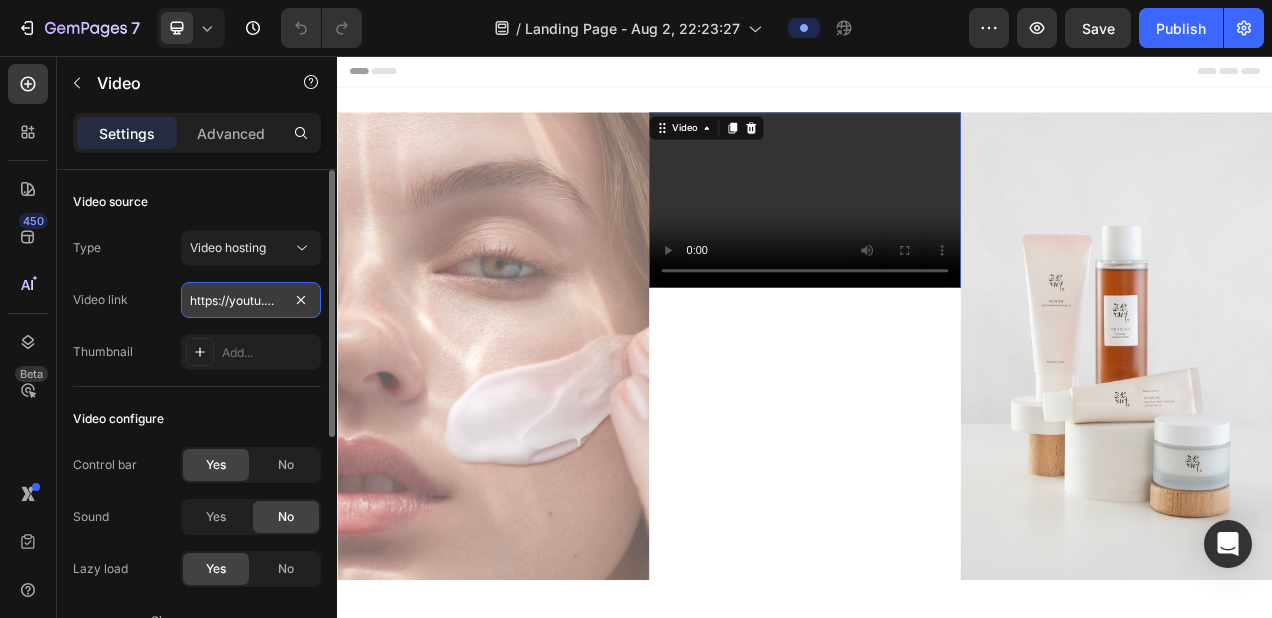 click on "https://youtu.be/rNgH64mLEno" at bounding box center (251, 300) 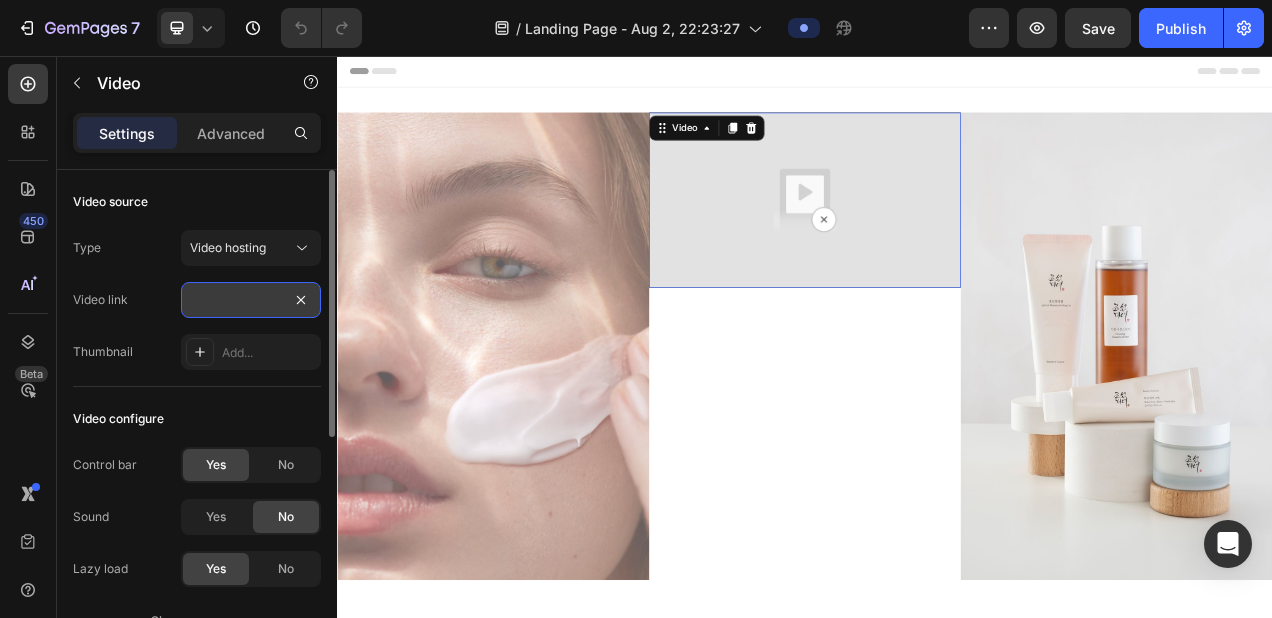 type on "https://youtu.be/rNgH64mLEno" 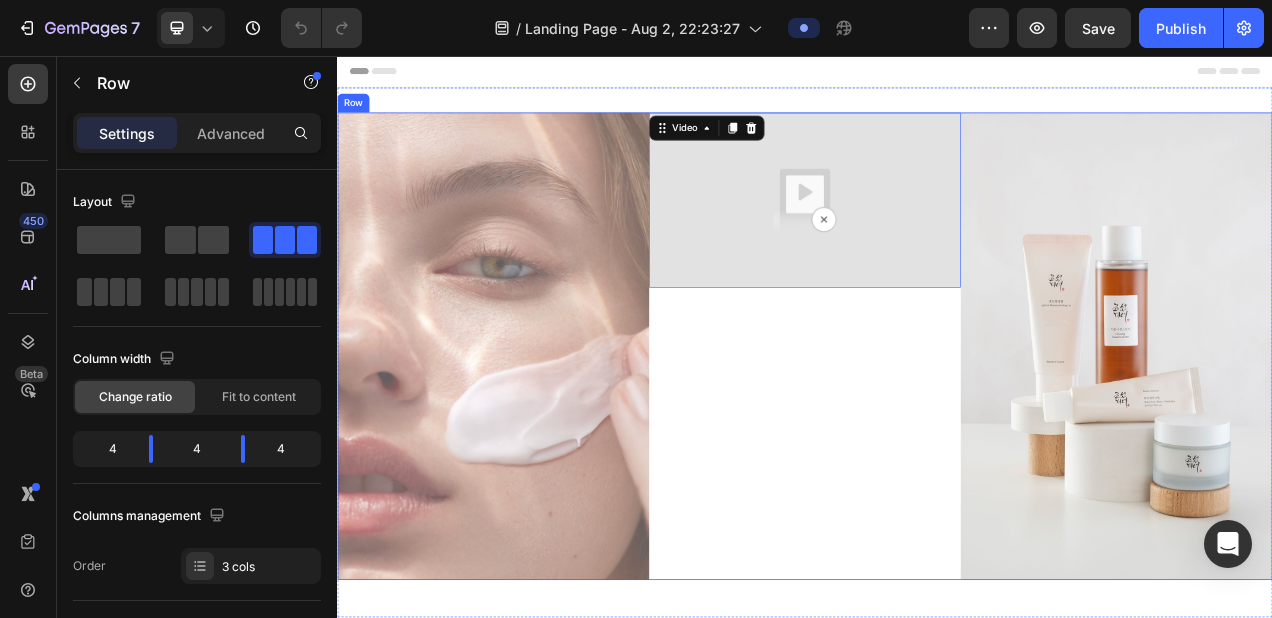 click on "Video   56" at bounding box center (937, 429) 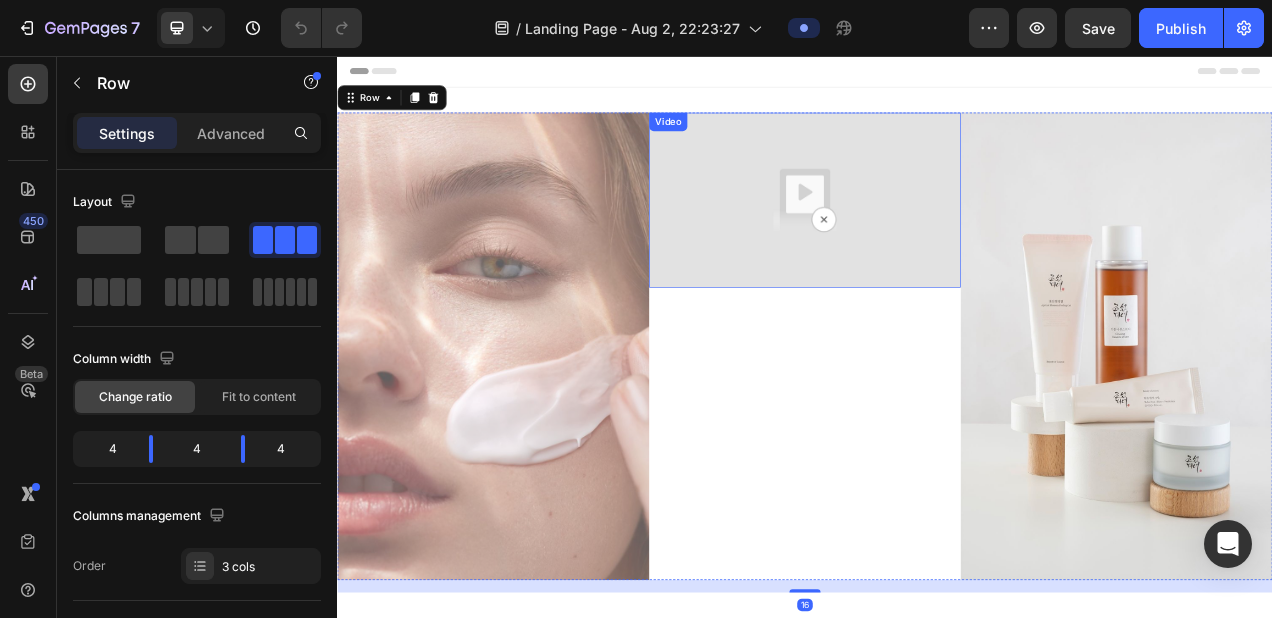 click at bounding box center [937, 241] 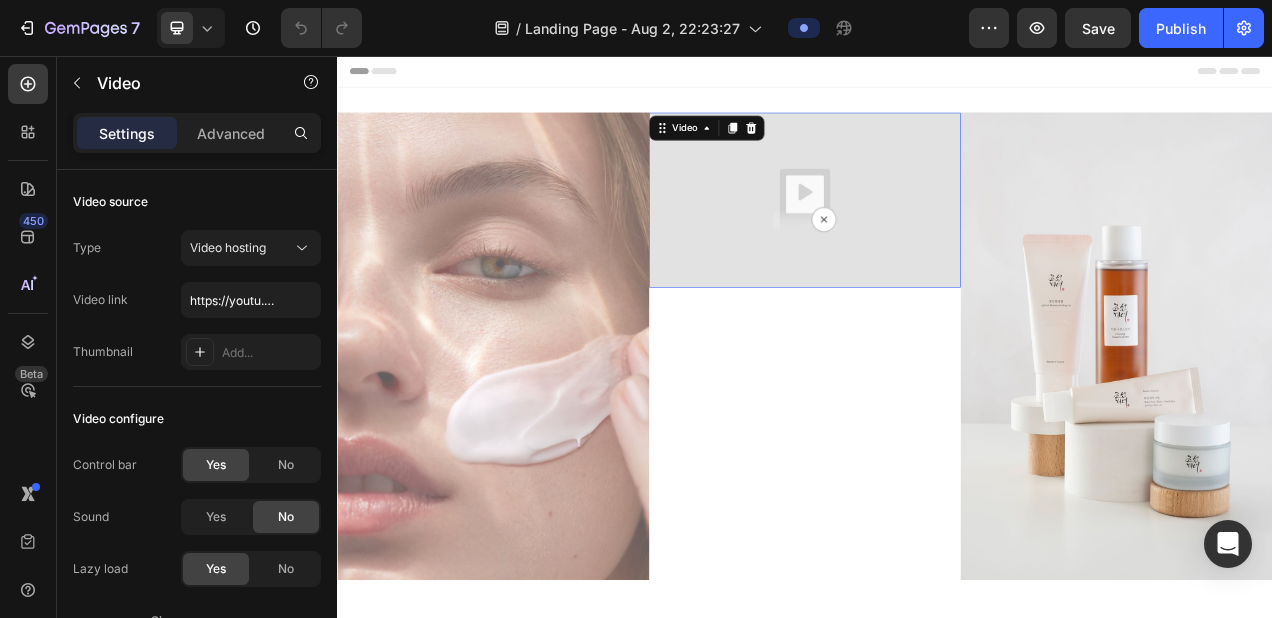 click at bounding box center [937, 241] 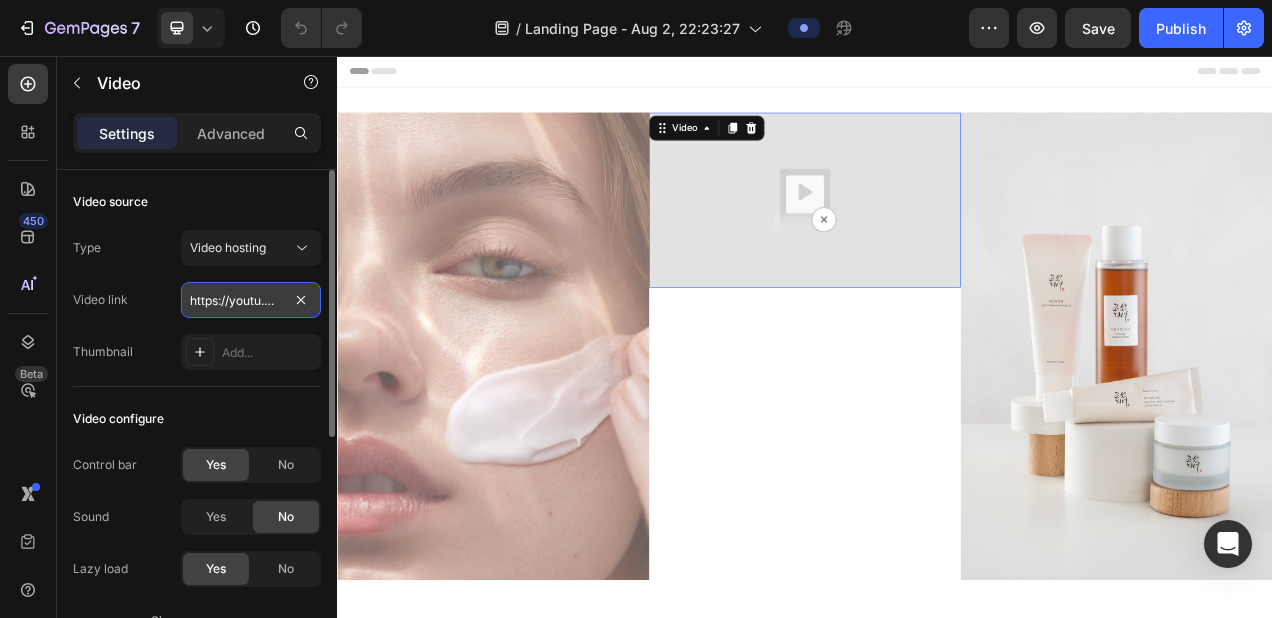 click on "https://youtu.be/rNgH64mLEno" at bounding box center (251, 300) 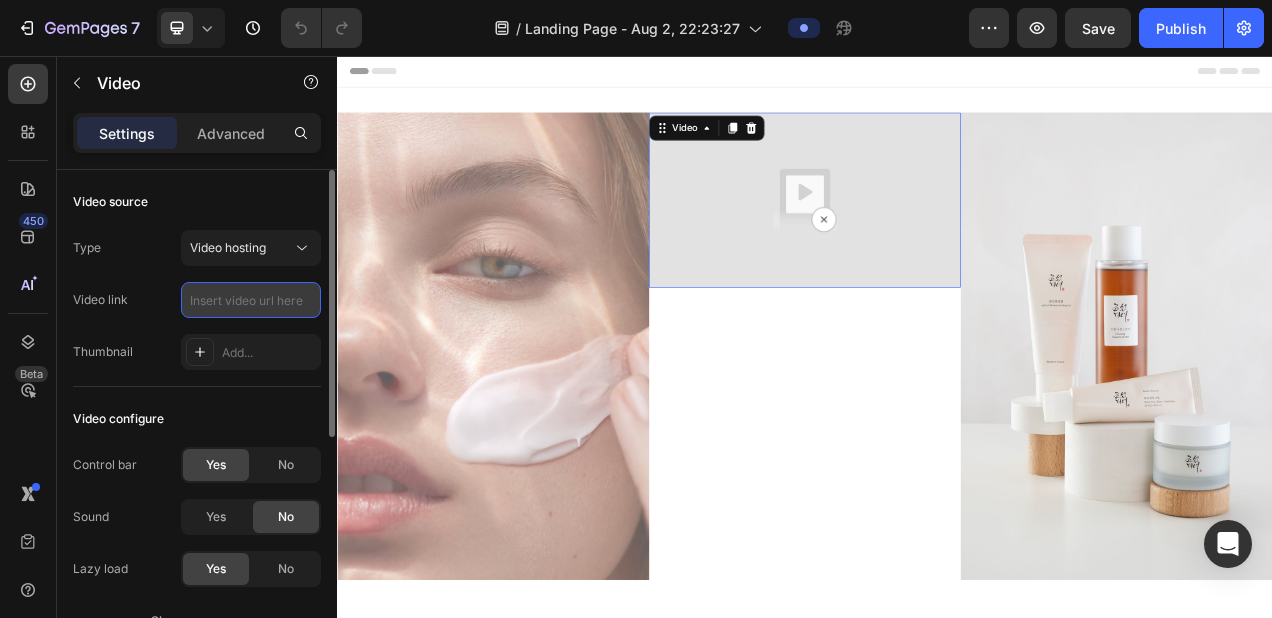 paste on "https://youtu.be/rNgH64mLEno" 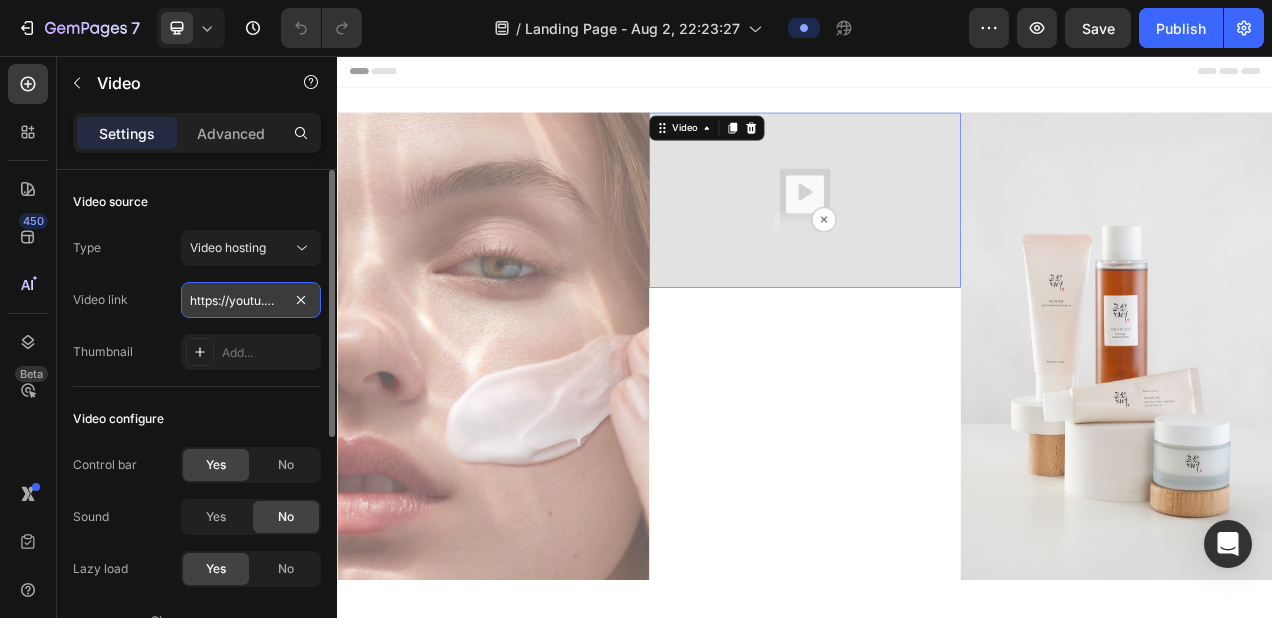 scroll, scrollTop: 0, scrollLeft: 92, axis: horizontal 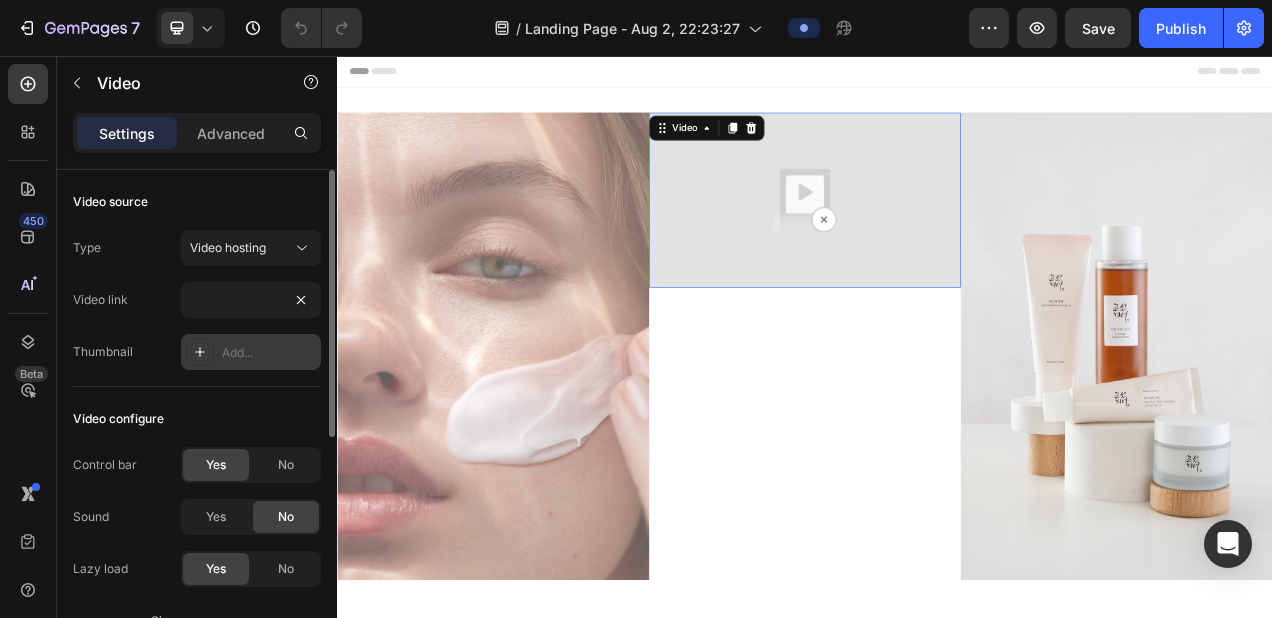 type on "https://youtu.be/rNgH64mLEno" 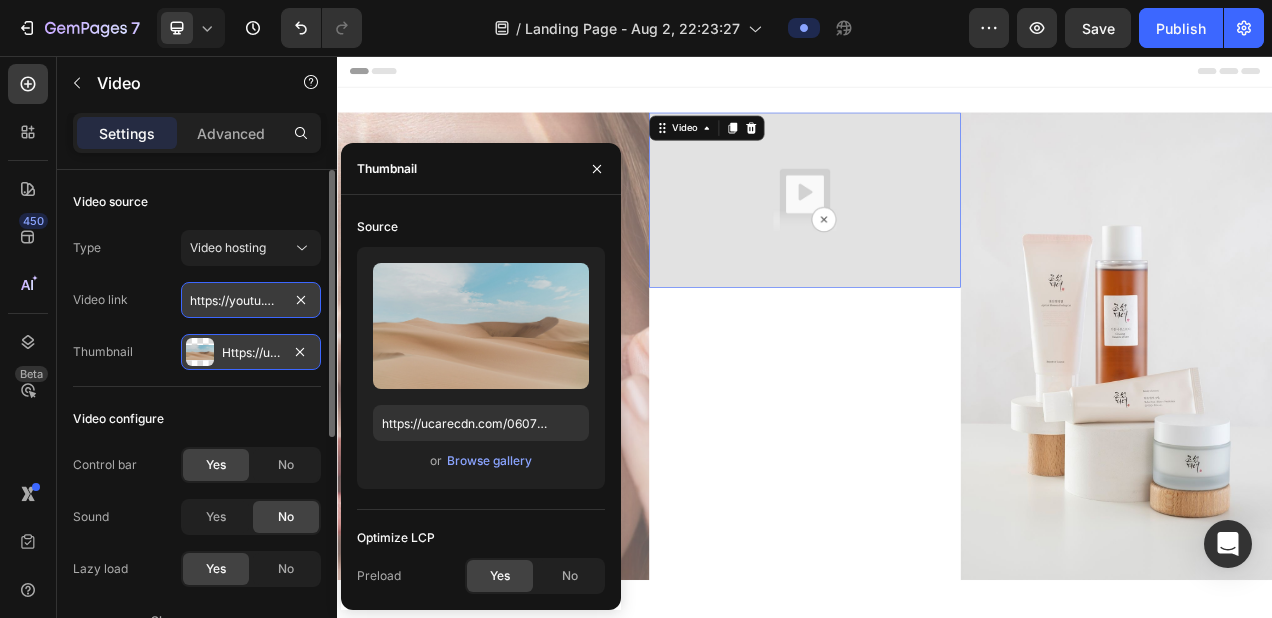 click on "https://youtu.be/rNgH64mLEno" at bounding box center [251, 300] 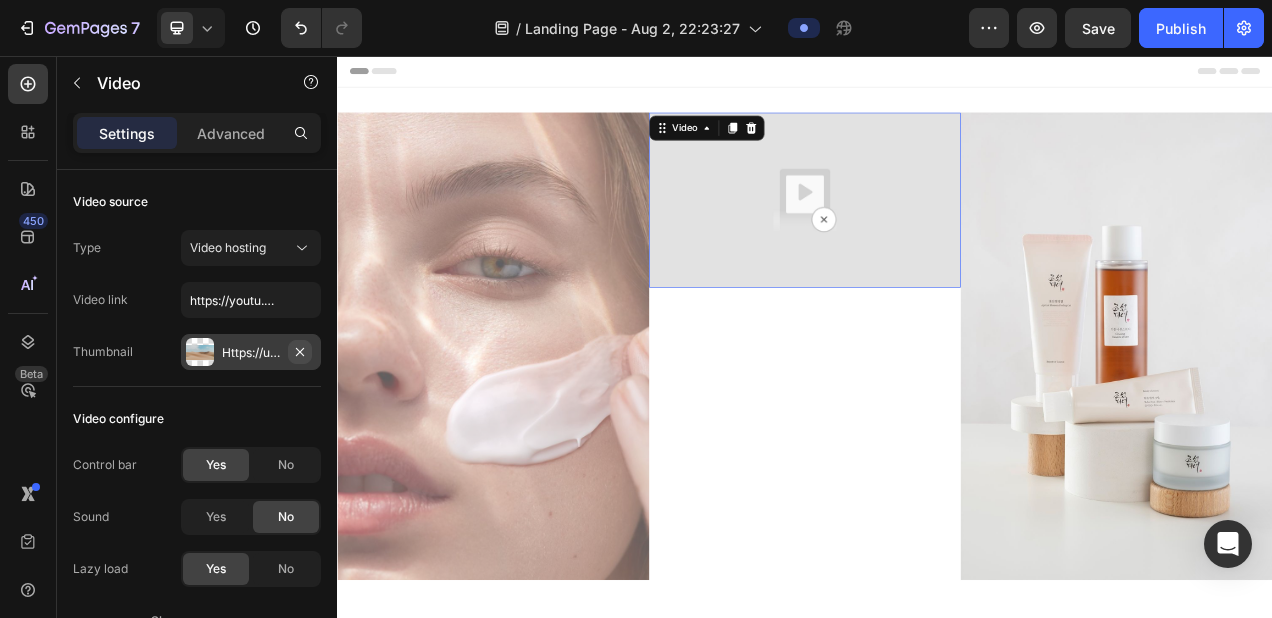 click 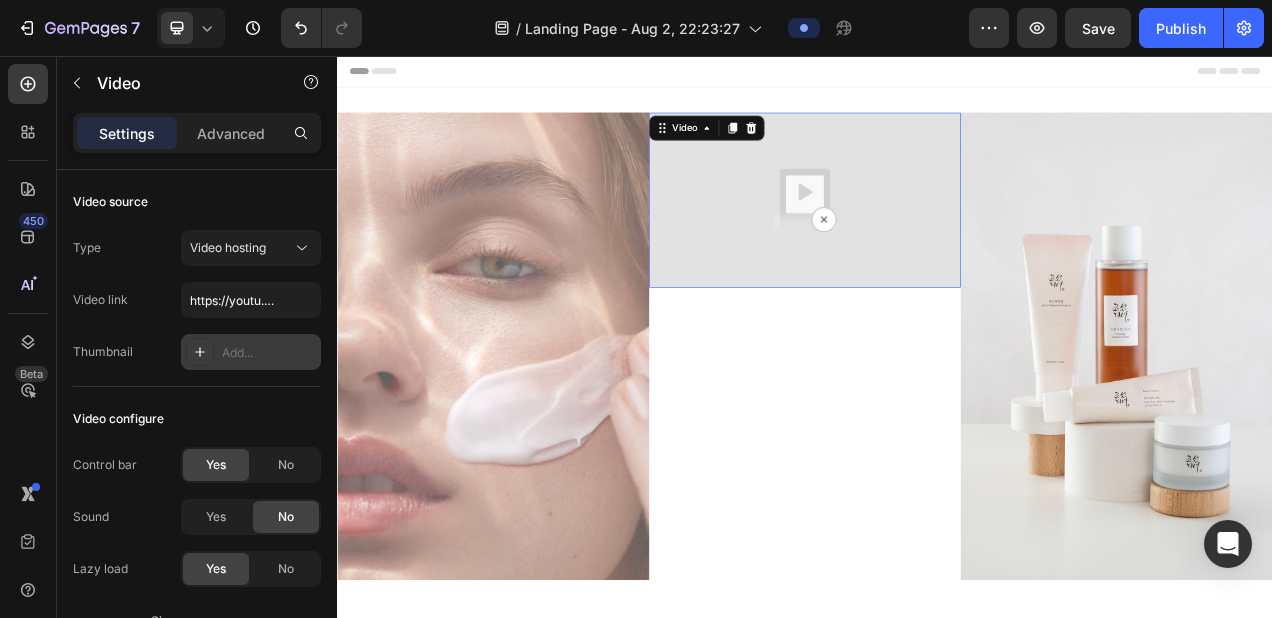 click at bounding box center [937, 241] 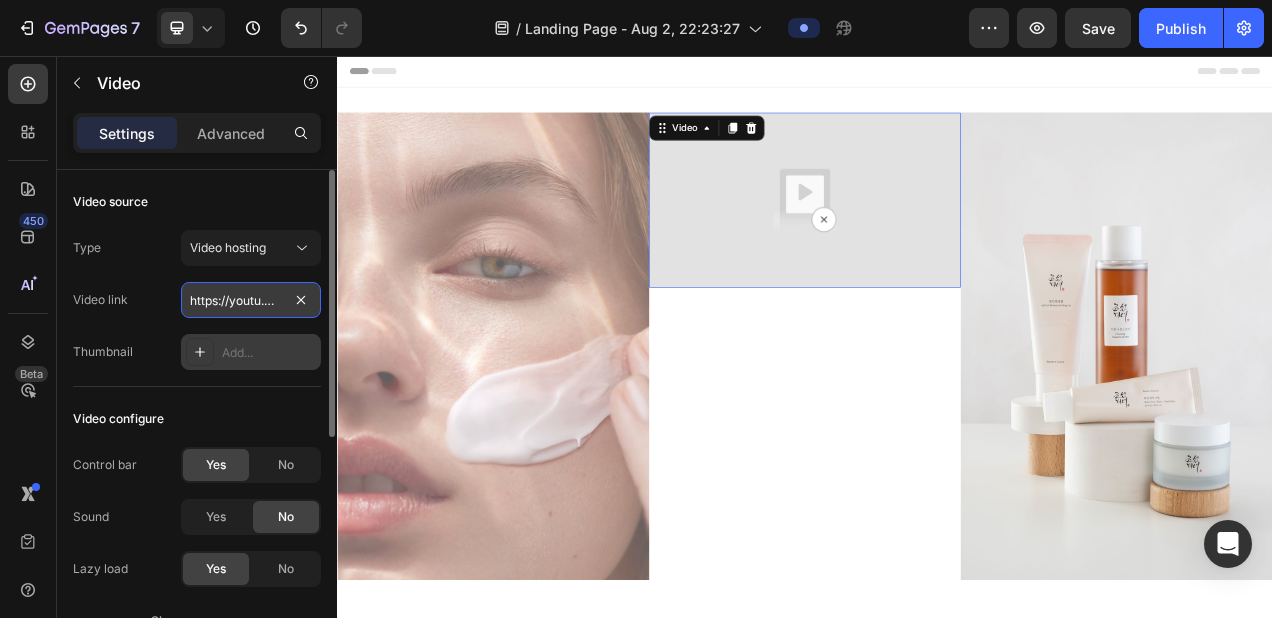 click on "https://youtu.be/rNgH64mLEno" at bounding box center (251, 300) 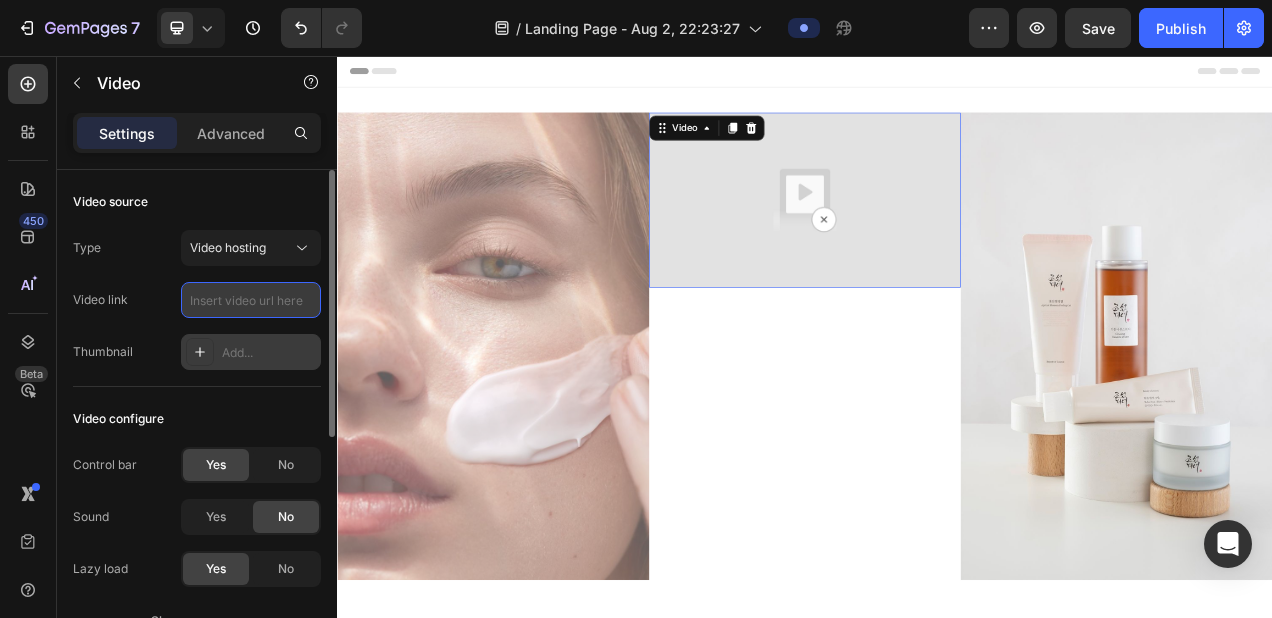 paste on "https://youtube.com/shorts/ZFFyf0CXQOo" 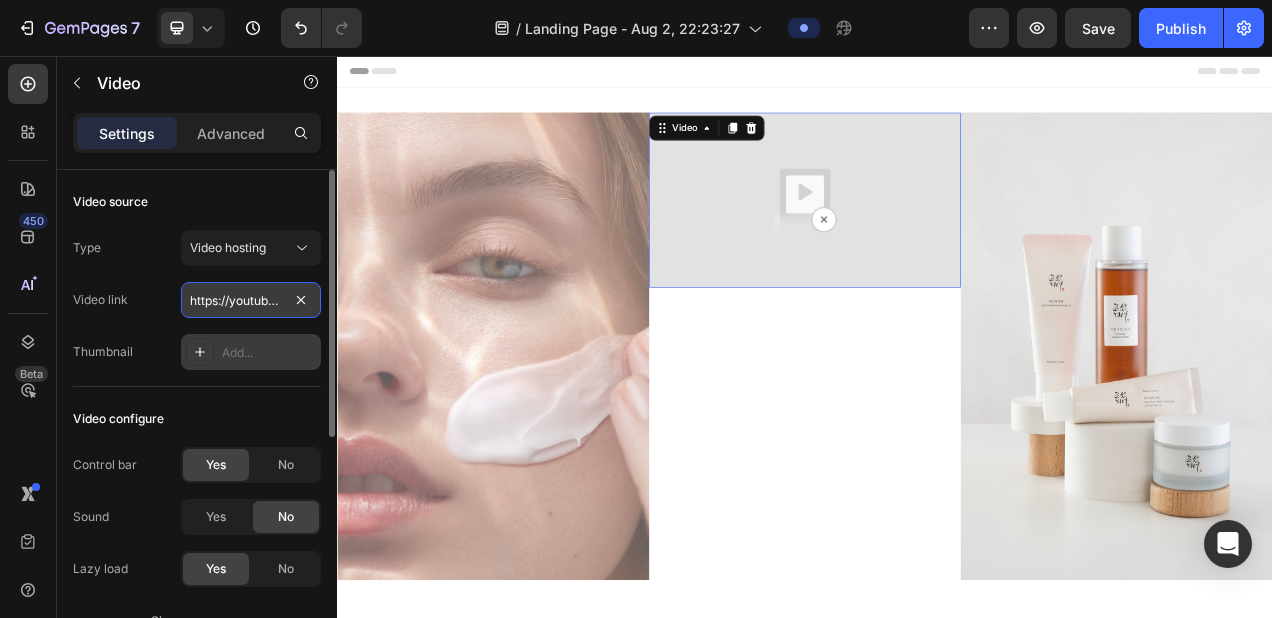 scroll, scrollTop: 0, scrollLeft: 151, axis: horizontal 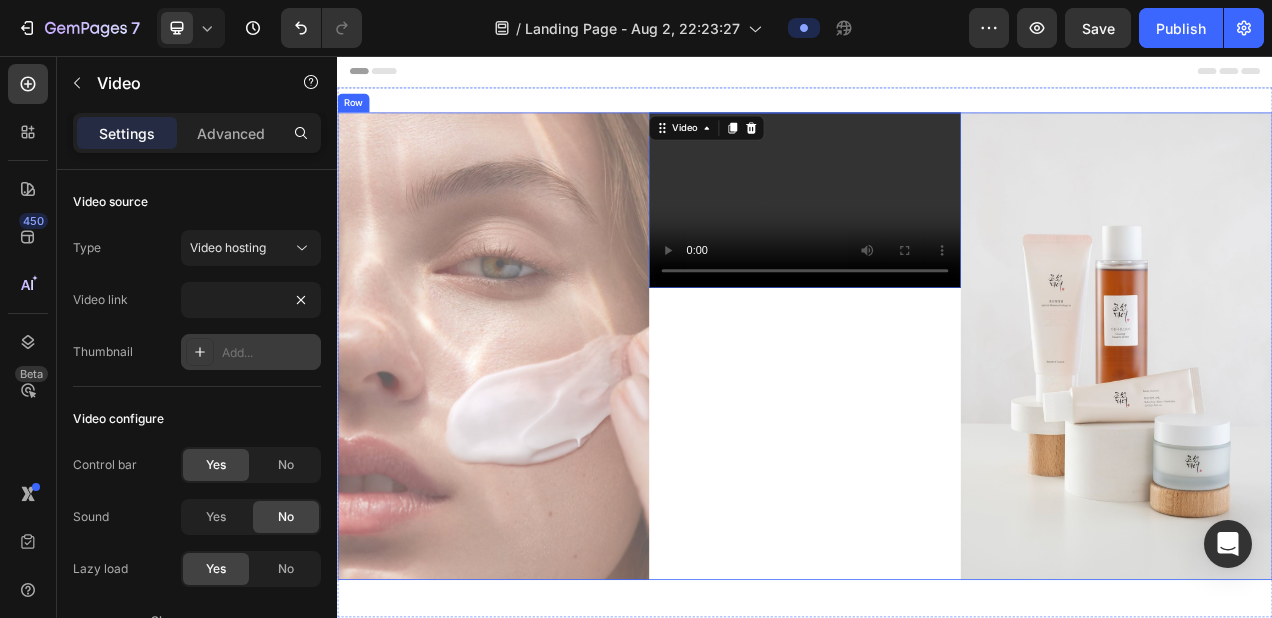 click on "Video   56" at bounding box center (937, 429) 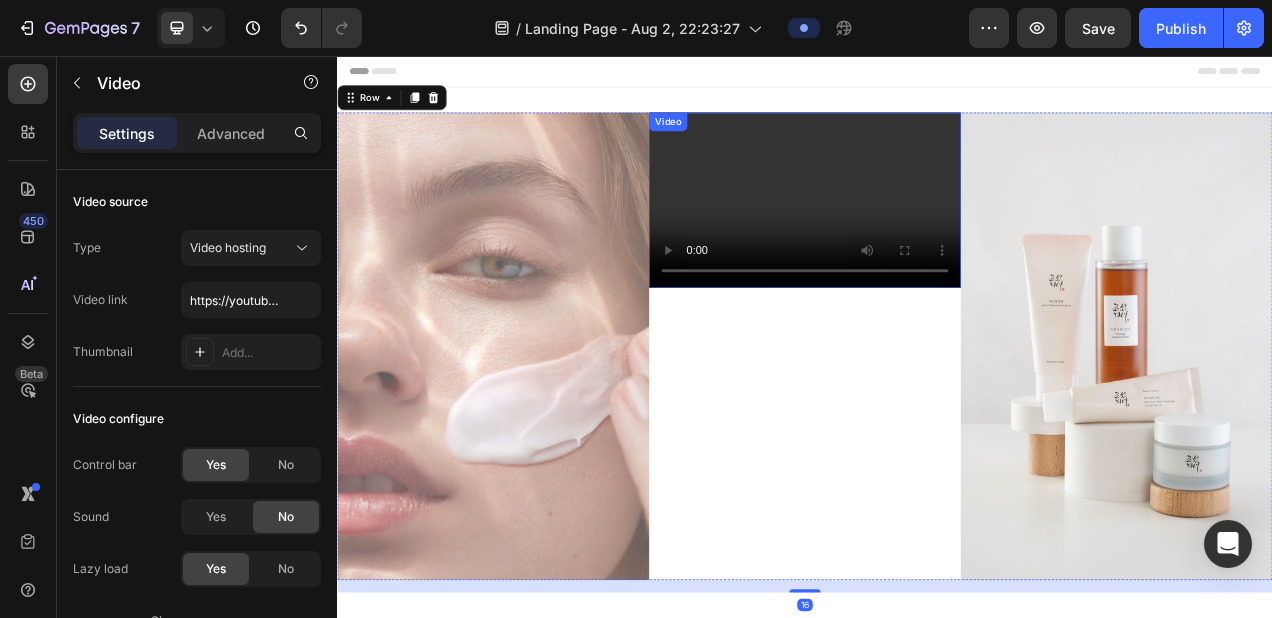 click at bounding box center [937, 241] 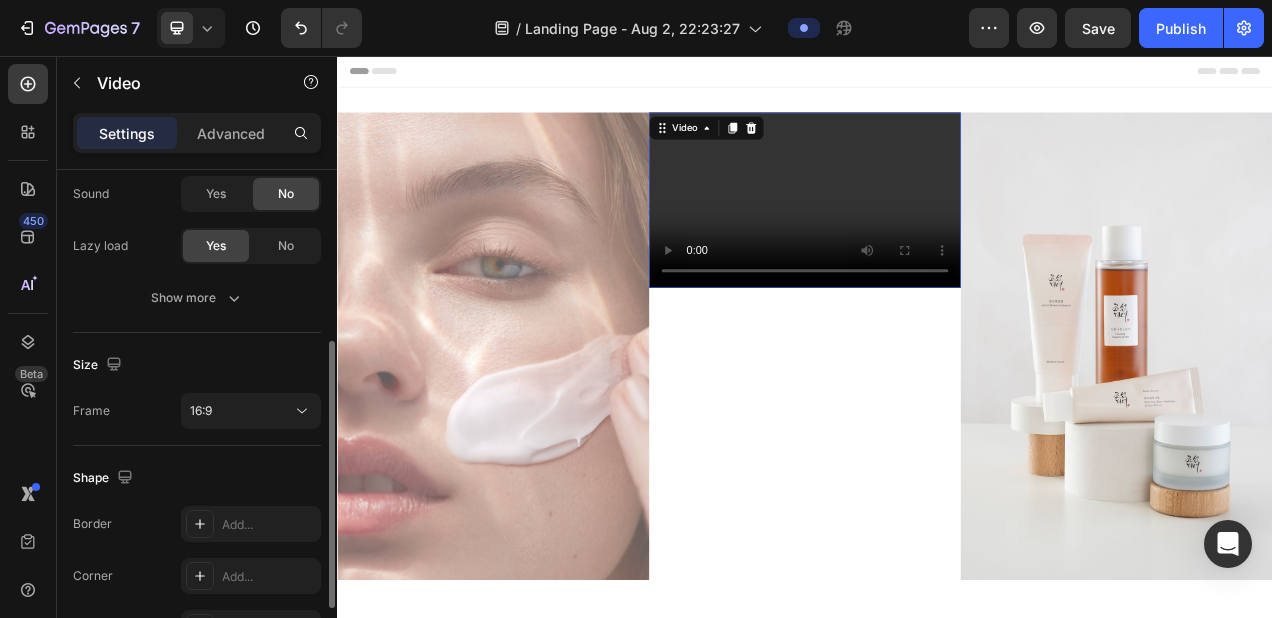 scroll, scrollTop: 447, scrollLeft: 0, axis: vertical 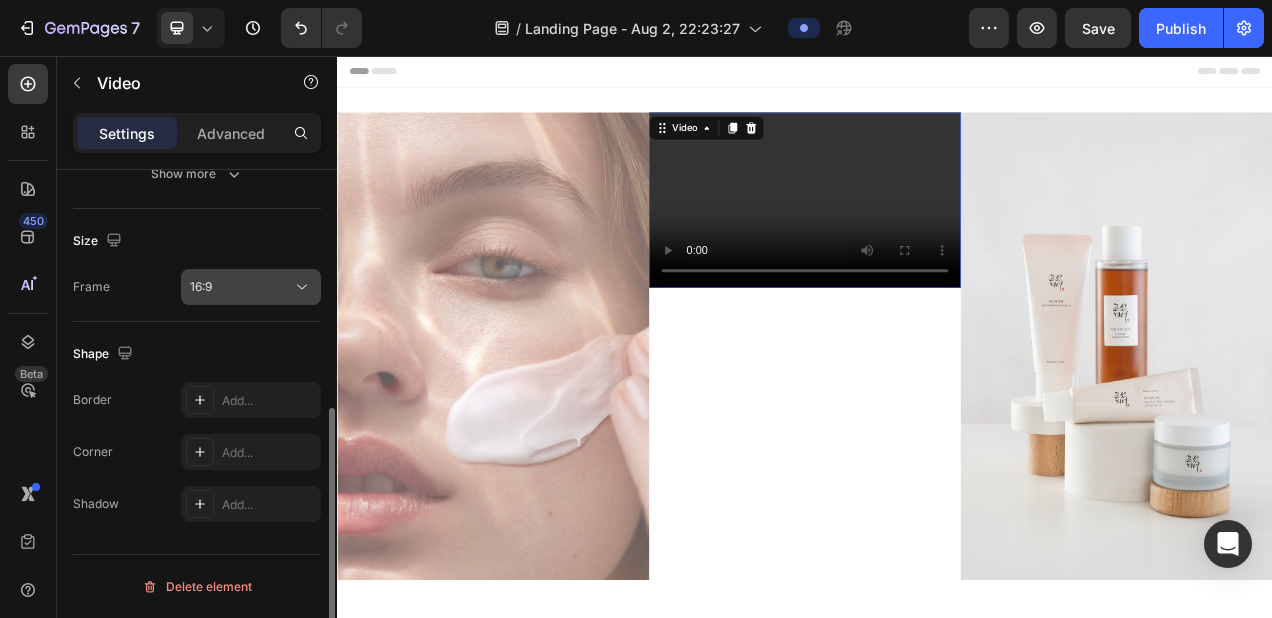 click on "16:9" at bounding box center [241, 287] 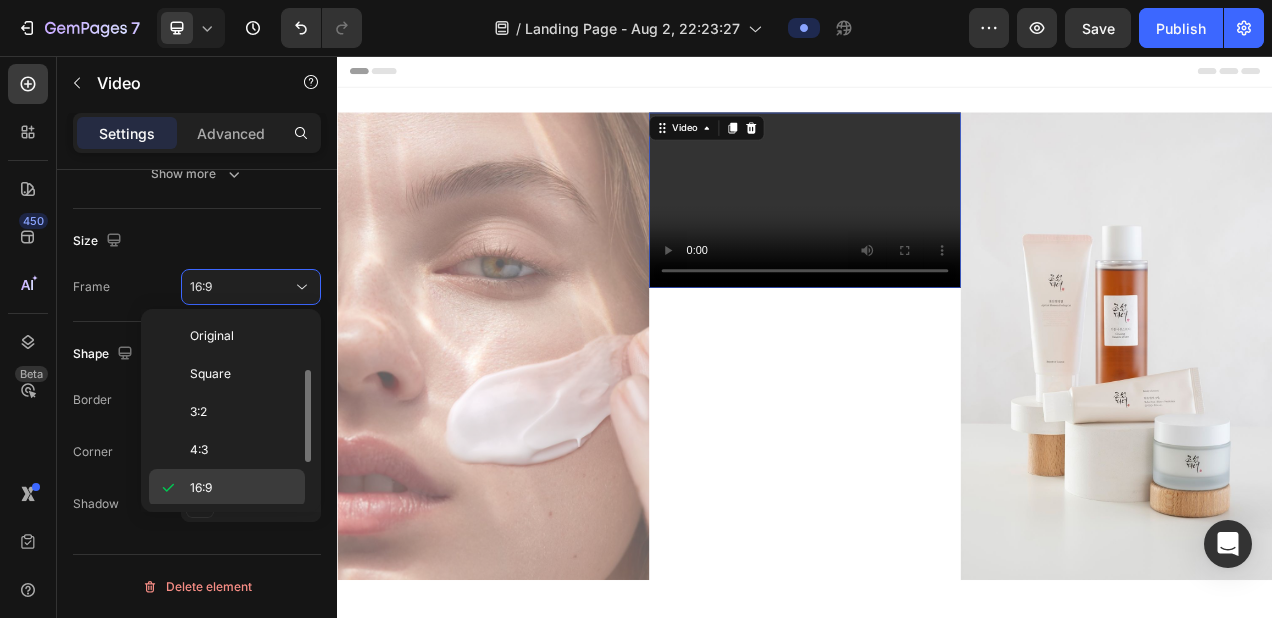 scroll, scrollTop: 36, scrollLeft: 0, axis: vertical 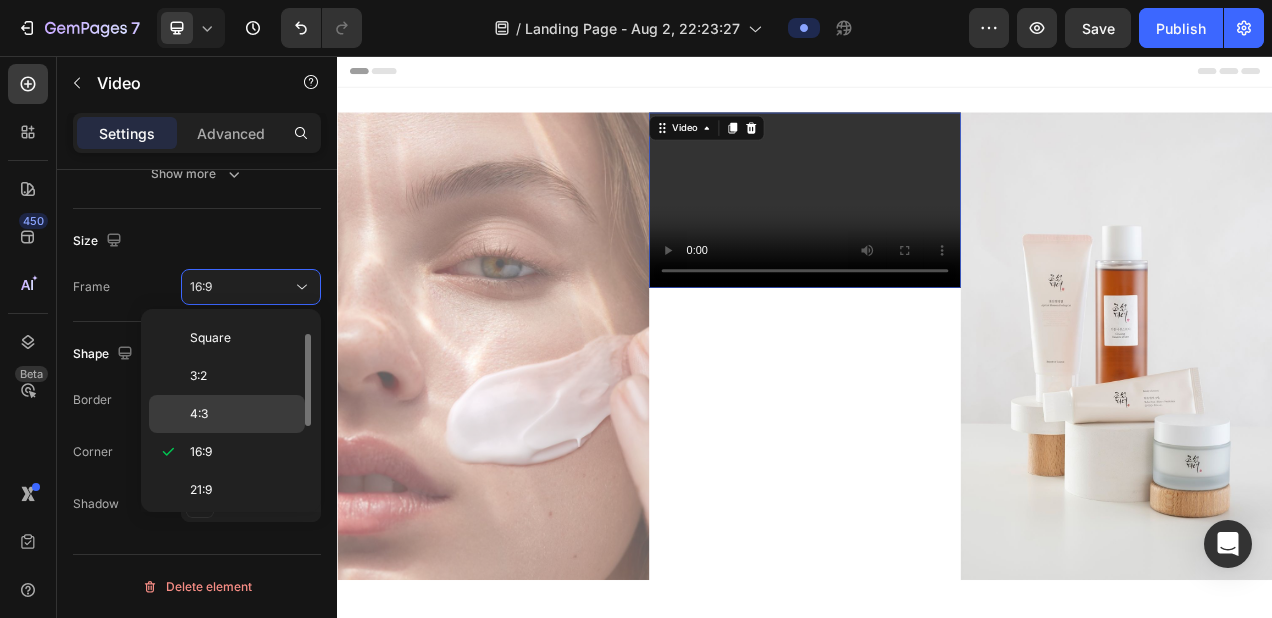 click on "4:3" at bounding box center [243, 414] 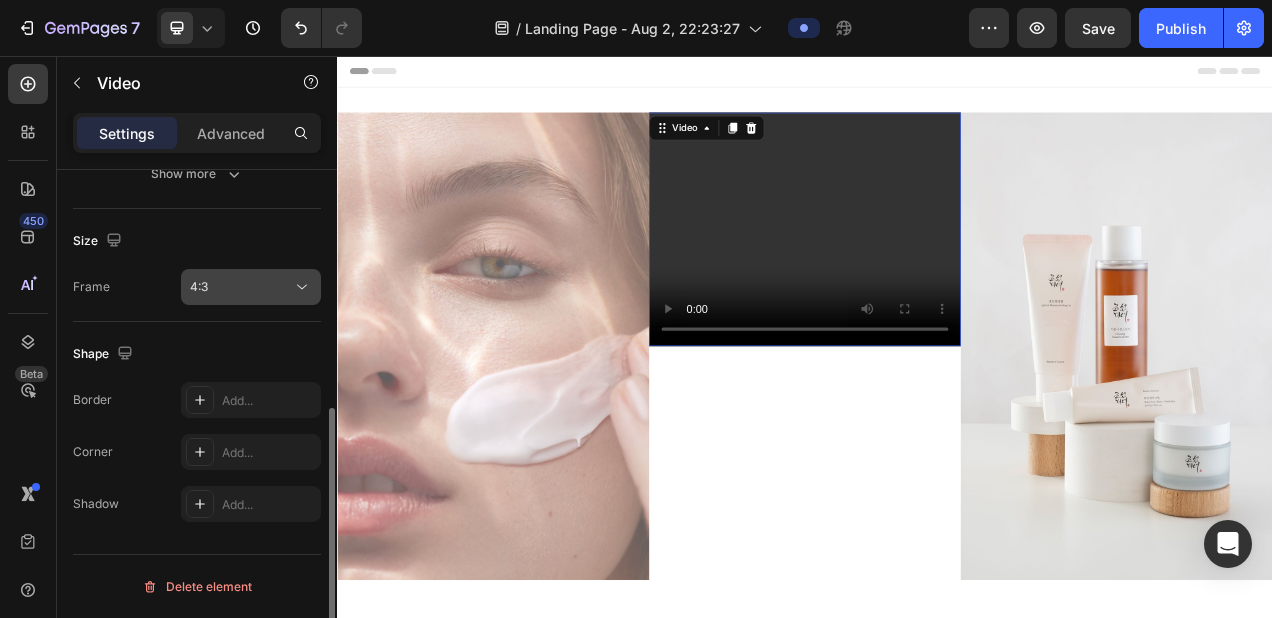 click on "4:3" at bounding box center [241, 287] 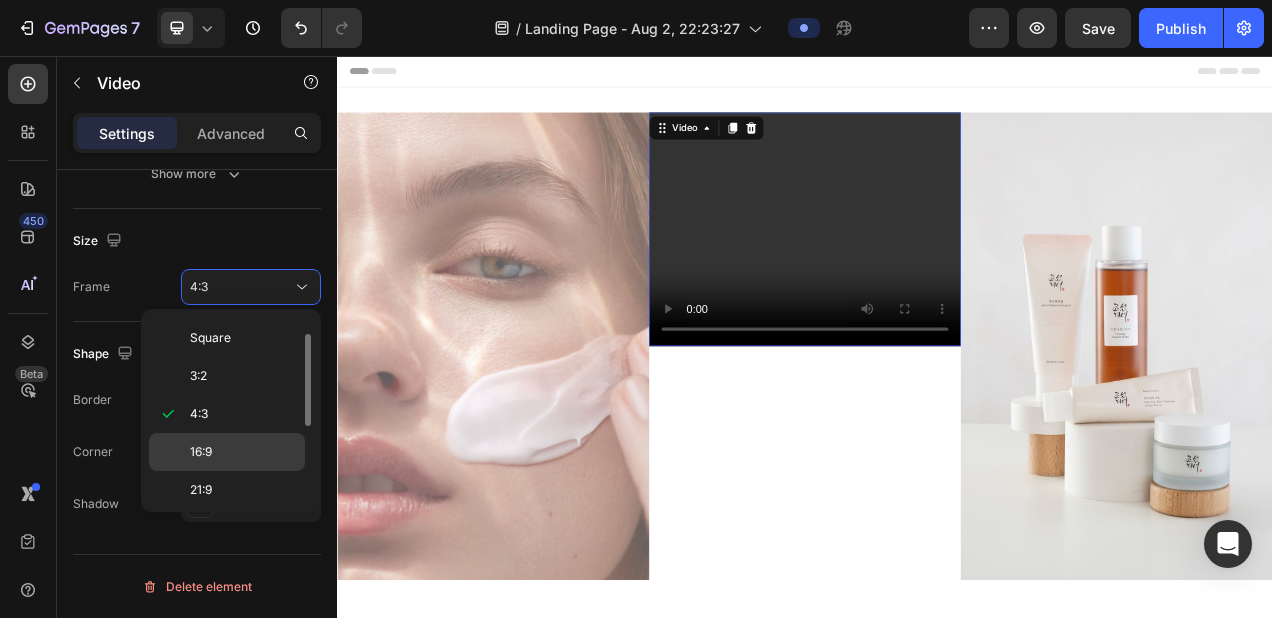 click on "16:9" 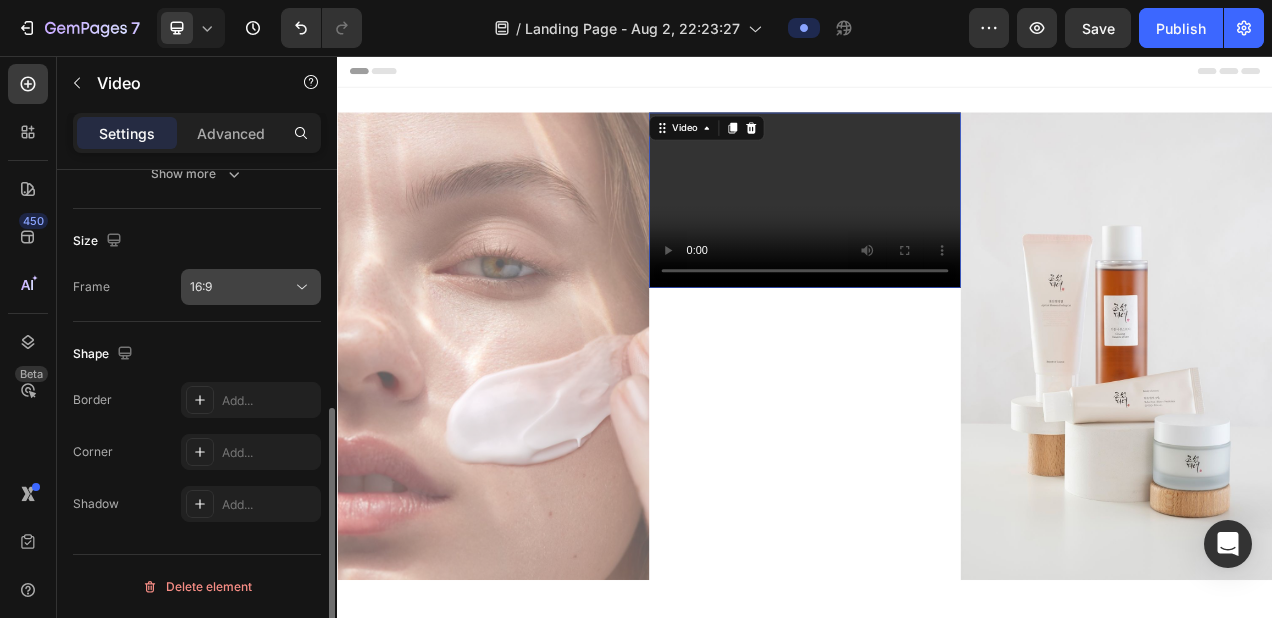 click on "16:9" at bounding box center (241, 287) 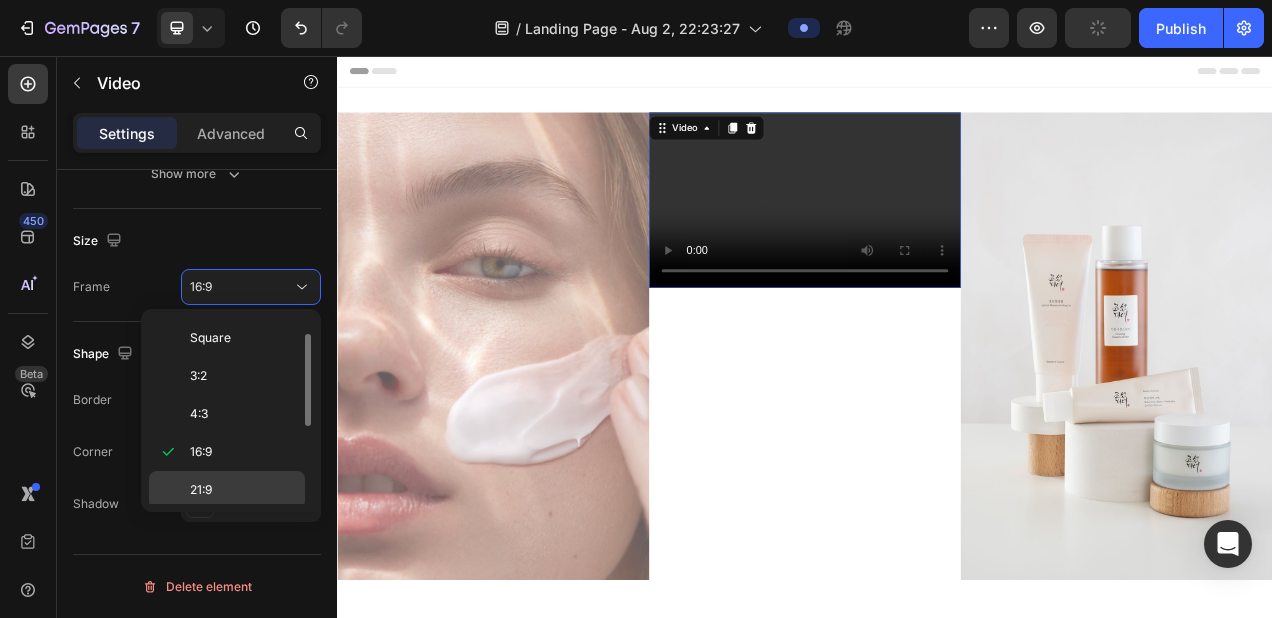 click on "21:9" 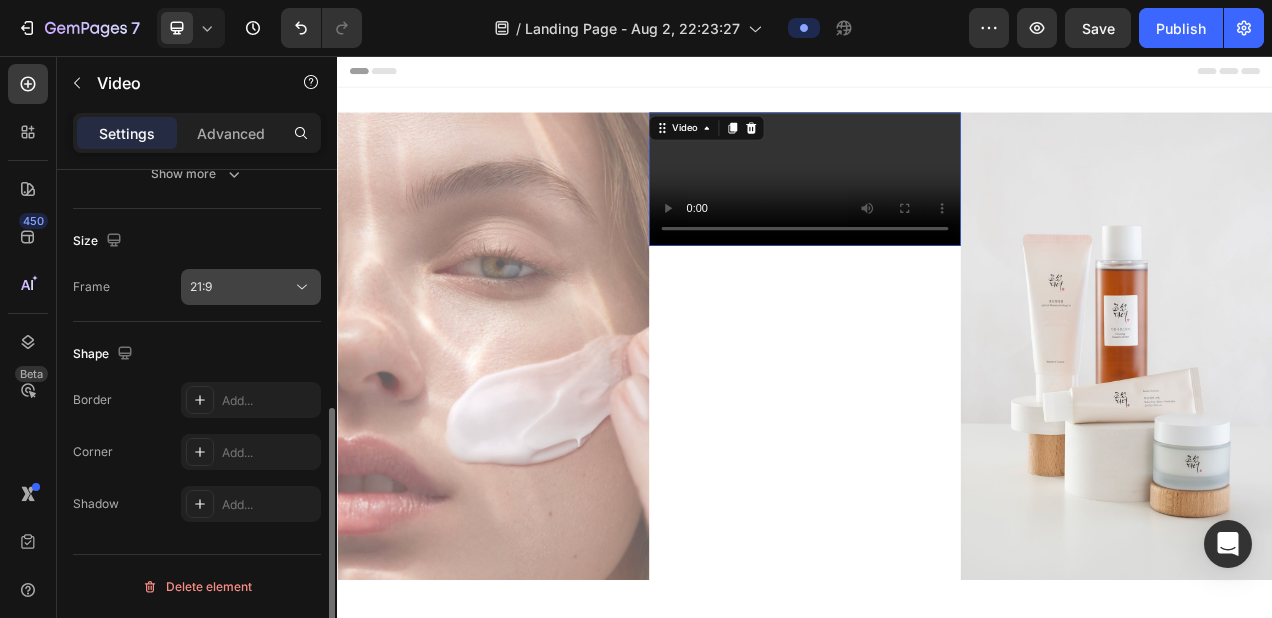 click on "21:9" at bounding box center [241, 287] 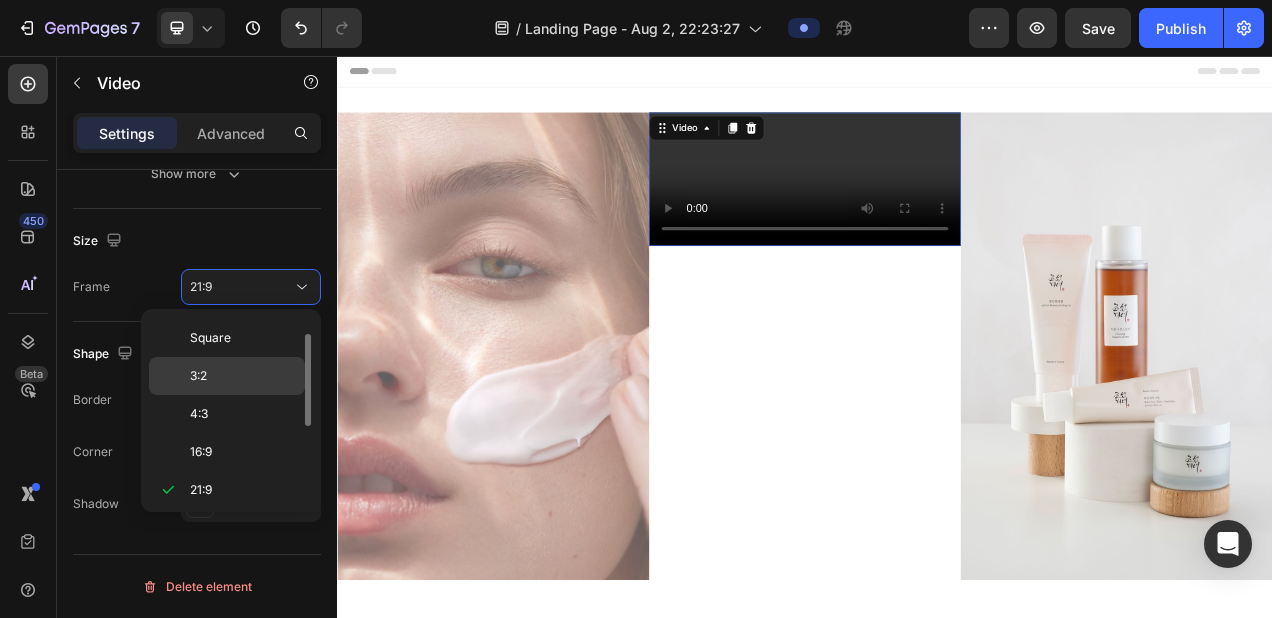 click on "3:2" at bounding box center (243, 376) 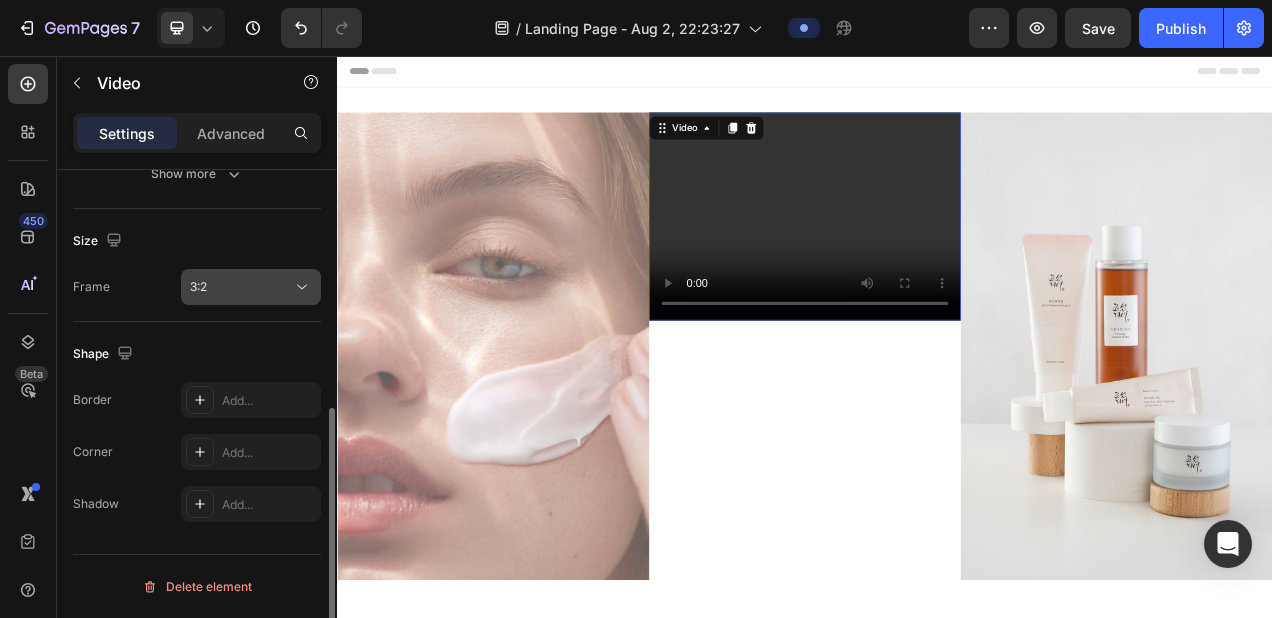 click on "3:2" at bounding box center (251, 287) 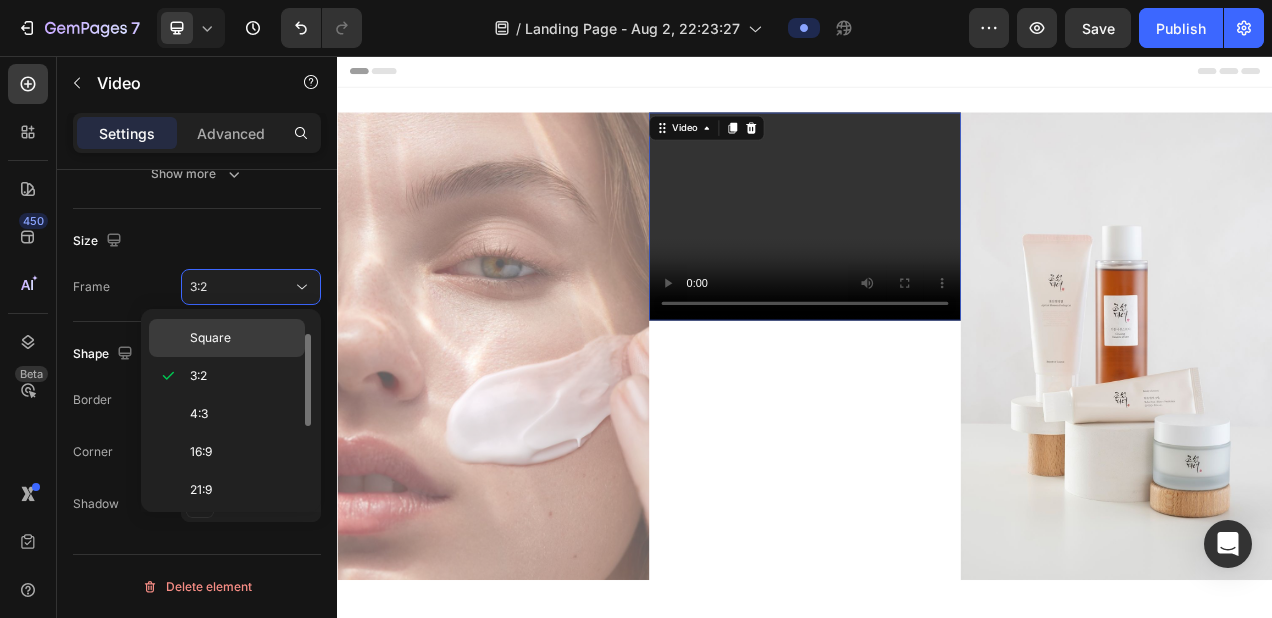 click on "Square" at bounding box center [243, 338] 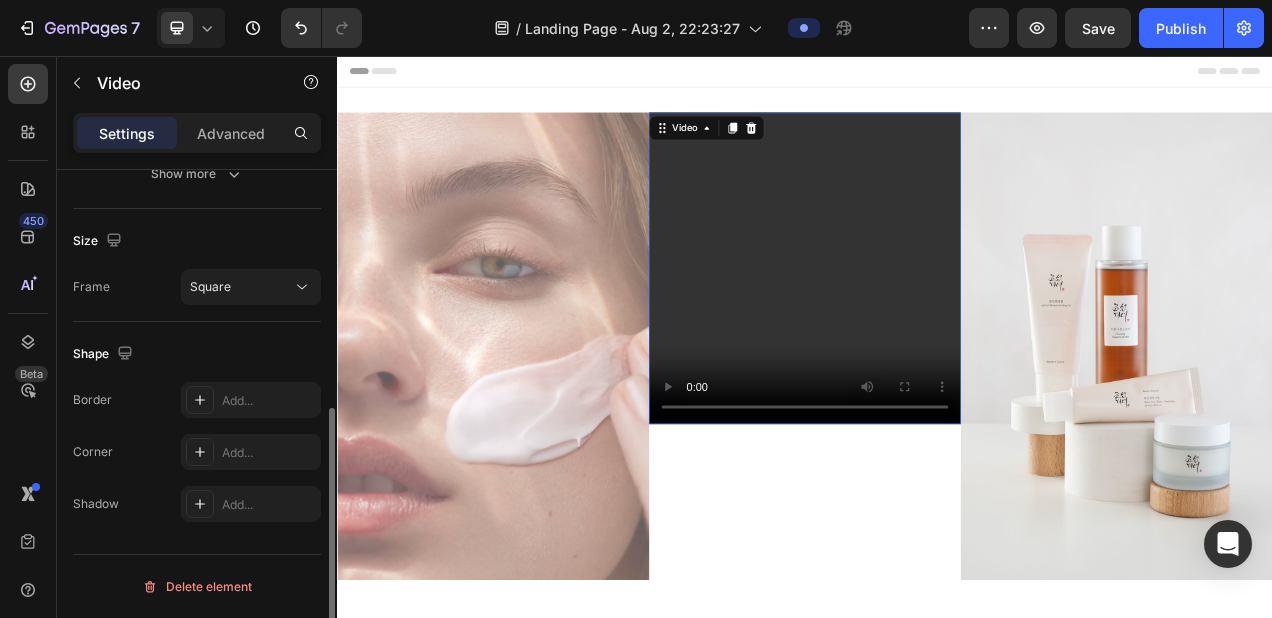 click on "Shape" at bounding box center (197, 354) 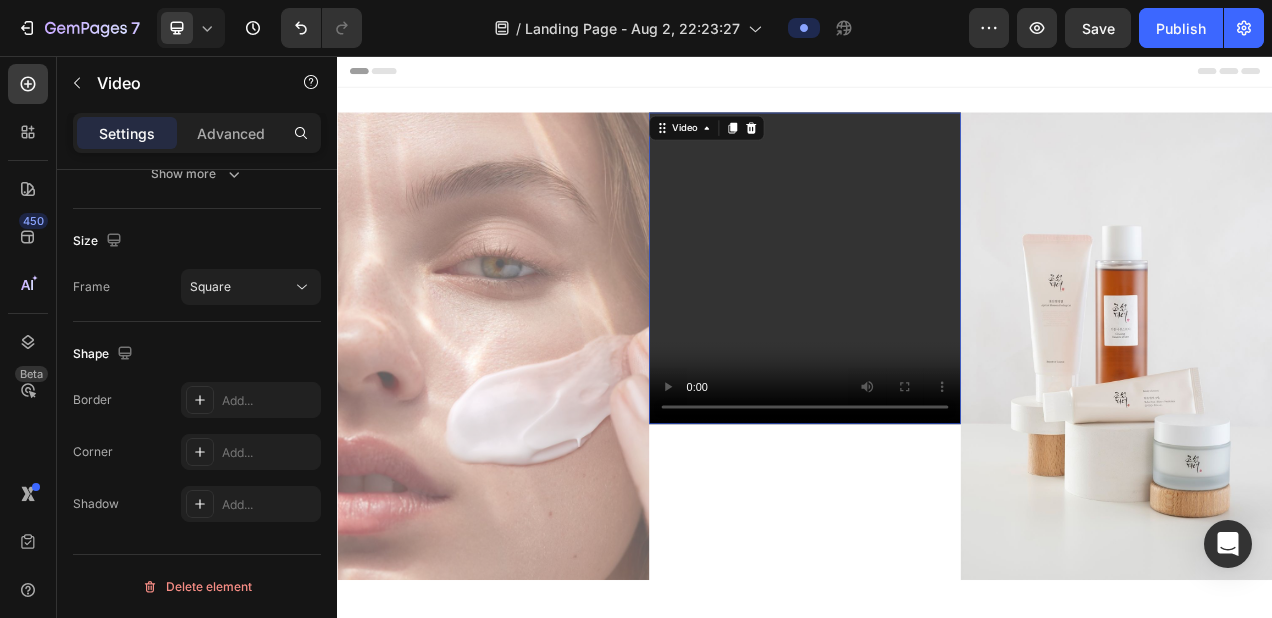 click at bounding box center [937, 329] 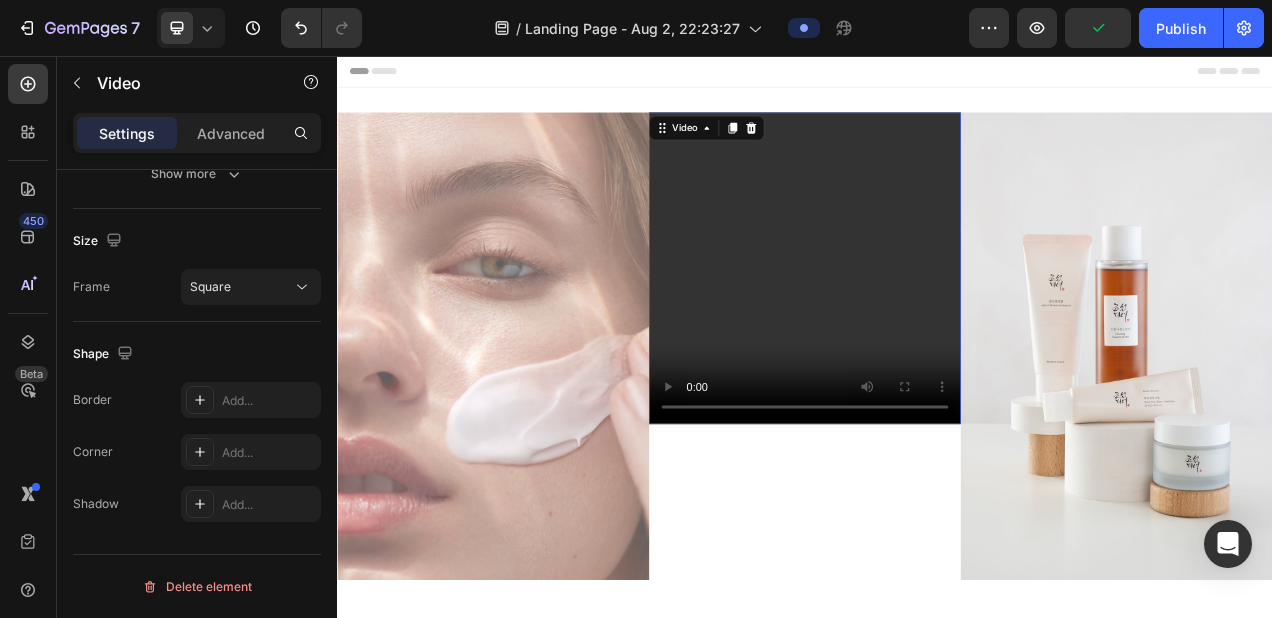 click at bounding box center [937, 329] 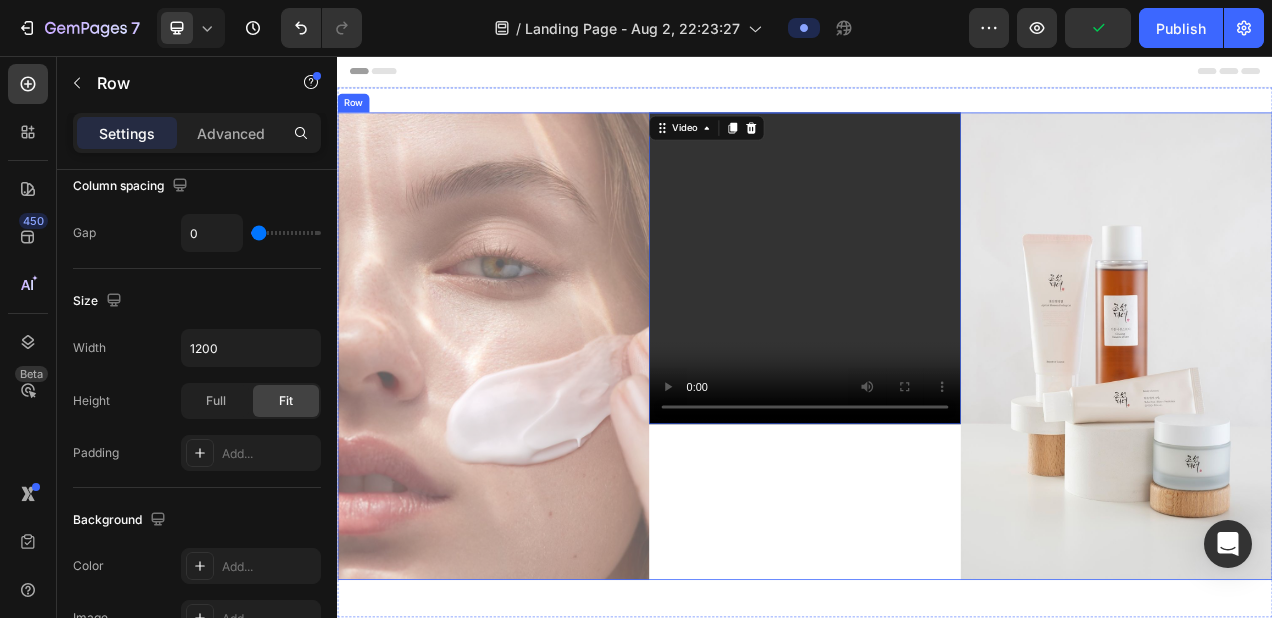 click on "Video   56" at bounding box center [937, 429] 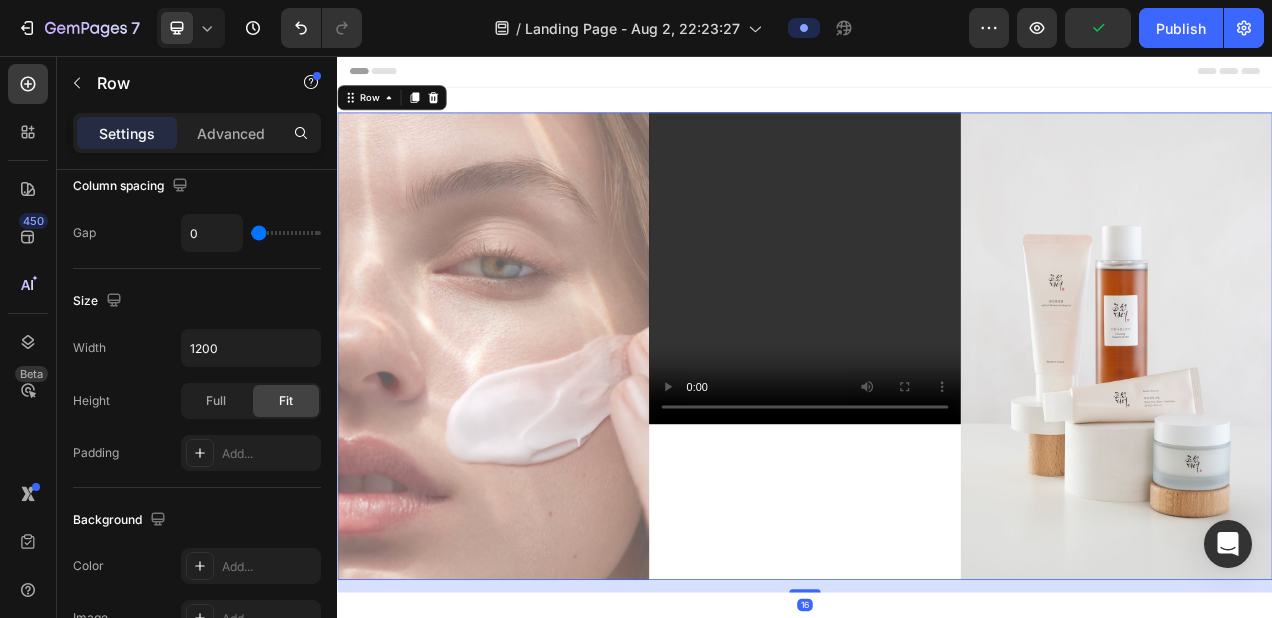 scroll, scrollTop: 0, scrollLeft: 0, axis: both 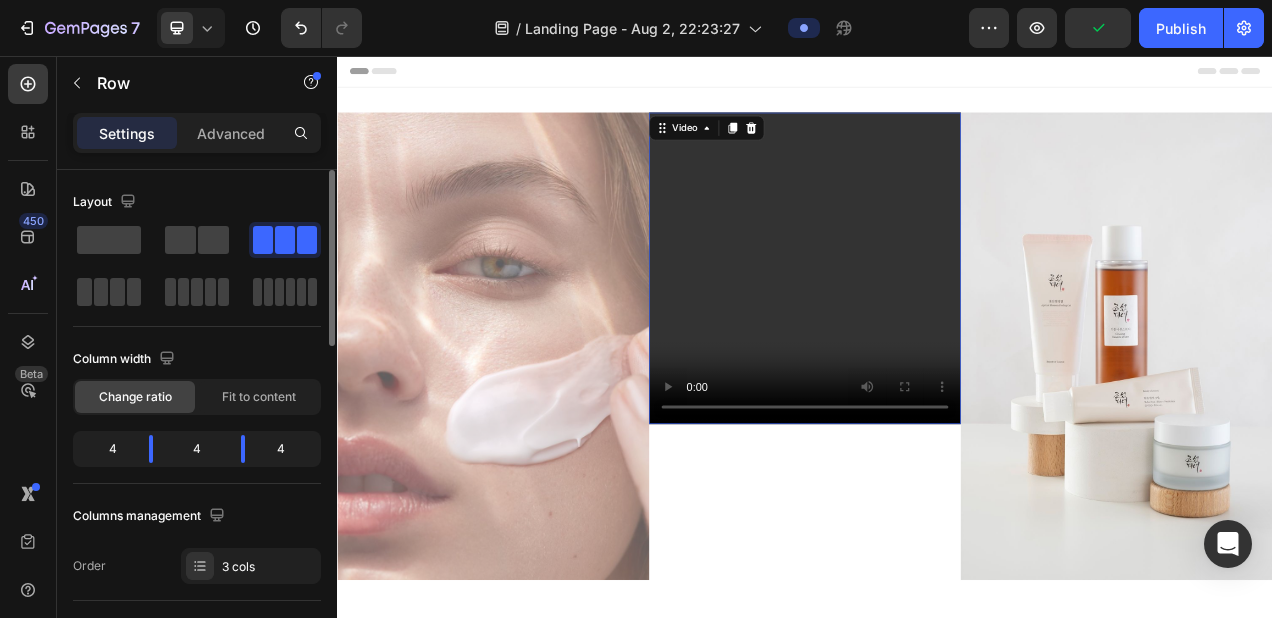 click at bounding box center (937, 329) 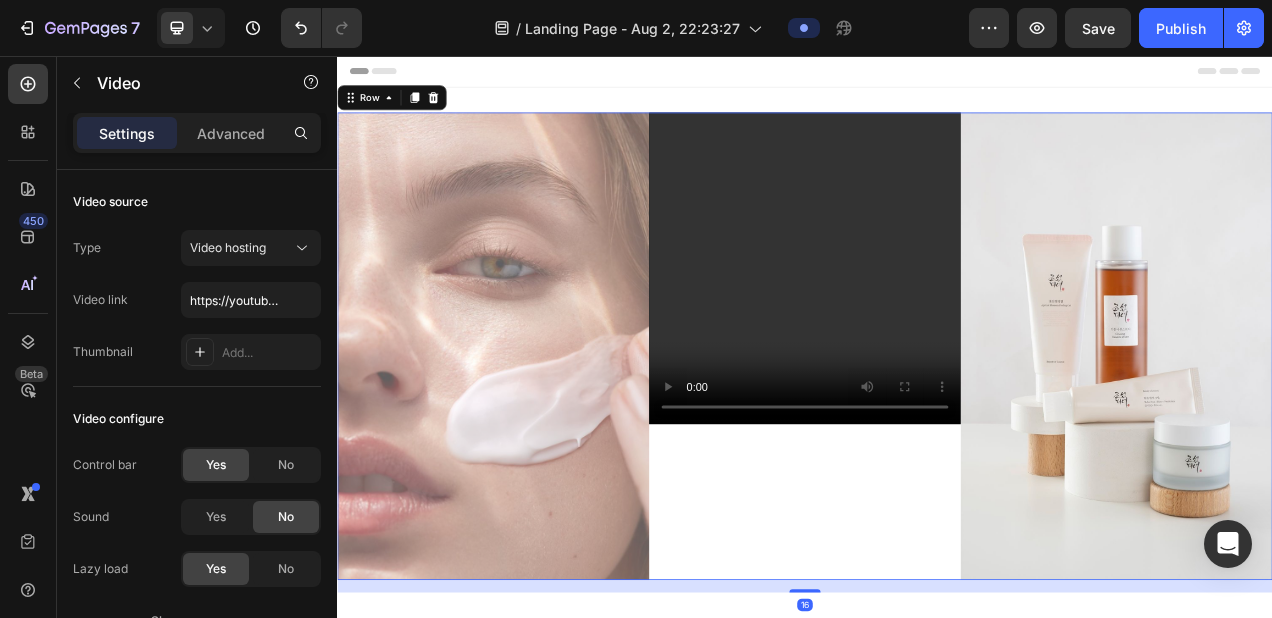 click on "Video" at bounding box center [937, 429] 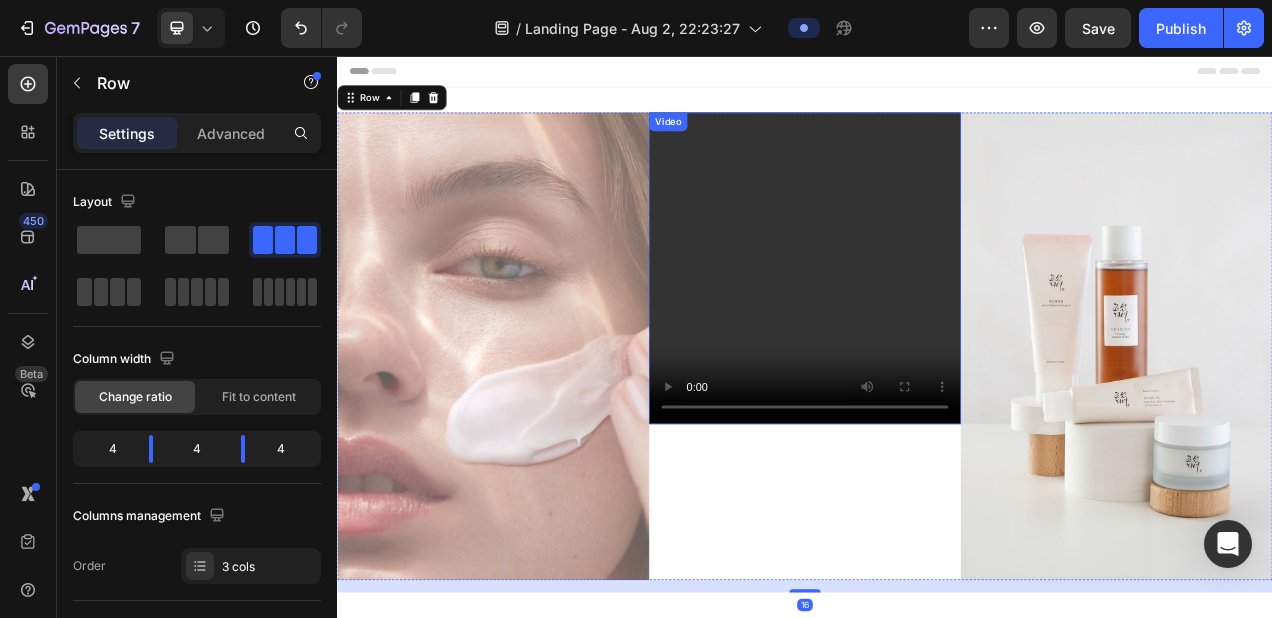 click at bounding box center [937, 329] 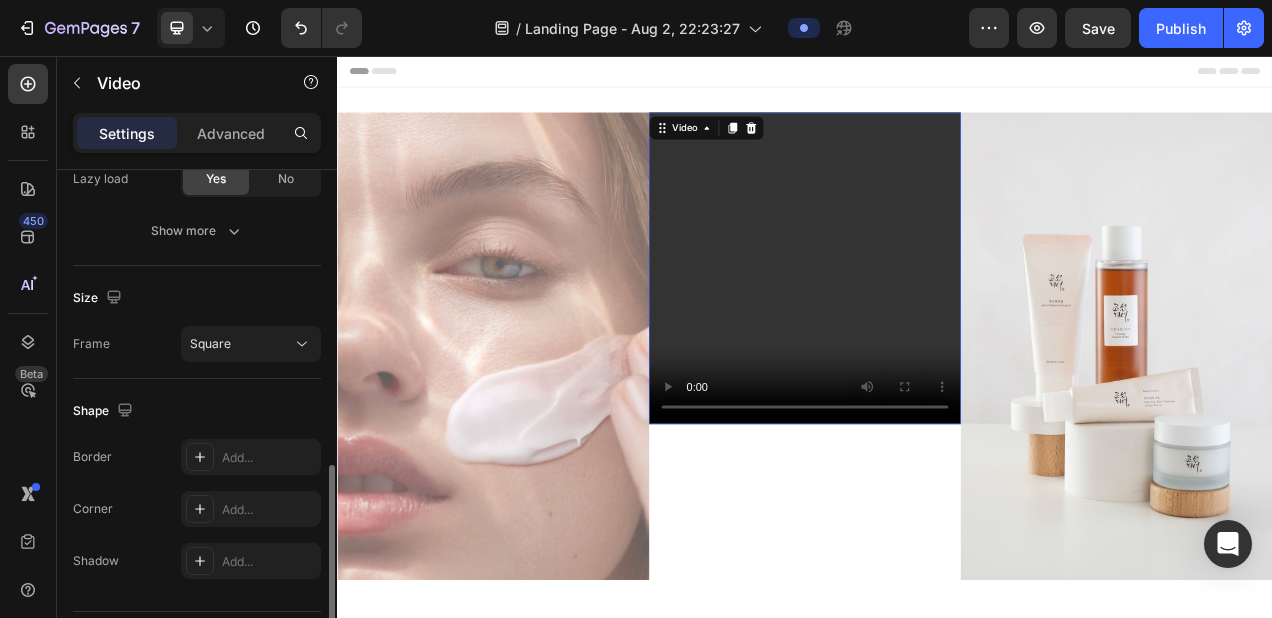 scroll, scrollTop: 447, scrollLeft: 0, axis: vertical 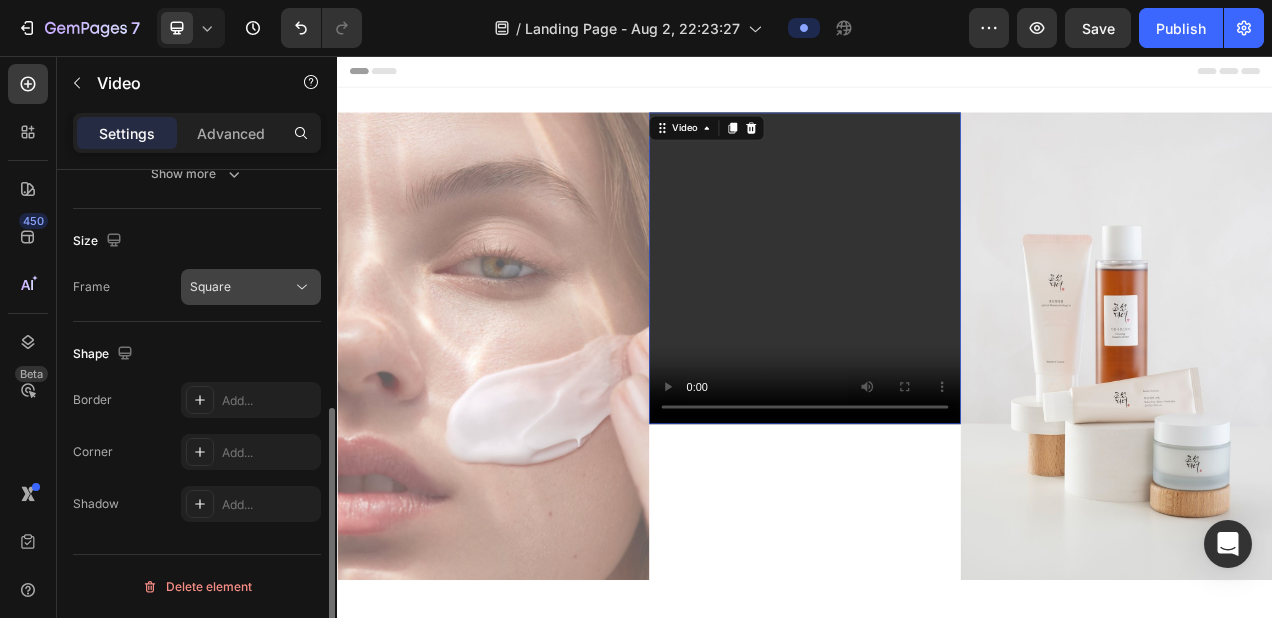 click on "Square" at bounding box center (241, 287) 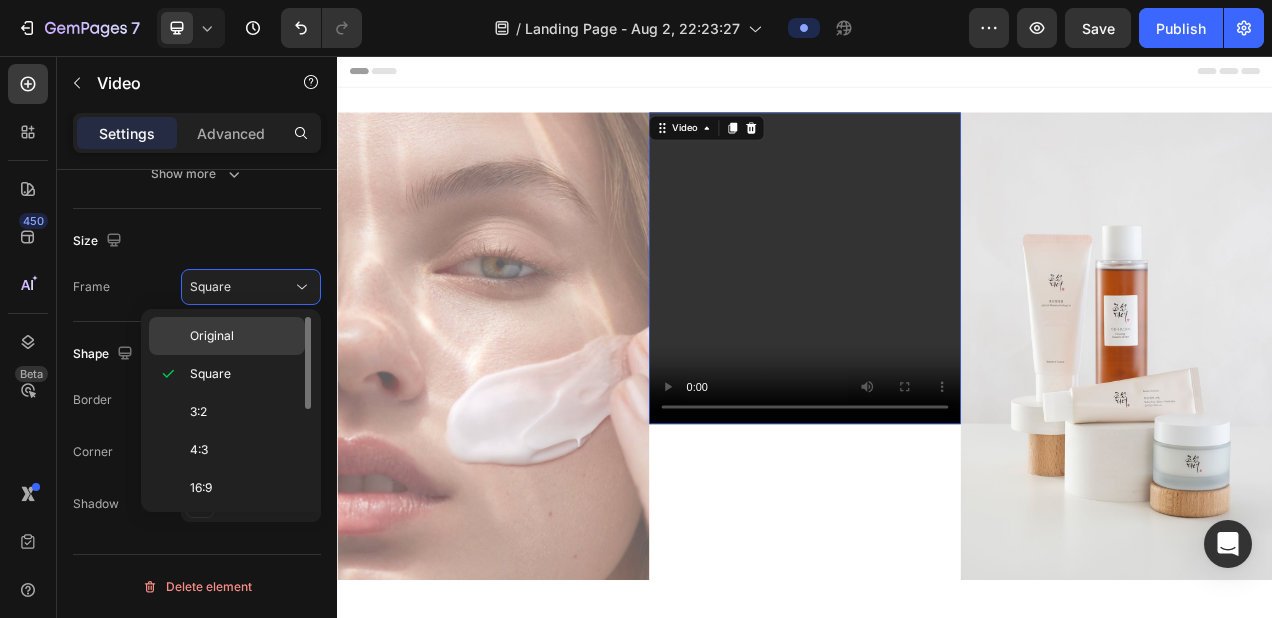 click on "Original" at bounding box center [212, 336] 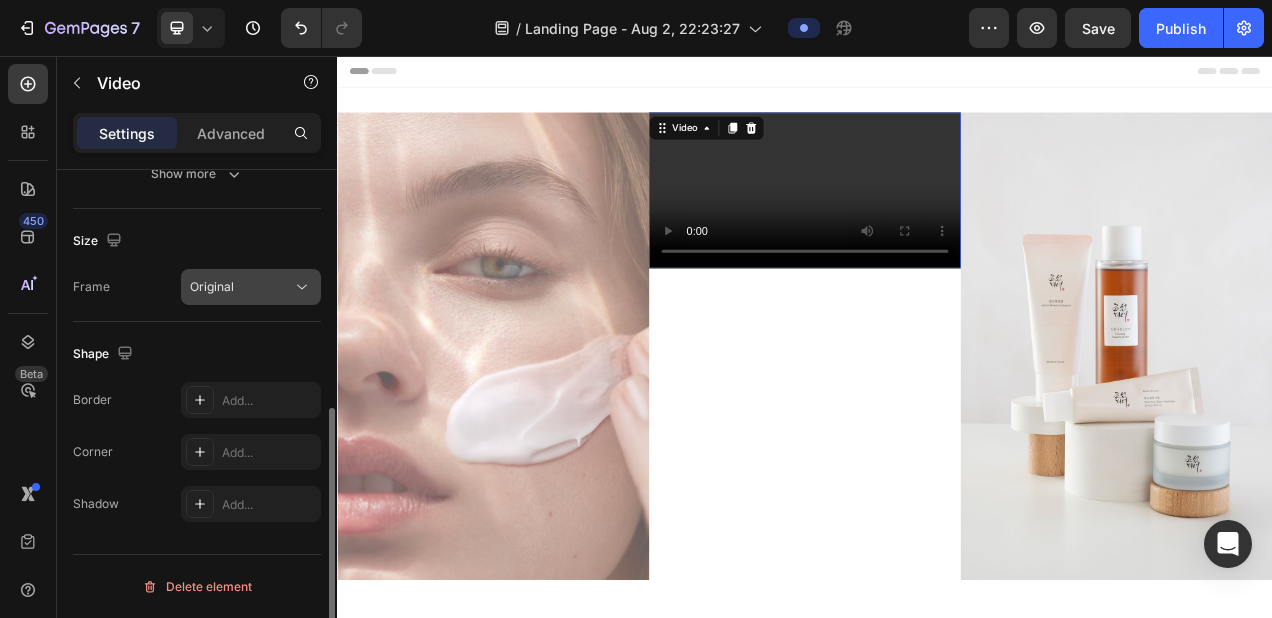 click on "Original" at bounding box center [241, 287] 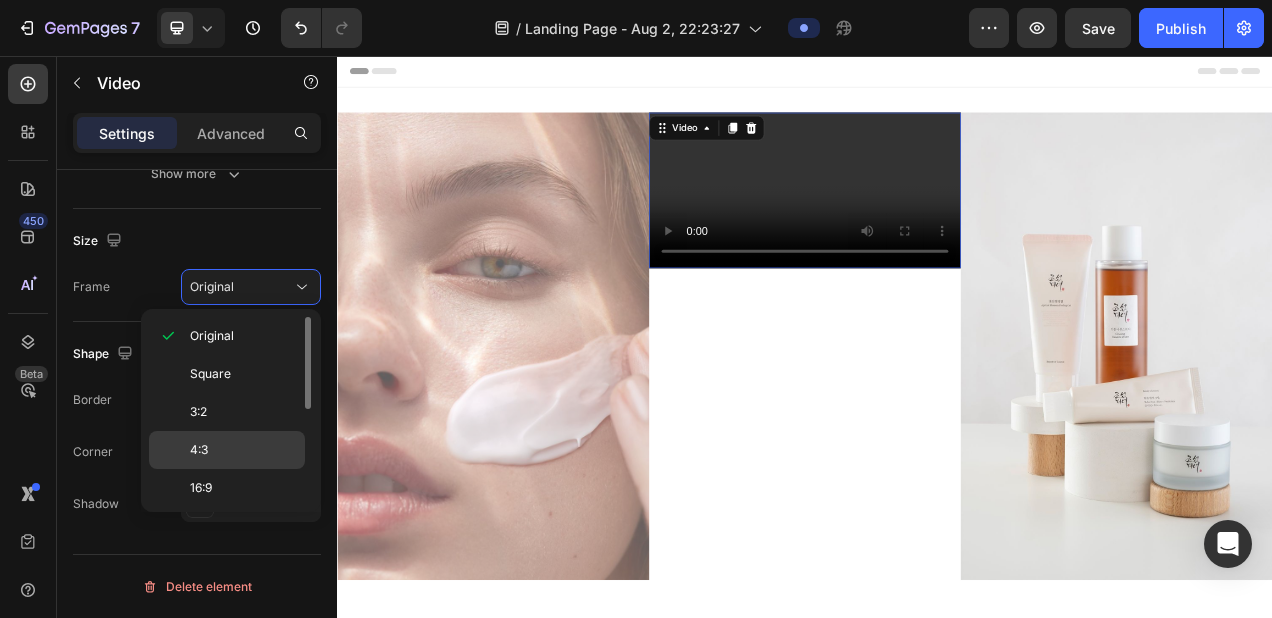 click on "4:3" at bounding box center (243, 450) 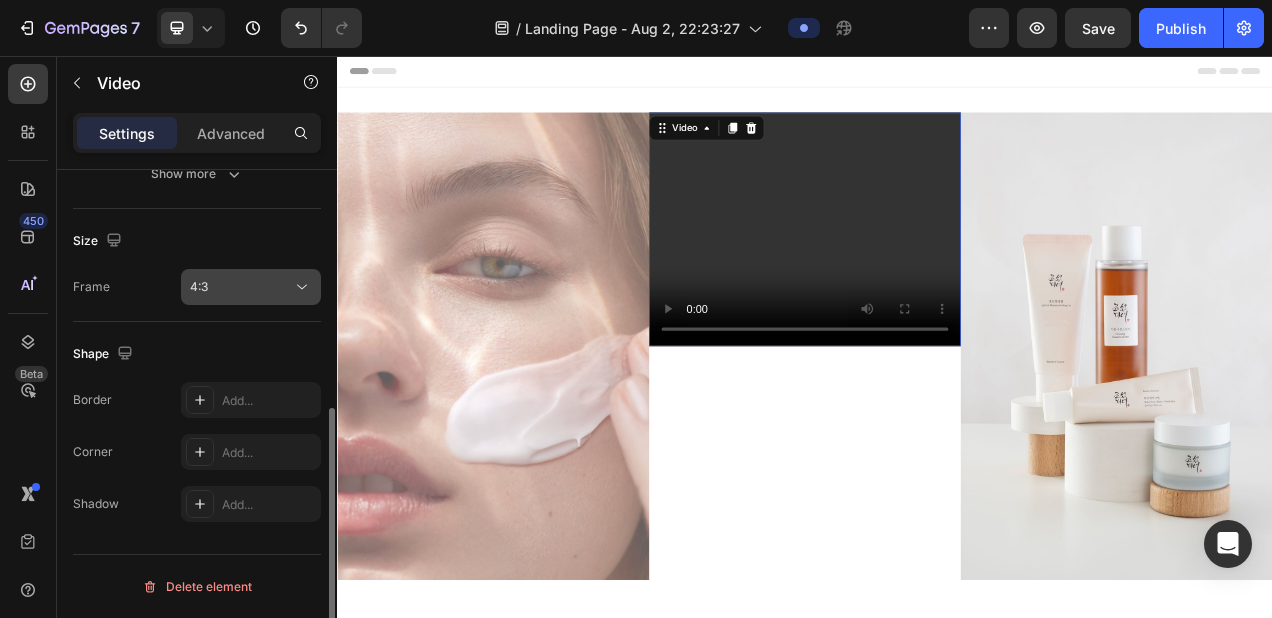 click on "4:3" 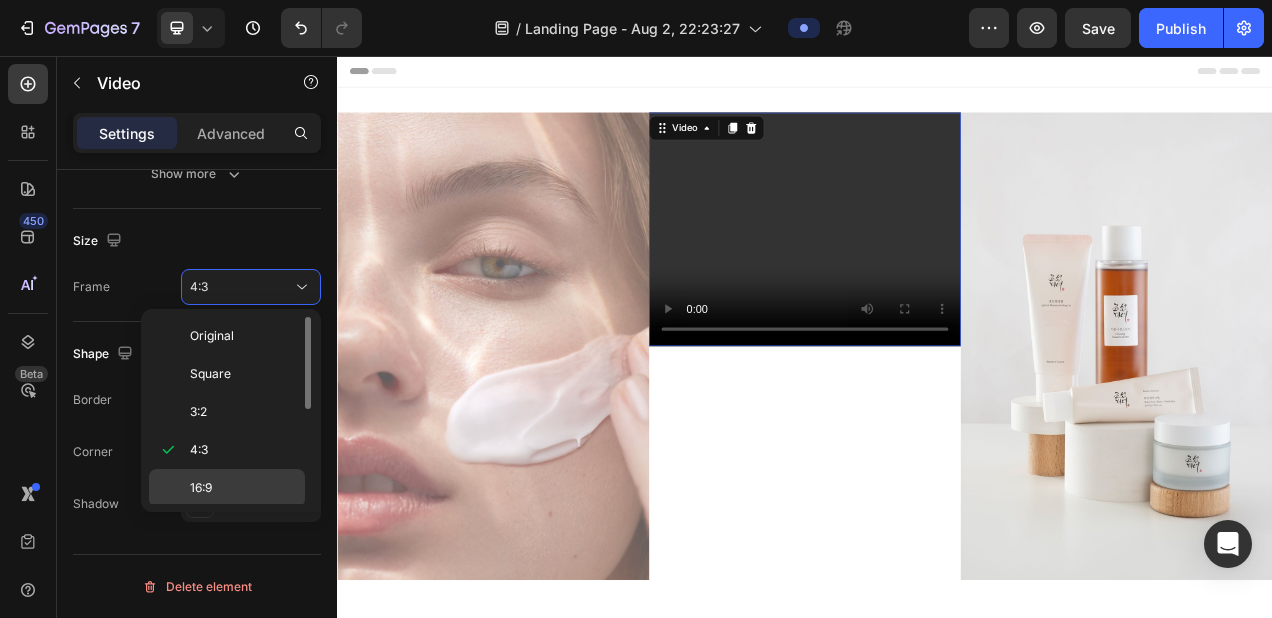 click on "16:9" at bounding box center (243, 488) 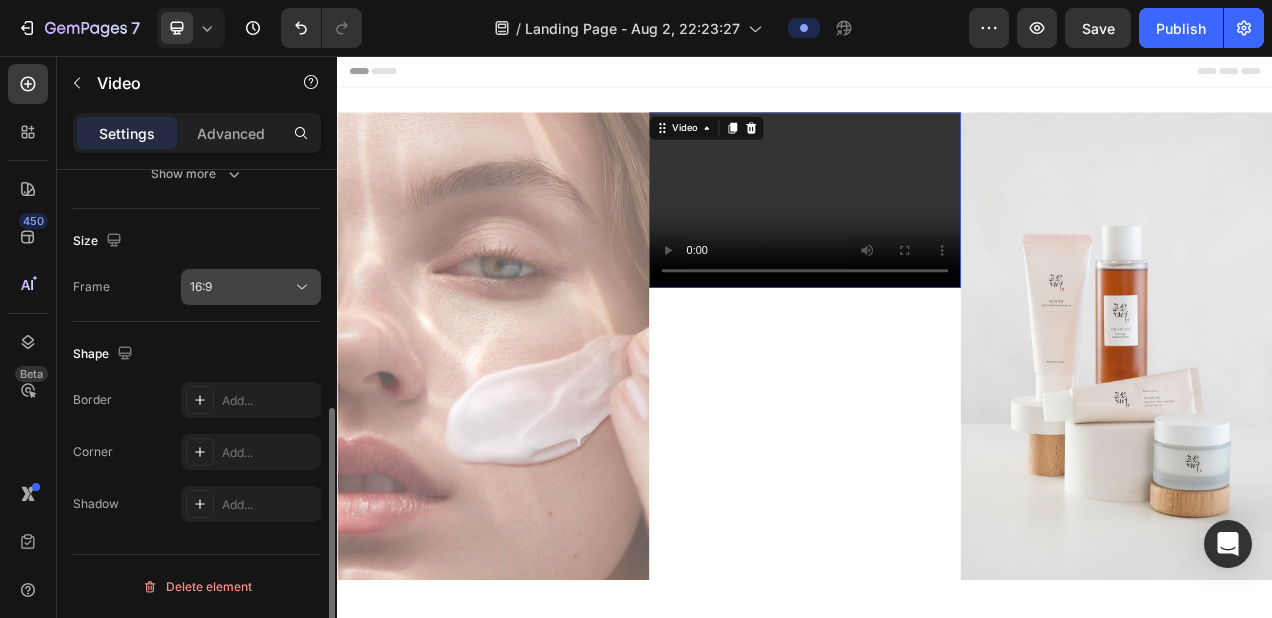 click on "16:9" at bounding box center (241, 287) 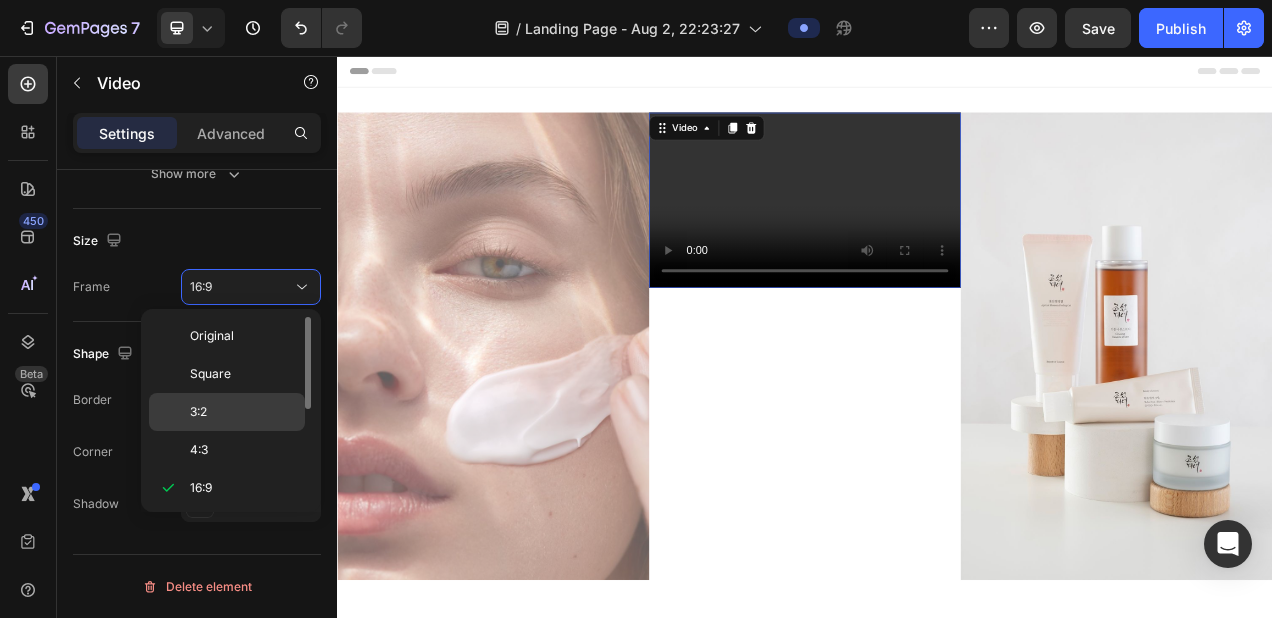 click on "3:2" at bounding box center [243, 412] 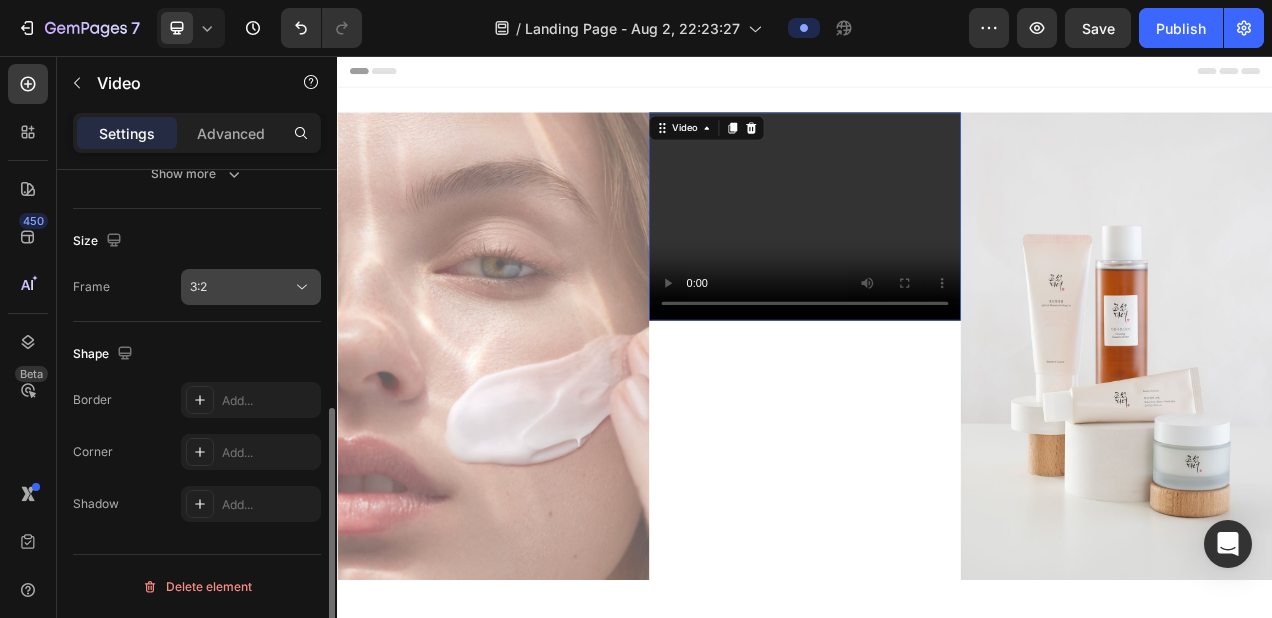 click on "3:2" 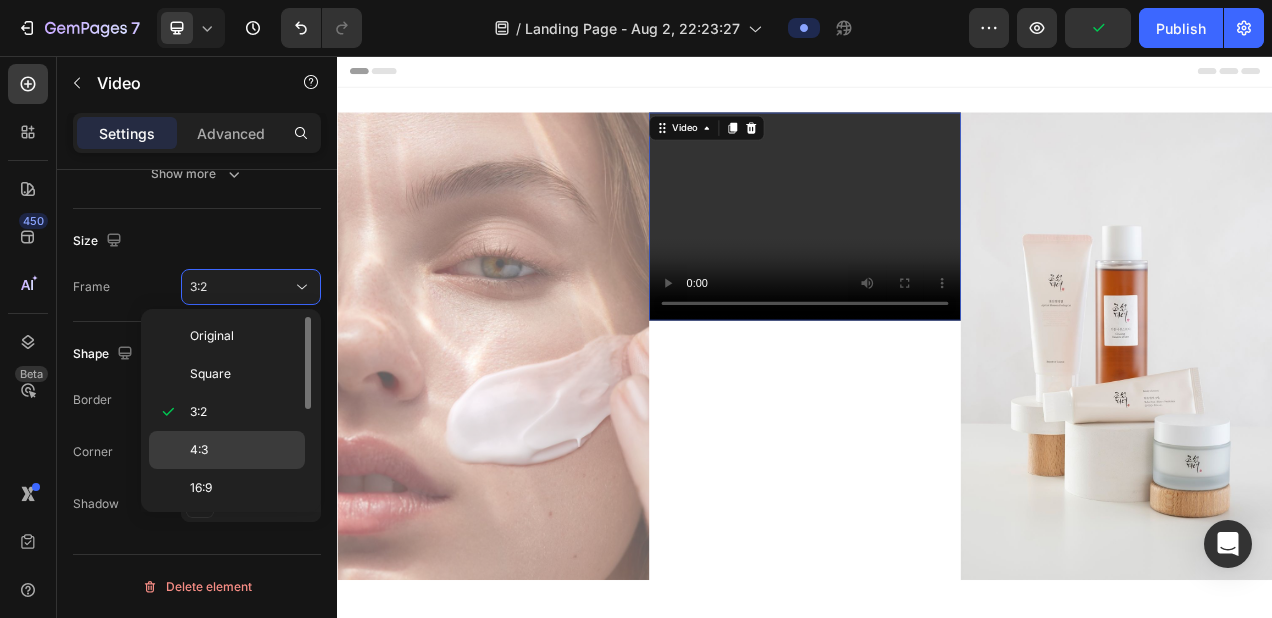 click on "4:3" 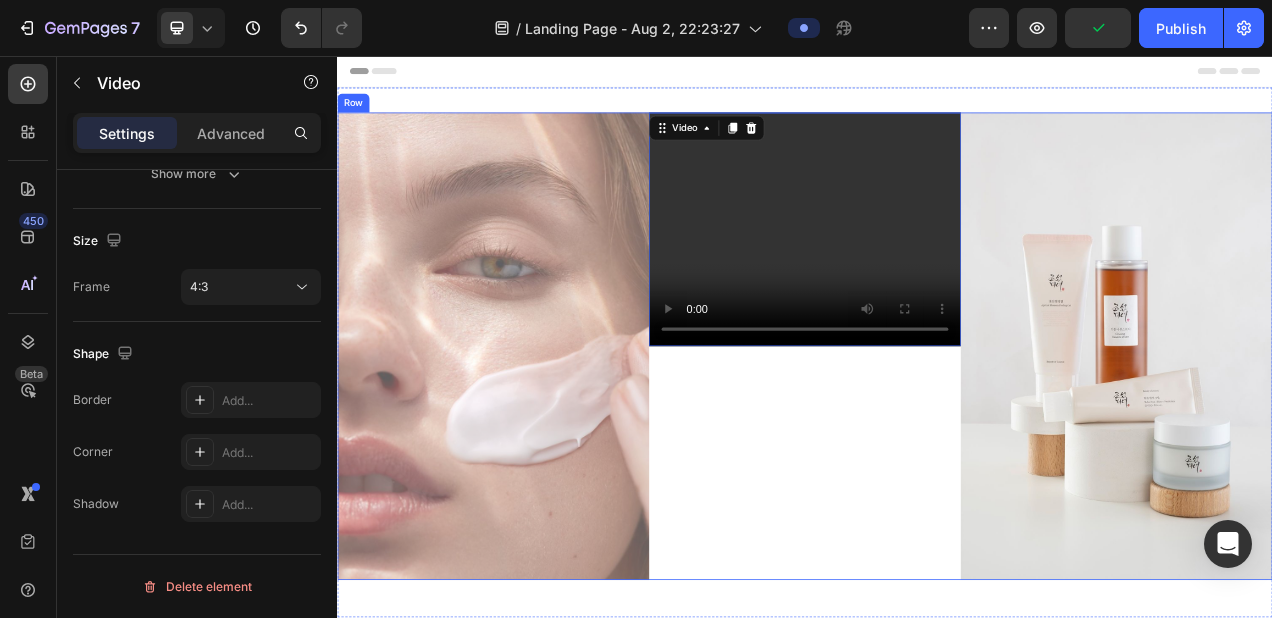 click on "Video   56" at bounding box center (937, 429) 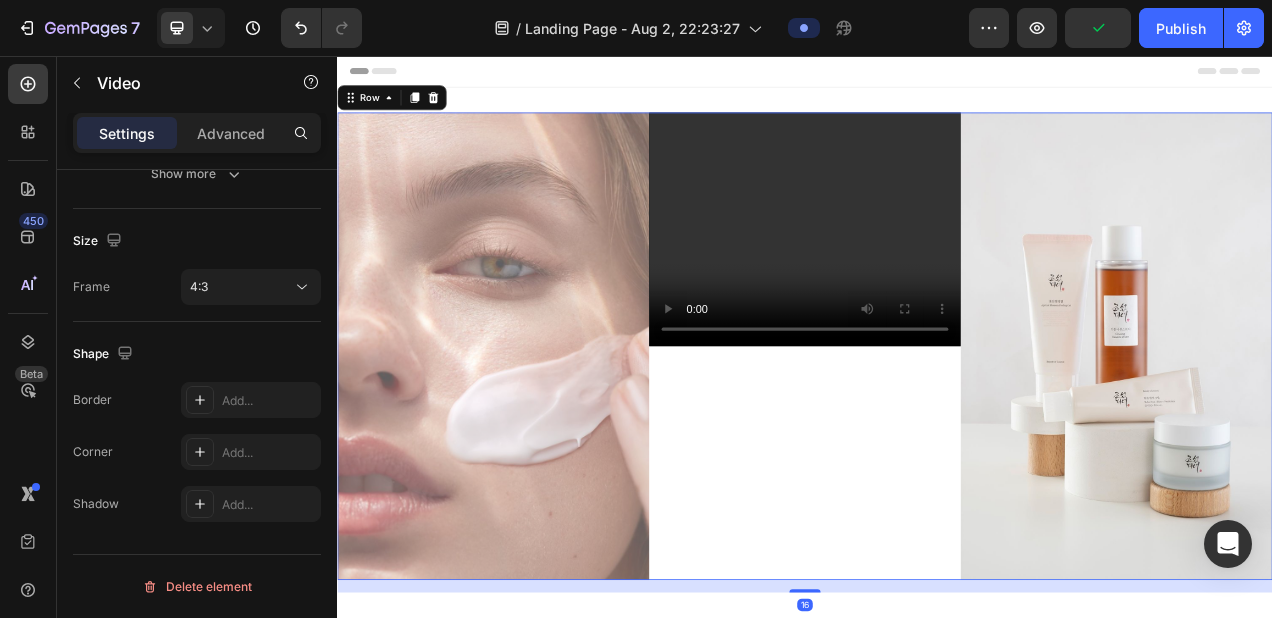 scroll, scrollTop: 0, scrollLeft: 0, axis: both 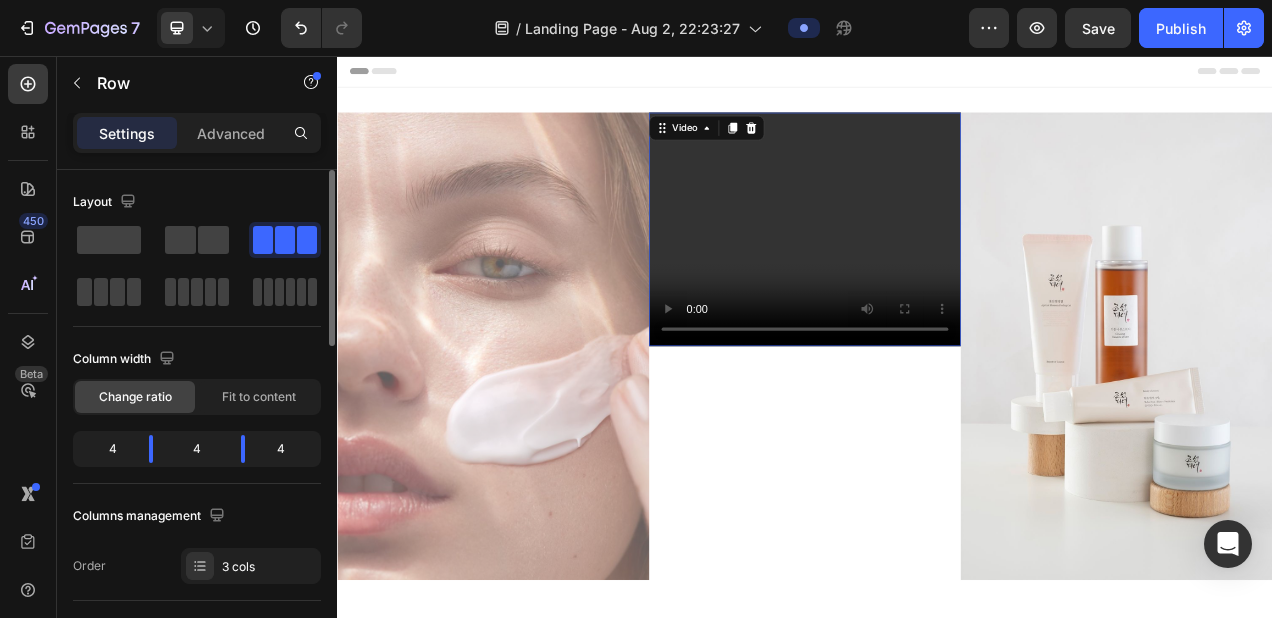 click at bounding box center (937, 279) 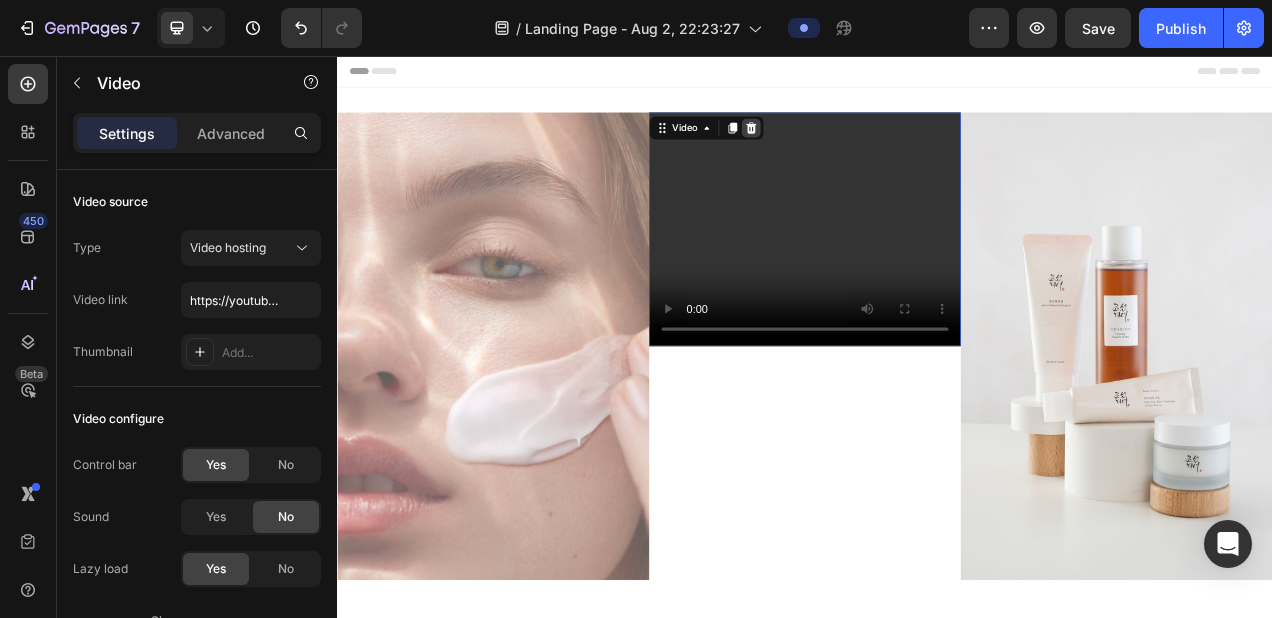 click 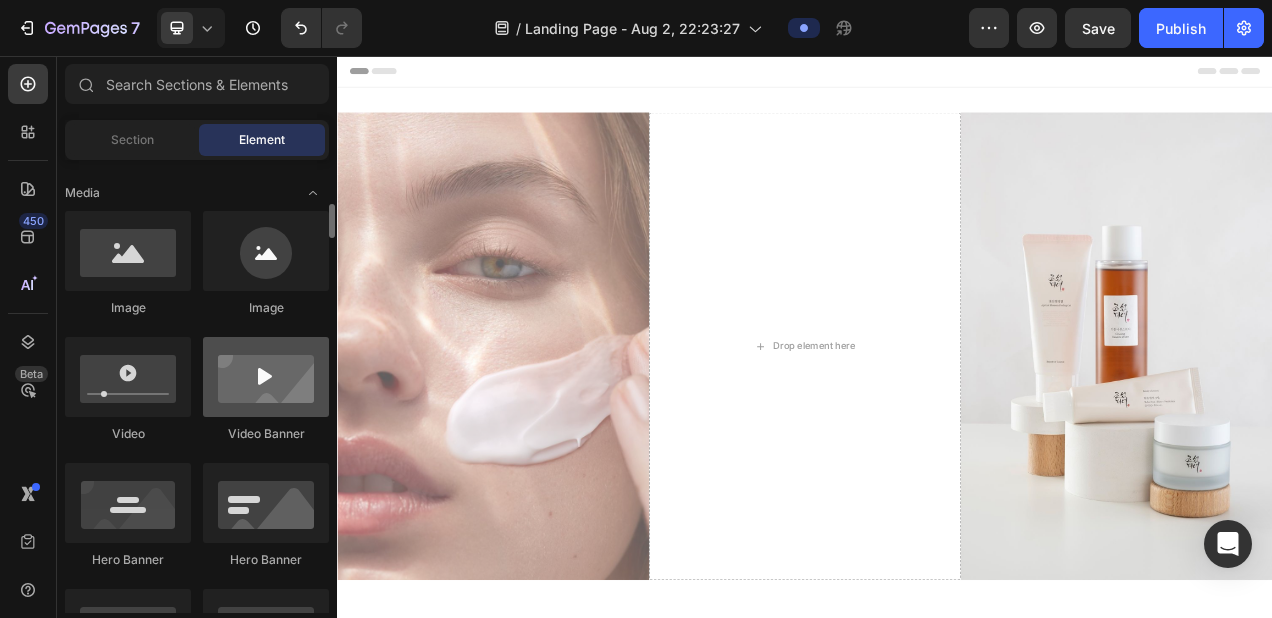 scroll, scrollTop: 616, scrollLeft: 0, axis: vertical 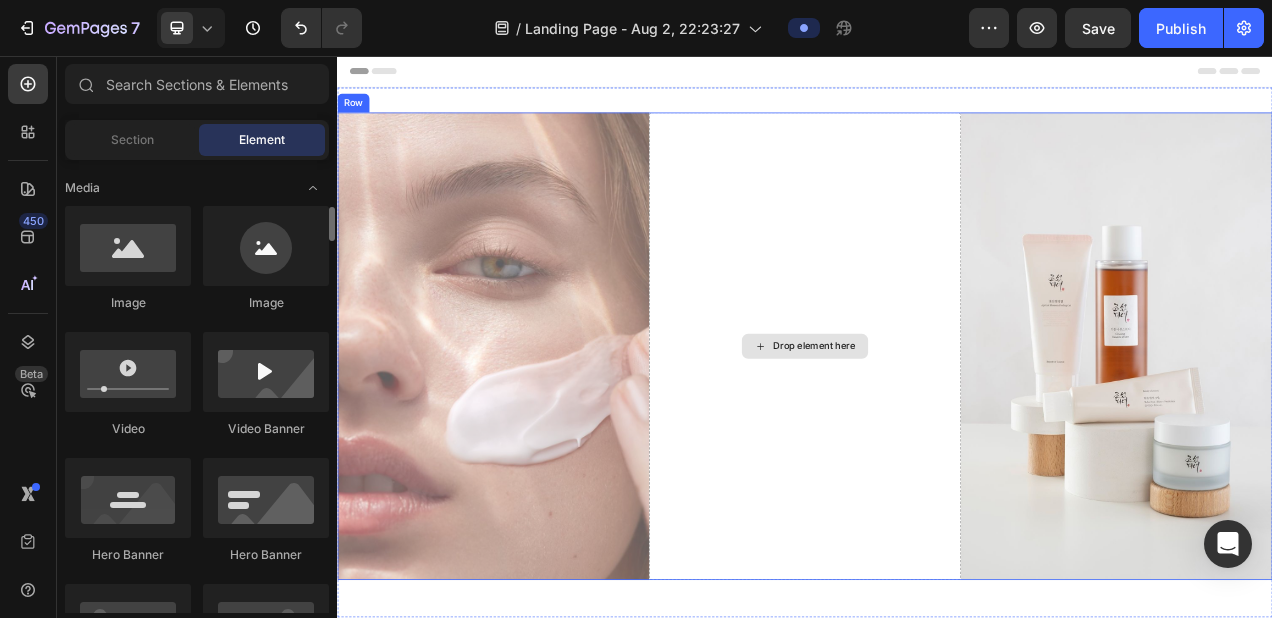 click on "Drop element here" at bounding box center (937, 429) 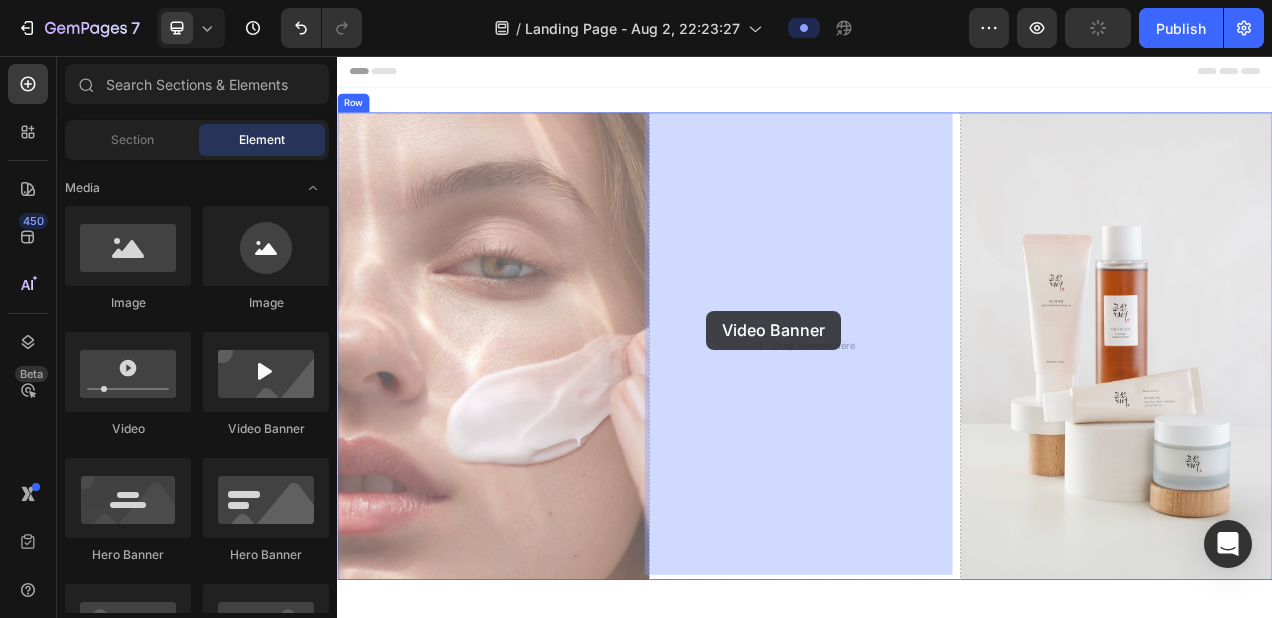 drag, startPoint x: 571, startPoint y: 447, endPoint x: 745, endPoint y: 394, distance: 181.89282 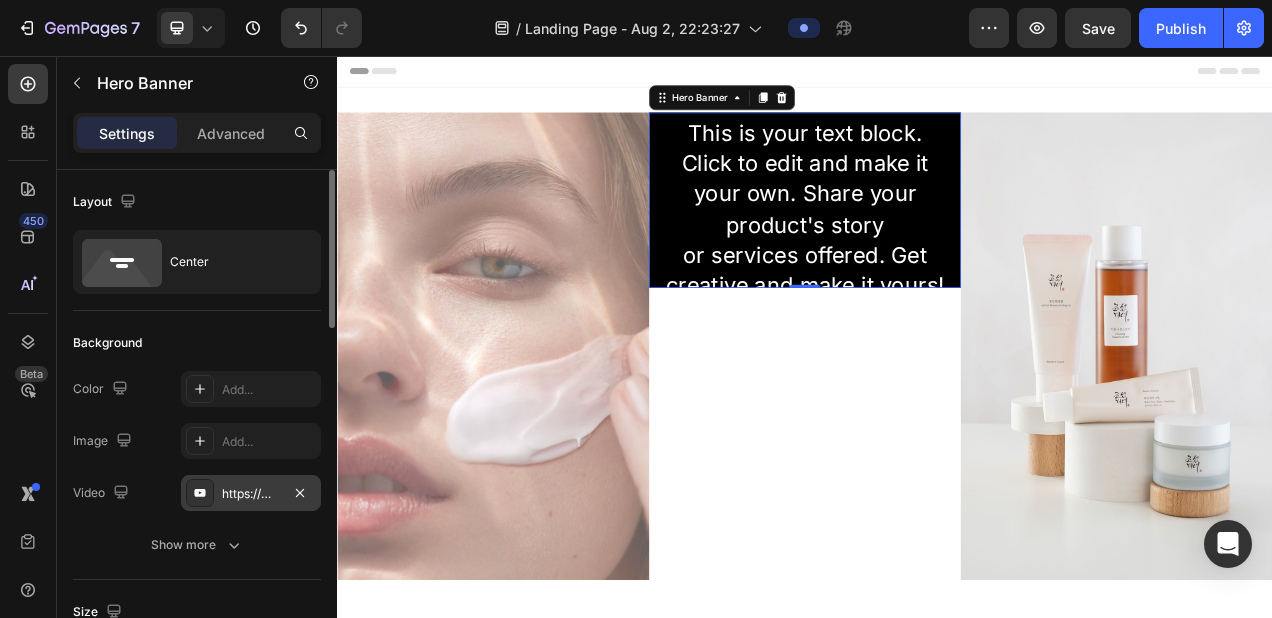 click on "https://www.youtube.com/watch?v=drIt4RH_kyQ" at bounding box center [251, 494] 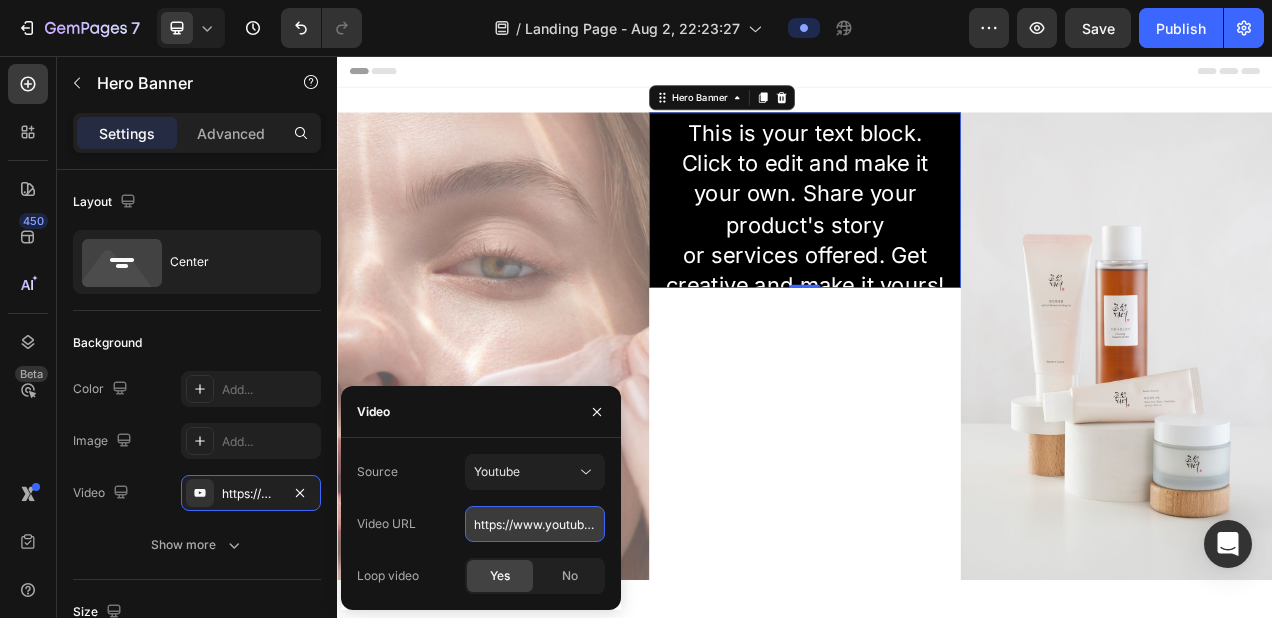 click on "https://www.youtube.com/watch?v=drIt4RH_kyQ" at bounding box center (535, 524) 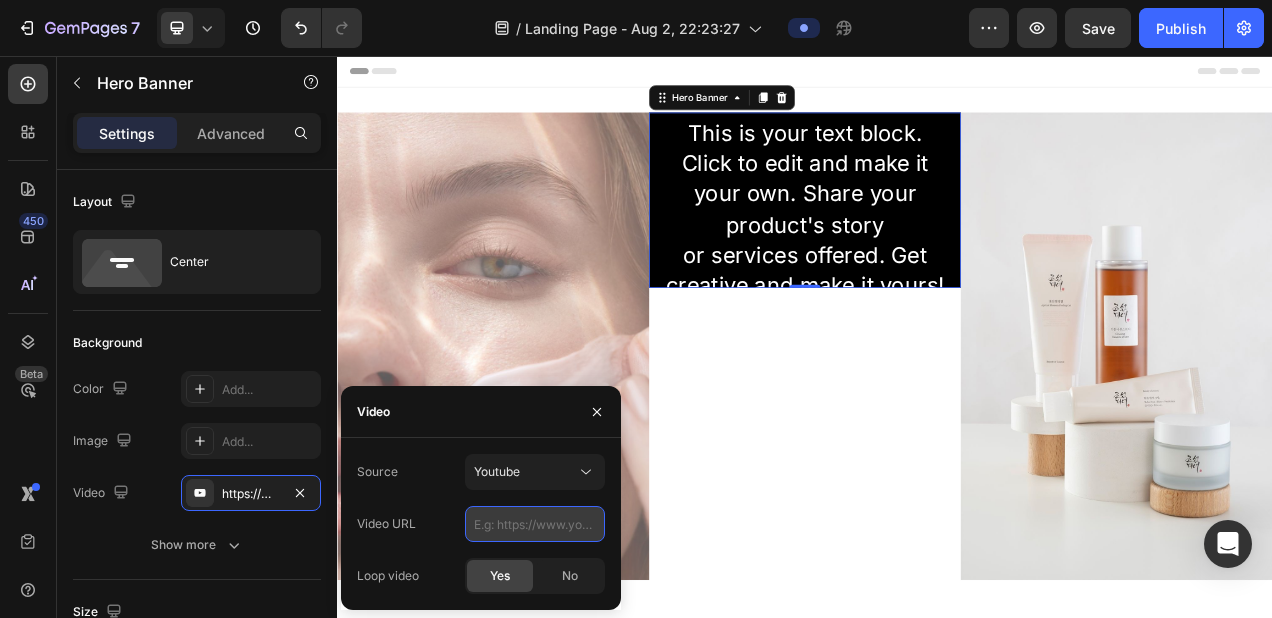 paste on "https://youtube.com/shorts/ZFFyf0CXQOo" 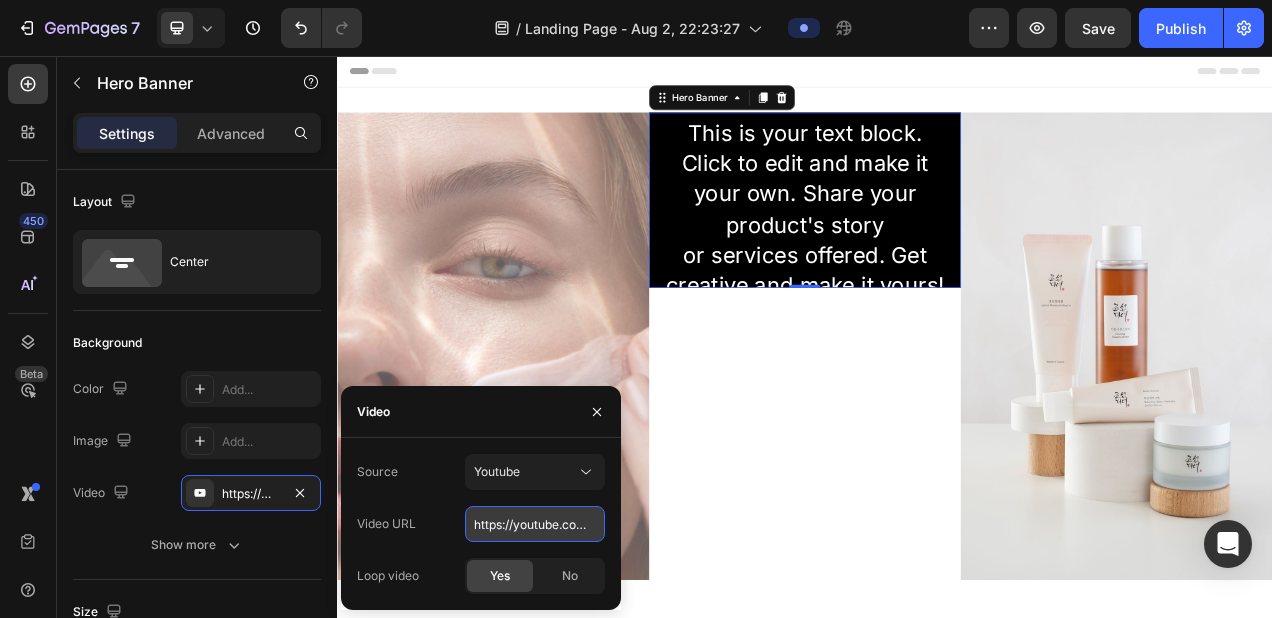 scroll, scrollTop: 0, scrollLeft: 119, axis: horizontal 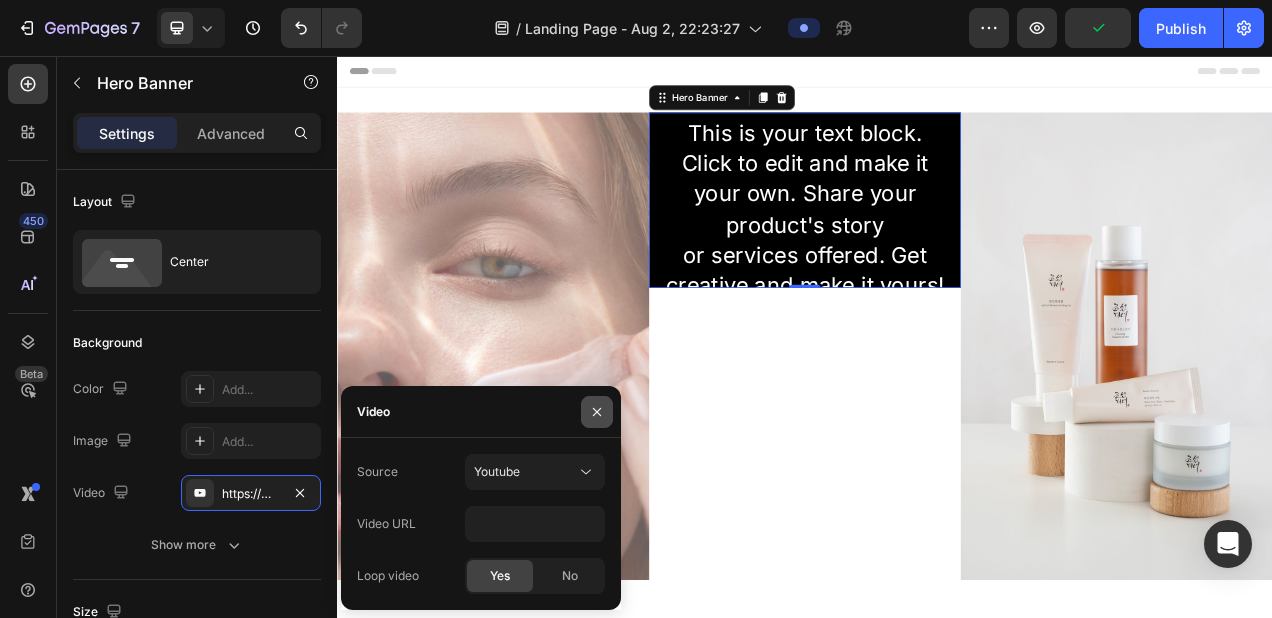 click 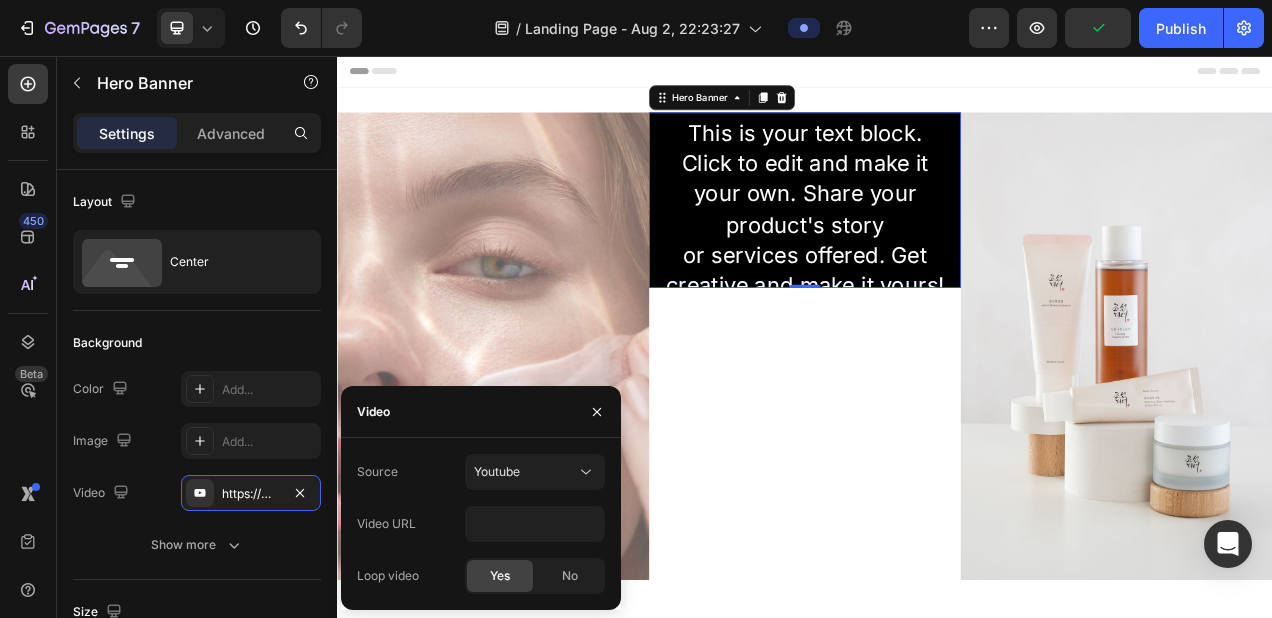 type on "Auto" 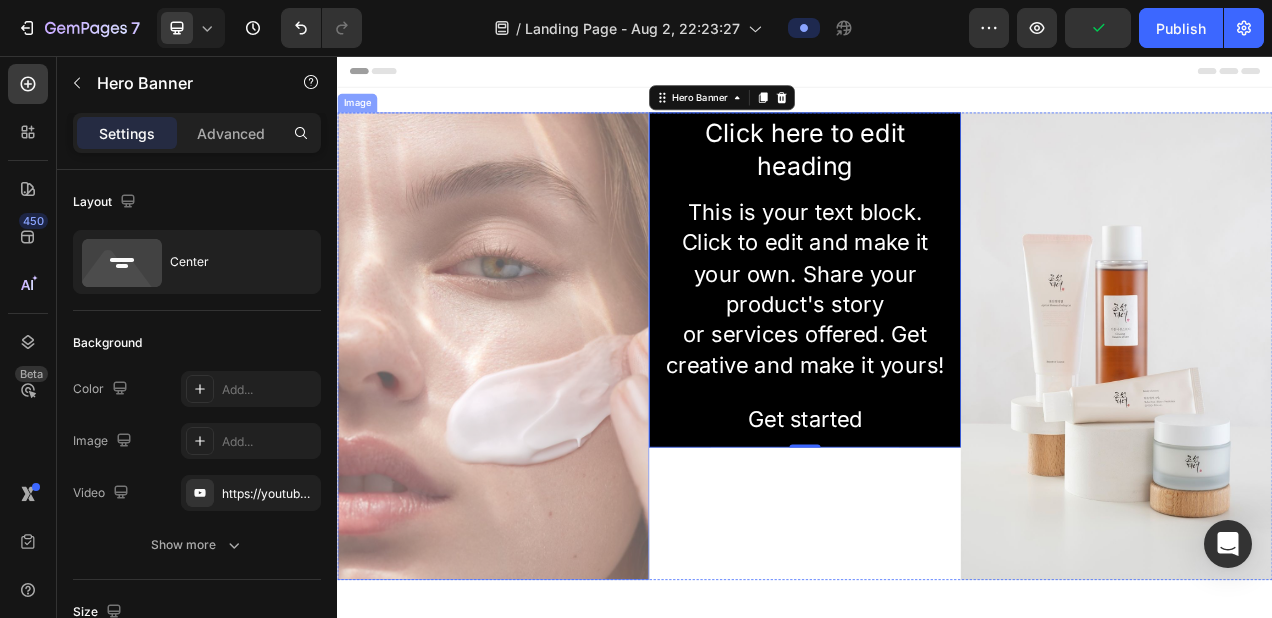 scroll, scrollTop: 0, scrollLeft: 0, axis: both 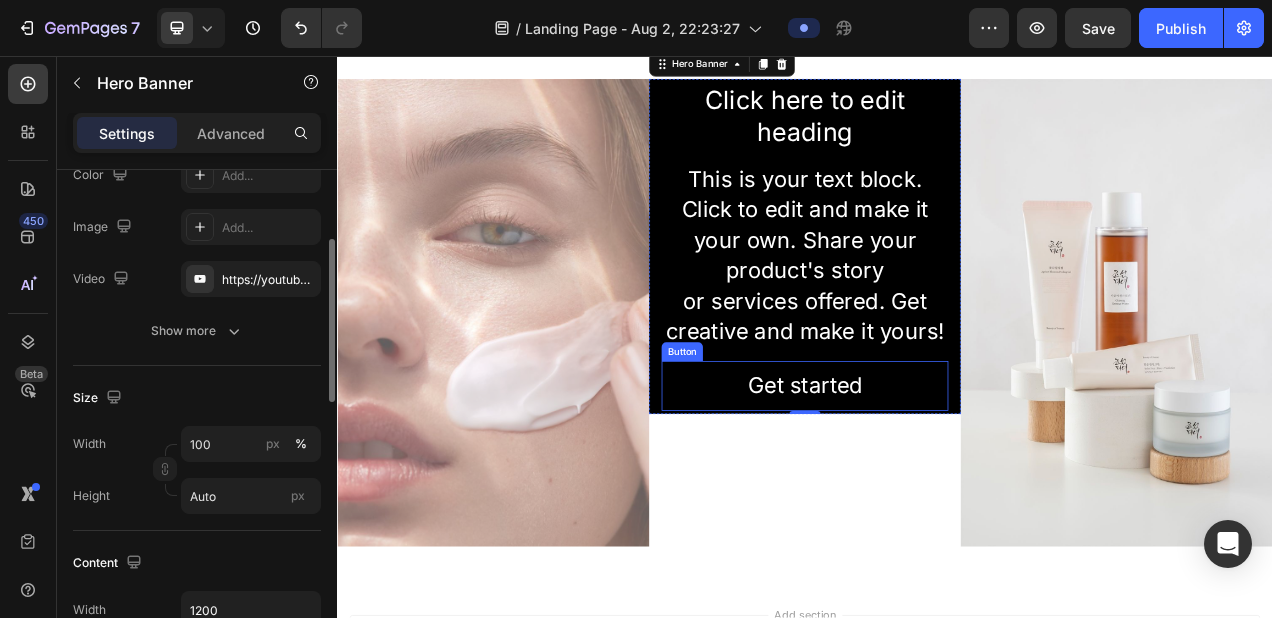 click on "Get started Button" at bounding box center [937, 479] 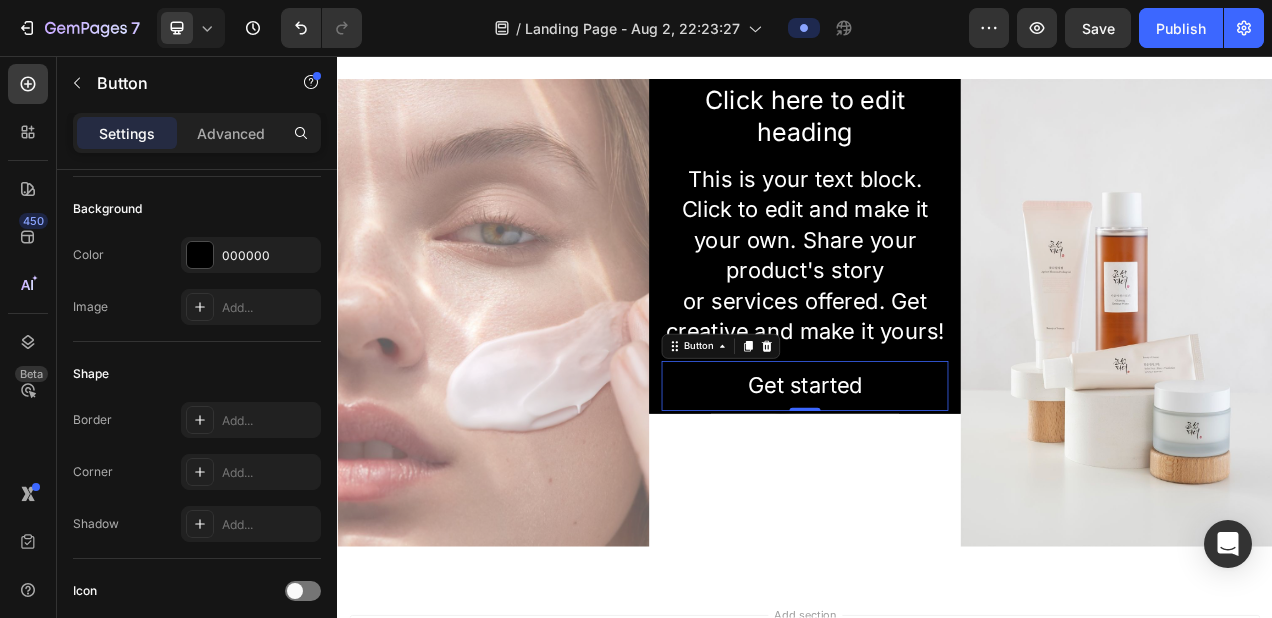 scroll, scrollTop: 0, scrollLeft: 0, axis: both 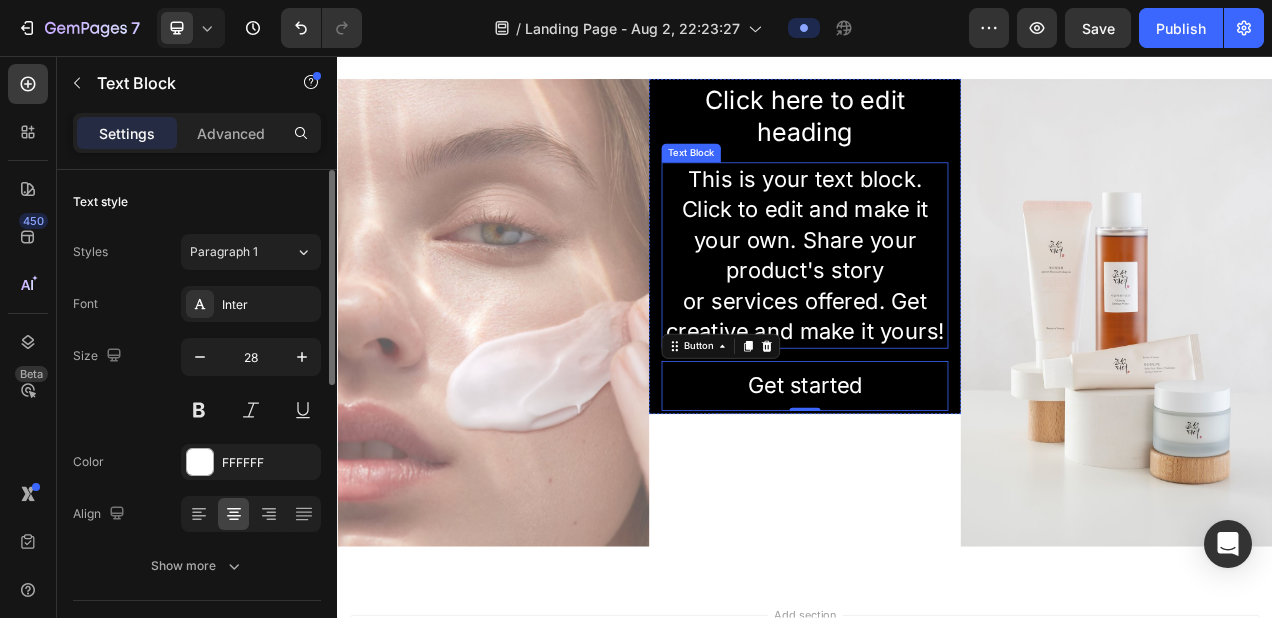 click on "This is your text block. Click to edit and make it your own. Share your product's story                   or services offered. Get creative and make it yours!" at bounding box center [937, 312] 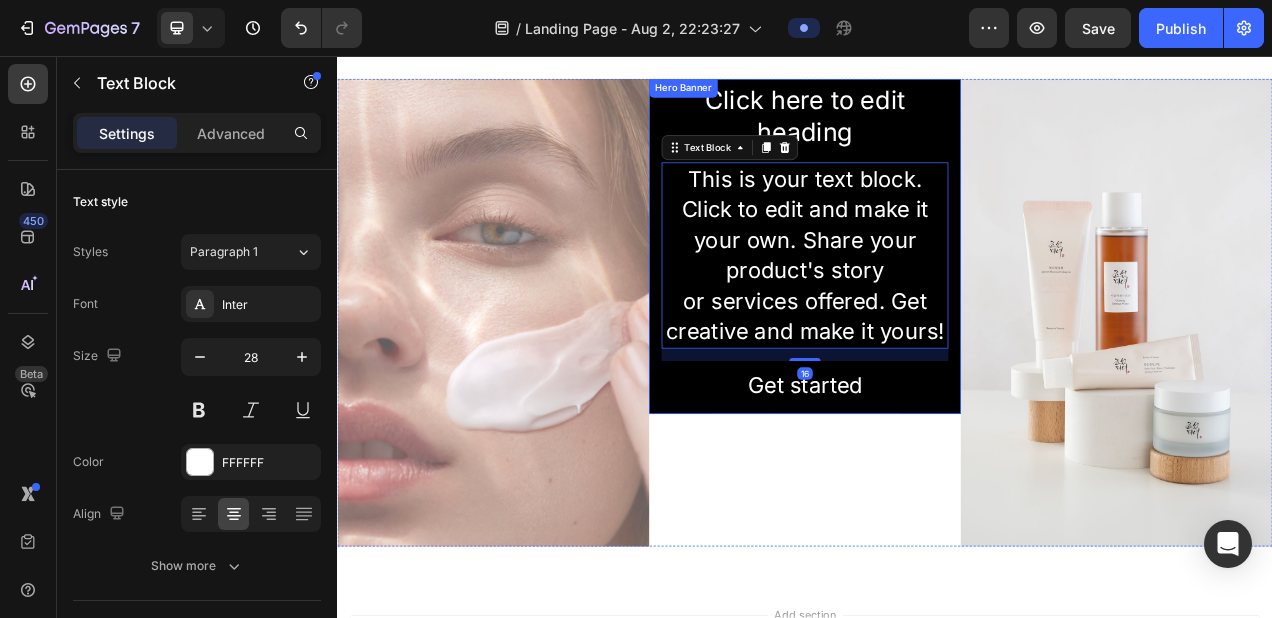 click on "Click here to edit heading Heading This is your text block. Click to edit and make it your own. Share your product's story                   or services offered. Get creative and make it yours! Text Block   16 Get started Button" at bounding box center (937, 301) 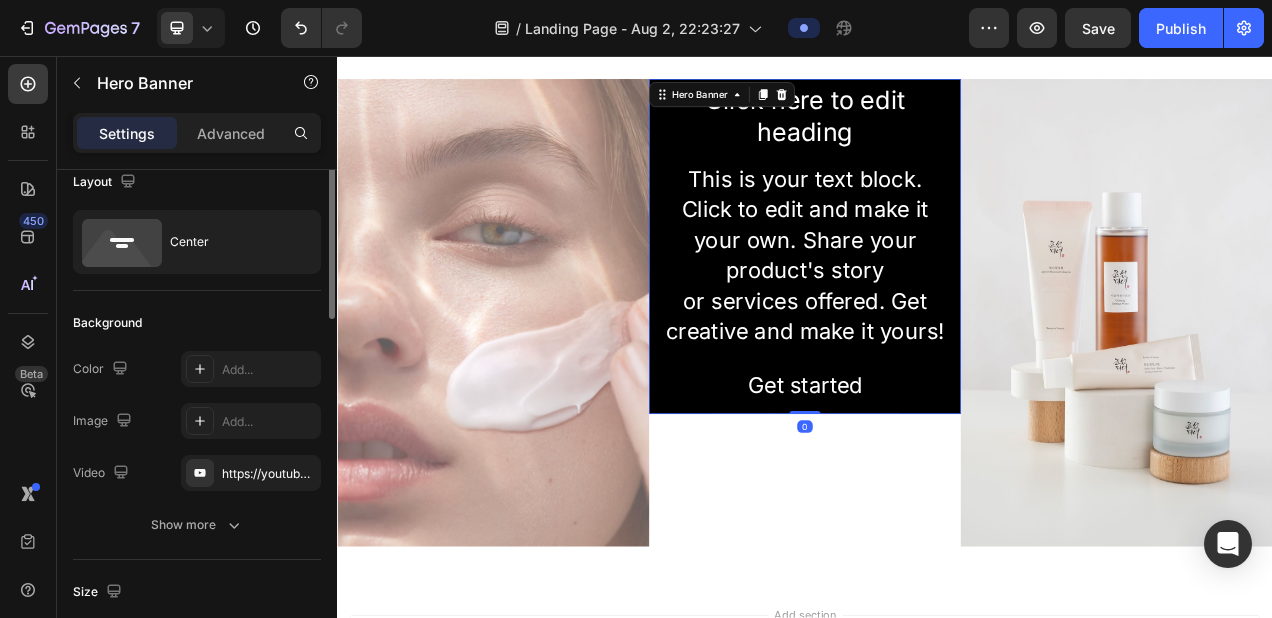 scroll, scrollTop: 43, scrollLeft: 0, axis: vertical 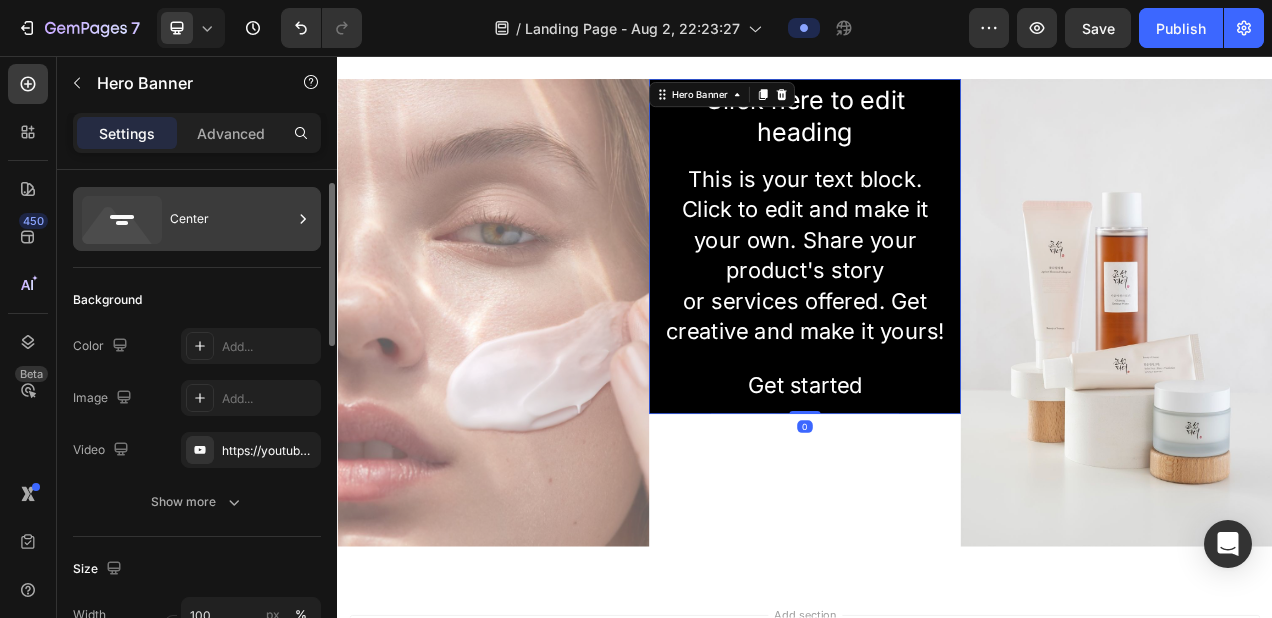 click on "Center" at bounding box center [231, 219] 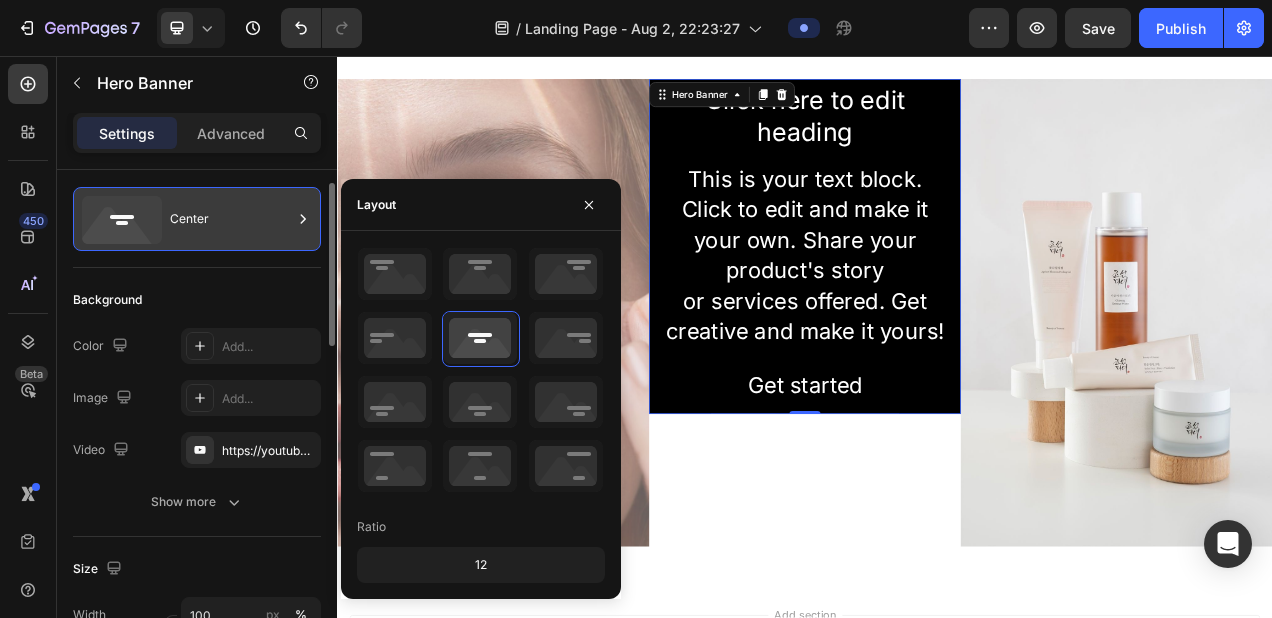 click on "Center" at bounding box center [231, 219] 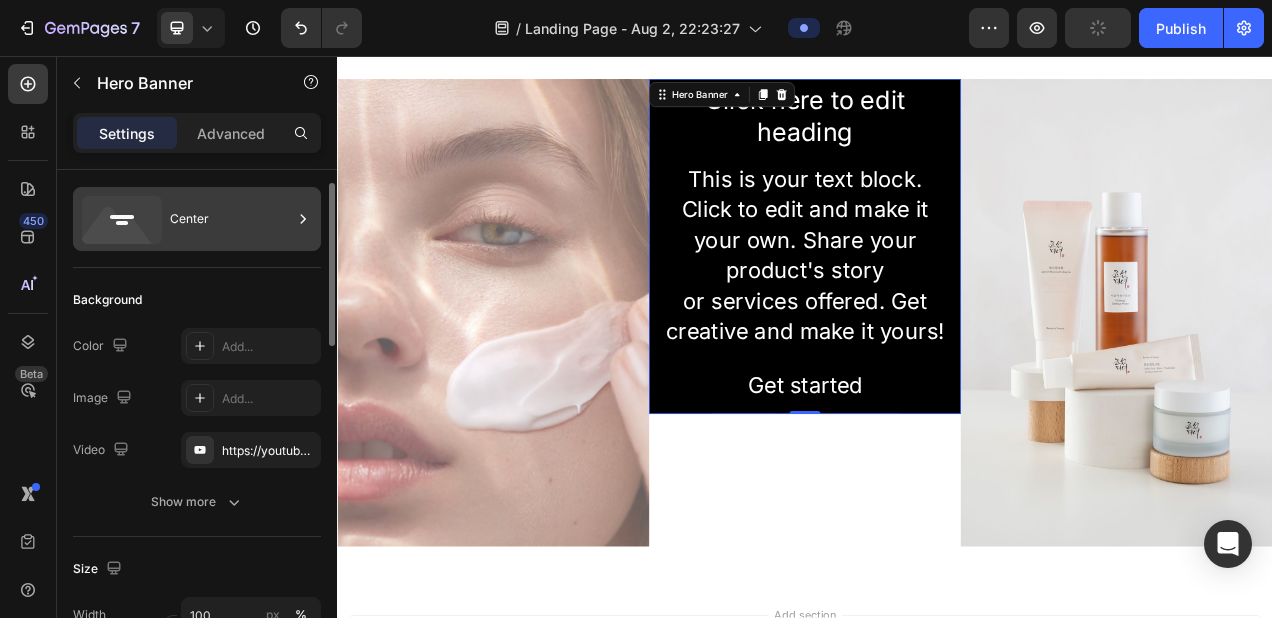 click on "Center" at bounding box center (231, 219) 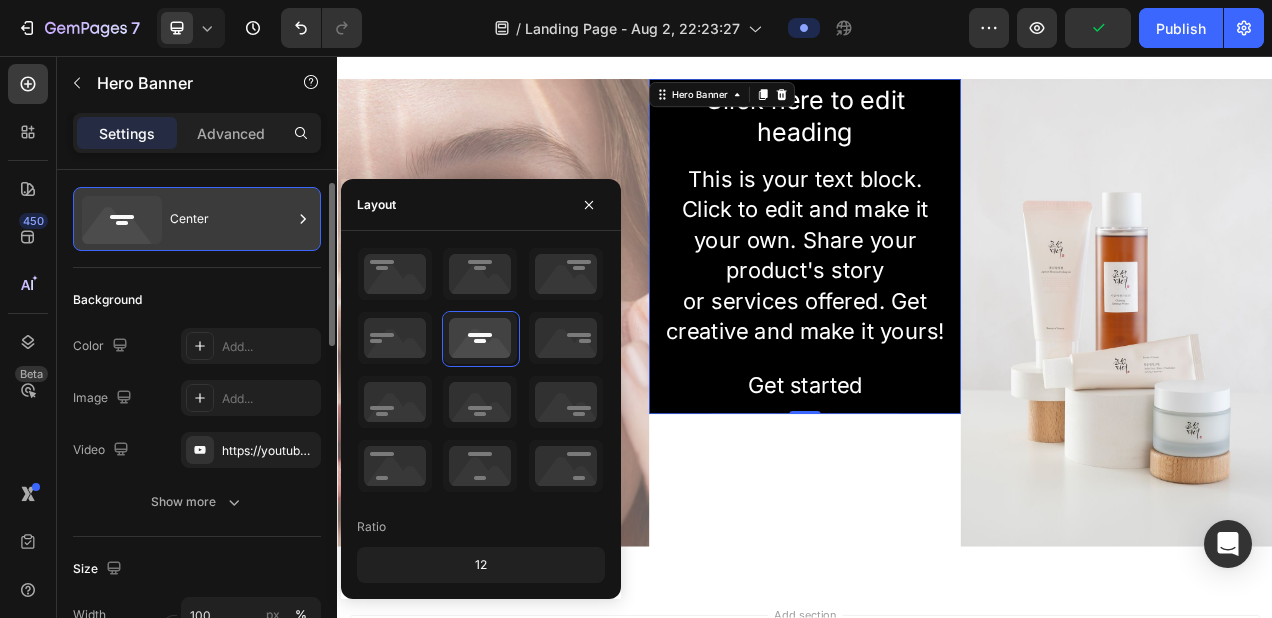 click on "Center" at bounding box center (231, 219) 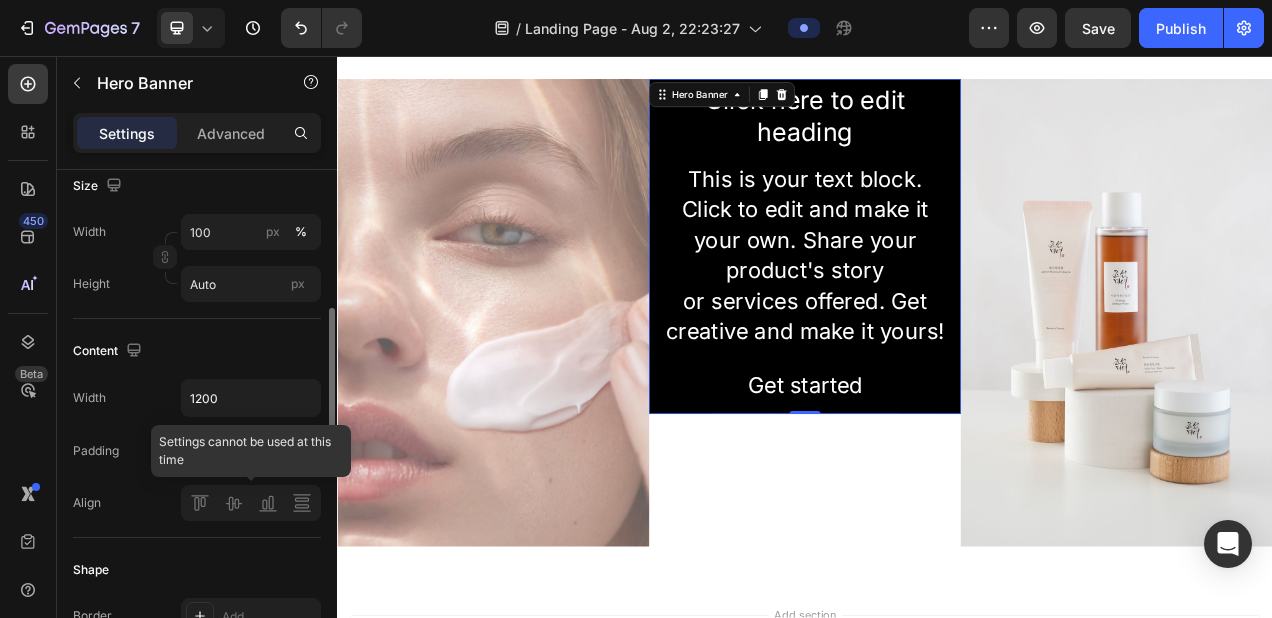 scroll, scrollTop: 427, scrollLeft: 0, axis: vertical 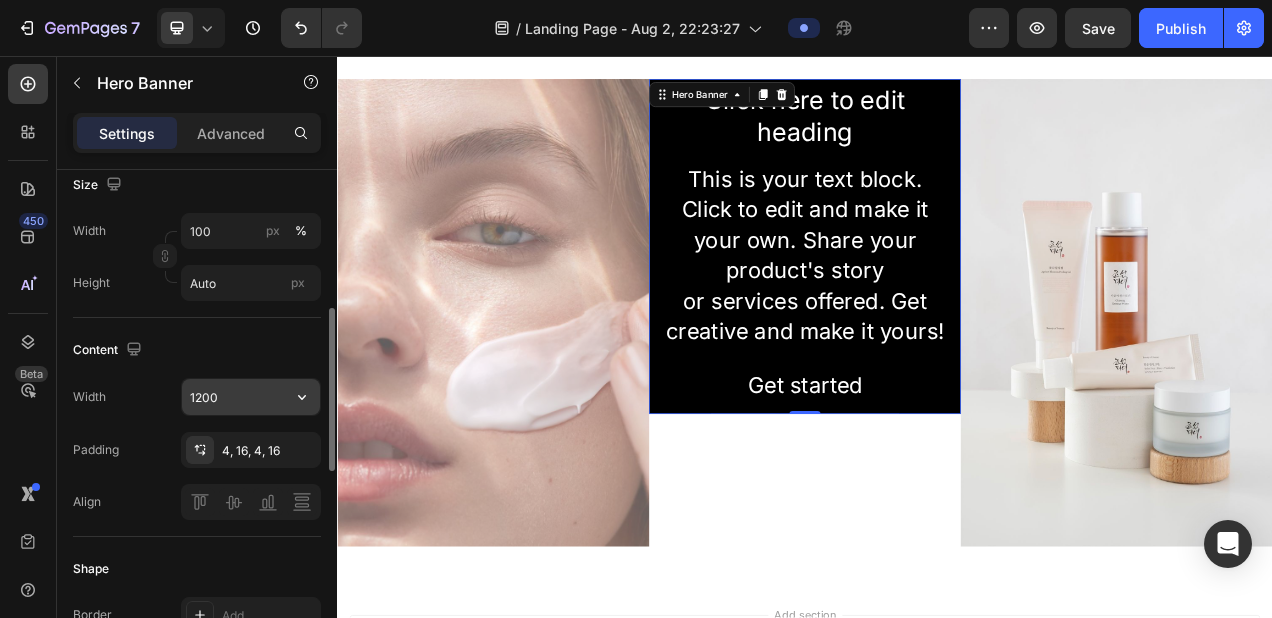 click on "1200" at bounding box center [251, 397] 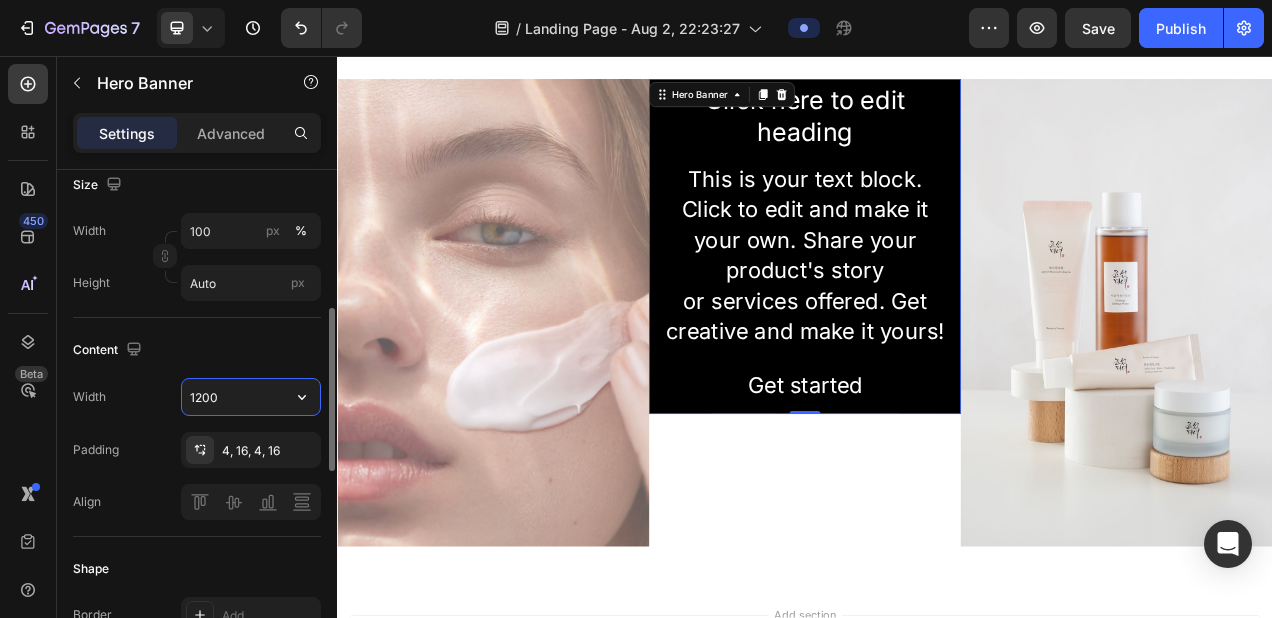 click on "1200" at bounding box center (251, 397) 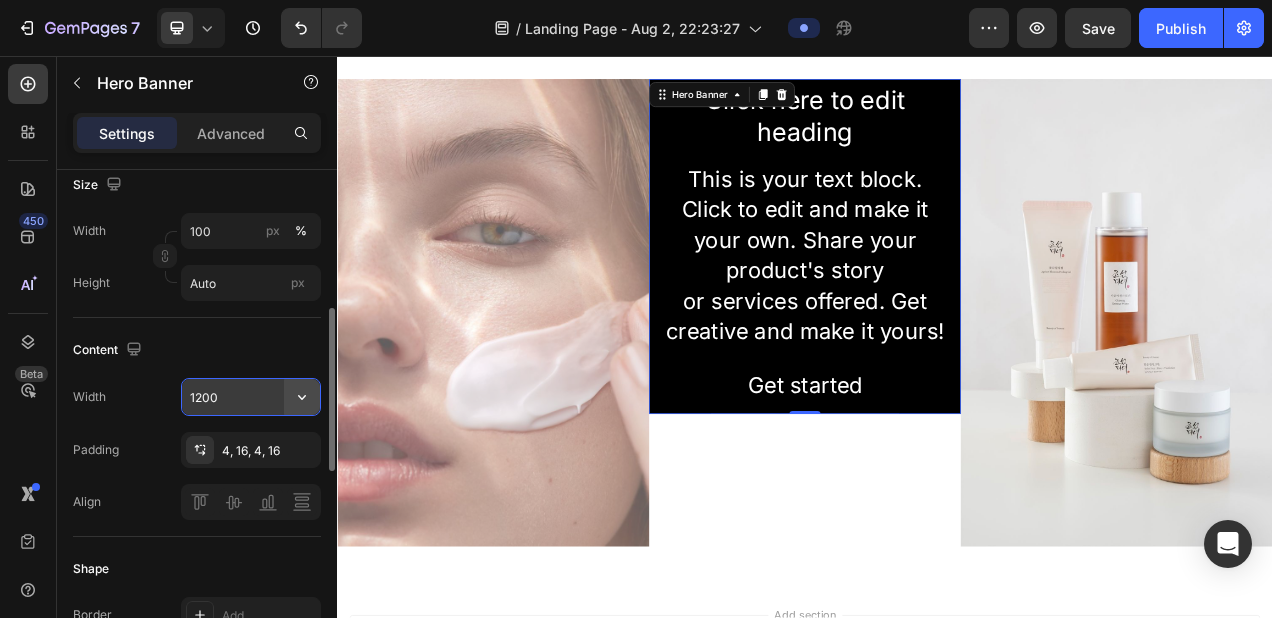 click 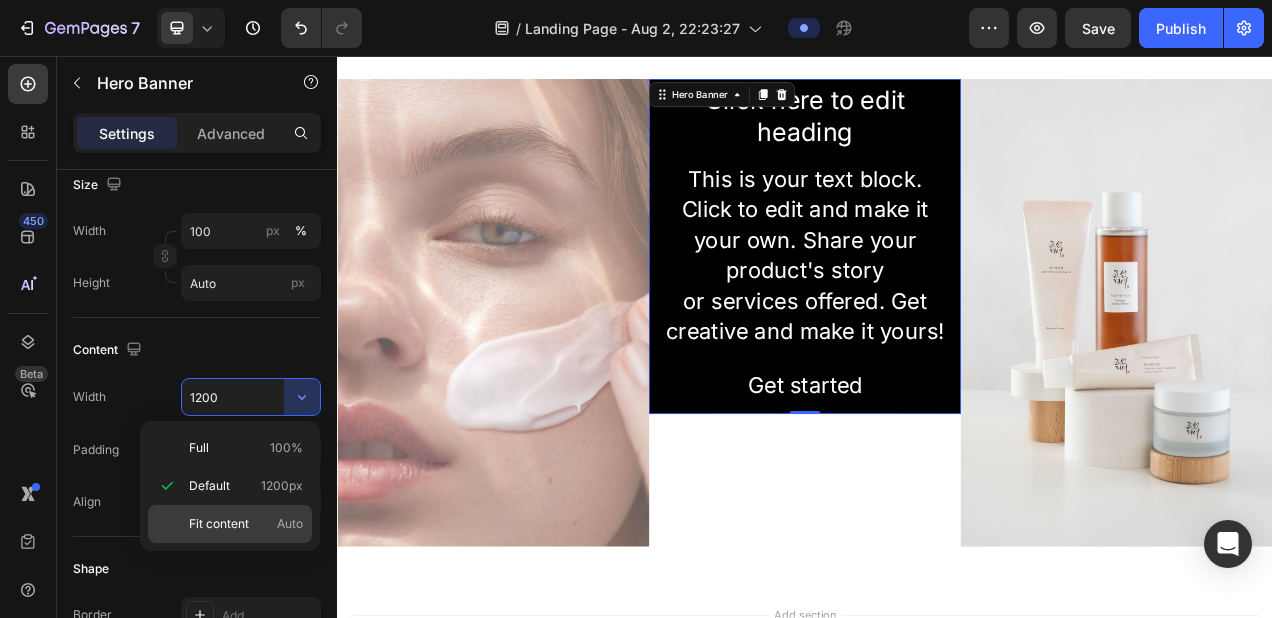 click on "Fit content" at bounding box center [219, 524] 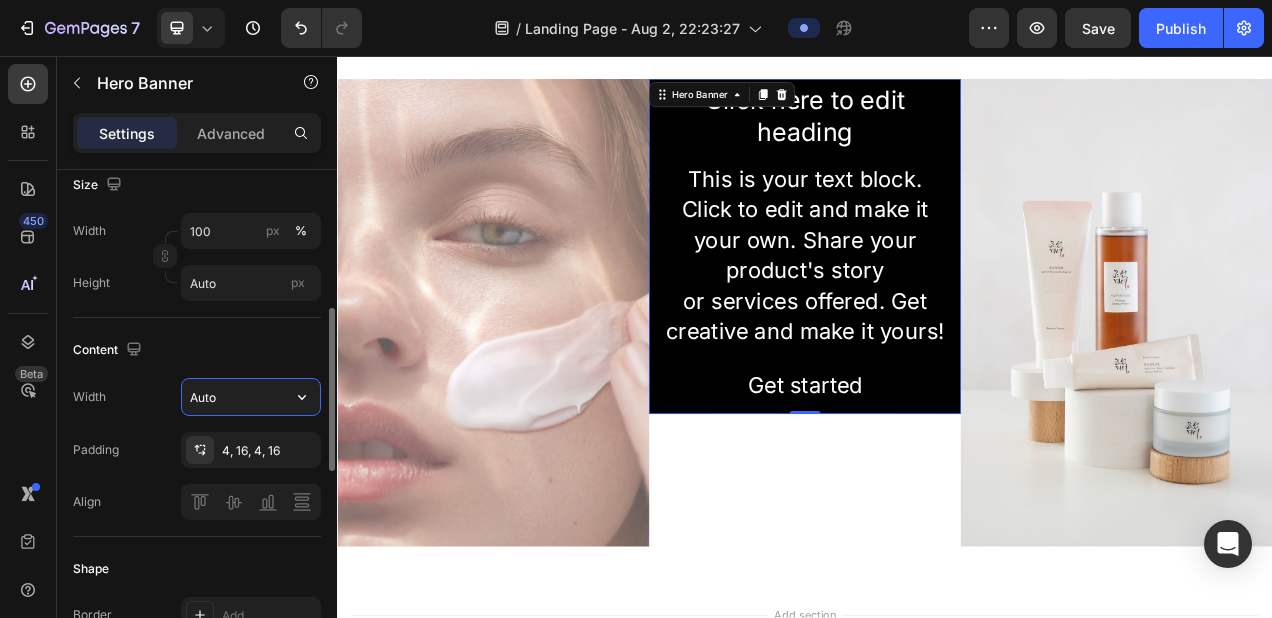 click on "Auto" at bounding box center (251, 397) 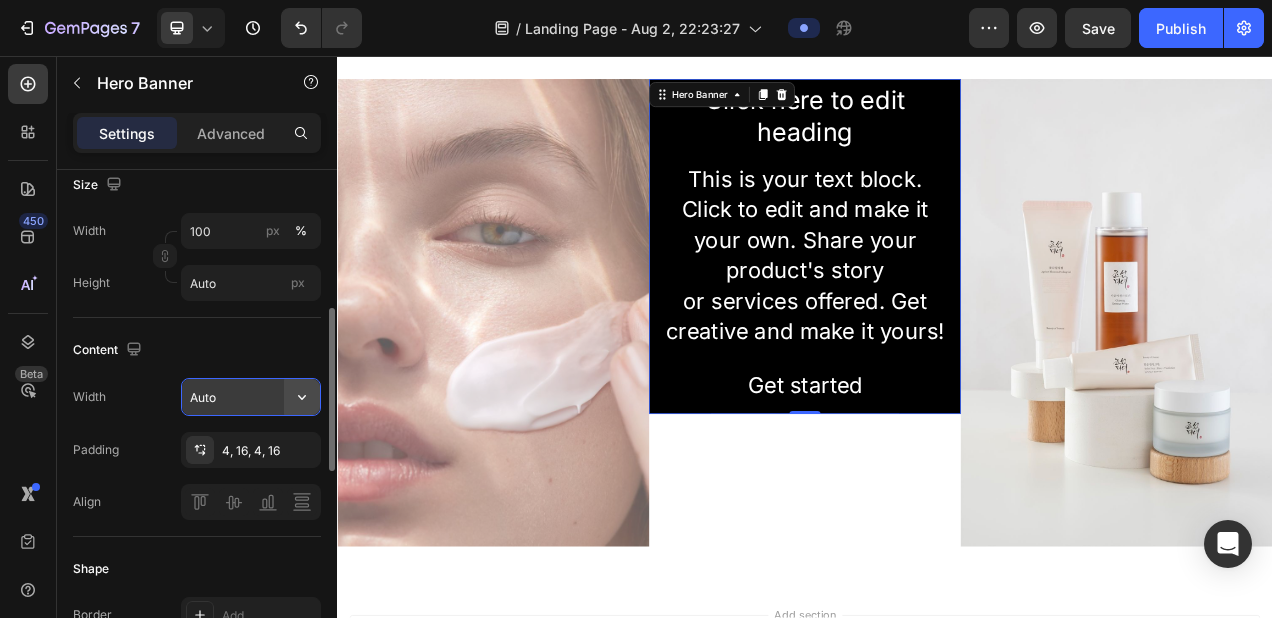 click 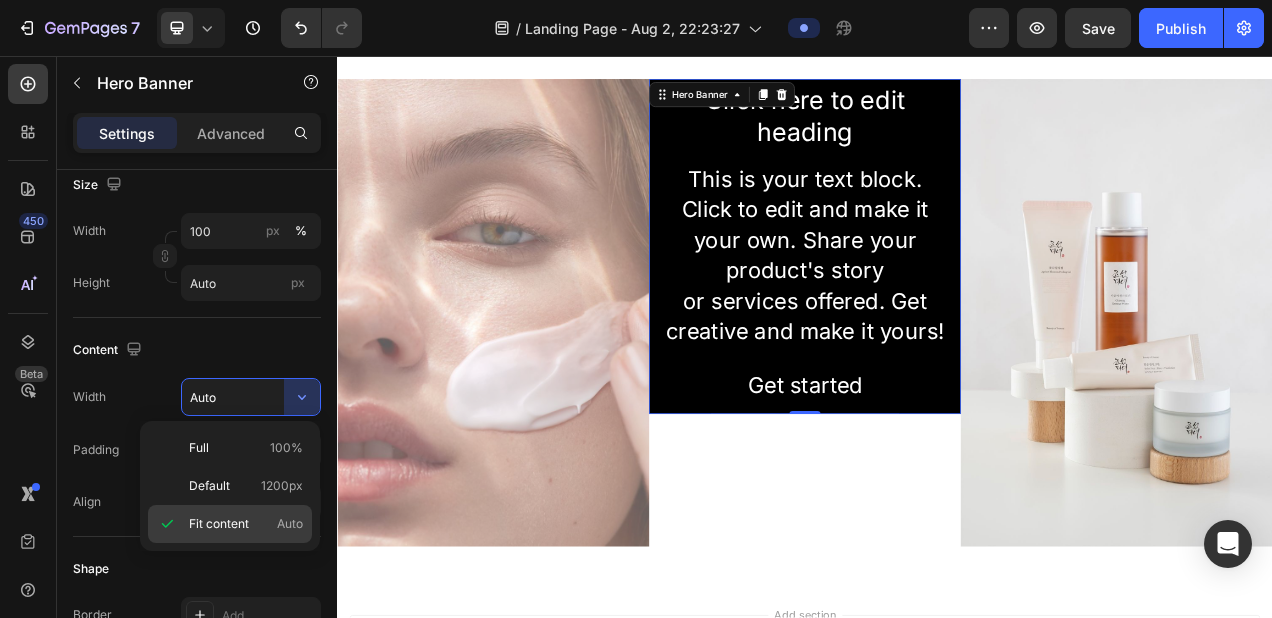click on "Fit content" at bounding box center (219, 524) 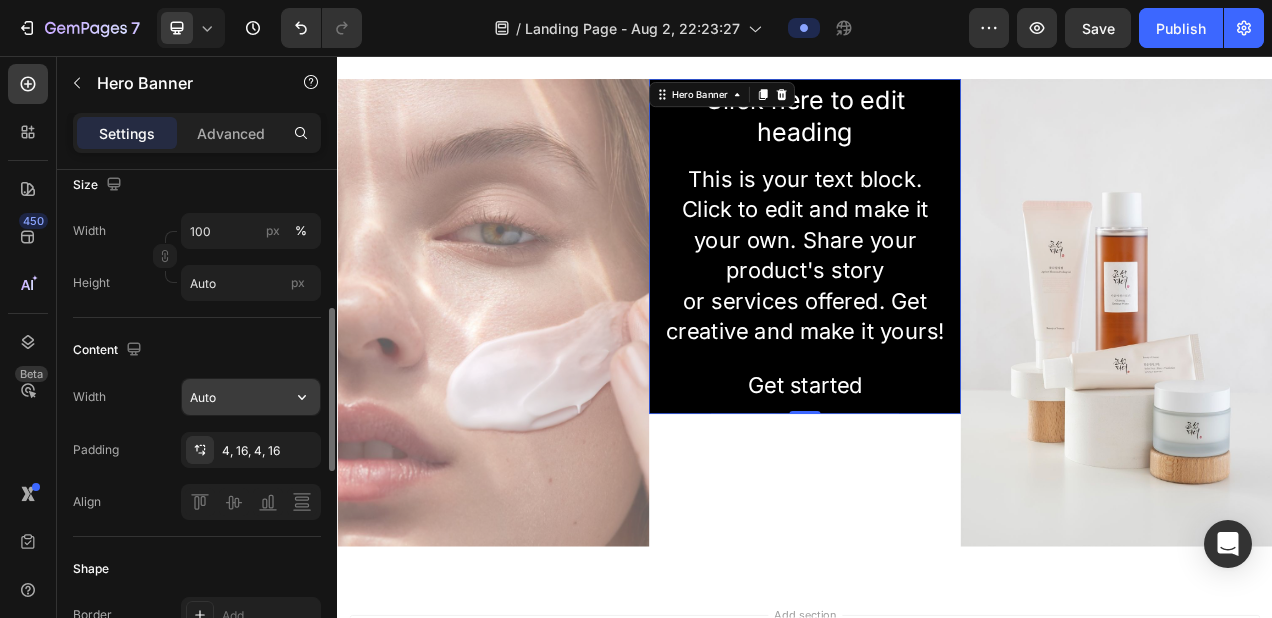 click on "Auto" at bounding box center (251, 397) 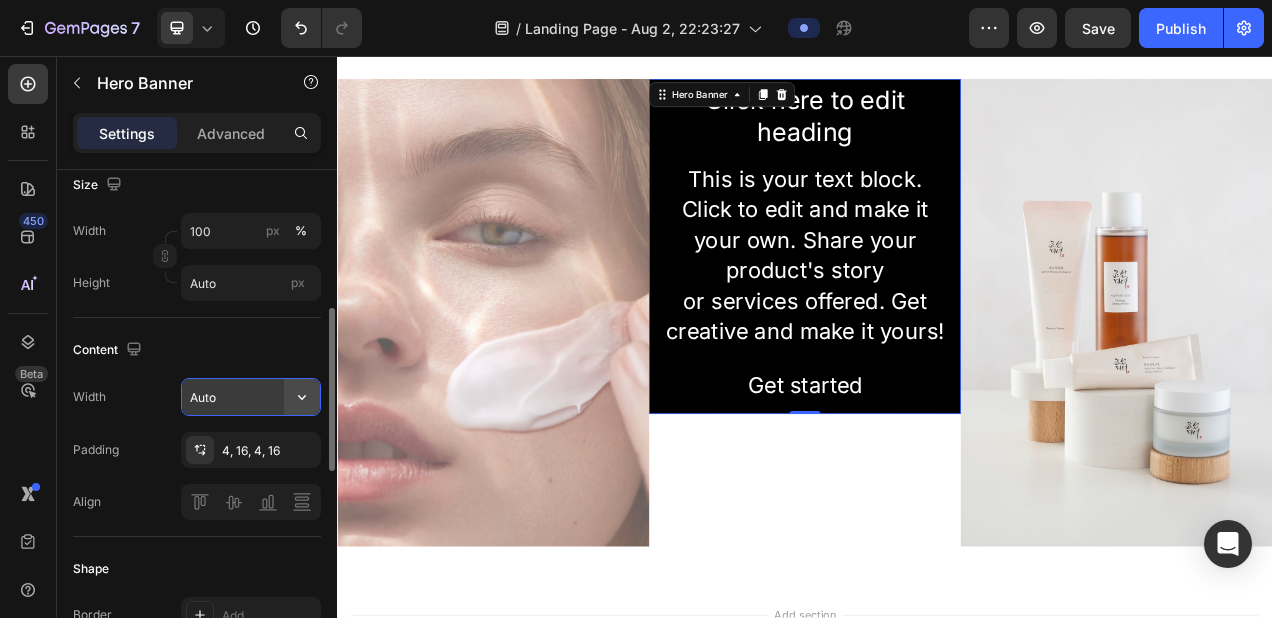 click 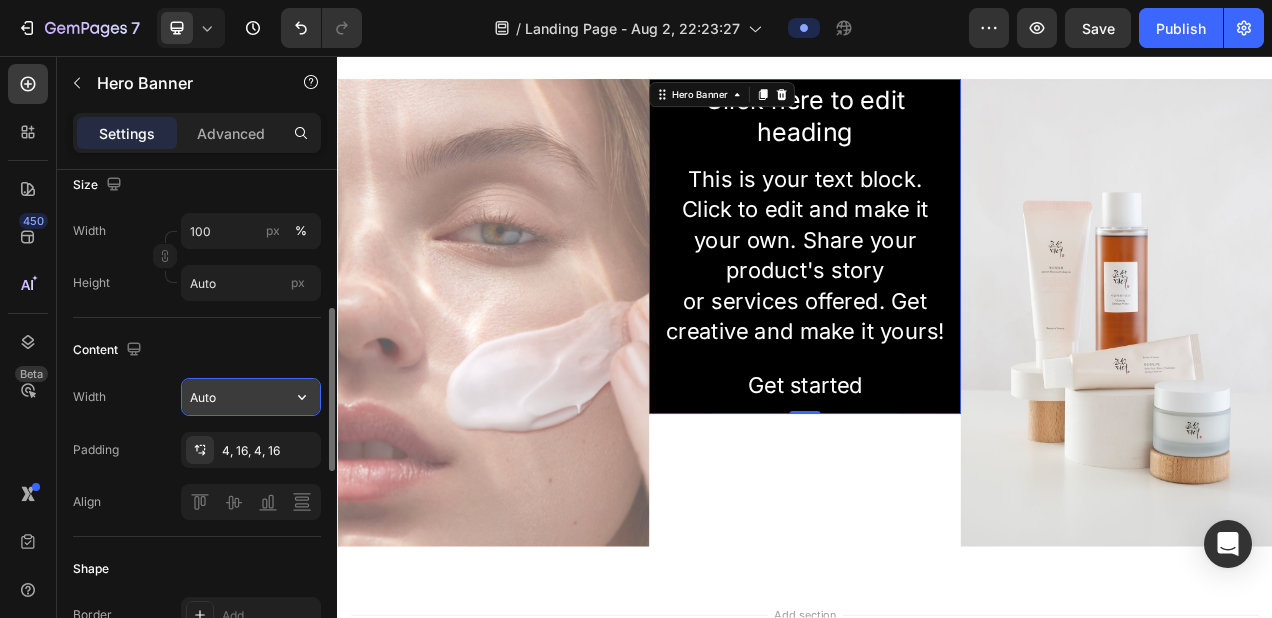 click 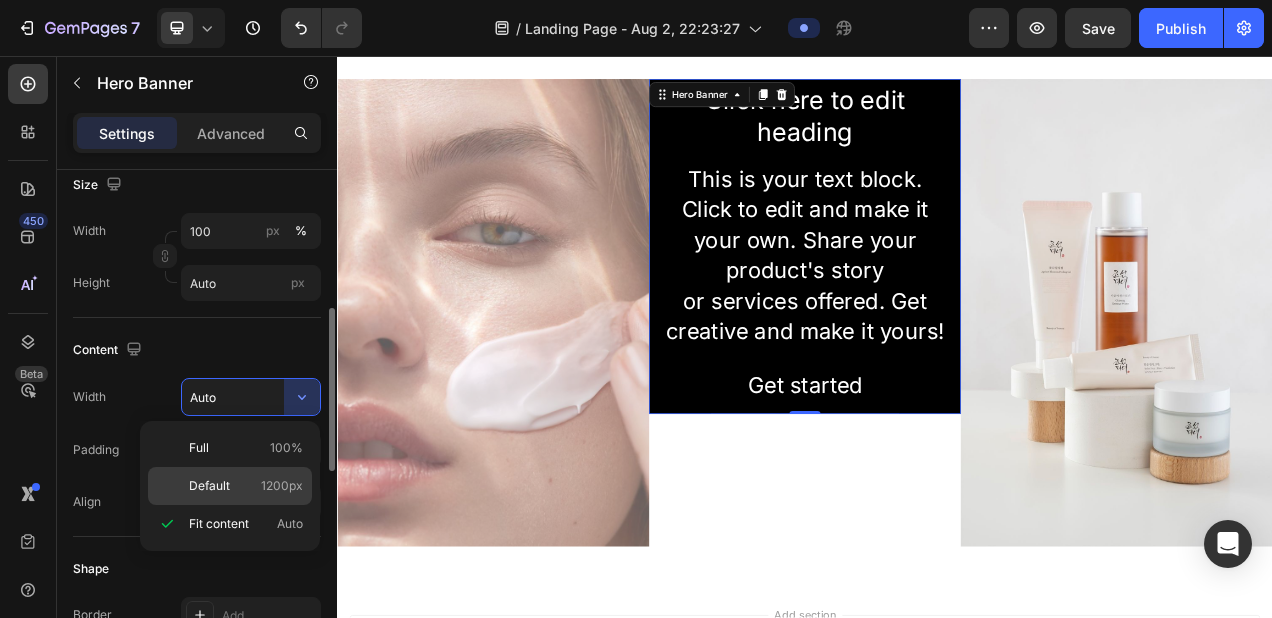 click on "Default 1200px" at bounding box center [246, 486] 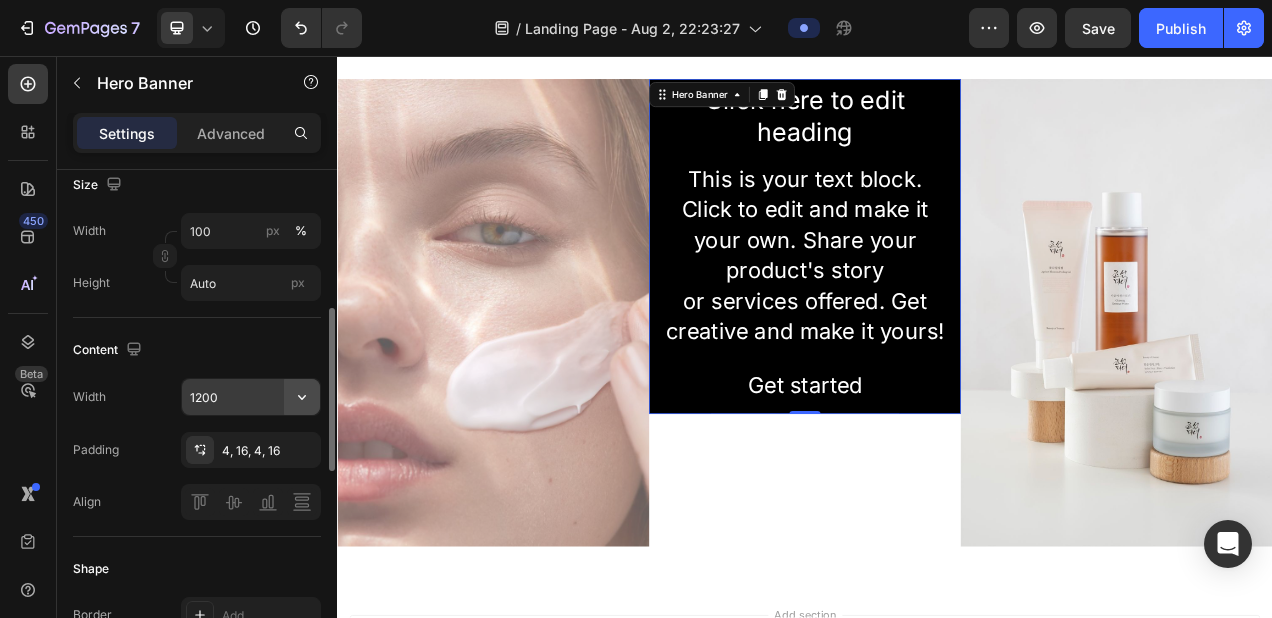click 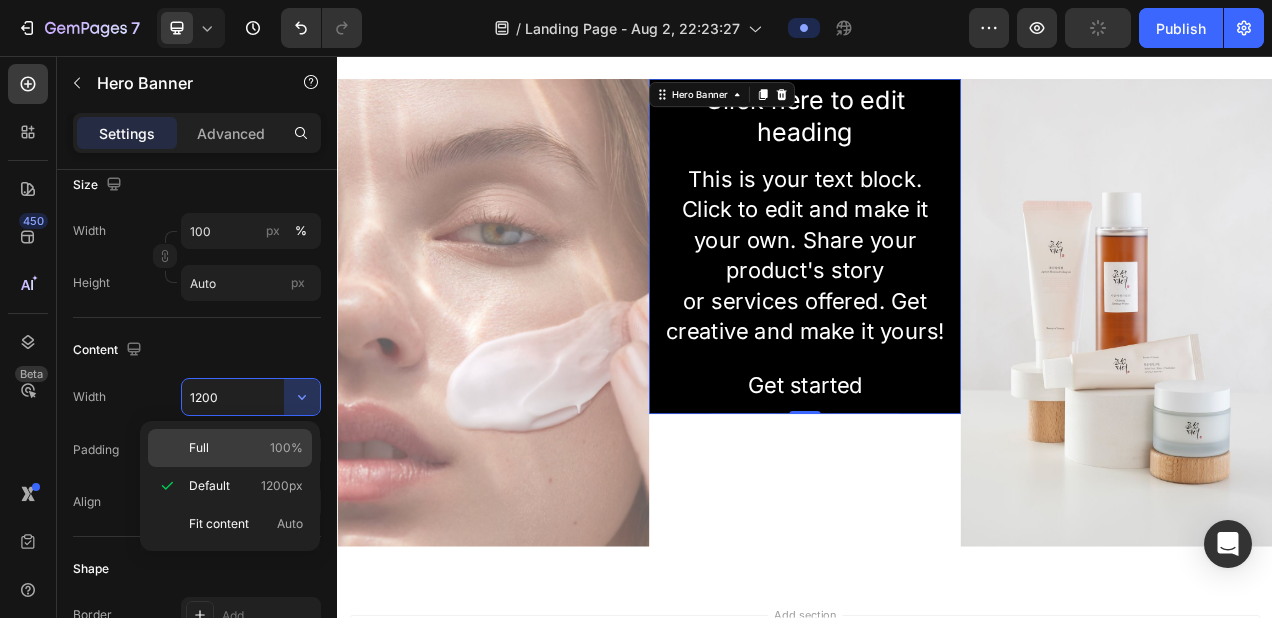 click on "Full 100%" 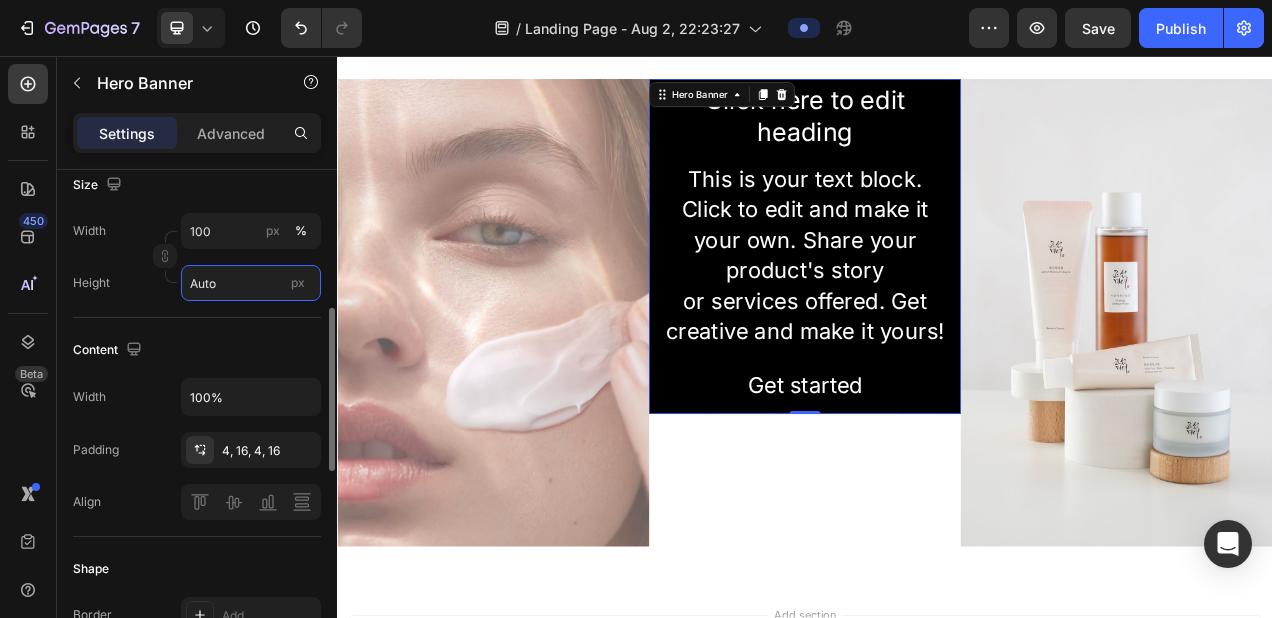 click on "Auto" at bounding box center [251, 283] 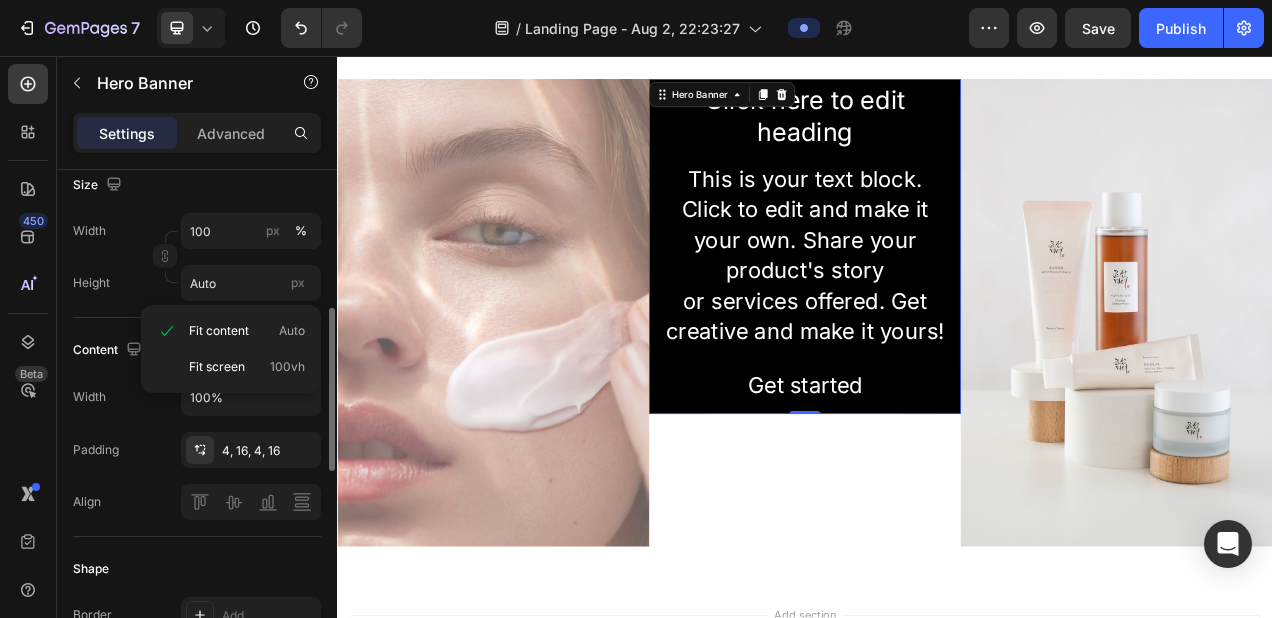 click on "Height Auto px" at bounding box center (197, 283) 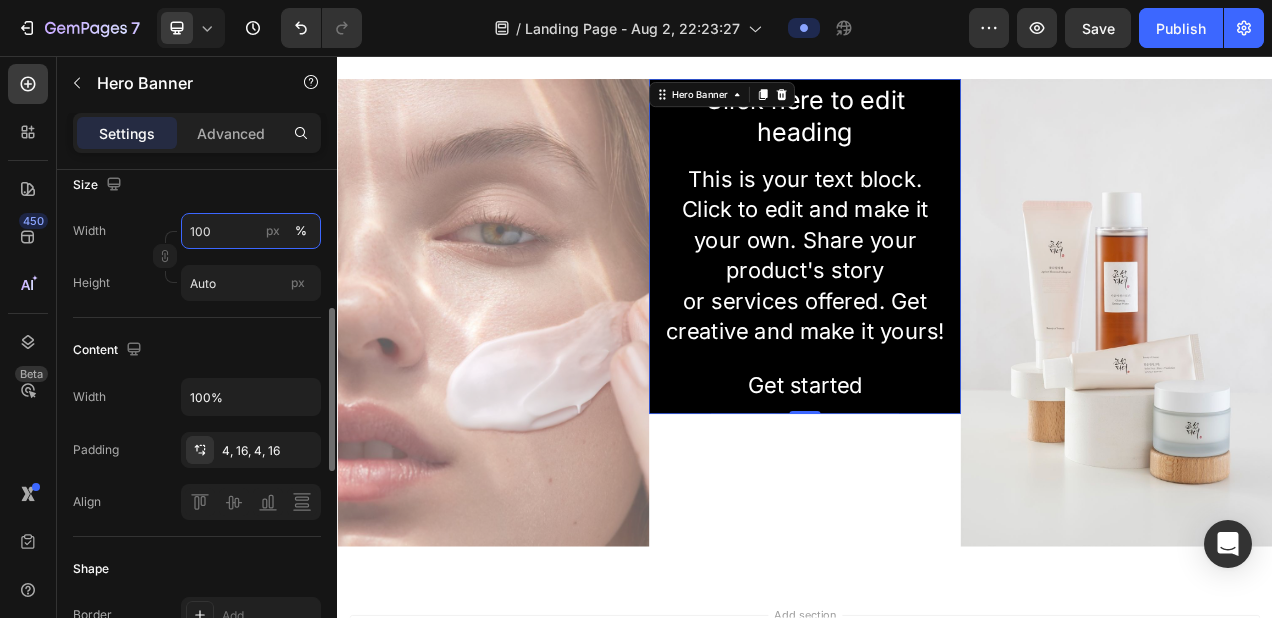 click on "100" at bounding box center (251, 231) 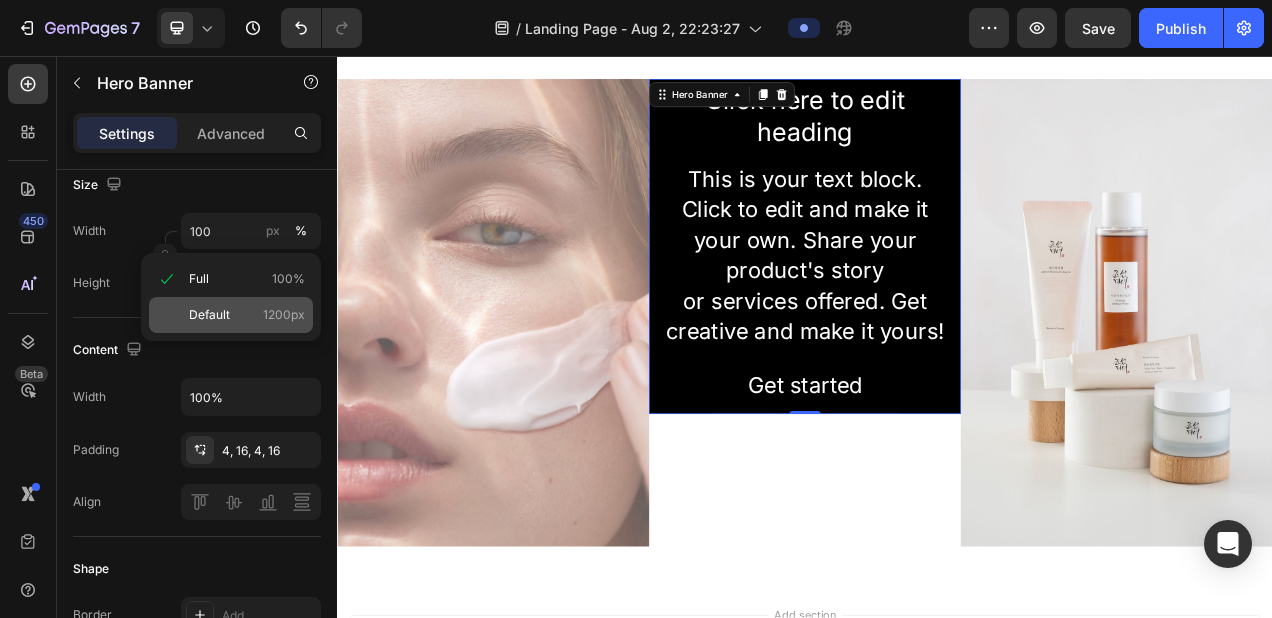 click on "Default" at bounding box center (209, 315) 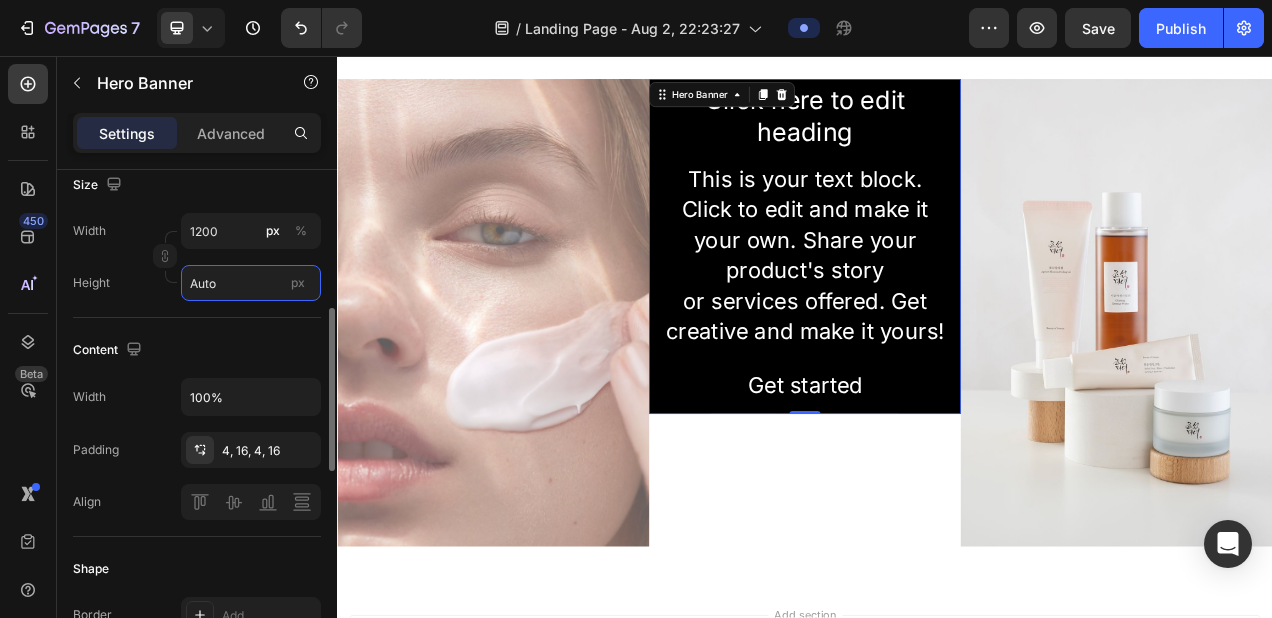 click on "Auto" at bounding box center [251, 283] 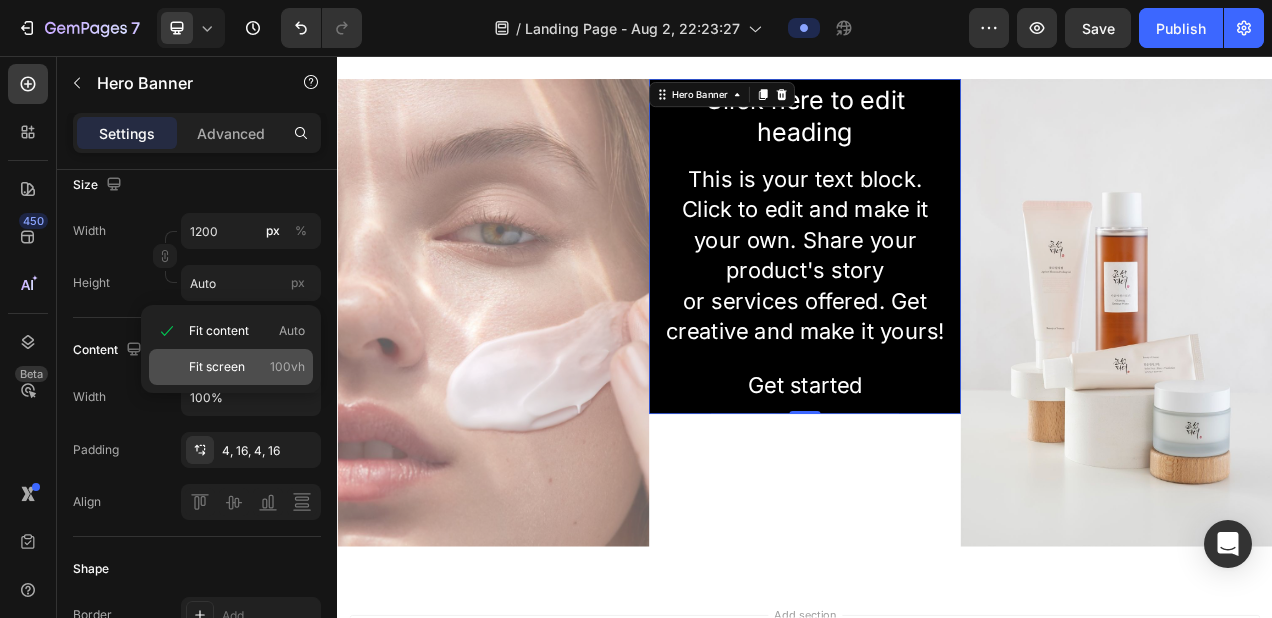 click on "Fit screen" at bounding box center (217, 367) 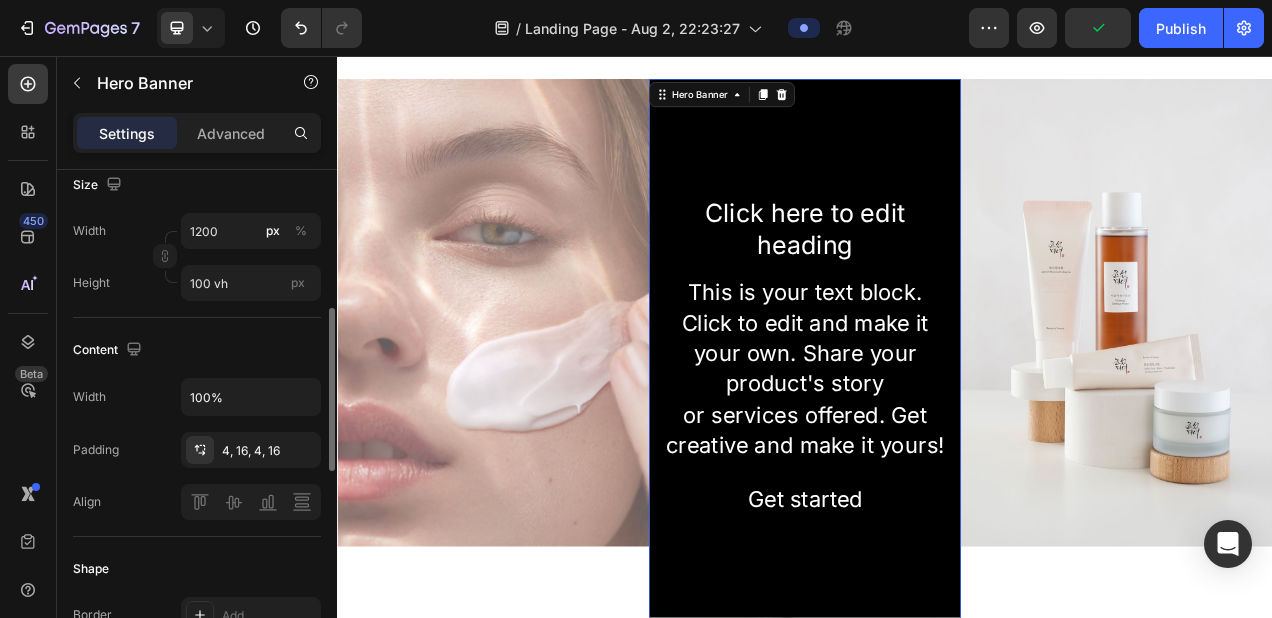 click on "Content" at bounding box center [197, 350] 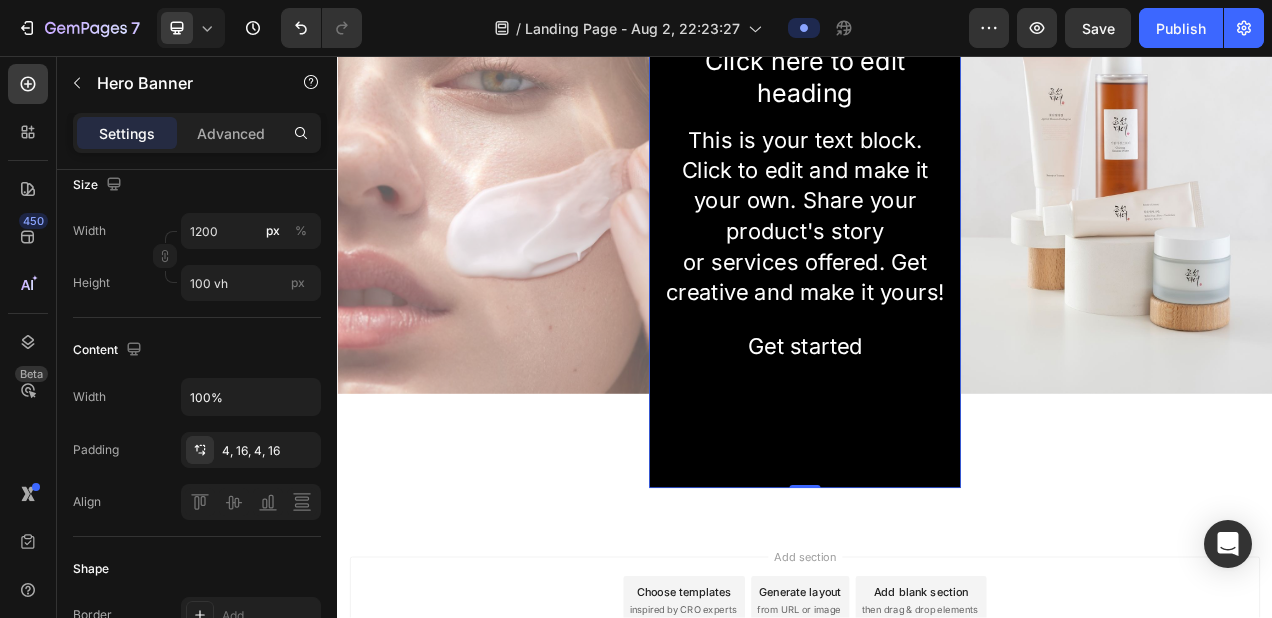 scroll, scrollTop: 240, scrollLeft: 0, axis: vertical 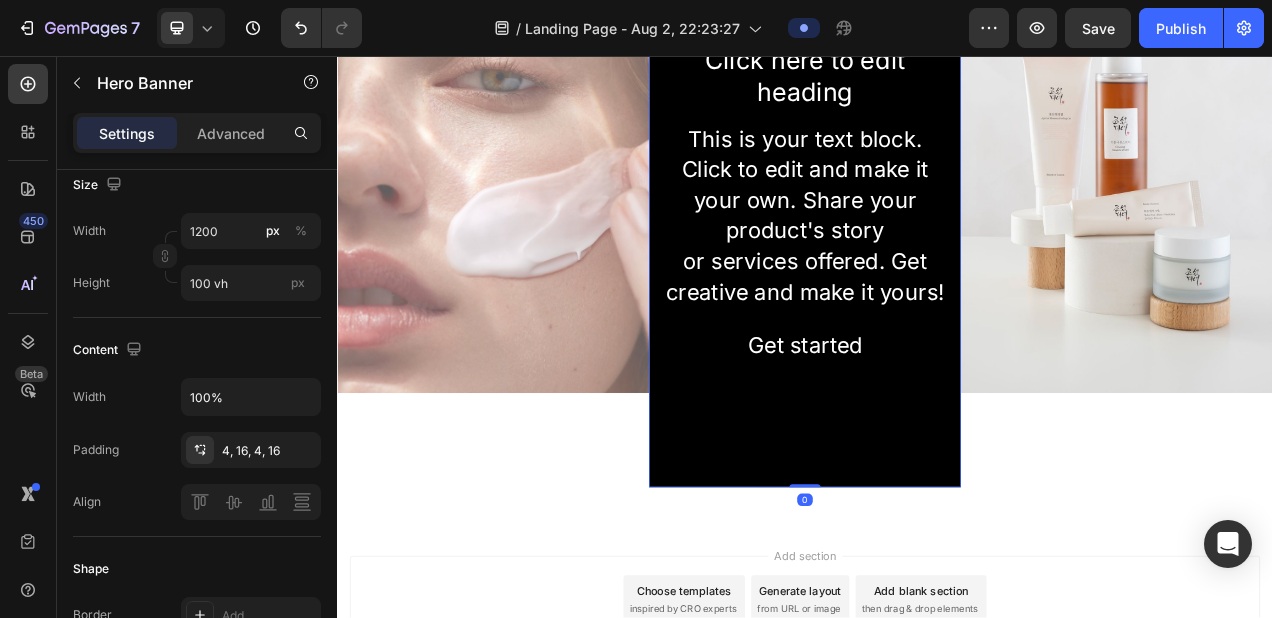 drag, startPoint x: 936, startPoint y: 608, endPoint x: 1025, endPoint y: 486, distance: 151.01324 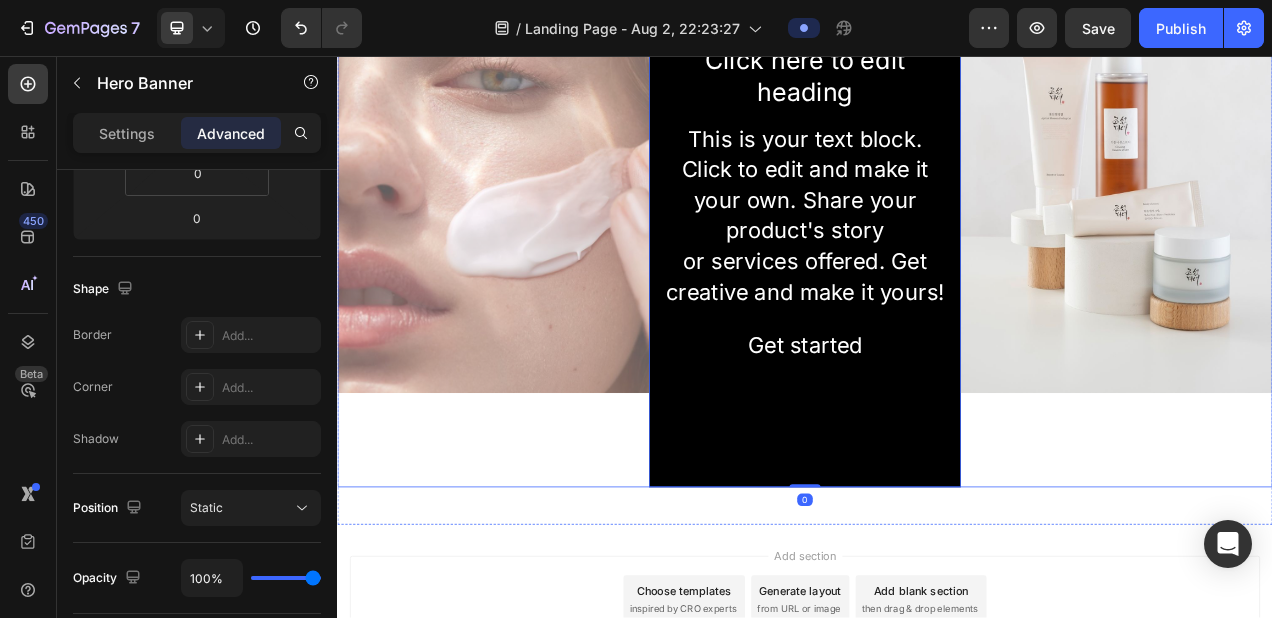 click on "Image" at bounding box center (1337, 249) 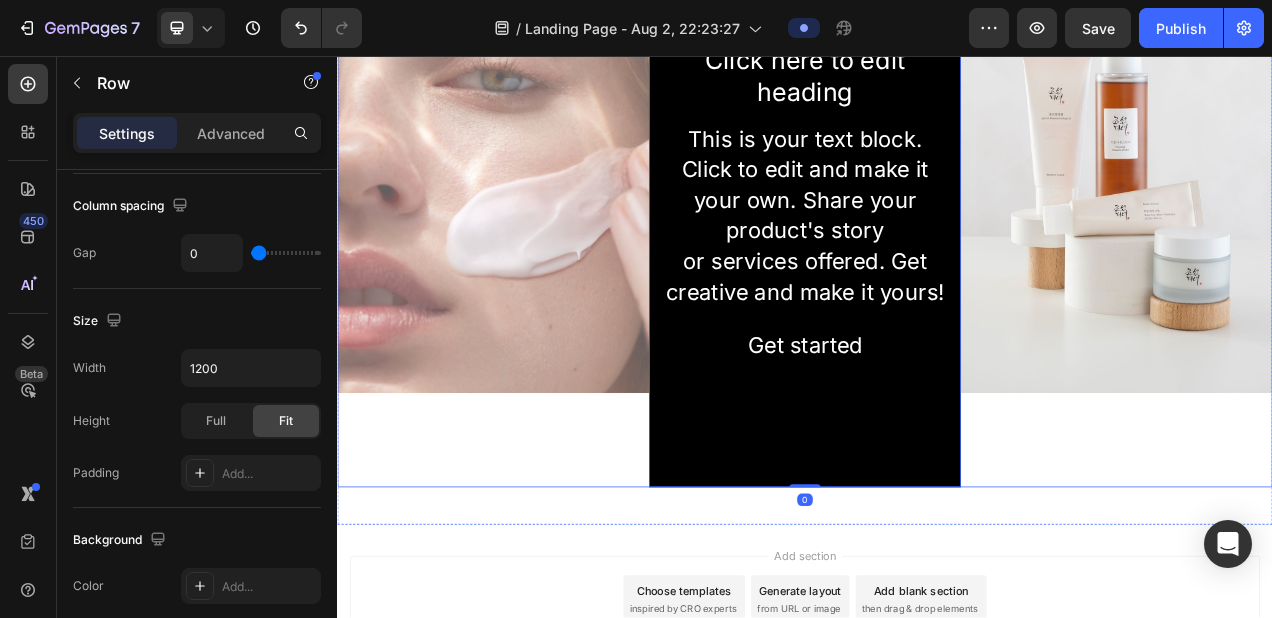 scroll, scrollTop: 0, scrollLeft: 0, axis: both 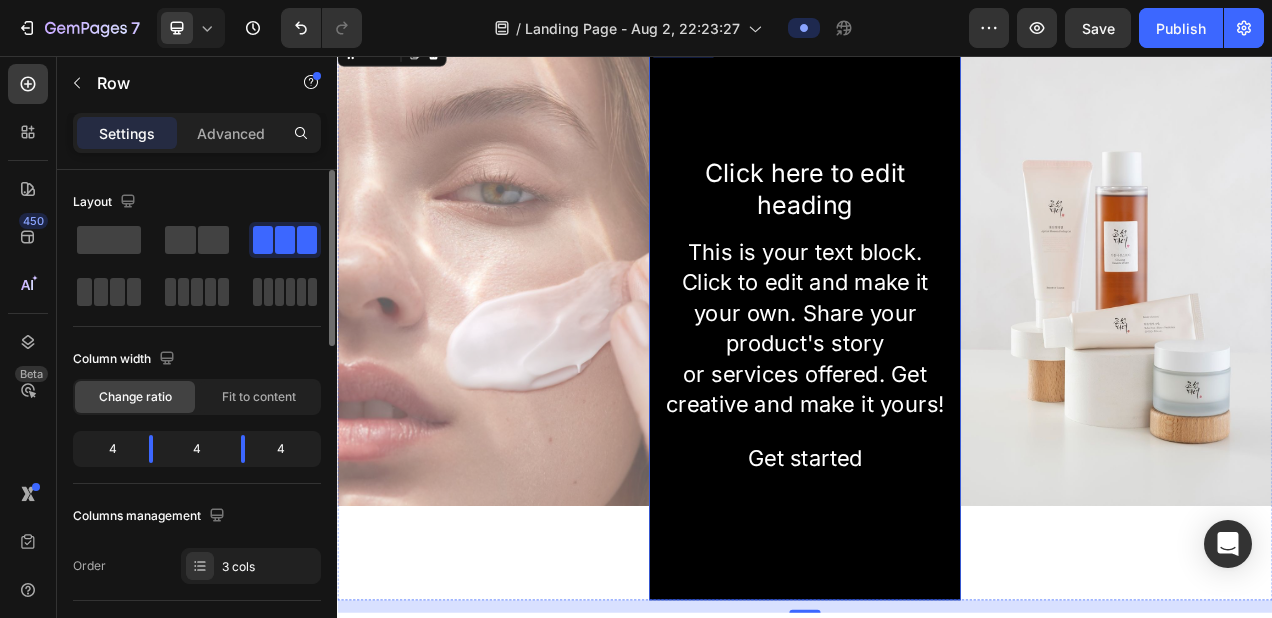 click at bounding box center [937, 394] 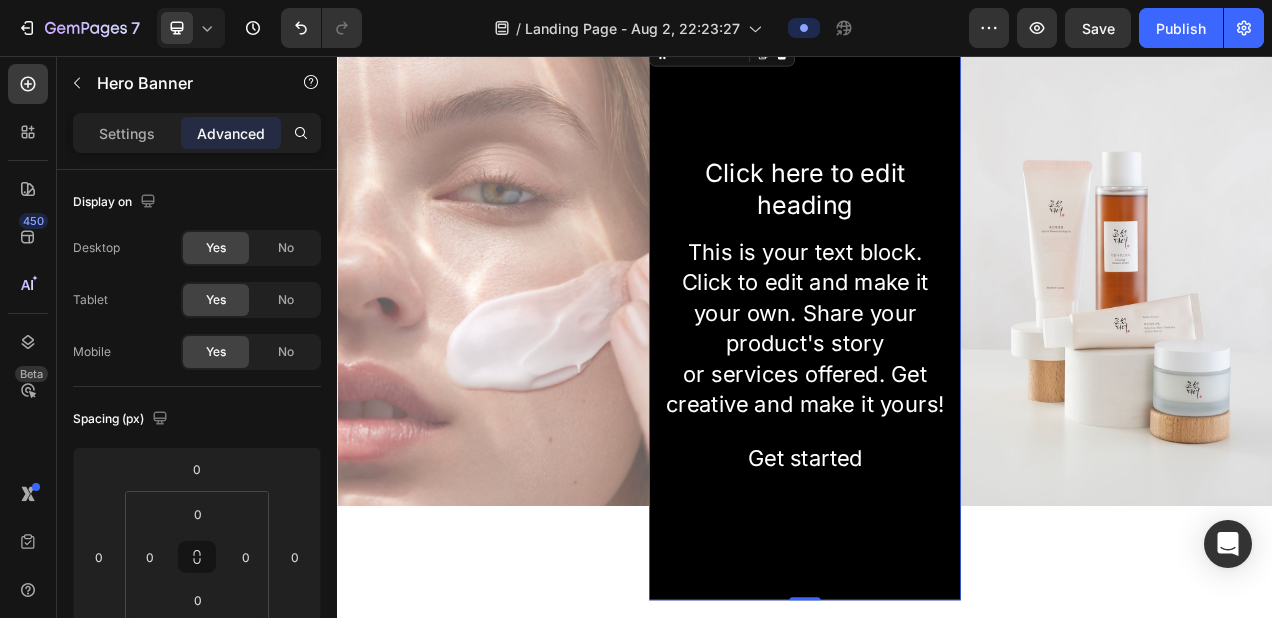 click at bounding box center (937, 394) 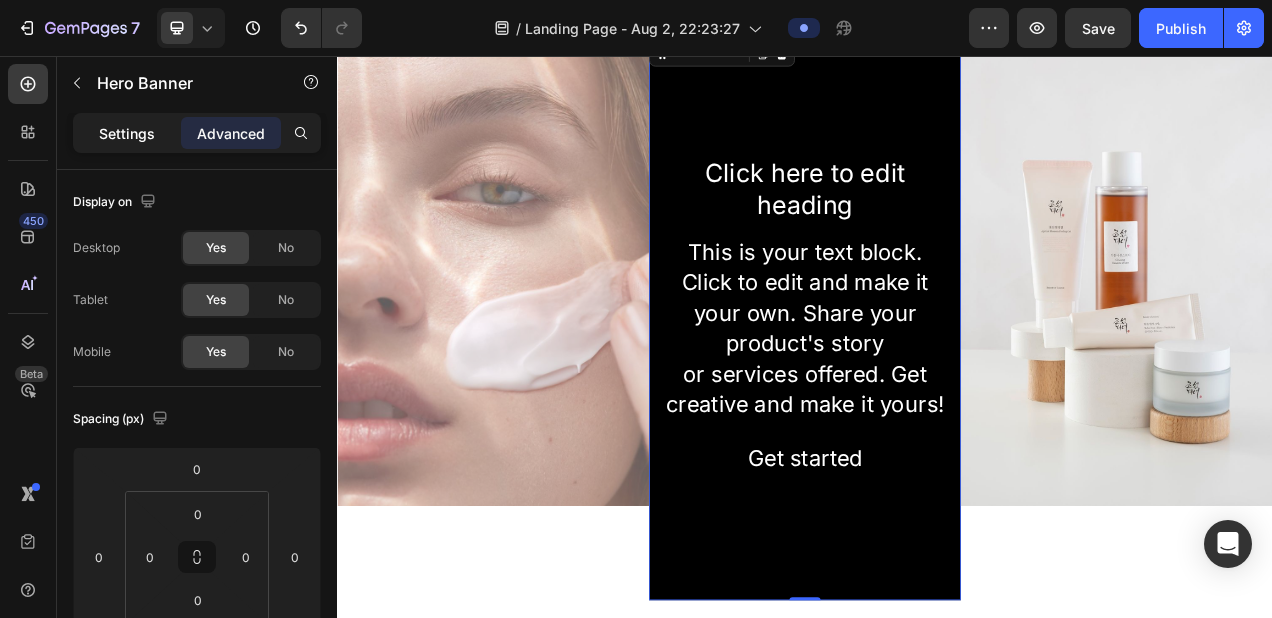 click on "Settings" at bounding box center (127, 133) 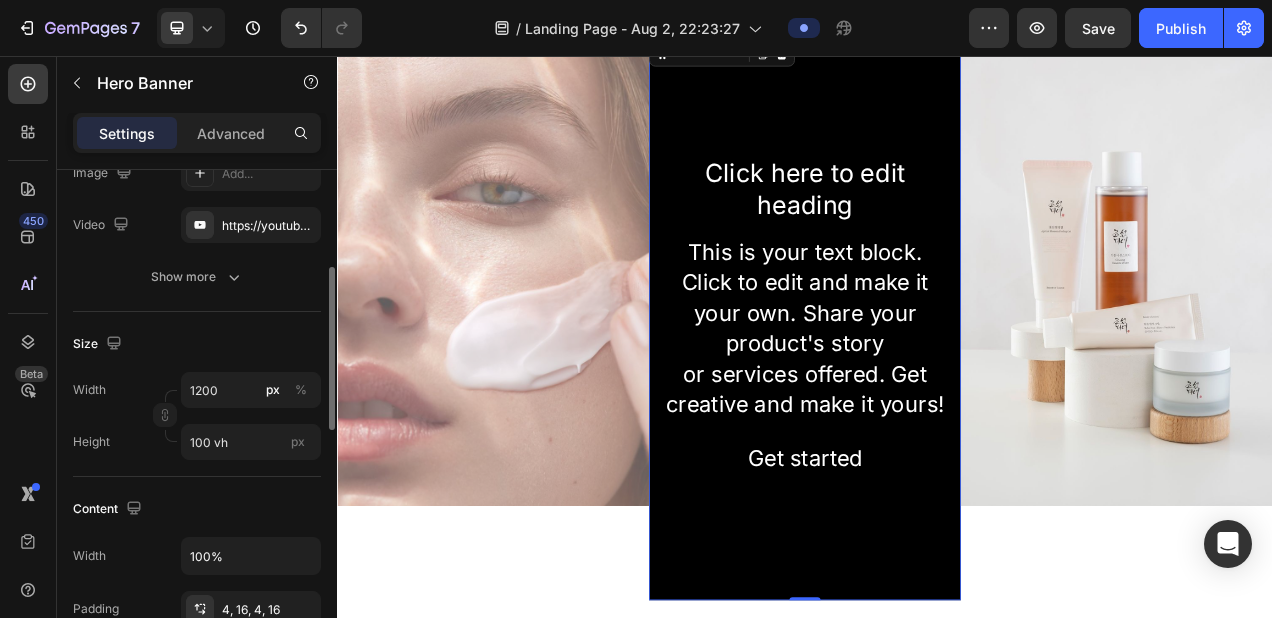 scroll, scrollTop: 276, scrollLeft: 0, axis: vertical 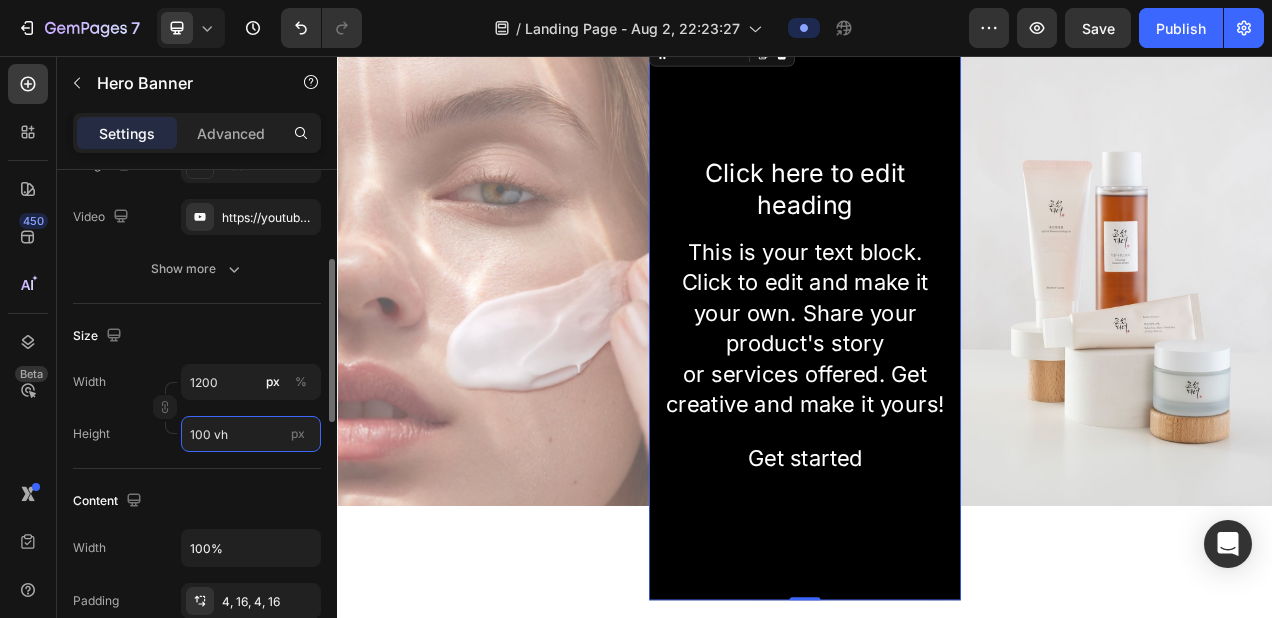 click on "100 vh" at bounding box center [251, 434] 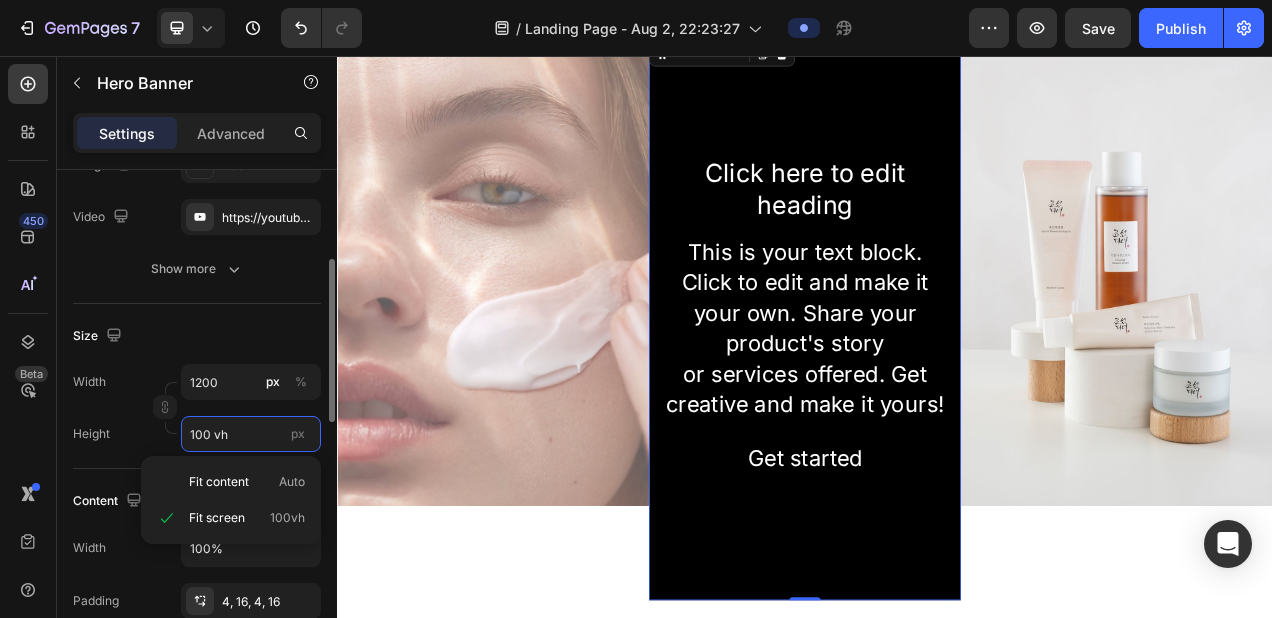 click on "100 vh" at bounding box center [251, 434] 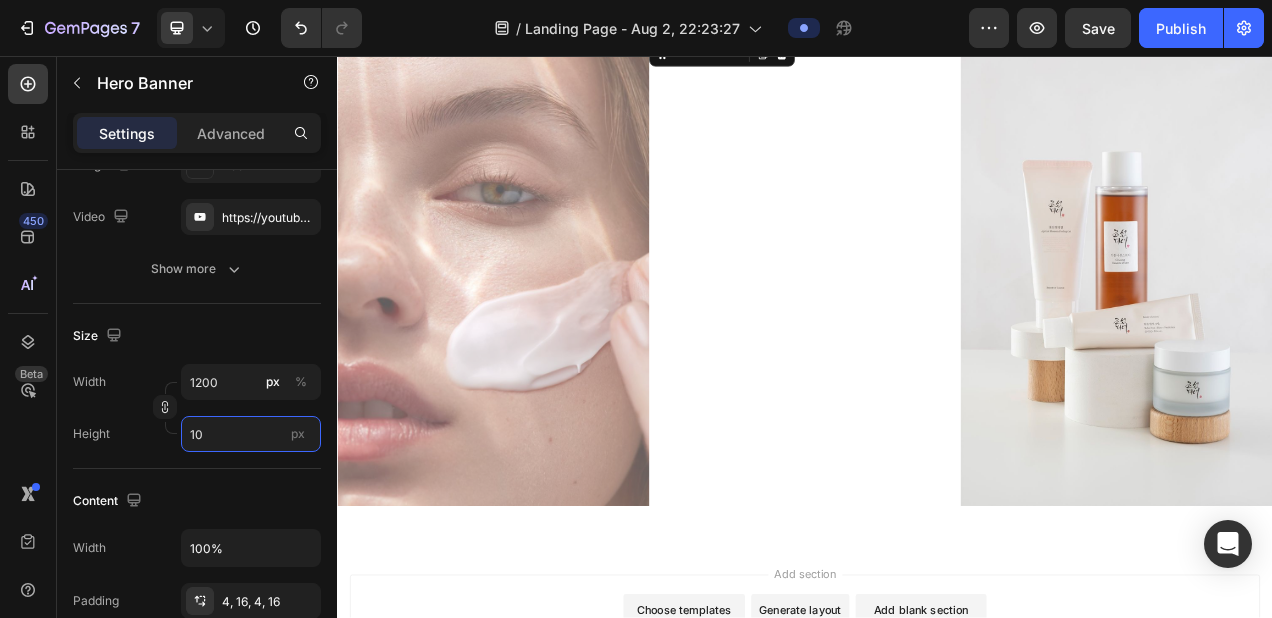 type on "1" 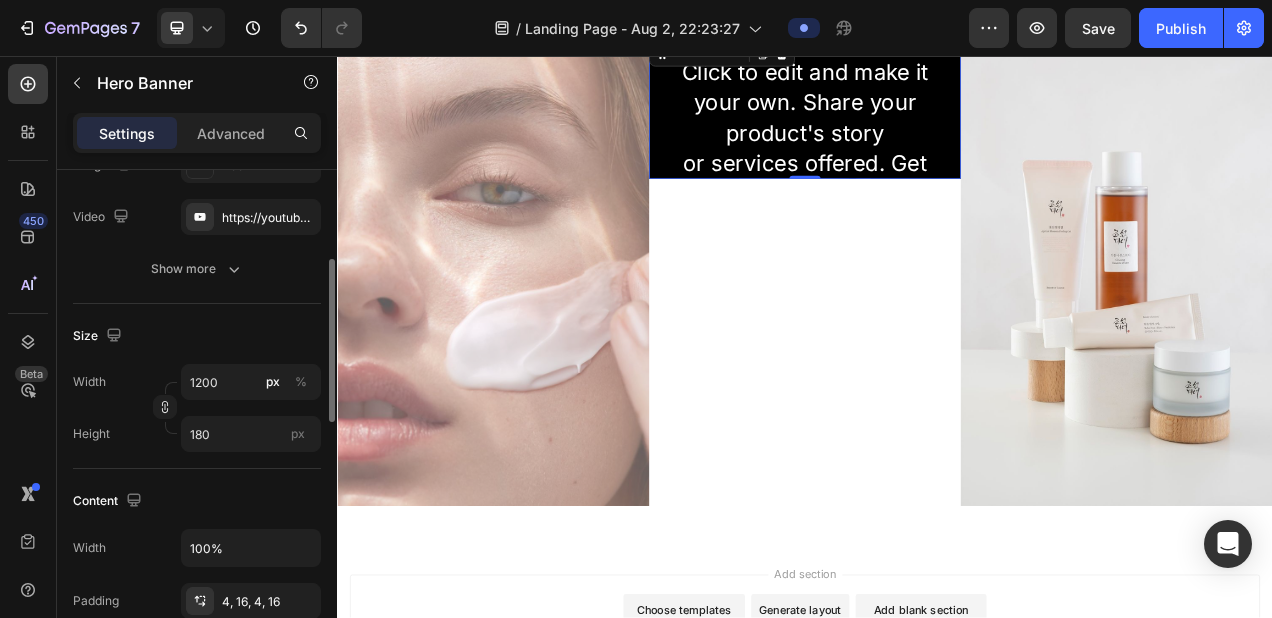 click on "Content" at bounding box center (197, 501) 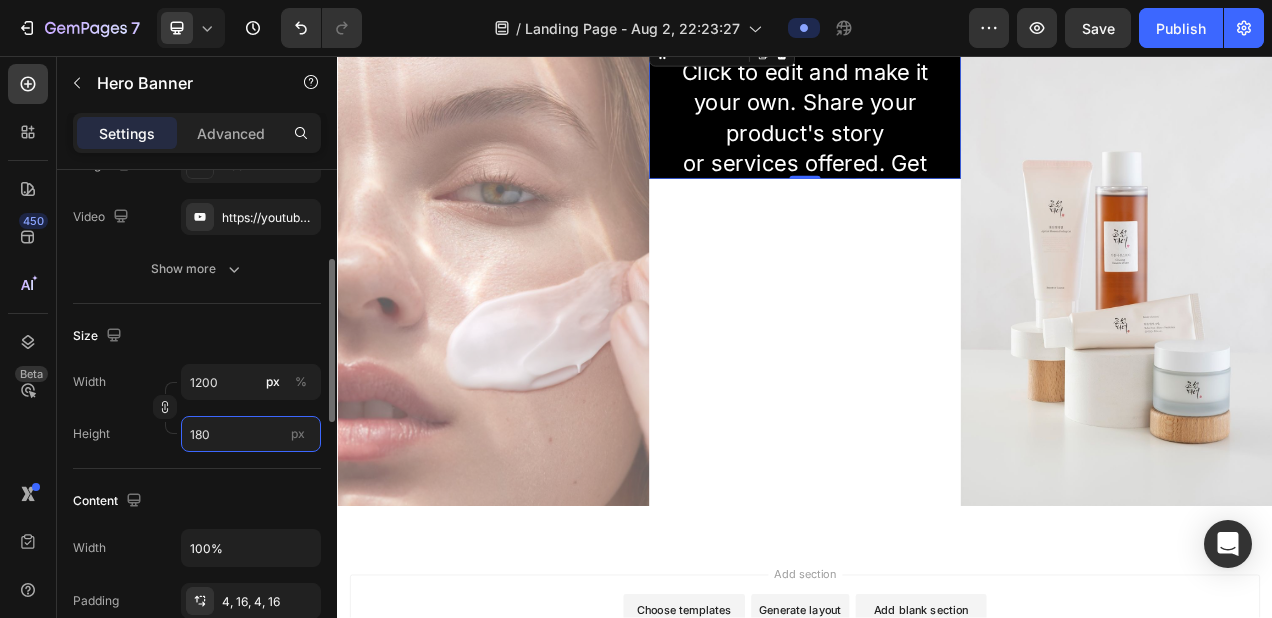 click on "180" at bounding box center (251, 434) 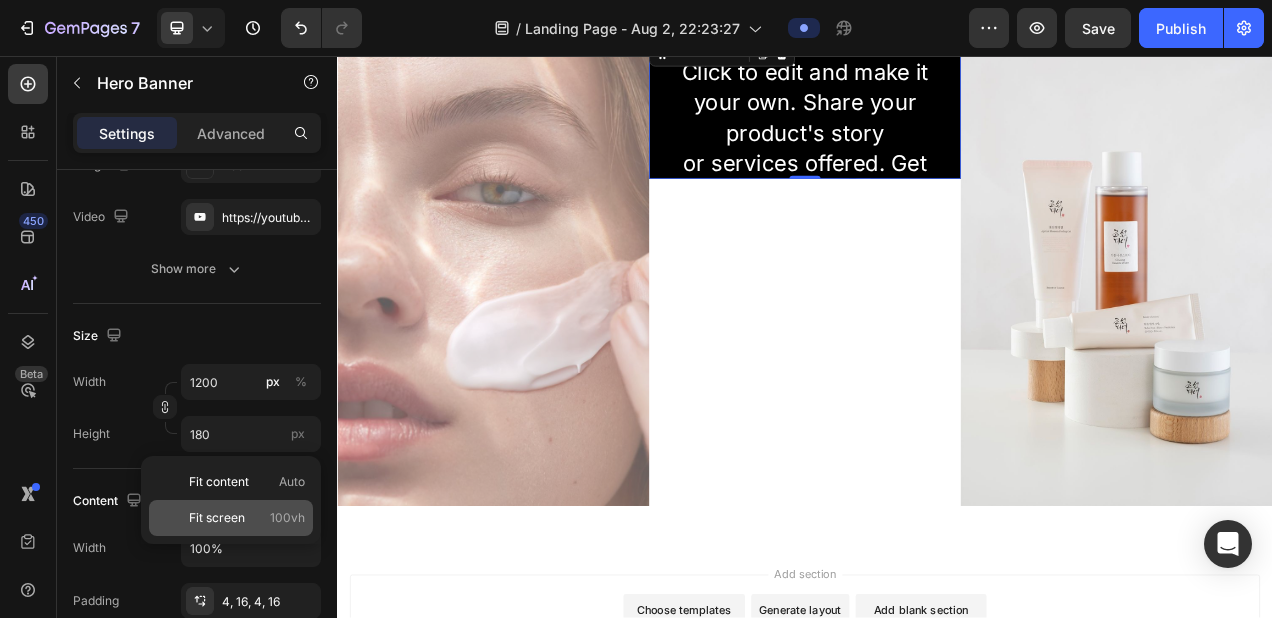 click on "Fit screen" at bounding box center (217, 518) 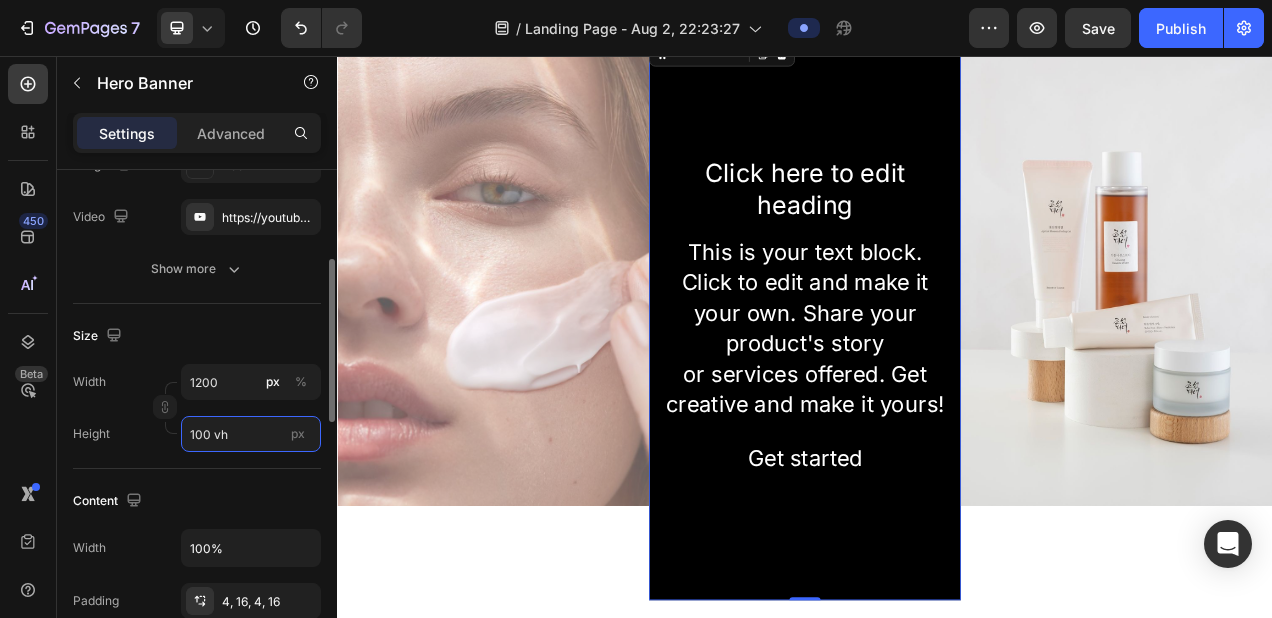 click on "100 vh" at bounding box center (251, 434) 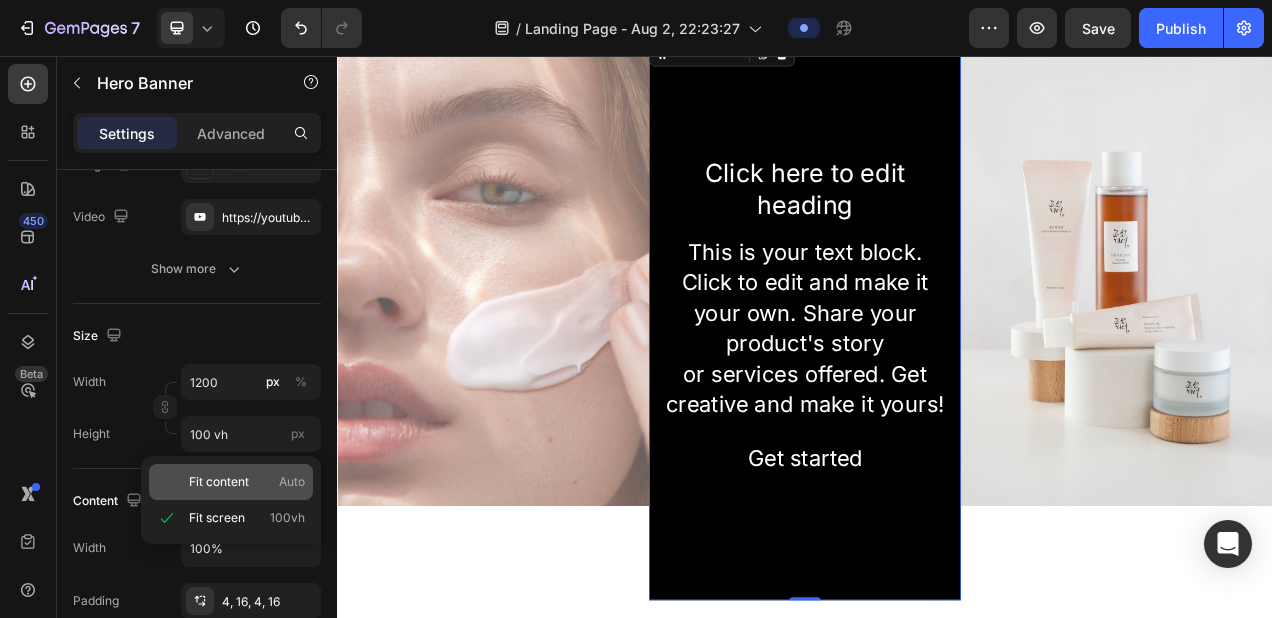 click on "Fit content" at bounding box center [219, 482] 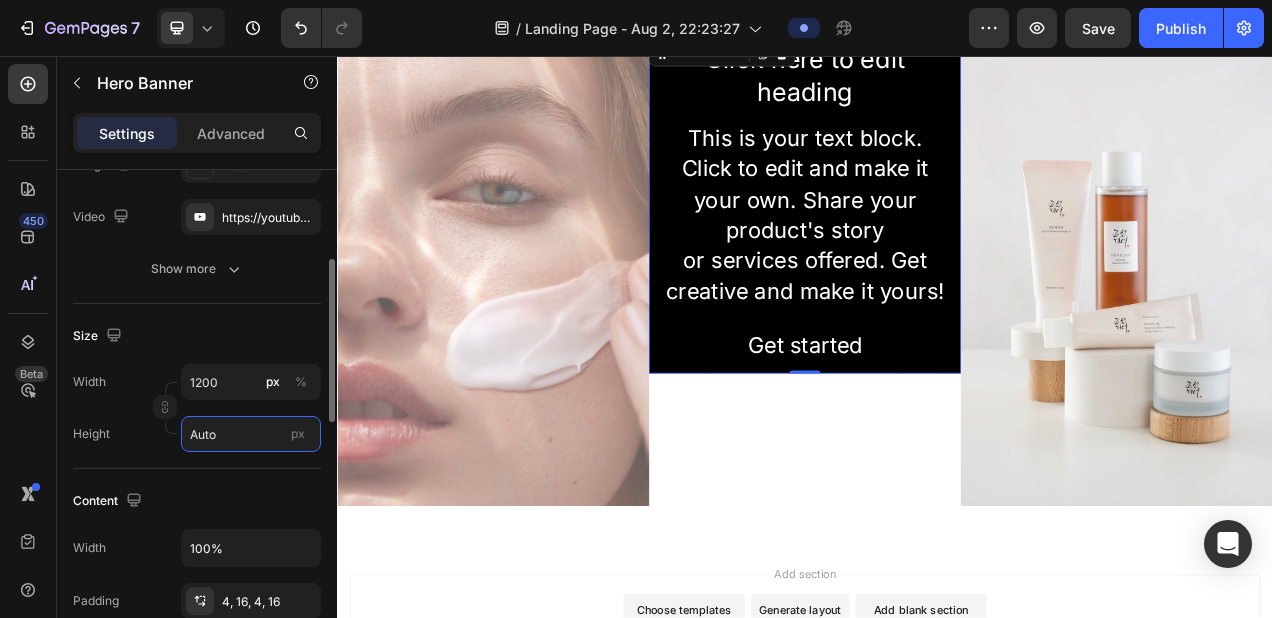 click on "Auto" at bounding box center [251, 434] 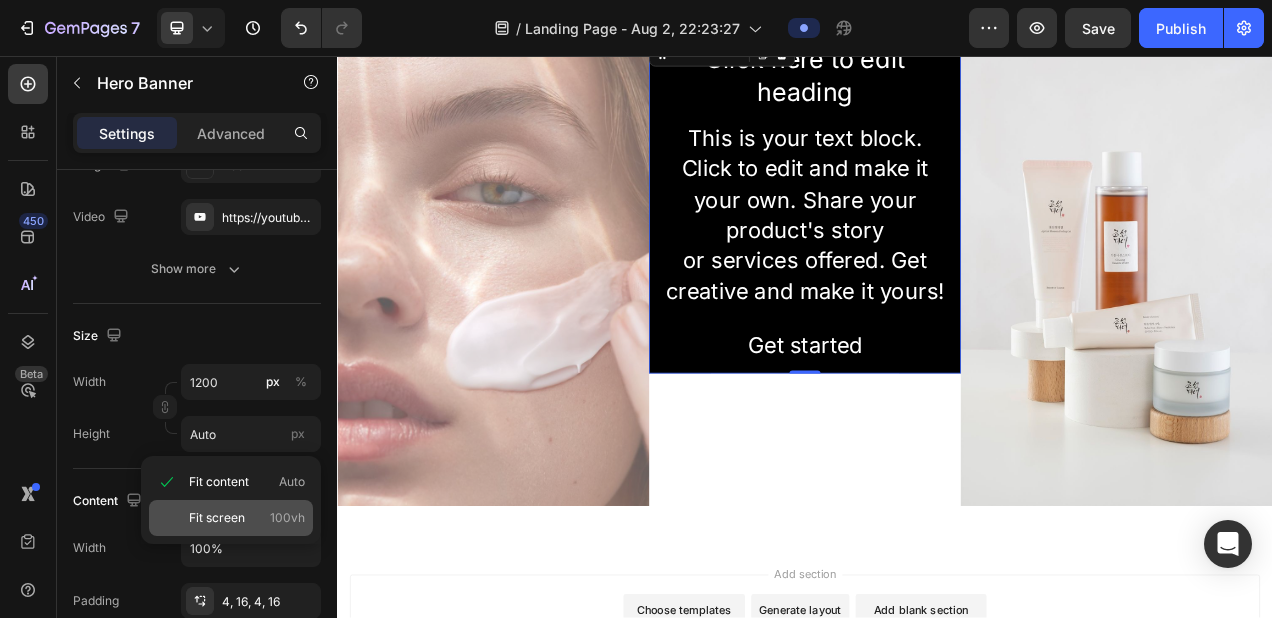 click on "Fit screen" at bounding box center [217, 518] 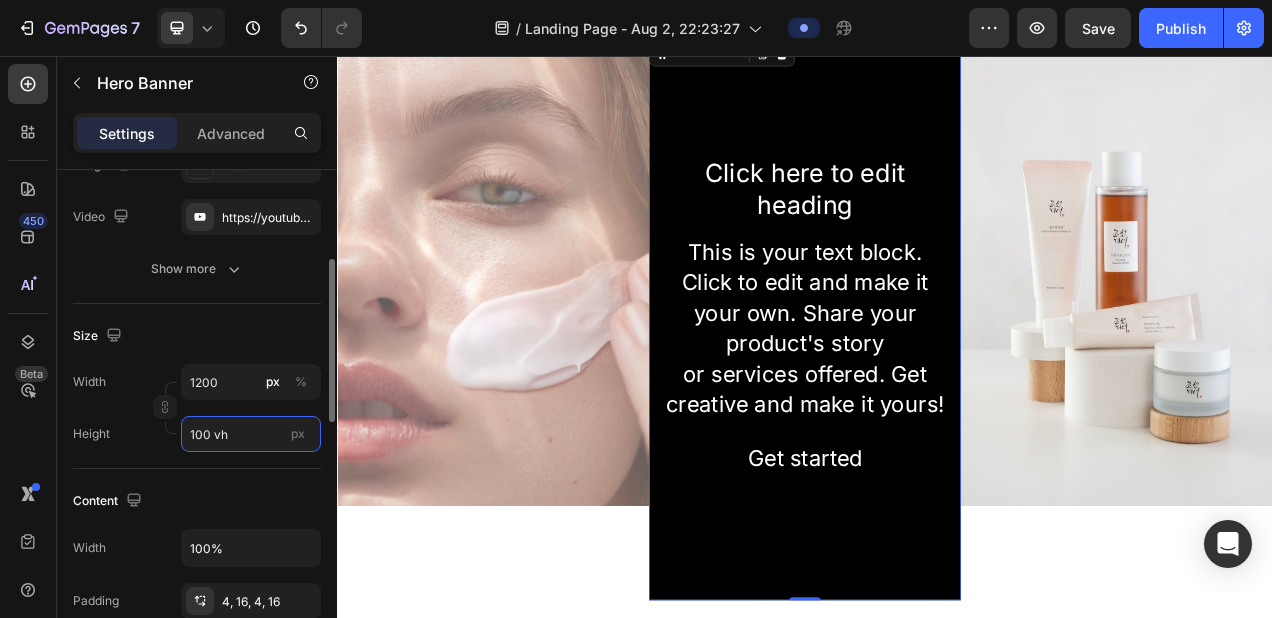 click on "100 vh" at bounding box center (251, 434) 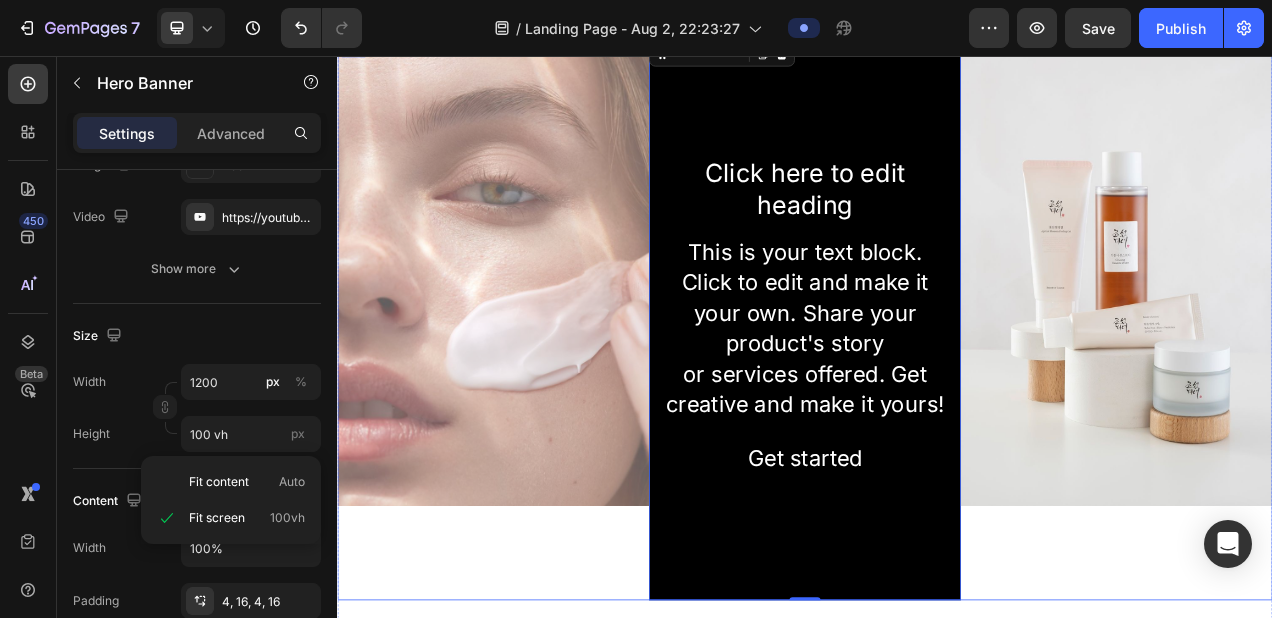 click on "Image" at bounding box center (1337, 394) 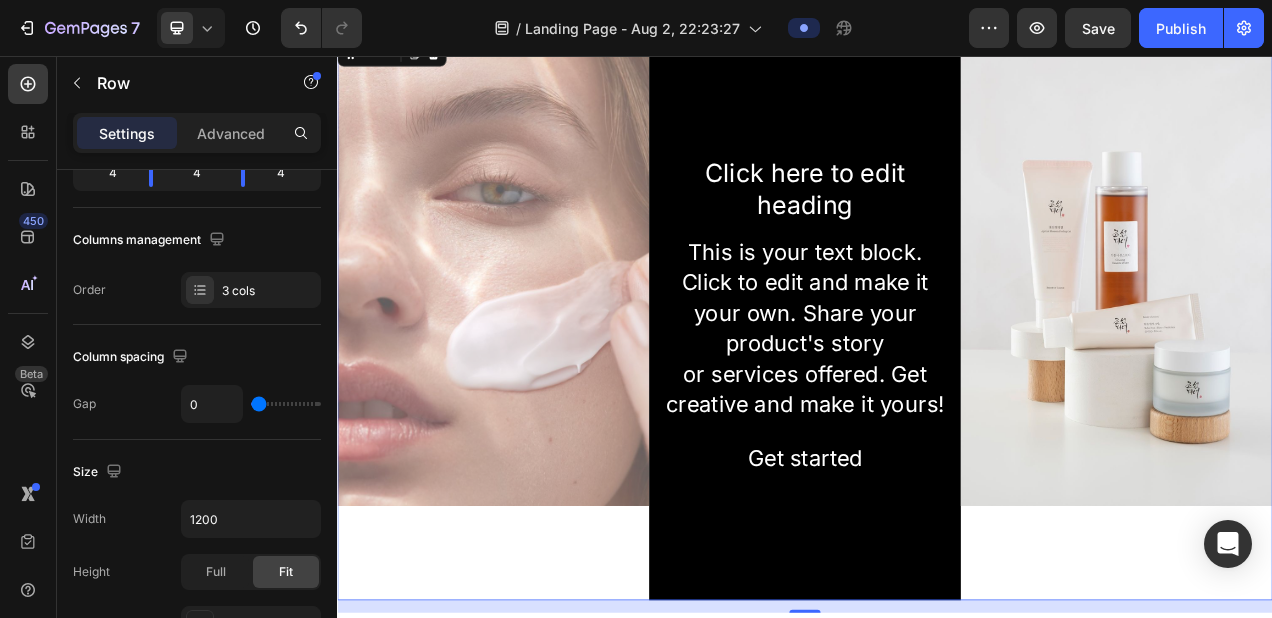scroll, scrollTop: 0, scrollLeft: 0, axis: both 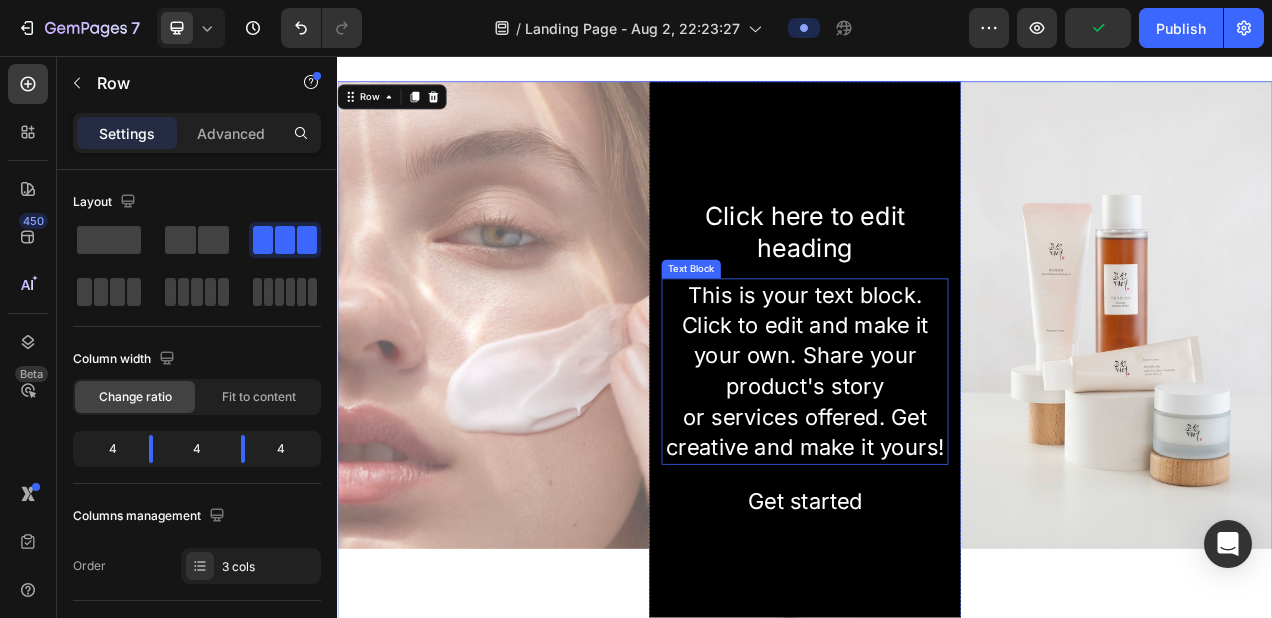 click on "This is your text block. Click to edit and make it your own. Share your product's story                   or services offered. Get creative and make it yours!" at bounding box center (937, 461) 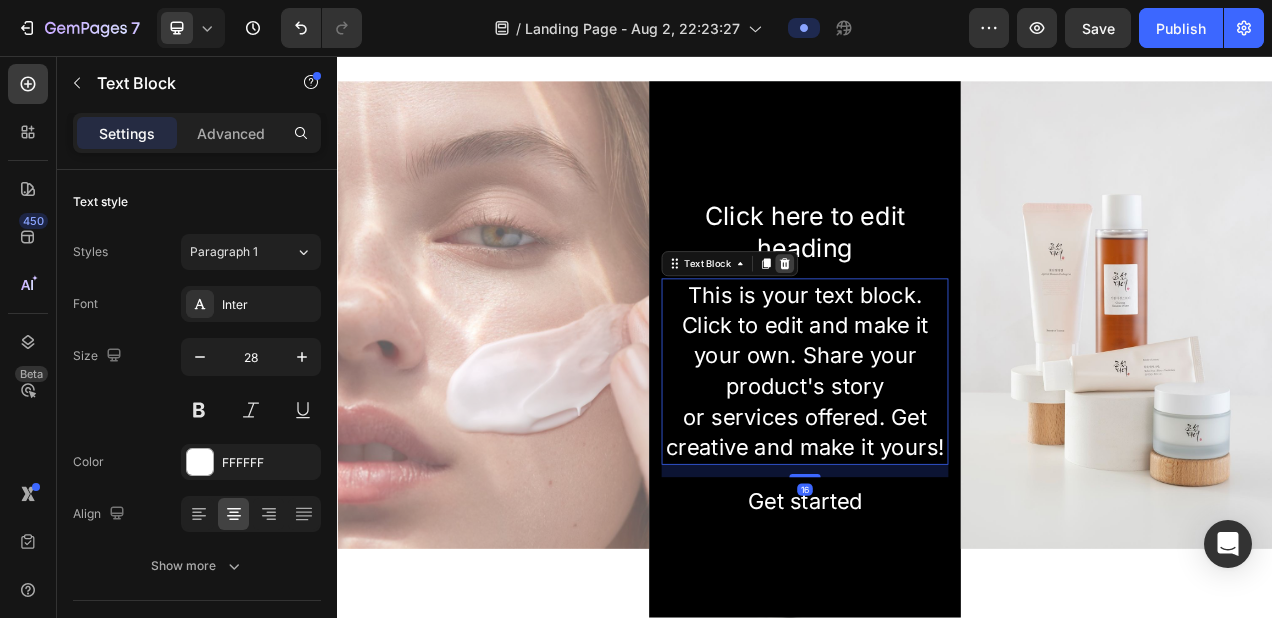 click 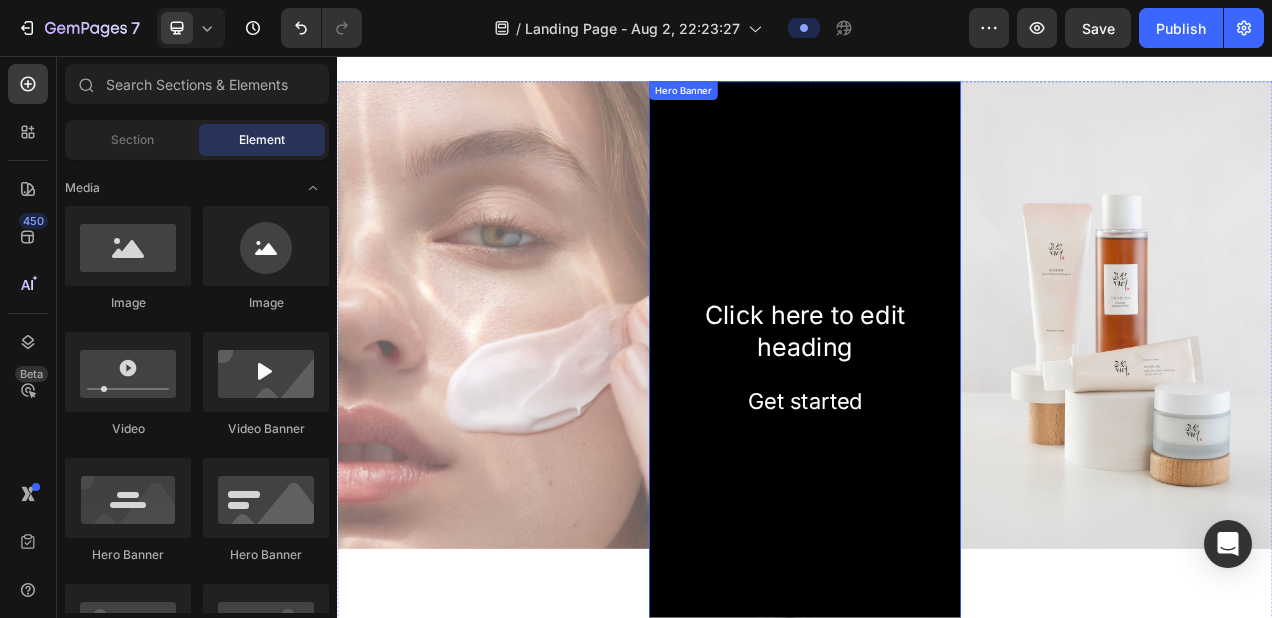 click at bounding box center (937, 449) 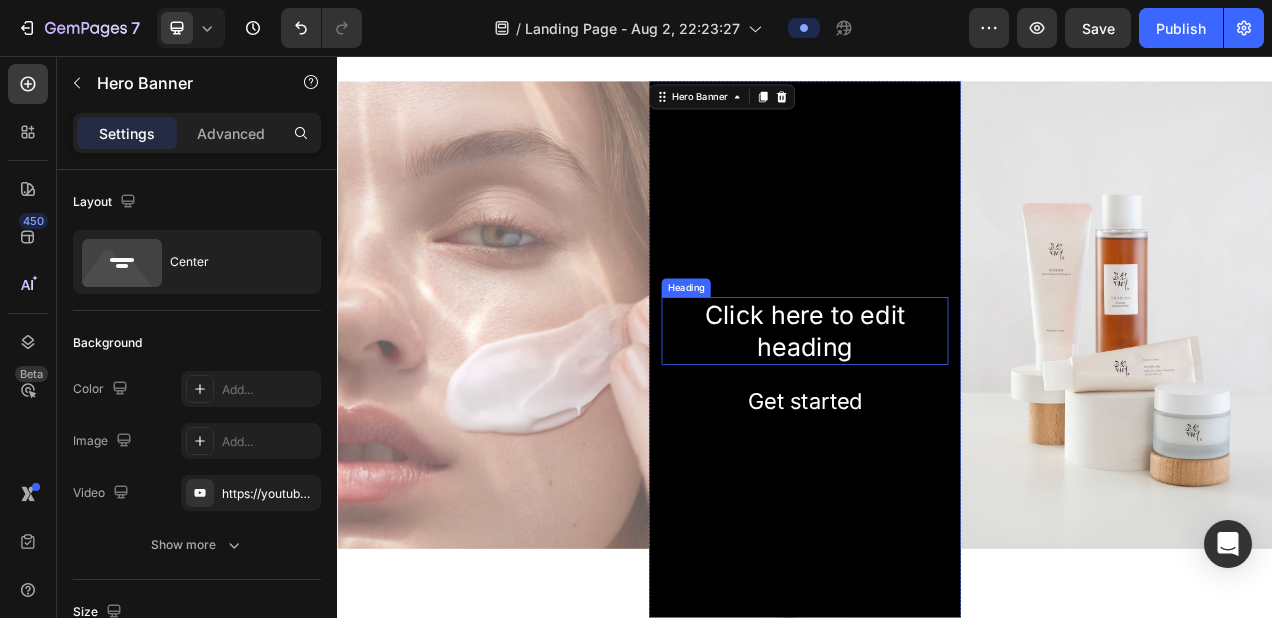 click on "Click here to edit heading" at bounding box center [937, 409] 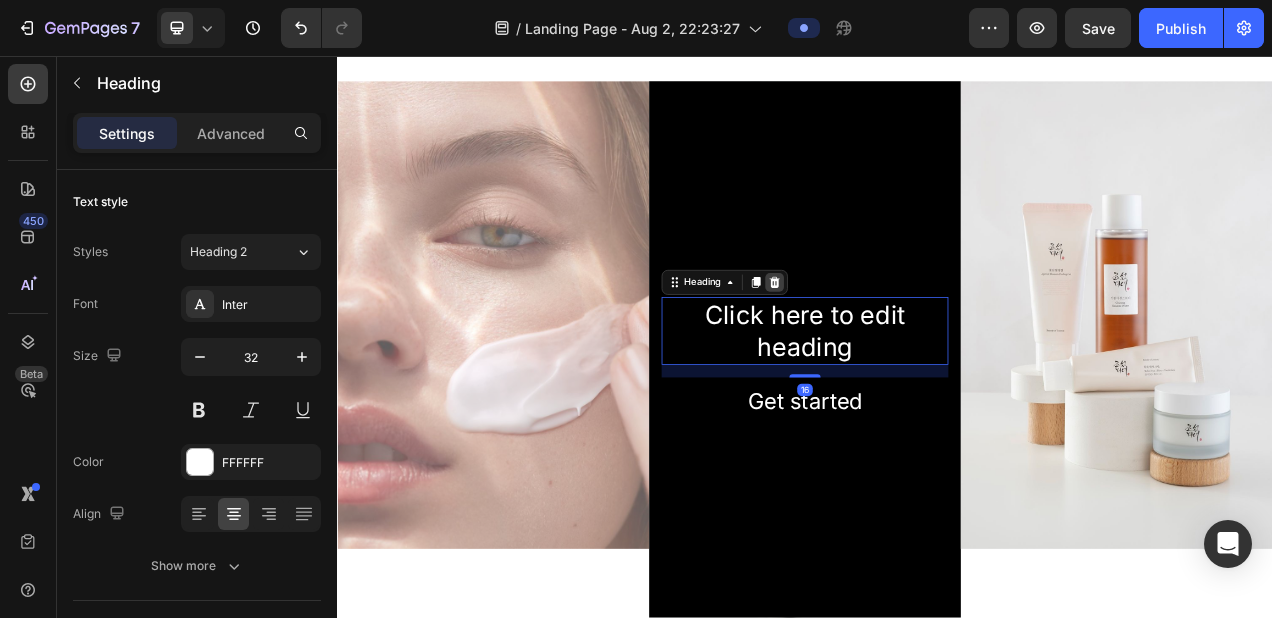 click 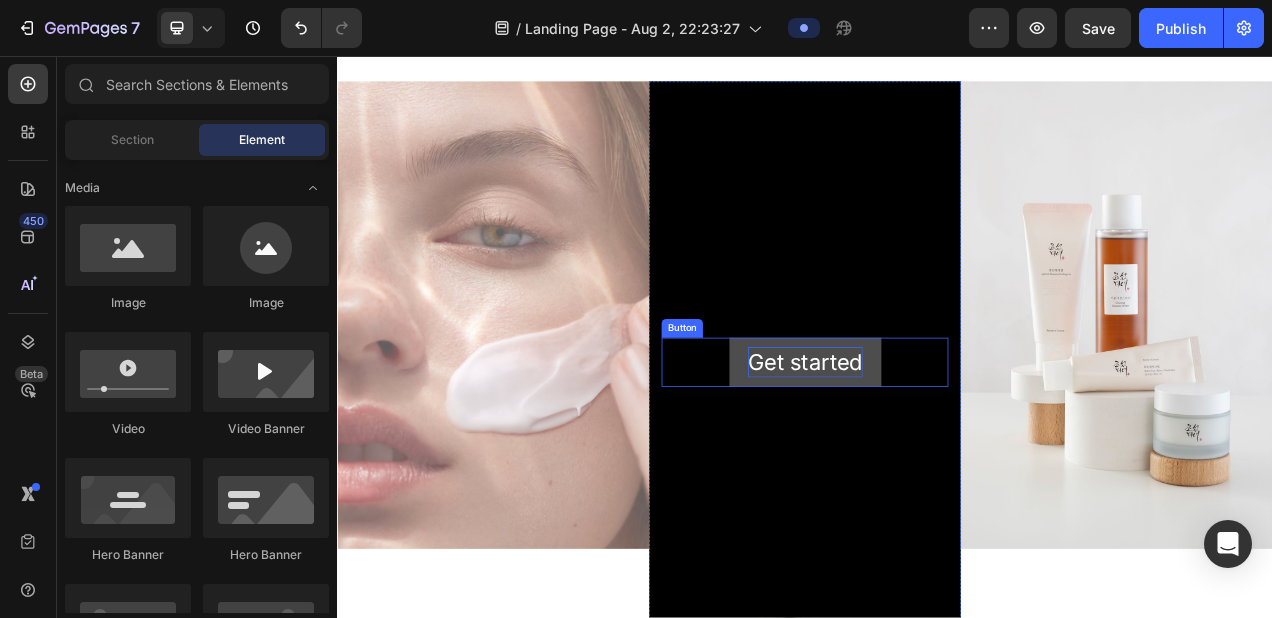click on "Get started" at bounding box center (937, 449) 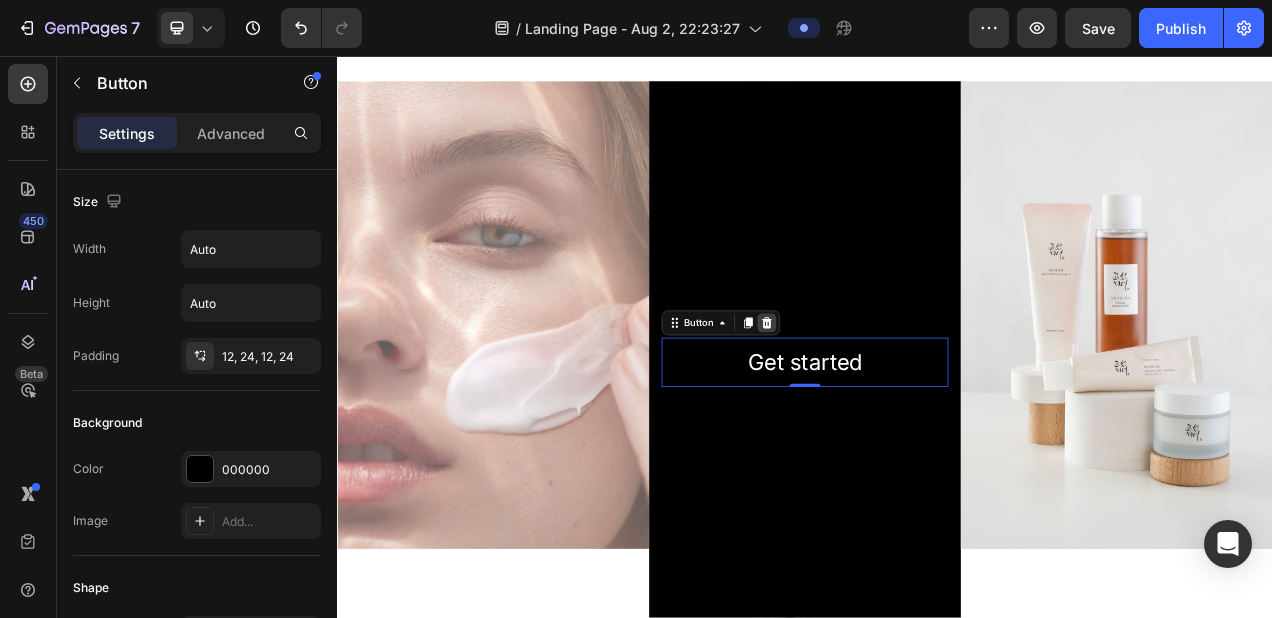 click 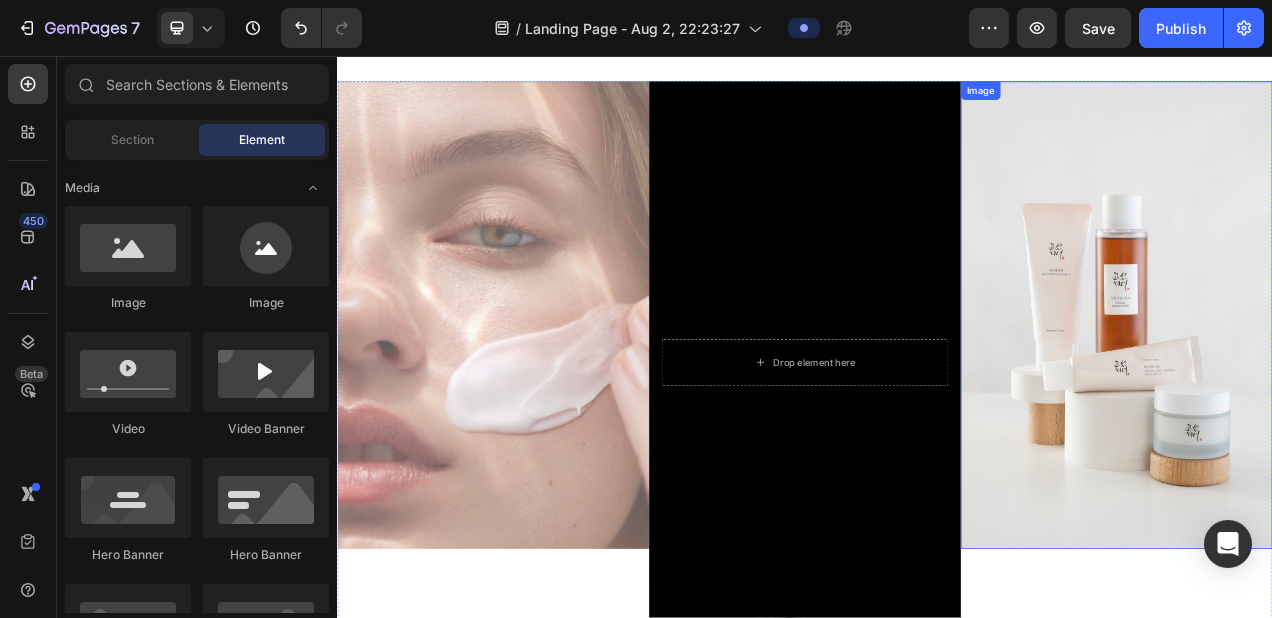 click on "Image" at bounding box center [1337, 449] 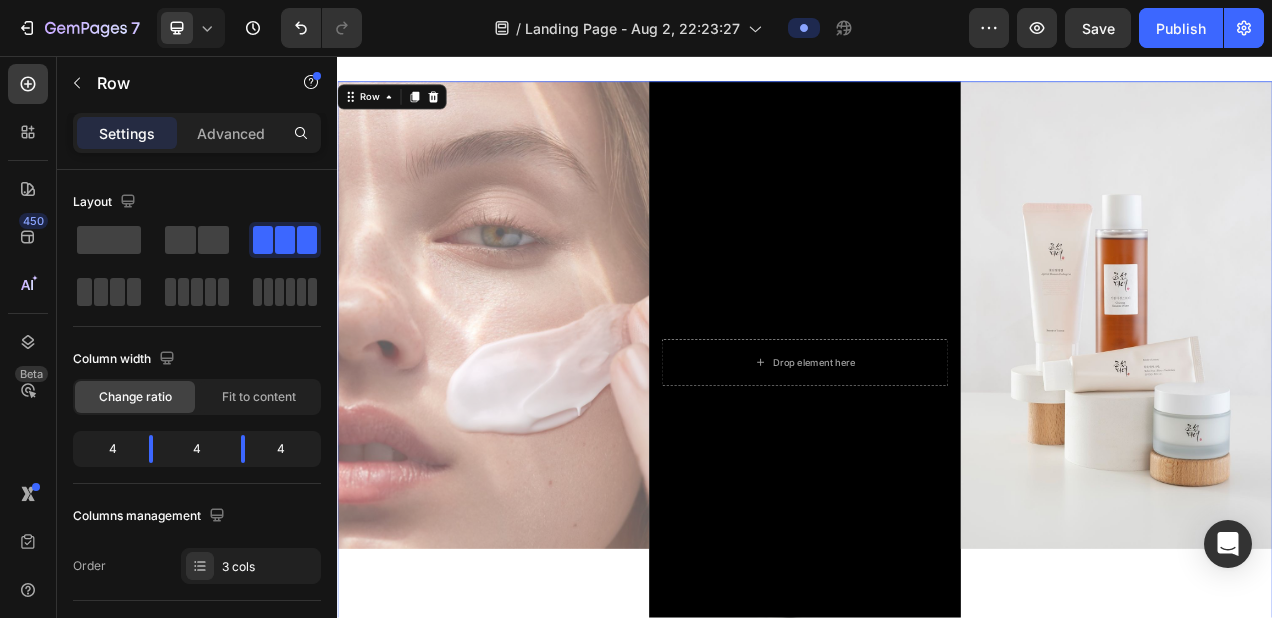 click on "Image" at bounding box center [537, 449] 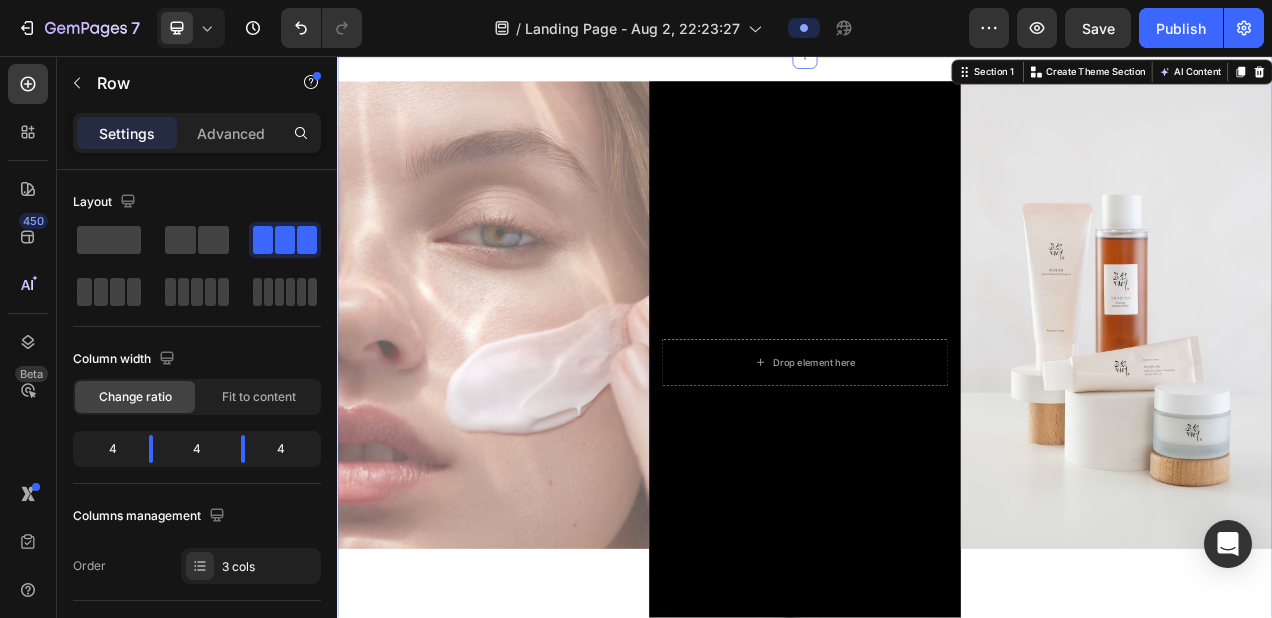 click on "Image
Drop element here Hero Banner Image Row Section 1   You can create reusable sections Create Theme Section AI Content Write with GemAI What would you like to describe here? Tone and Voice Persuasive Product Getting products... Show more Generate" at bounding box center (937, 457) 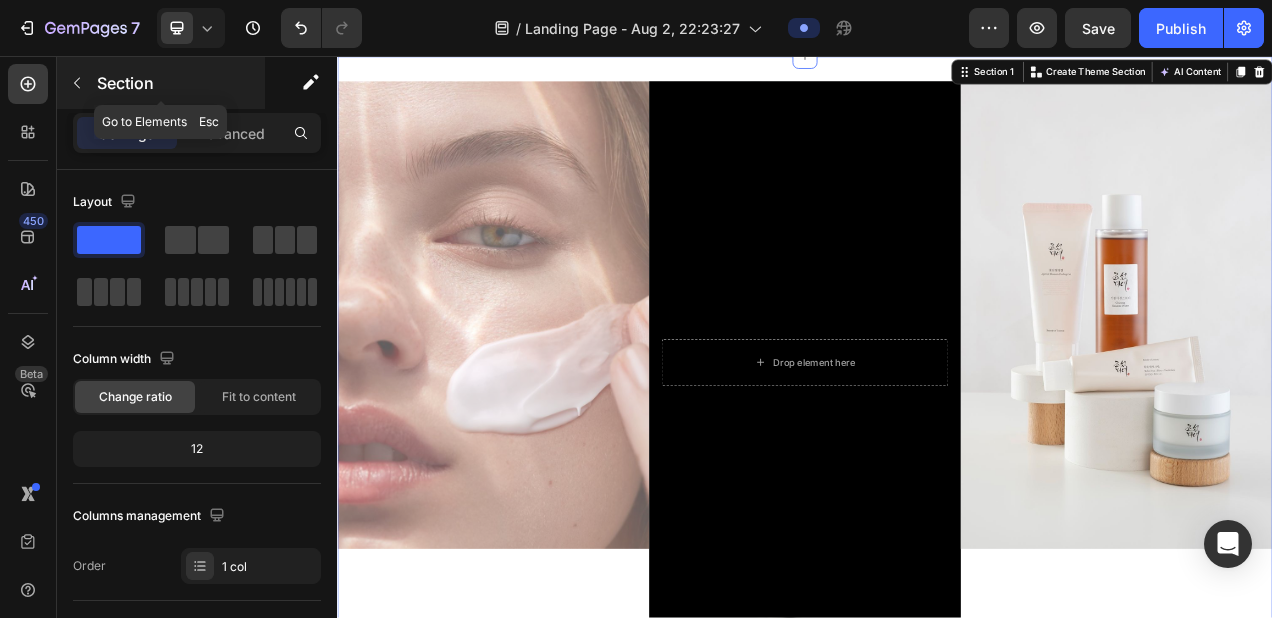 click 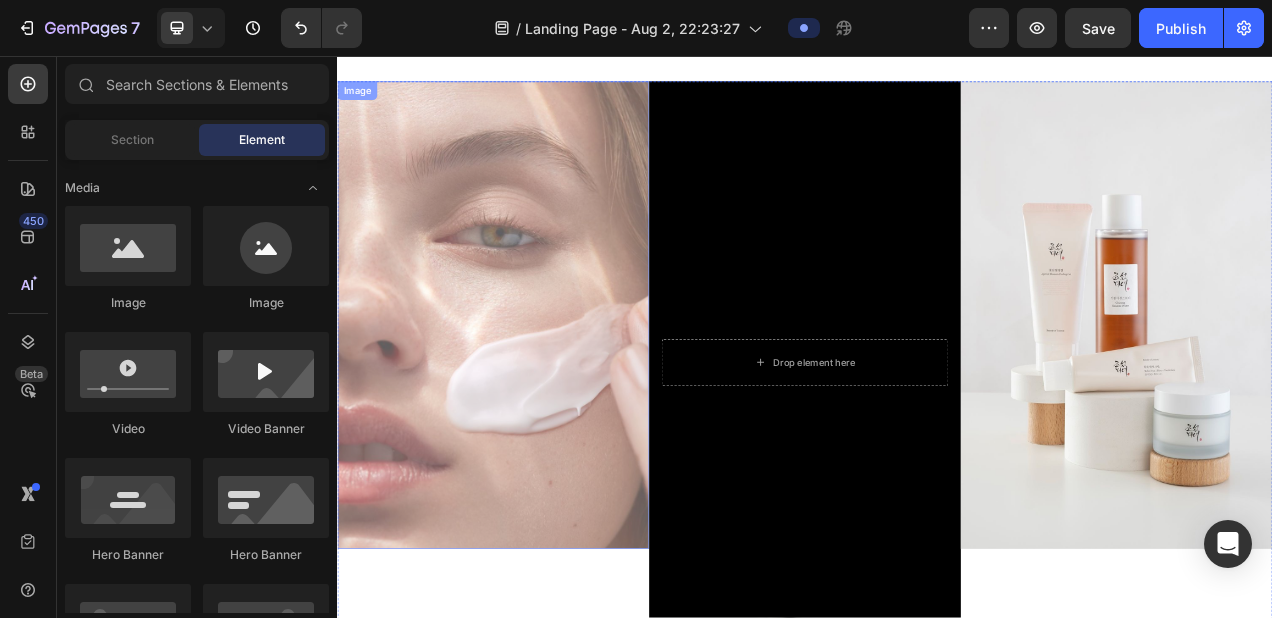 click at bounding box center [537, 389] 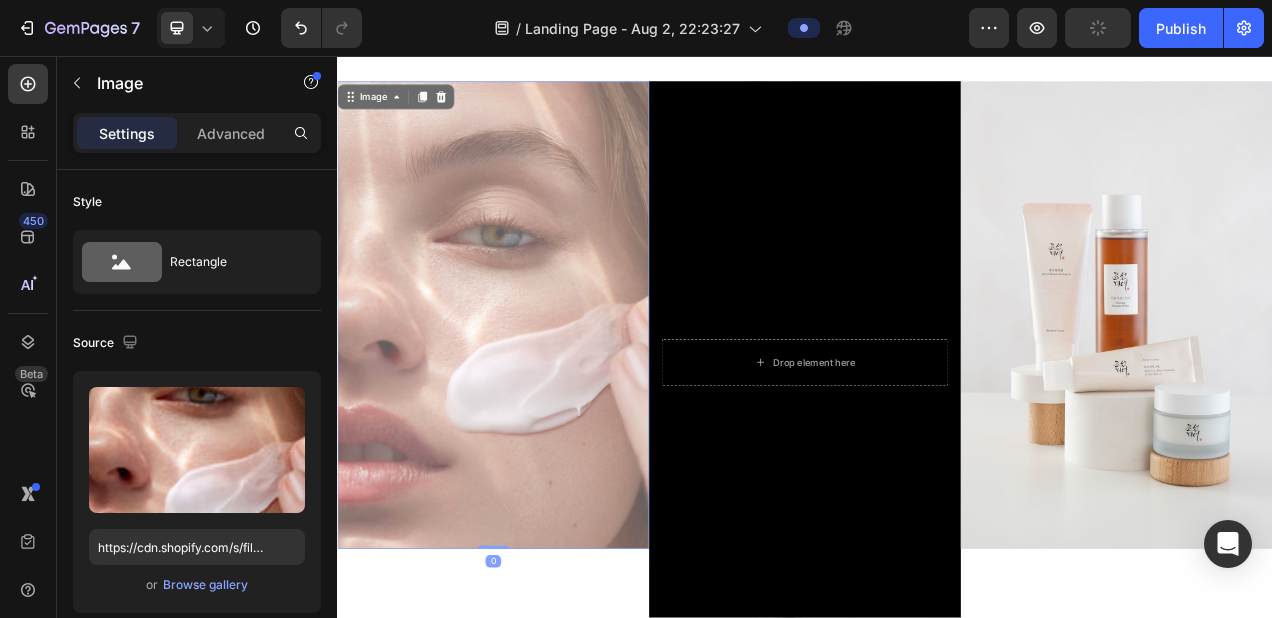 click at bounding box center (537, 389) 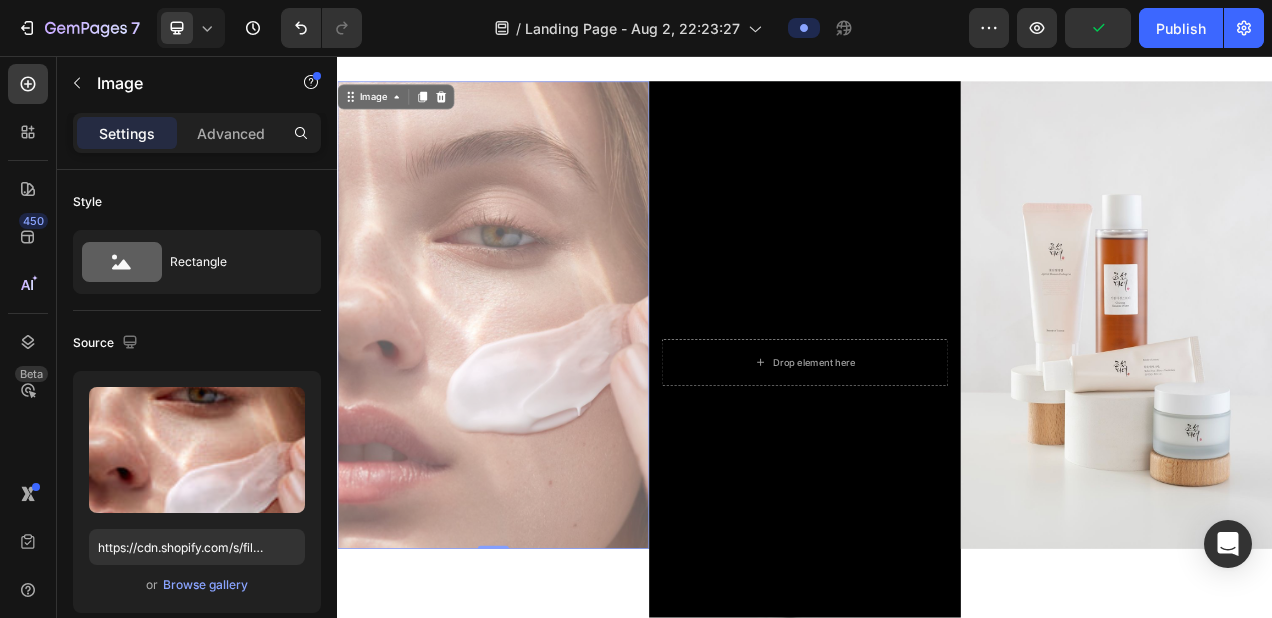 click at bounding box center [537, 389] 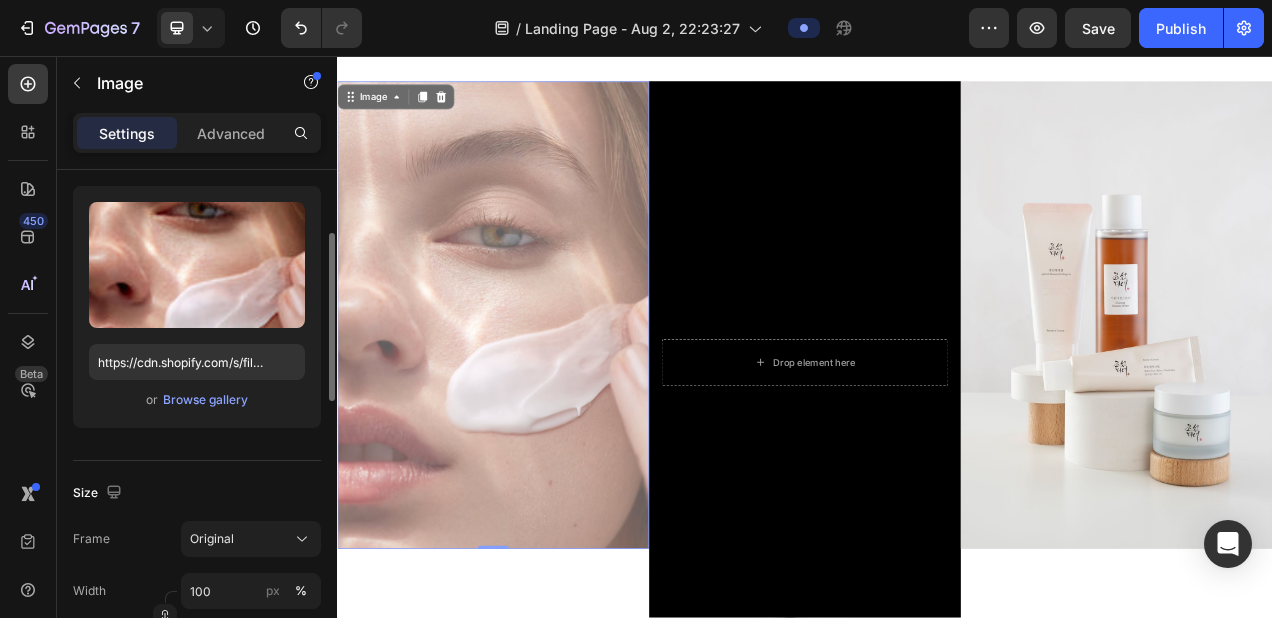 scroll, scrollTop: 186, scrollLeft: 0, axis: vertical 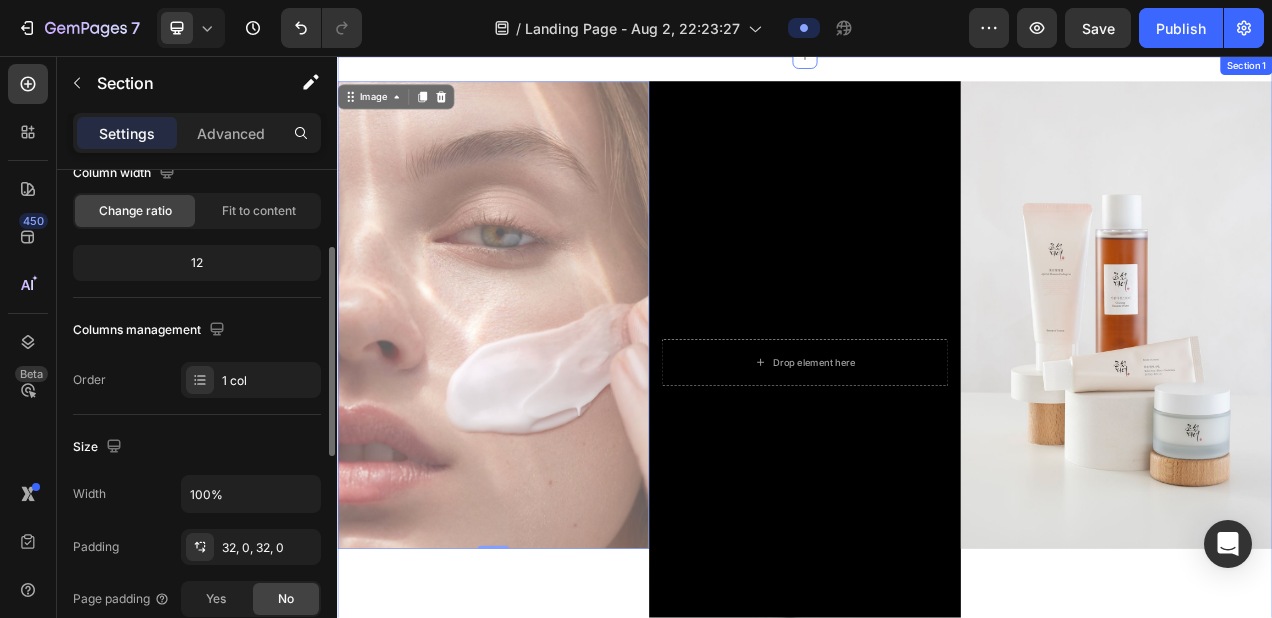 click on "Image   0
Drop element here Hero Banner Image Row Section 1" at bounding box center [937, 457] 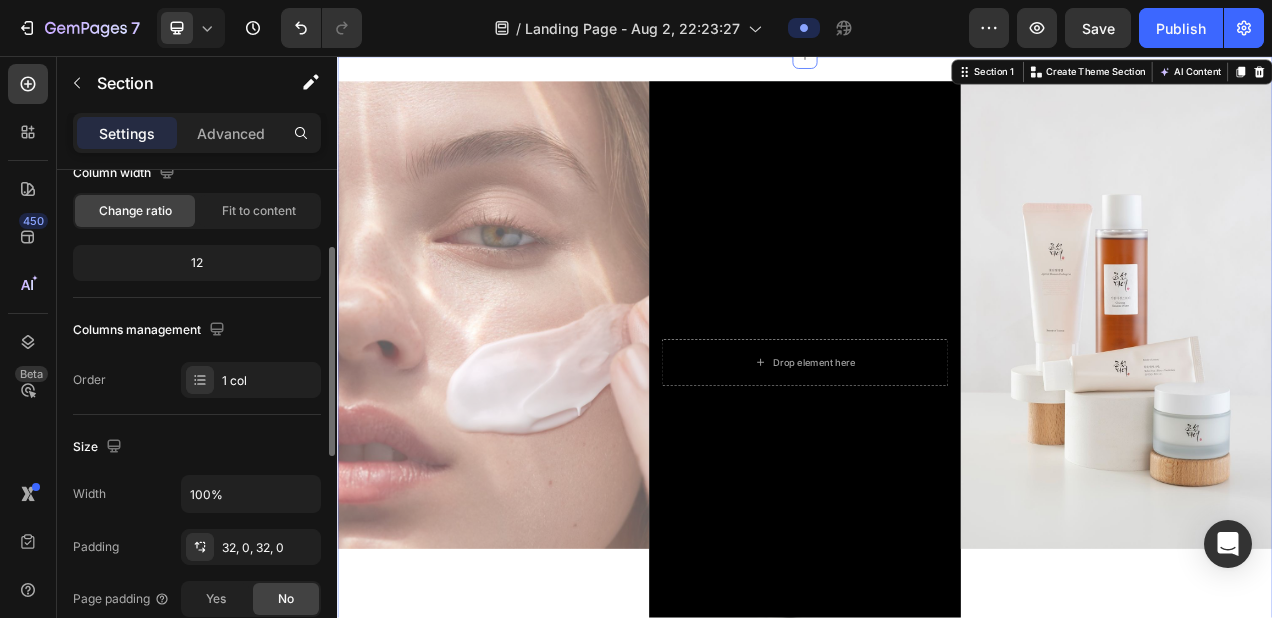 scroll, scrollTop: 0, scrollLeft: 0, axis: both 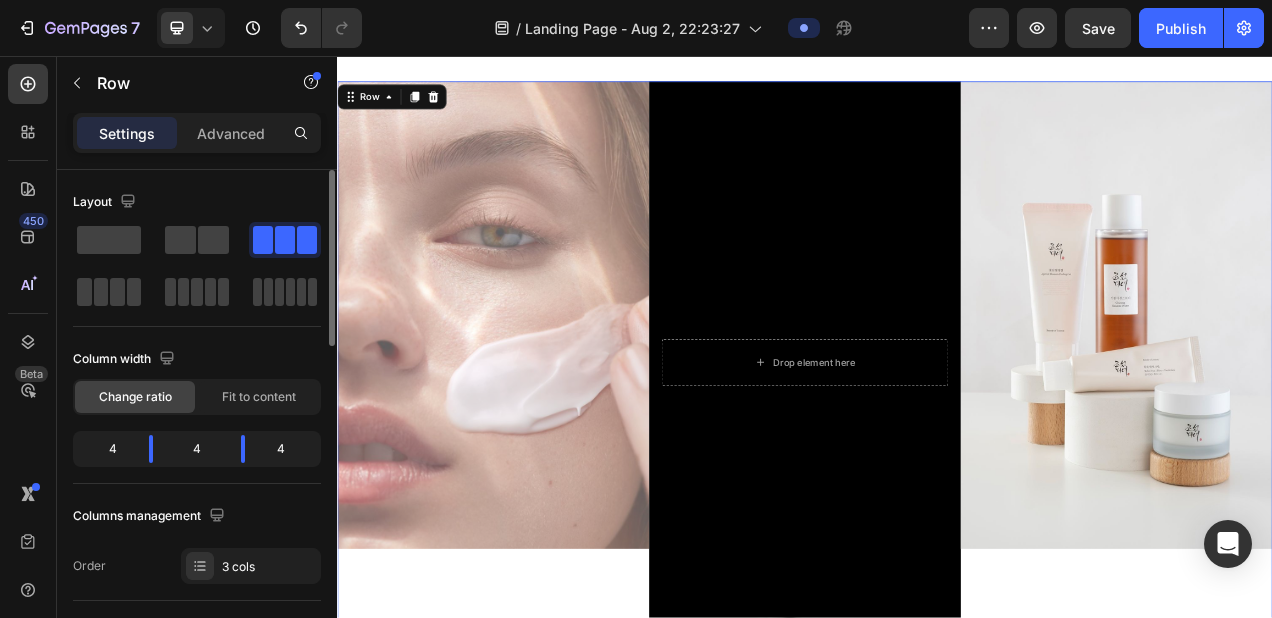 click on "Image" at bounding box center [1337, 449] 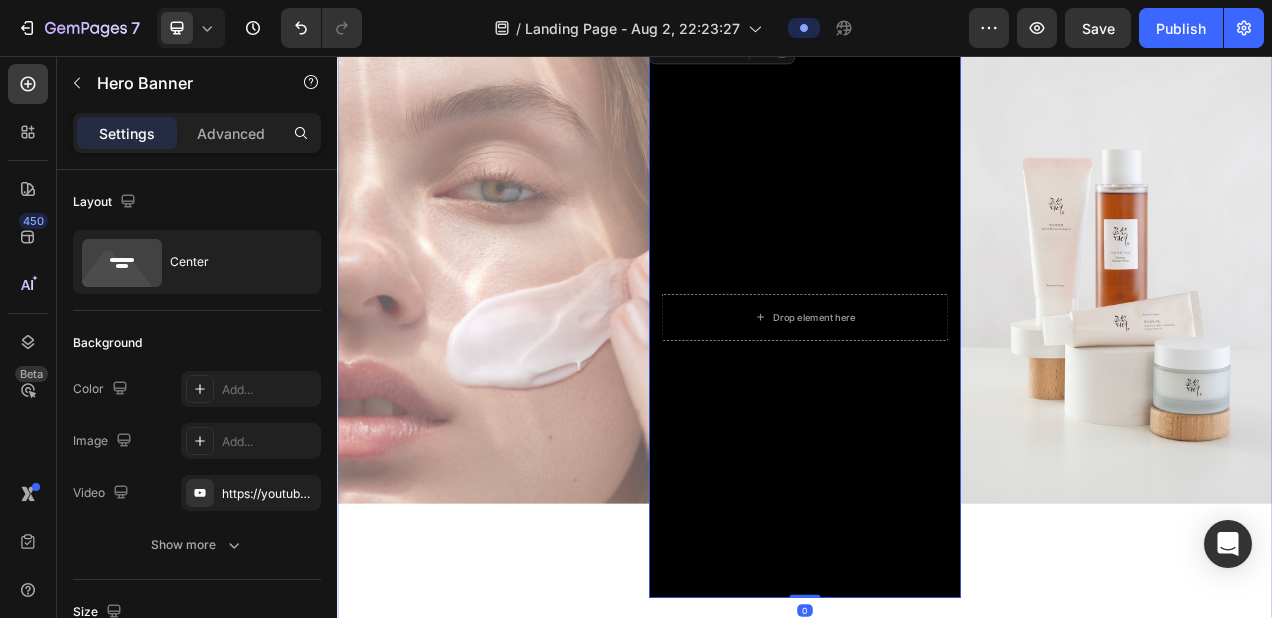 scroll, scrollTop: 65, scrollLeft: 0, axis: vertical 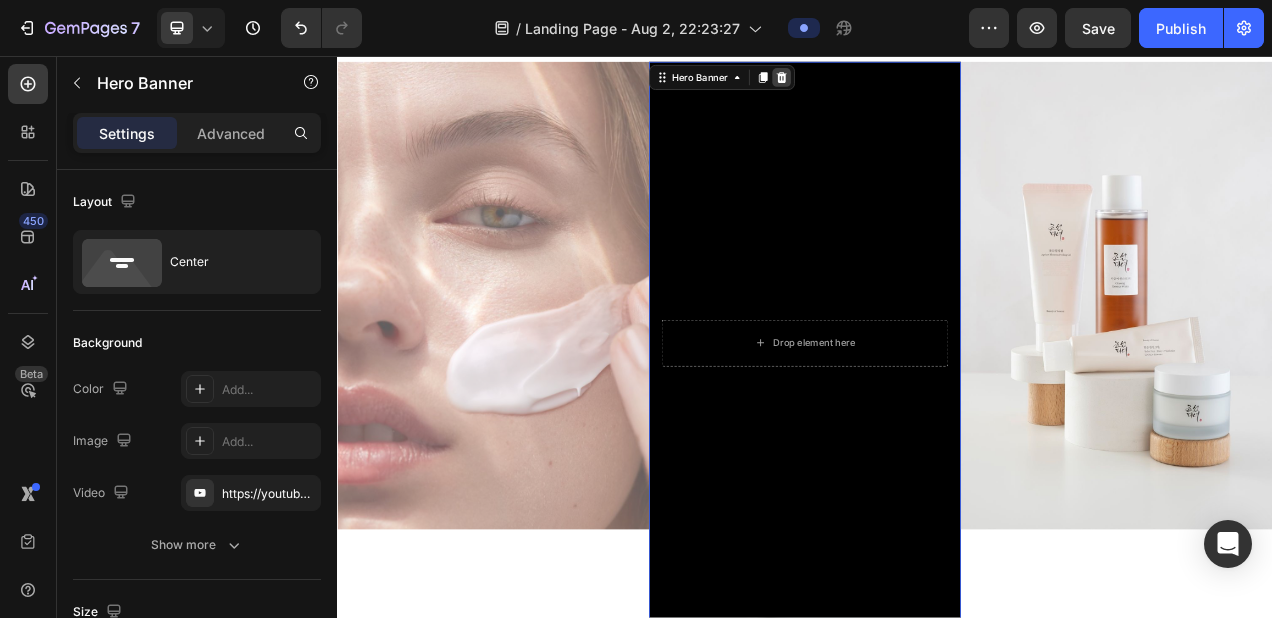 click 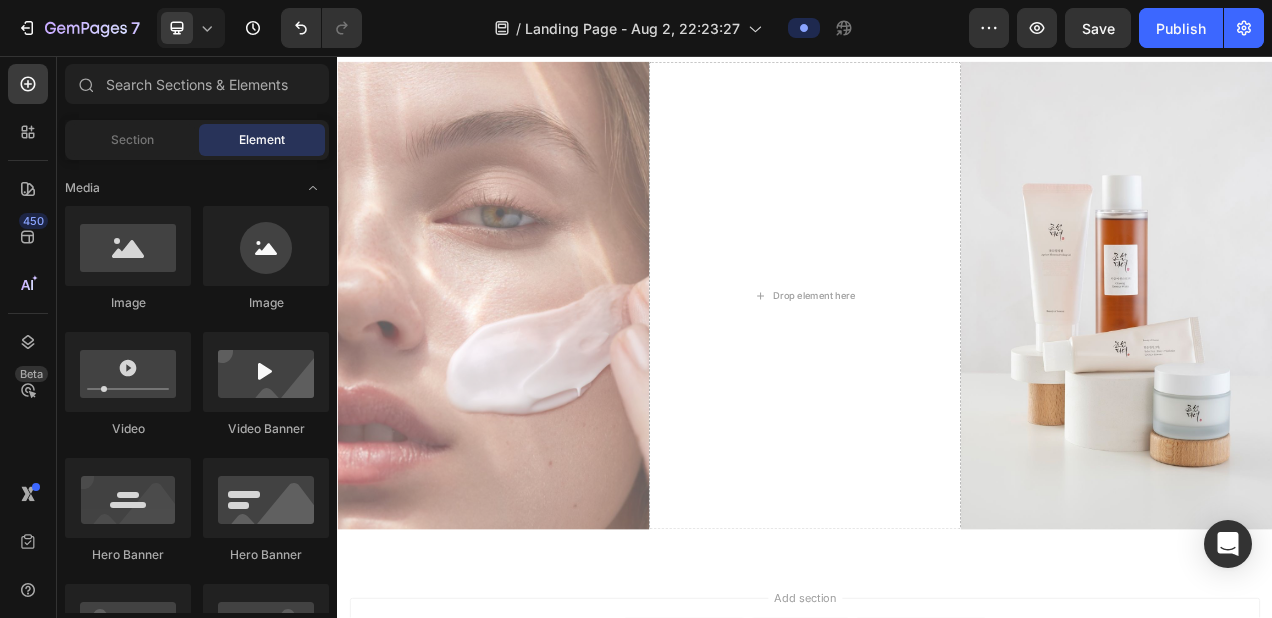 click on "Add section Choose templates inspired by CRO experts Generate layout from URL or image Add blank section then drag & drop elements" at bounding box center (937, 835) 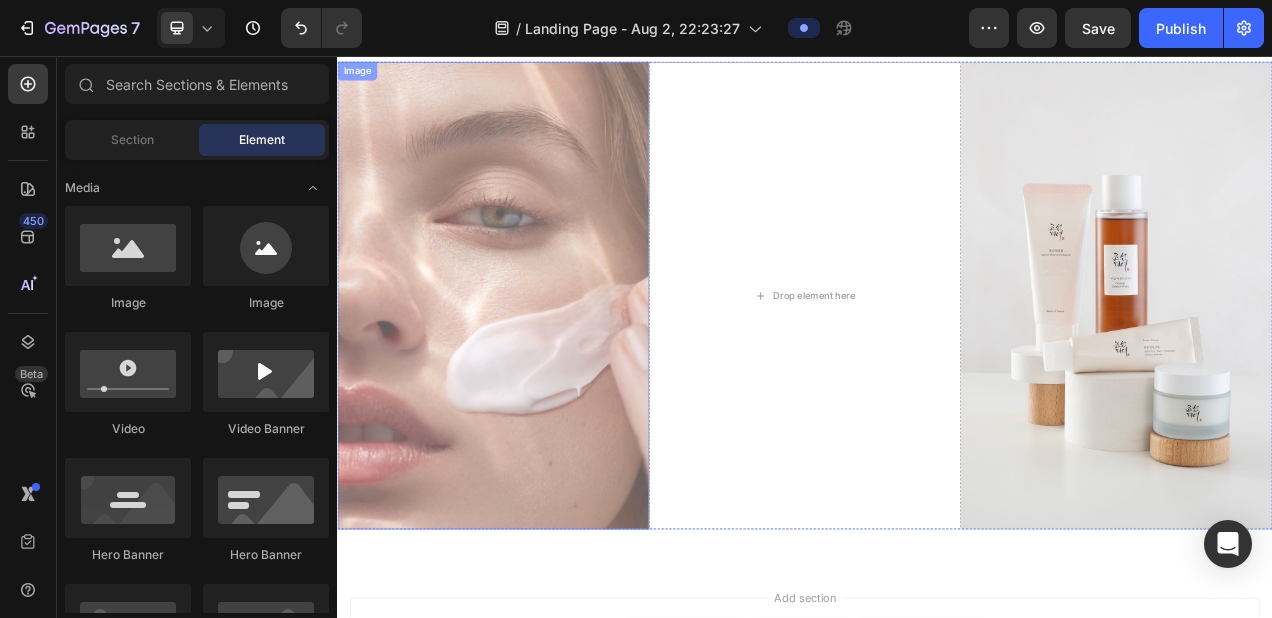 click at bounding box center [537, 364] 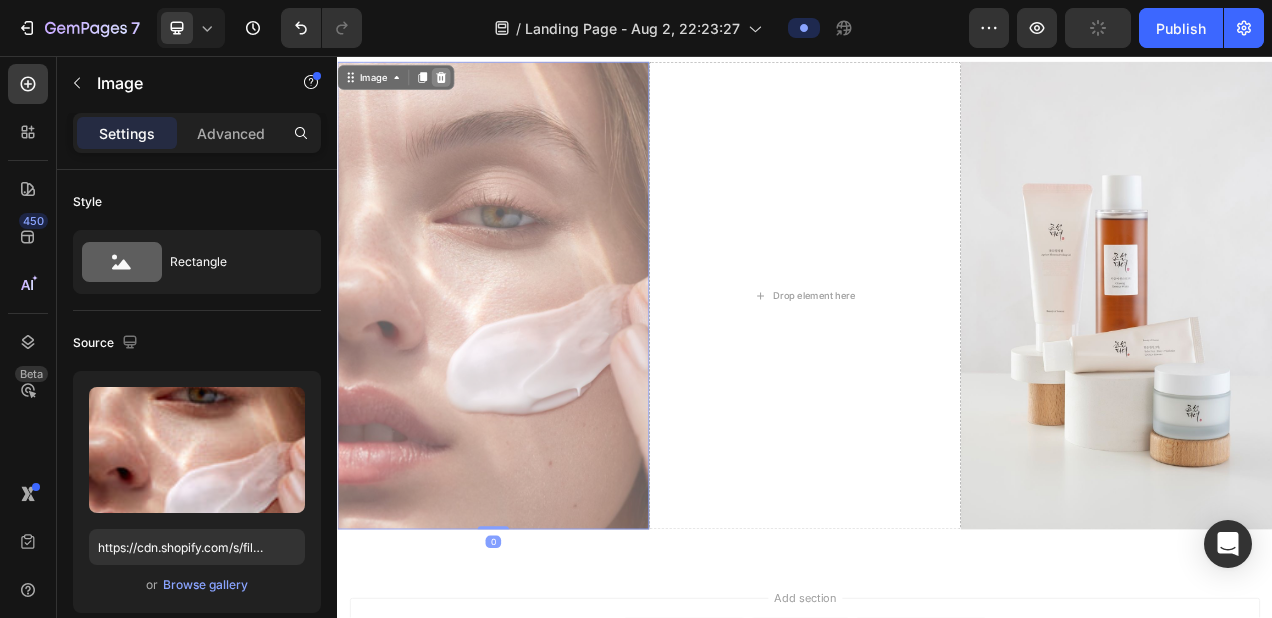 click 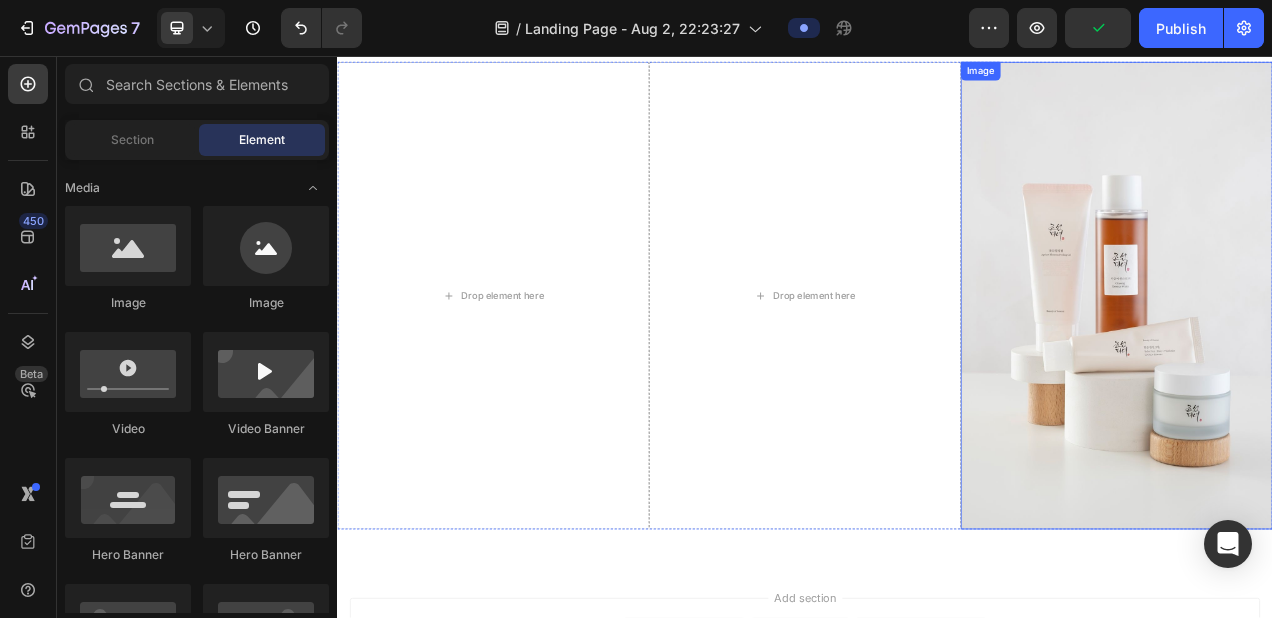 scroll, scrollTop: 0, scrollLeft: 0, axis: both 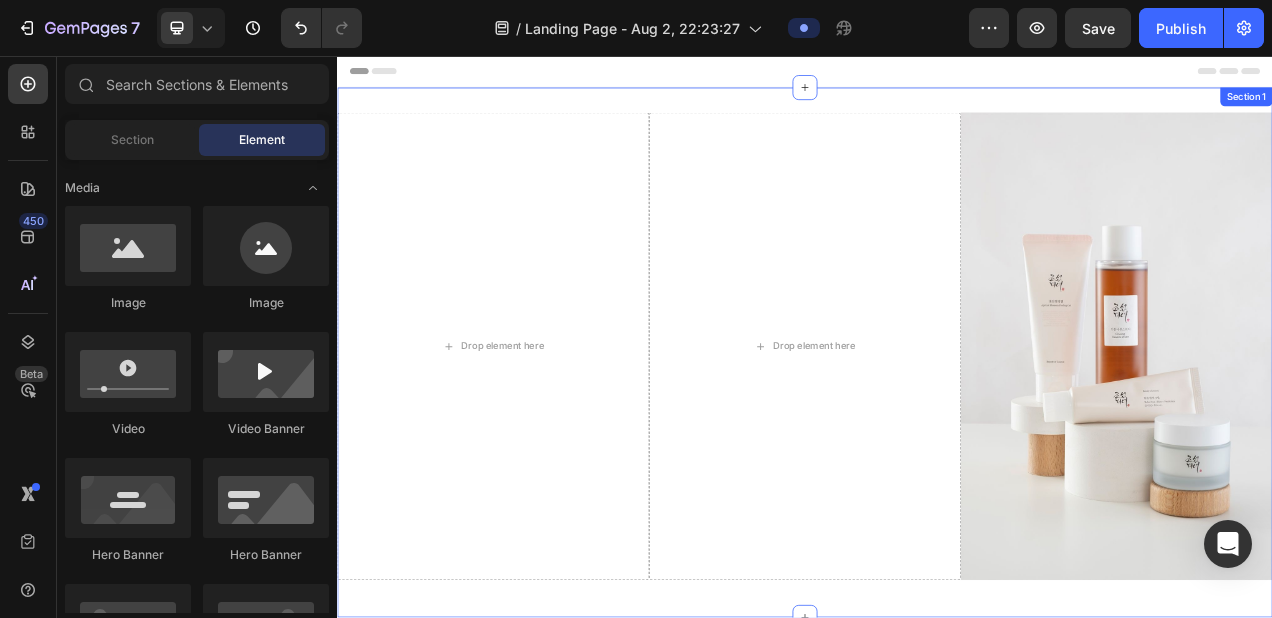 click on "Drop element here
Drop element here Image Row Section 1" at bounding box center [937, 437] 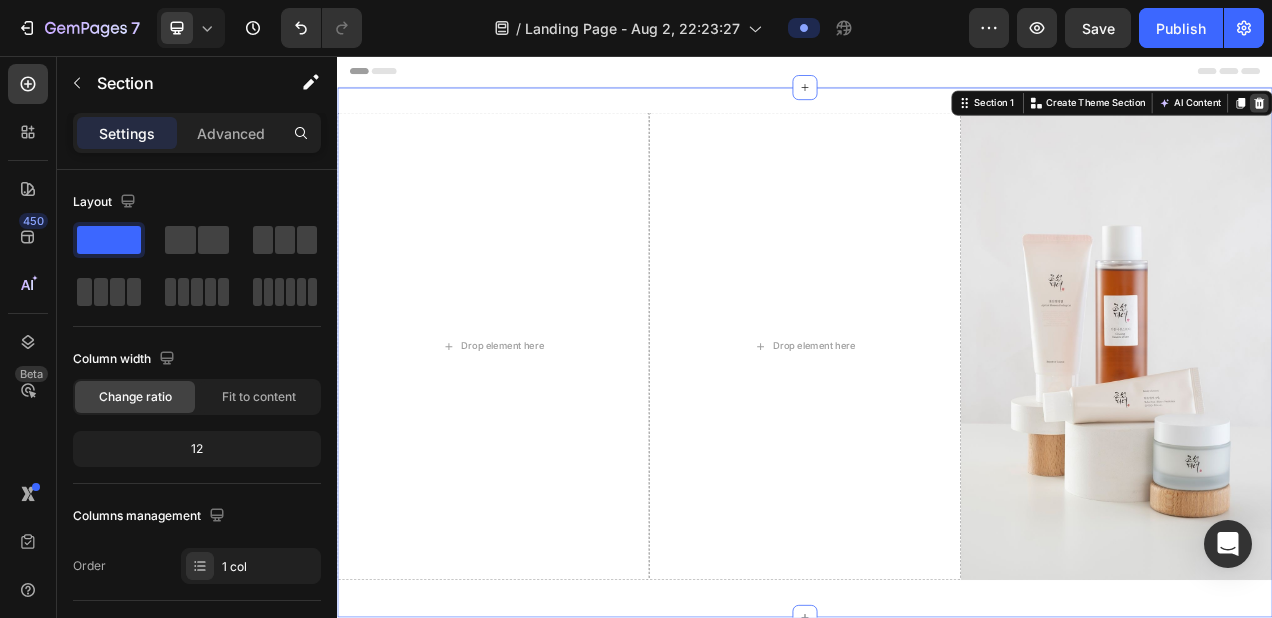 click 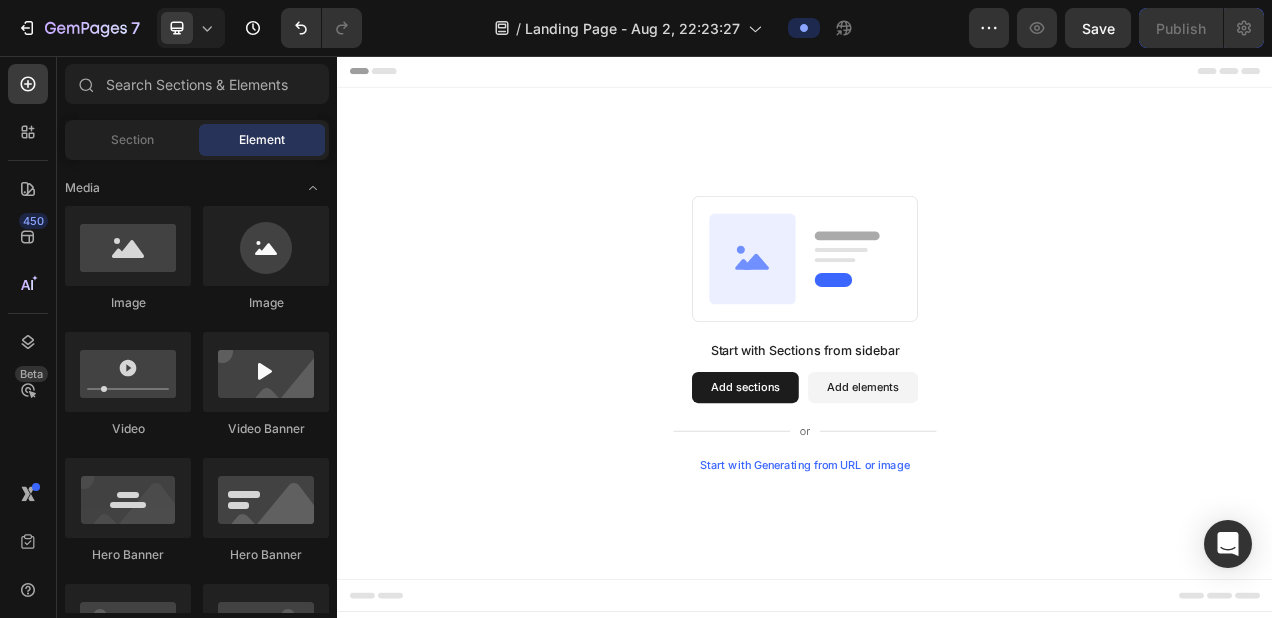 click on "Add elements" at bounding box center [1011, 482] 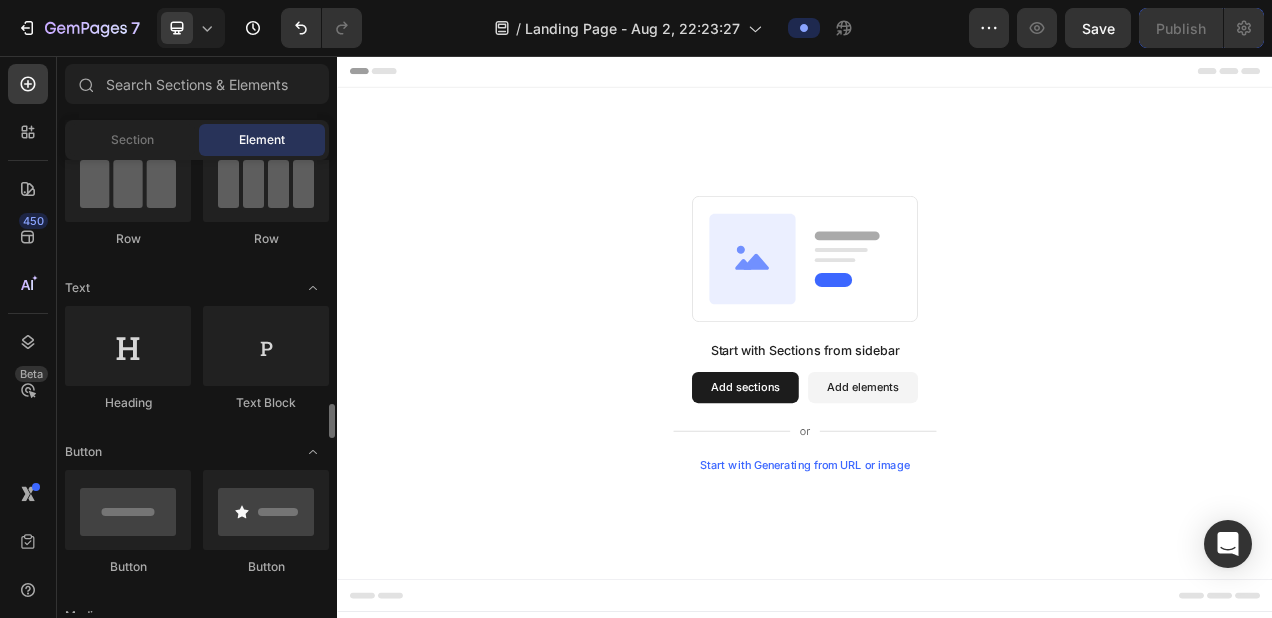 scroll, scrollTop: 0, scrollLeft: 0, axis: both 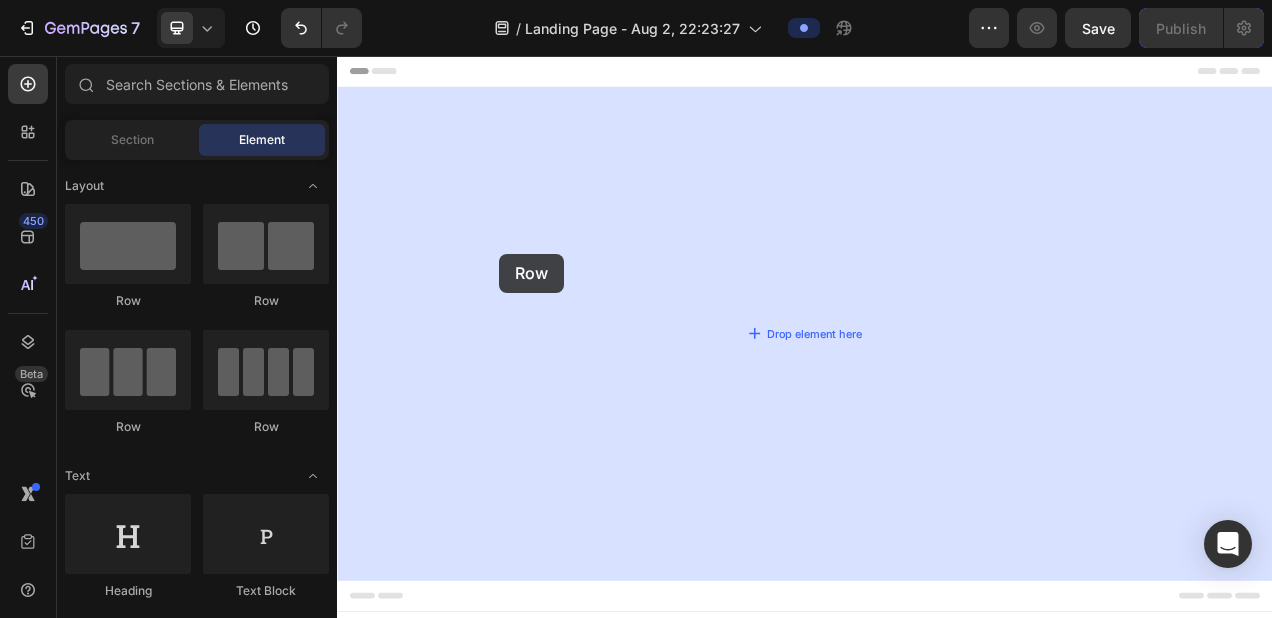 drag, startPoint x: 576, startPoint y: 322, endPoint x: 545, endPoint y: 310, distance: 33.24154 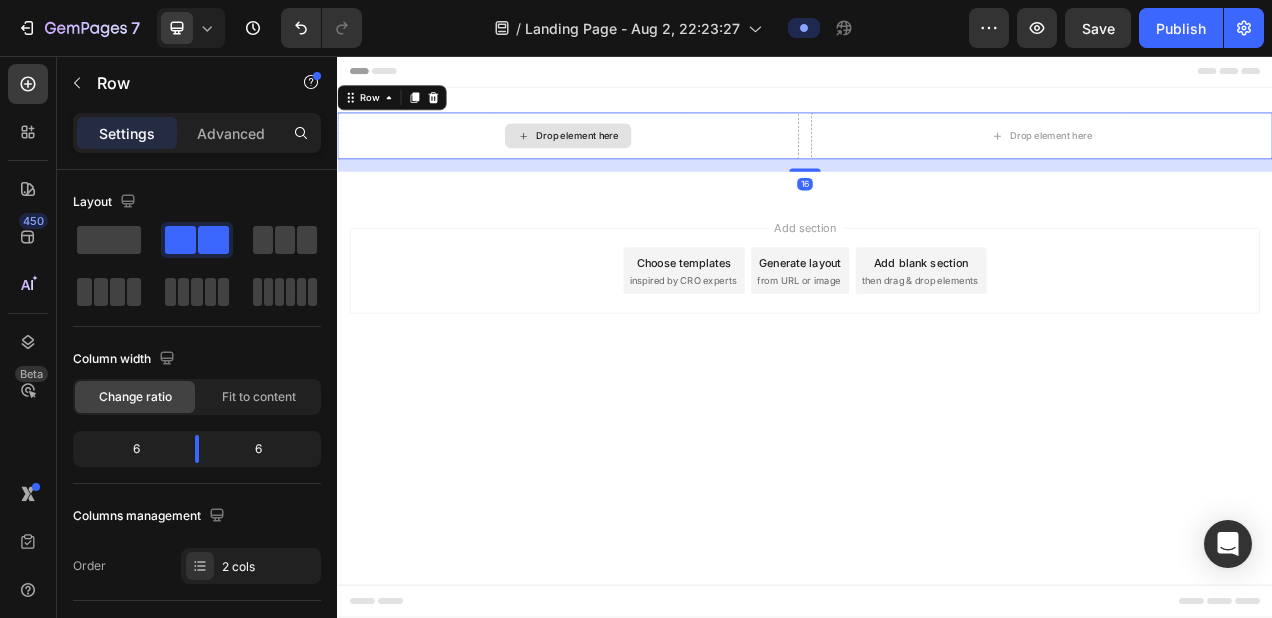 click on "Drop element here
Drop element here Row   16" at bounding box center (937, 159) 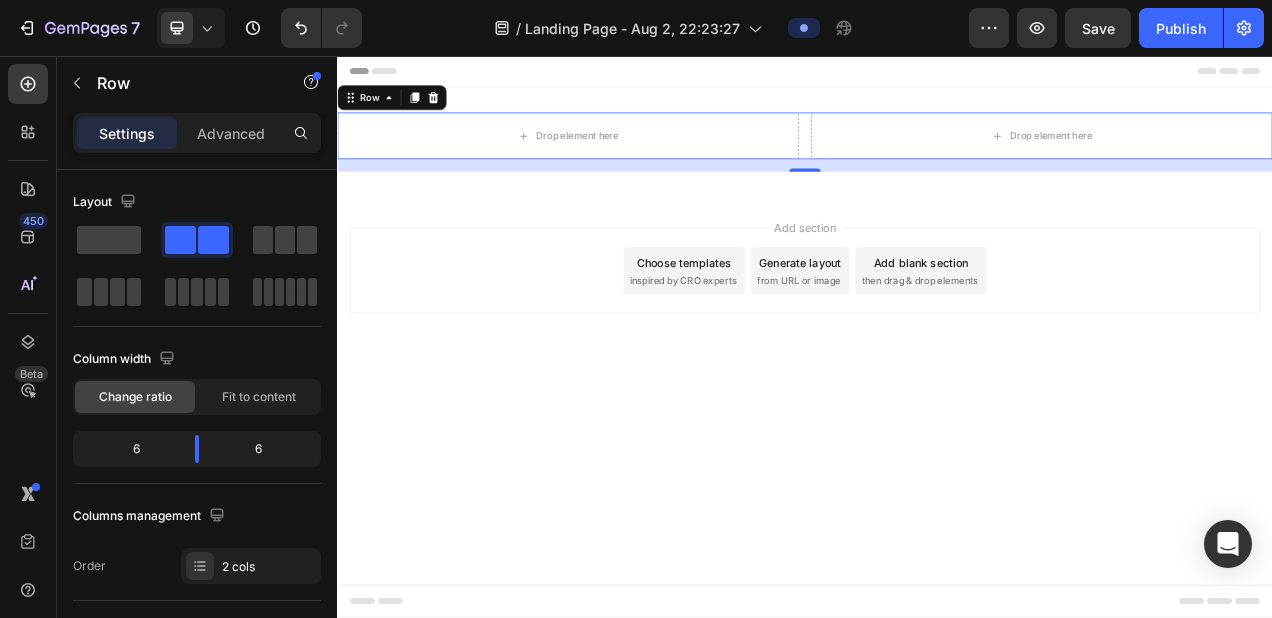 click on "Drop element here
Drop element here Row   16" at bounding box center [937, 159] 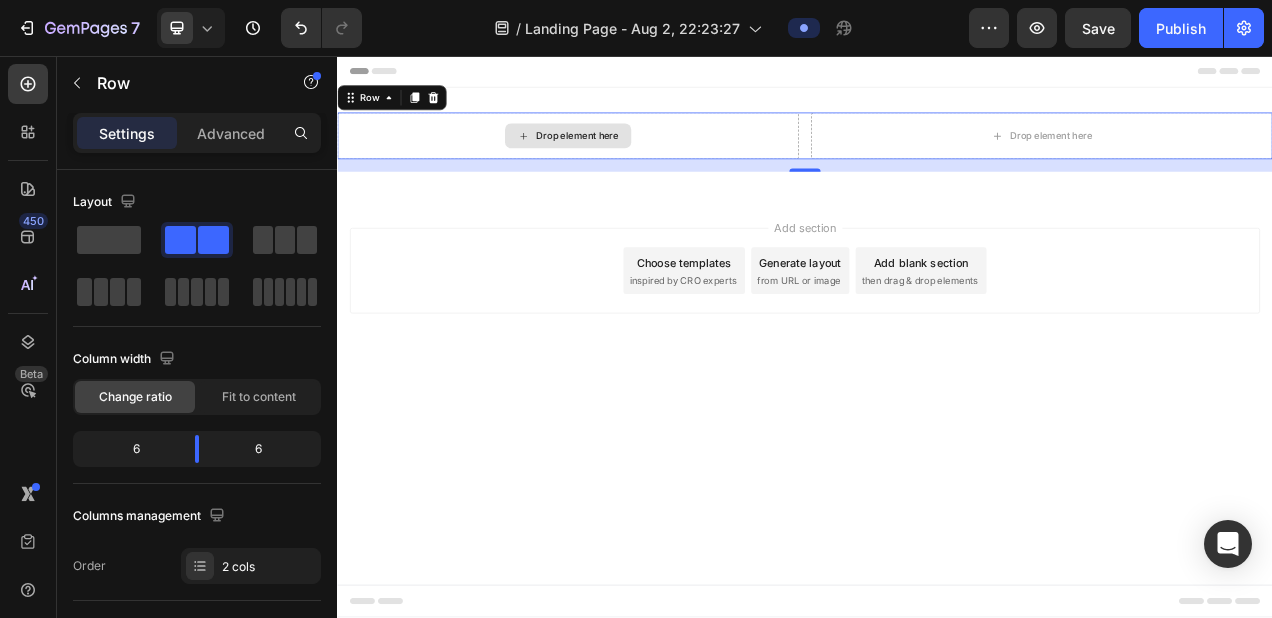 click on "Drop element here" at bounding box center (633, 159) 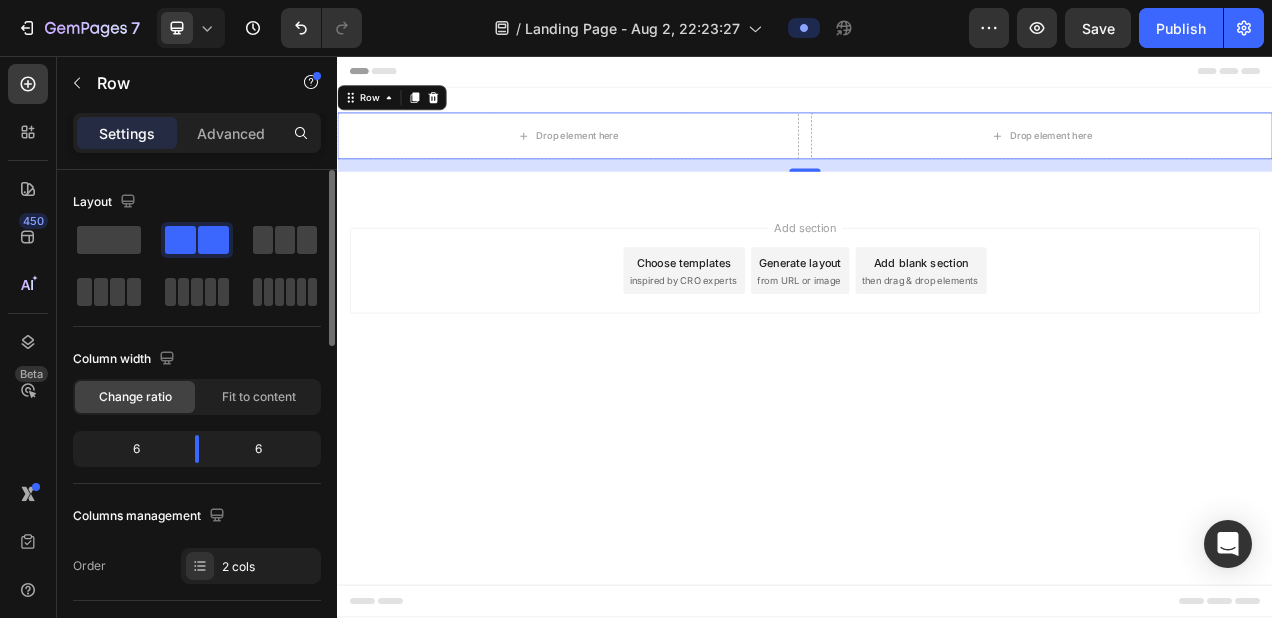 click on "Change ratio" 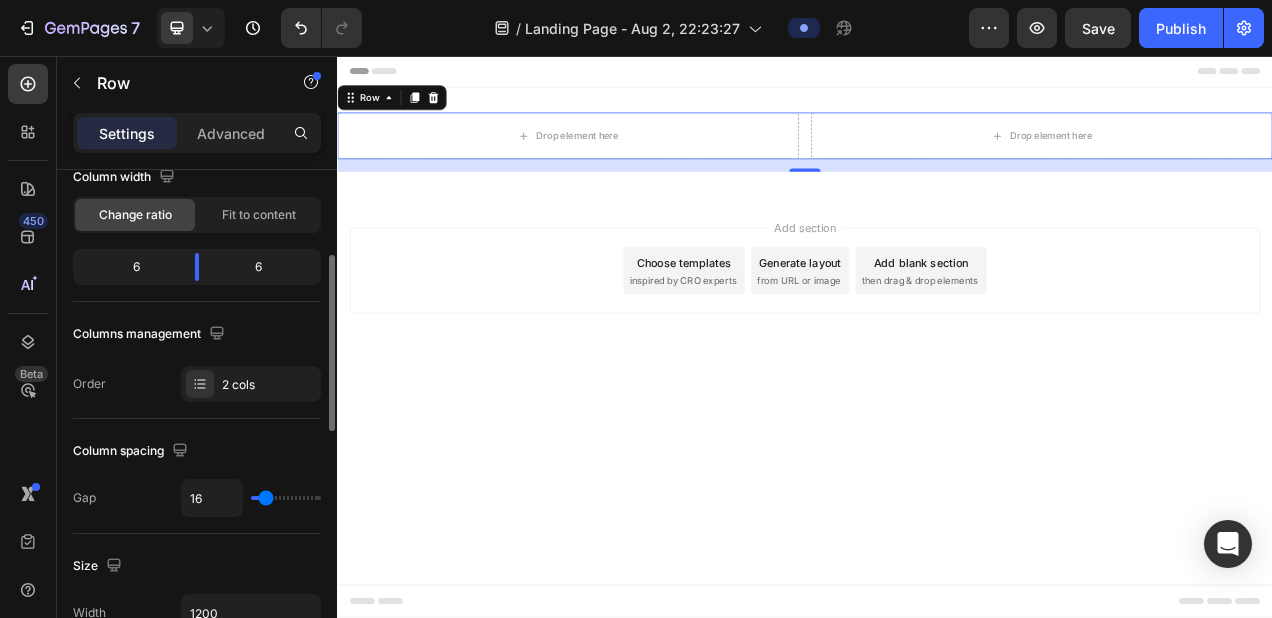 scroll, scrollTop: 198, scrollLeft: 0, axis: vertical 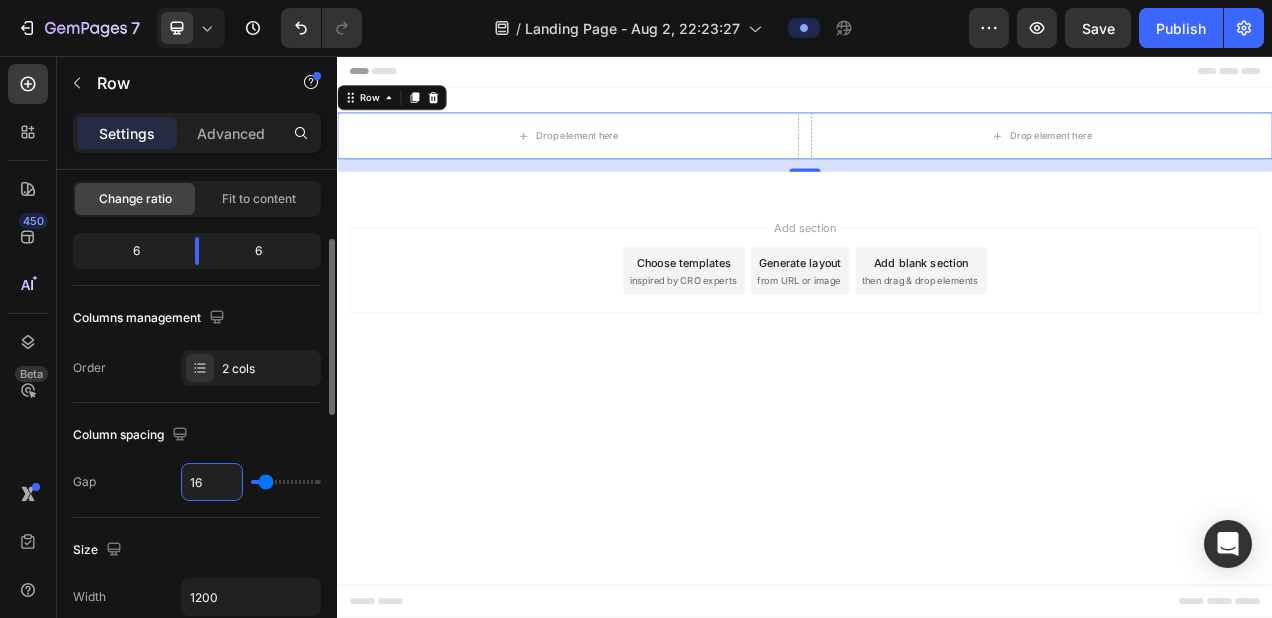 click on "16" at bounding box center (212, 482) 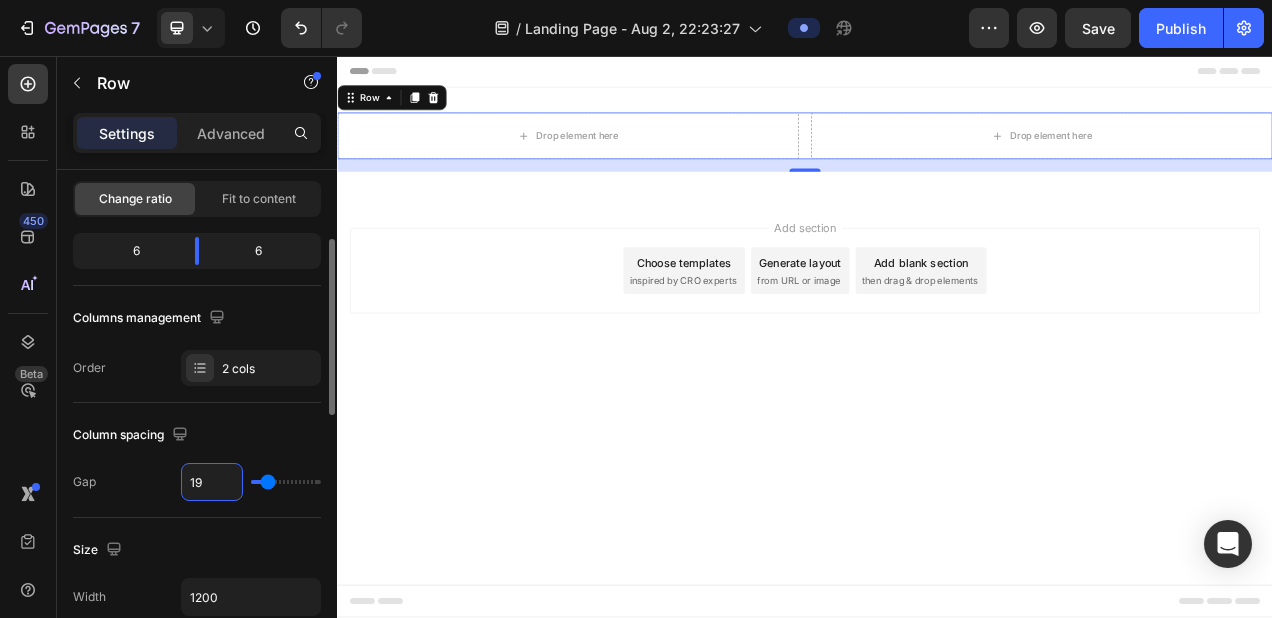 type on "0" 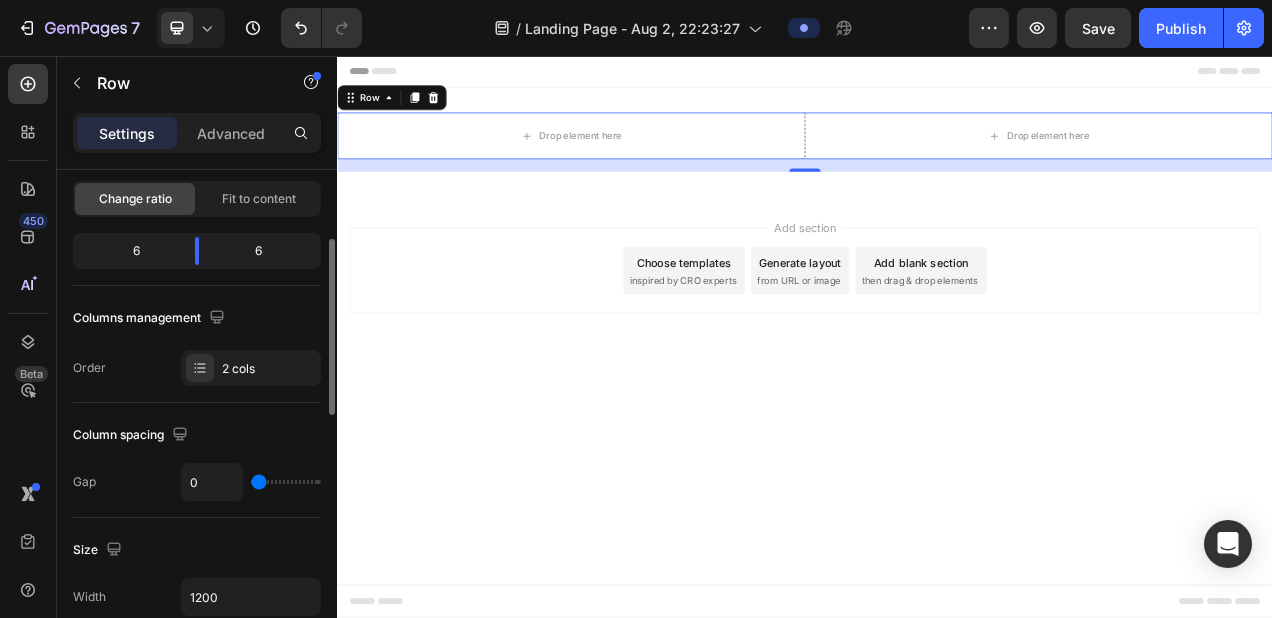 drag, startPoint x: 269, startPoint y: 484, endPoint x: 300, endPoint y: 485, distance: 31.016125 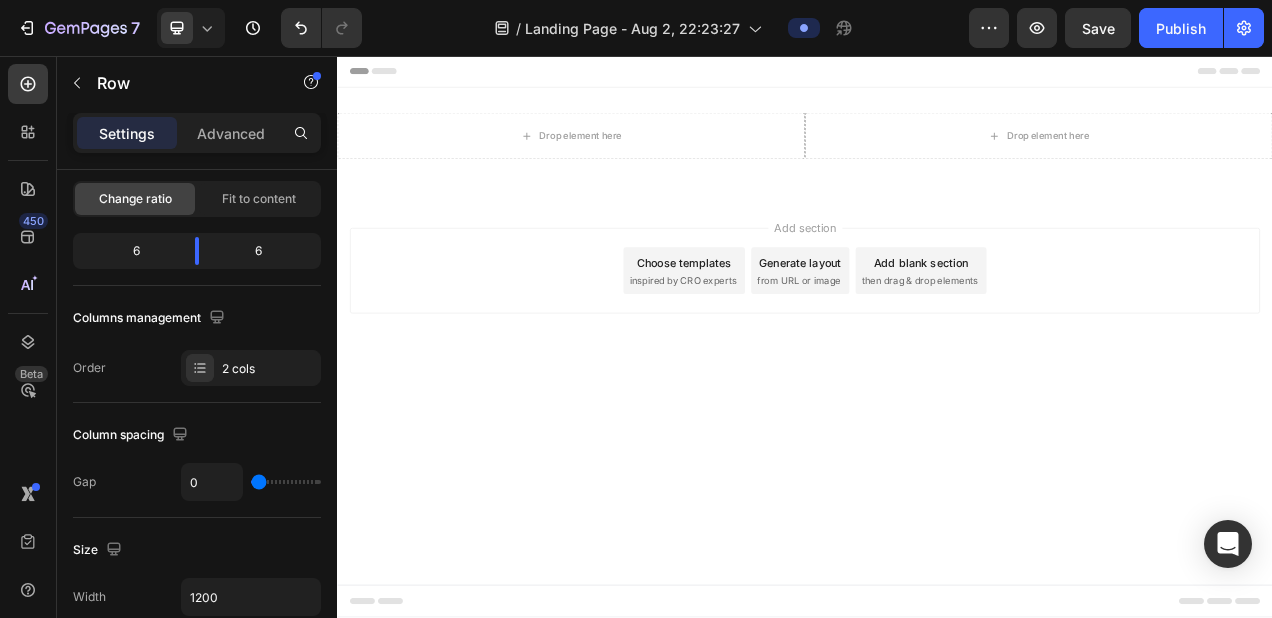 click on "Header
Drop element here
Drop element here Row Section 1 Root Start with Sections from sidebar Add sections Add elements Start with Generating from URL or image Add section Choose templates inspired by CRO experts Generate layout from URL or image Add blank section then drag & drop elements Footer" at bounding box center (937, 416) 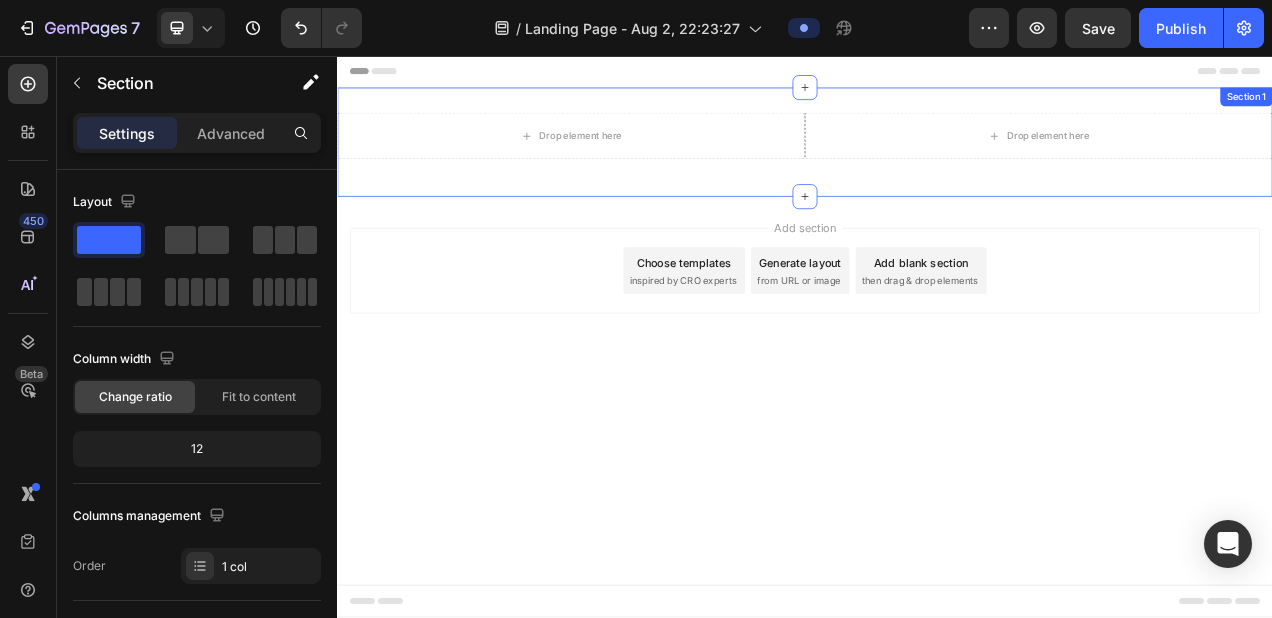 click on "Drop element here
Drop element here Row Section 1" at bounding box center [937, 167] 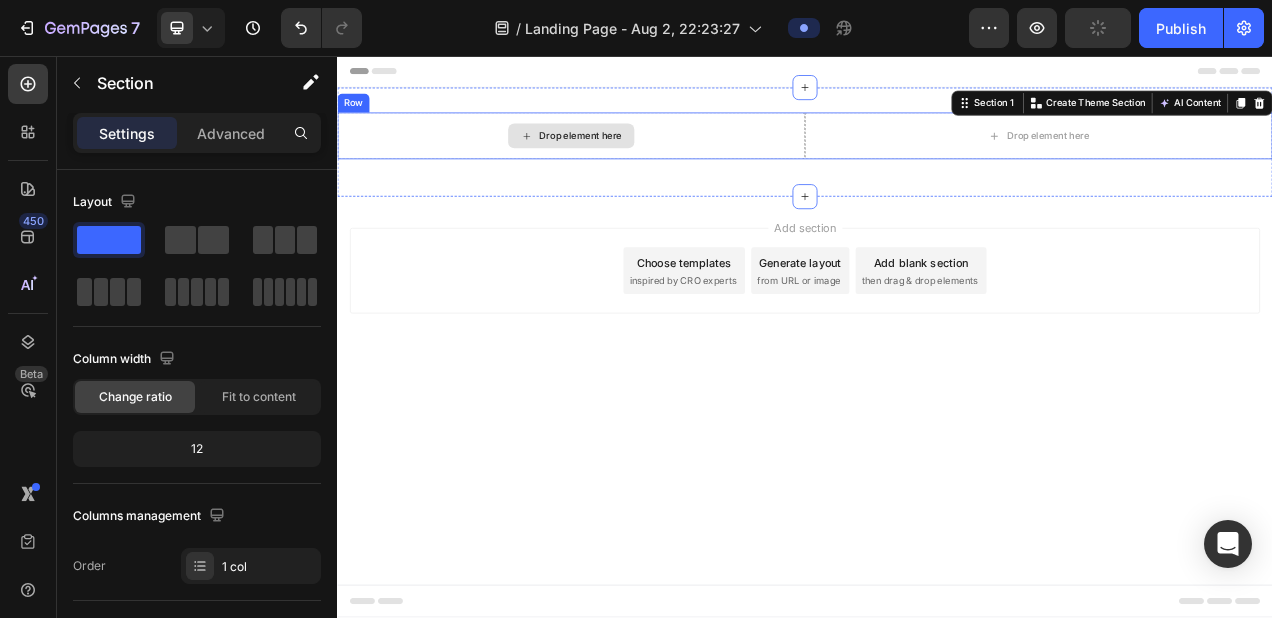 click on "Drop element here" at bounding box center (637, 159) 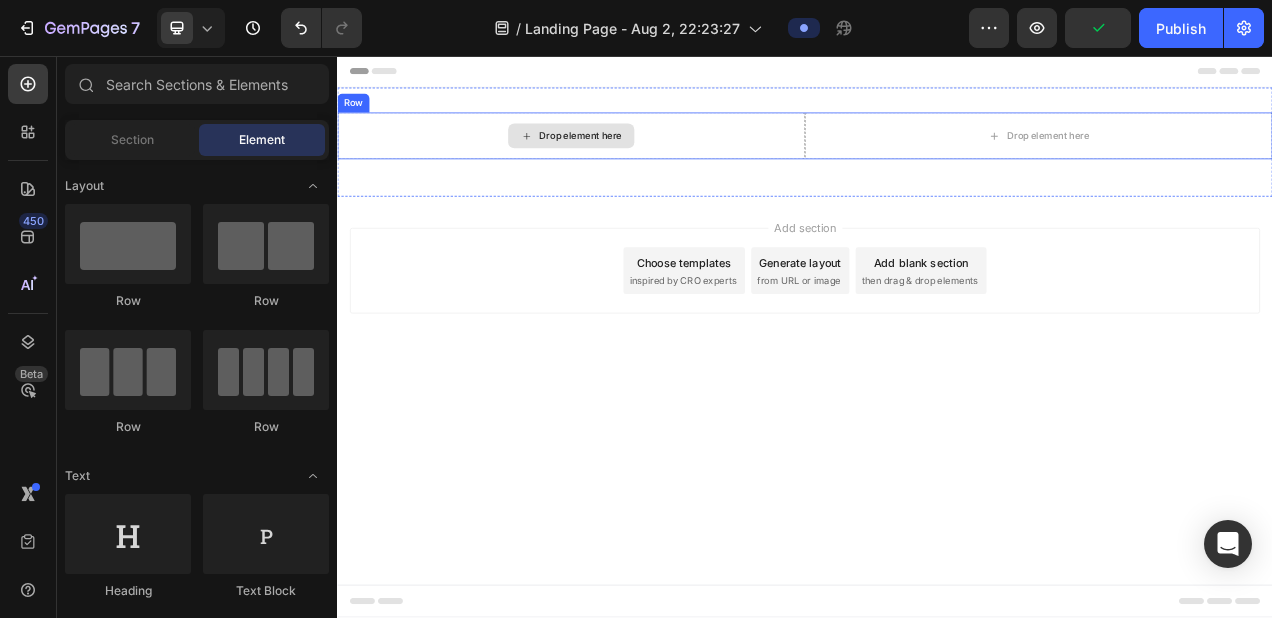 click on "Drop element here" at bounding box center (637, 159) 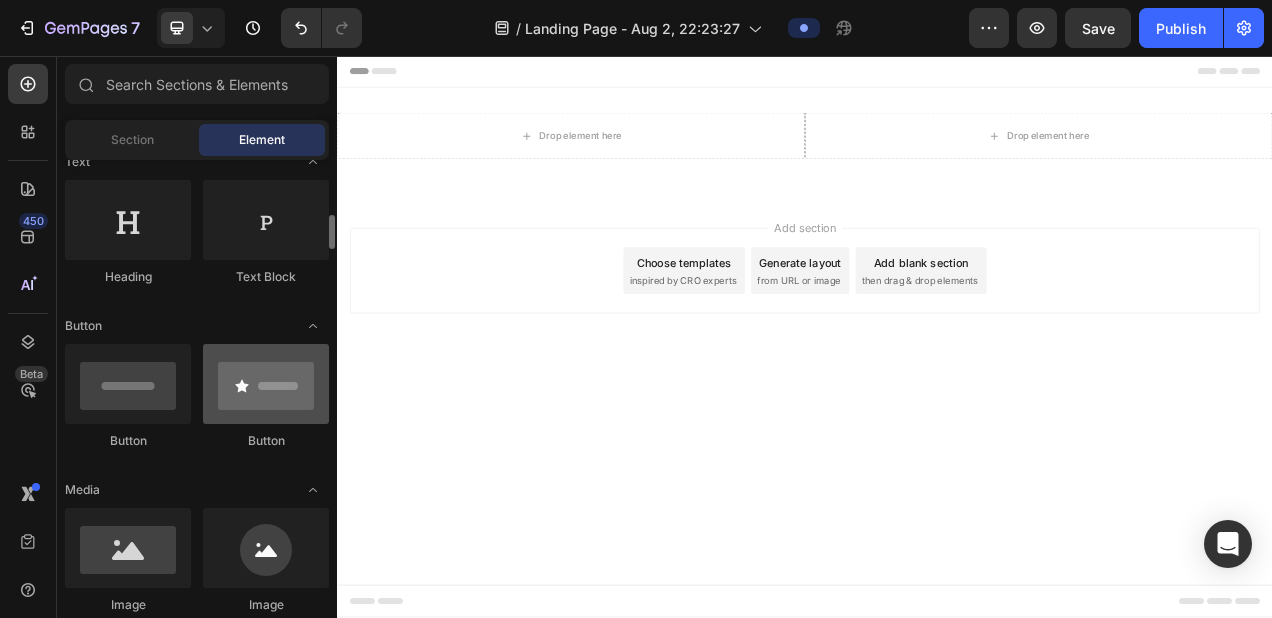 scroll, scrollTop: 389, scrollLeft: 0, axis: vertical 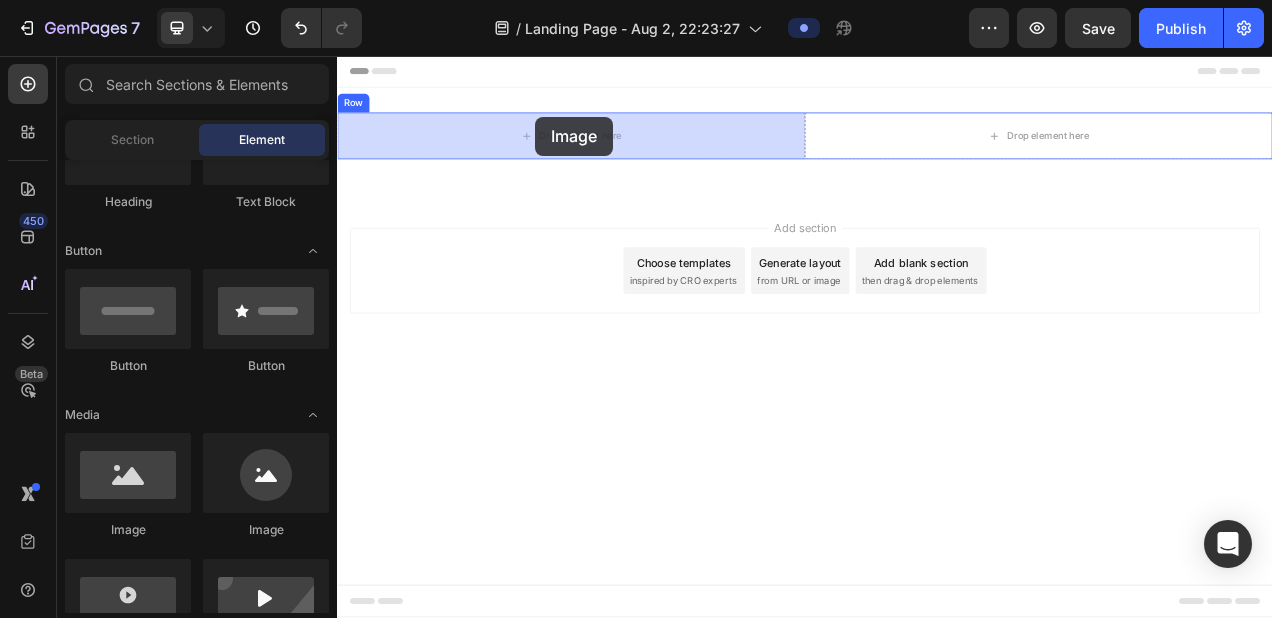 drag, startPoint x: 472, startPoint y: 568, endPoint x: 591, endPoint y: 134, distance: 450.0189 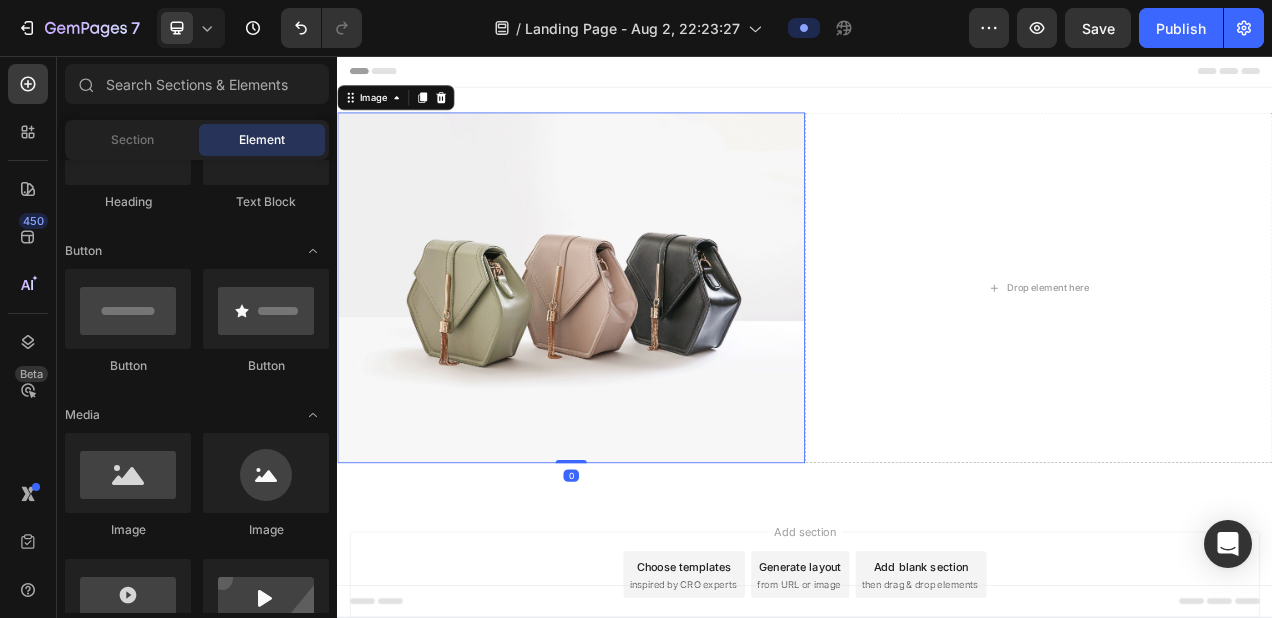 click on "Add section Choose templates inspired by CRO experts Generate layout from URL or image Add blank section then drag & drop elements" at bounding box center (937, 722) 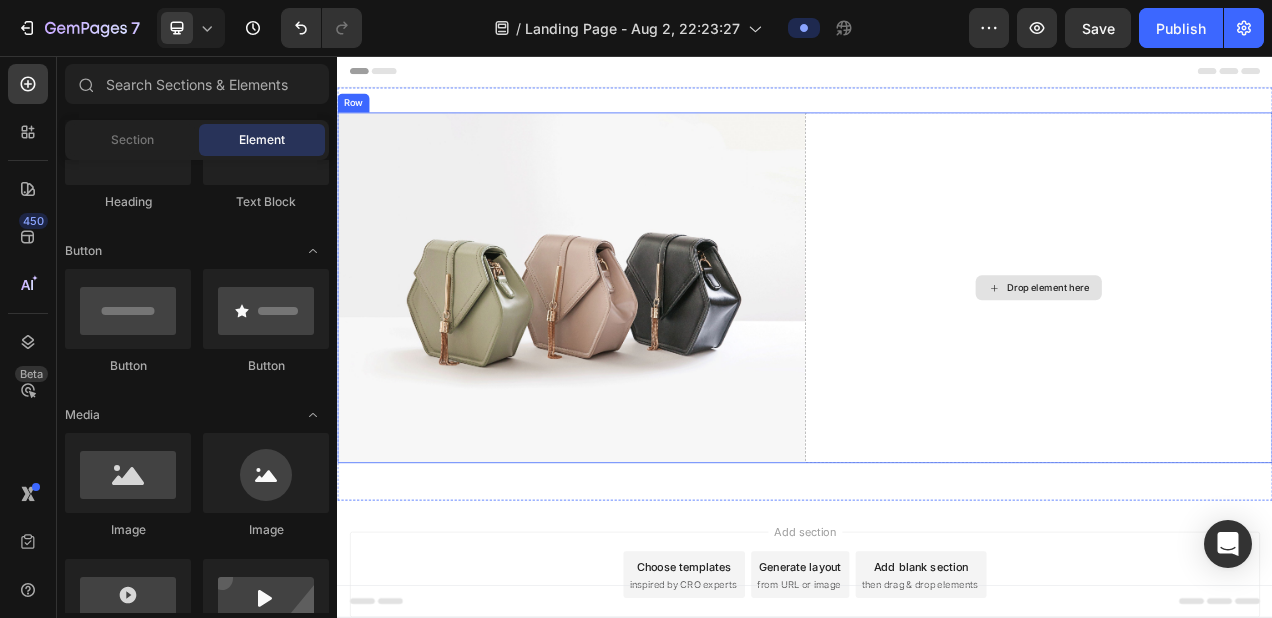 click on "Drop element here" at bounding box center (1237, 354) 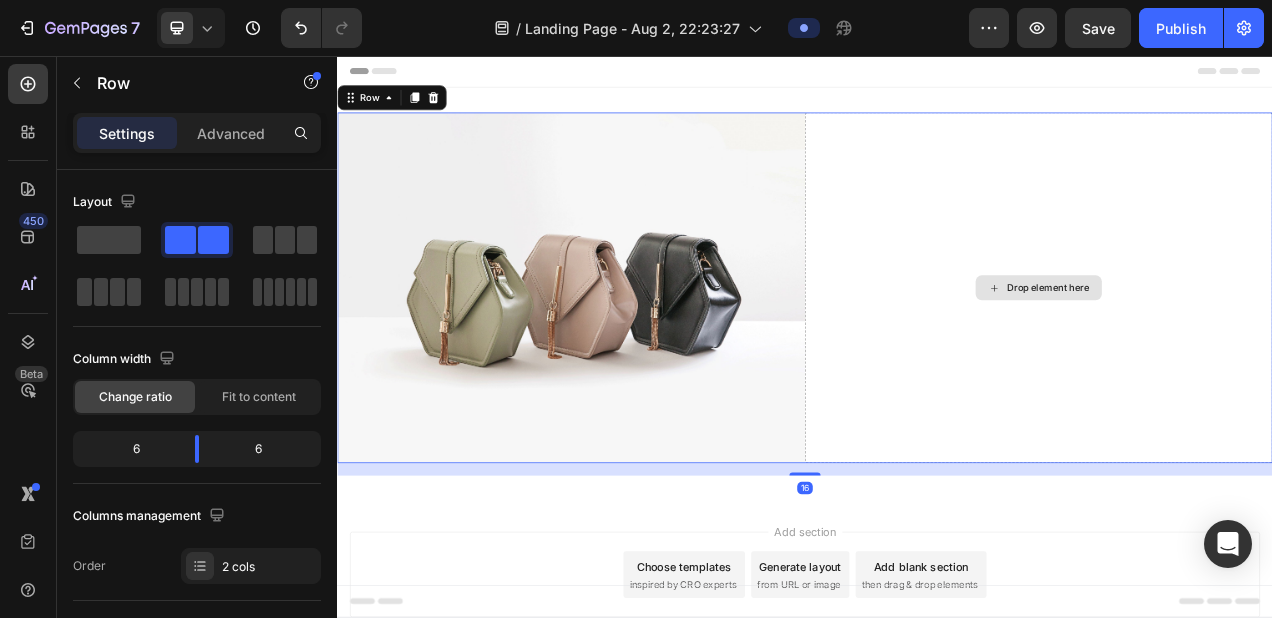 click on "Drop element here" at bounding box center [1237, 354] 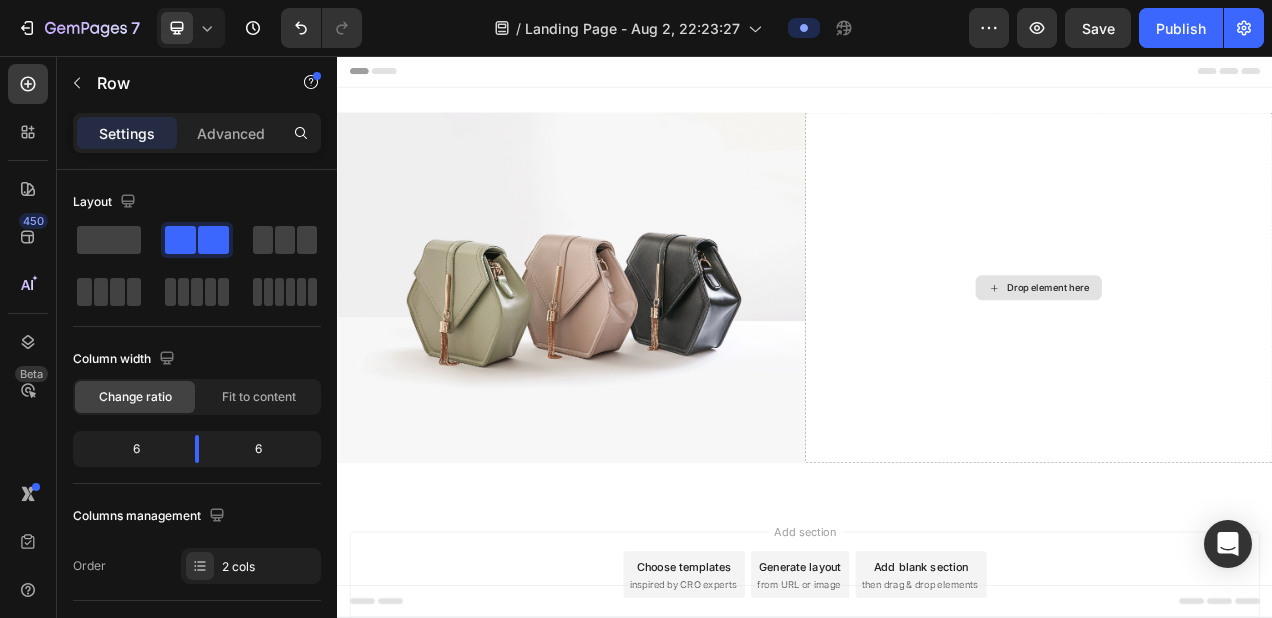 click on "Drop element here" at bounding box center (1237, 354) 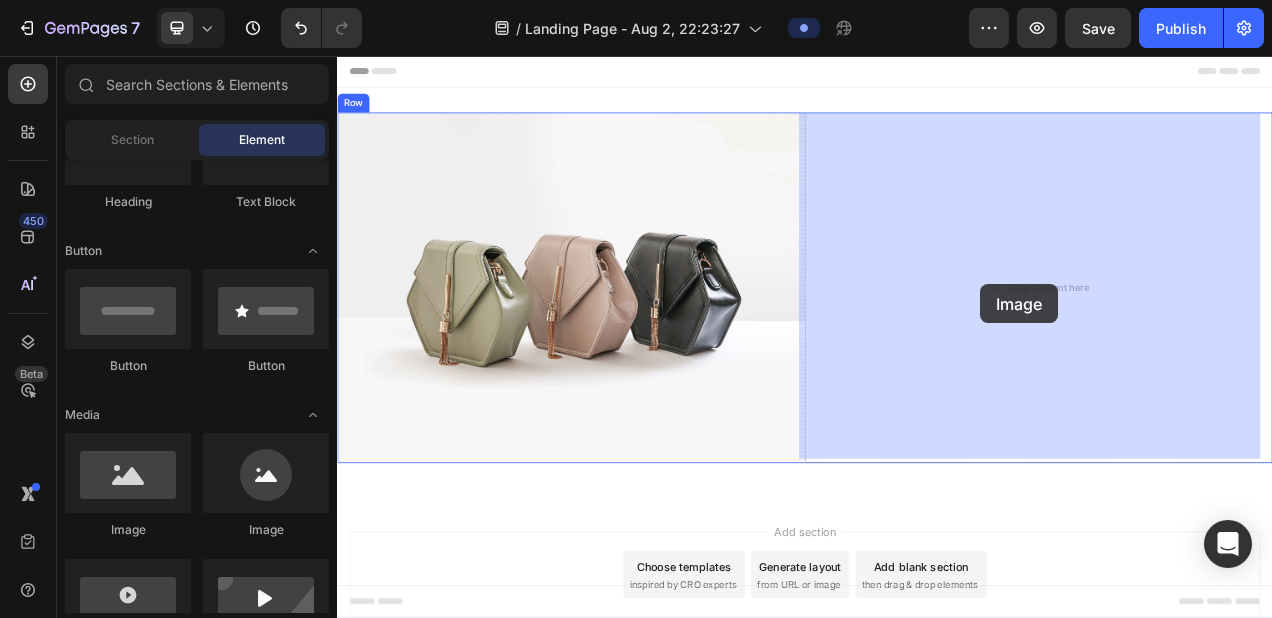 drag, startPoint x: 457, startPoint y: 556, endPoint x: 1162, endPoint y: 349, distance: 734.76117 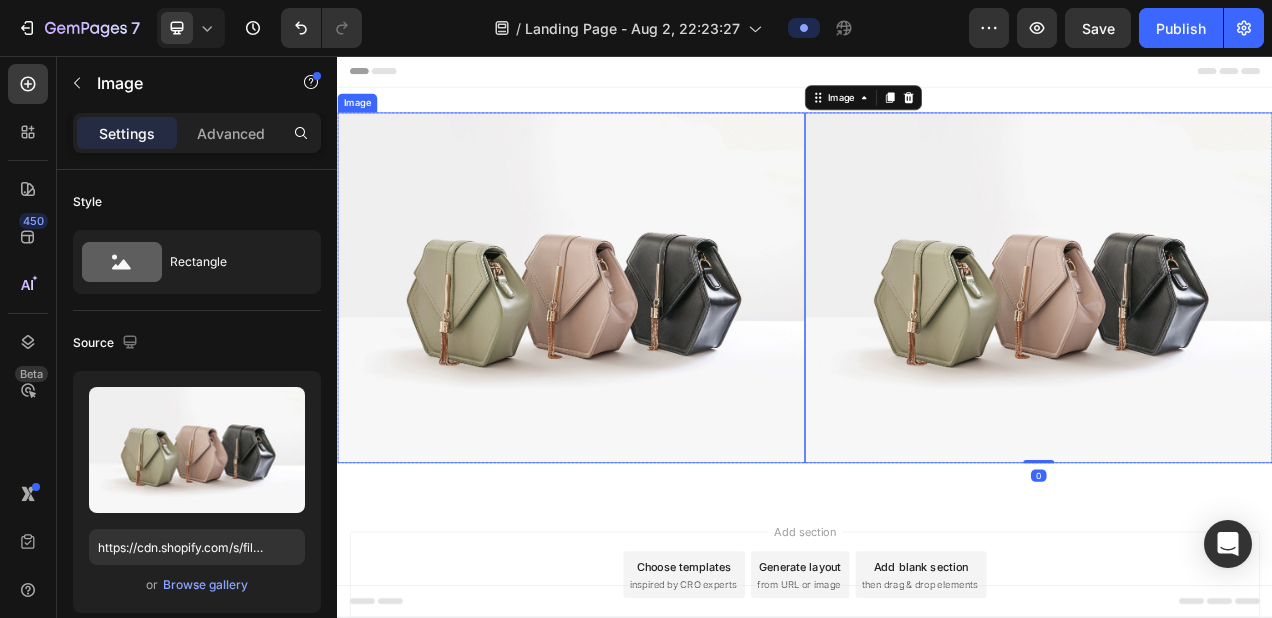 click at bounding box center [637, 354] 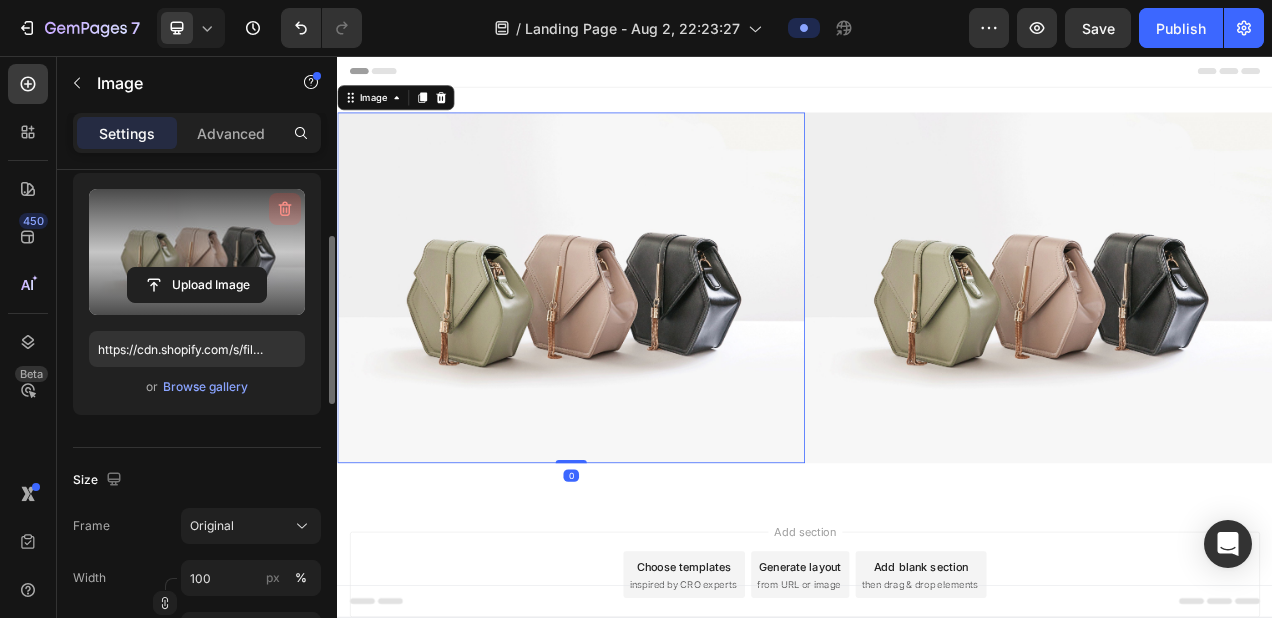 click 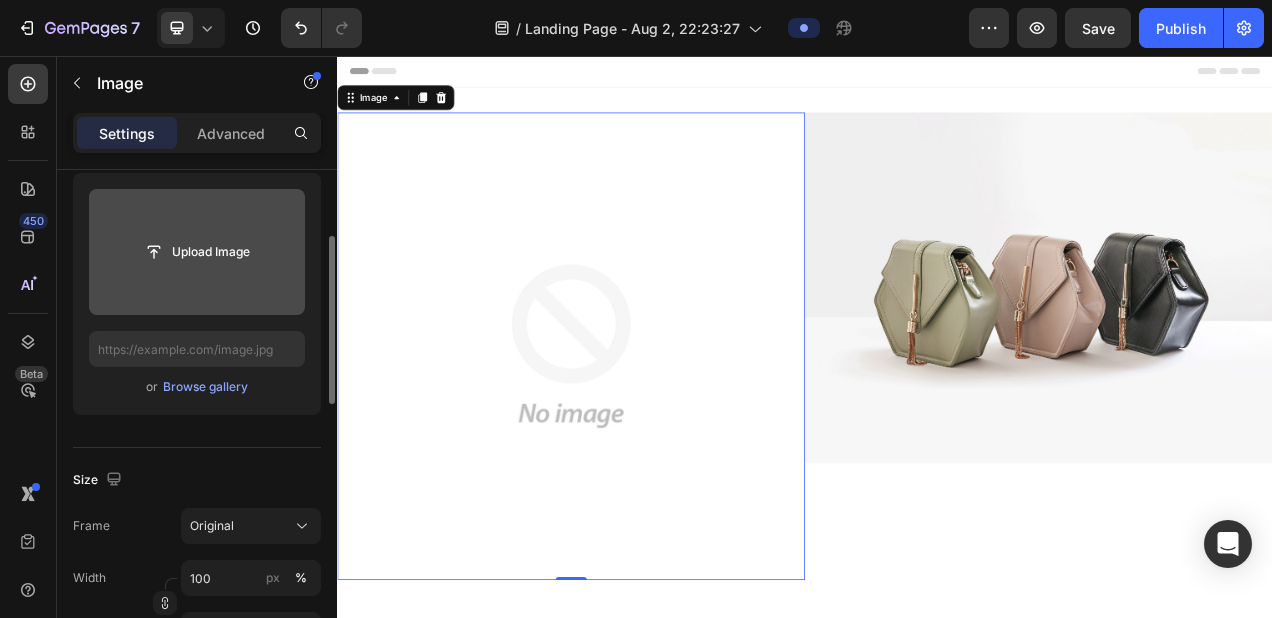 click 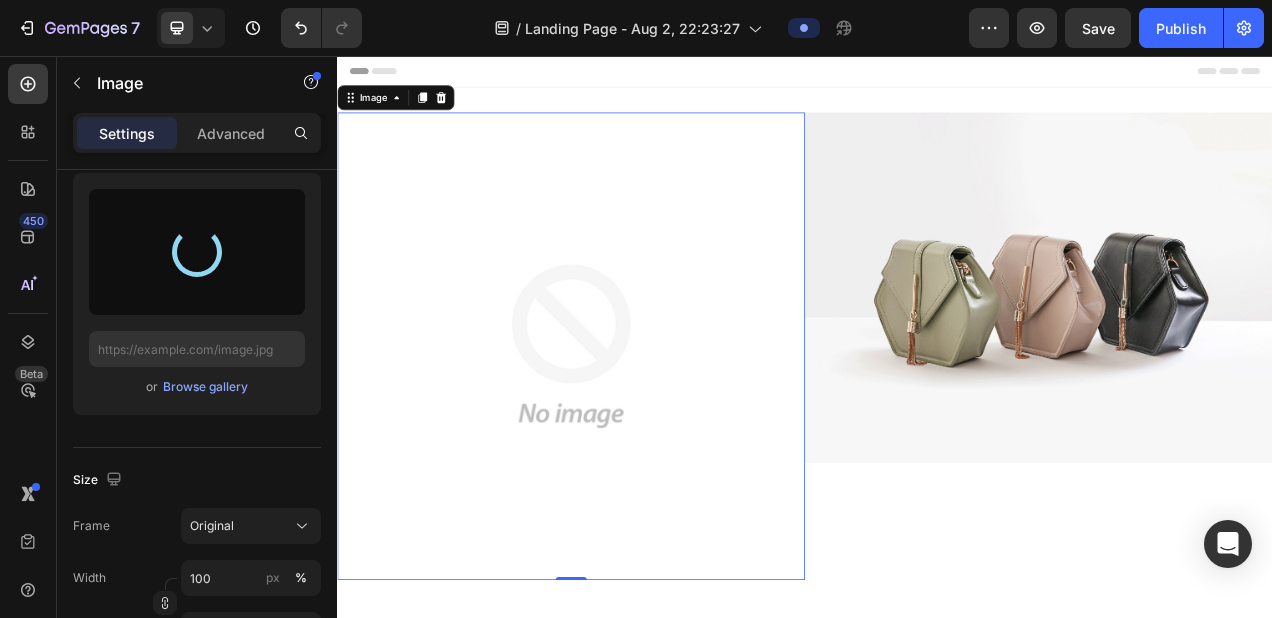type on "https://cdn.shopify.com/s/files/1/0688/7394/5148/files/gempages_578118090676503056-515e560a-d37c-441f-bc6e-7154dd41ad68.jpg" 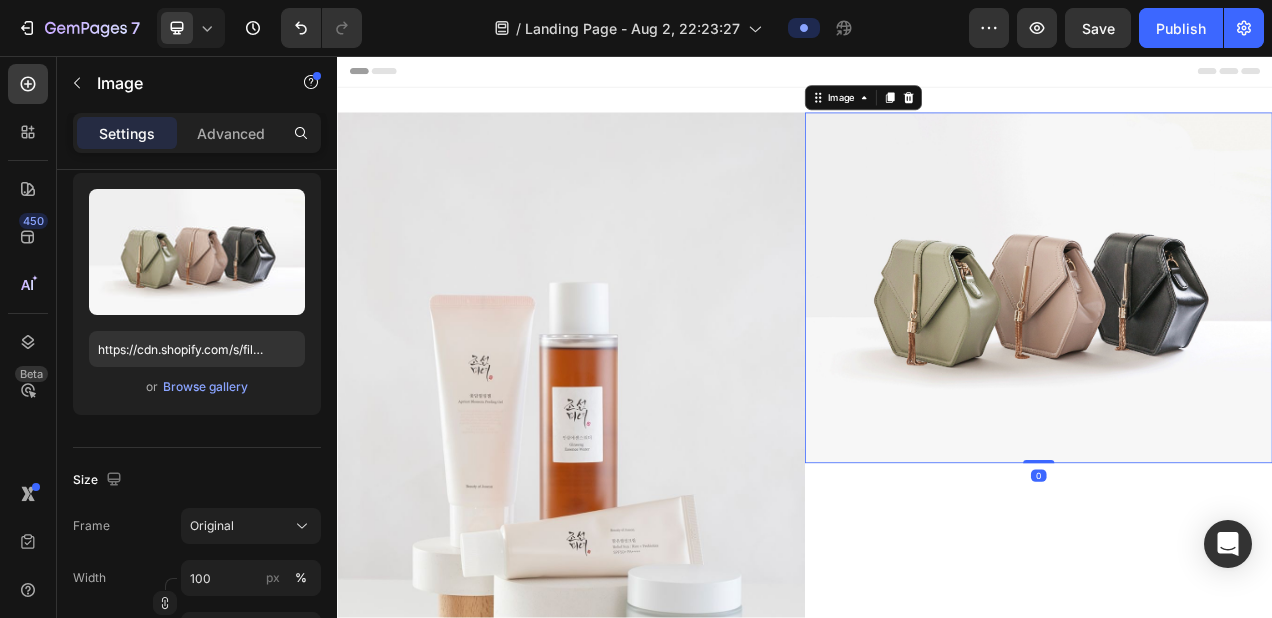 click at bounding box center [1237, 354] 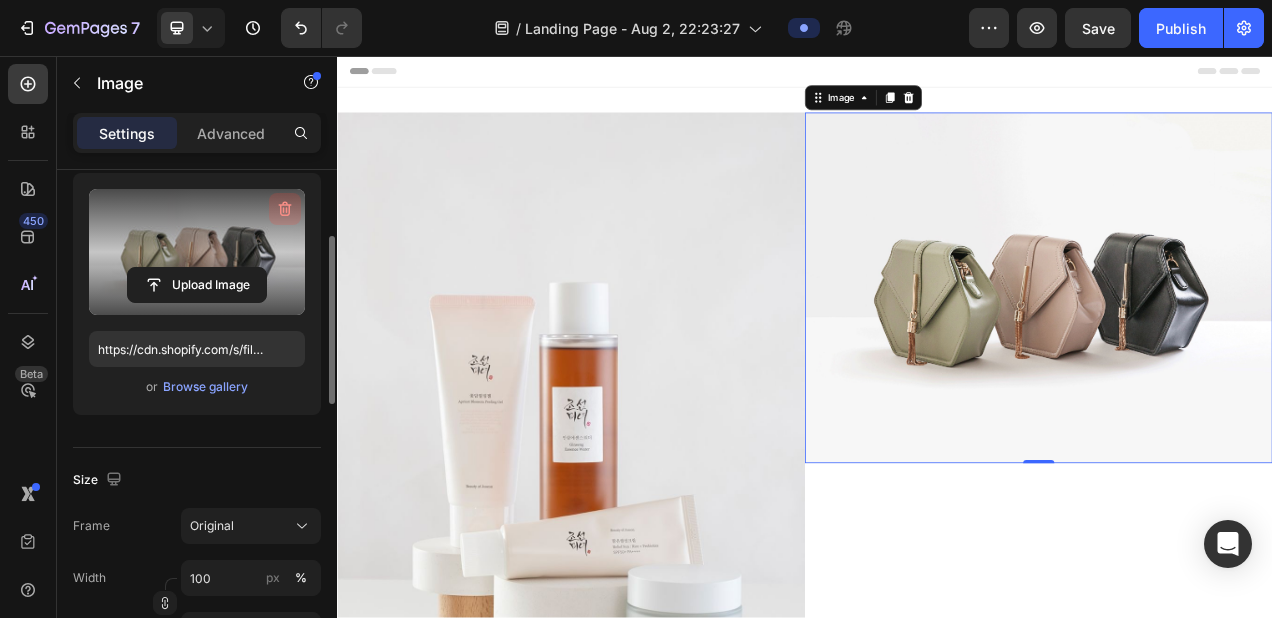 click 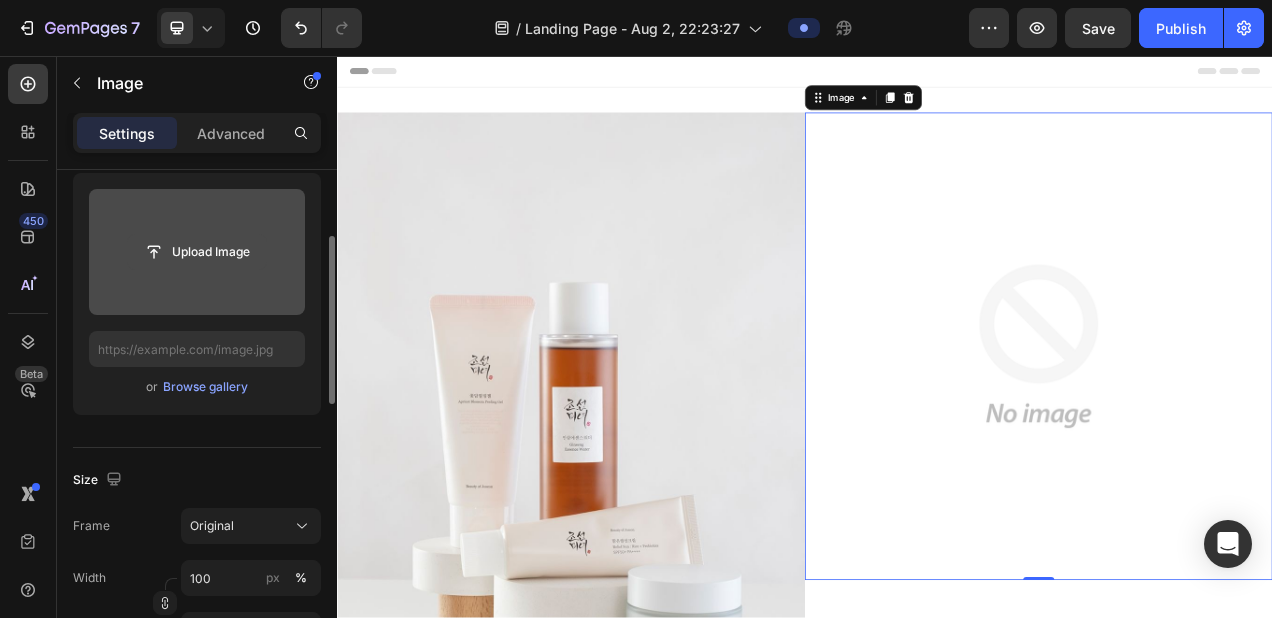 click 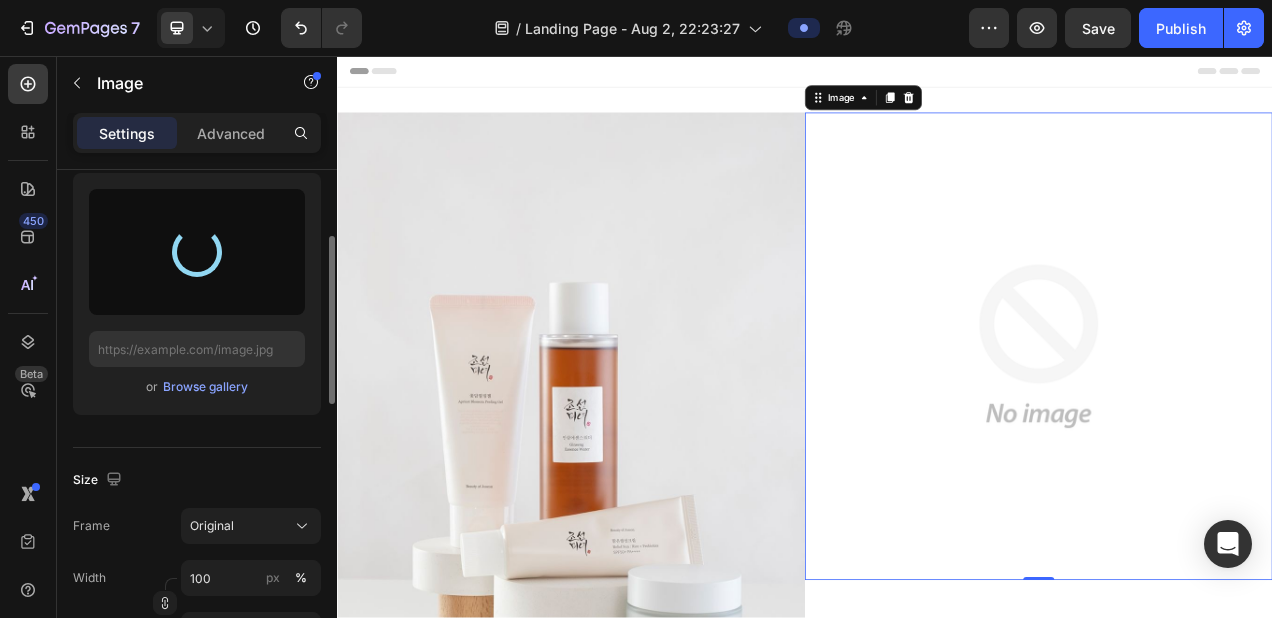type on "https://cdn.shopify.com/s/files/1/0688/7394/5148/files/gempages_578118090676503056-e44178a1-41f8-4344-a645-71f2499be27d.jpg" 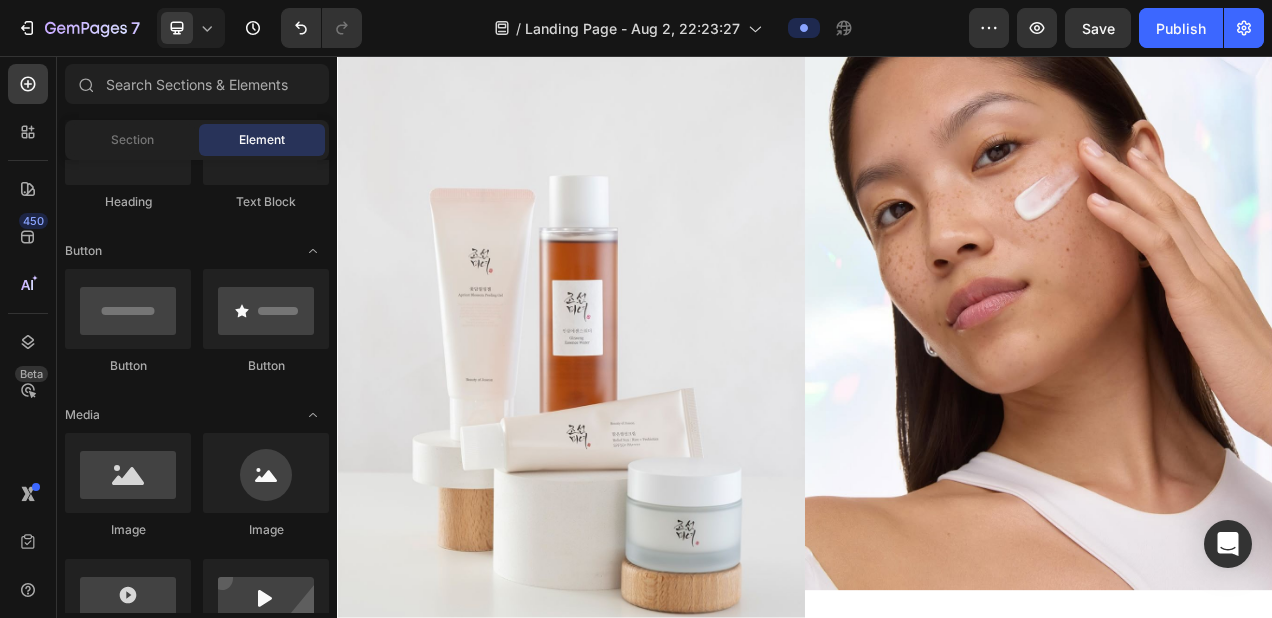 scroll, scrollTop: 0, scrollLeft: 0, axis: both 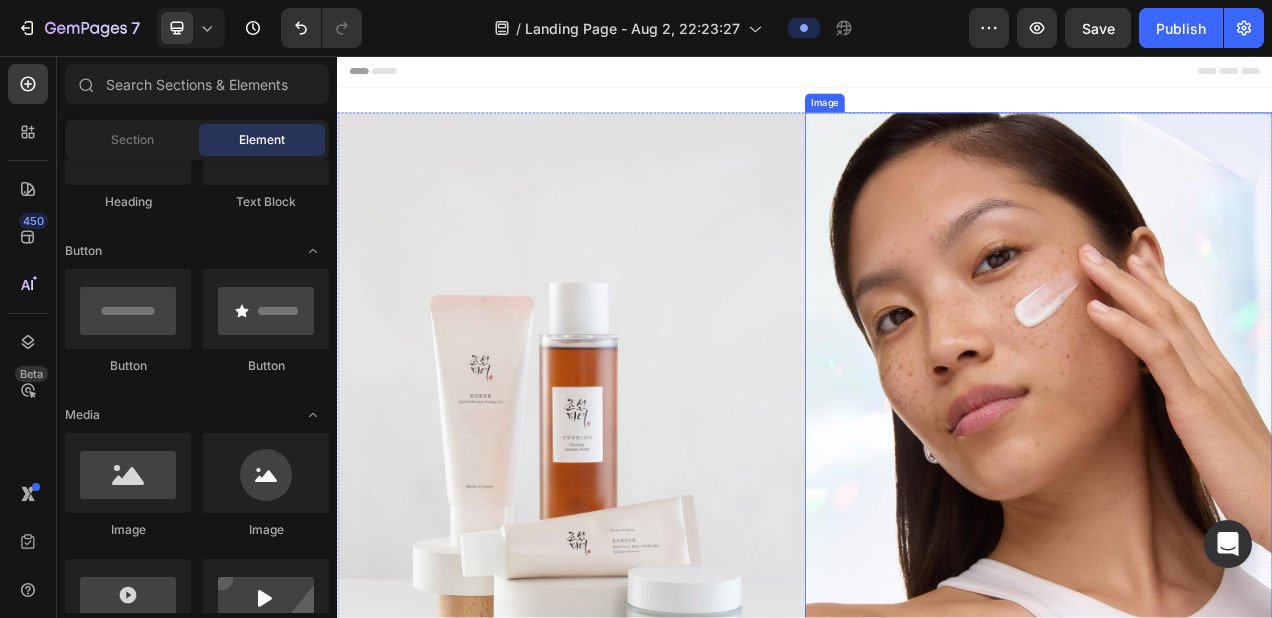 click at bounding box center (1237, 504) 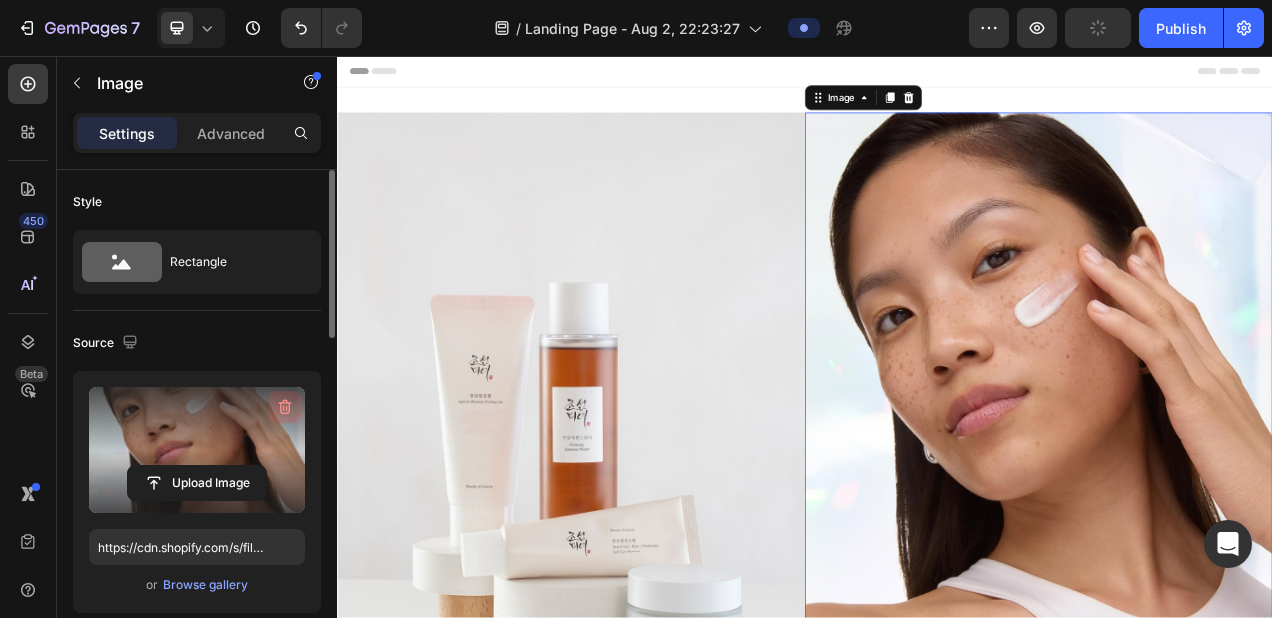 click 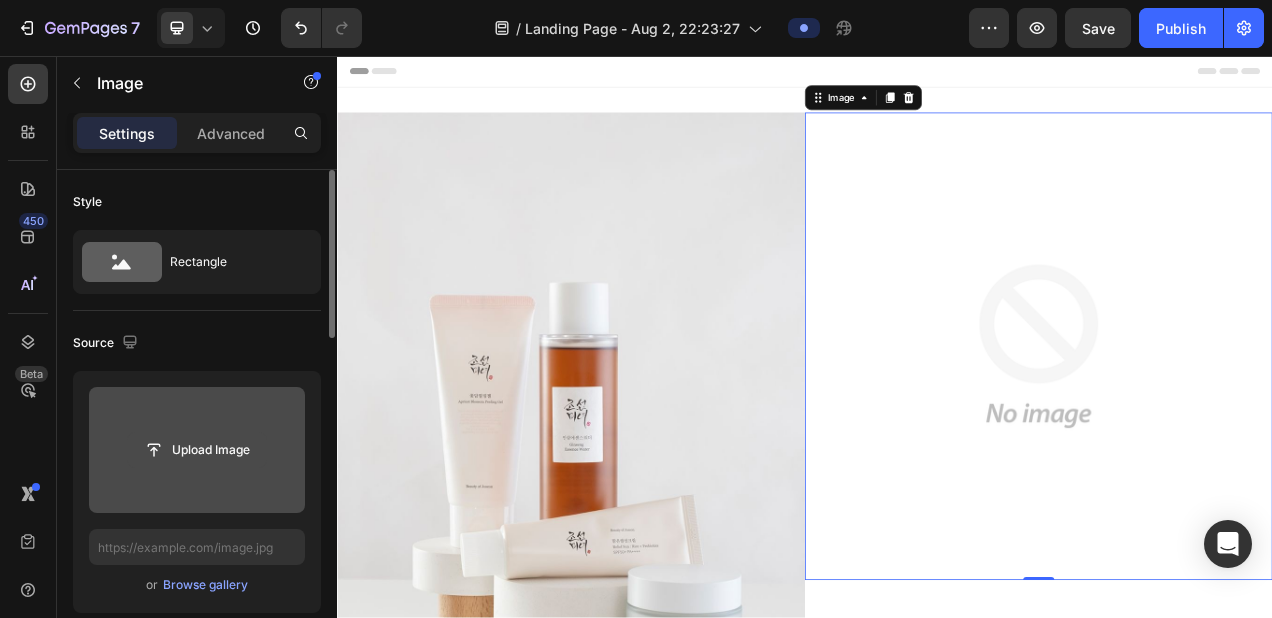 click 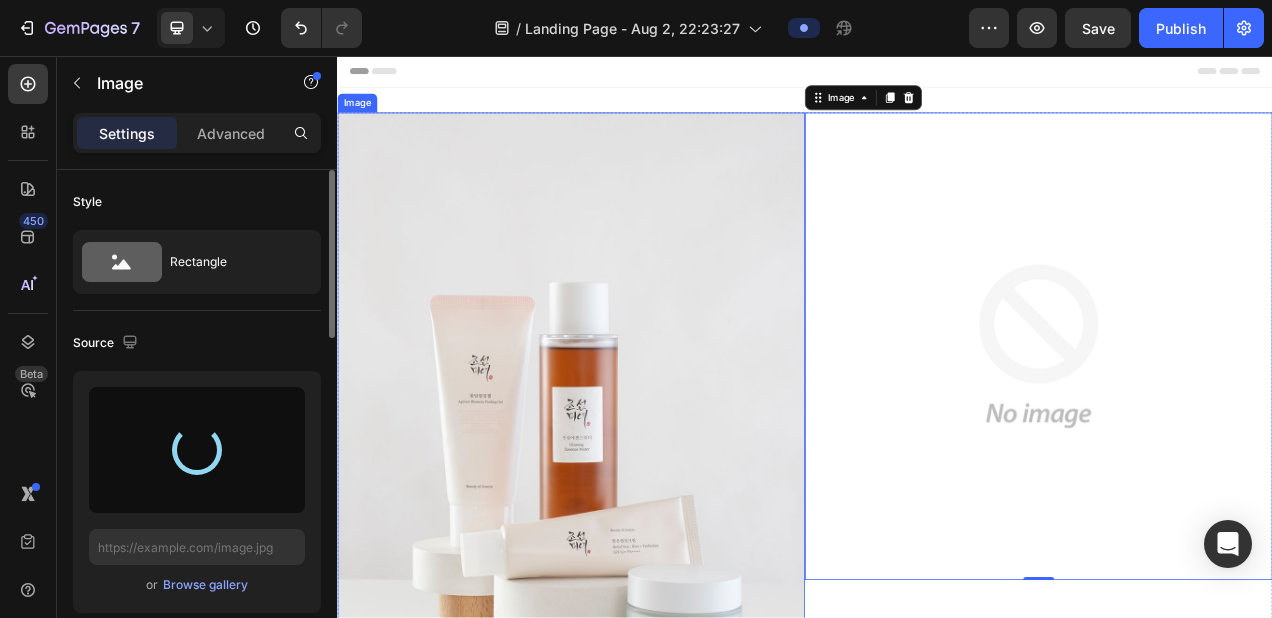 type on "https://cdn.shopify.com/s/files/1/0688/7394/5148/files/gempages_578118090676503056-3e3f3321-a96a-4414-8880-5b2d5c0ca3fb.jpg" 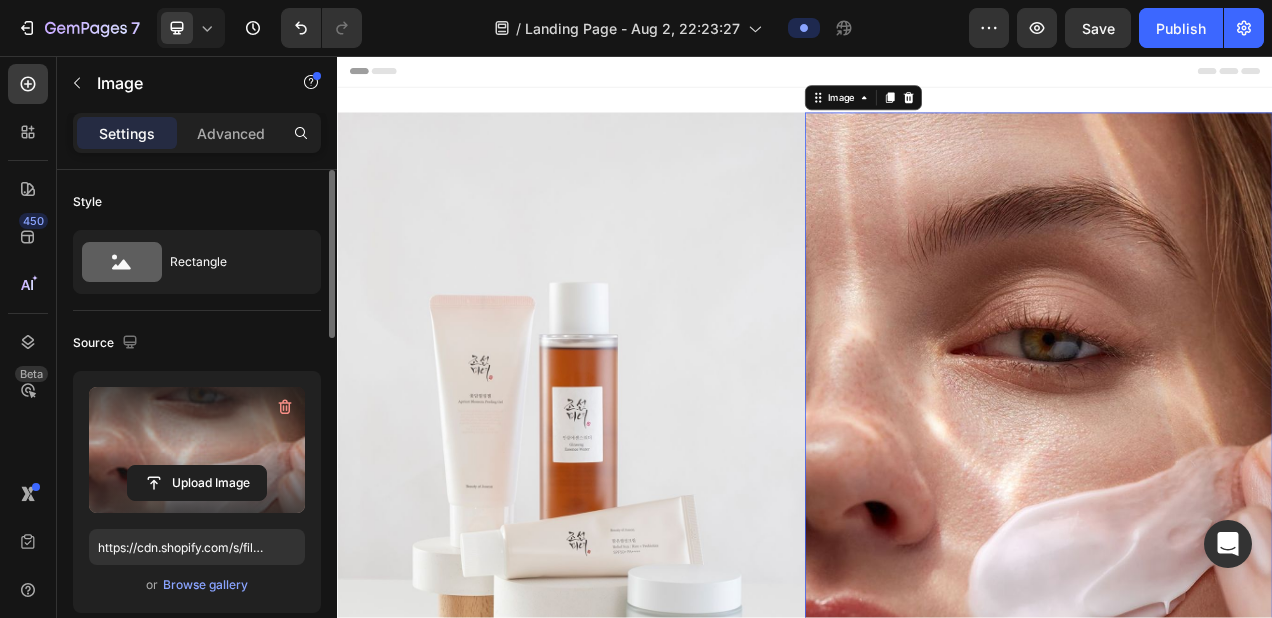 click at bounding box center [1237, 579] 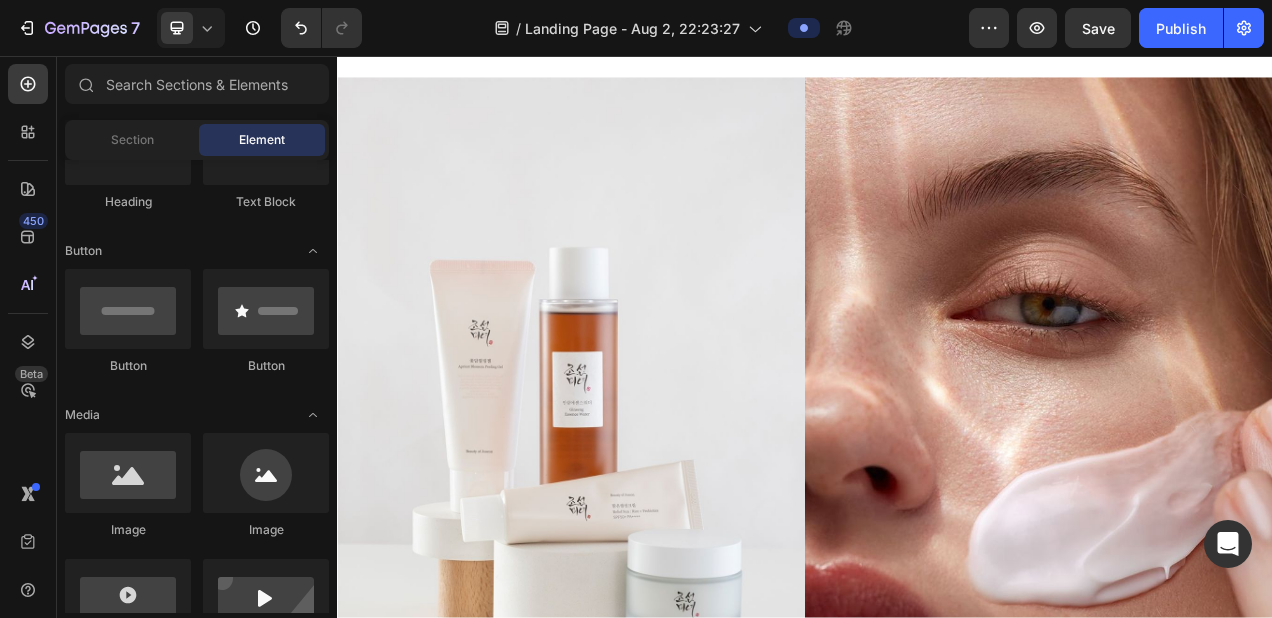 scroll, scrollTop: 0, scrollLeft: 0, axis: both 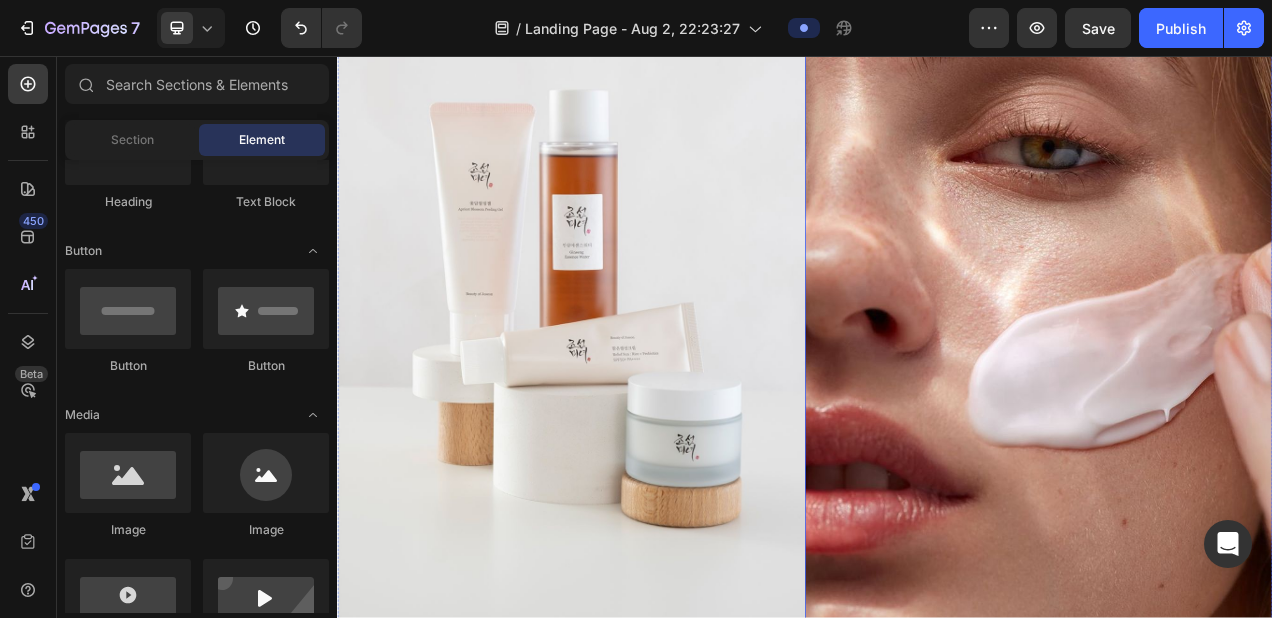 click at bounding box center (1237, 332) 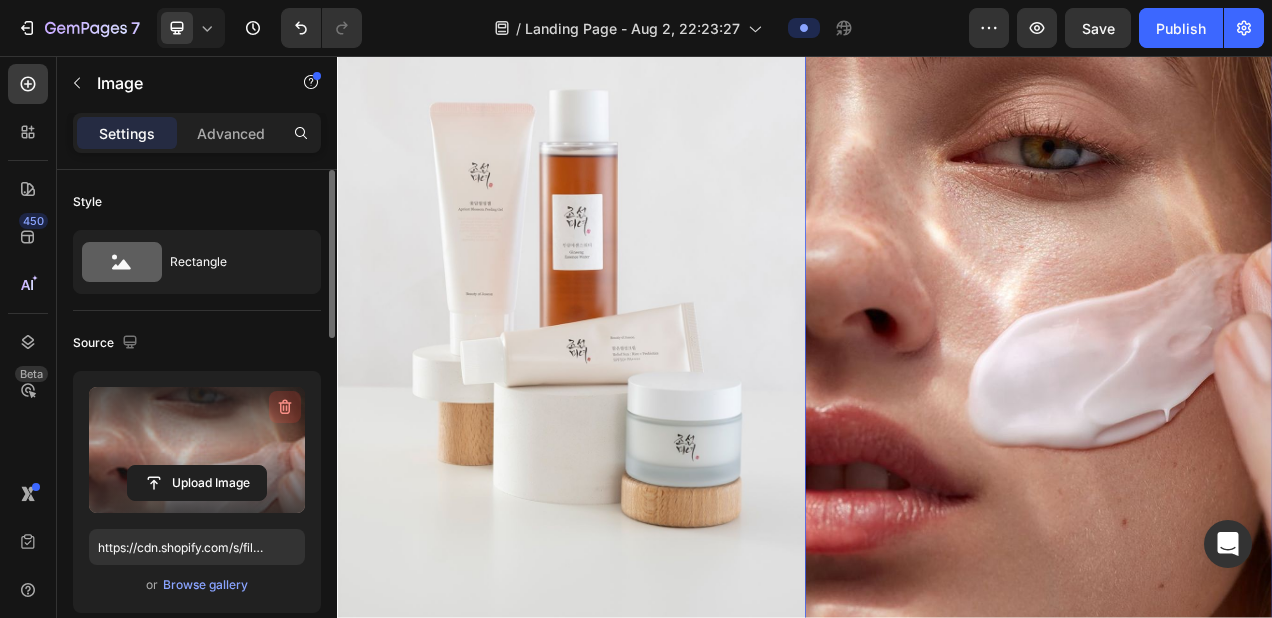 click 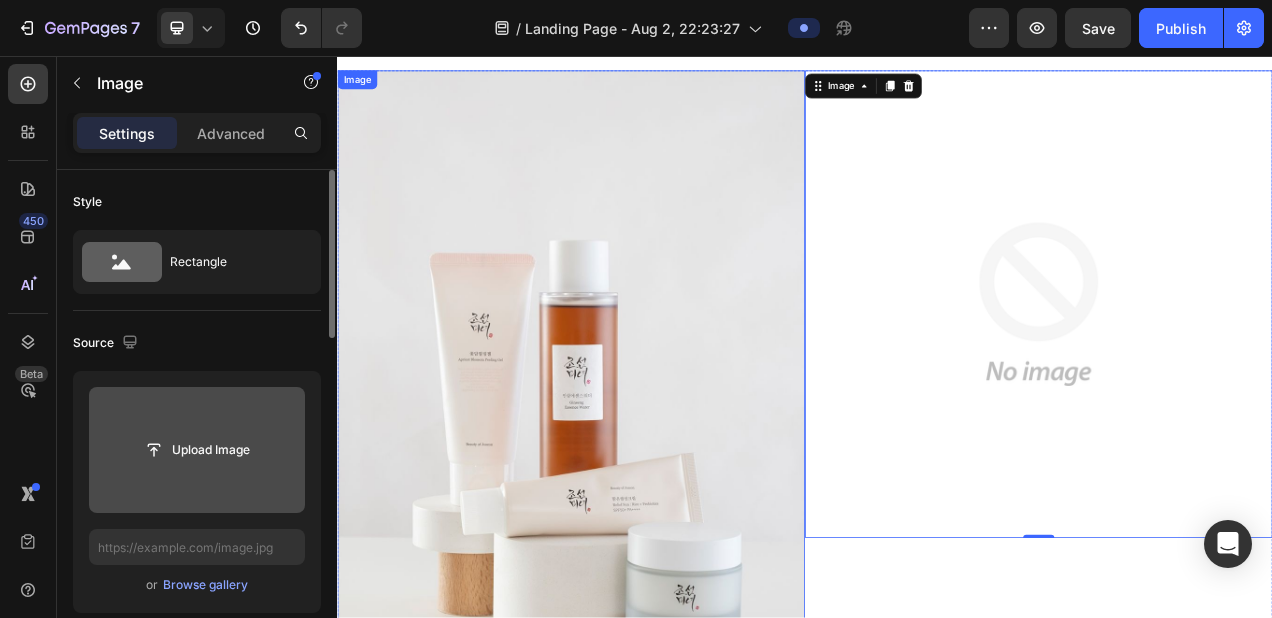 scroll, scrollTop: 43, scrollLeft: 0, axis: vertical 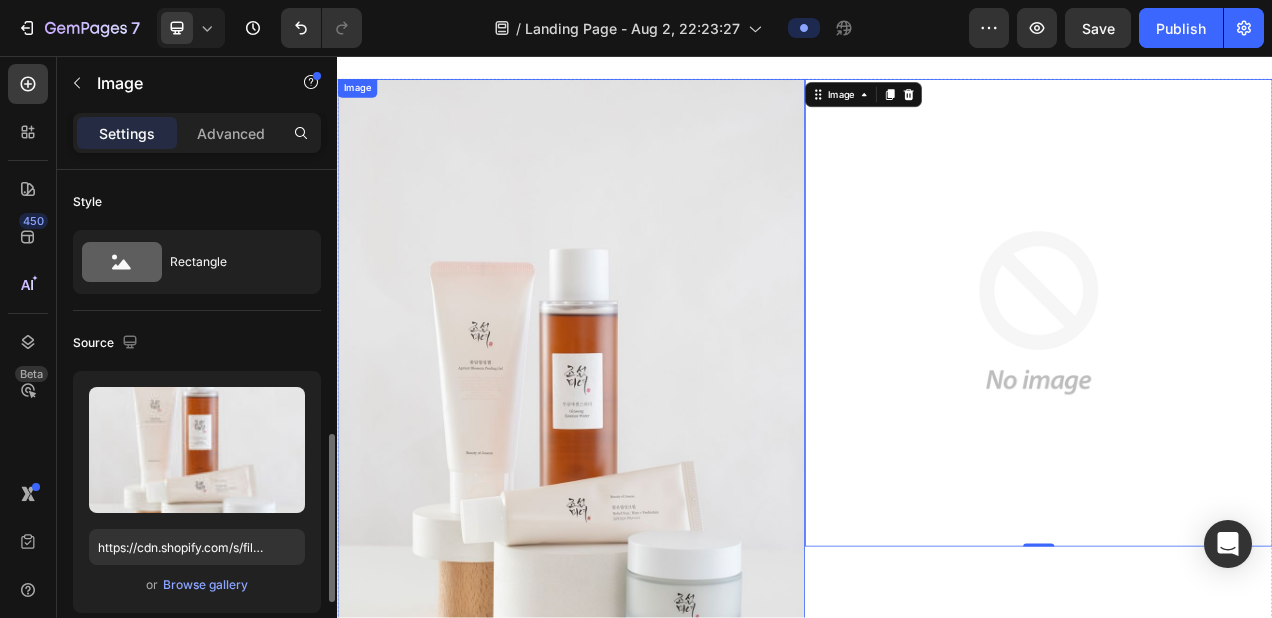 click at bounding box center [637, 536] 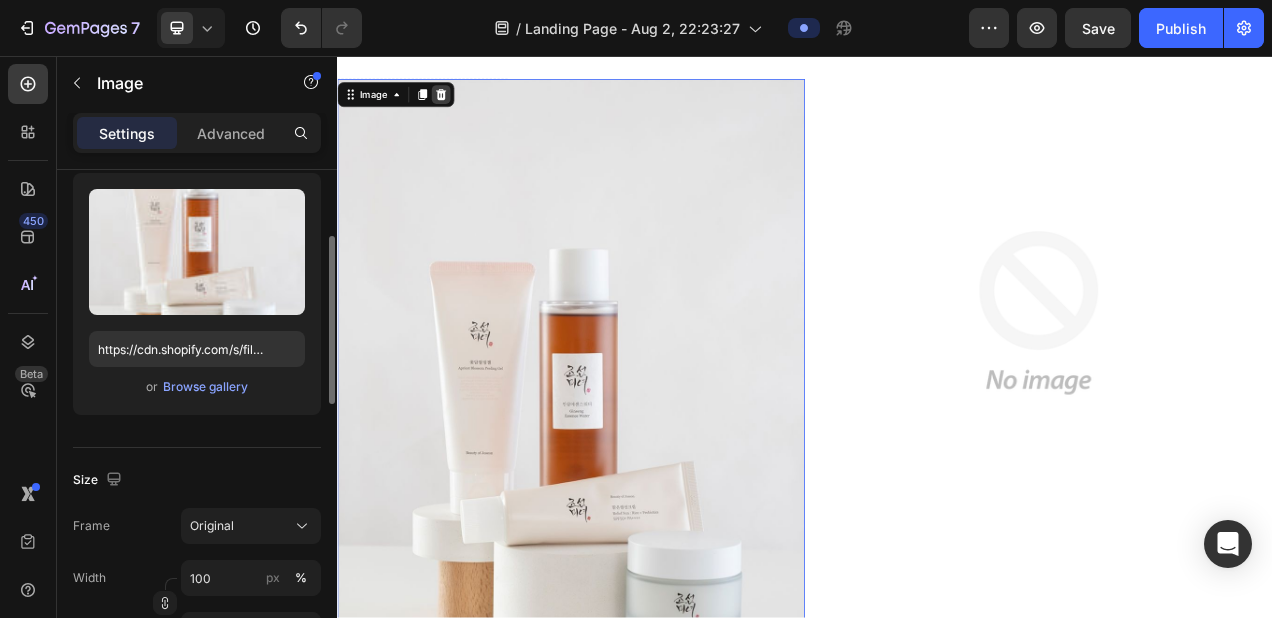 click 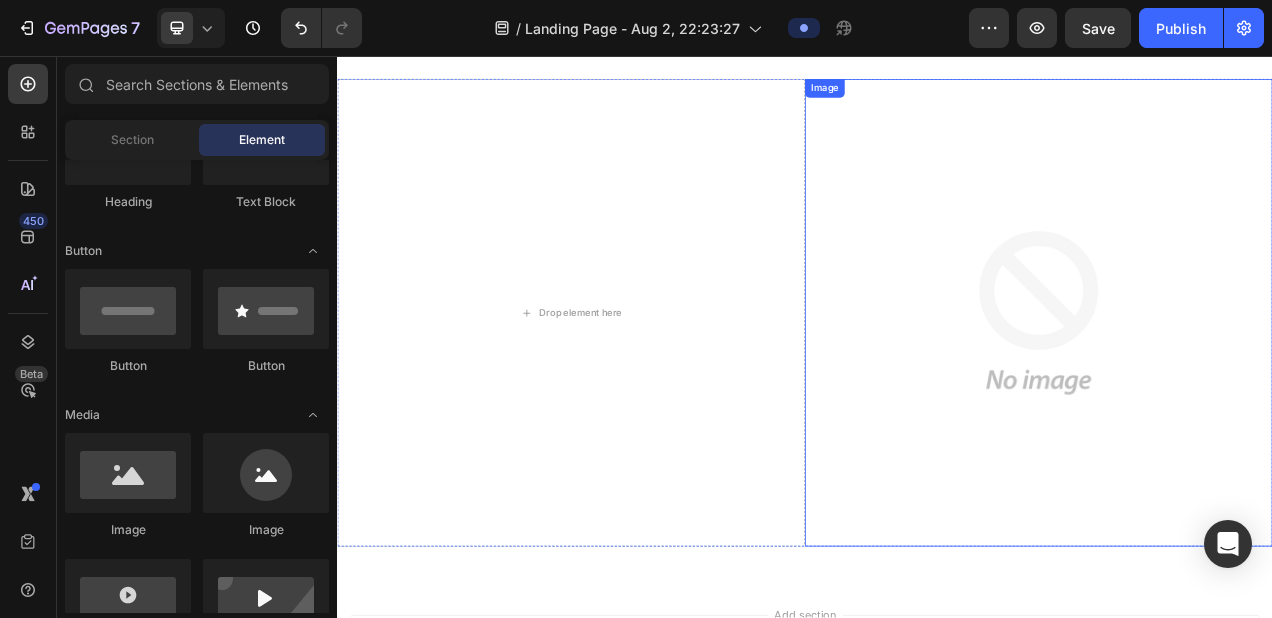 click at bounding box center (1237, 386) 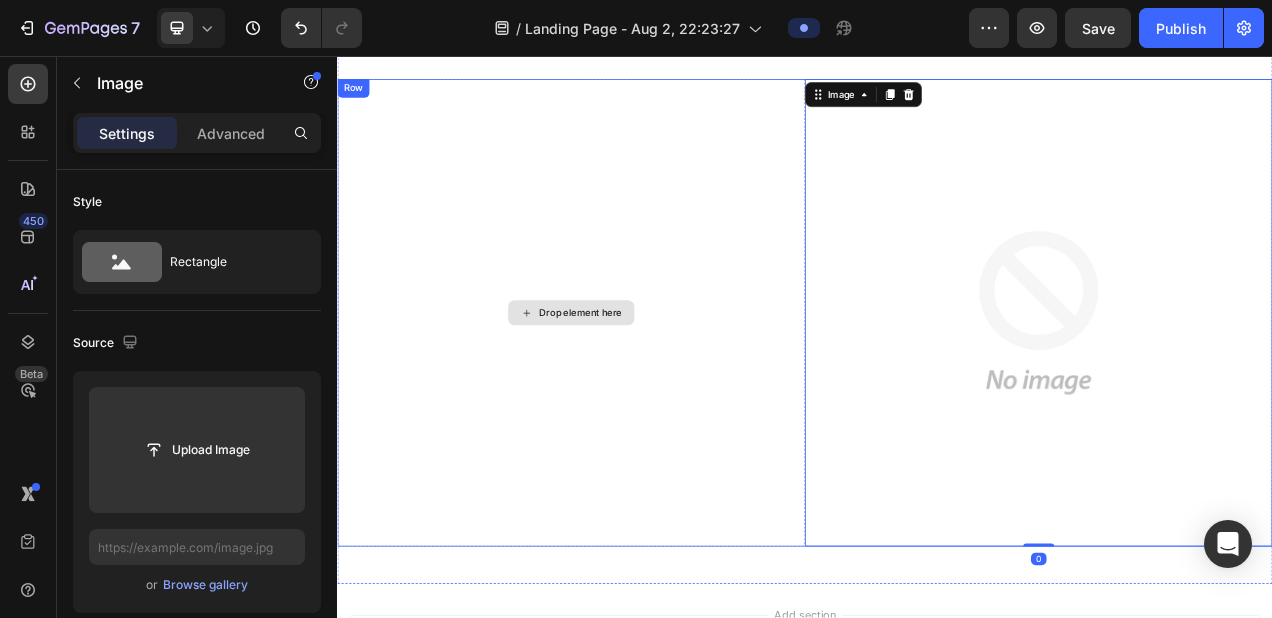 scroll, scrollTop: 0, scrollLeft: 0, axis: both 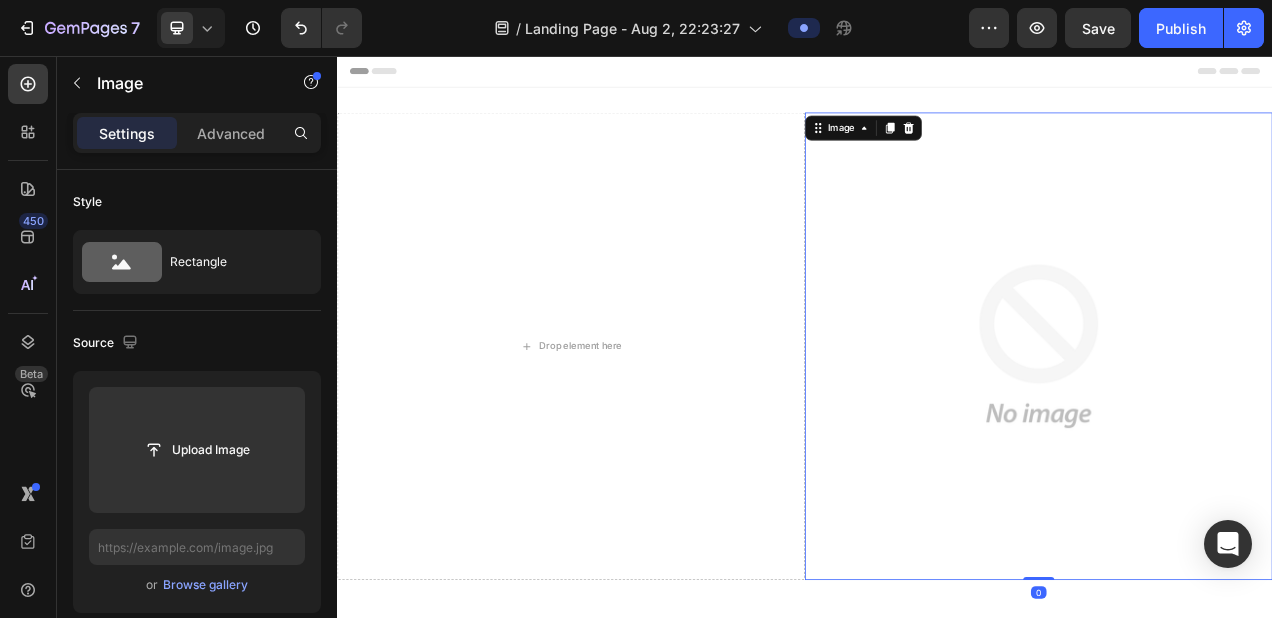 click at bounding box center (1237, 429) 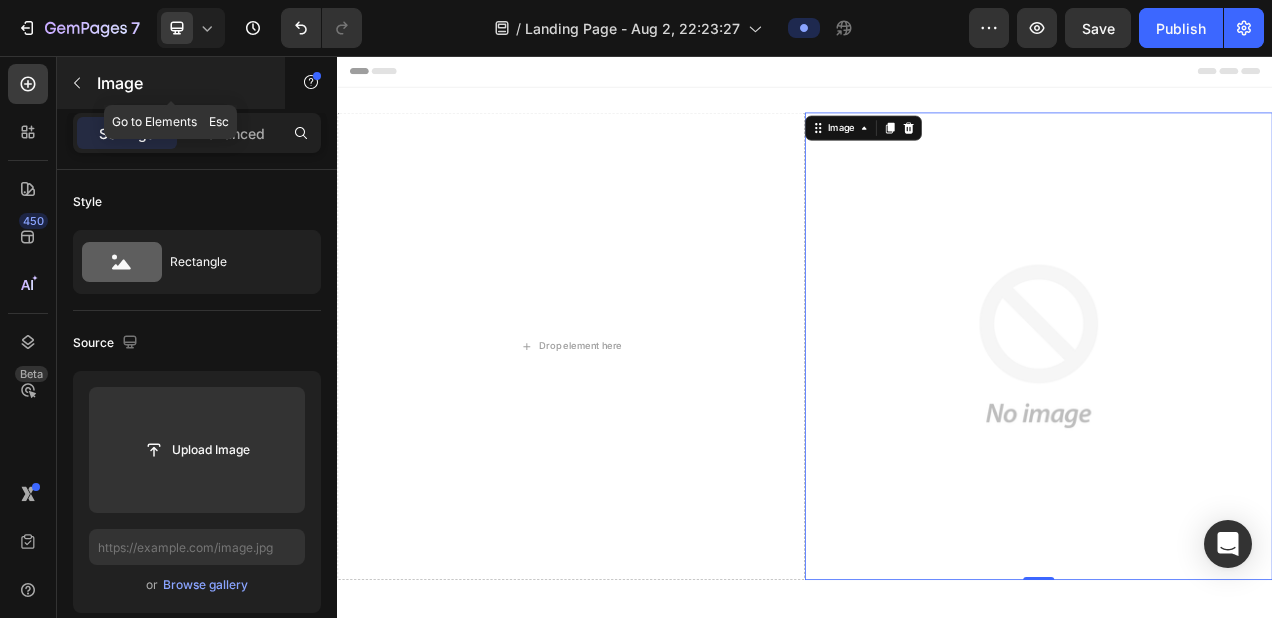 click at bounding box center (77, 83) 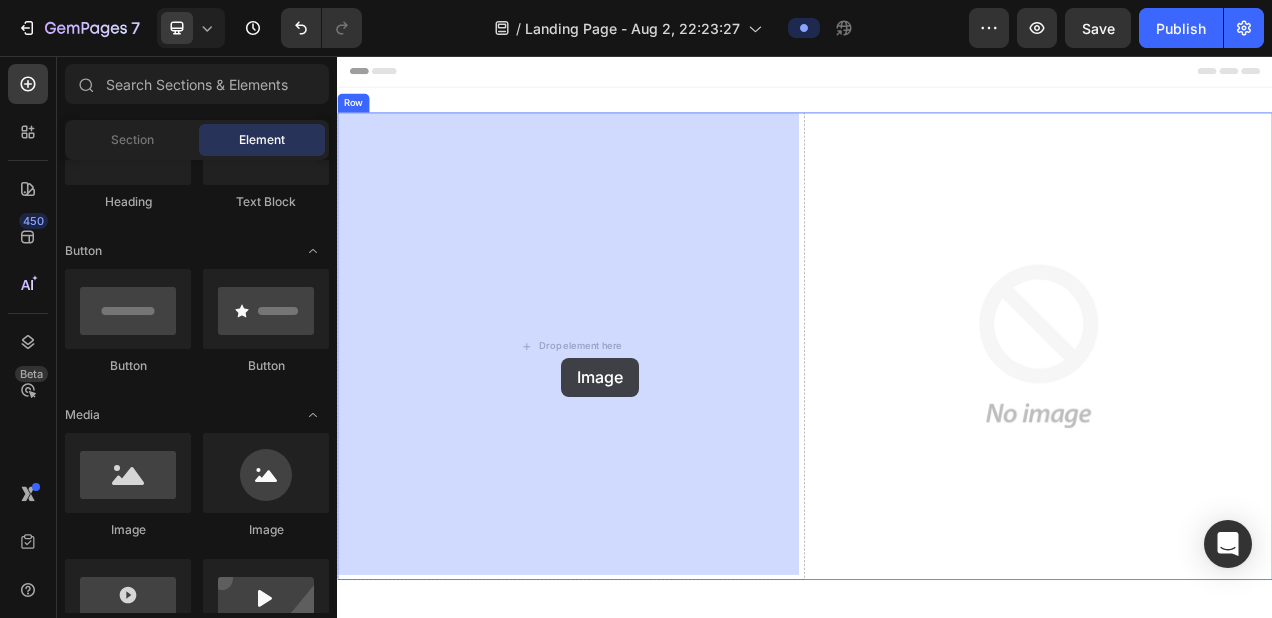 drag, startPoint x: 447, startPoint y: 549, endPoint x: 609, endPoint y: 447, distance: 191.43668 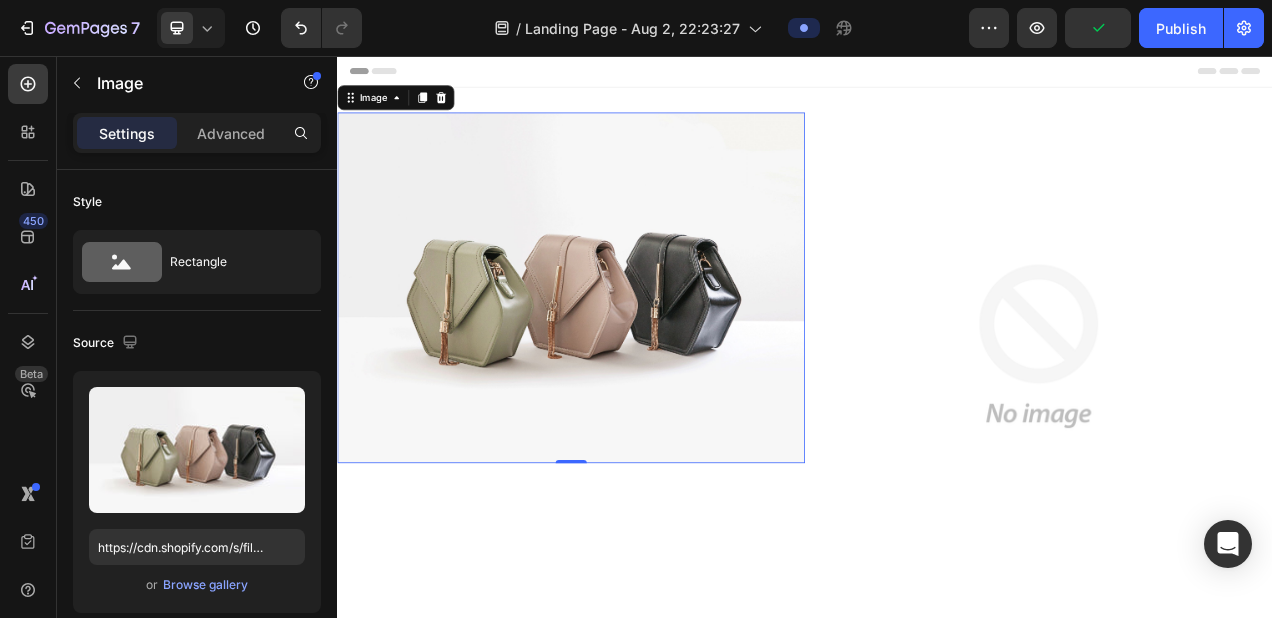 click at bounding box center (1237, 429) 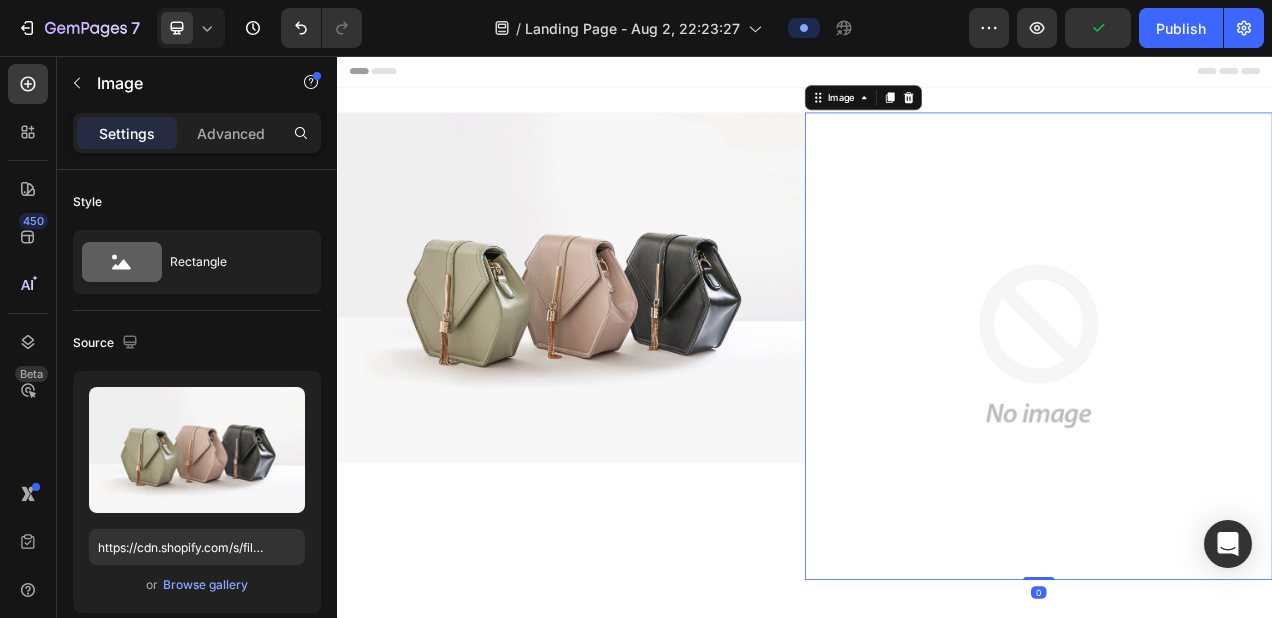 scroll, scrollTop: 198, scrollLeft: 0, axis: vertical 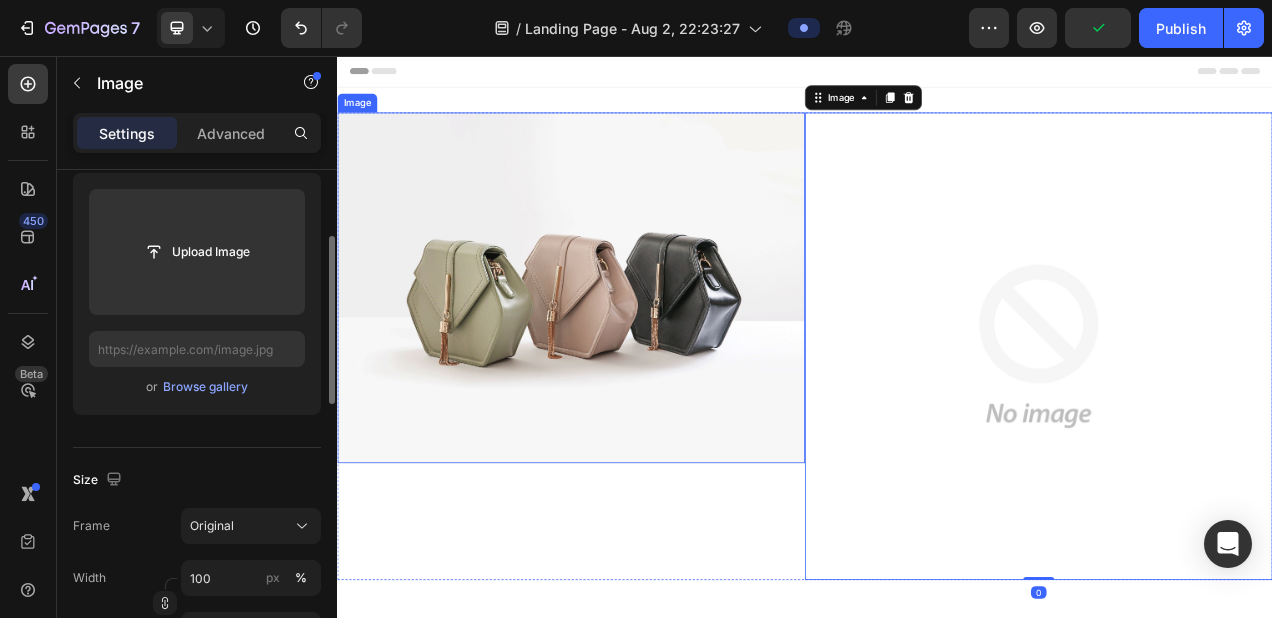 click at bounding box center (637, 354) 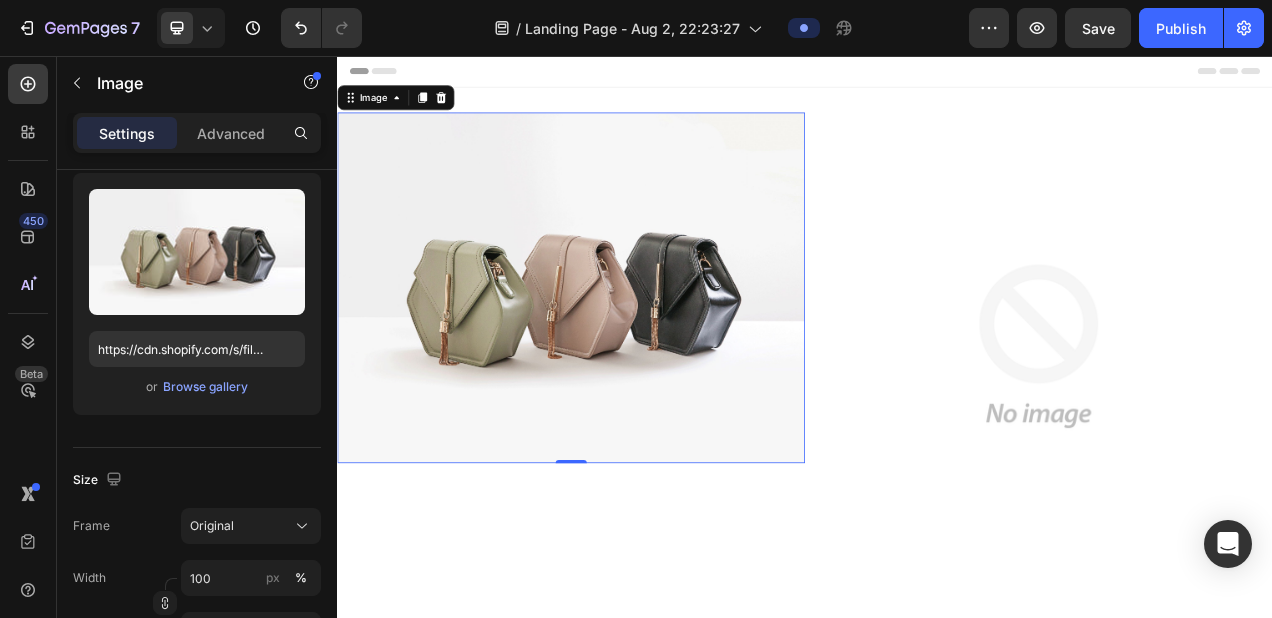 click at bounding box center (637, 354) 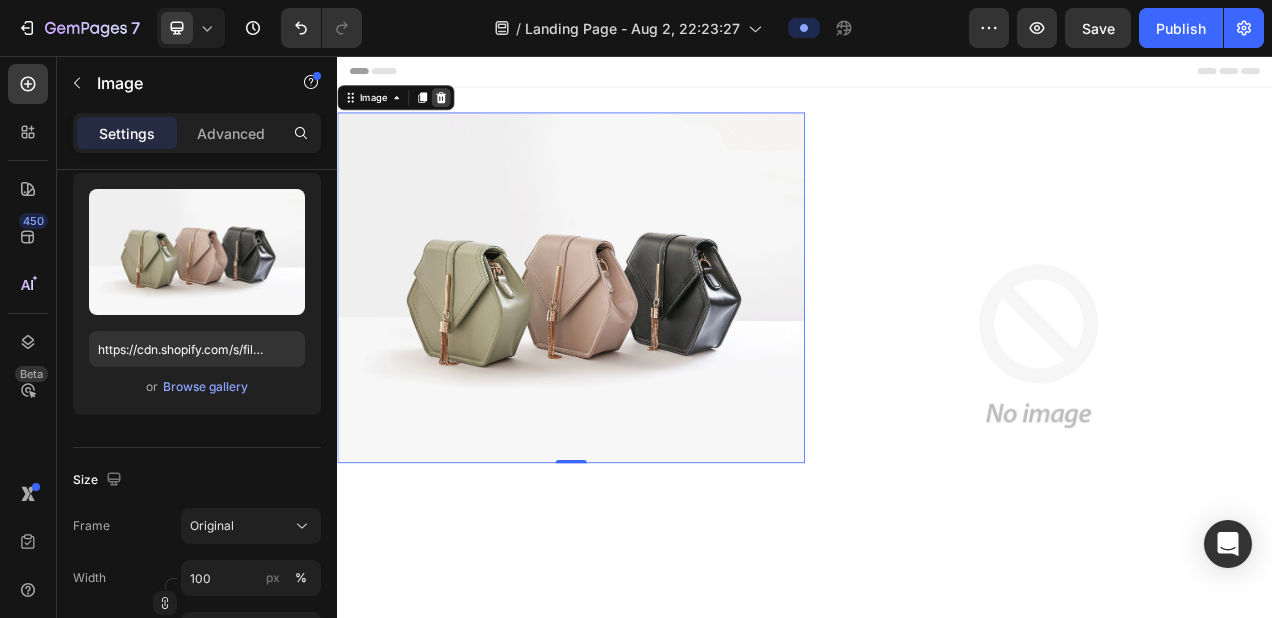 click 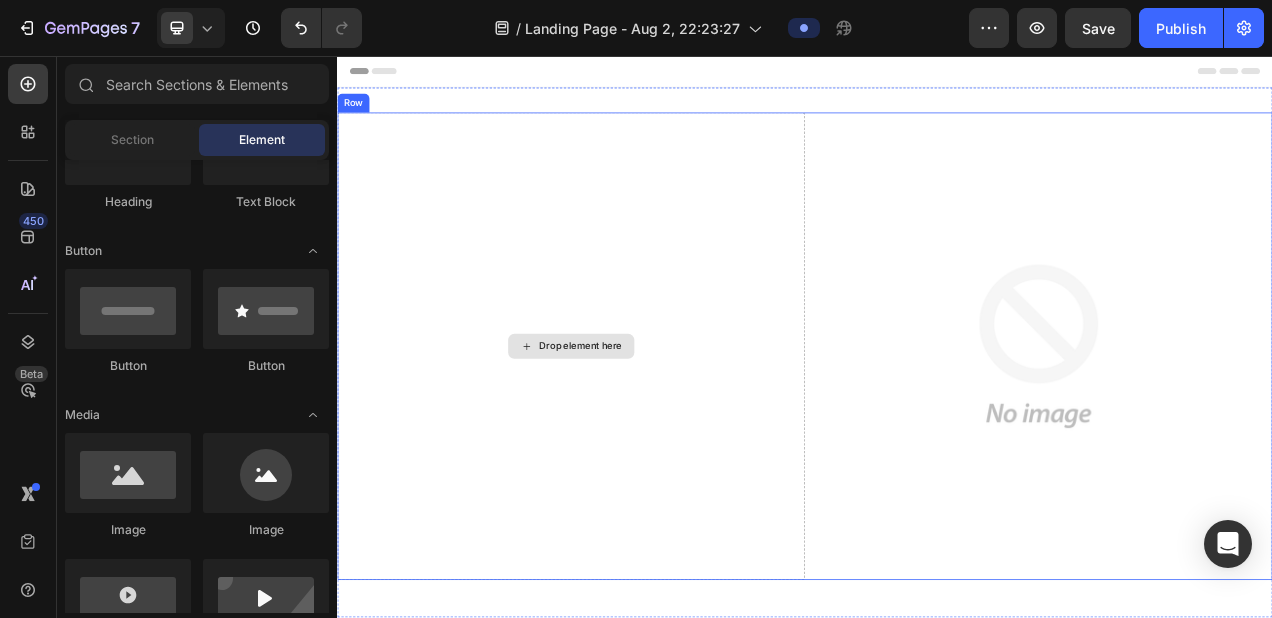 click on "Drop element here" at bounding box center [637, 429] 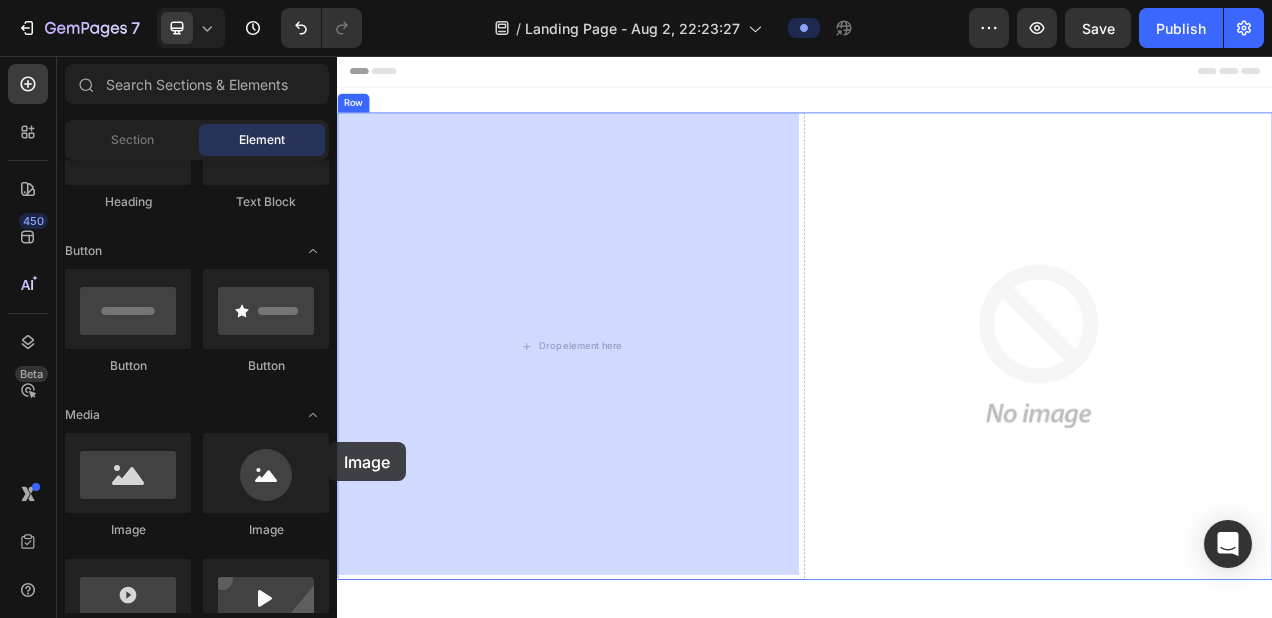 drag, startPoint x: 459, startPoint y: 556, endPoint x: 561, endPoint y: 488, distance: 122.588745 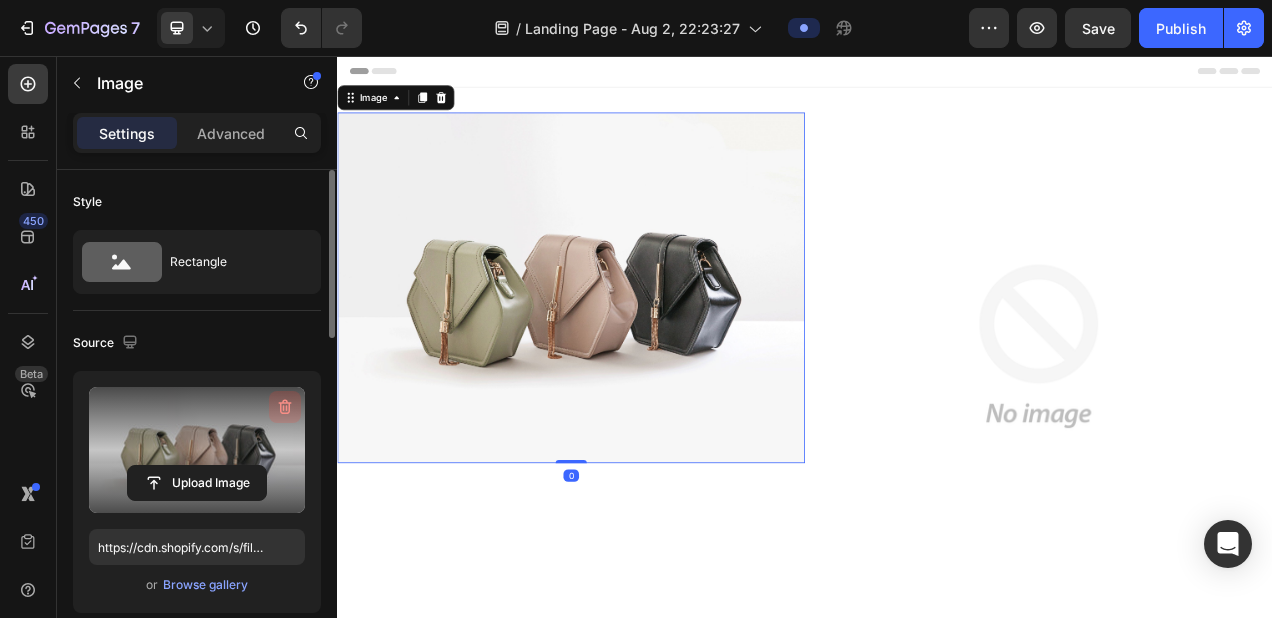 click 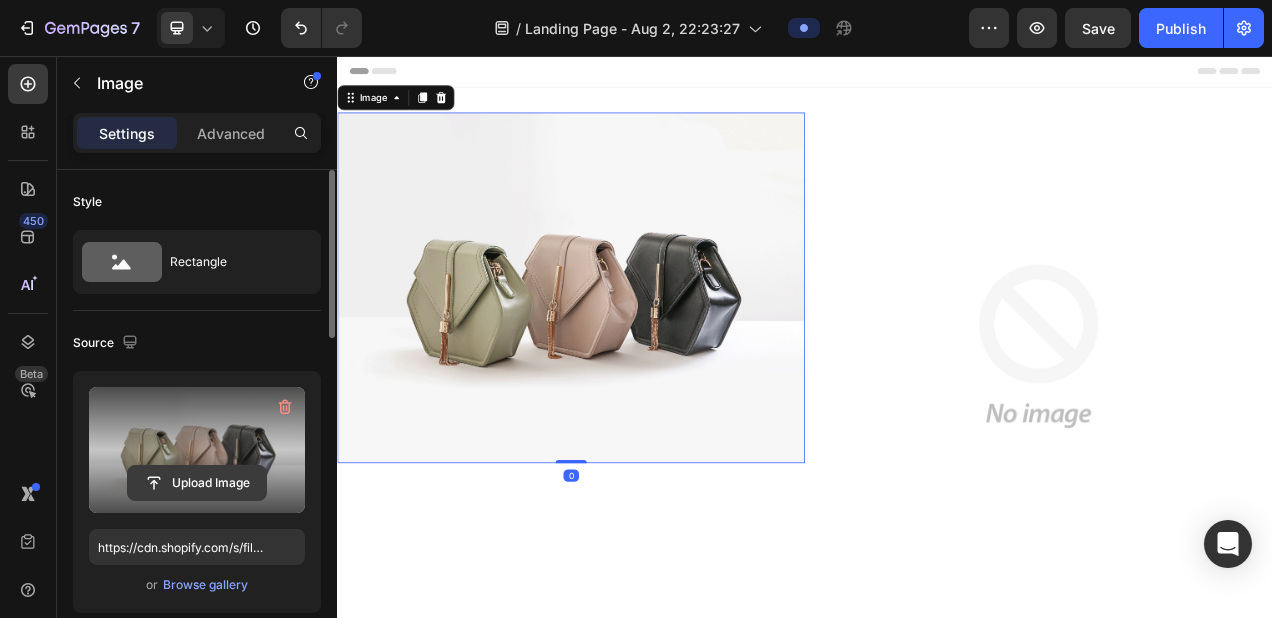 type 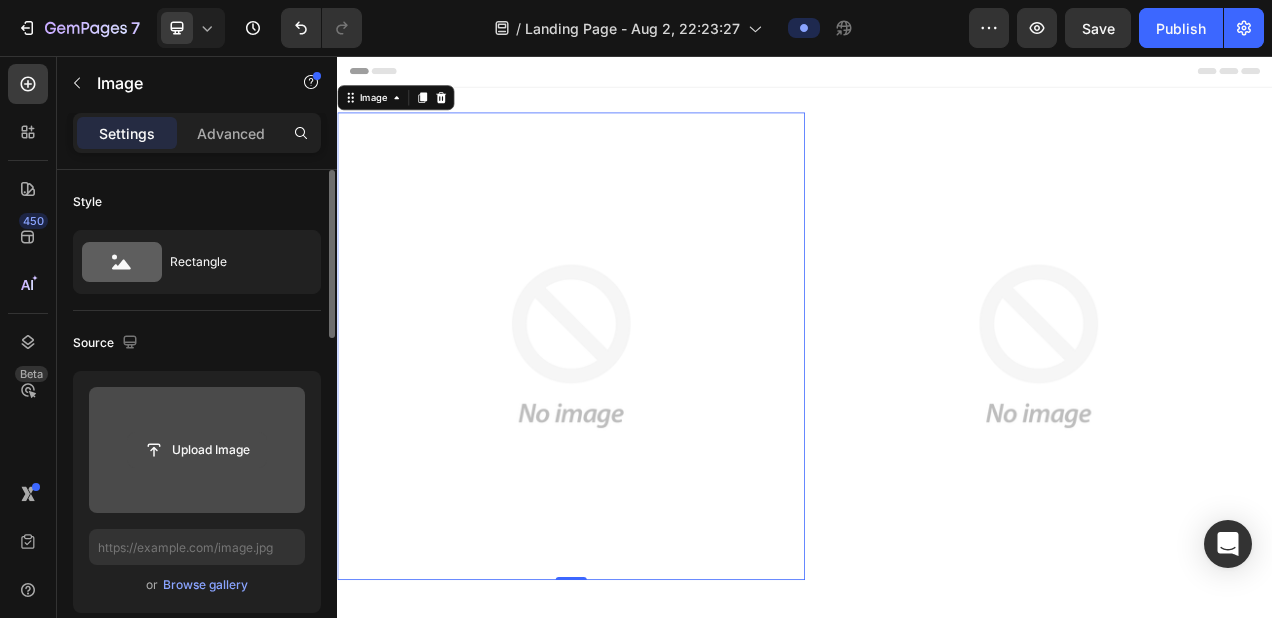 click 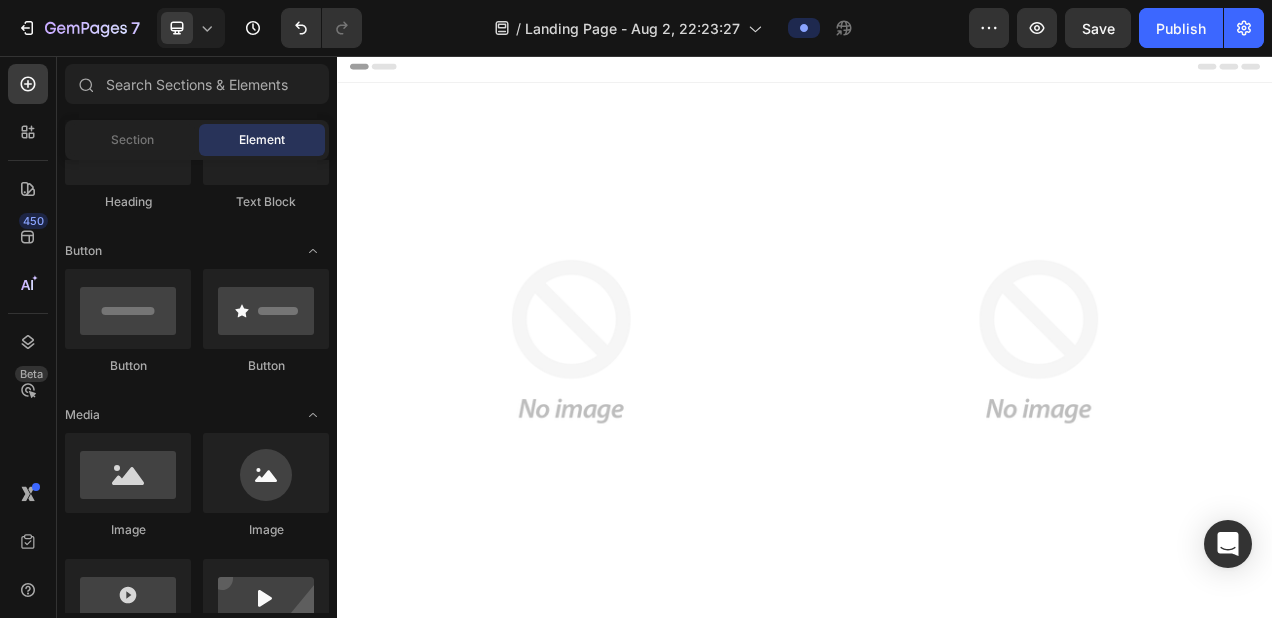 scroll, scrollTop: 0, scrollLeft: 0, axis: both 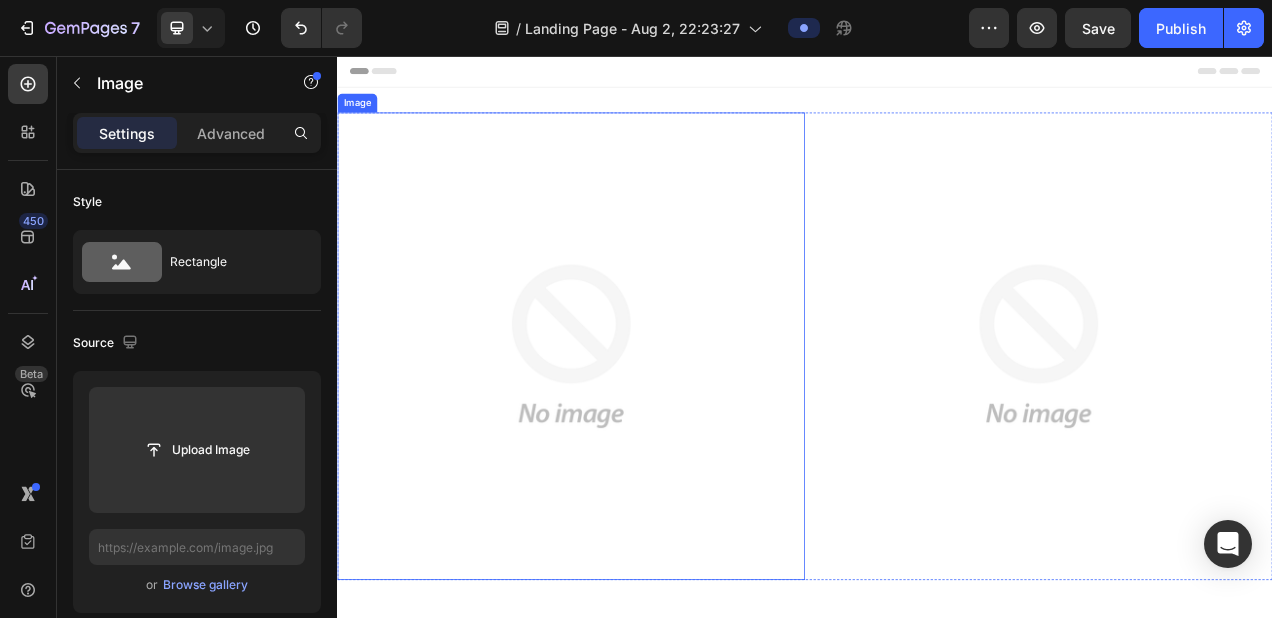 click at bounding box center [637, 429] 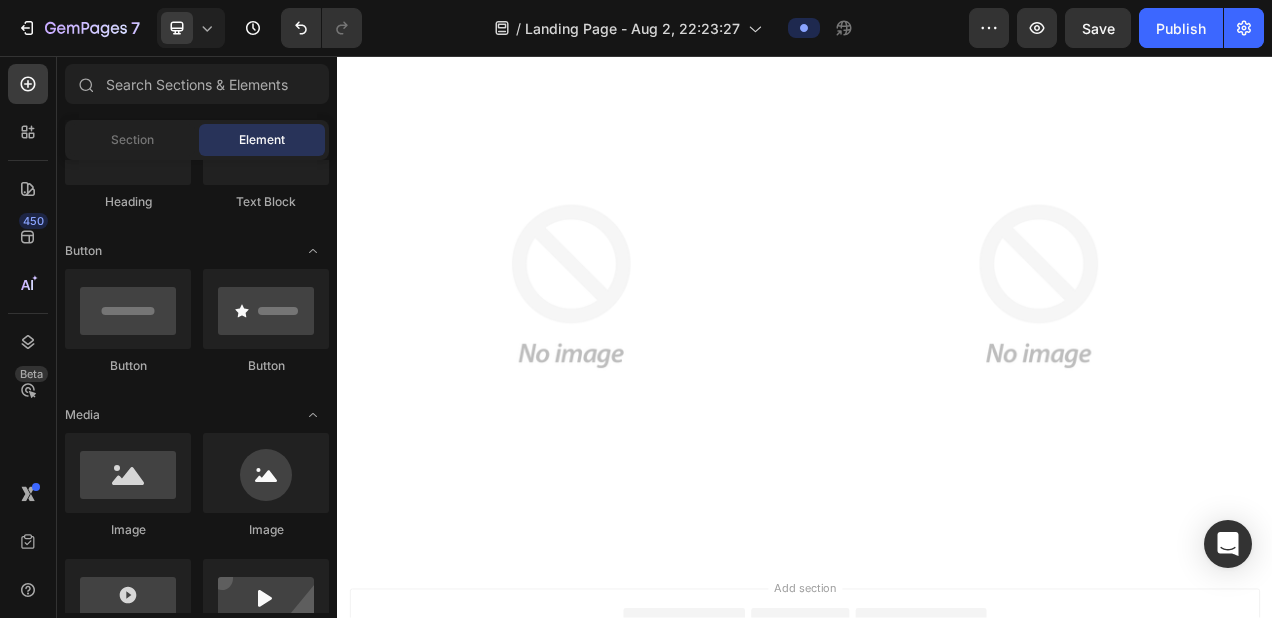 scroll, scrollTop: 0, scrollLeft: 0, axis: both 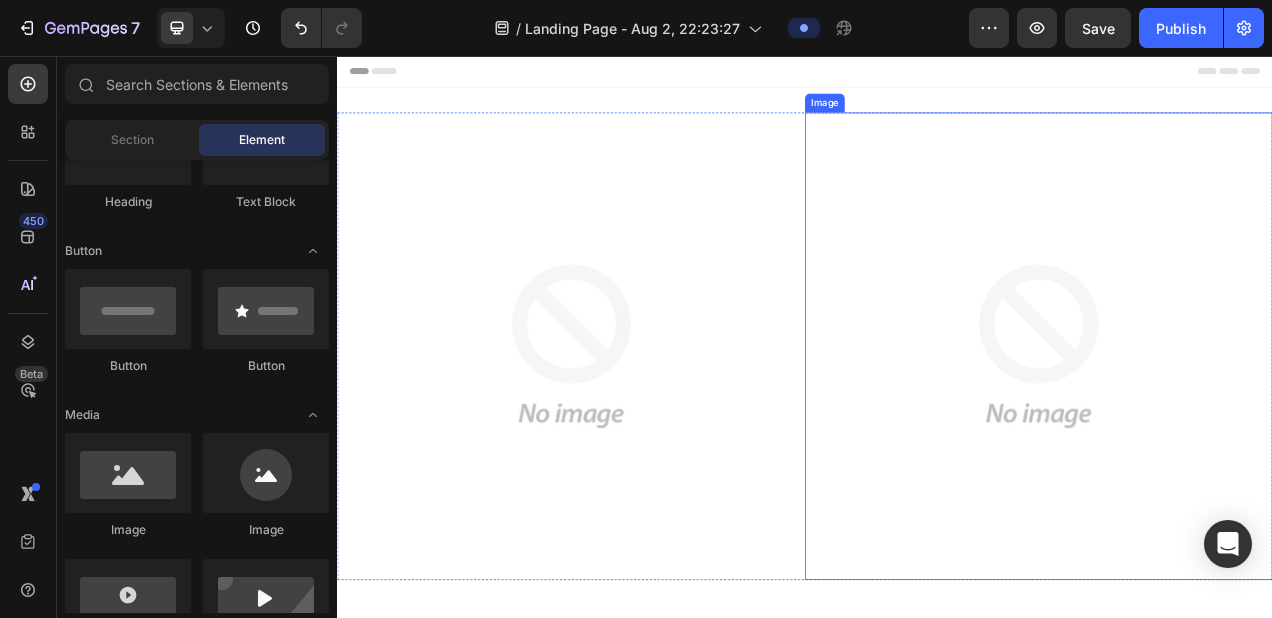 click at bounding box center [637, 429] 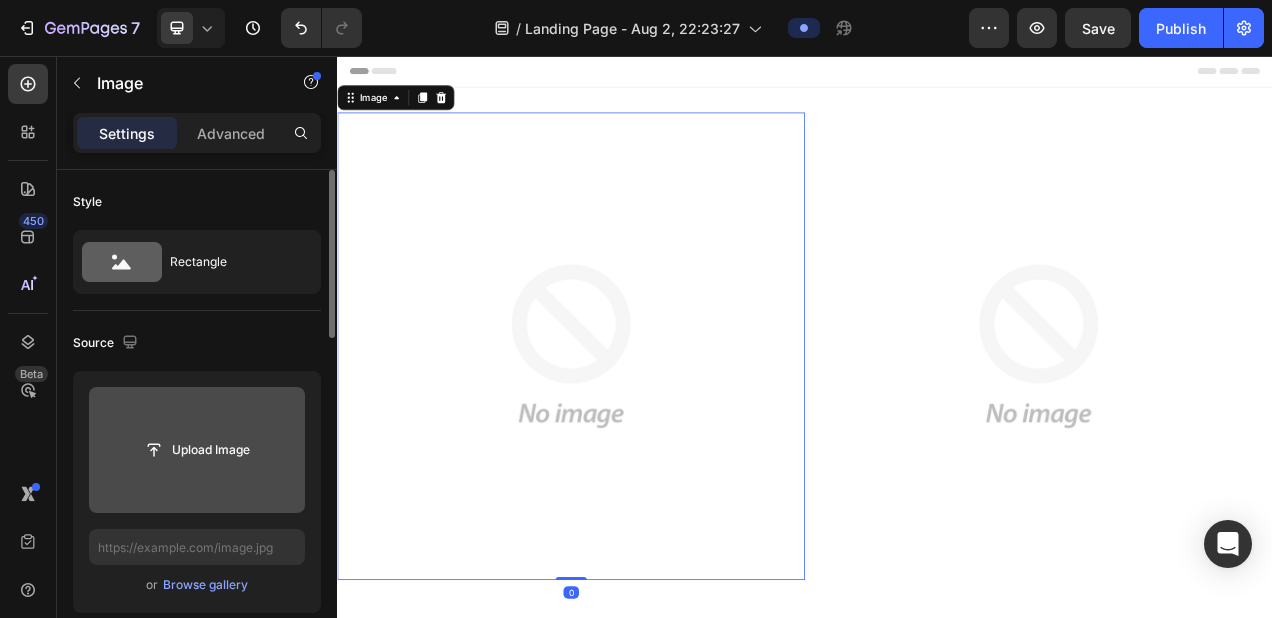 click 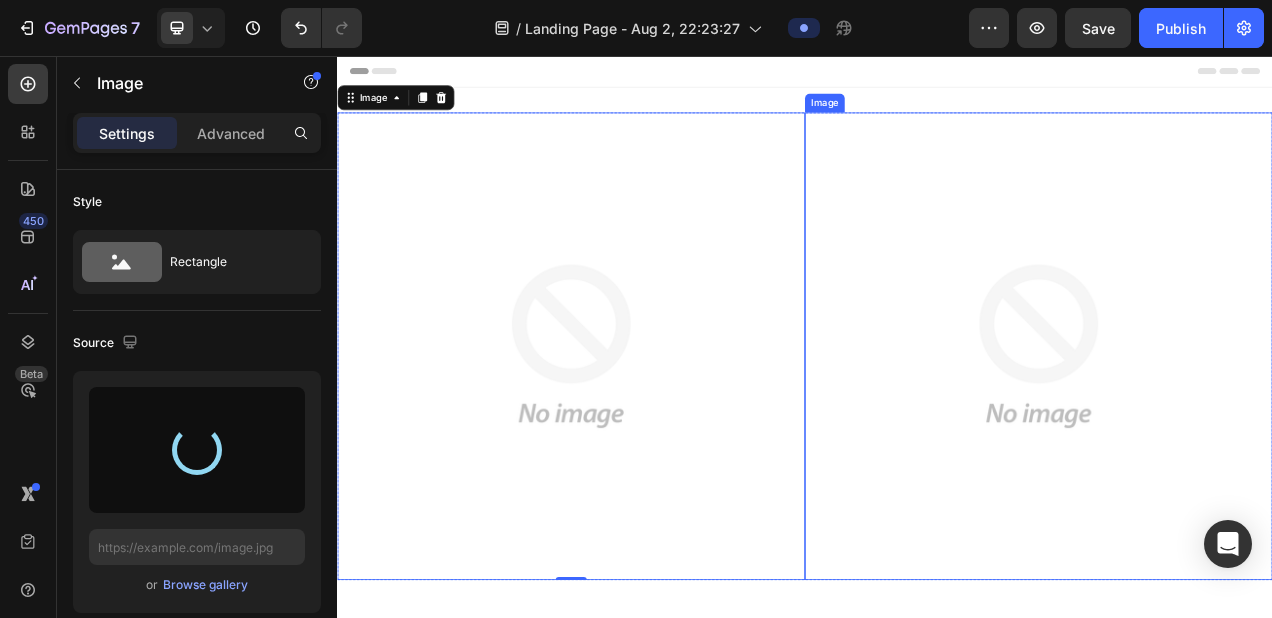 type on "https://cdn.shopify.com/s/files/1/0688/7394/5148/files/gempages_578118090676503056-a884c73e-1cf8-4567-8424-aded4159a46b.jpg" 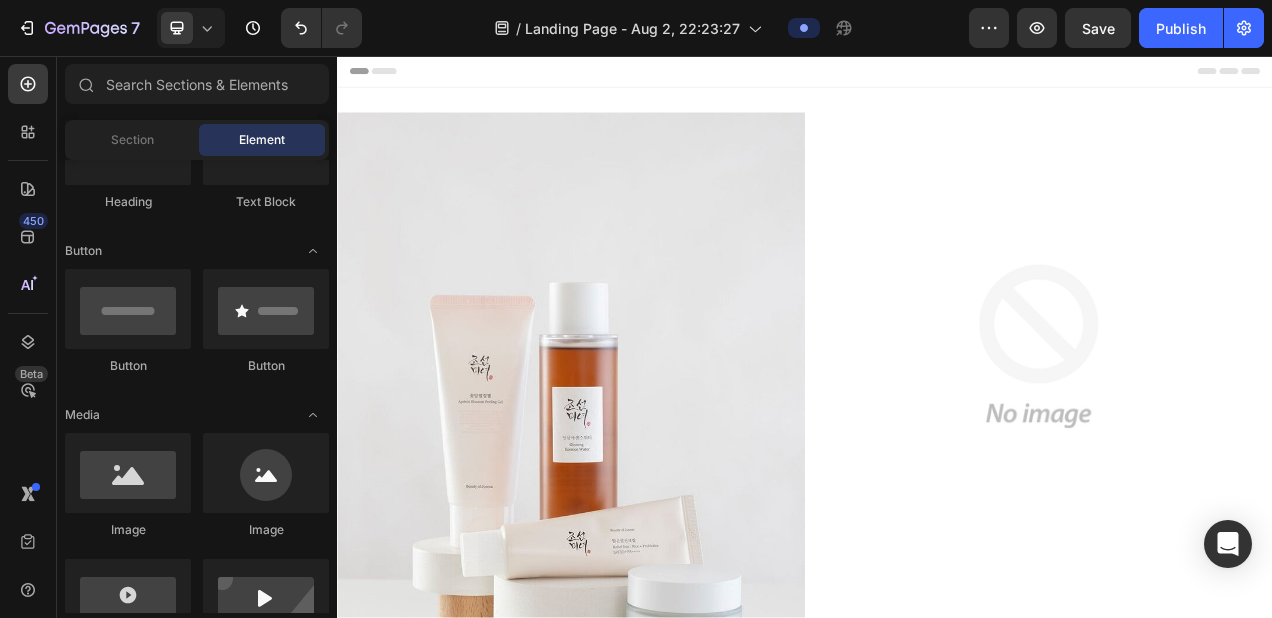 scroll, scrollTop: 0, scrollLeft: 0, axis: both 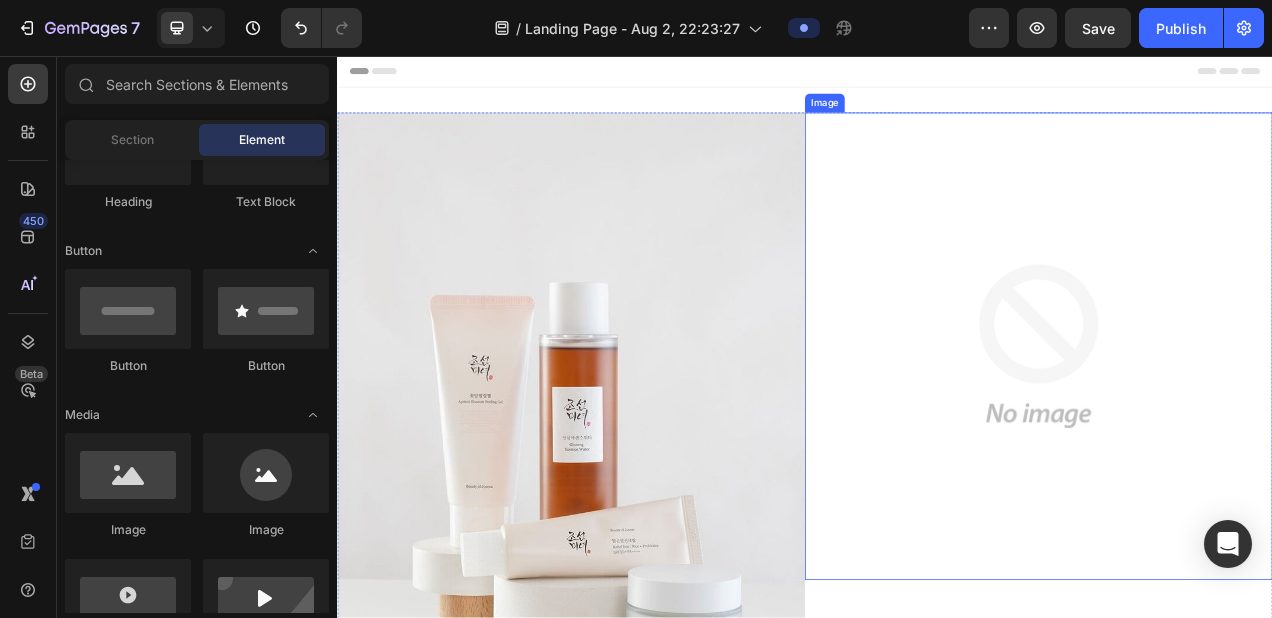 click at bounding box center (1237, 429) 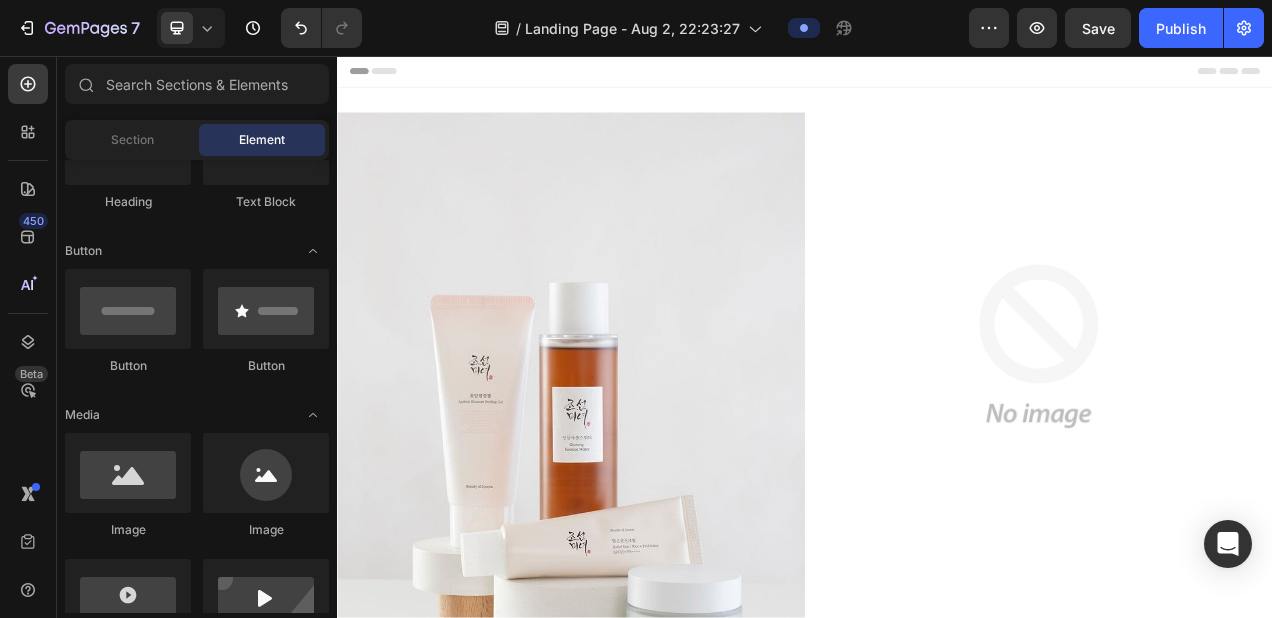 click on "Header" at bounding box center (937, 76) 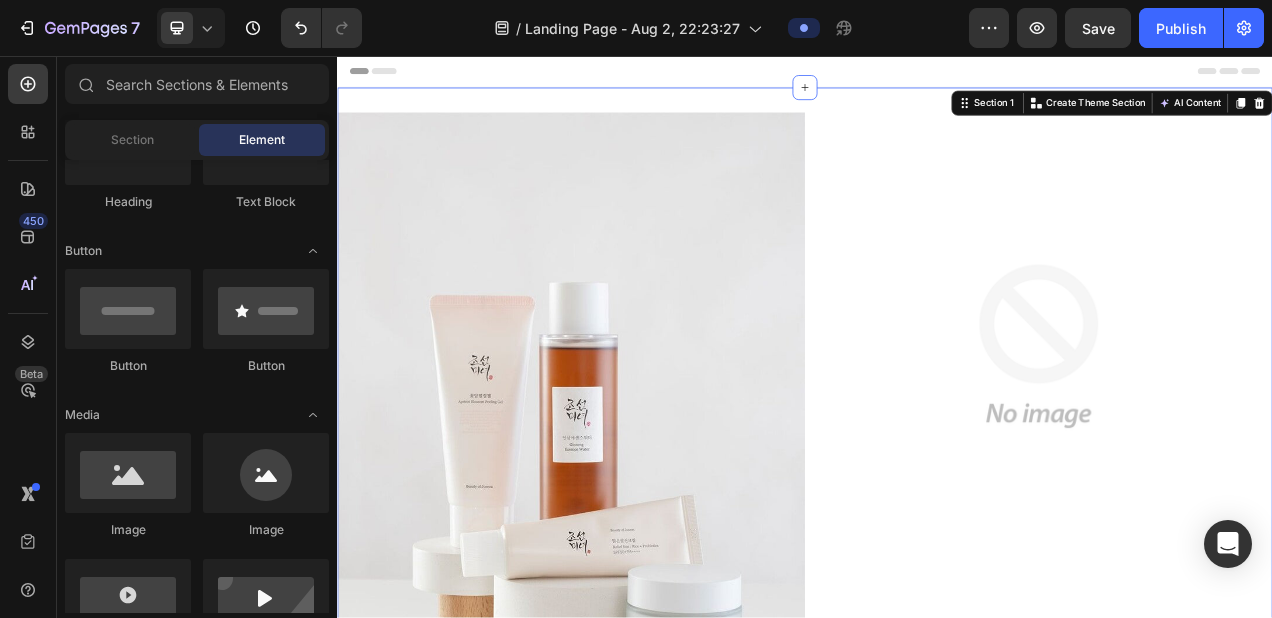click on "Image Image Row Section 1   You can create reusable sections Create Theme Section AI Content Write with GemAI What would you like to describe here? Tone and Voice Persuasive Product Garden Glow Brunch Plate Show more Generate" at bounding box center (937, 587) 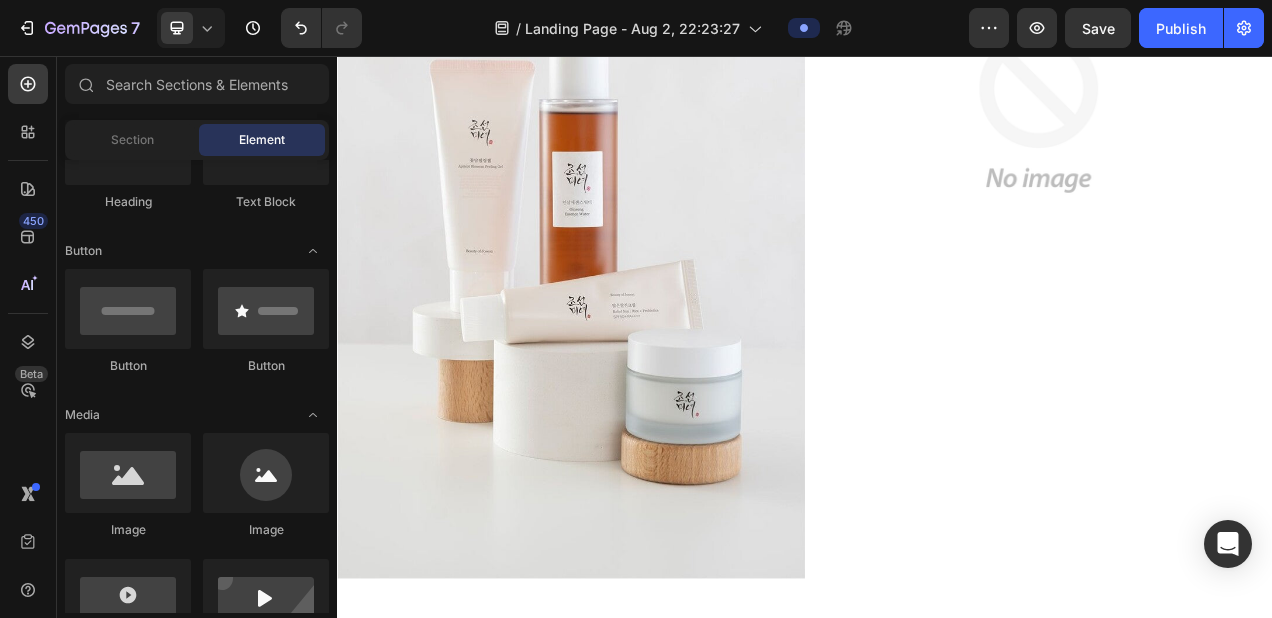 scroll, scrollTop: 311, scrollLeft: 0, axis: vertical 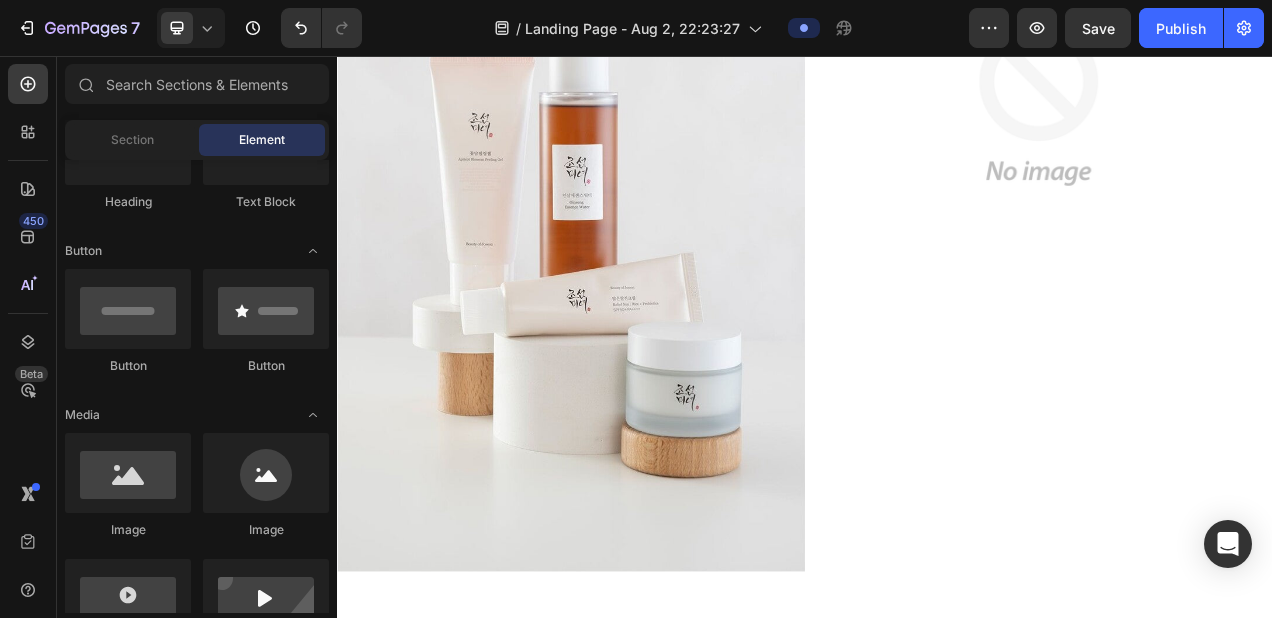click at bounding box center [1237, 118] 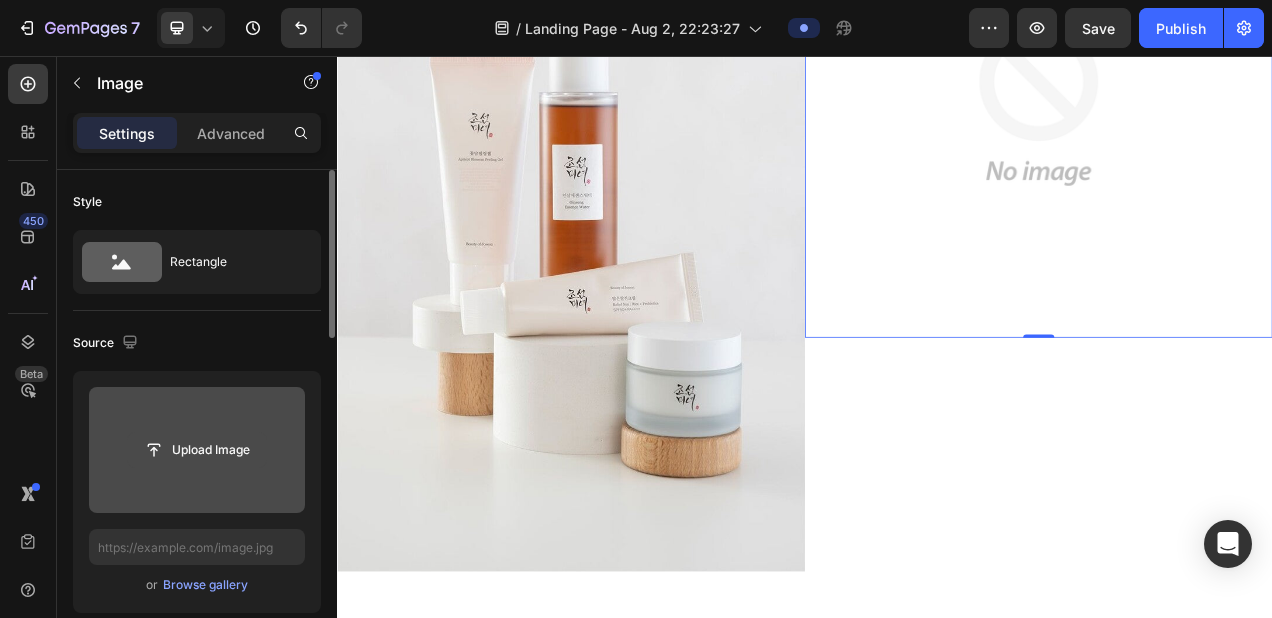 click 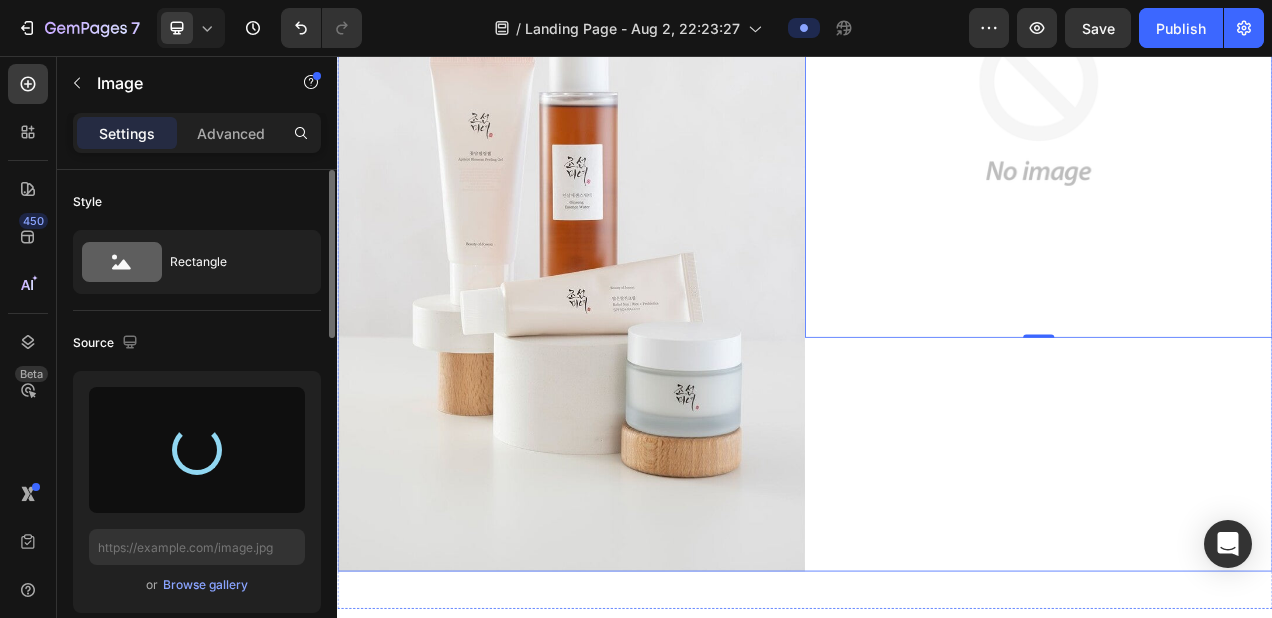 type on "https://cdn.shopify.com/s/files/1/0688/7394/5148/files/gempages_578118090676503056-ea4556fd-4d04-418d-9fa7-87206726d57b.jpg" 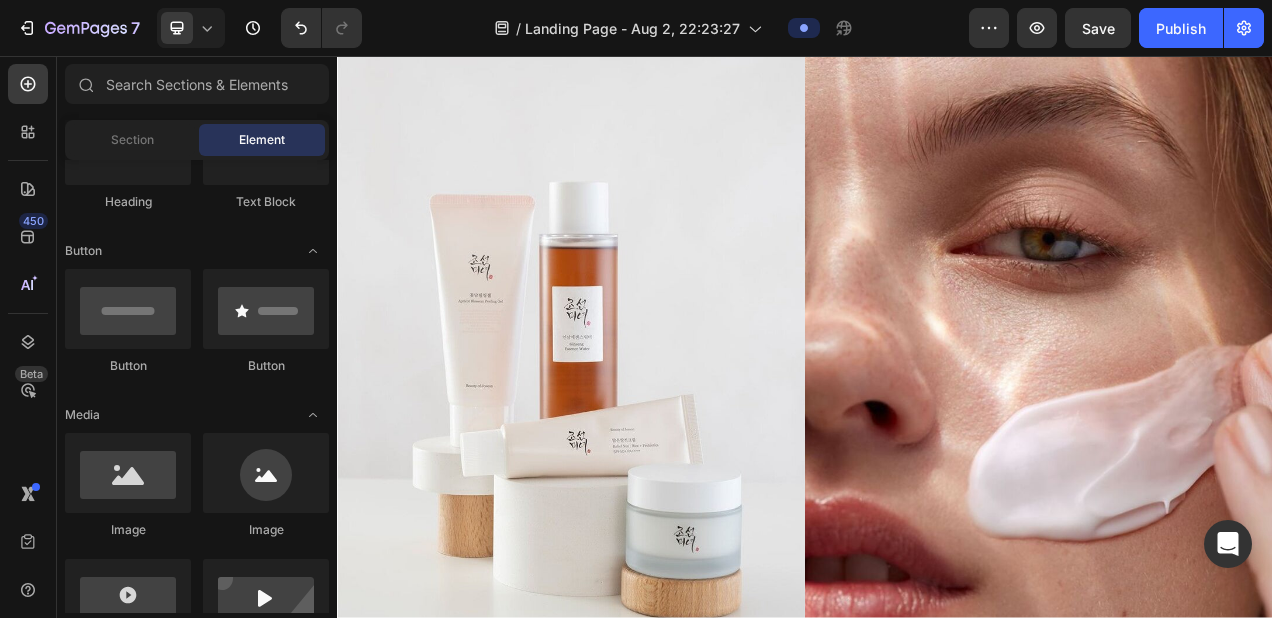 scroll, scrollTop: 0, scrollLeft: 0, axis: both 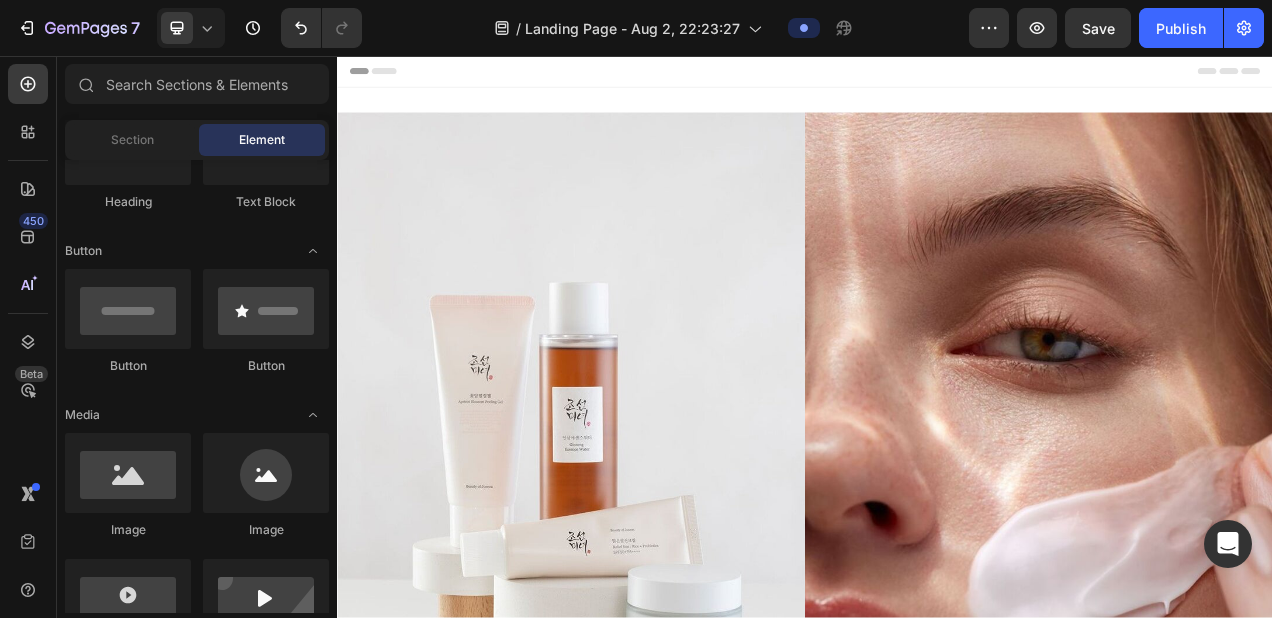 click on "Header" at bounding box center [937, 76] 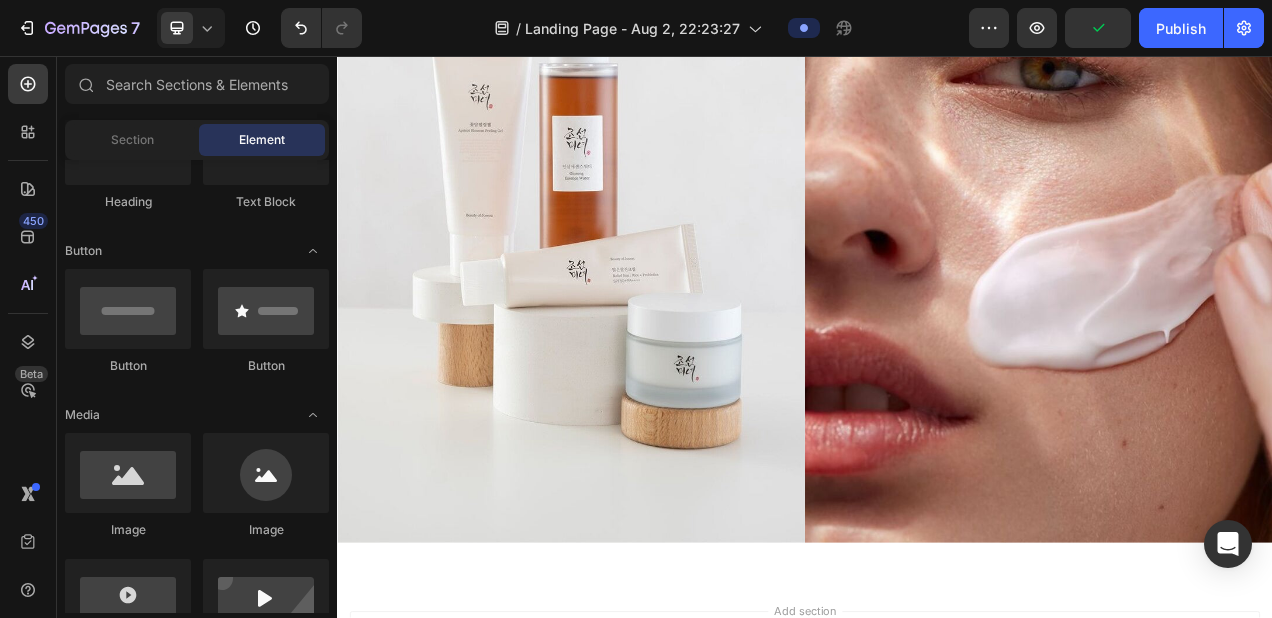 scroll, scrollTop: 270, scrollLeft: 0, axis: vertical 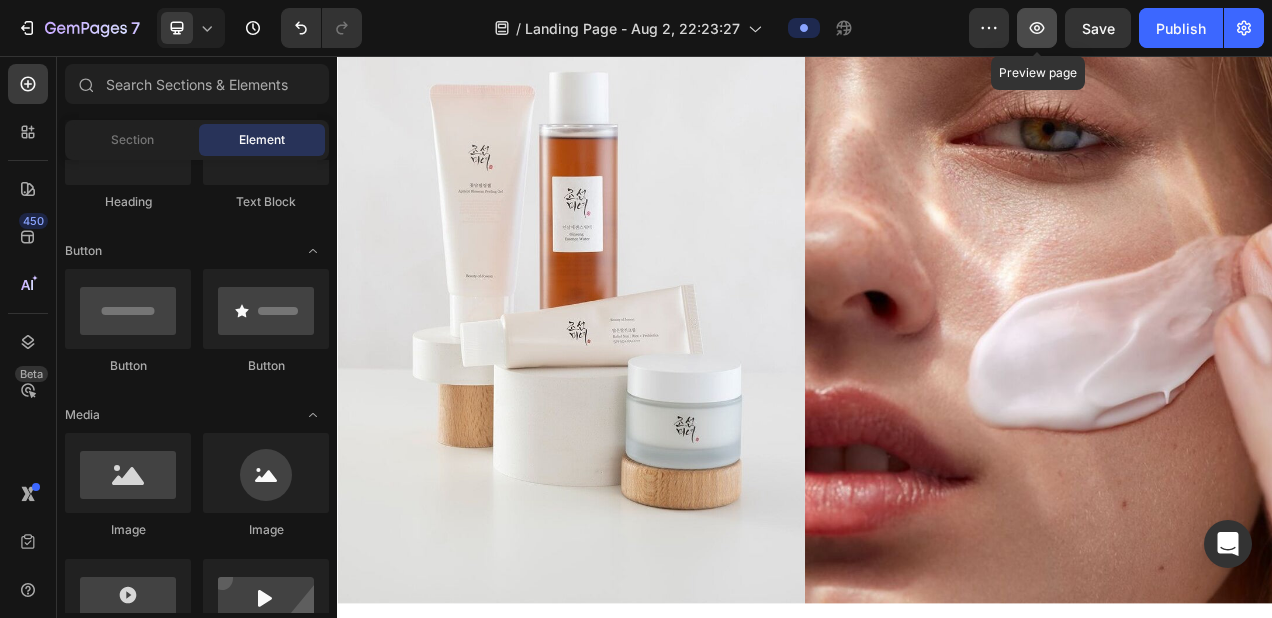 click 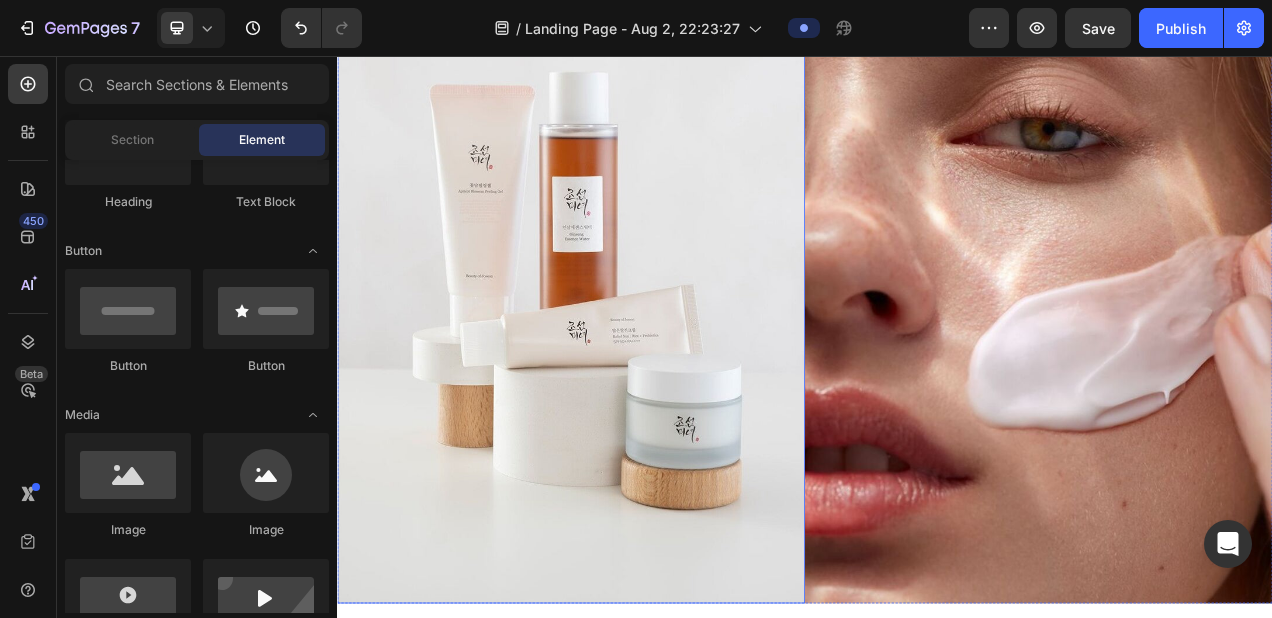 click at bounding box center (637, 309) 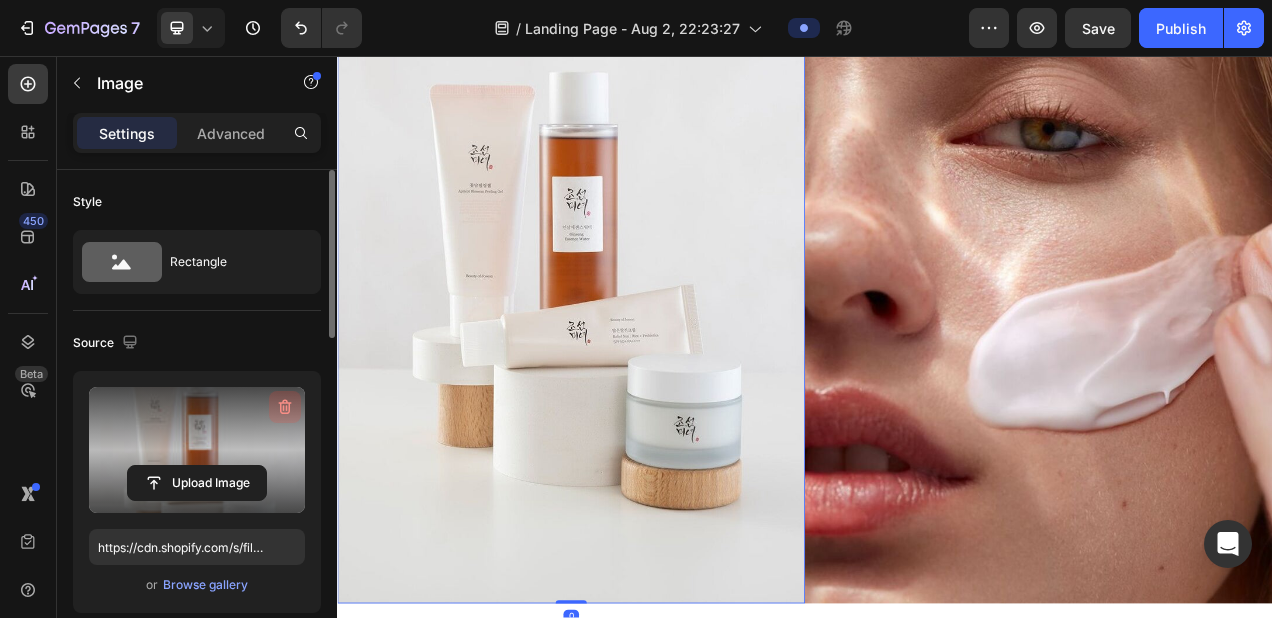click 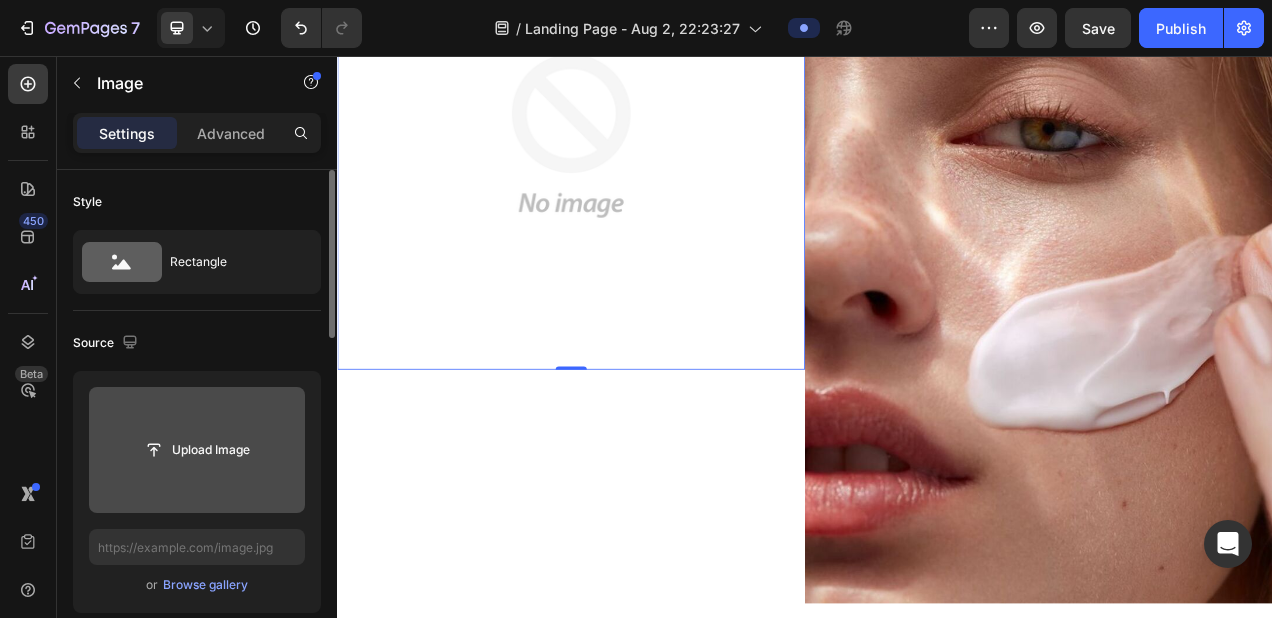 click at bounding box center (637, 159) 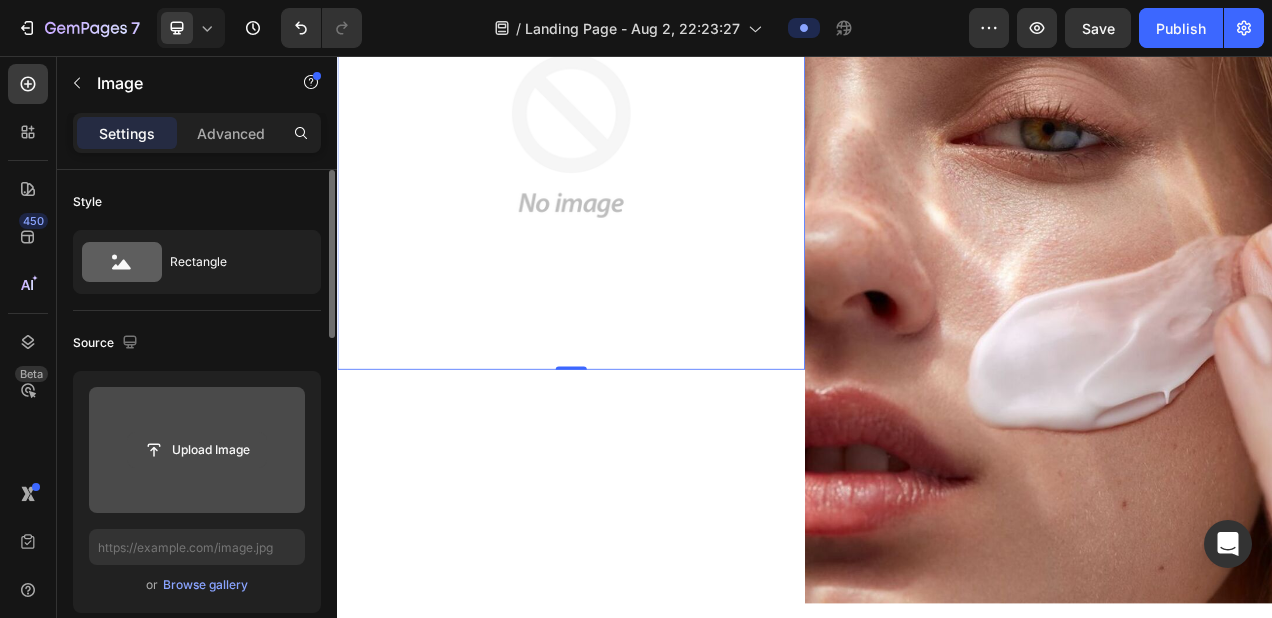 click 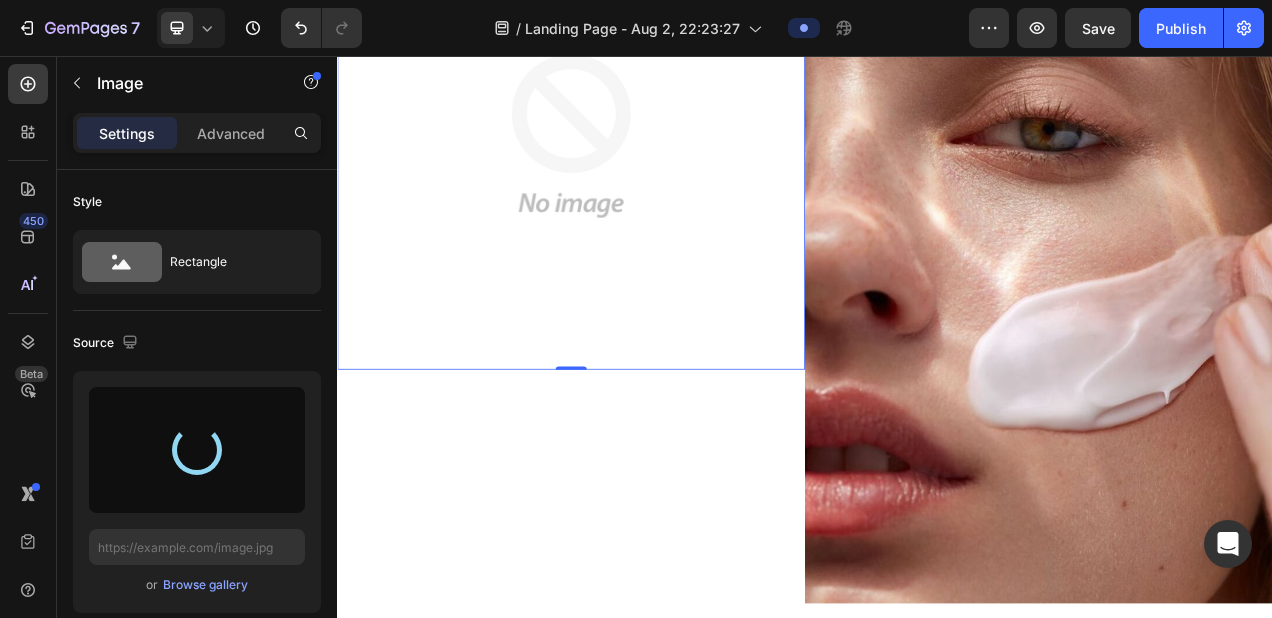 type on "https://cdn.shopify.com/s/files/1/0688/7394/5148/files/gempages_578118090676503056-38056a3c-b082-4cd5-8d50-d65719b0f2eb.jpg" 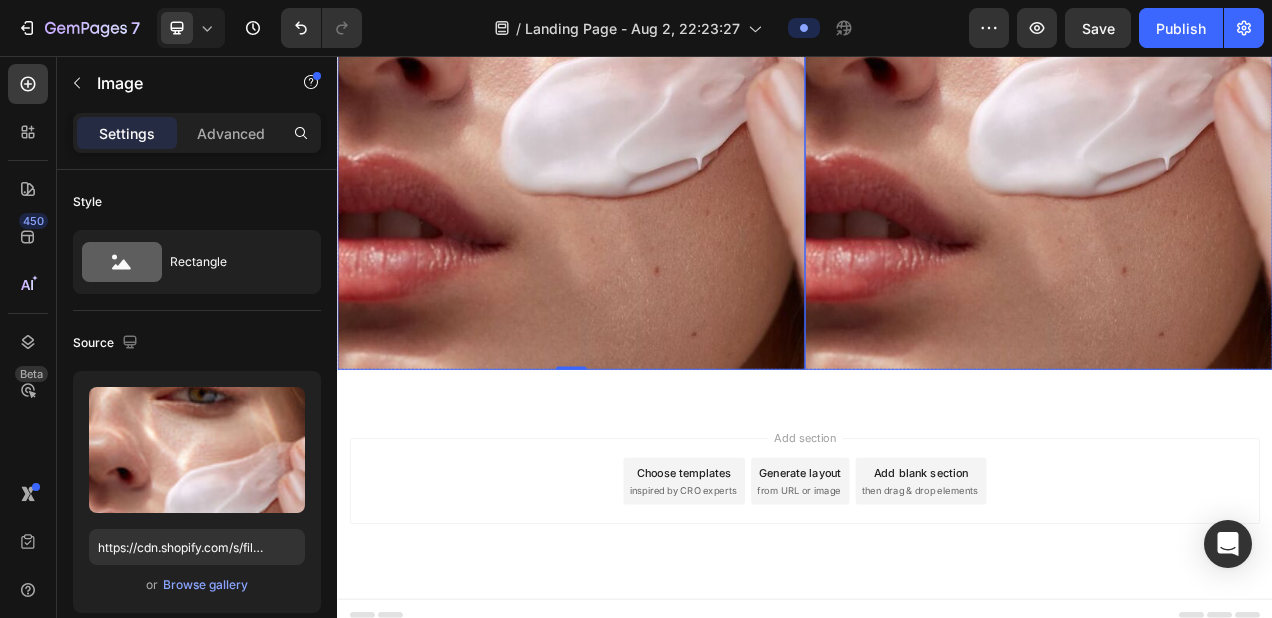 click at bounding box center (1237, 9) 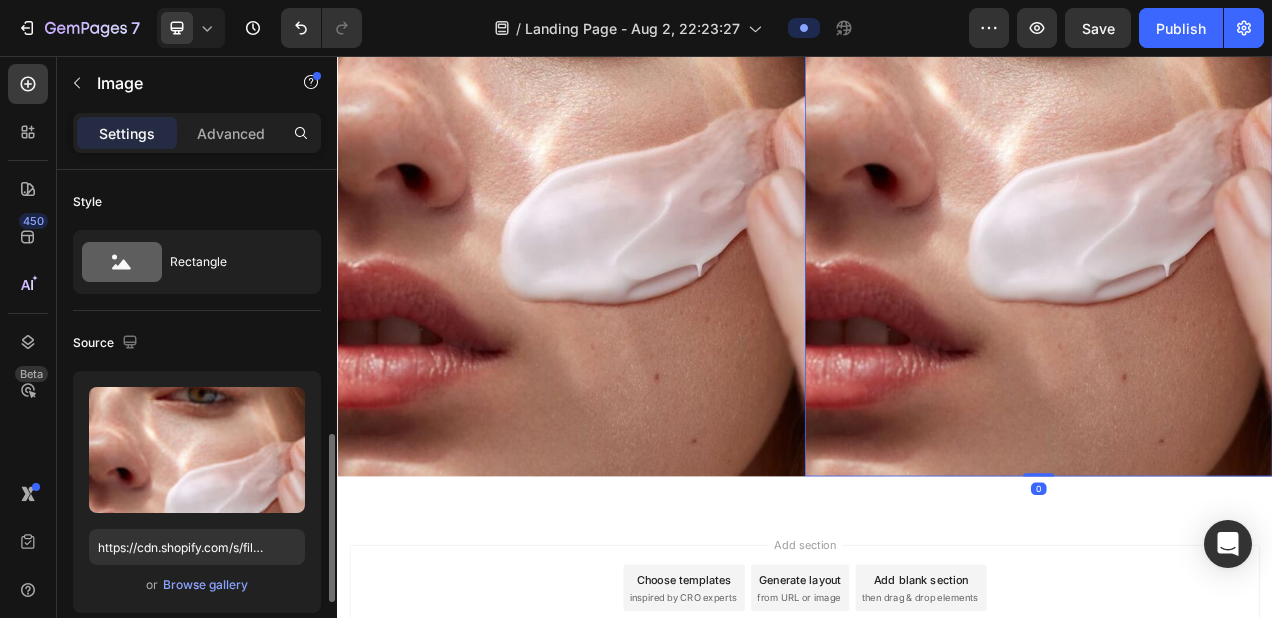 scroll, scrollTop: 198, scrollLeft: 0, axis: vertical 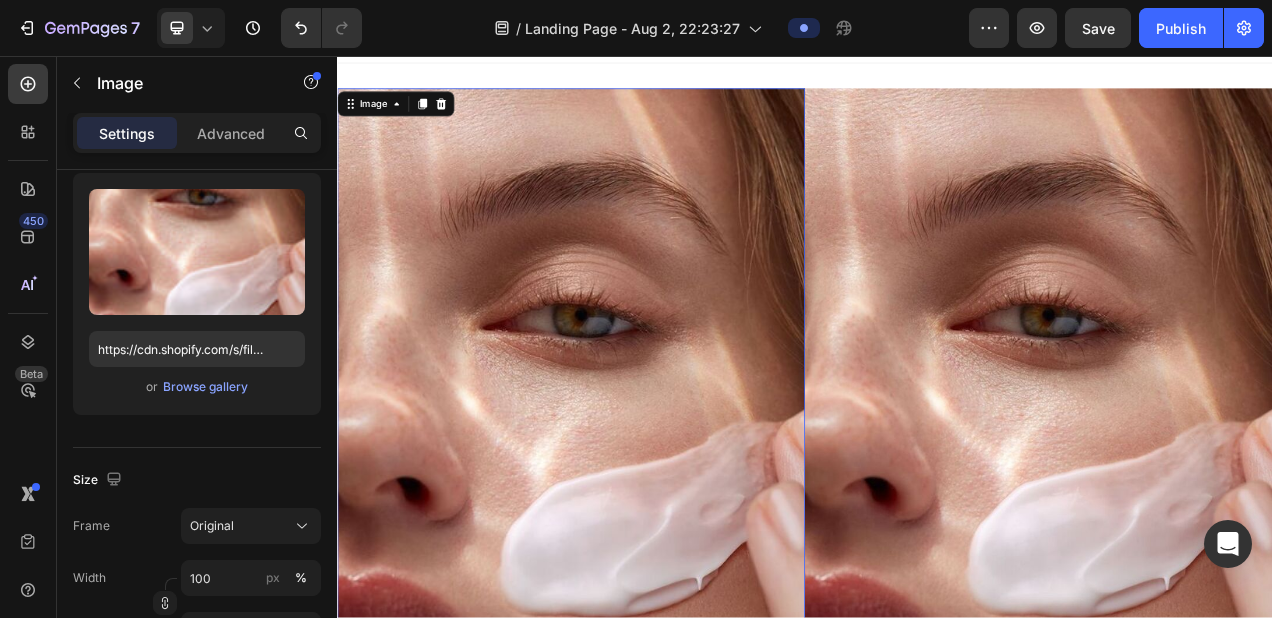 click at bounding box center (637, 548) 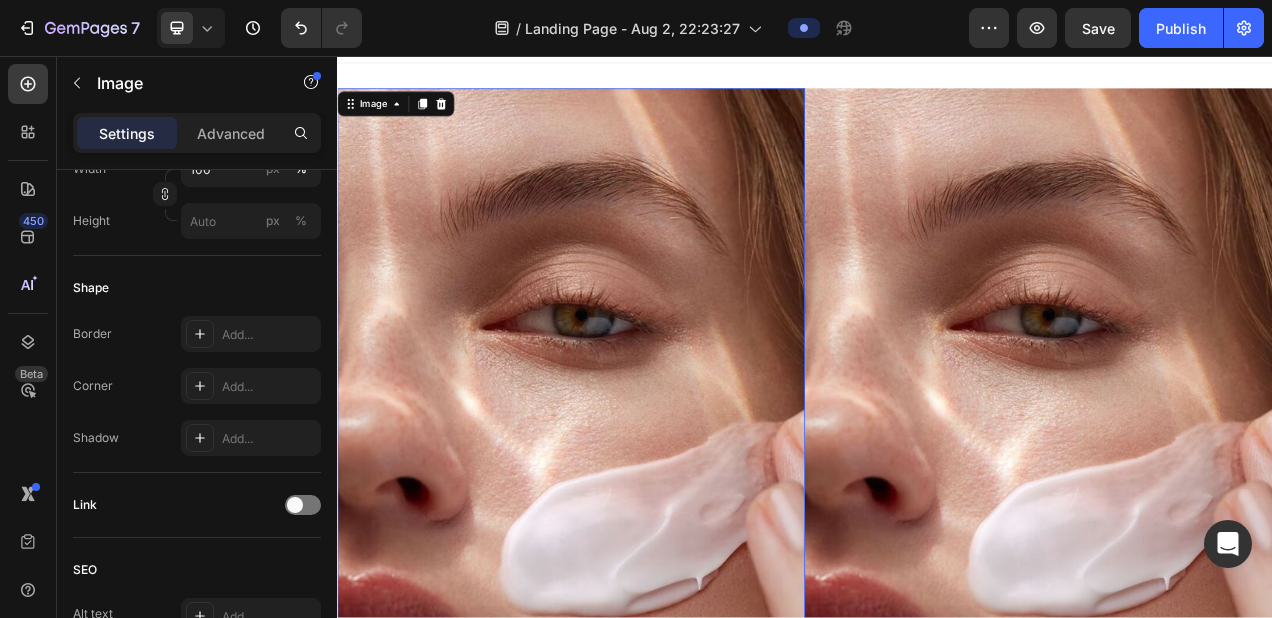 scroll, scrollTop: 1005, scrollLeft: 0, axis: vertical 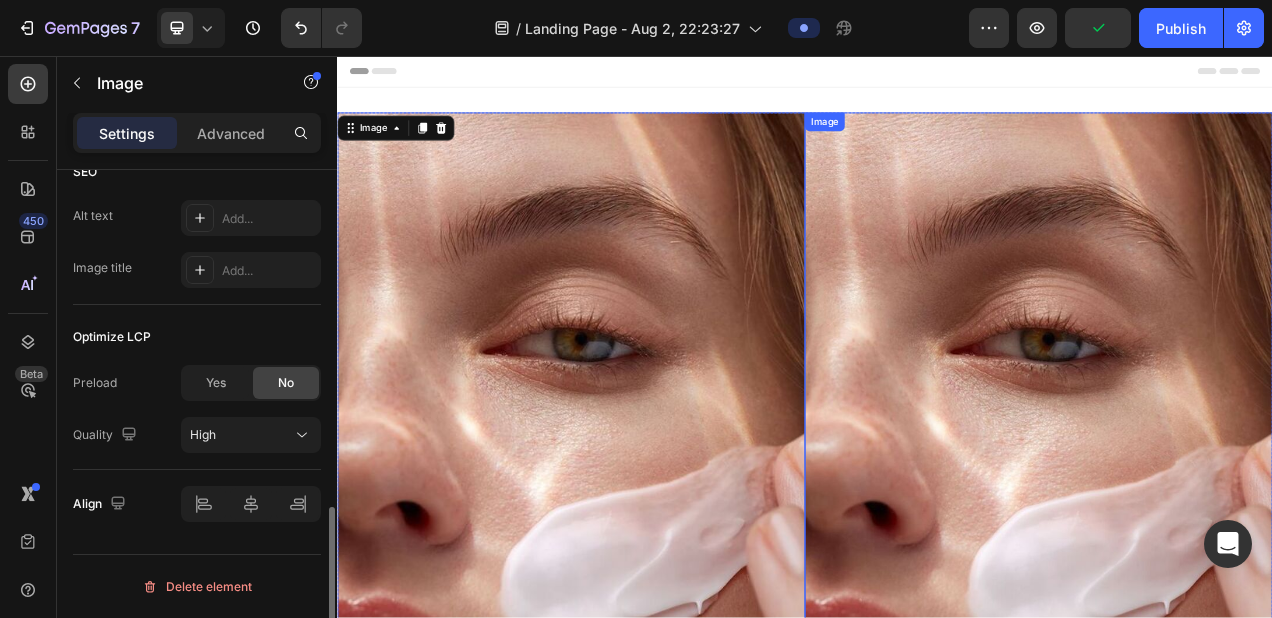 click at bounding box center [1237, 579] 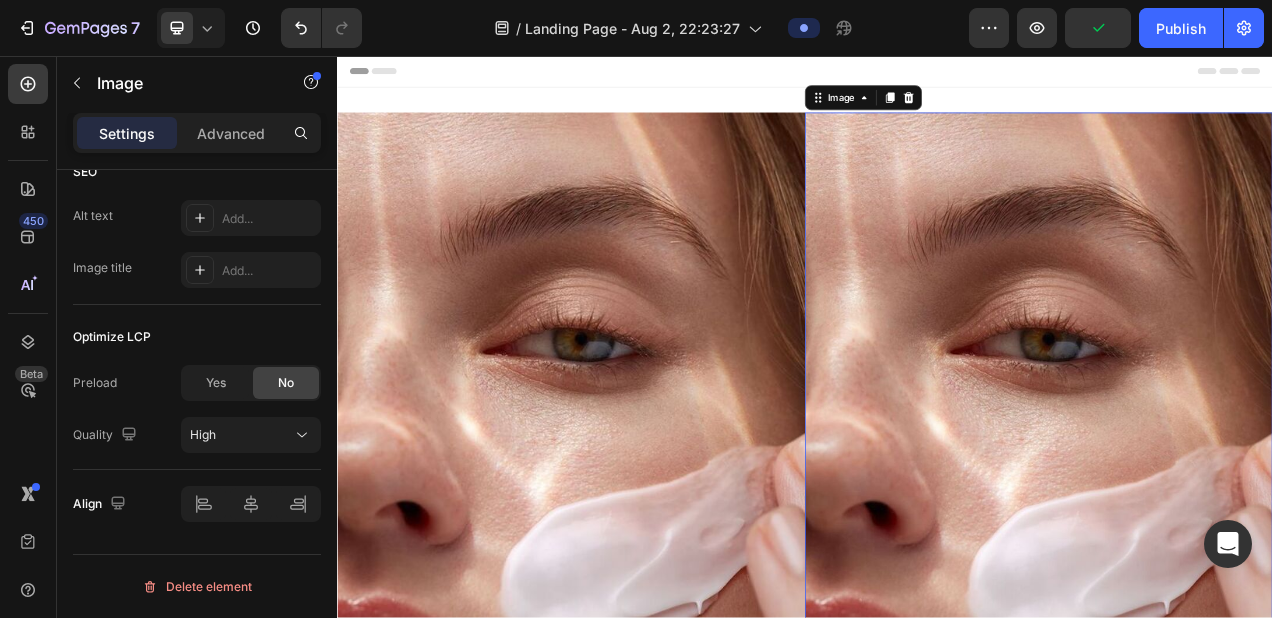 click at bounding box center [1237, 579] 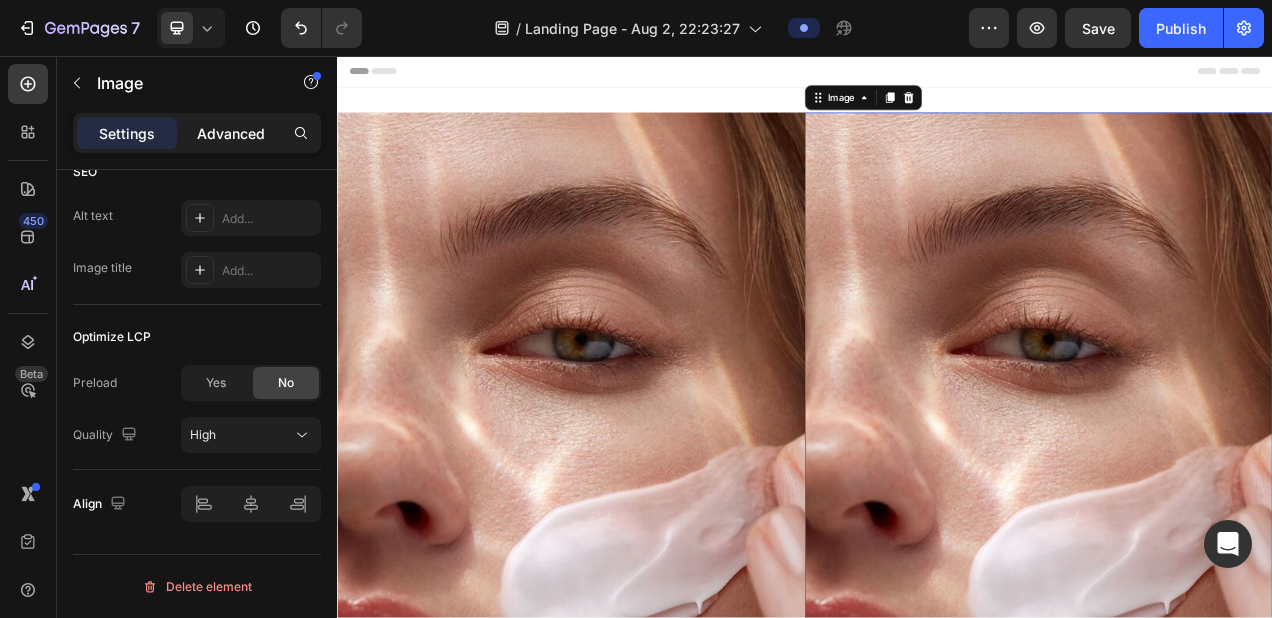 click on "Advanced" at bounding box center [231, 133] 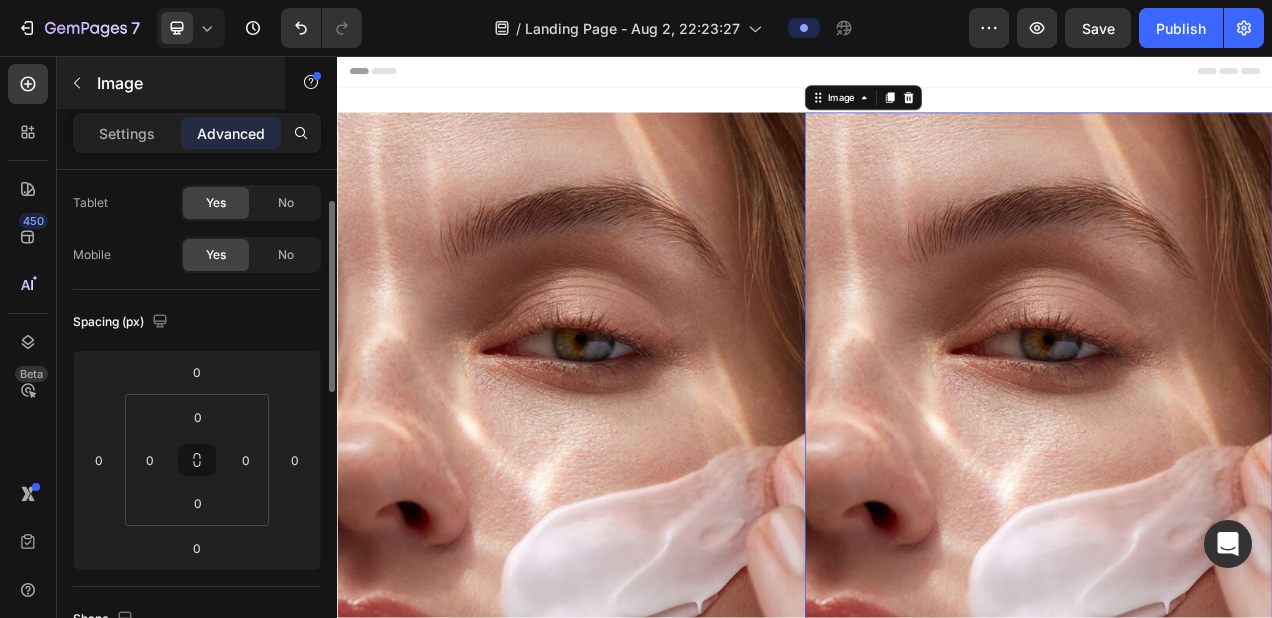scroll, scrollTop: 83, scrollLeft: 0, axis: vertical 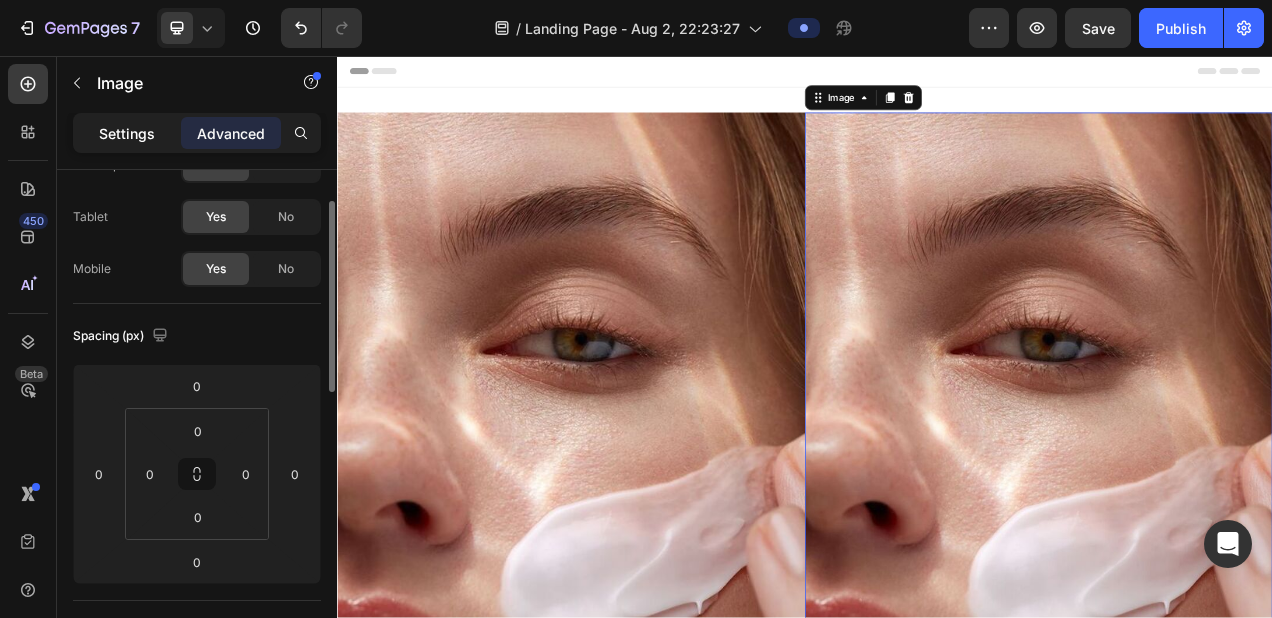 click on "Settings" at bounding box center [127, 133] 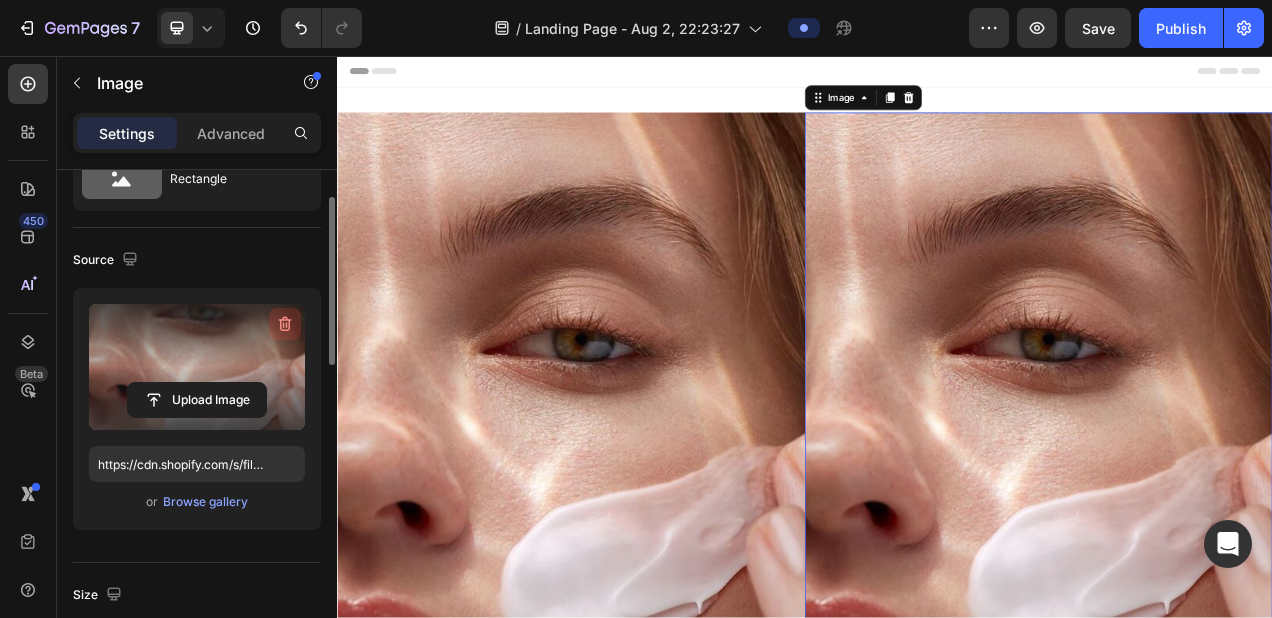 click 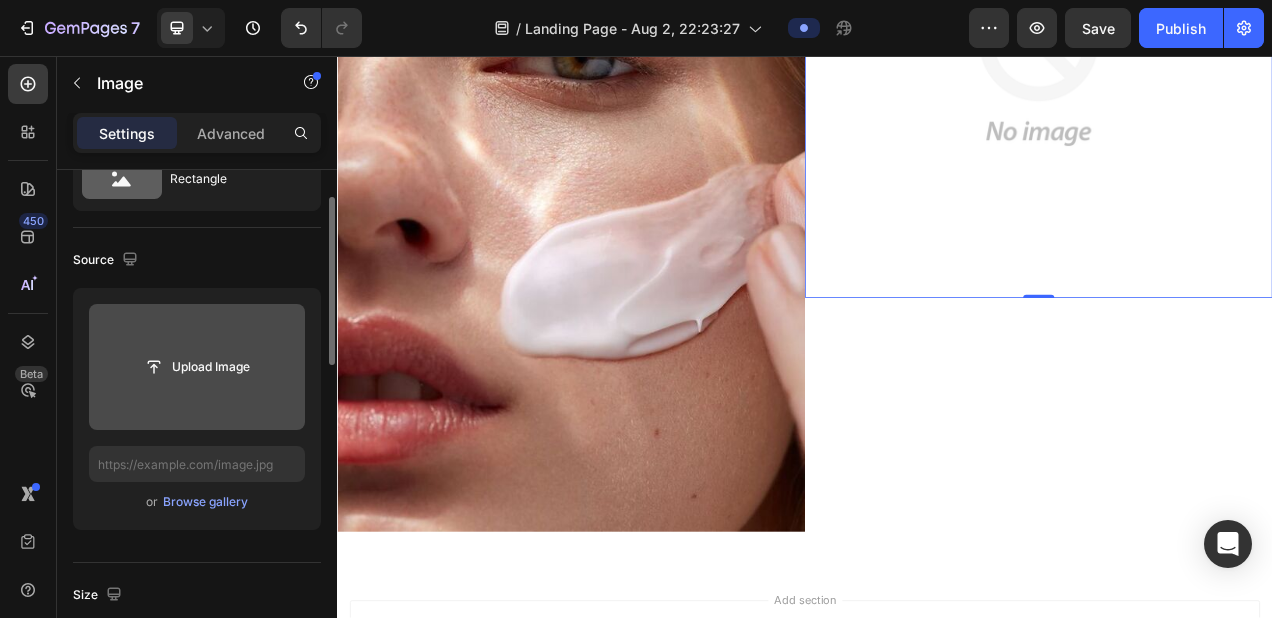 scroll, scrollTop: 0, scrollLeft: 0, axis: both 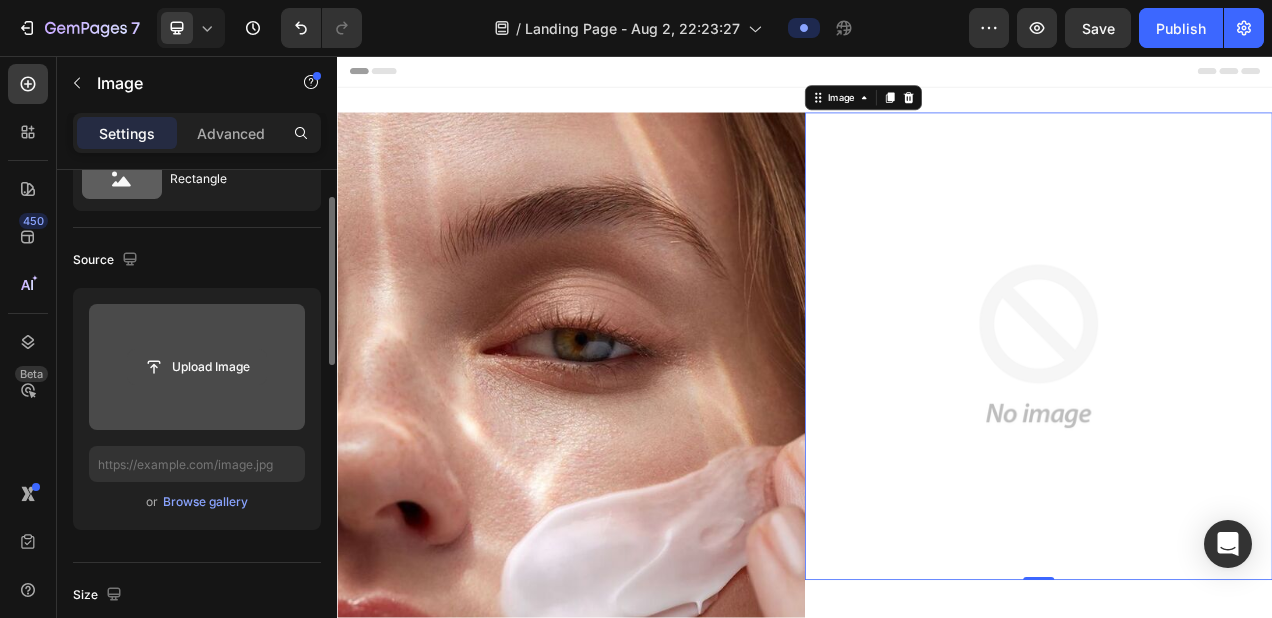 click on "Upload Image" at bounding box center [197, 367] 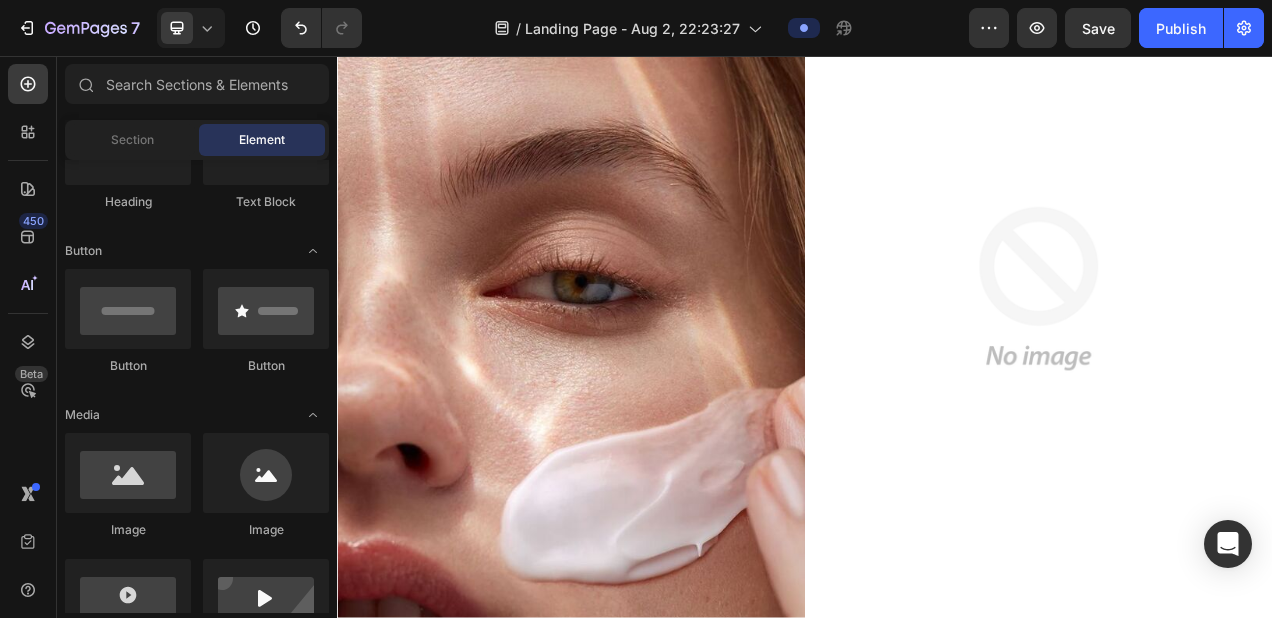 scroll, scrollTop: 176, scrollLeft: 0, axis: vertical 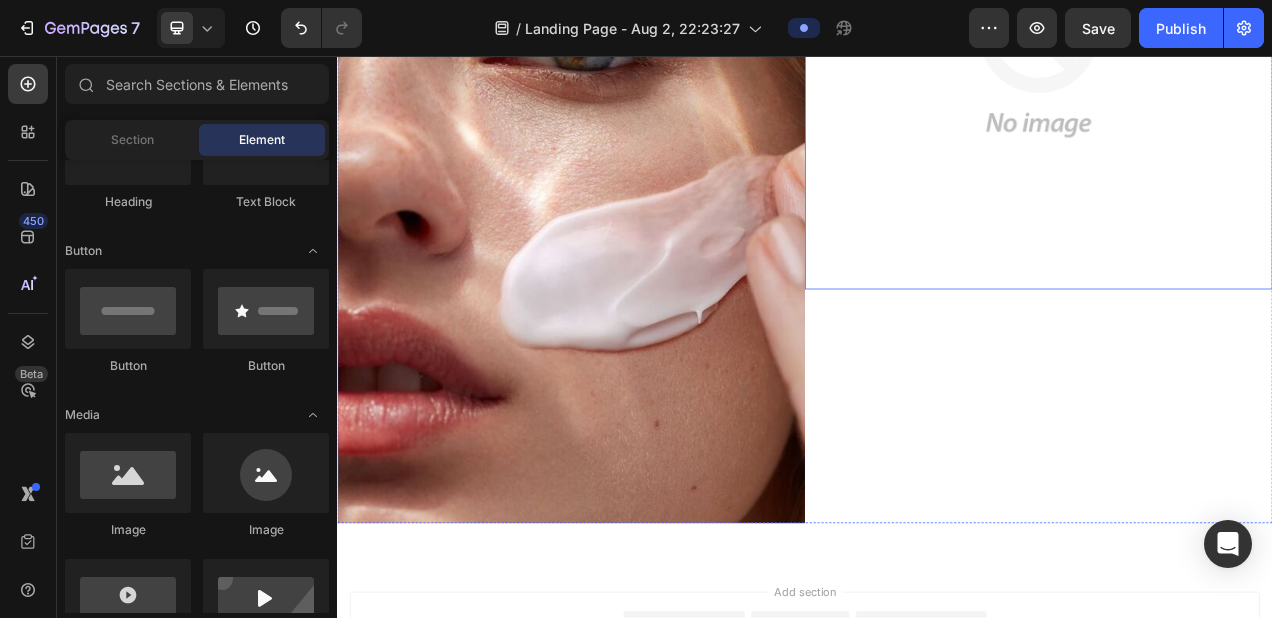 click at bounding box center (1237, 56) 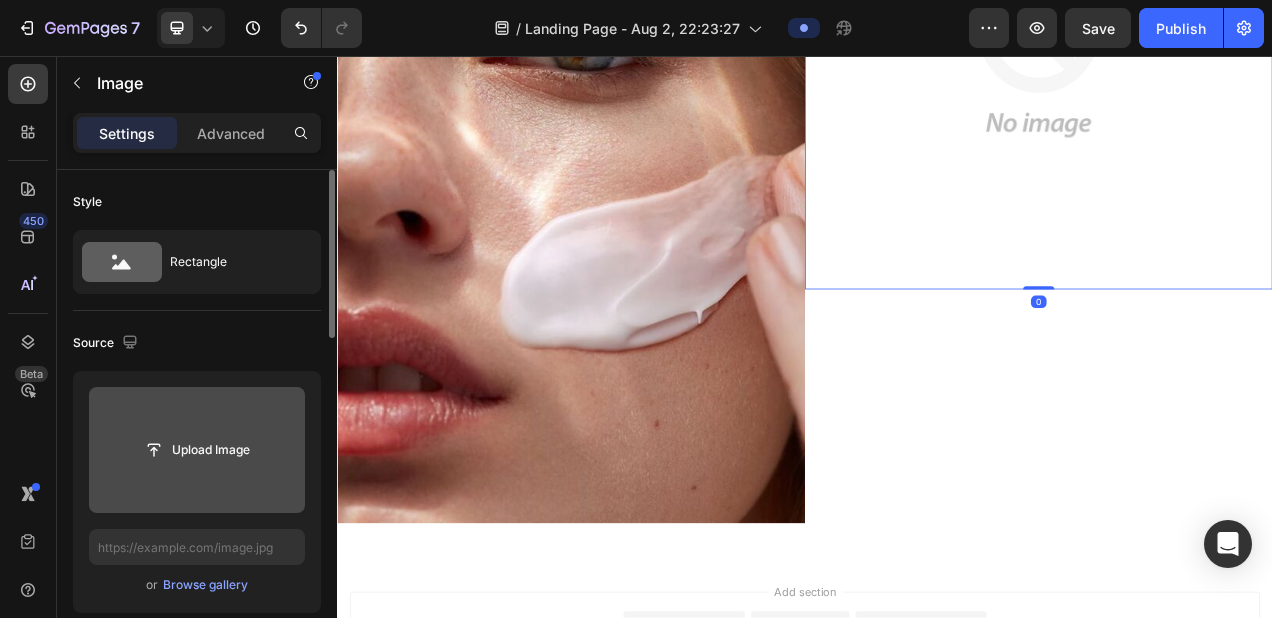 click on "Upload Image" at bounding box center (197, 450) 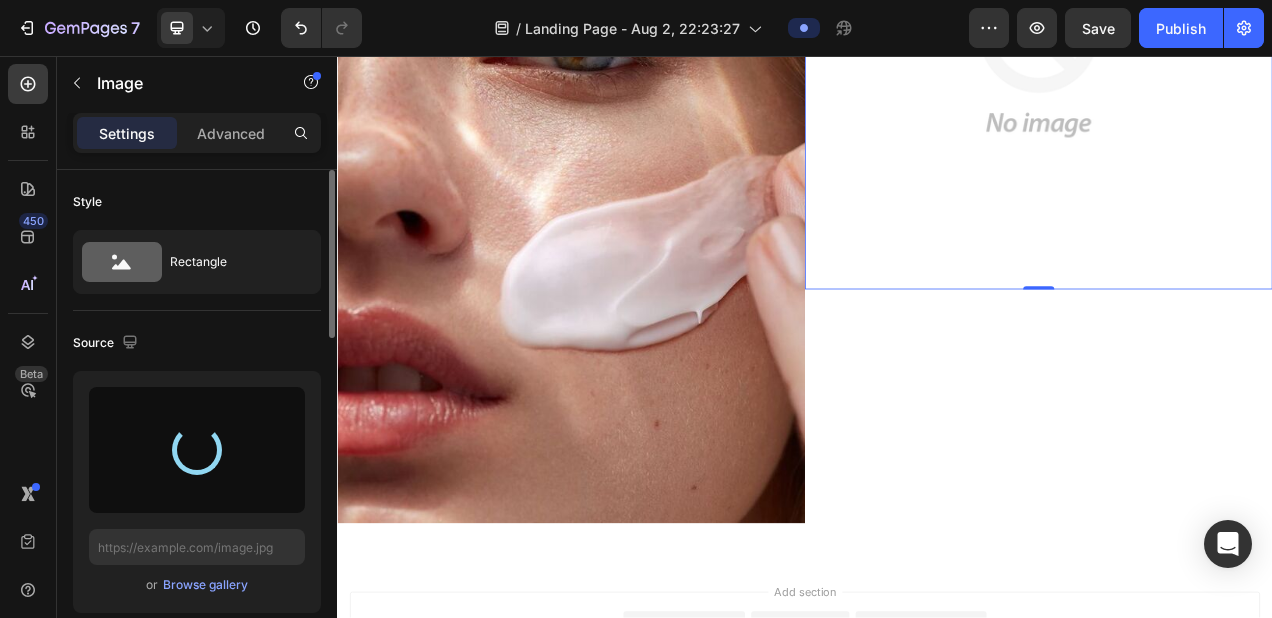 type on "https://cdn.shopify.com/s/files/1/0688/7394/5148/files/gempages_578118090676503056-a567fffe-7e1b-4be4-899d-1d15d5f94c0a.jpg" 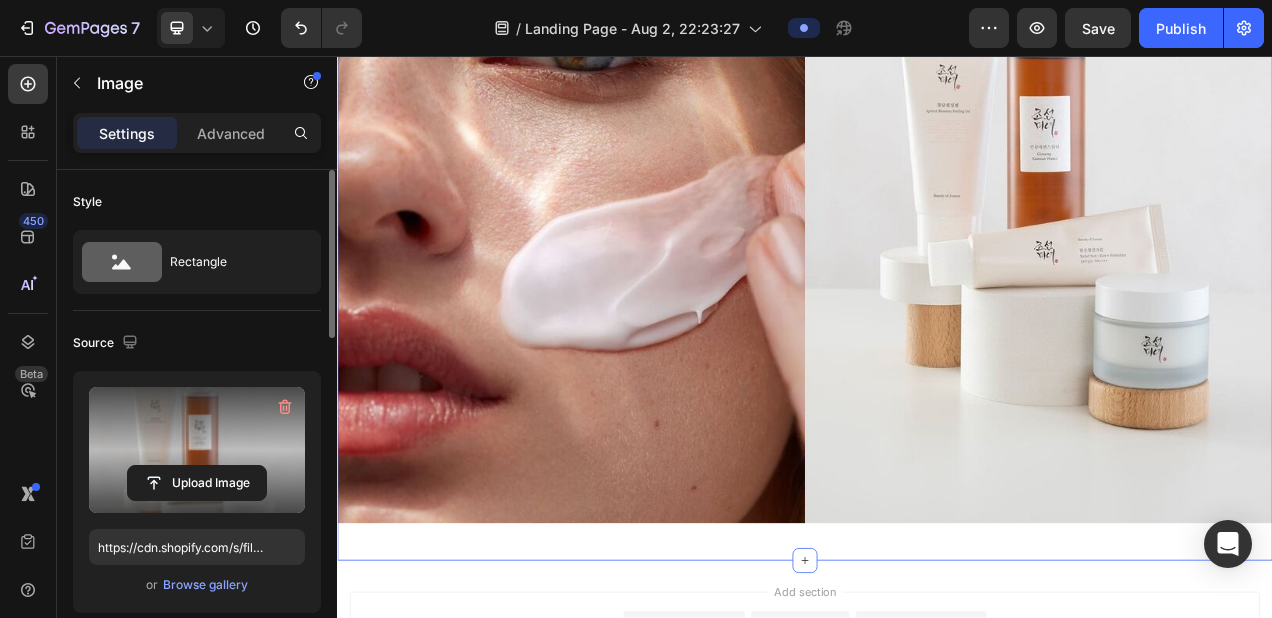 click on "Image Image Row Section 1   You can create reusable sections Create Theme Section AI Content Write with GemAI What would you like to describe here? Tone and Voice Persuasive Product Show more Generate" at bounding box center [937, 214] 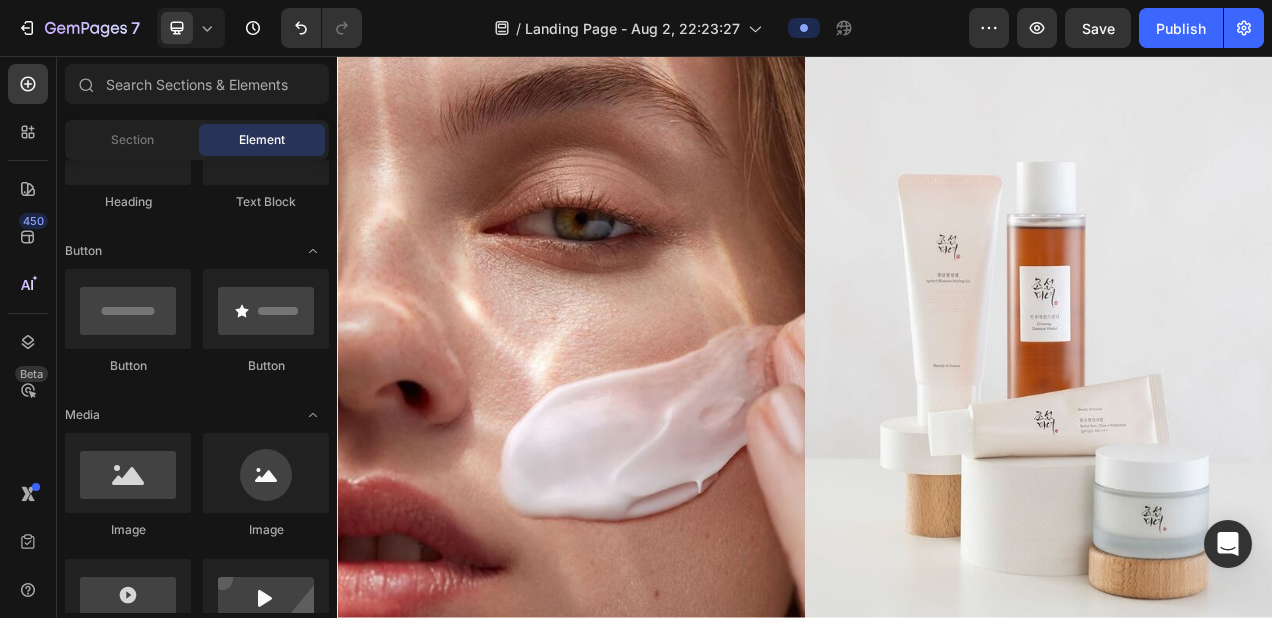 scroll, scrollTop: 0, scrollLeft: 0, axis: both 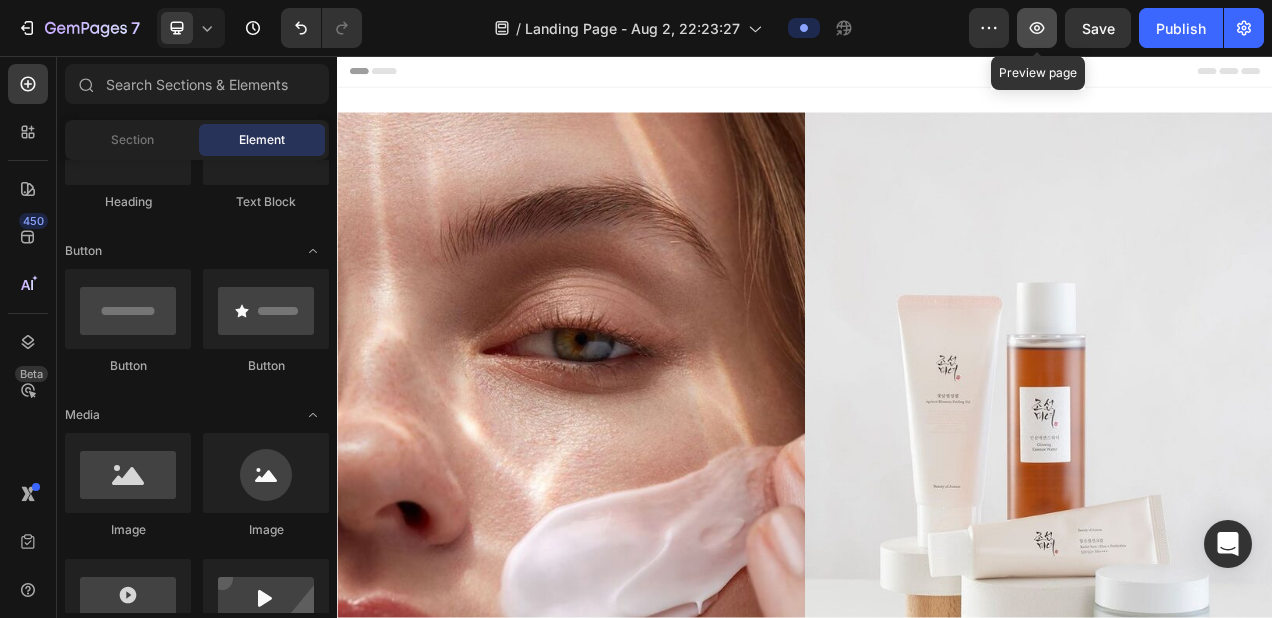 click 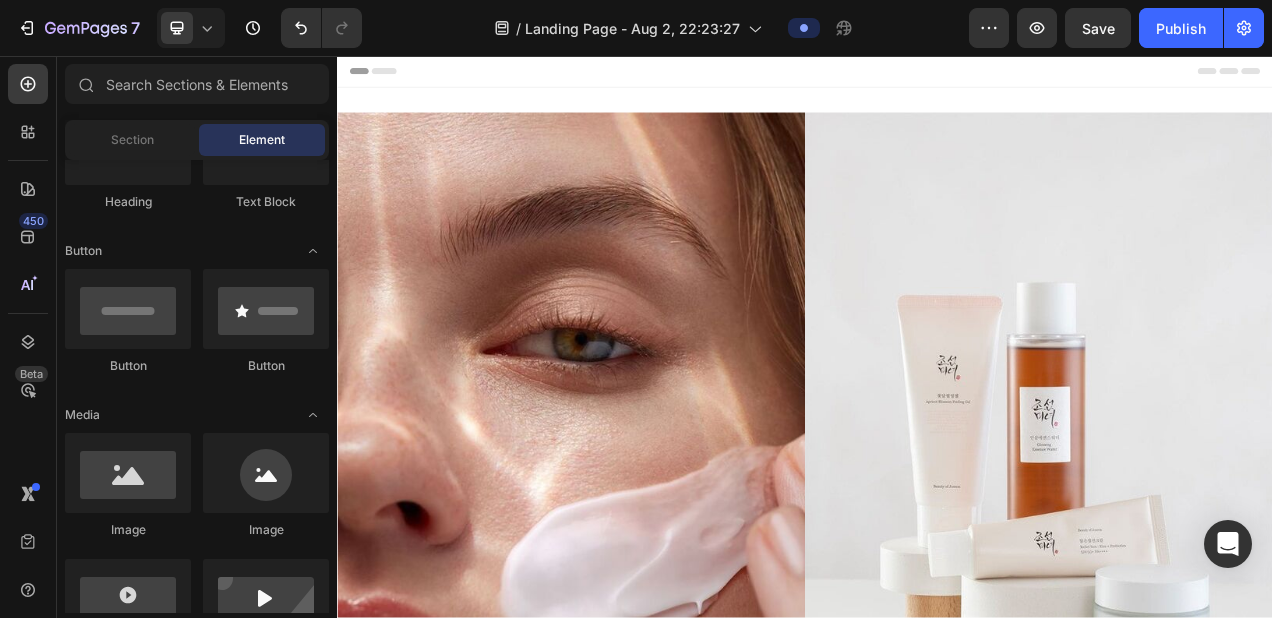 click on "Header" at bounding box center [937, 76] 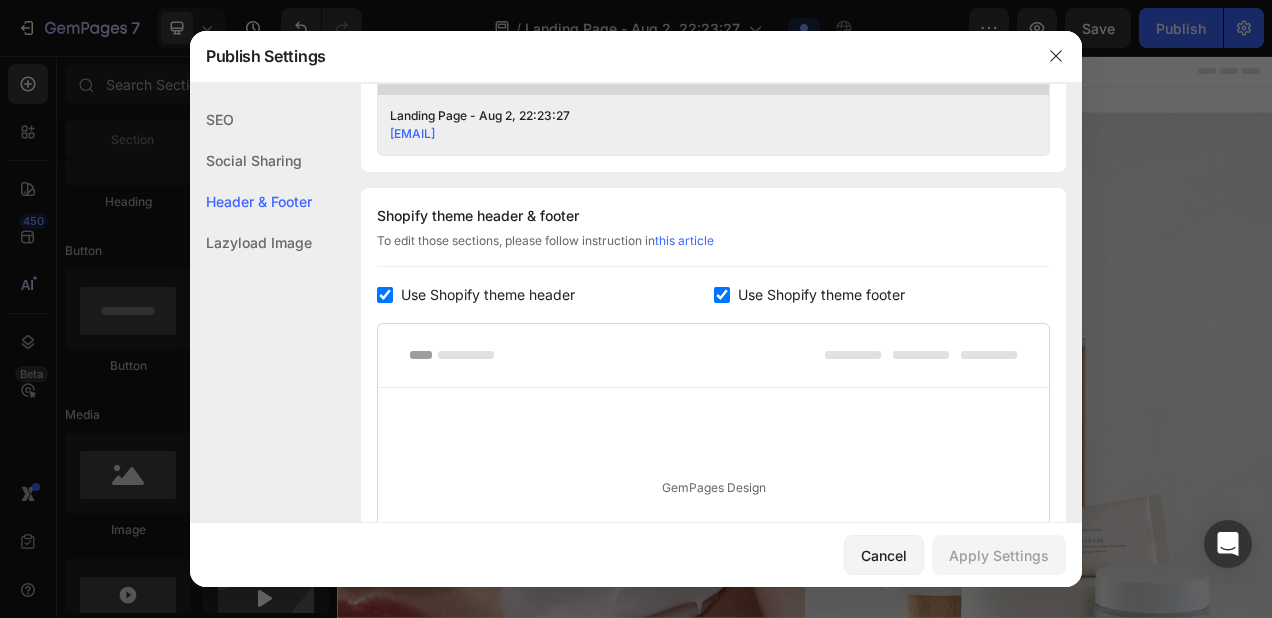 scroll, scrollTop: 937, scrollLeft: 0, axis: vertical 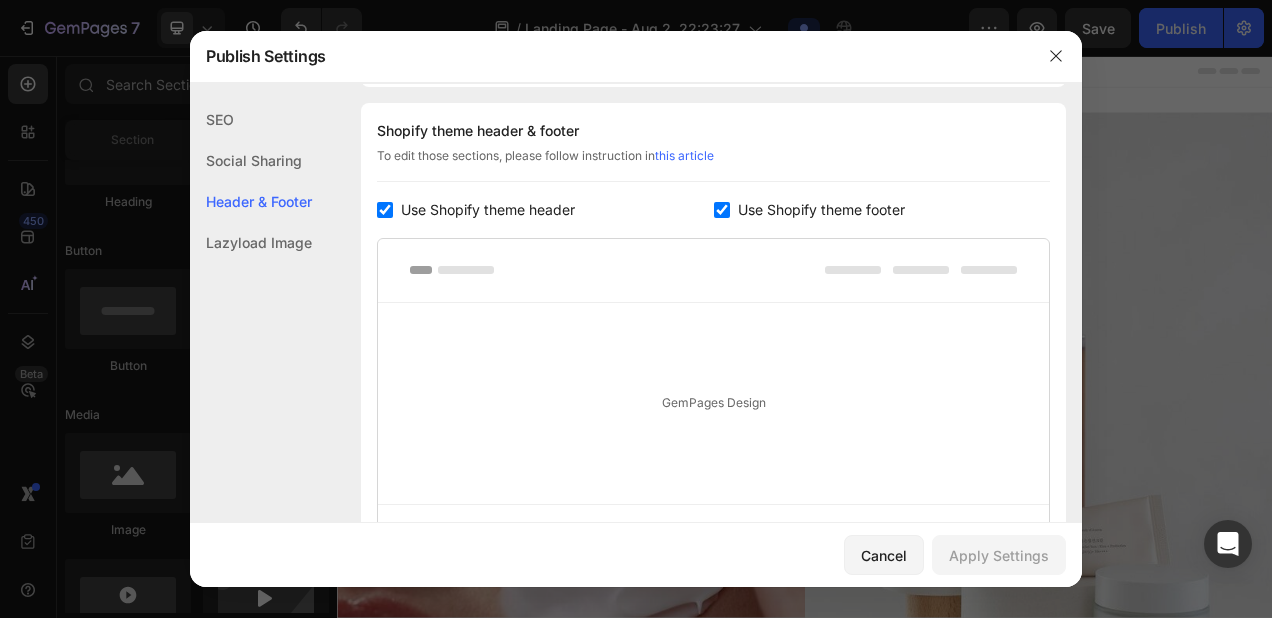 click at bounding box center [722, 210] 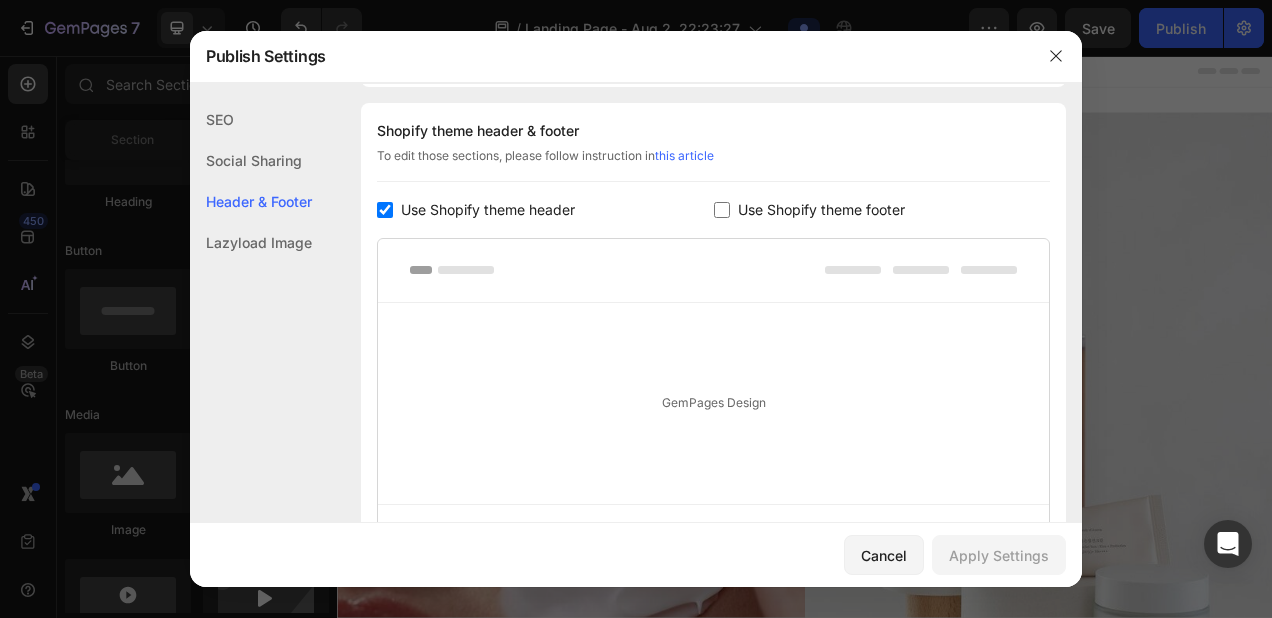 checkbox on "false" 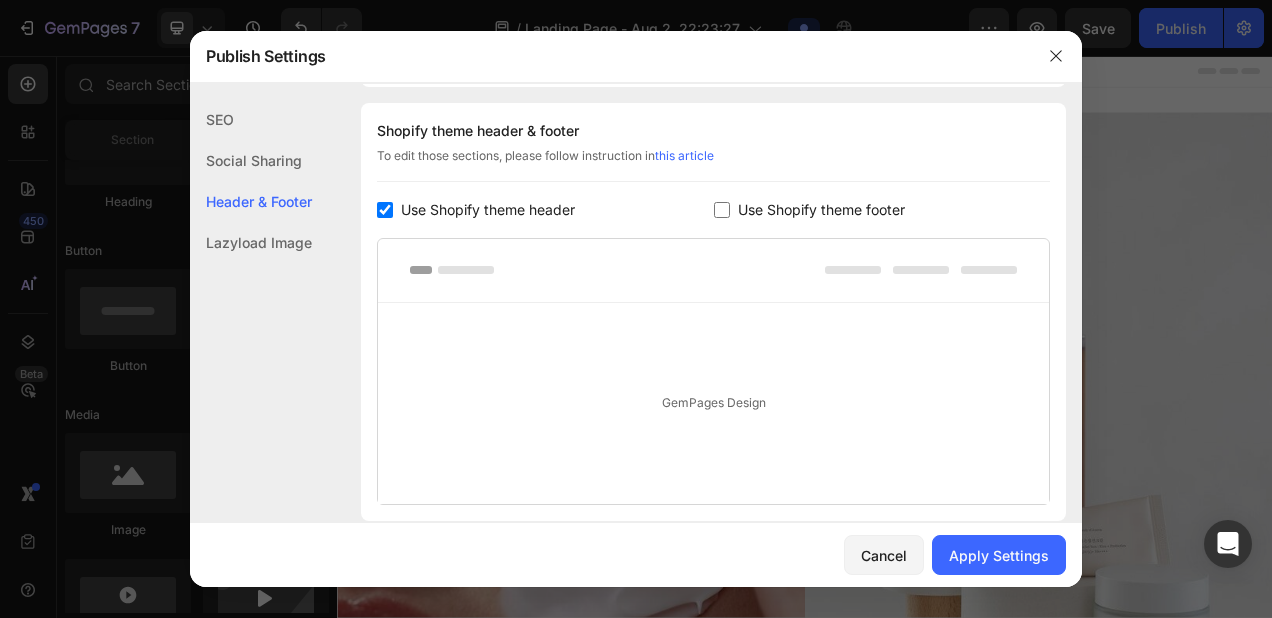 click on "Use Shopify theme header" at bounding box center (488, 210) 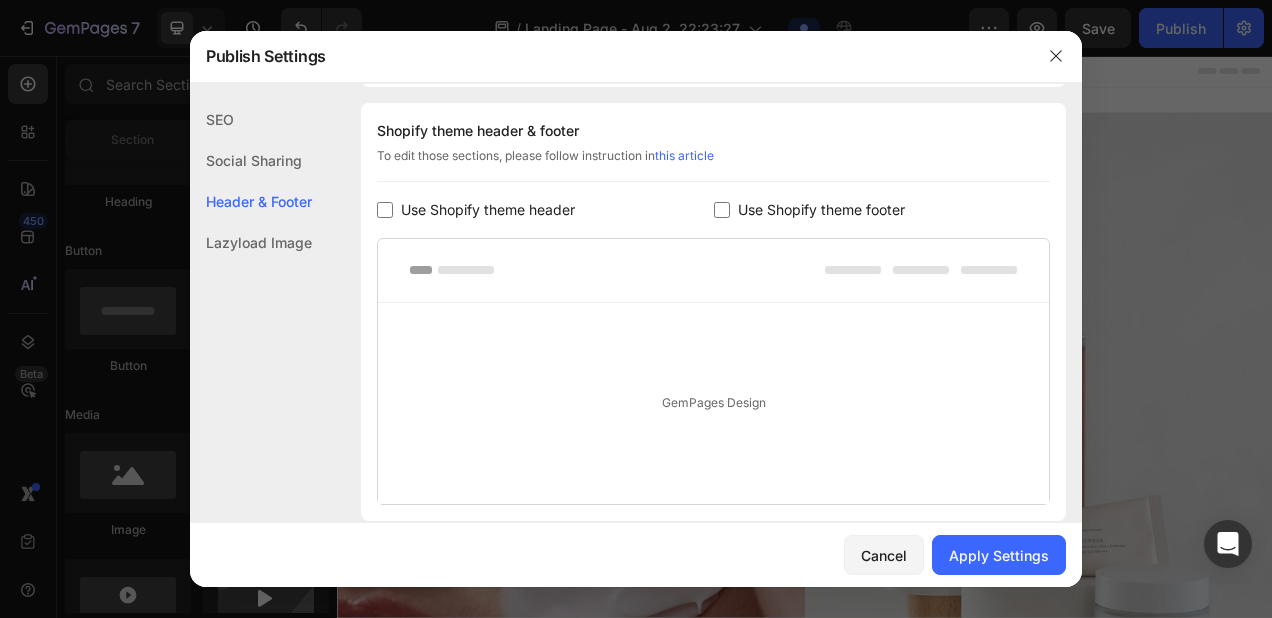 checkbox on "false" 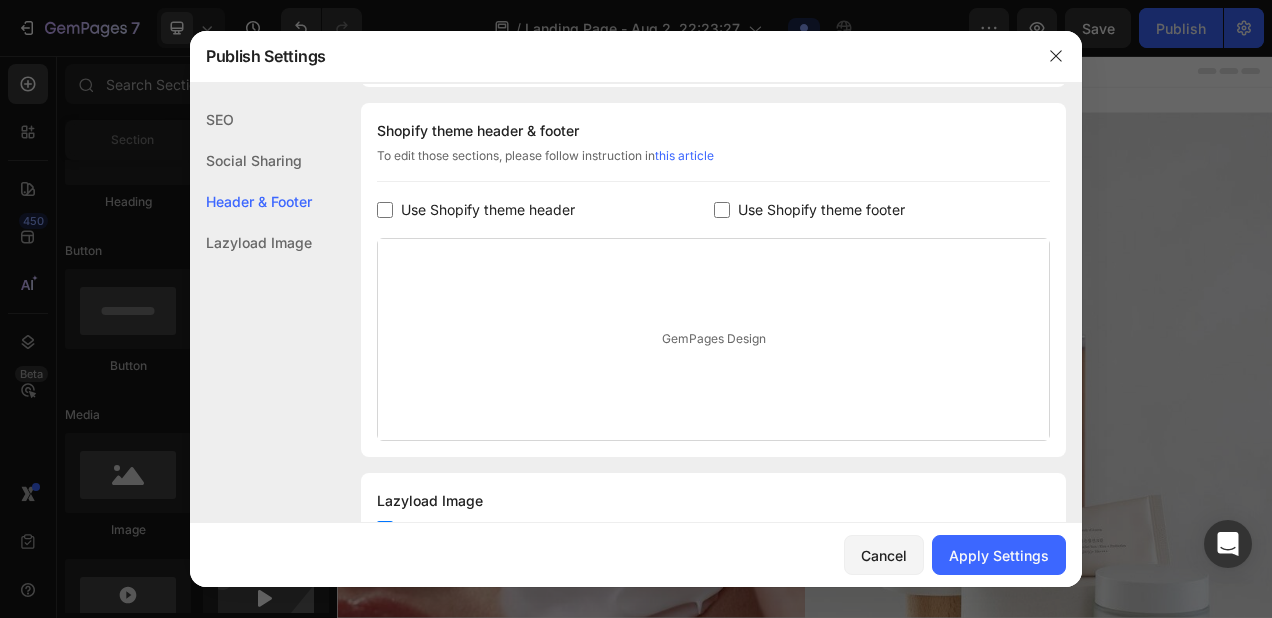 click on "Cancel Apply Settings" at bounding box center [636, 555] 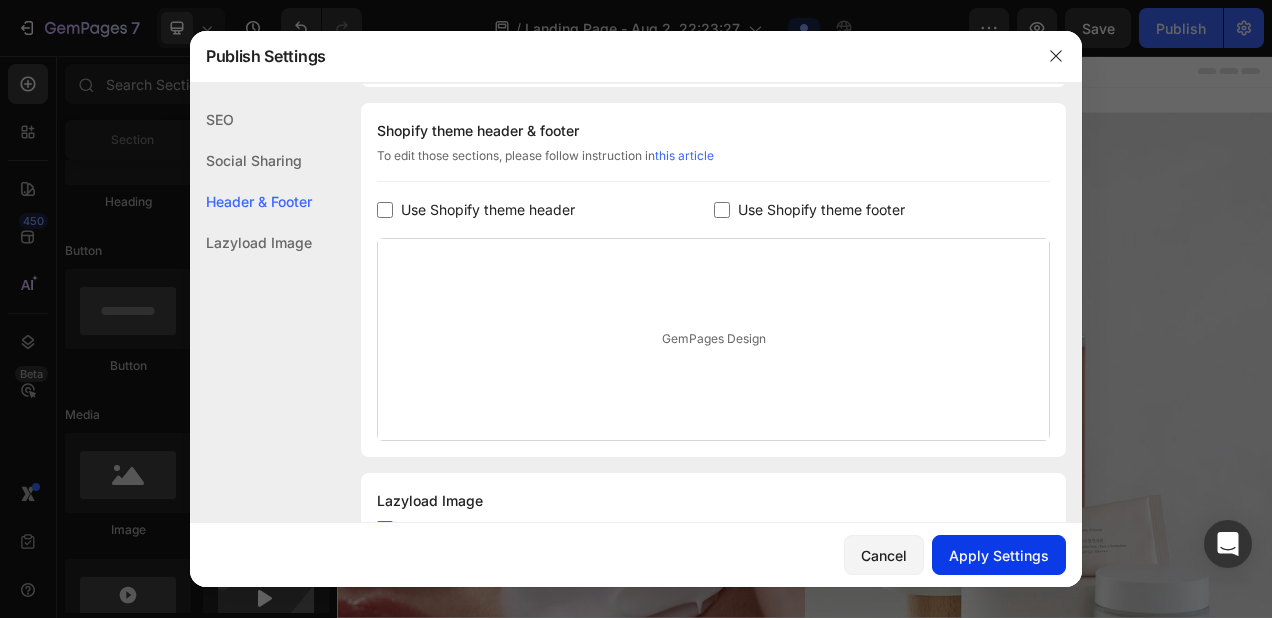 click on "Apply Settings" at bounding box center [999, 555] 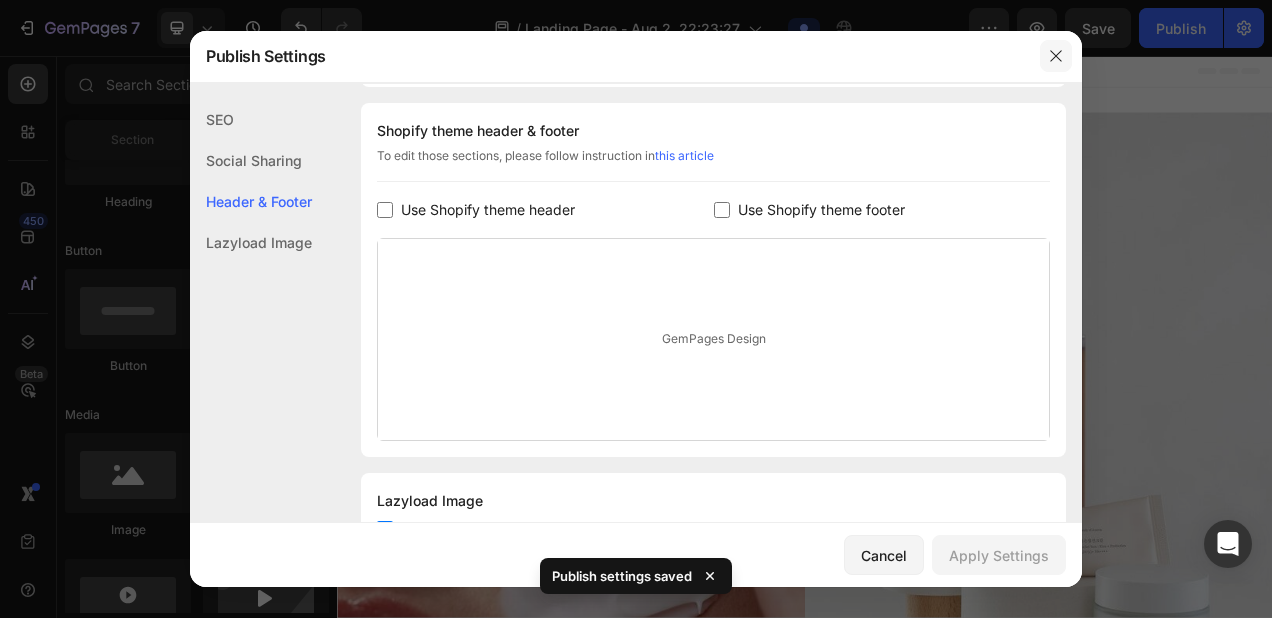 drag, startPoint x: 1057, startPoint y: 57, endPoint x: 924, endPoint y: 1, distance: 144.3087 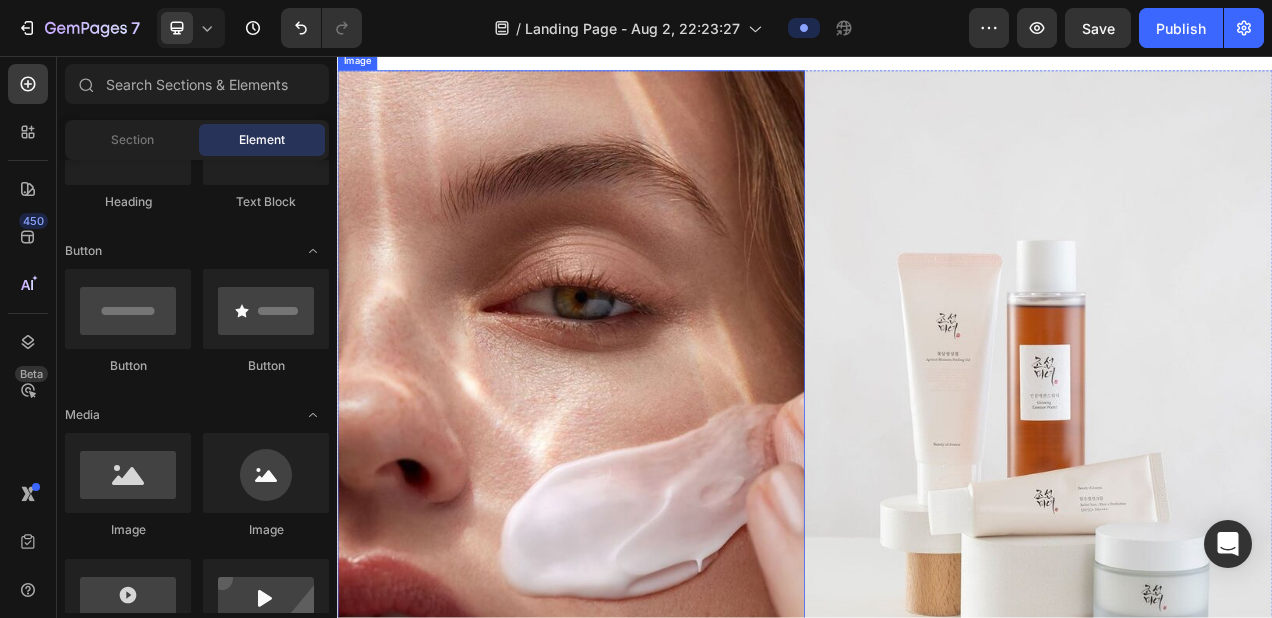 scroll, scrollTop: 52, scrollLeft: 0, axis: vertical 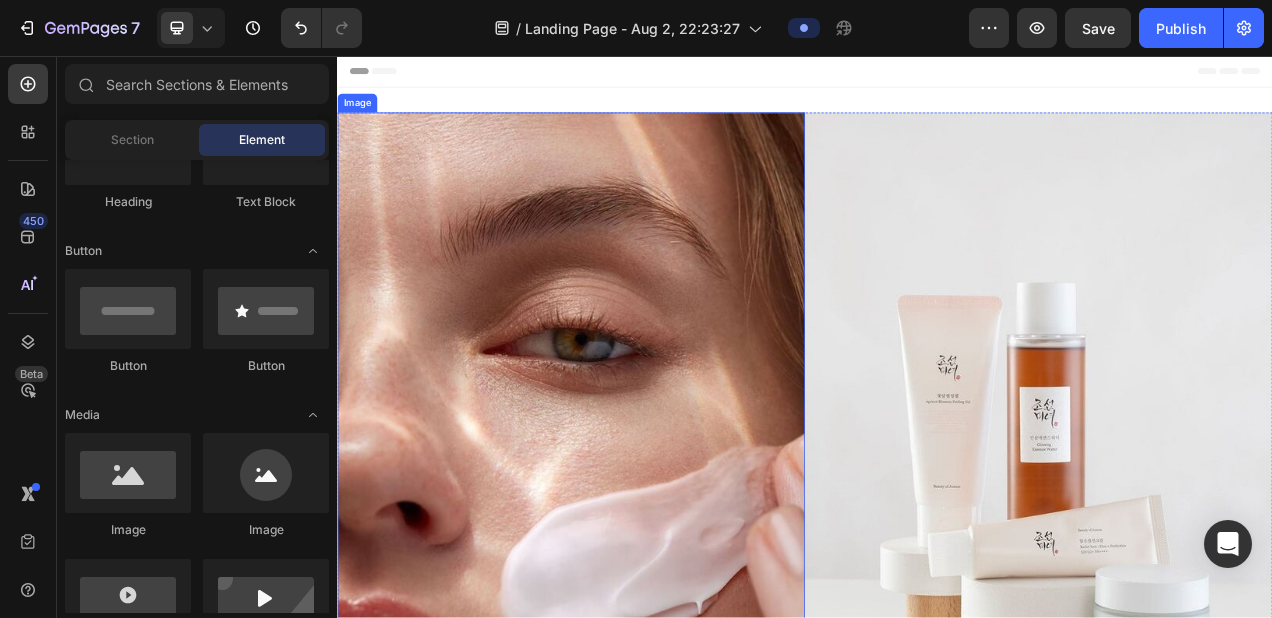 click at bounding box center (637, 579) 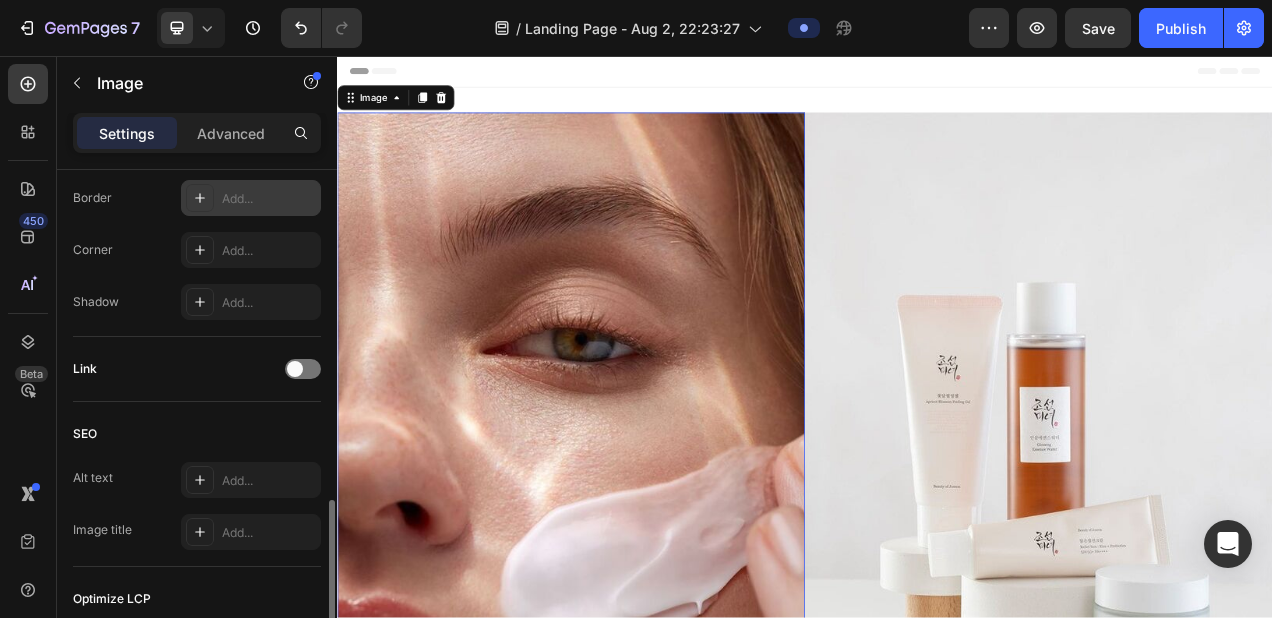 scroll, scrollTop: 1005, scrollLeft: 0, axis: vertical 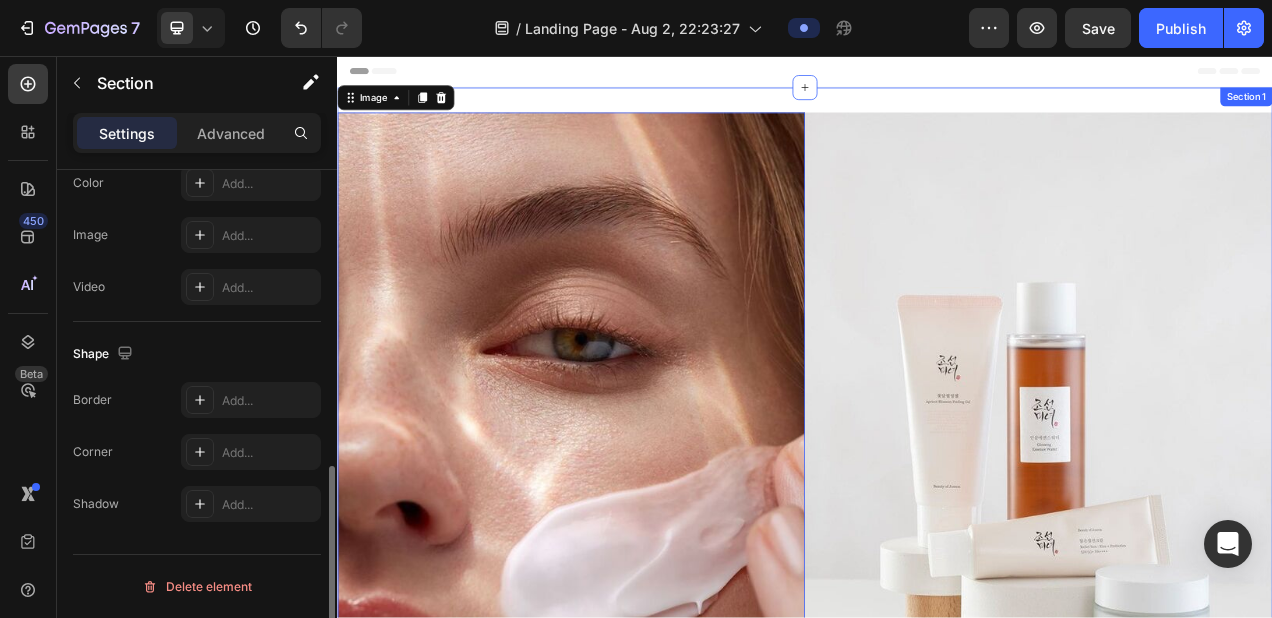 click on "Image   0 Image Row Section 1" at bounding box center [937, 587] 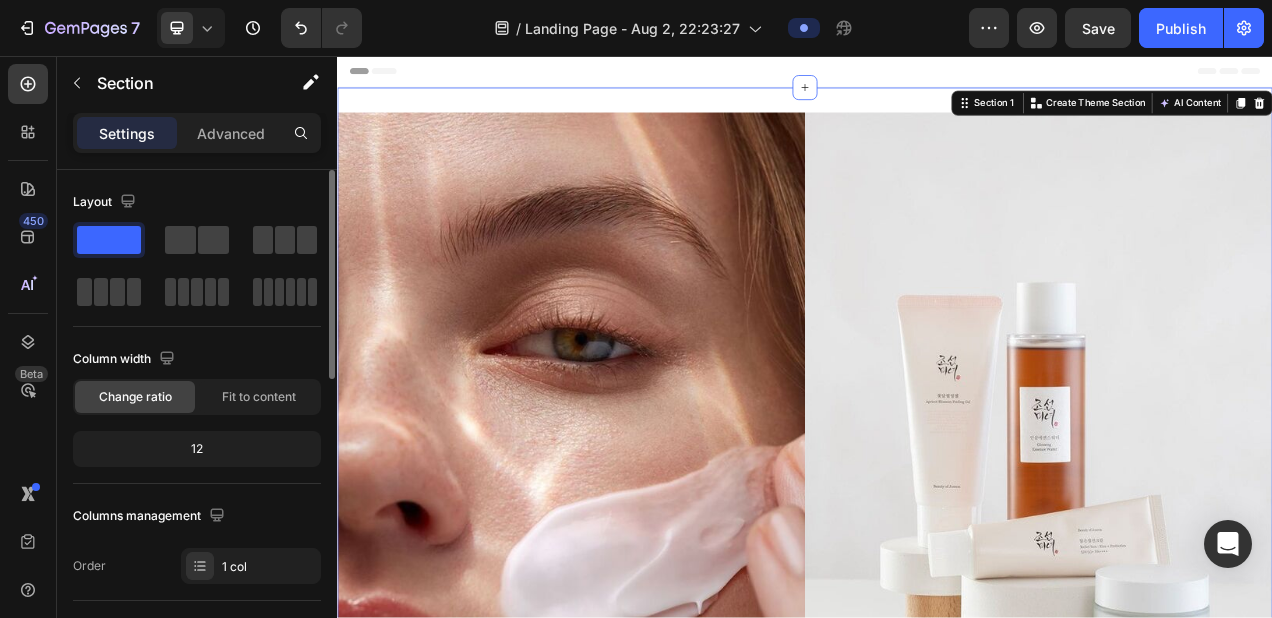 click on "Image Image Row Section 1   You can create reusable sections Create Theme Section AI Content Write with GemAI What would you like to describe here? Tone and Voice Persuasive Product Garden Glow Brunch Plate Show more Generate" at bounding box center (937, 587) 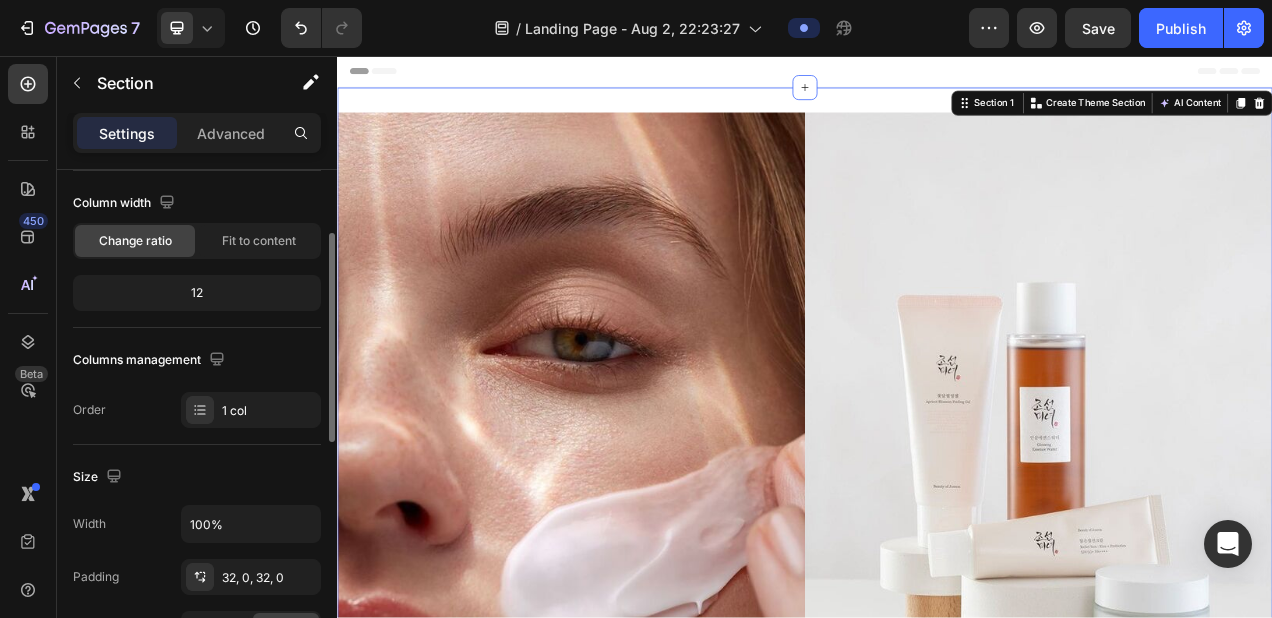 scroll, scrollTop: 155, scrollLeft: 0, axis: vertical 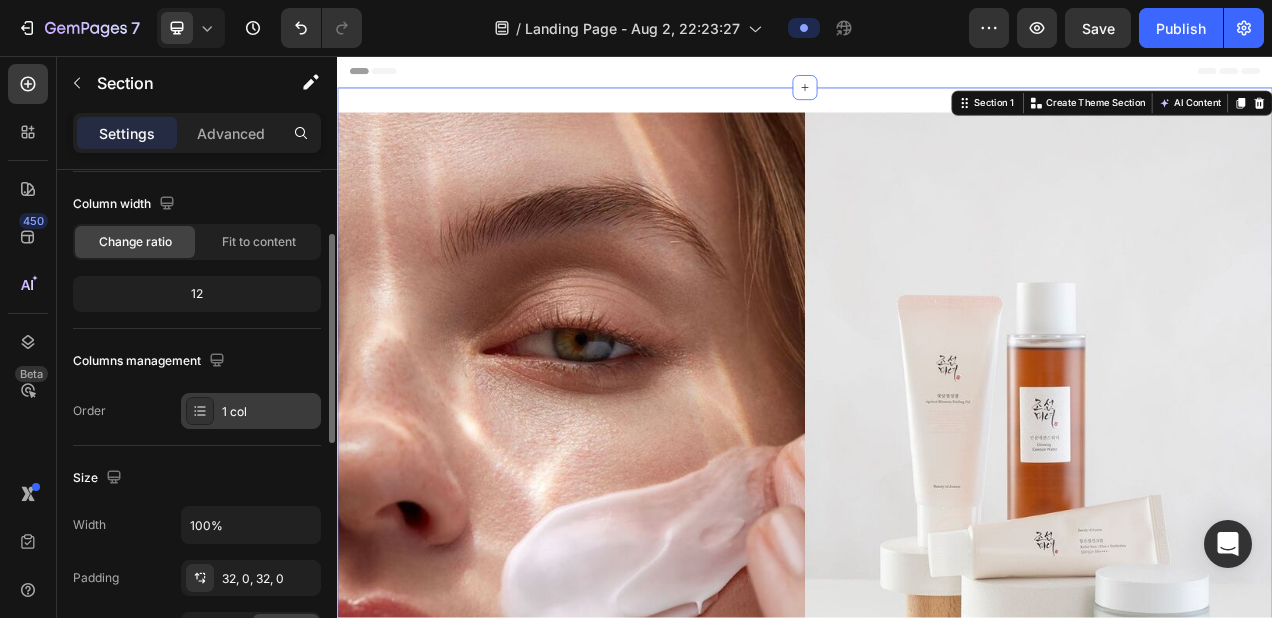 click 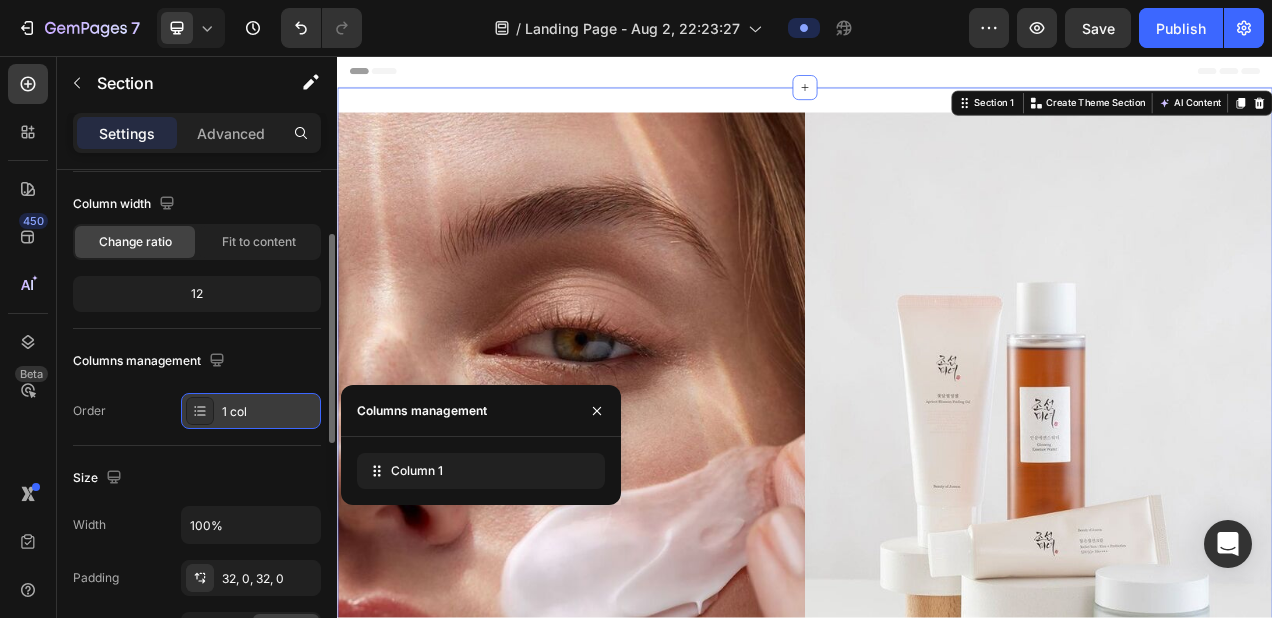click 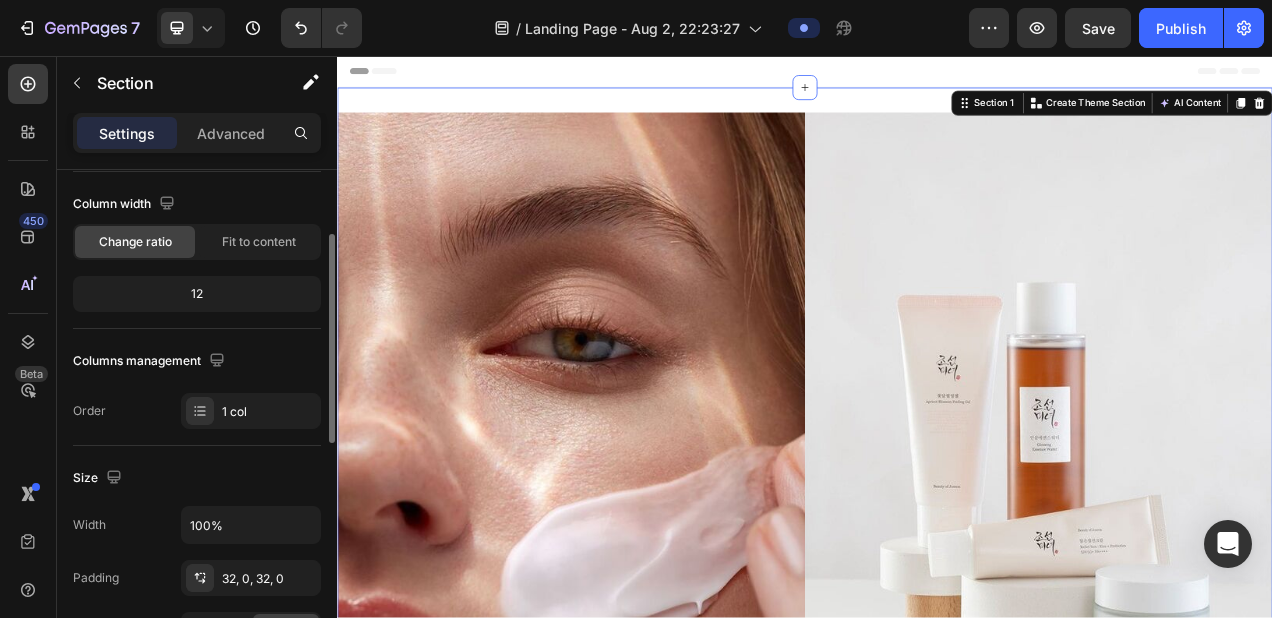 click on "12" 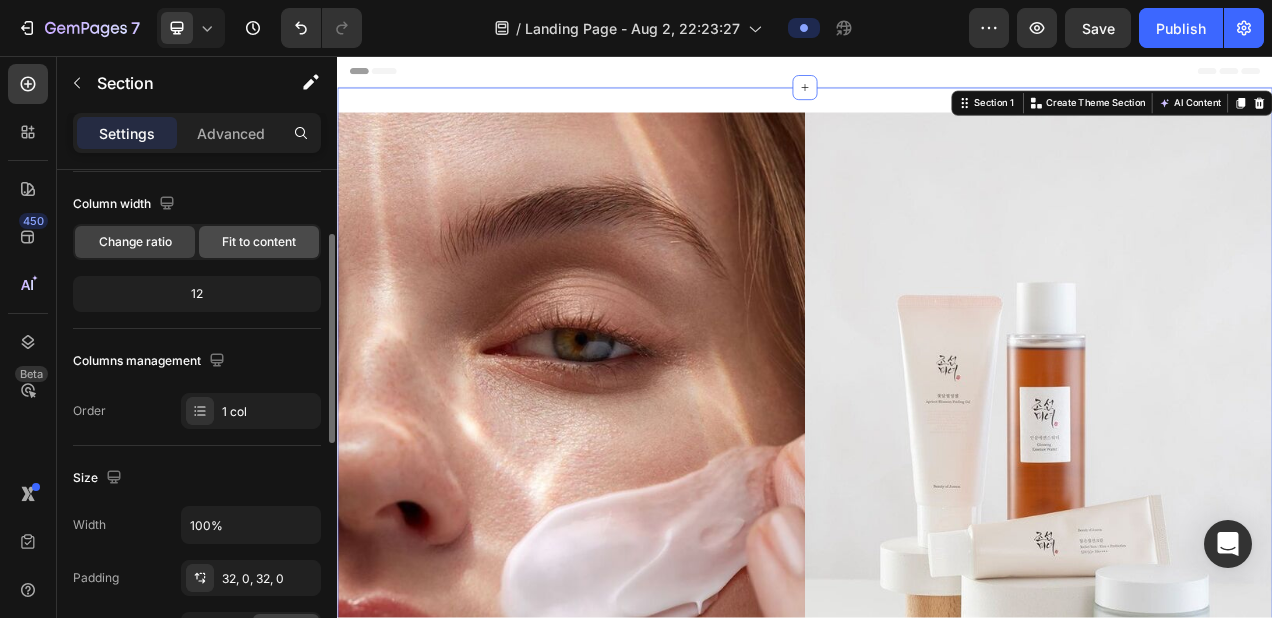 click on "Fit to content" 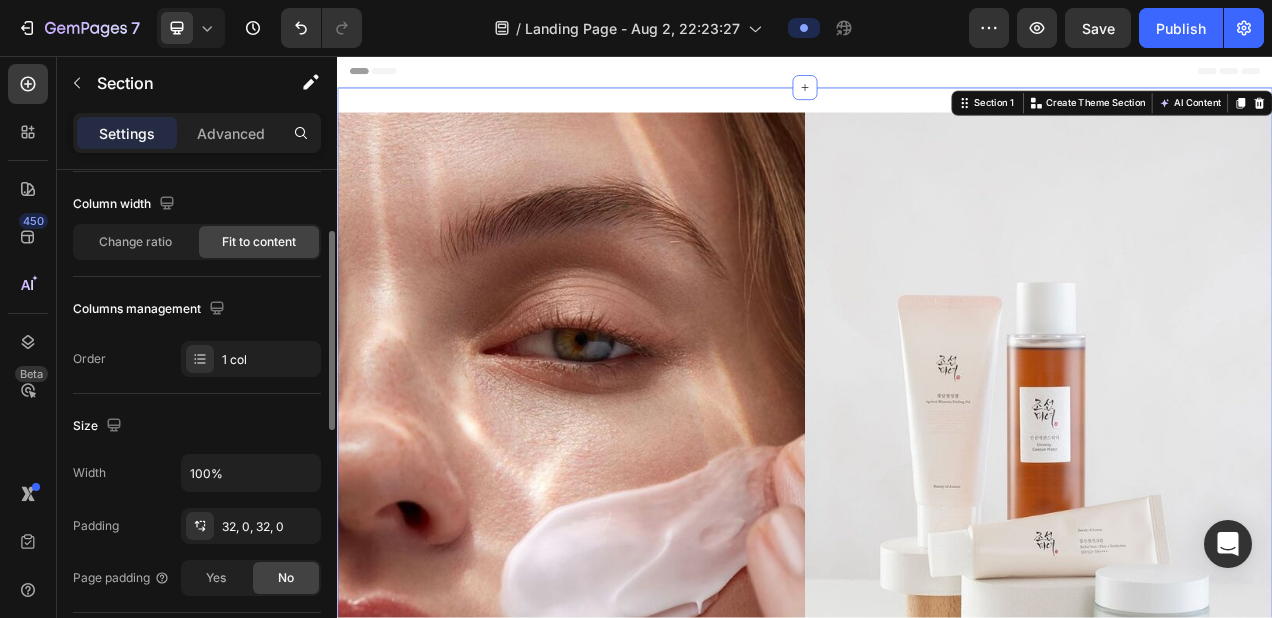click on "Fit to content" 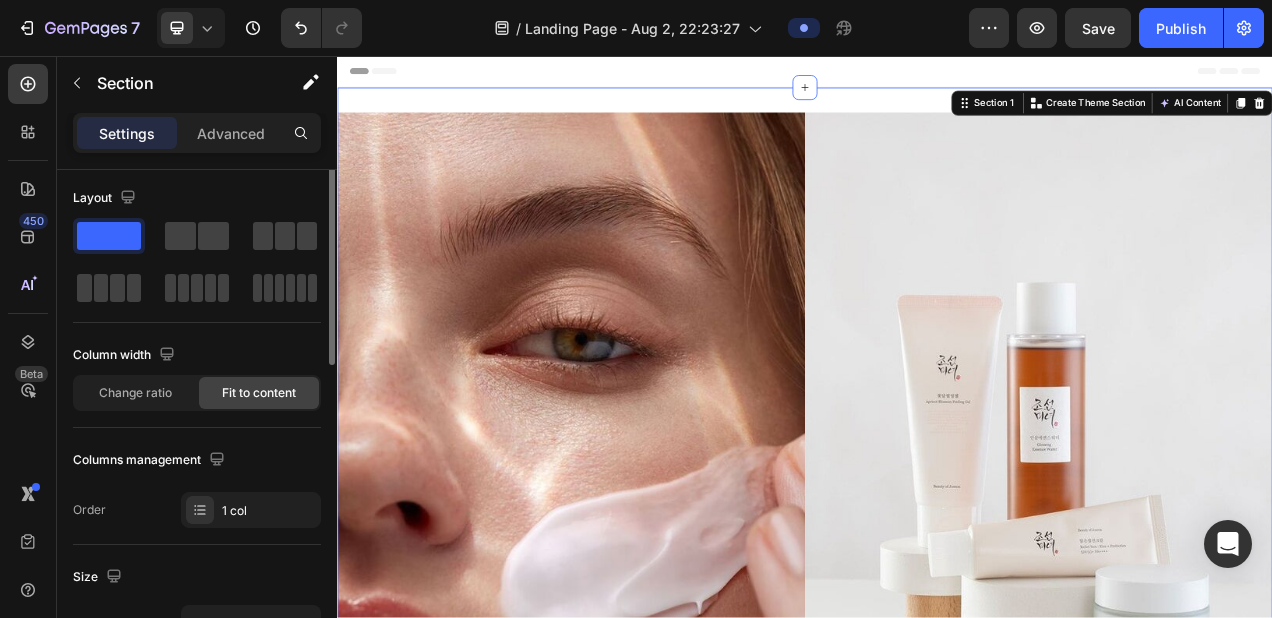 scroll, scrollTop: 0, scrollLeft: 0, axis: both 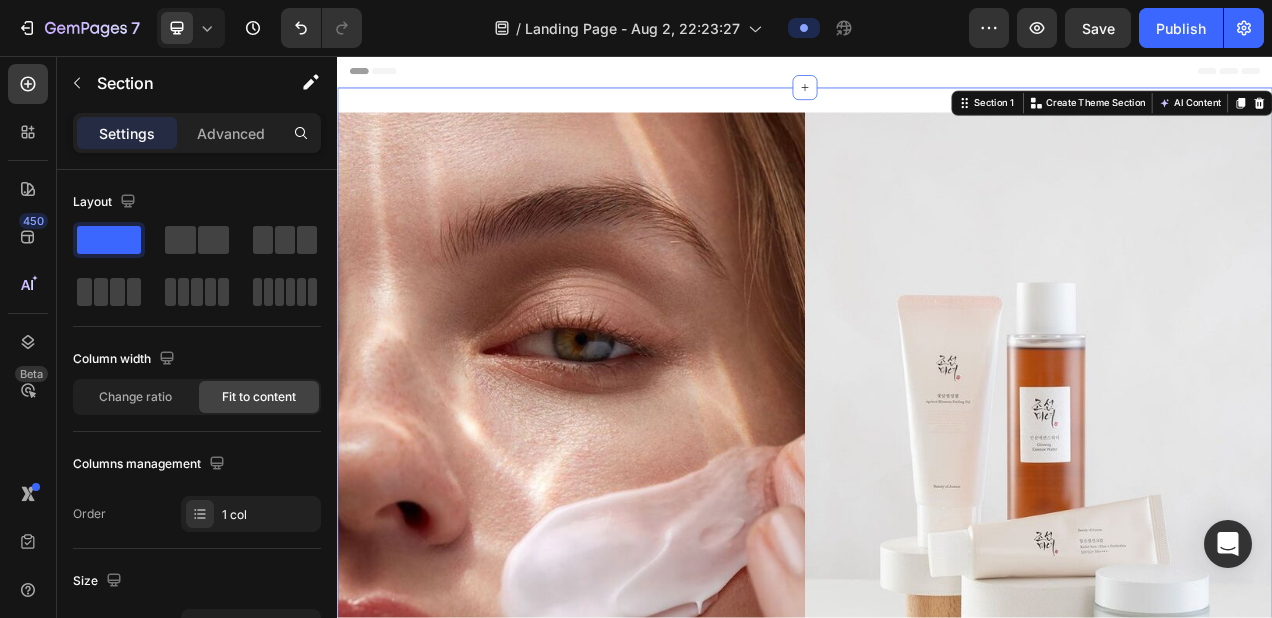click on "Image Image Row Section 1   You can create reusable sections Create Theme Section AI Content Write with GemAI What would you like to describe here? Tone and Voice Persuasive Product Garden Glow Brunch Plate Show more Generate" at bounding box center (937, 587) 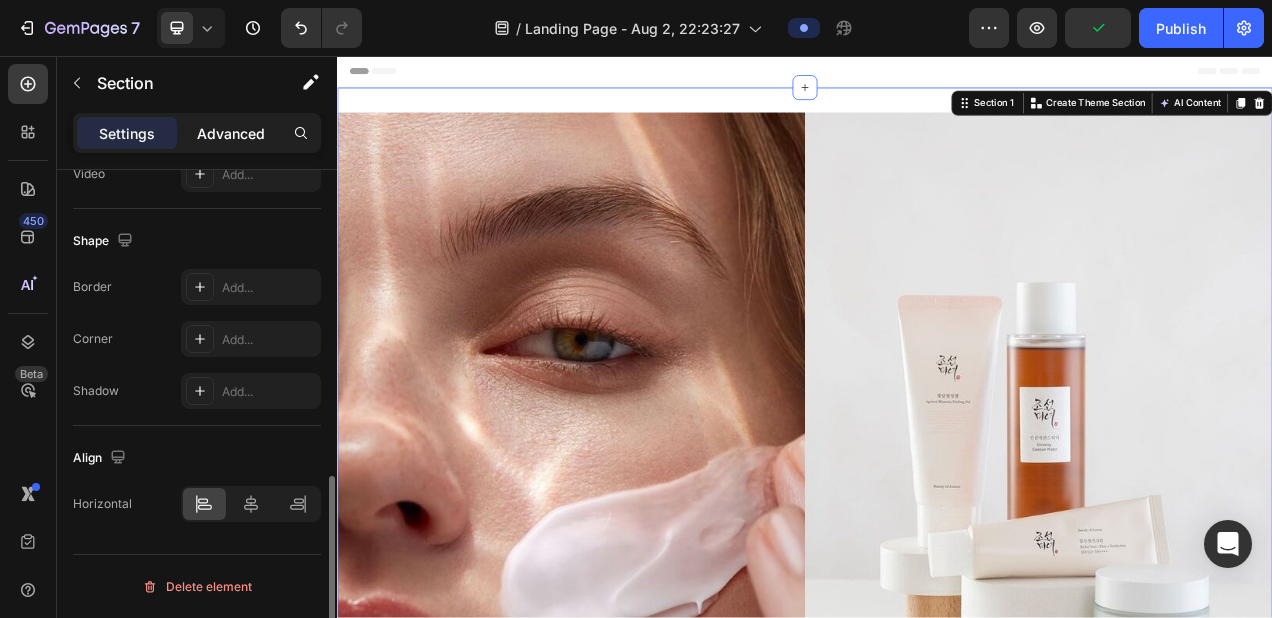 scroll, scrollTop: 775, scrollLeft: 0, axis: vertical 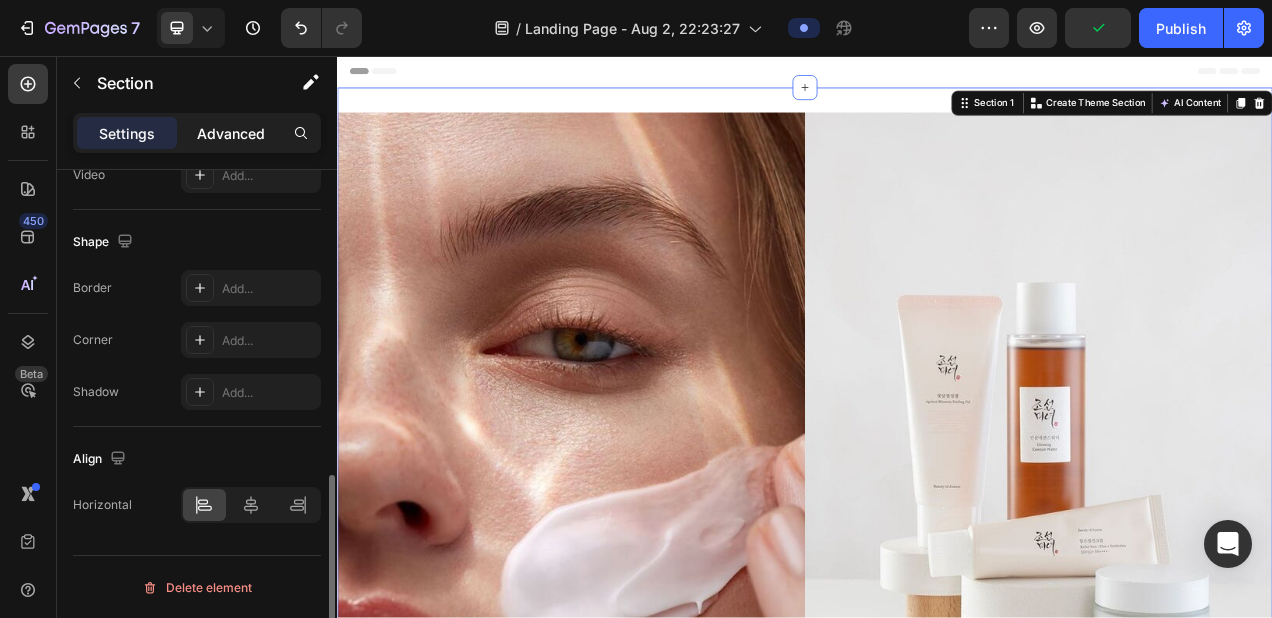 click on "Advanced" at bounding box center (231, 133) 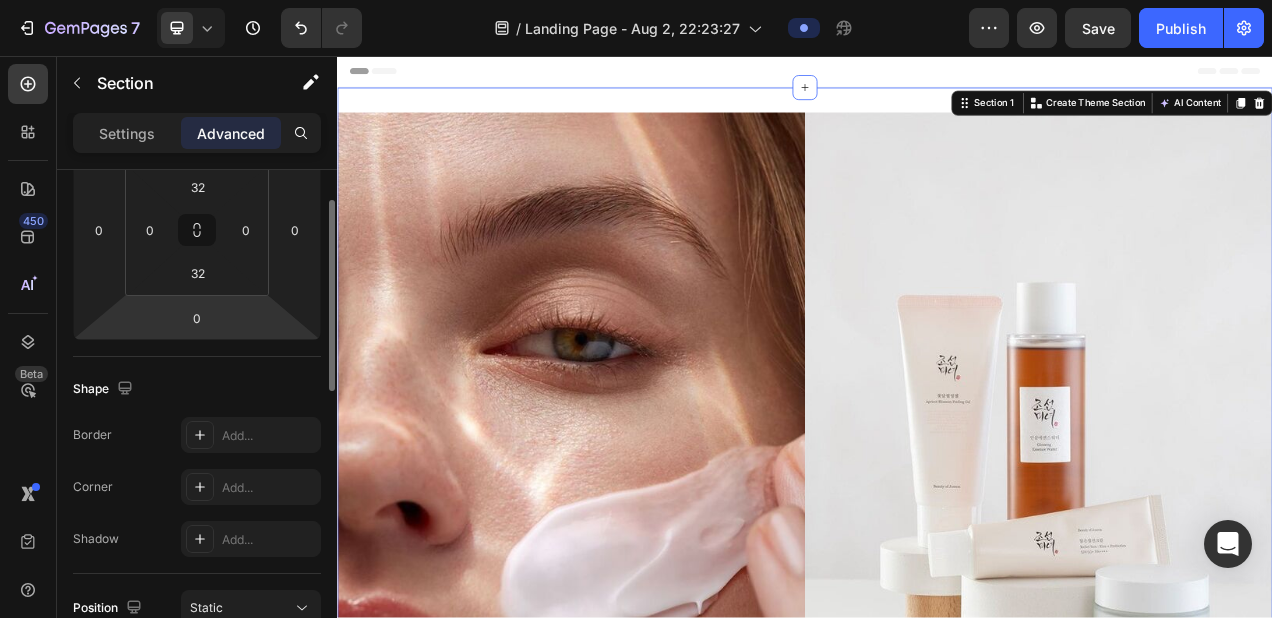 scroll, scrollTop: 193, scrollLeft: 0, axis: vertical 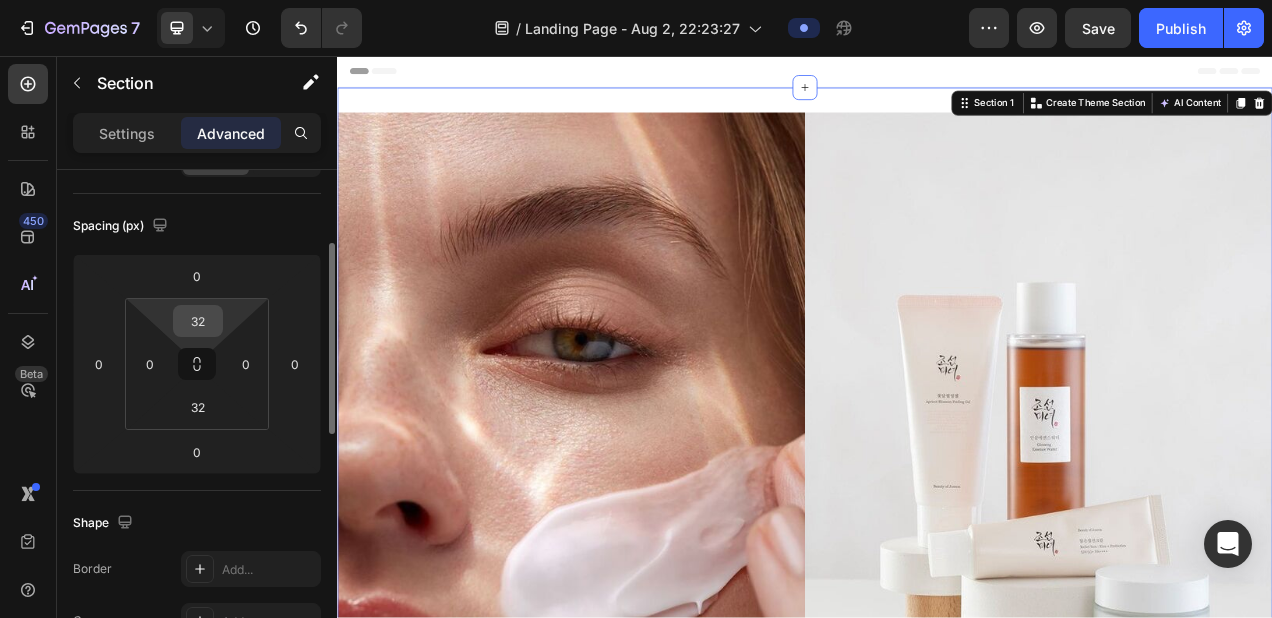 click on "32" at bounding box center (198, 321) 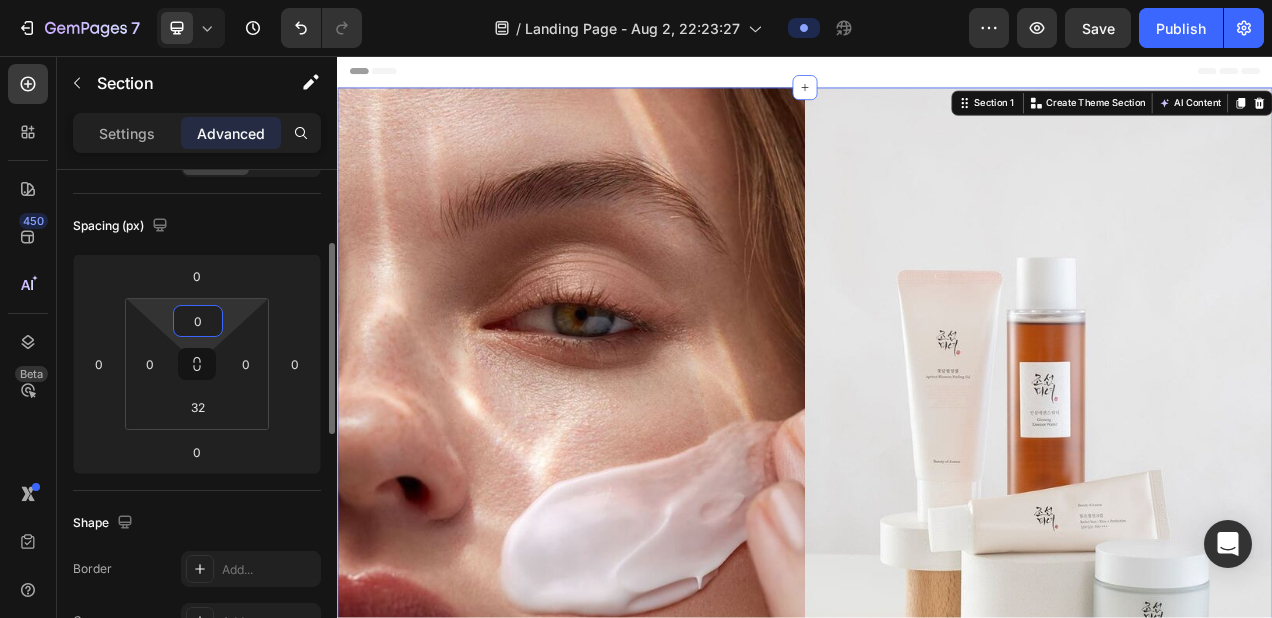 type on "0" 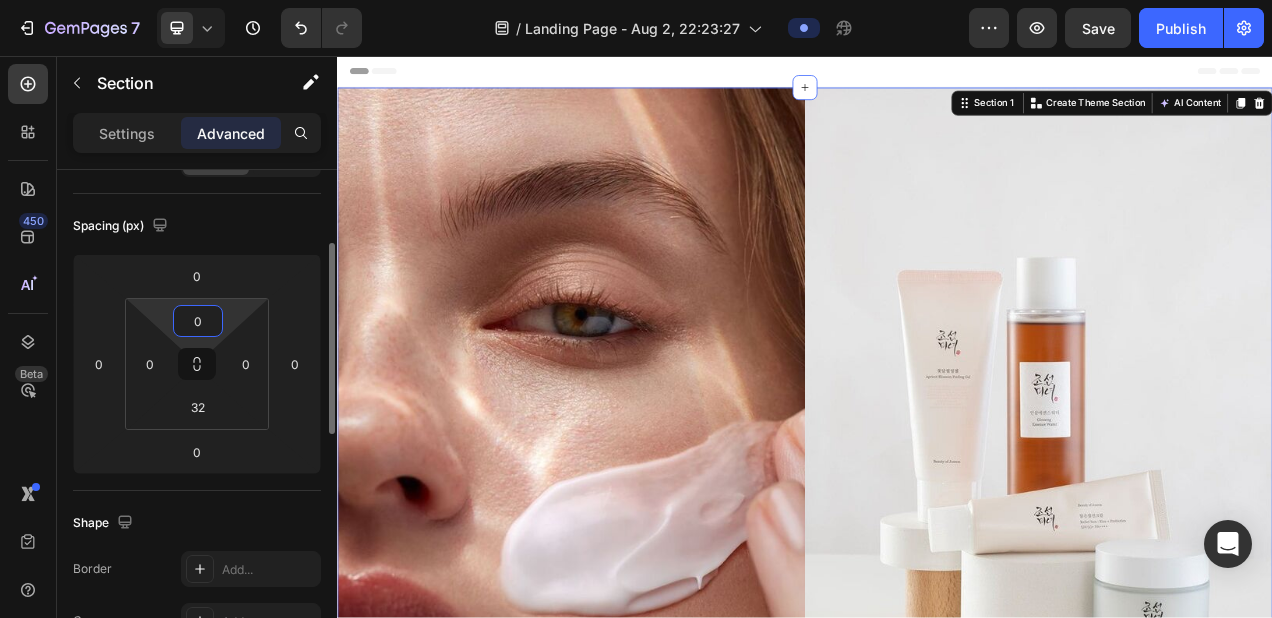 click on "Spacing (px) 0 0 0 0 0 0 32 0" 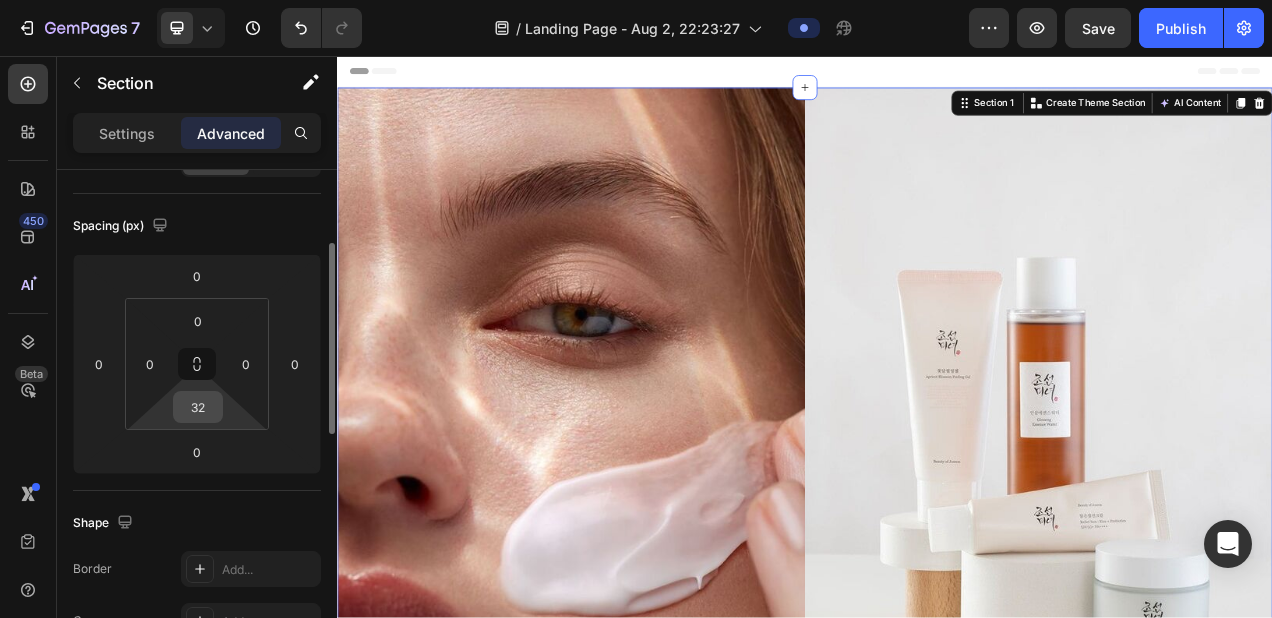 click on "32" at bounding box center [198, 407] 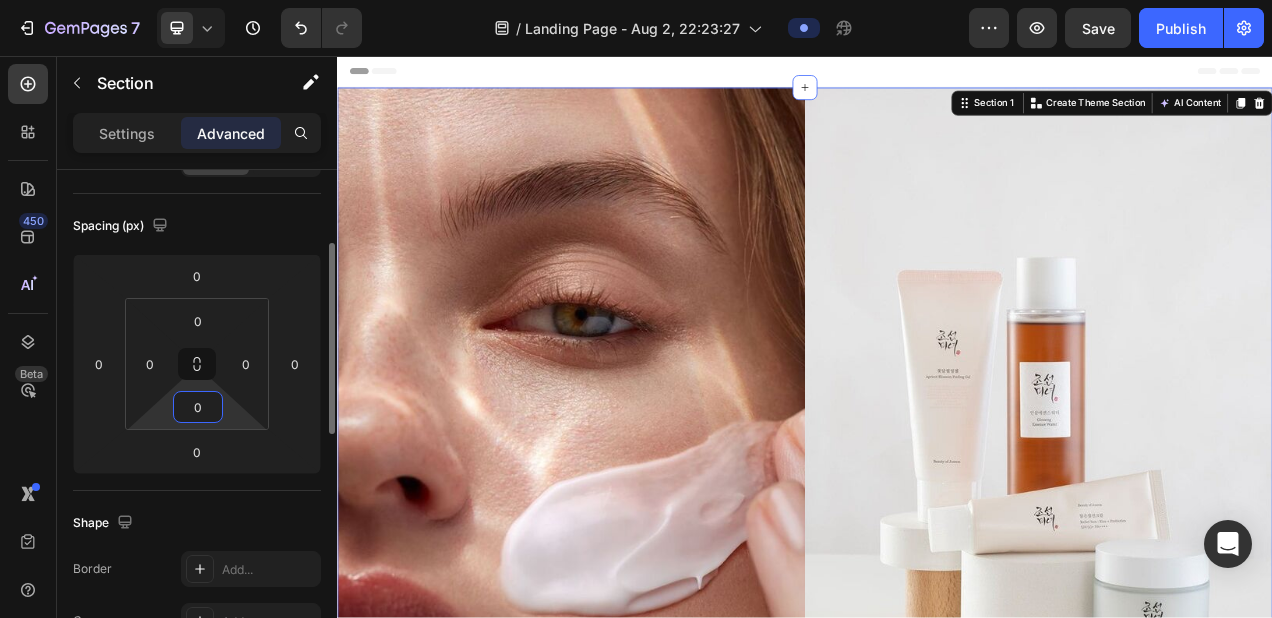 type on "0" 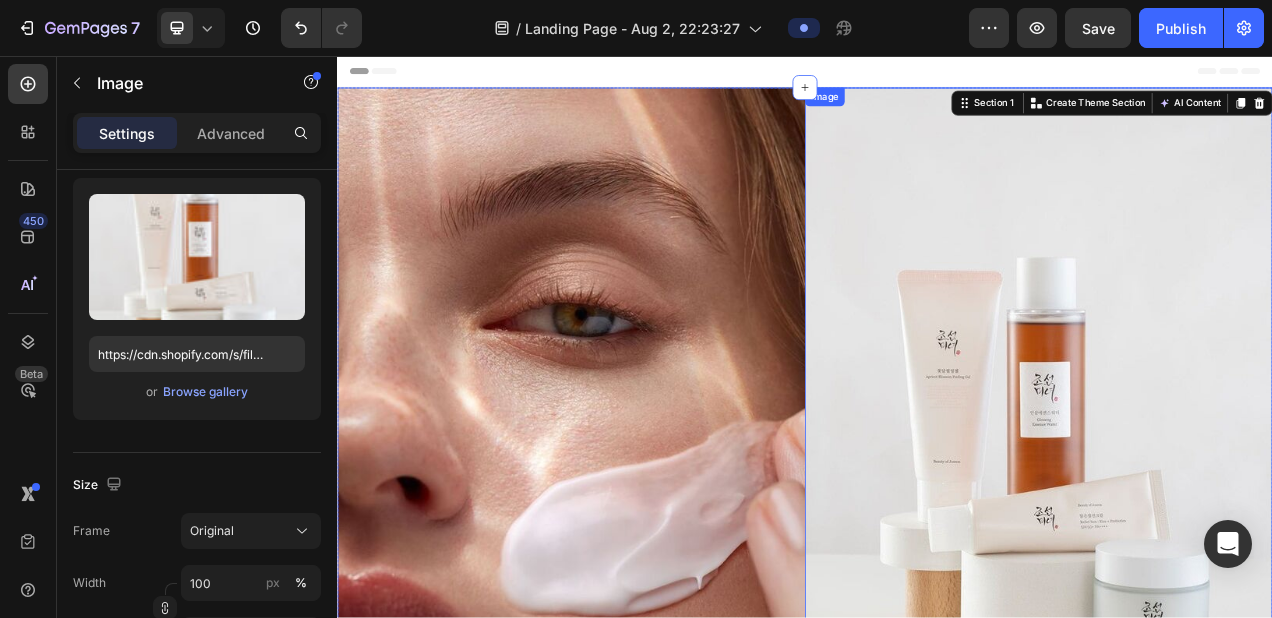 click at bounding box center (1237, 547) 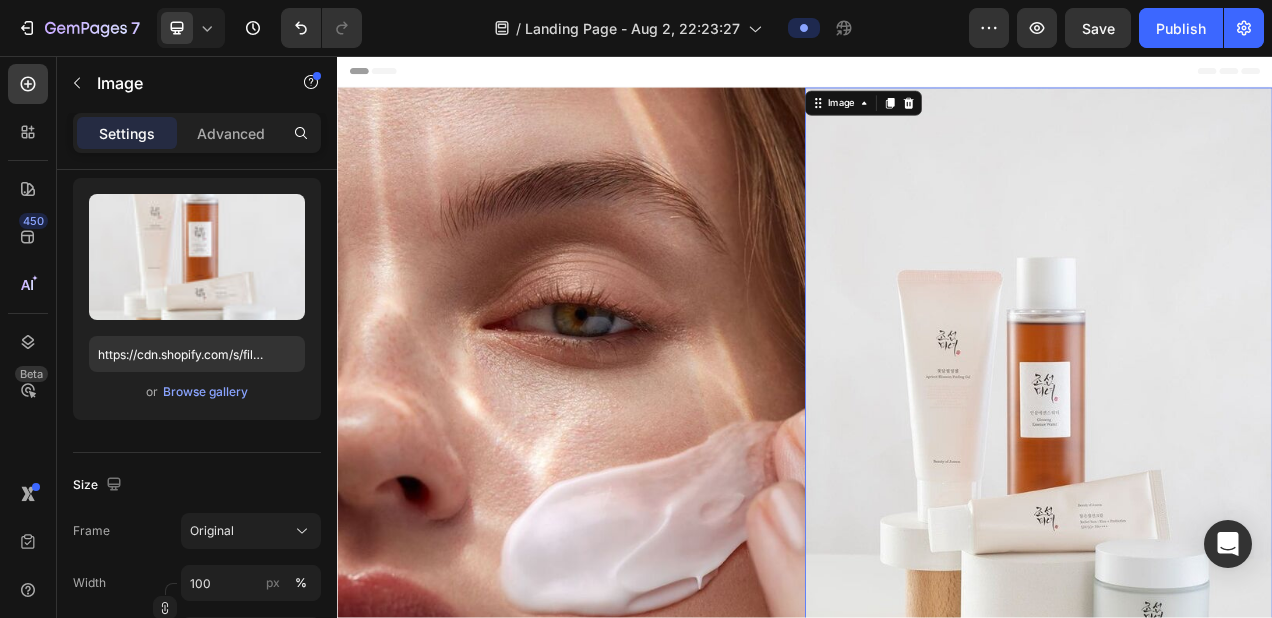 scroll, scrollTop: 0, scrollLeft: 0, axis: both 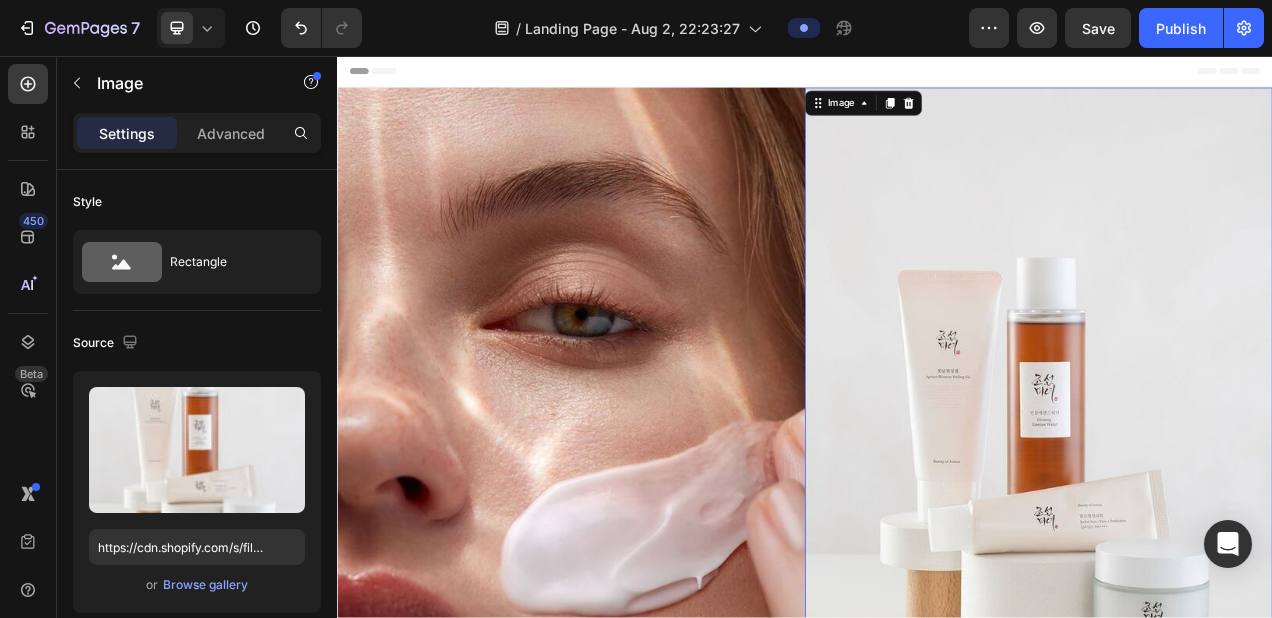 click on "Header" at bounding box center [937, 76] 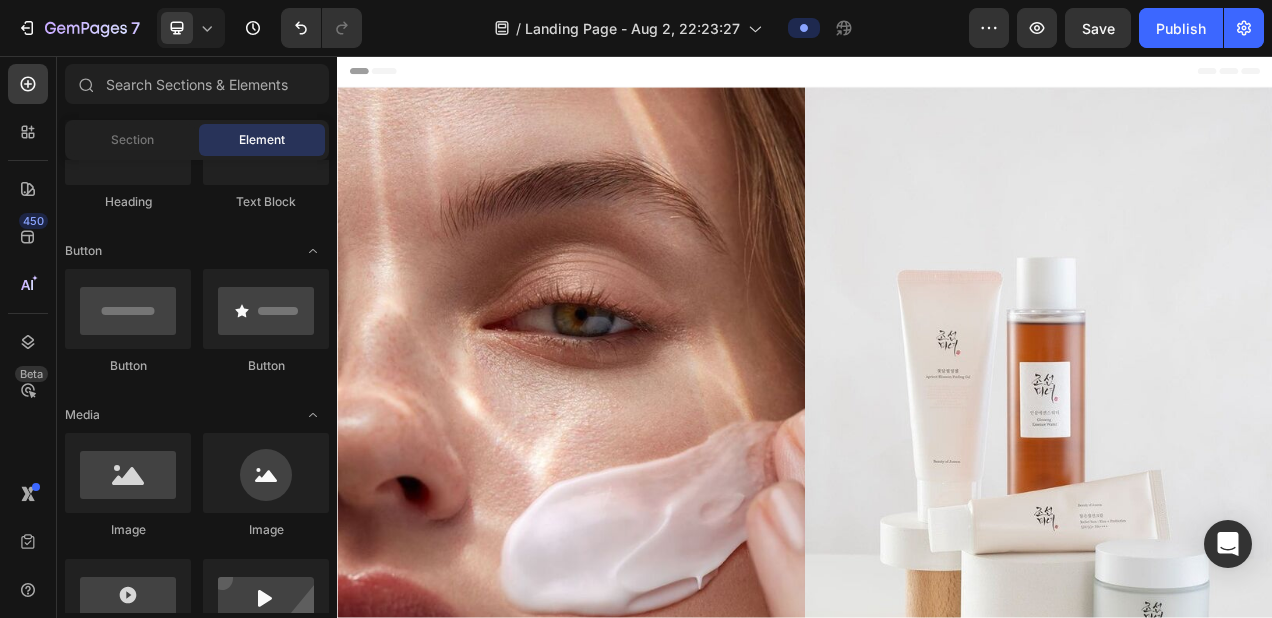click on "Header" at bounding box center [937, 76] 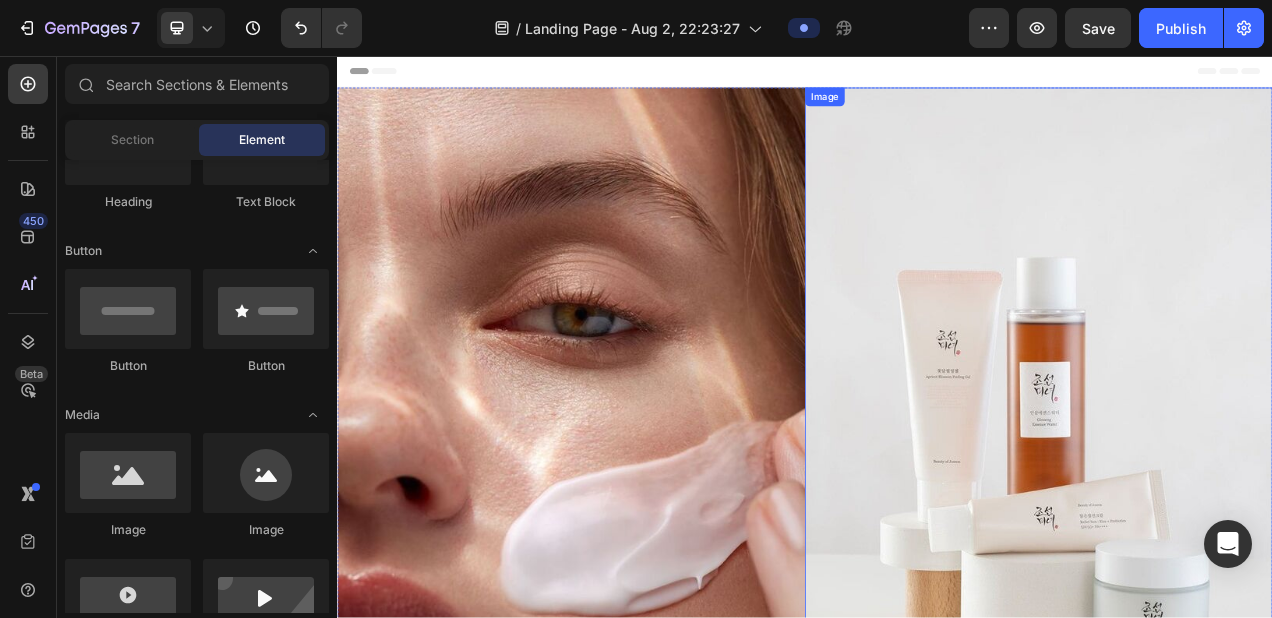 click on "Header" at bounding box center (937, 76) 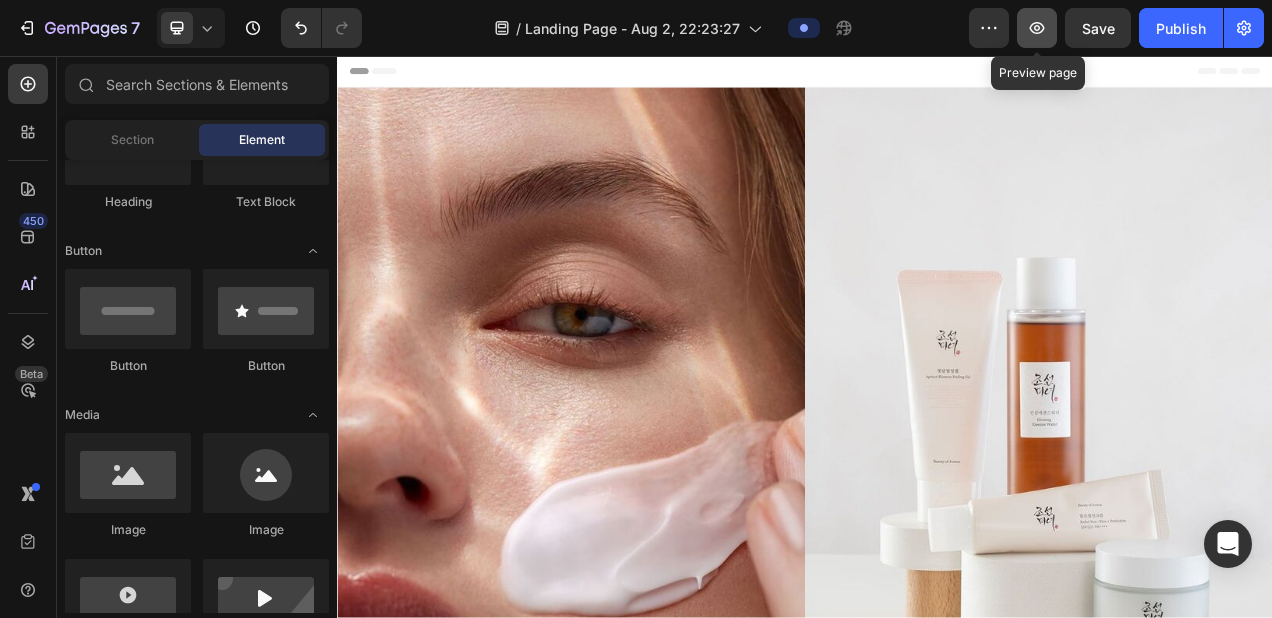 click 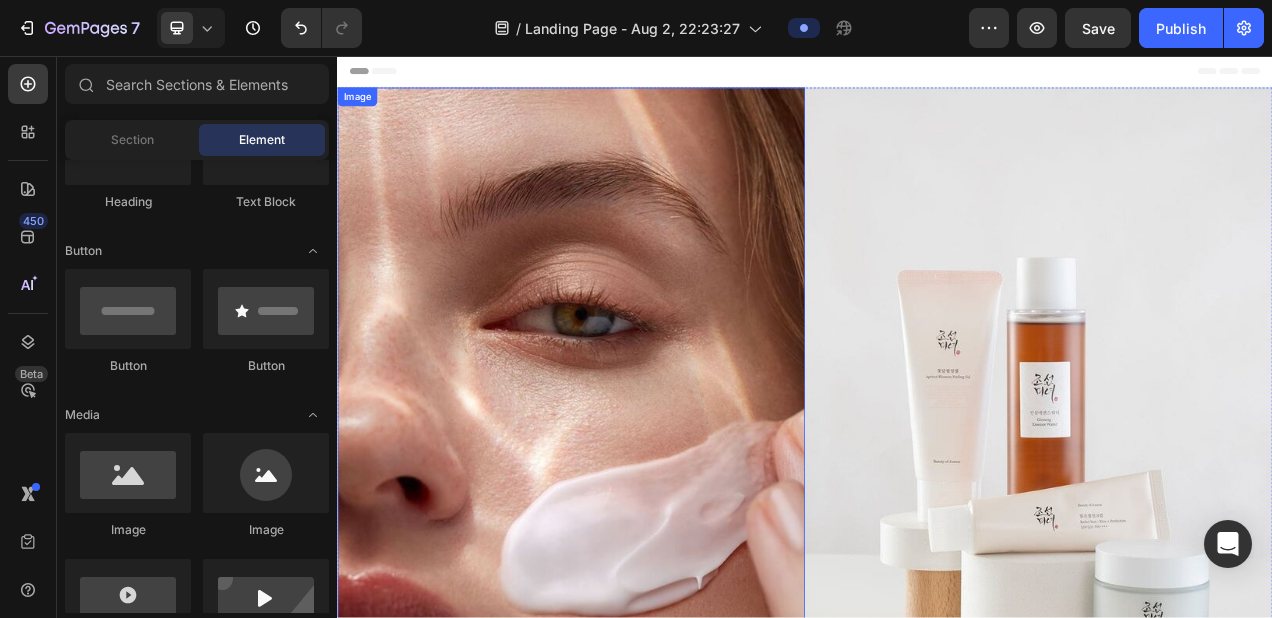 click at bounding box center (637, 547) 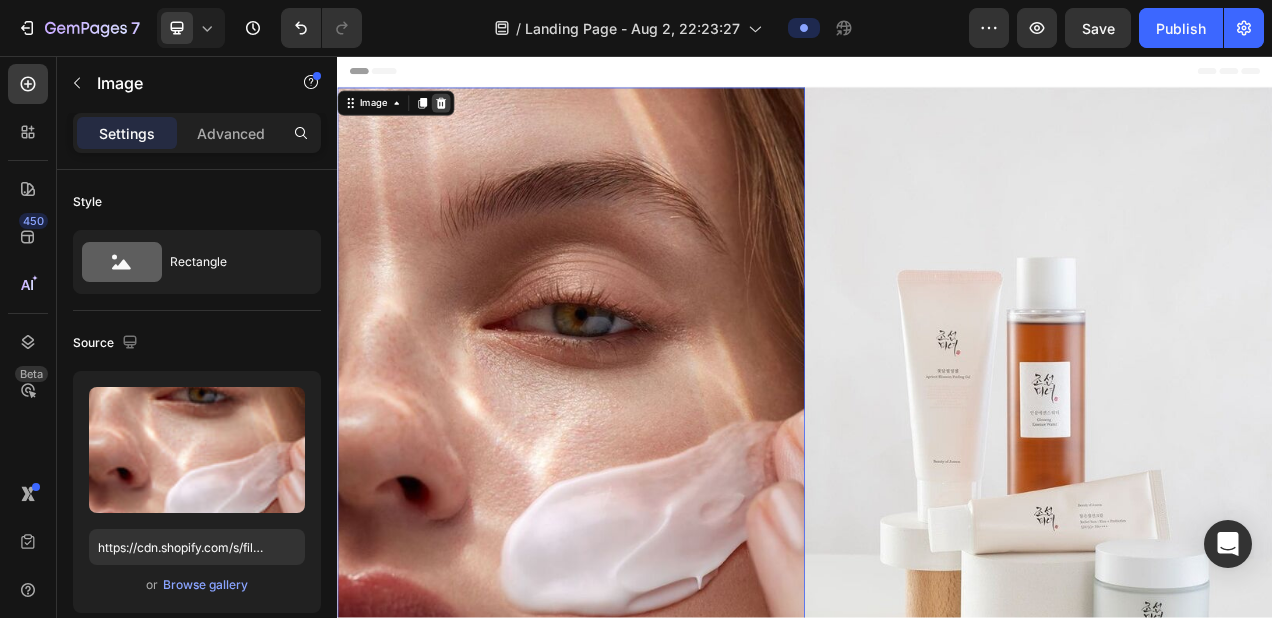 click 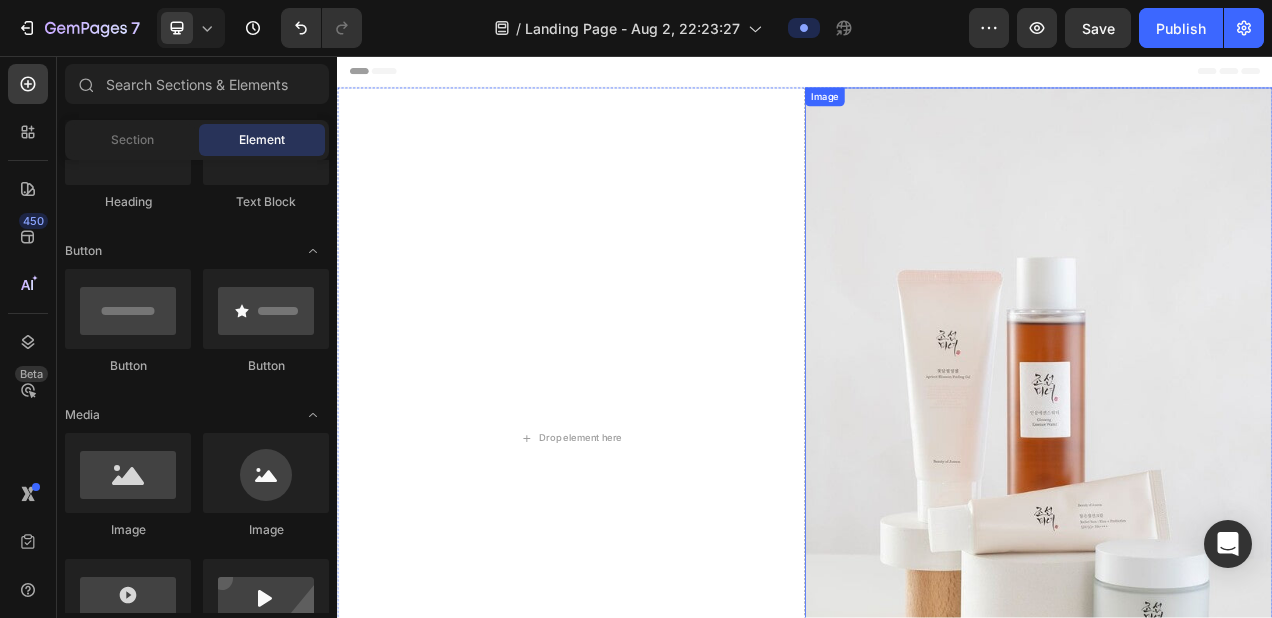 click at bounding box center (1237, 547) 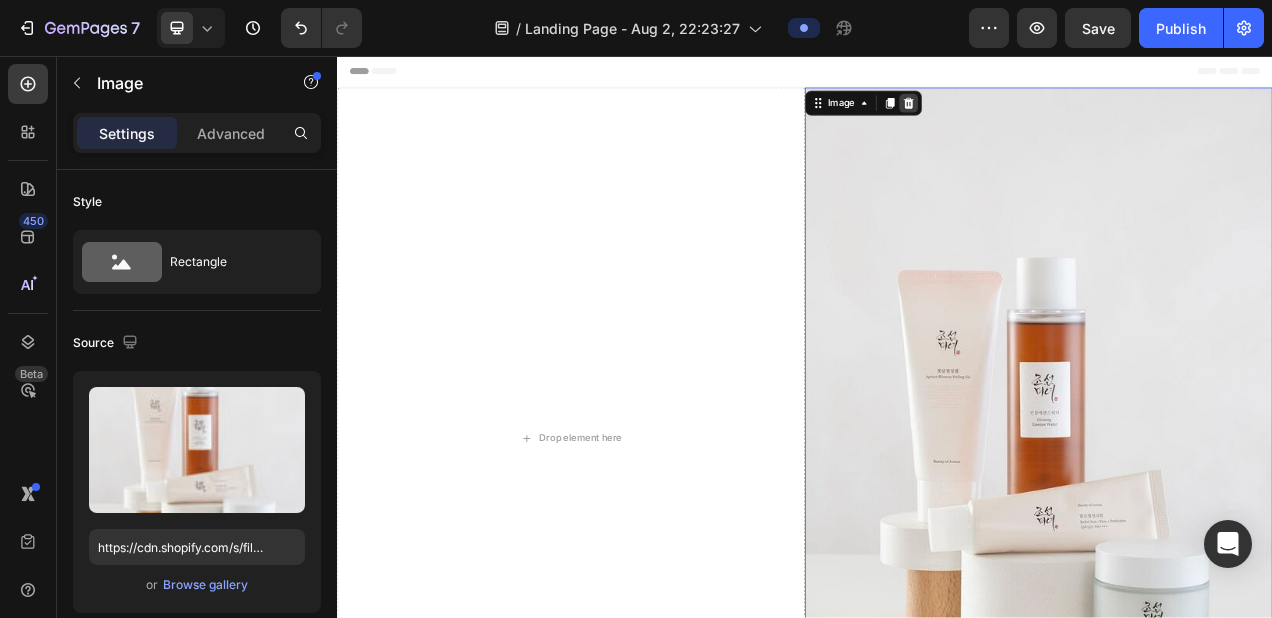 click 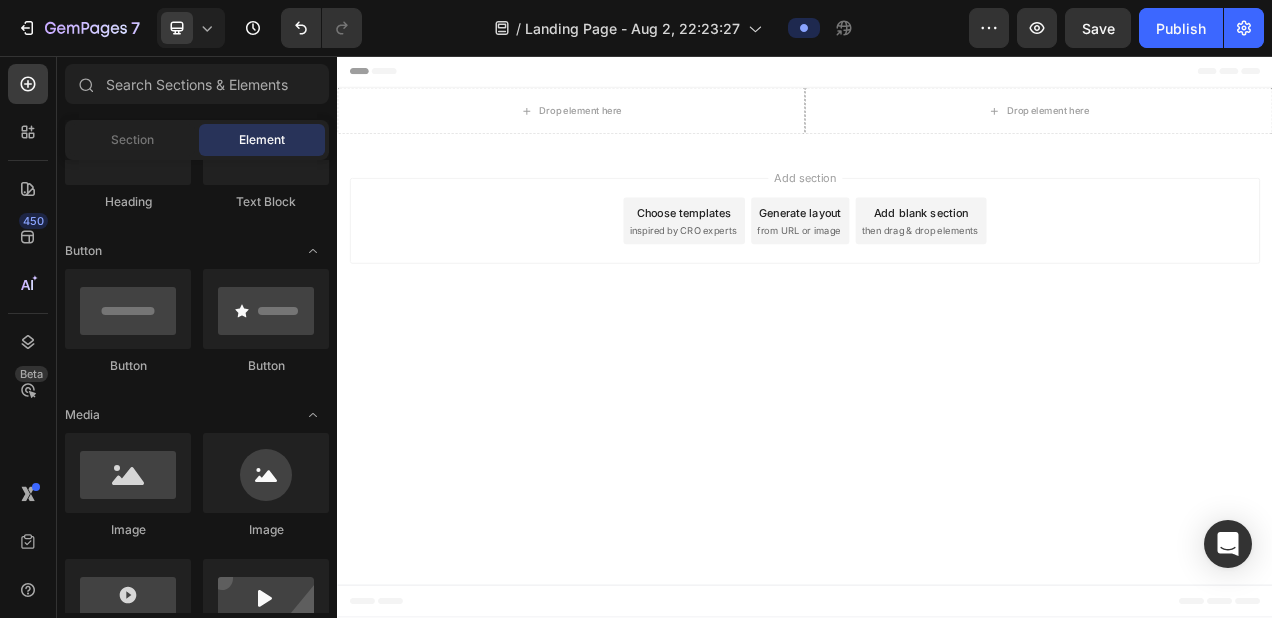 click on "Header" at bounding box center [937, 76] 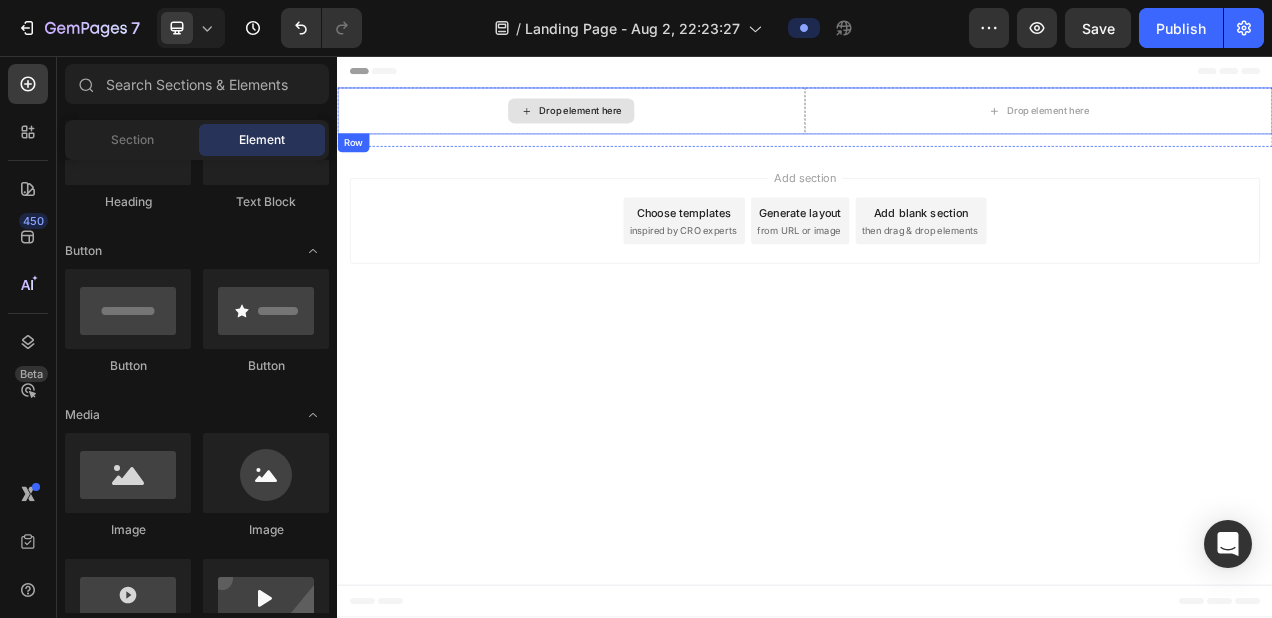 click on "Drop element here" at bounding box center [637, 127] 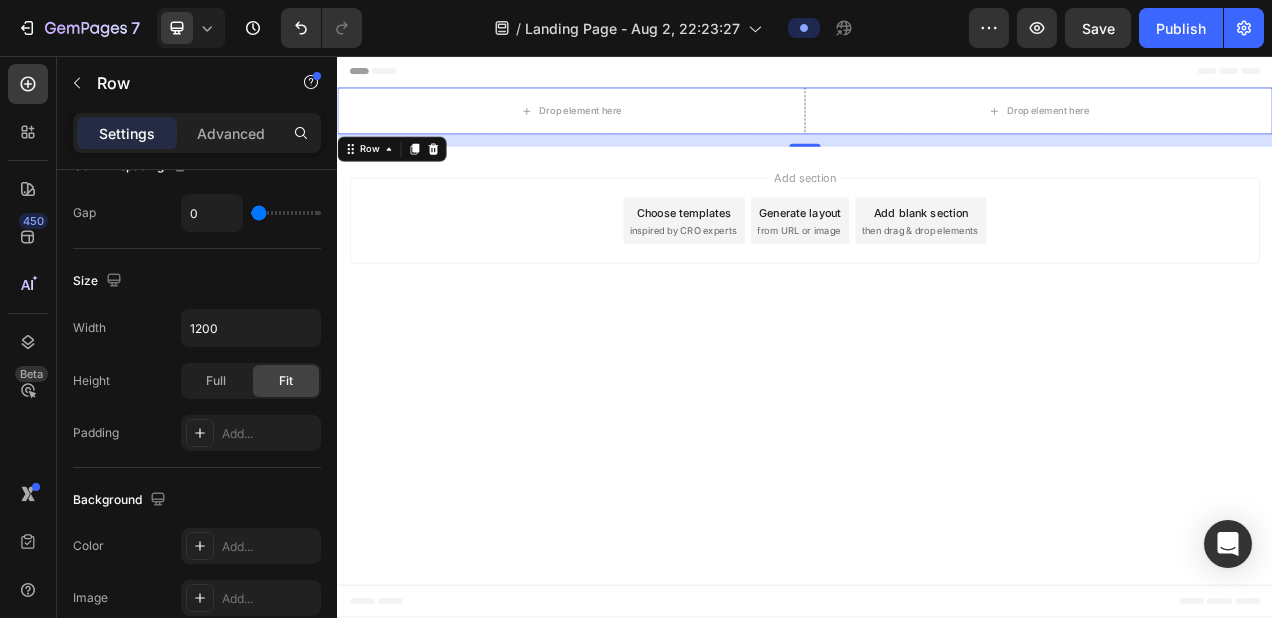 scroll, scrollTop: 0, scrollLeft: 0, axis: both 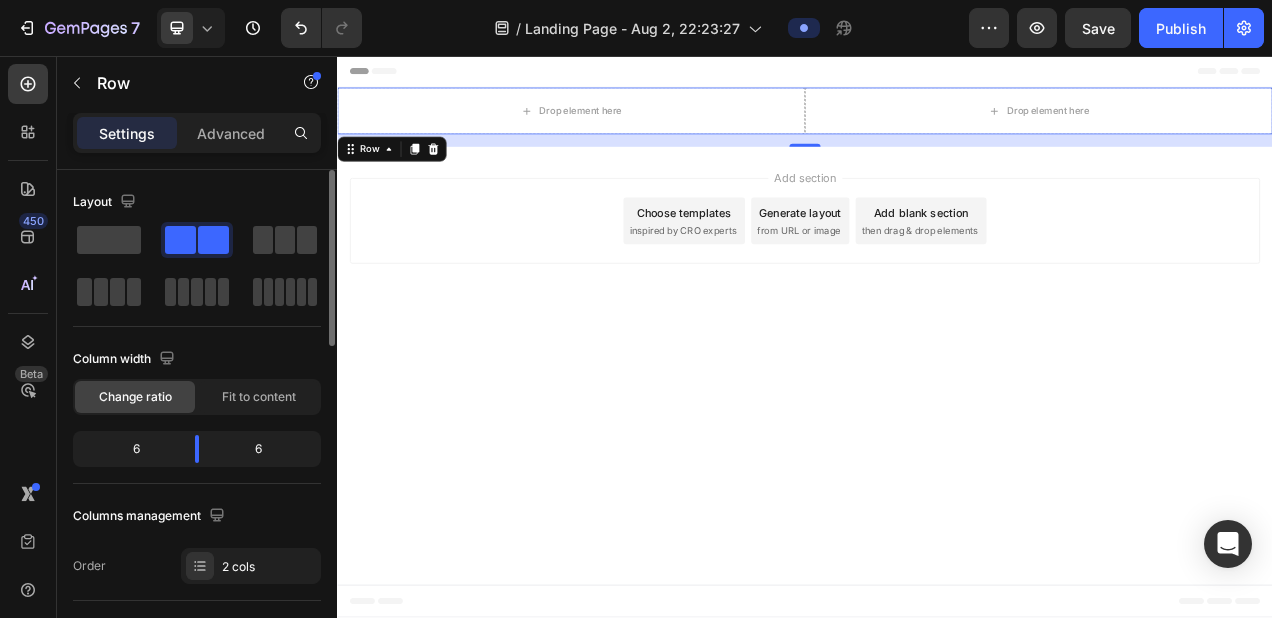 click on "6" 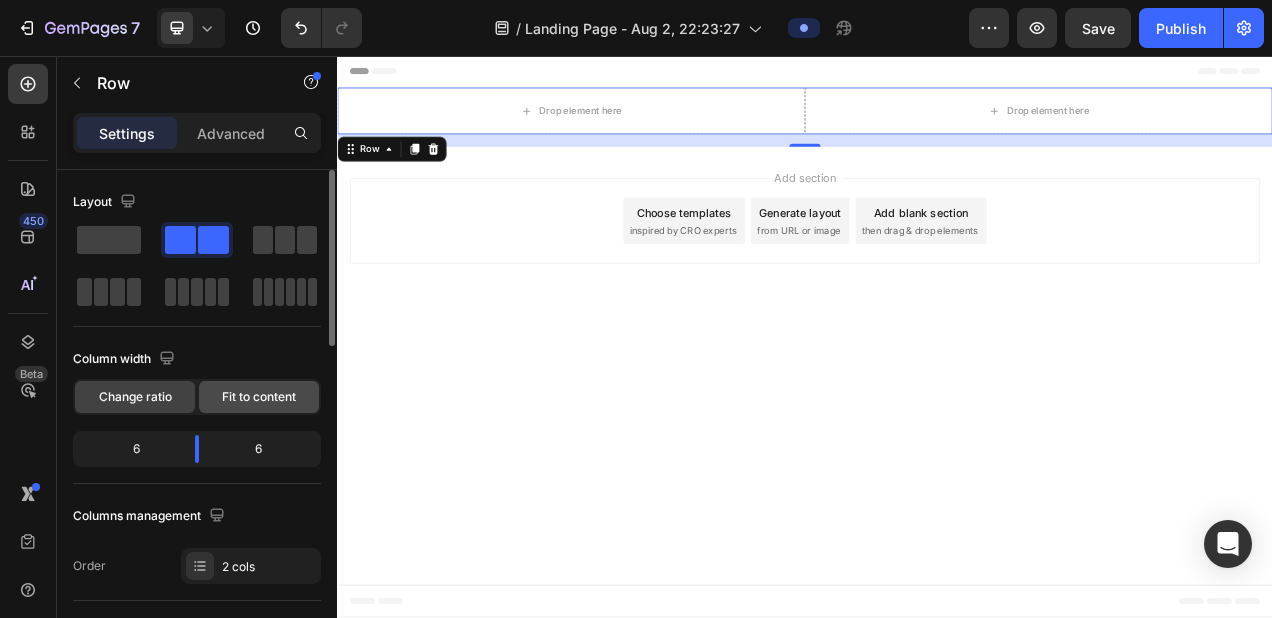 click on "Fit to content" 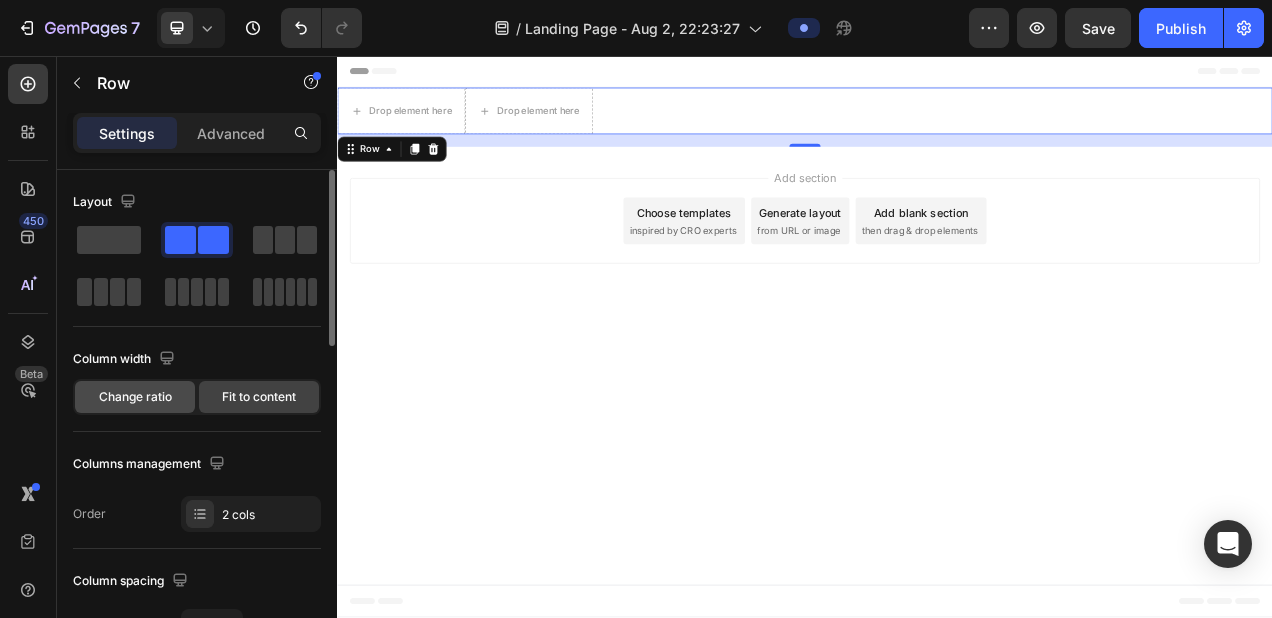 click on "Change ratio" 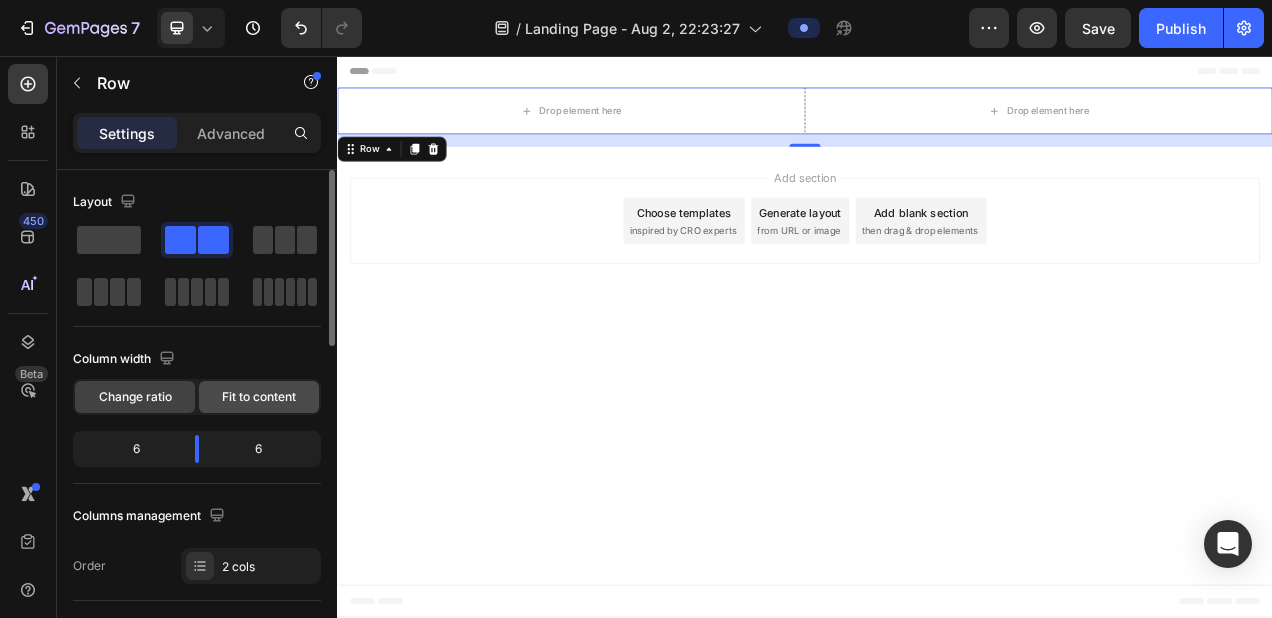 click on "Fit to content" 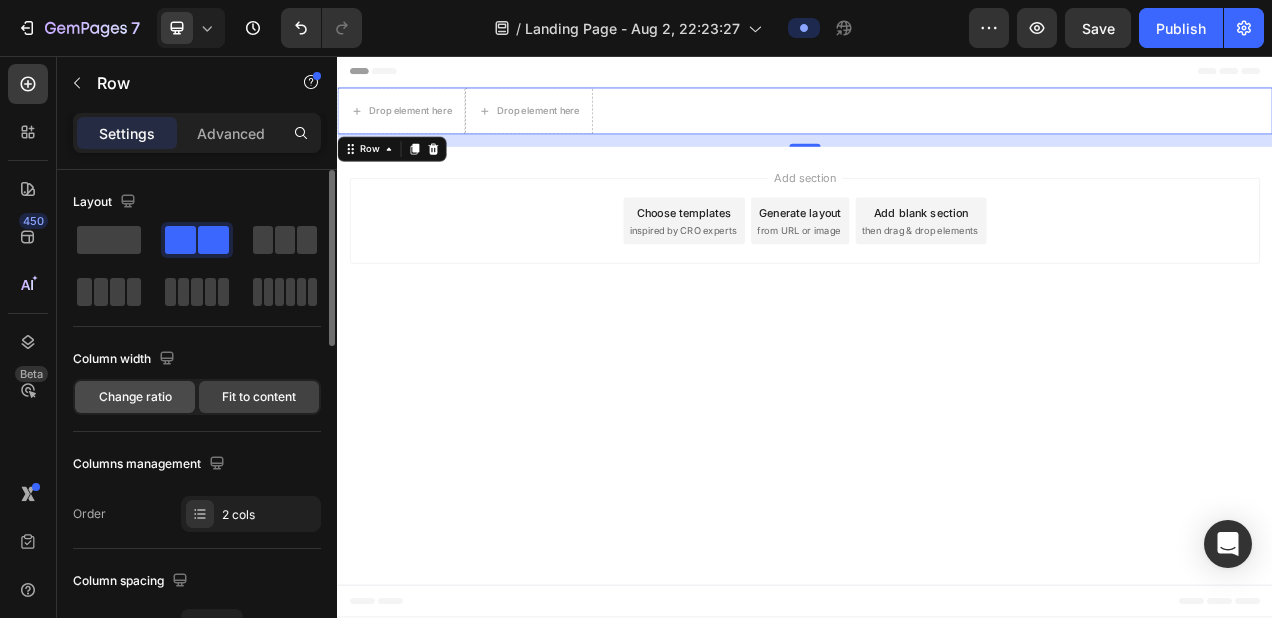 click on "Change ratio" 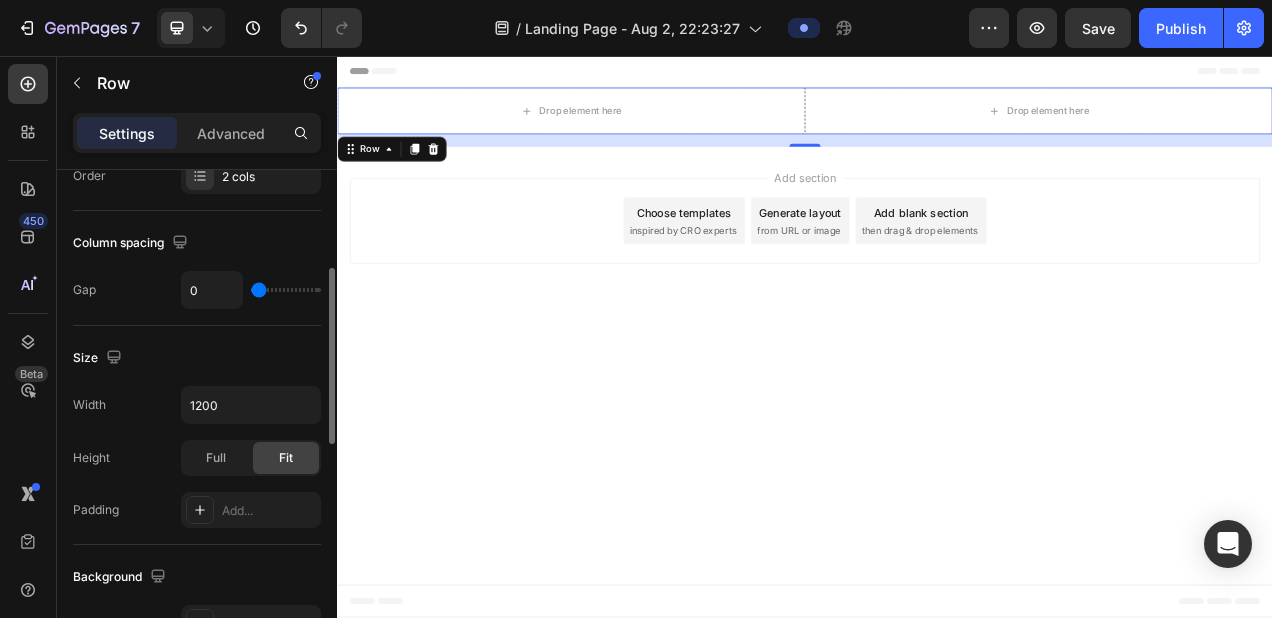 scroll, scrollTop: 0, scrollLeft: 0, axis: both 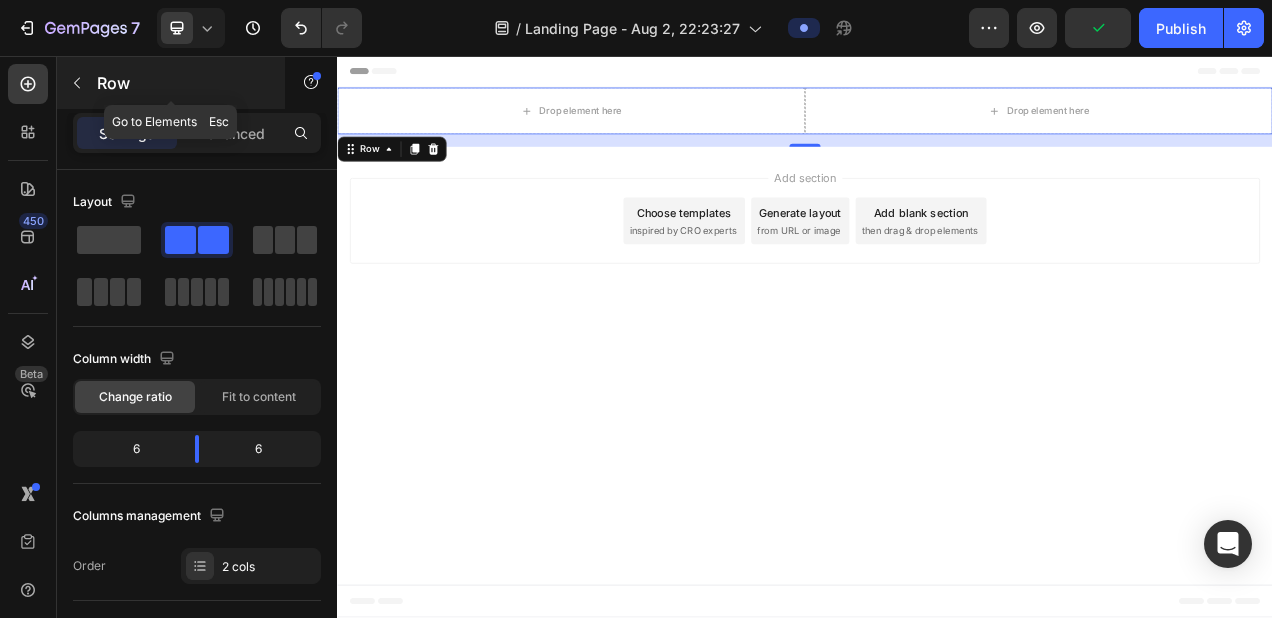 click at bounding box center [77, 83] 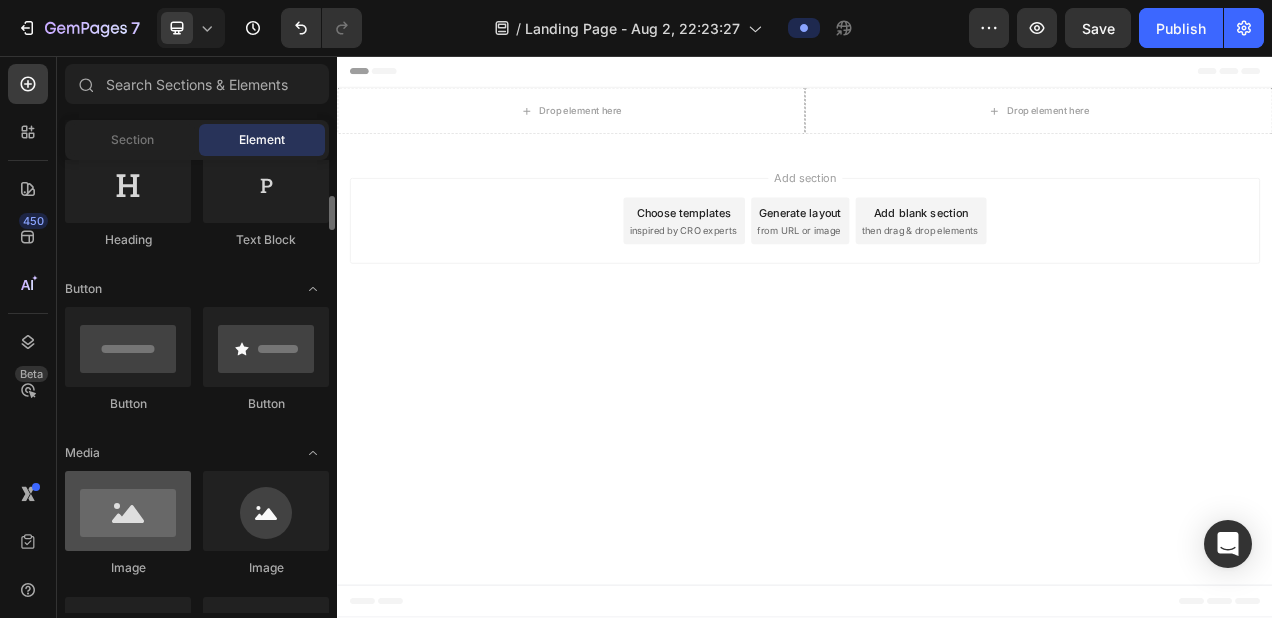 scroll, scrollTop: 361, scrollLeft: 0, axis: vertical 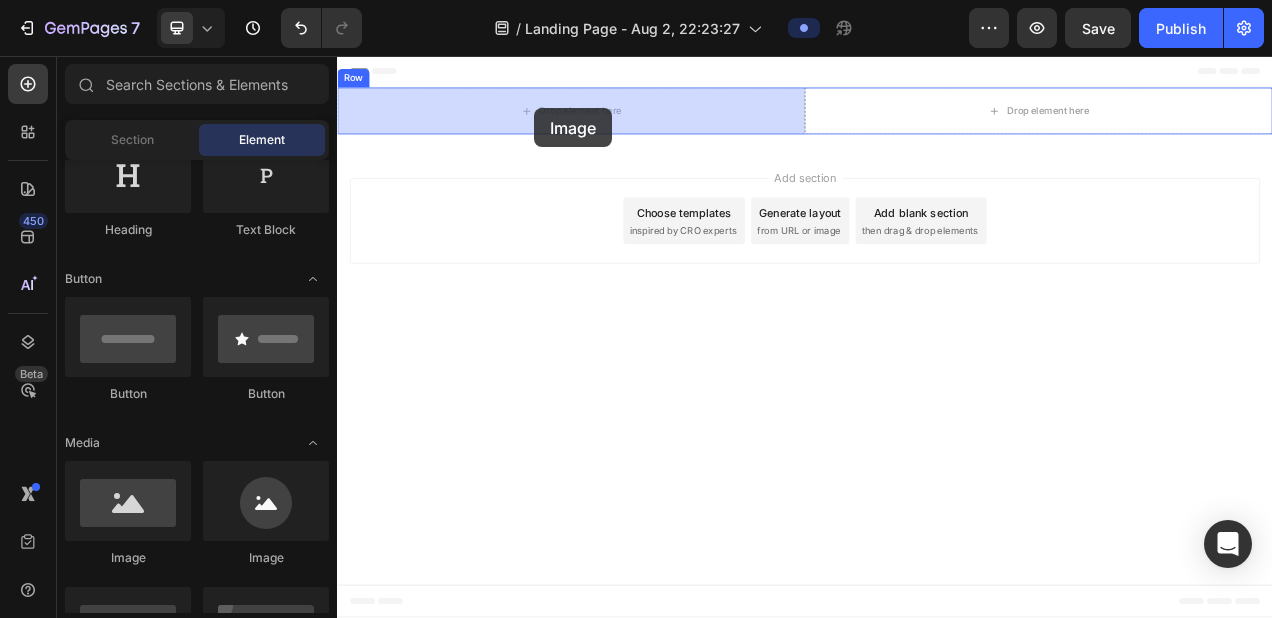 drag, startPoint x: 479, startPoint y: 550, endPoint x: 601, endPoint y: 109, distance: 457.5642 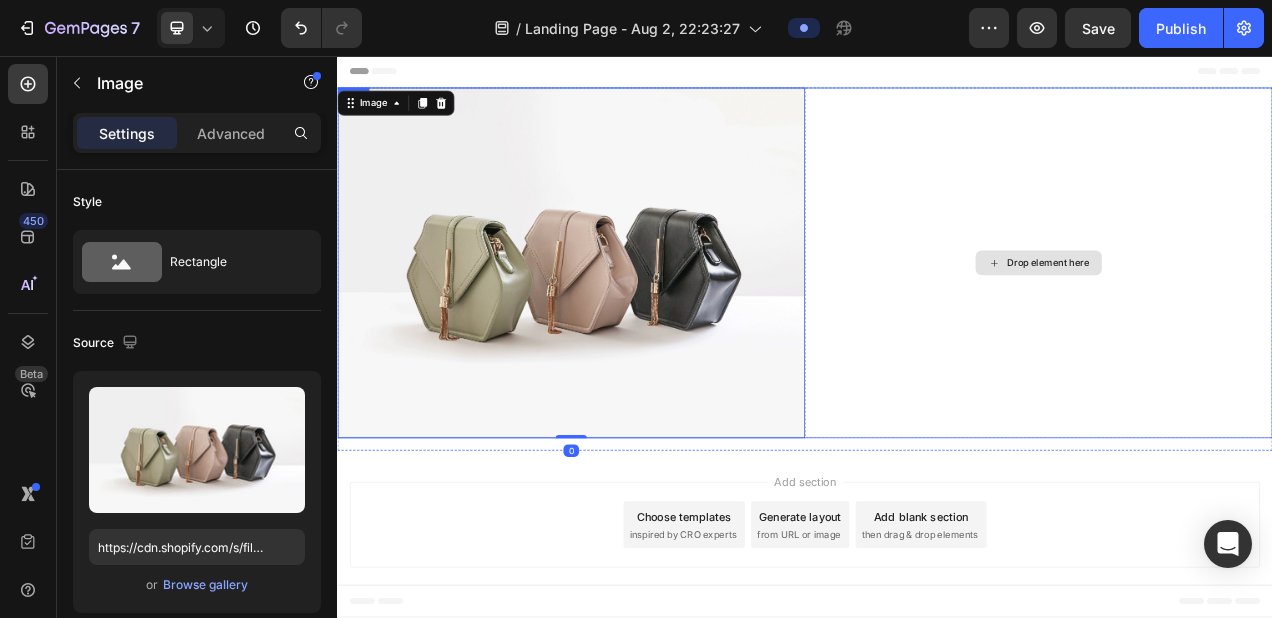 click on "Drop element here" at bounding box center [1237, 322] 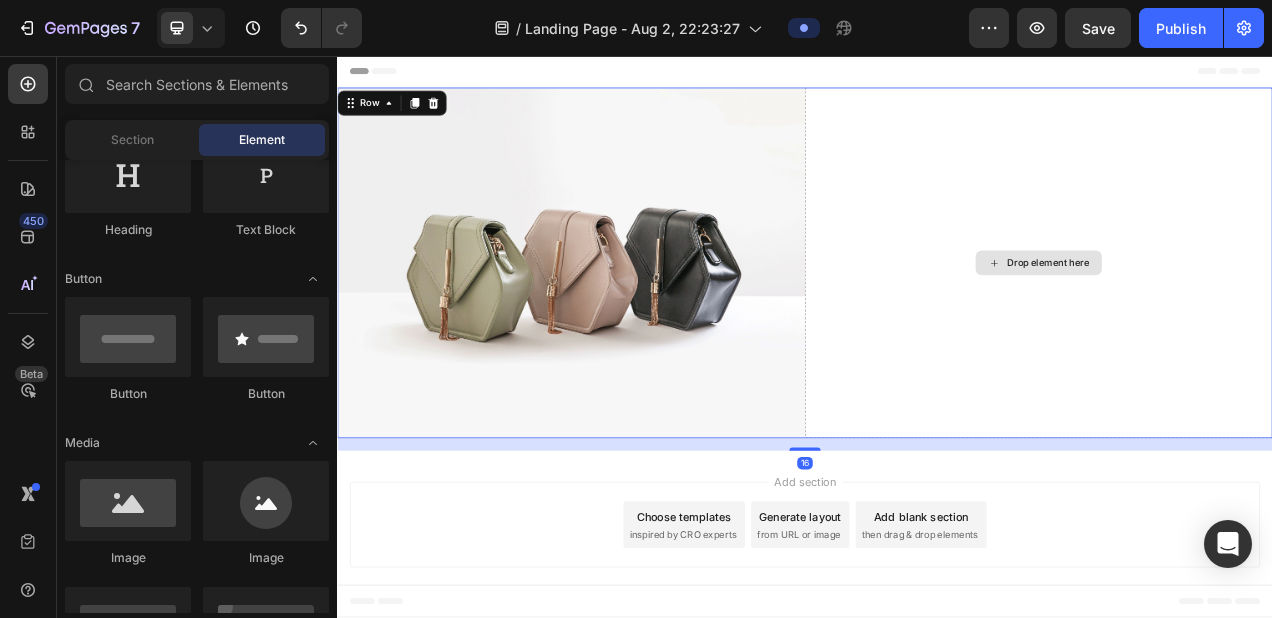 click on "Drop element here" at bounding box center [1249, 322] 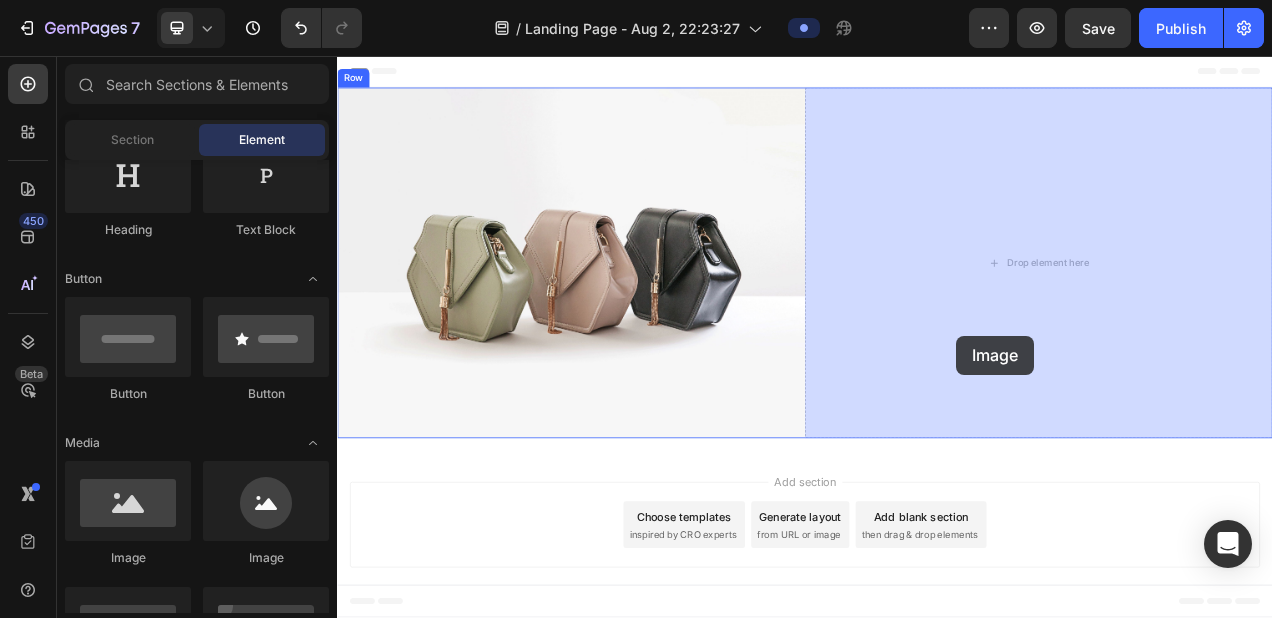drag, startPoint x: 776, startPoint y: 546, endPoint x: 1141, endPoint y: 400, distance: 393.11703 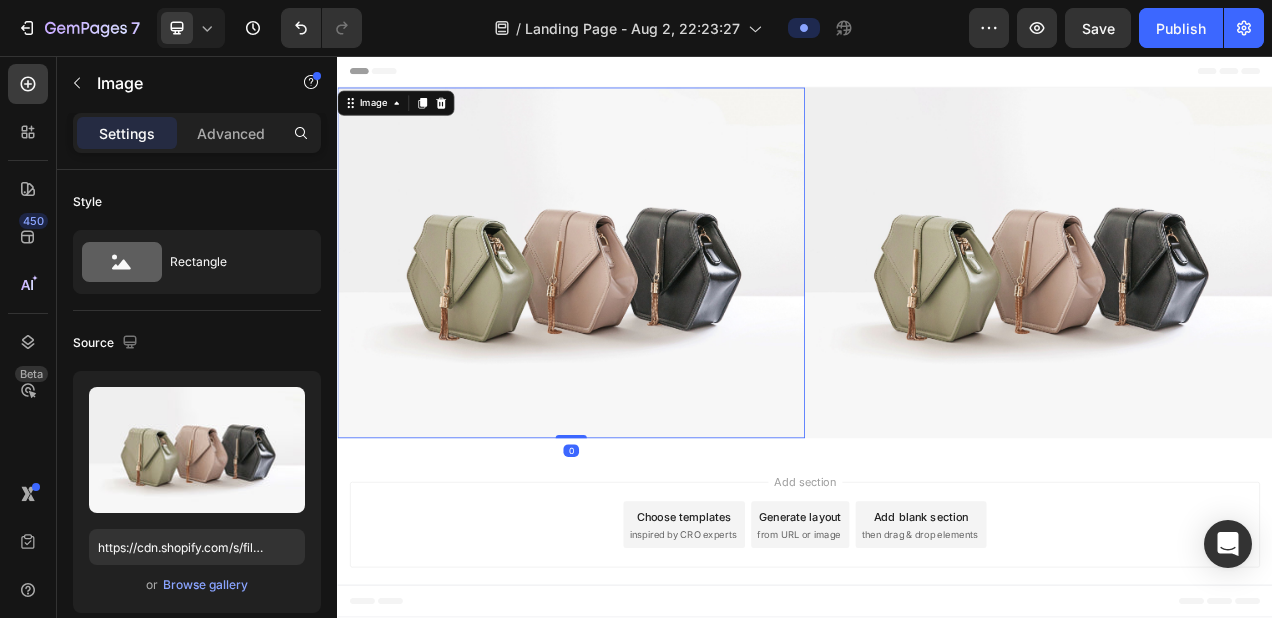 click at bounding box center (637, 322) 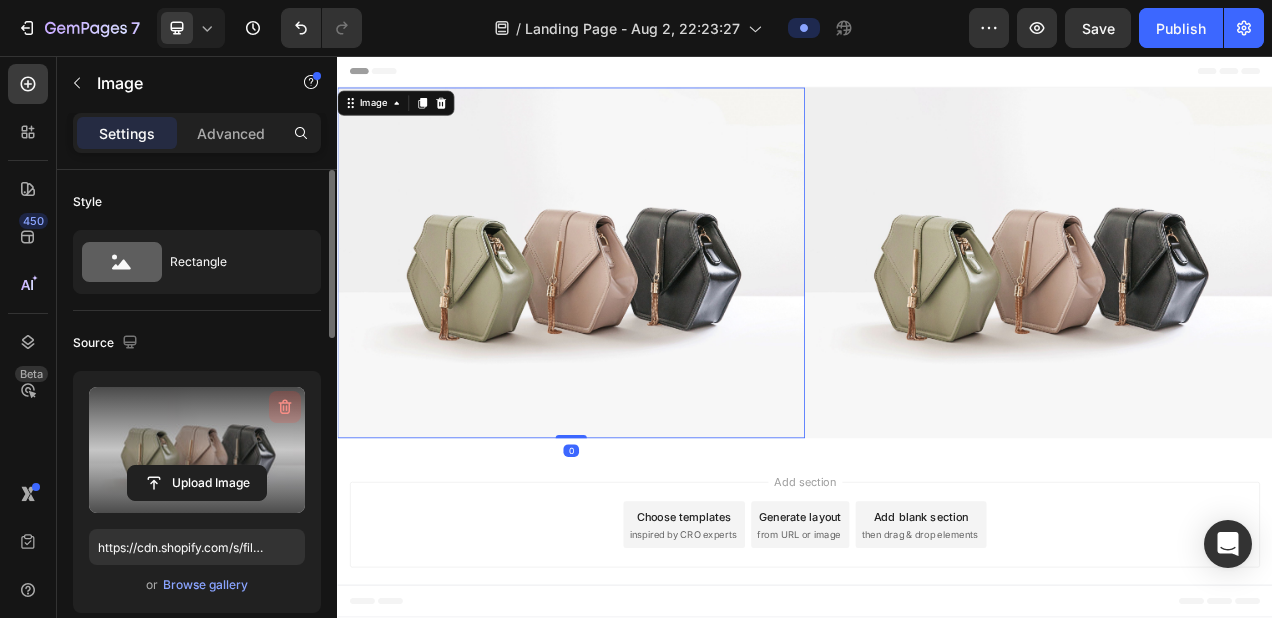 click 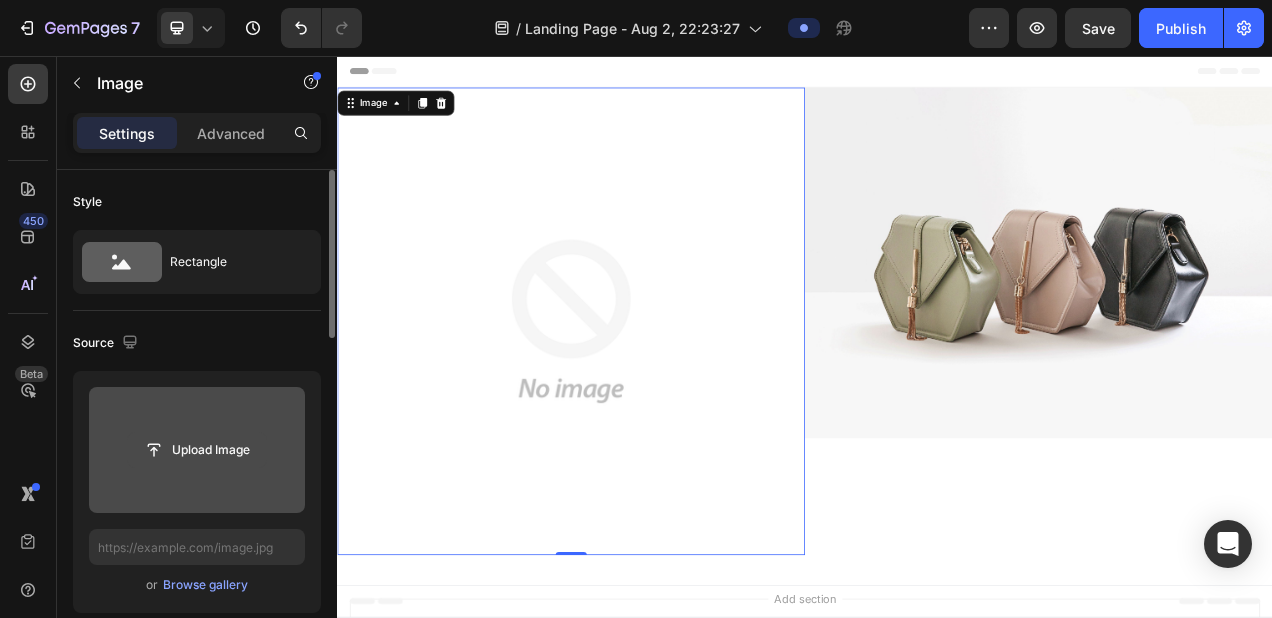 click 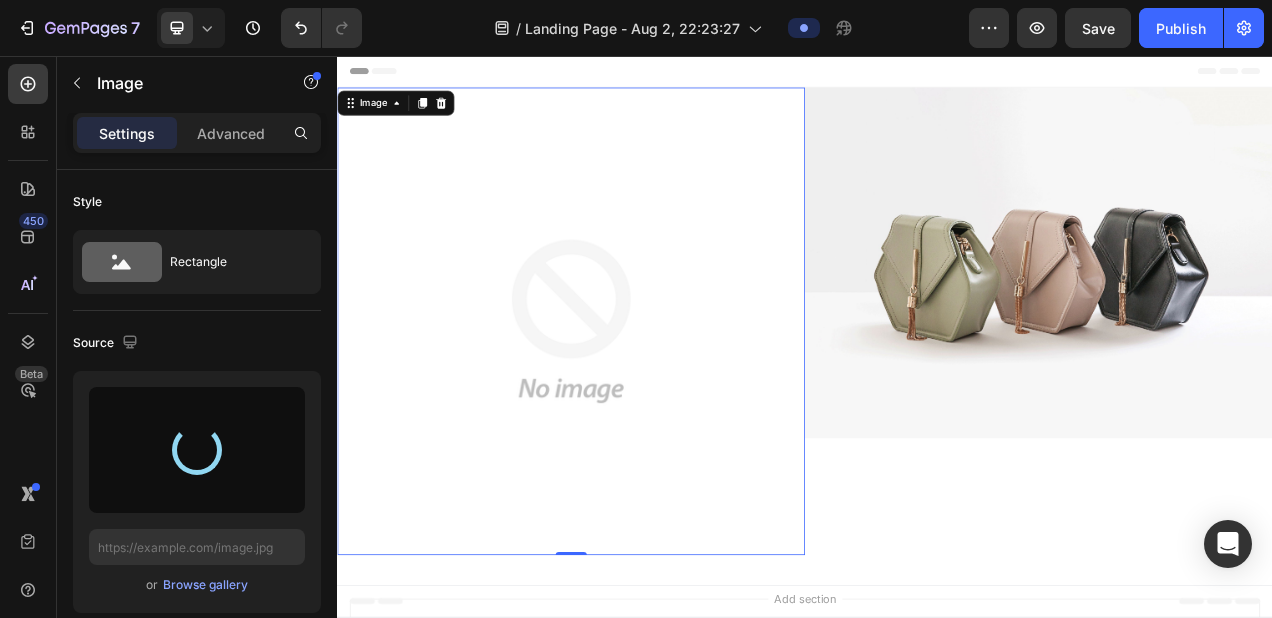 type on "https://cdn.shopify.com/s/files/1/0688/7394/5148/files/gempages_578118090676503056-a345785a-adf2-4334-b296-575aae1ad5e3.jpg" 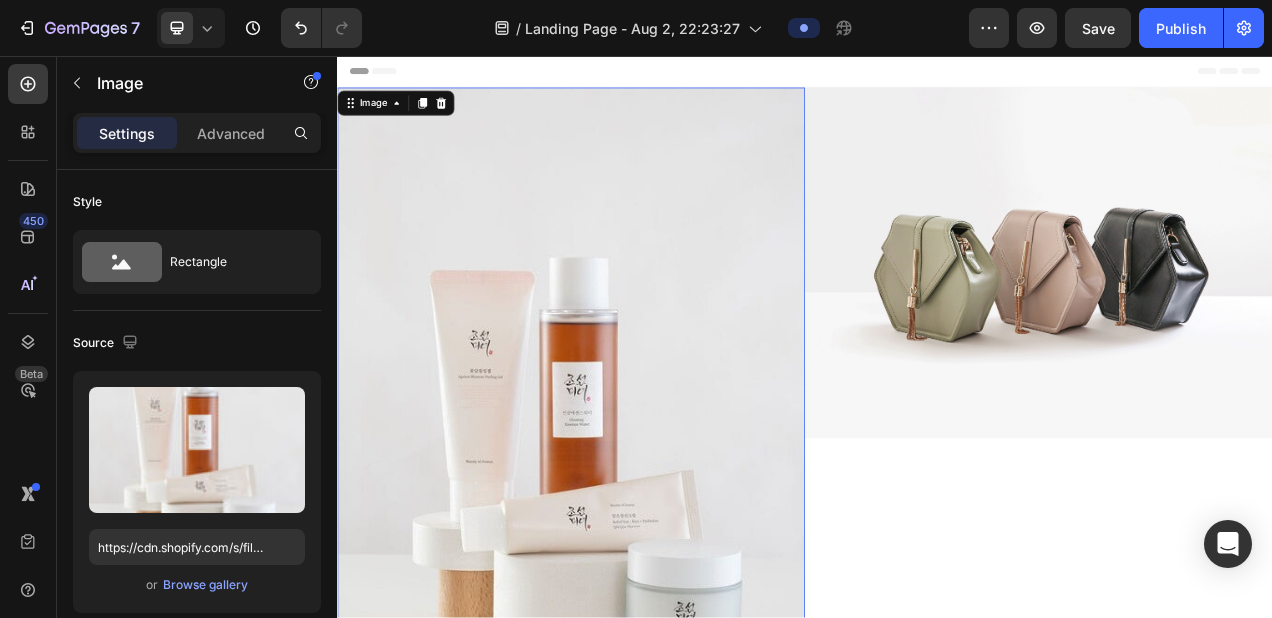 click at bounding box center [637, 547] 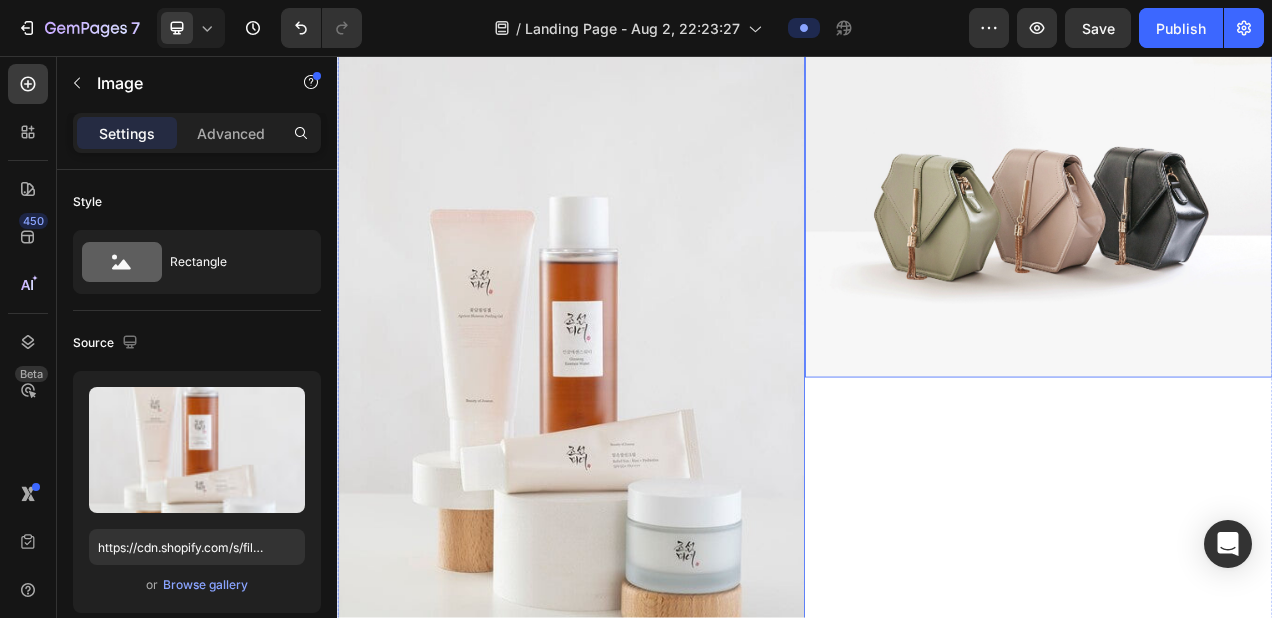 scroll, scrollTop: 0, scrollLeft: 0, axis: both 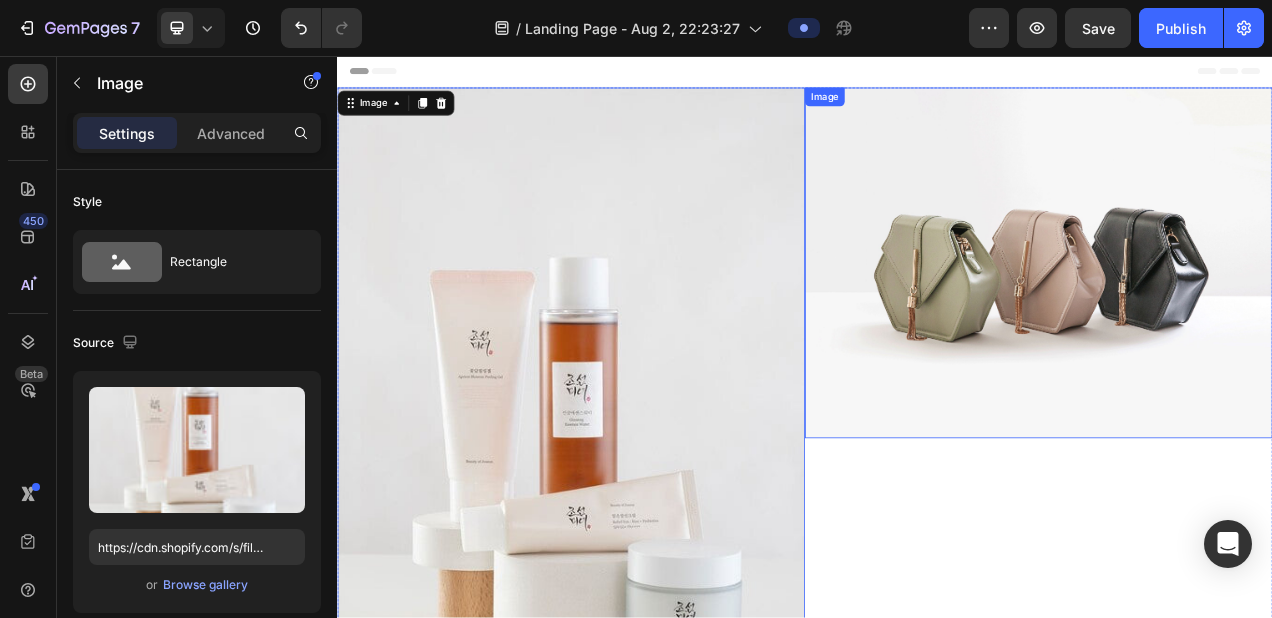 click at bounding box center (1237, 322) 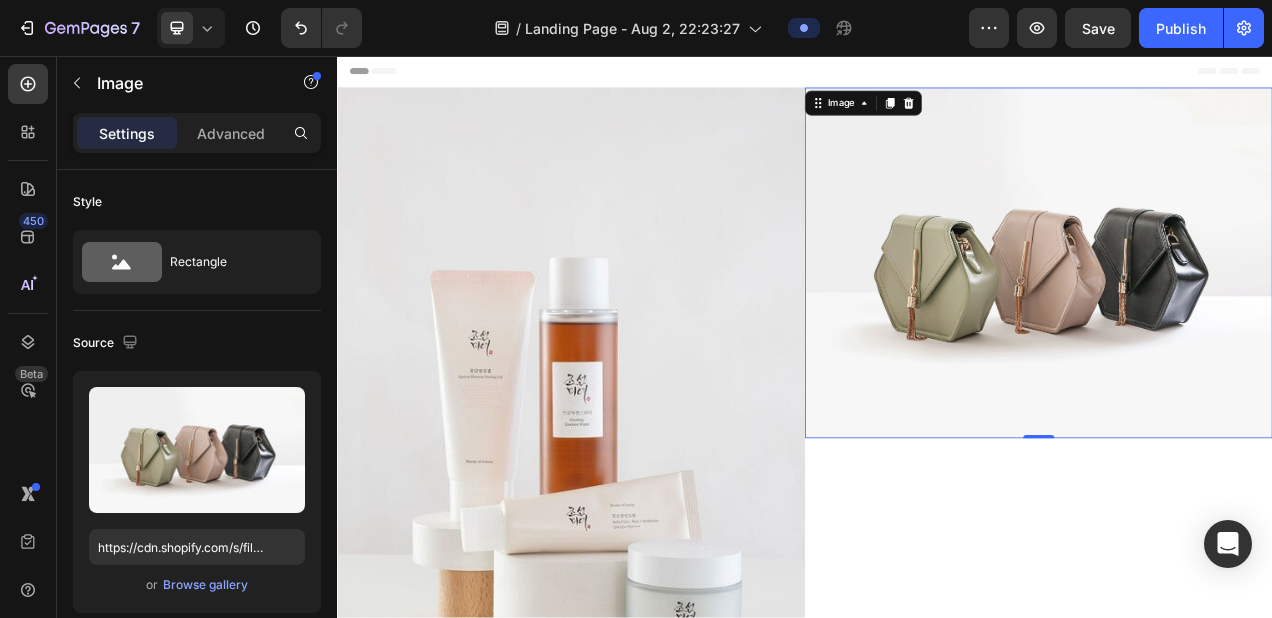 click at bounding box center (1237, 322) 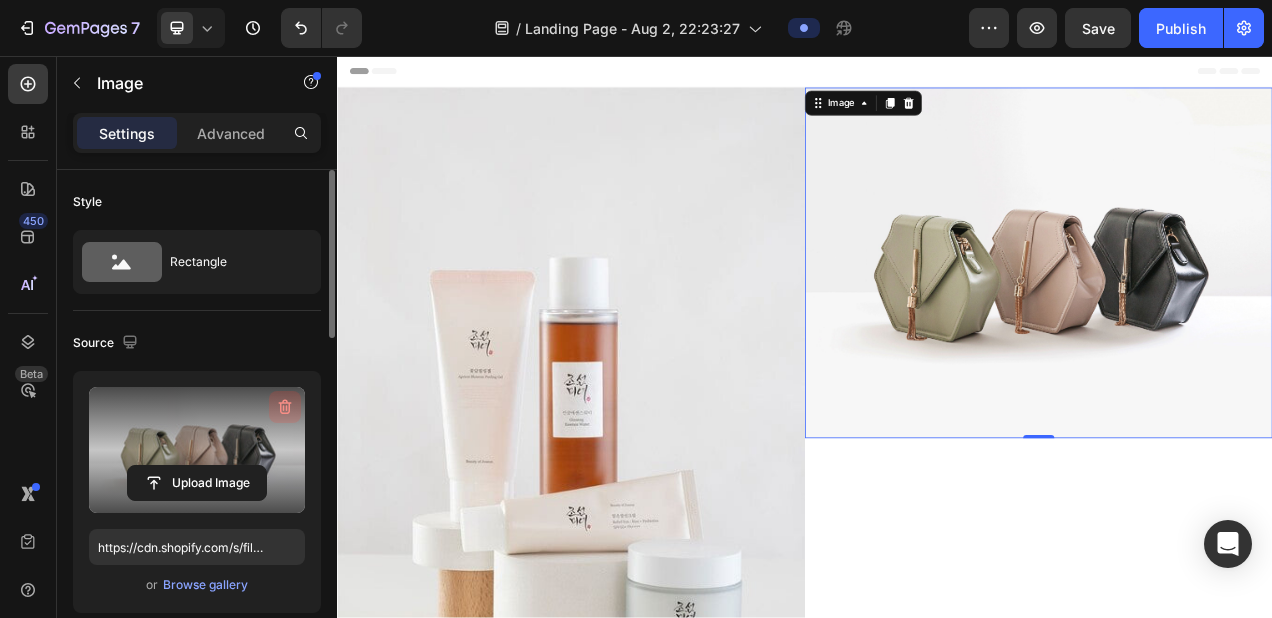 click 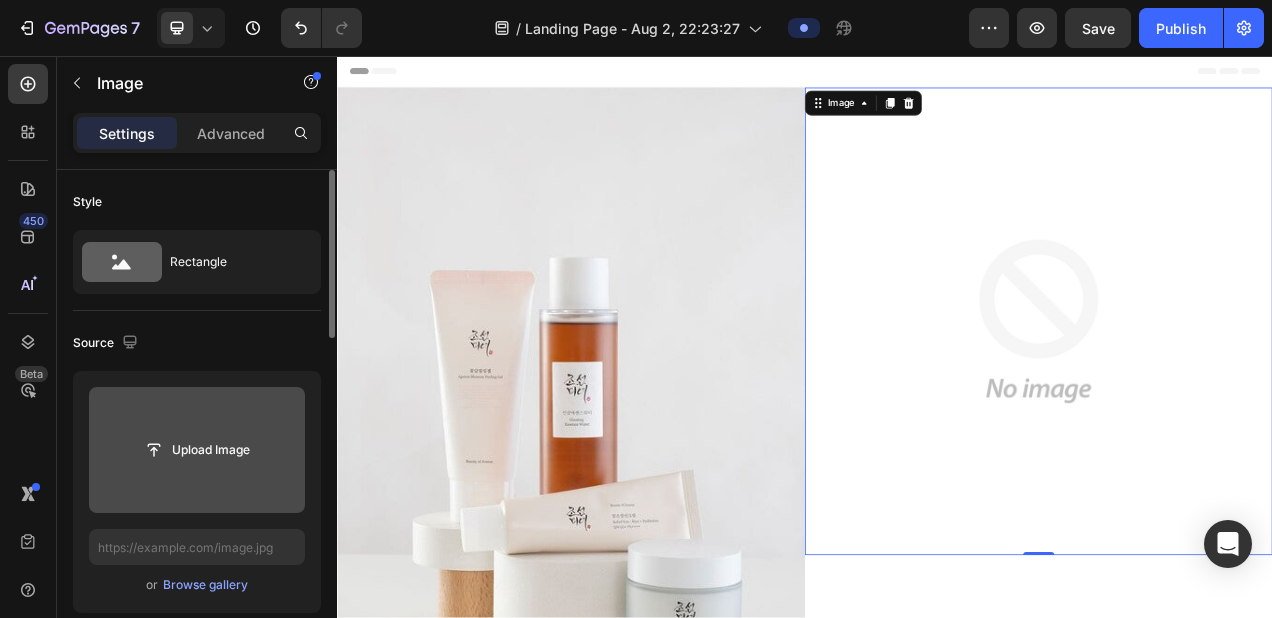 click 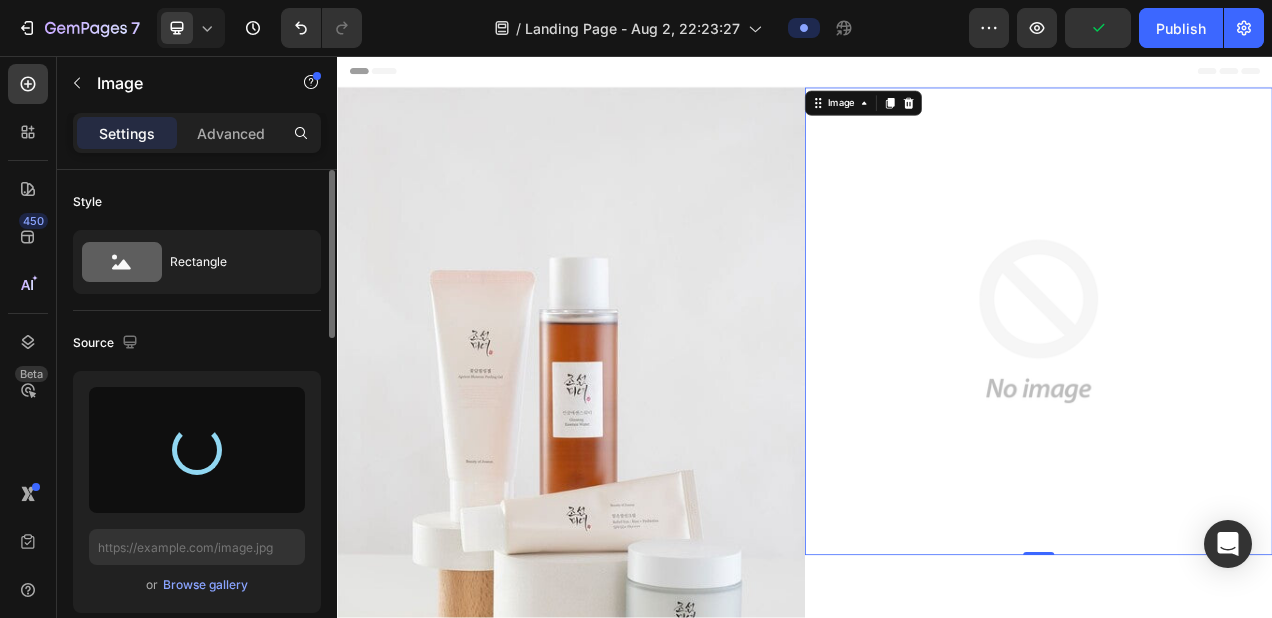 type on "https://cdn.shopify.com/s/files/1/0688/7394/5148/files/gempages_578118090676503056-d56dc1e9-e94a-47a0-83b2-84b5ef8cb57b.jpg" 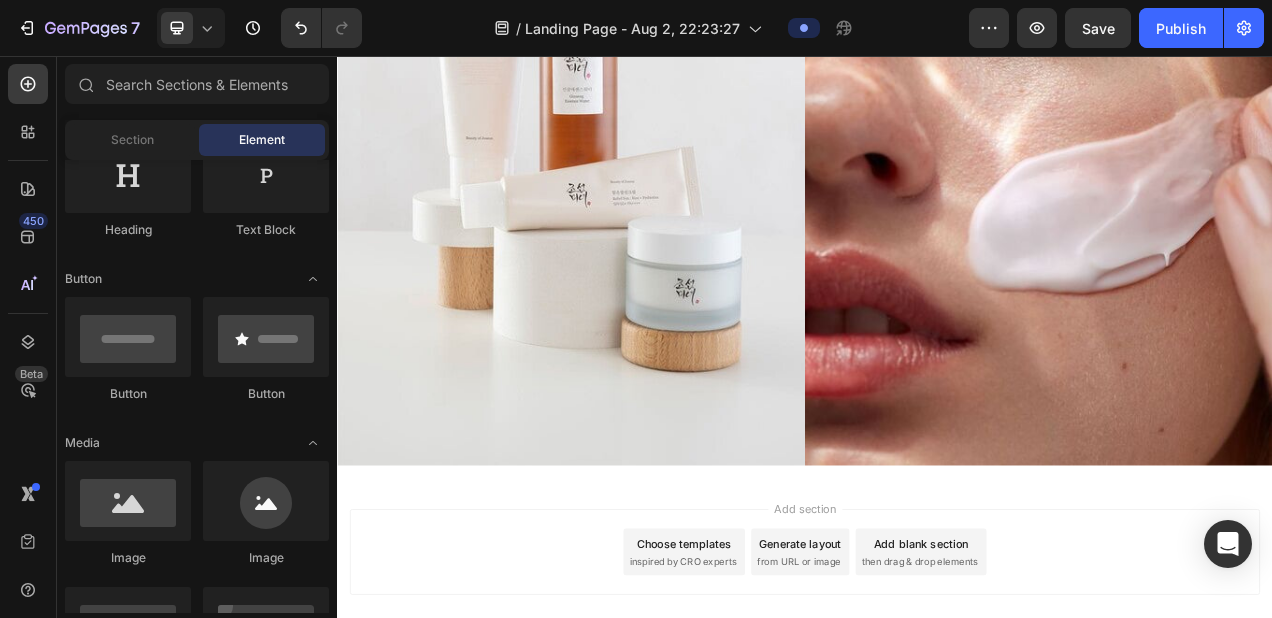 scroll, scrollTop: 0, scrollLeft: 0, axis: both 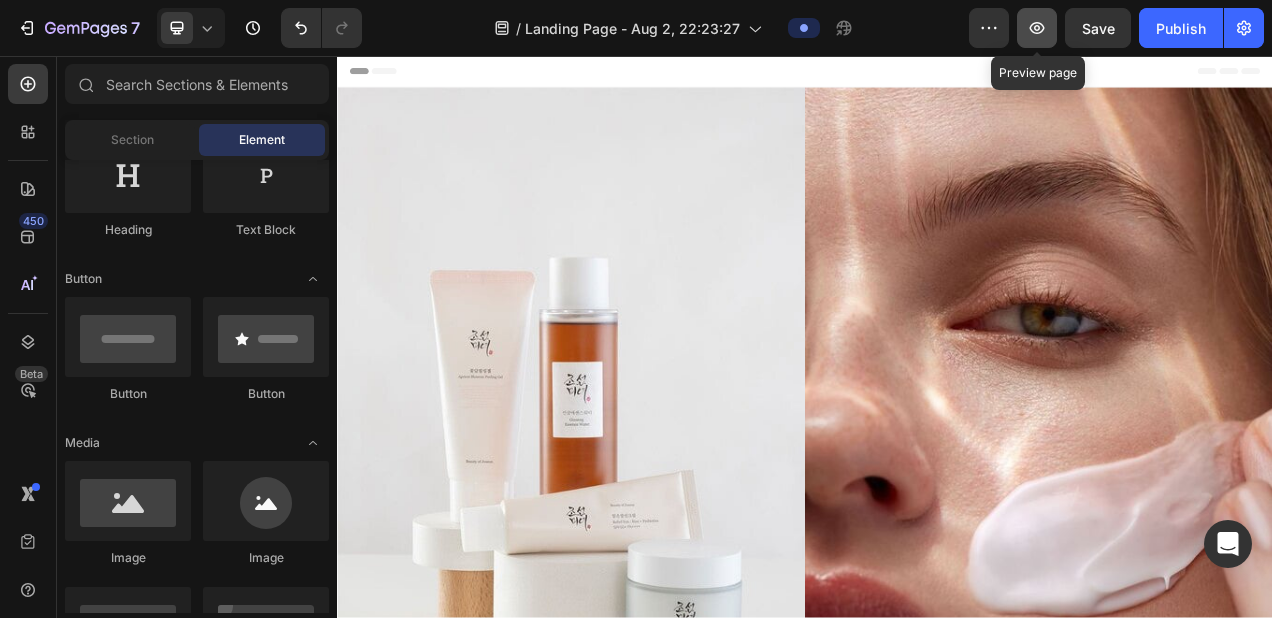 click 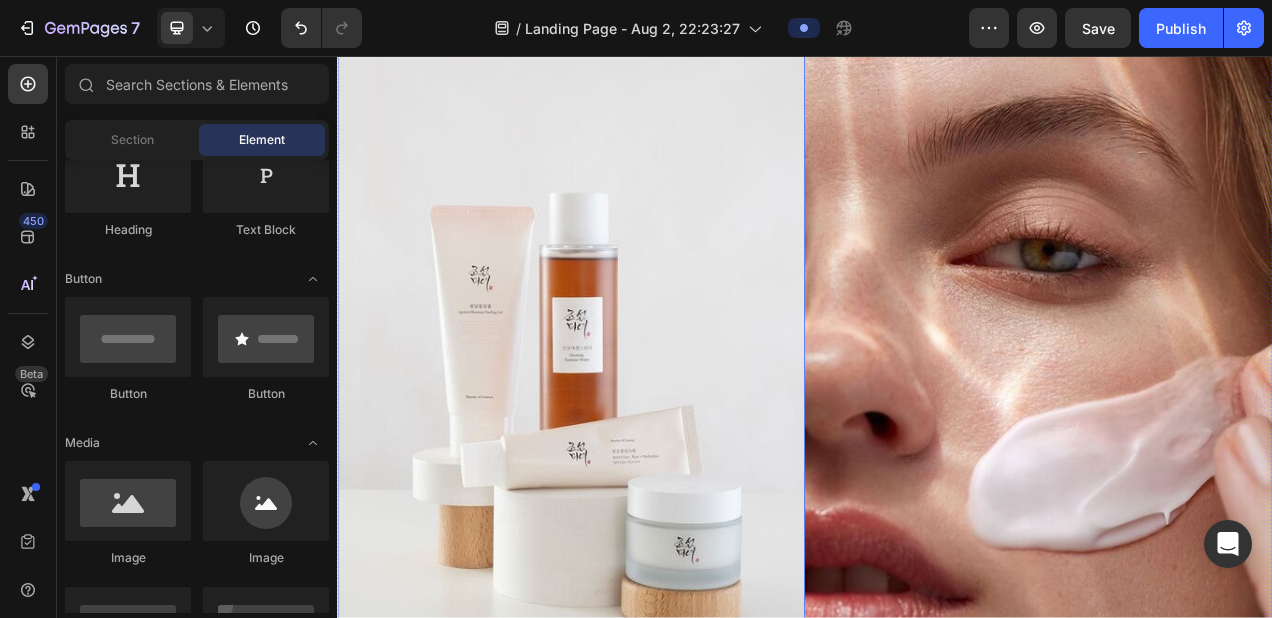 scroll, scrollTop: 97, scrollLeft: 0, axis: vertical 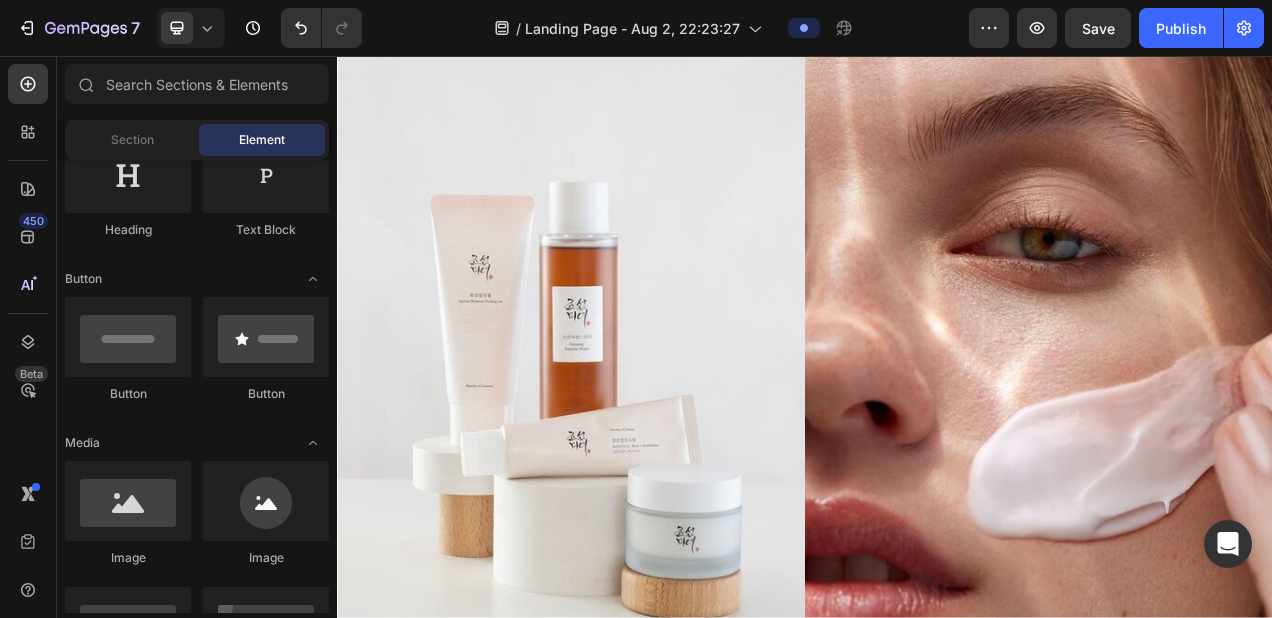 click at bounding box center (637, 450) 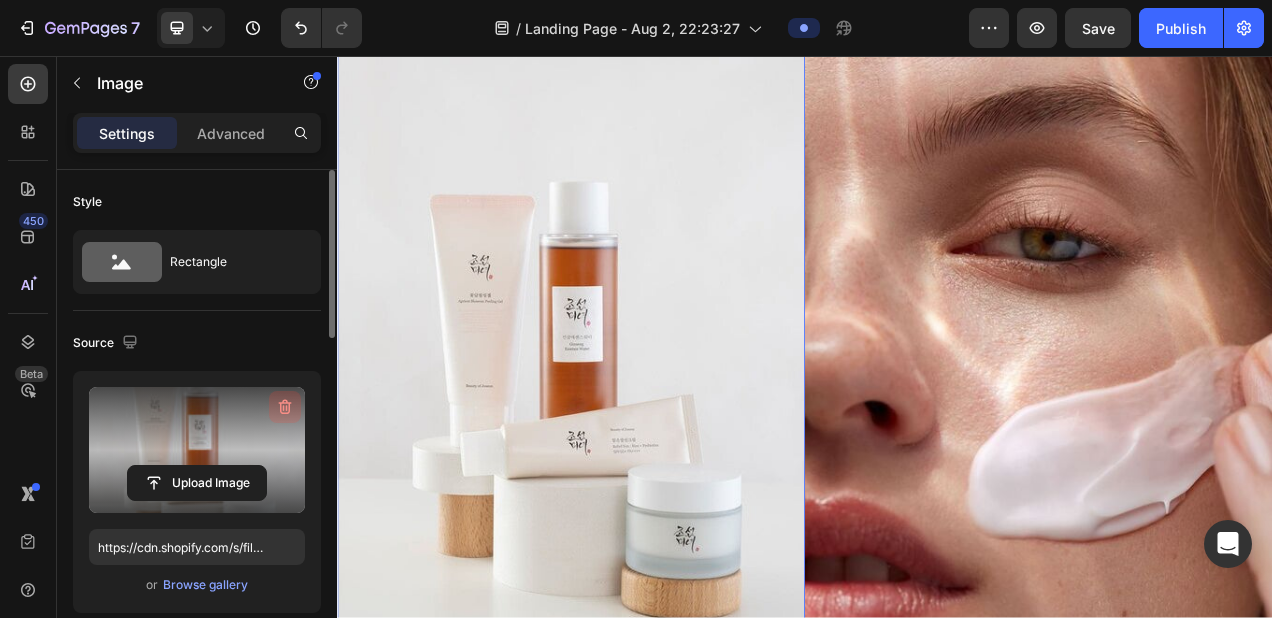 click 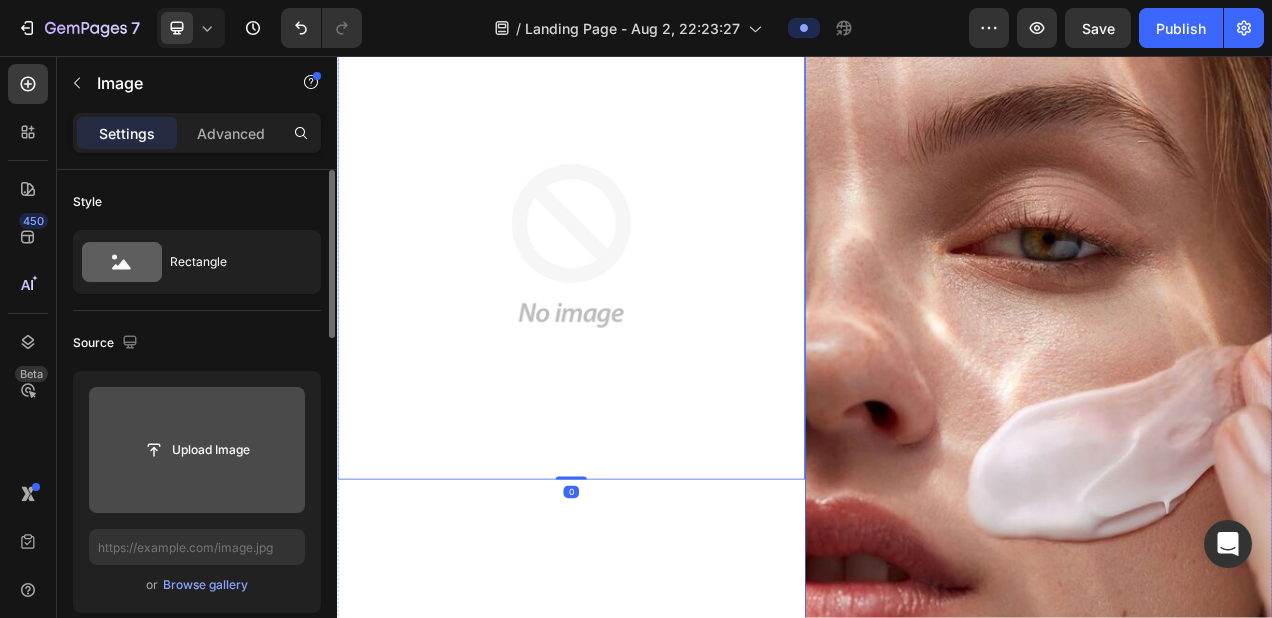click at bounding box center (1237, 450) 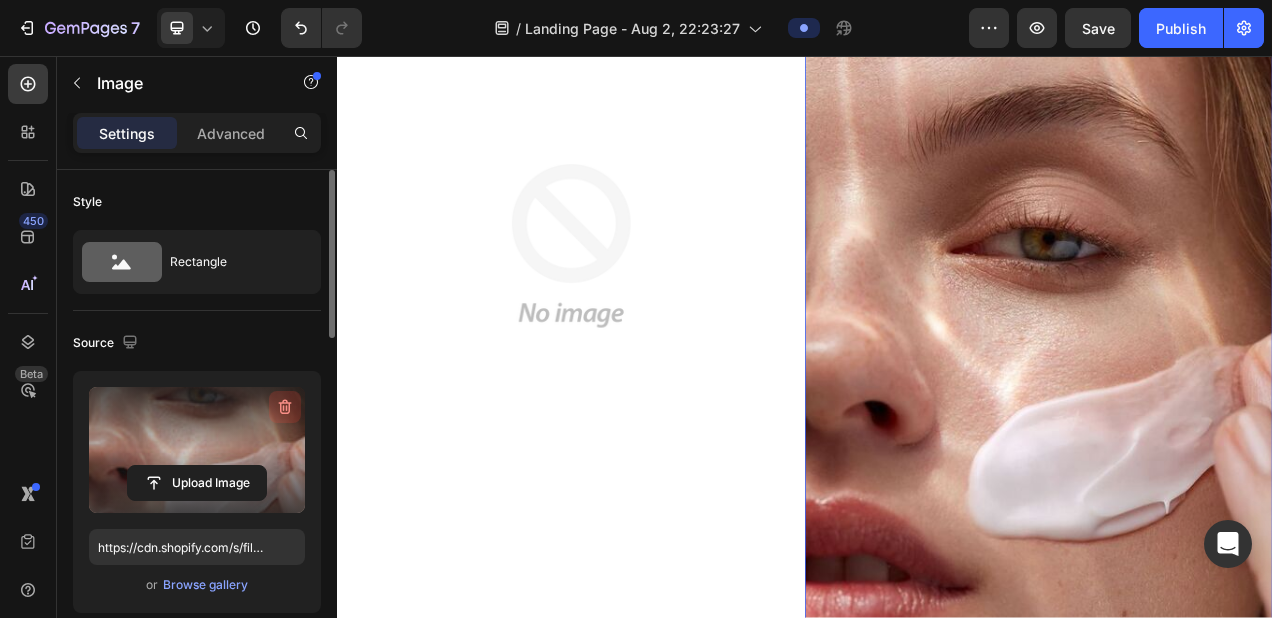 click 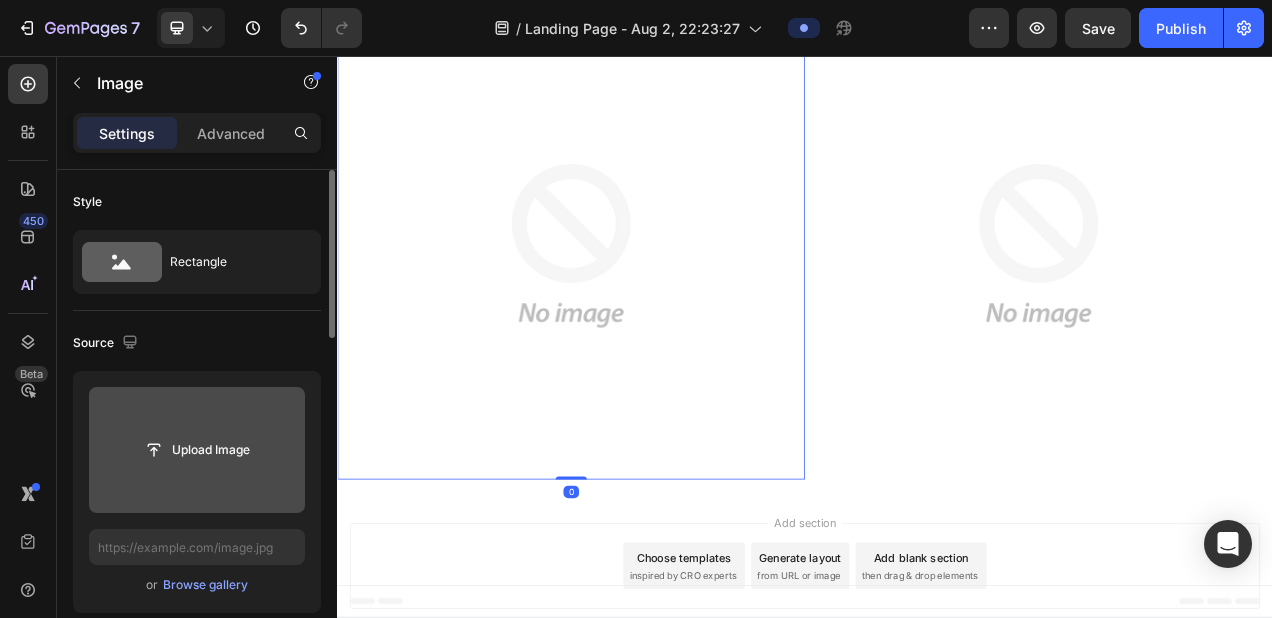 click at bounding box center (637, 300) 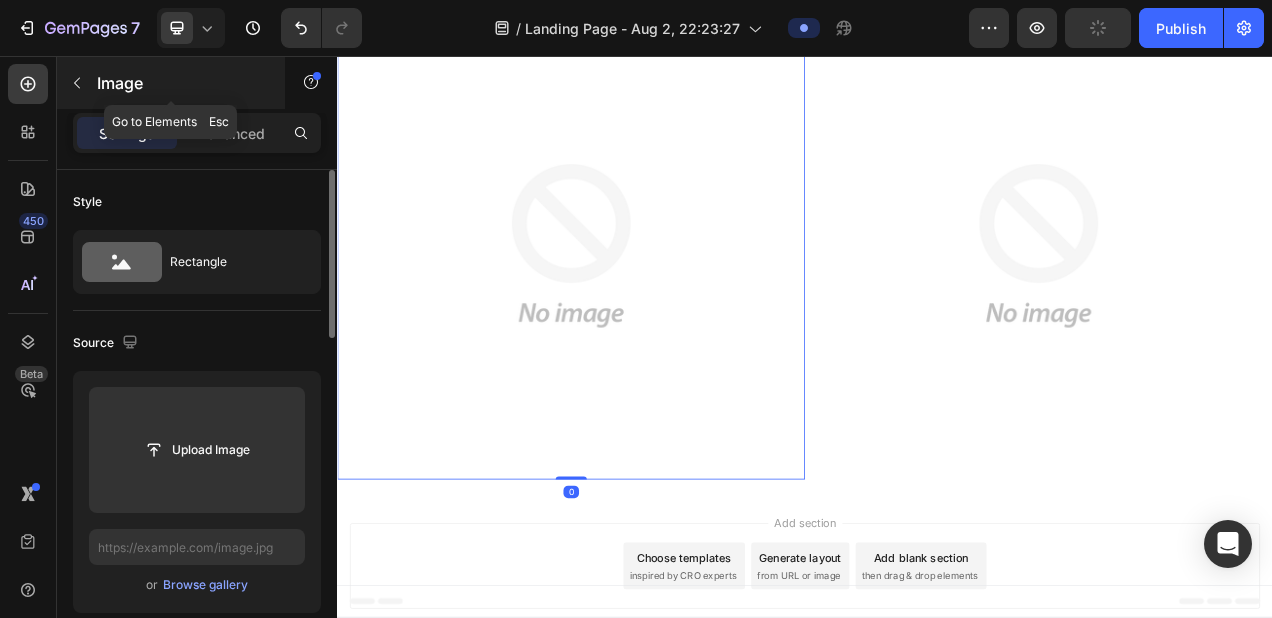 click 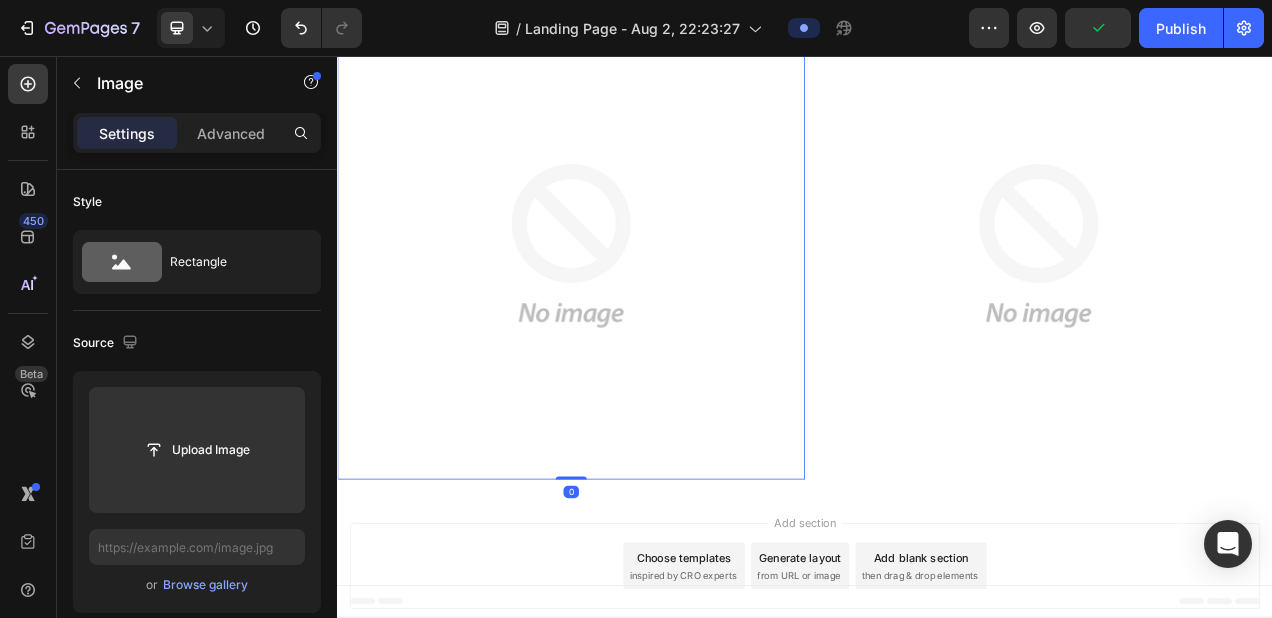 click at bounding box center (637, 300) 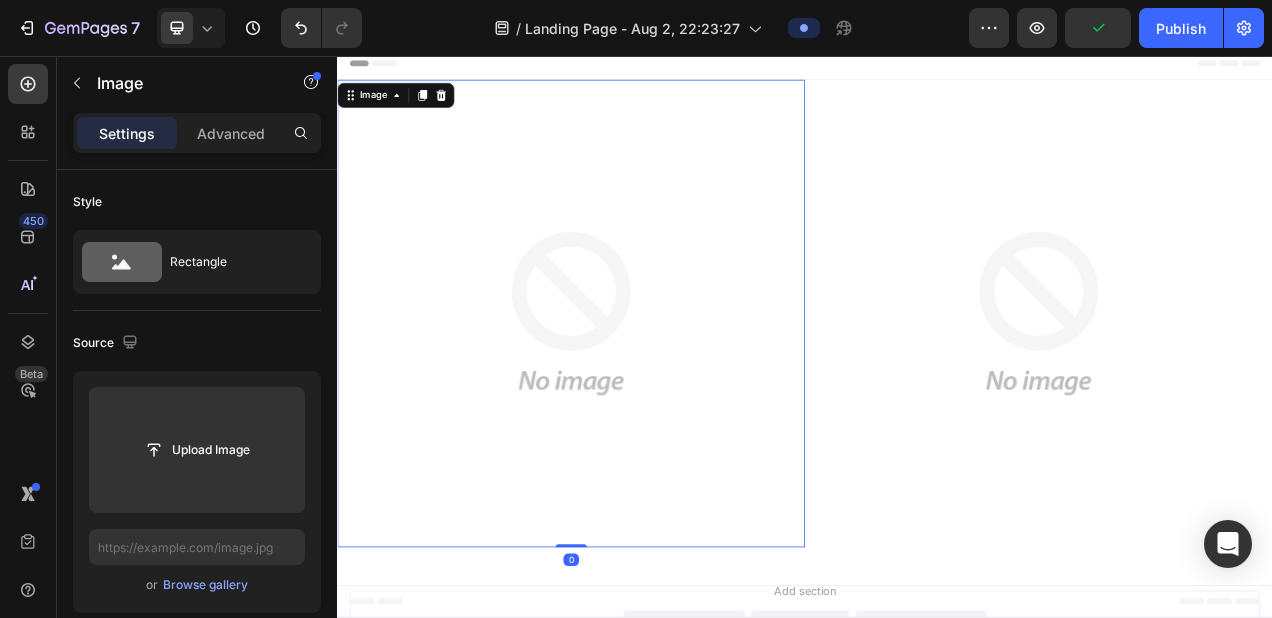 scroll, scrollTop: 0, scrollLeft: 0, axis: both 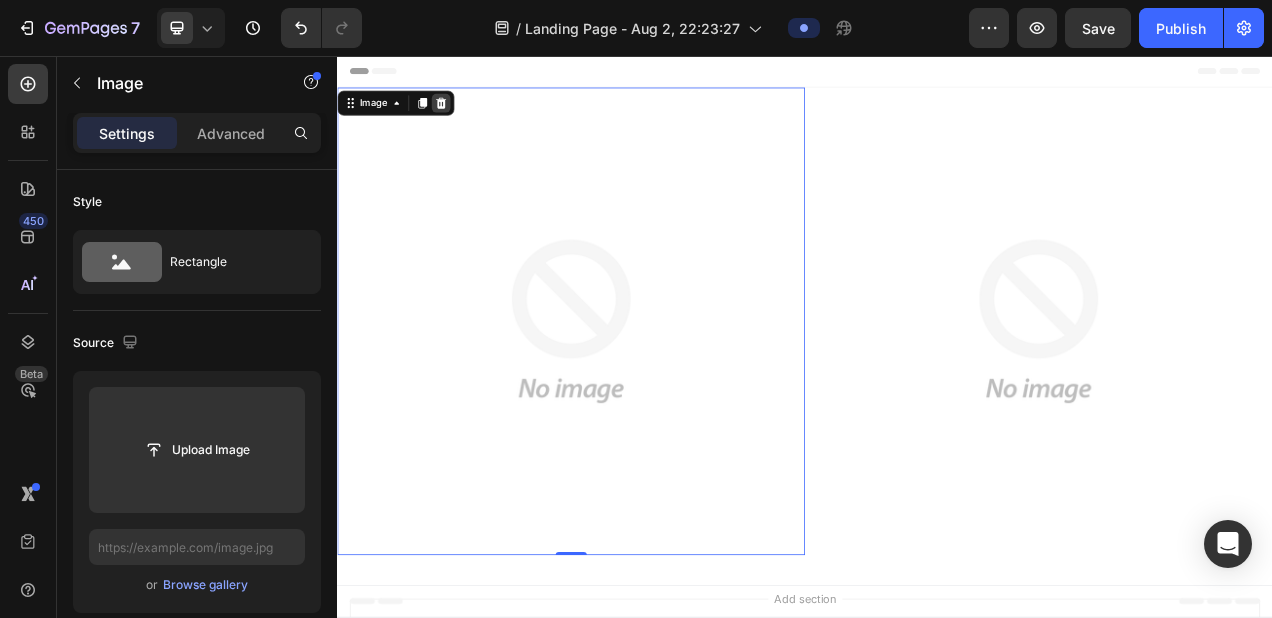 click 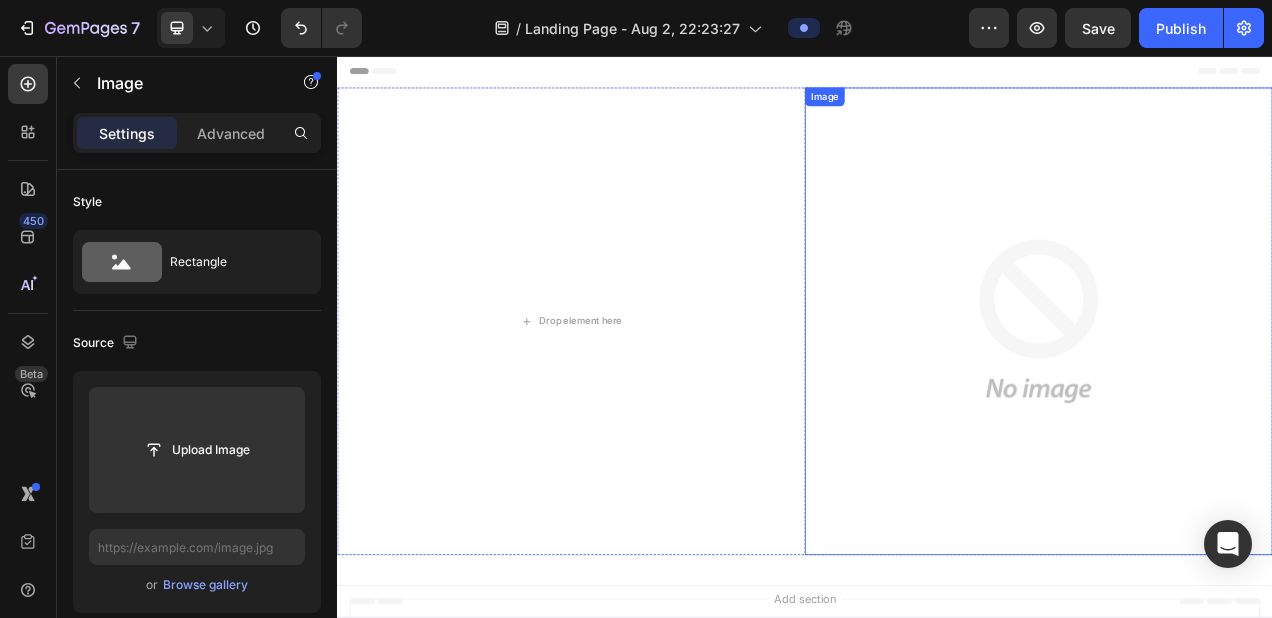 click at bounding box center (1237, 397) 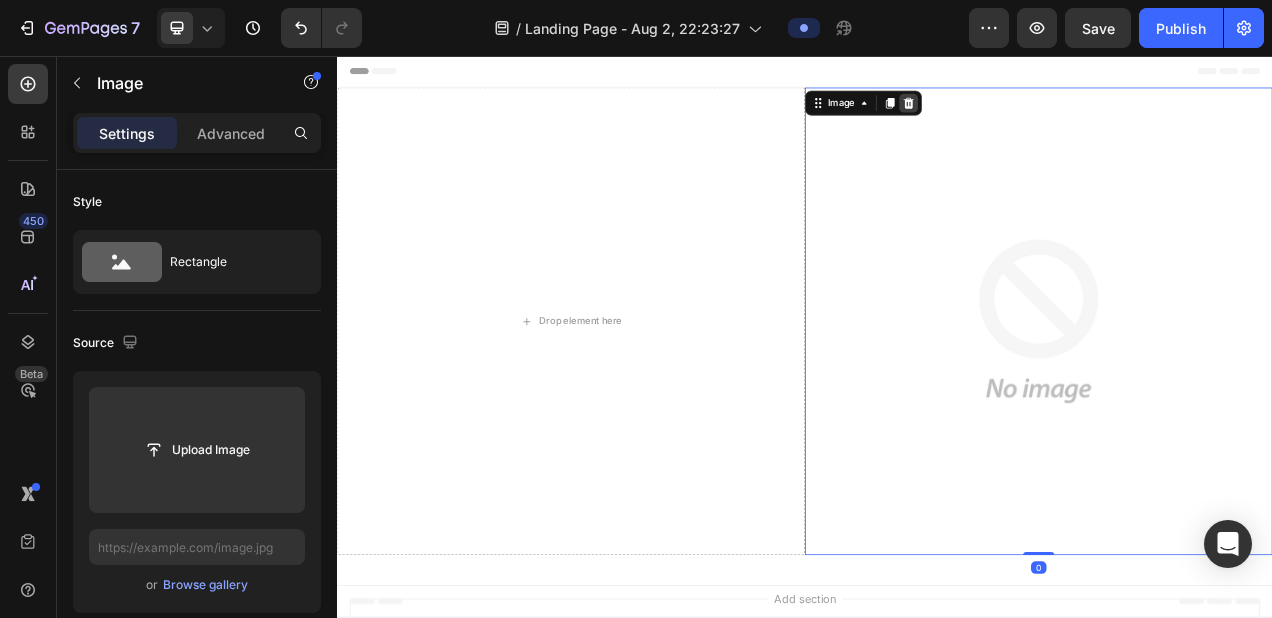 click 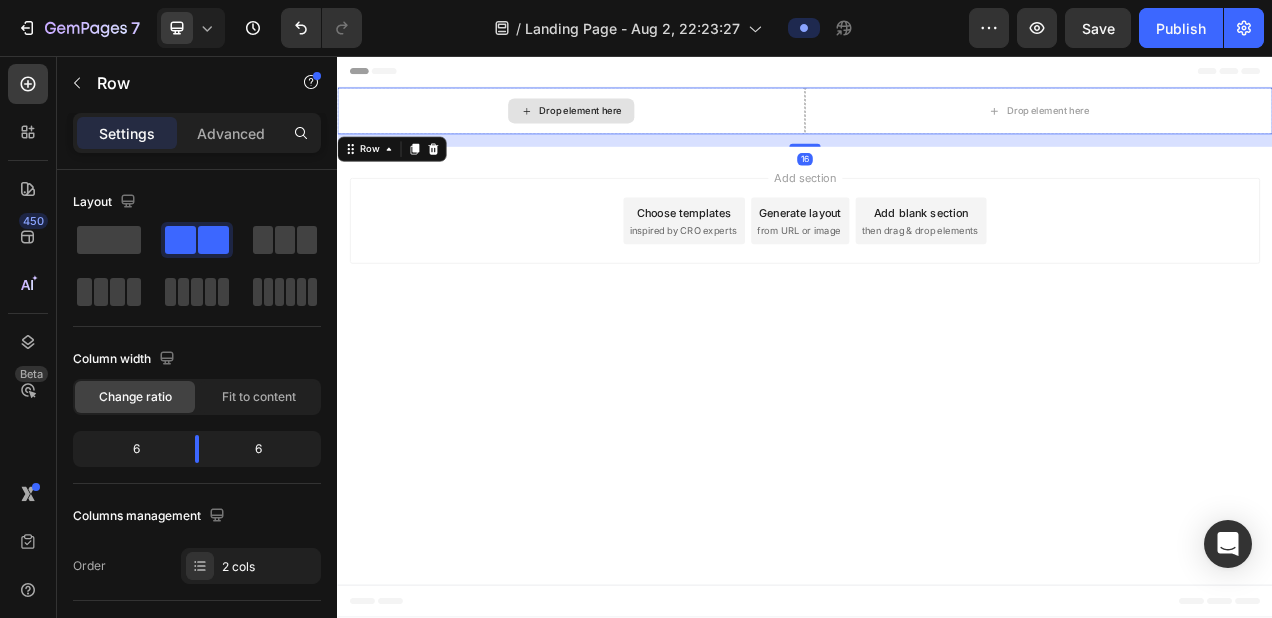 click on "Drop element here" at bounding box center [637, 127] 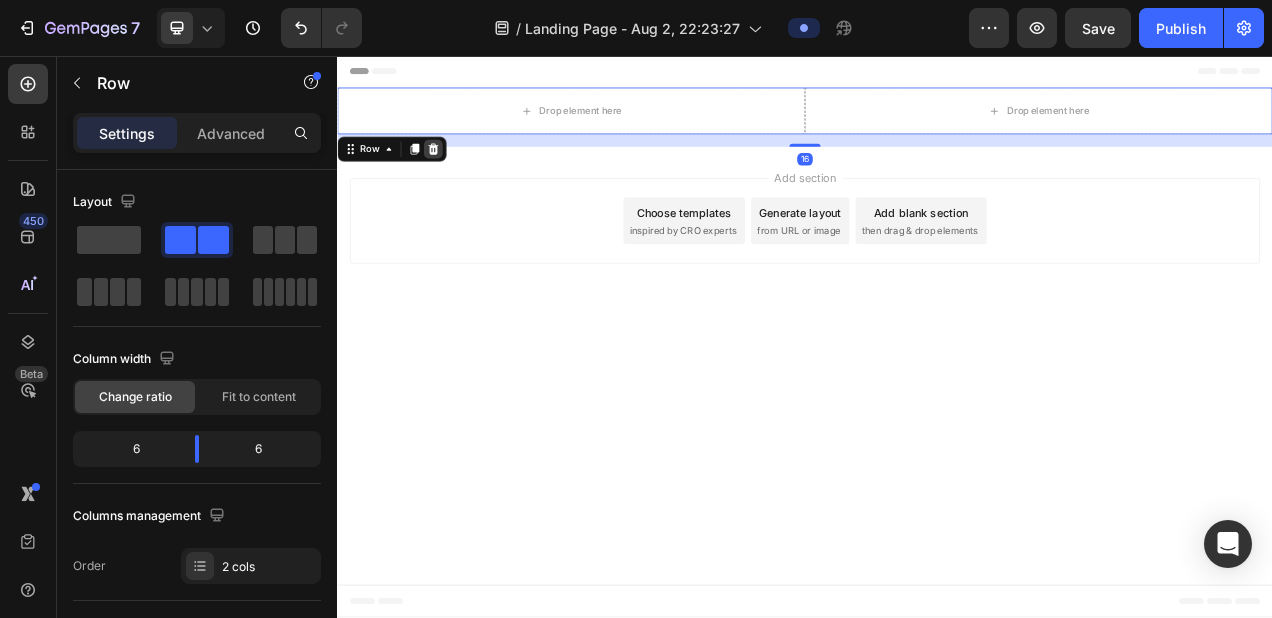 click 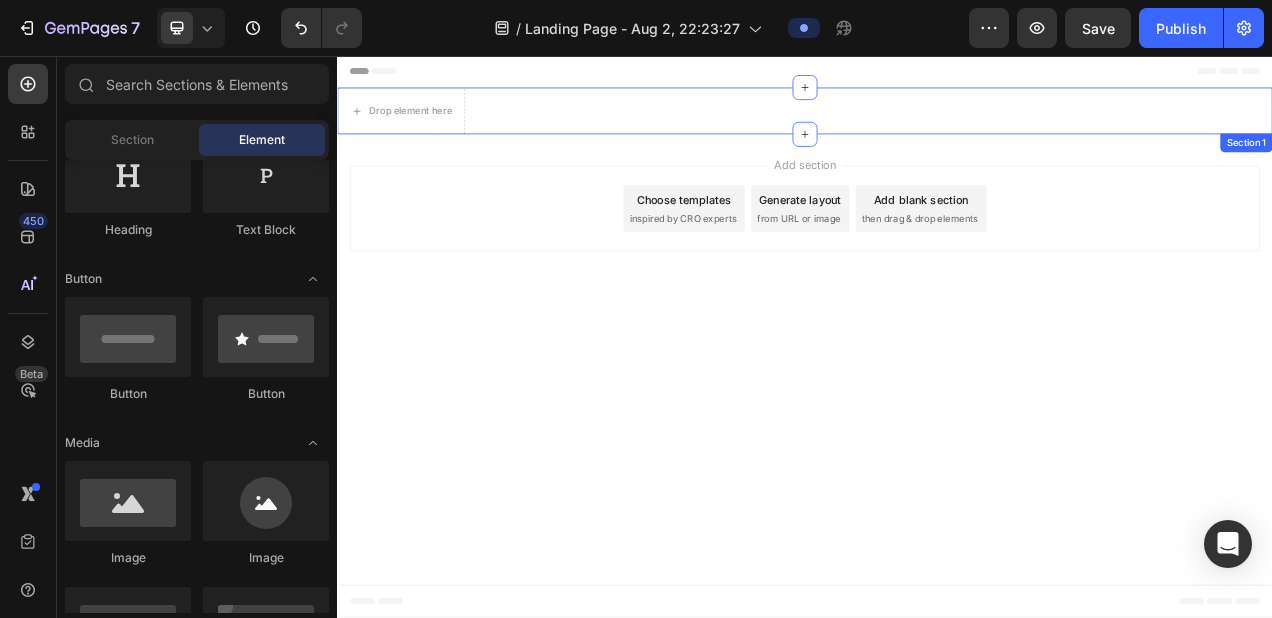 click on "Drop element here Section 1" at bounding box center [937, 127] 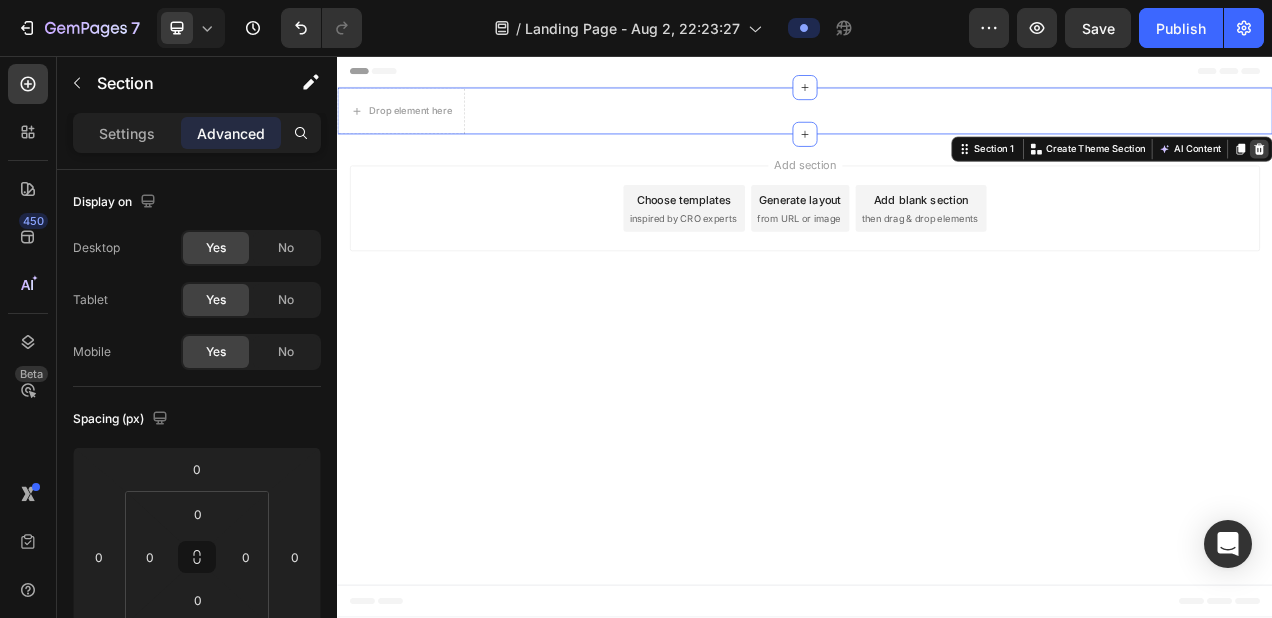 click 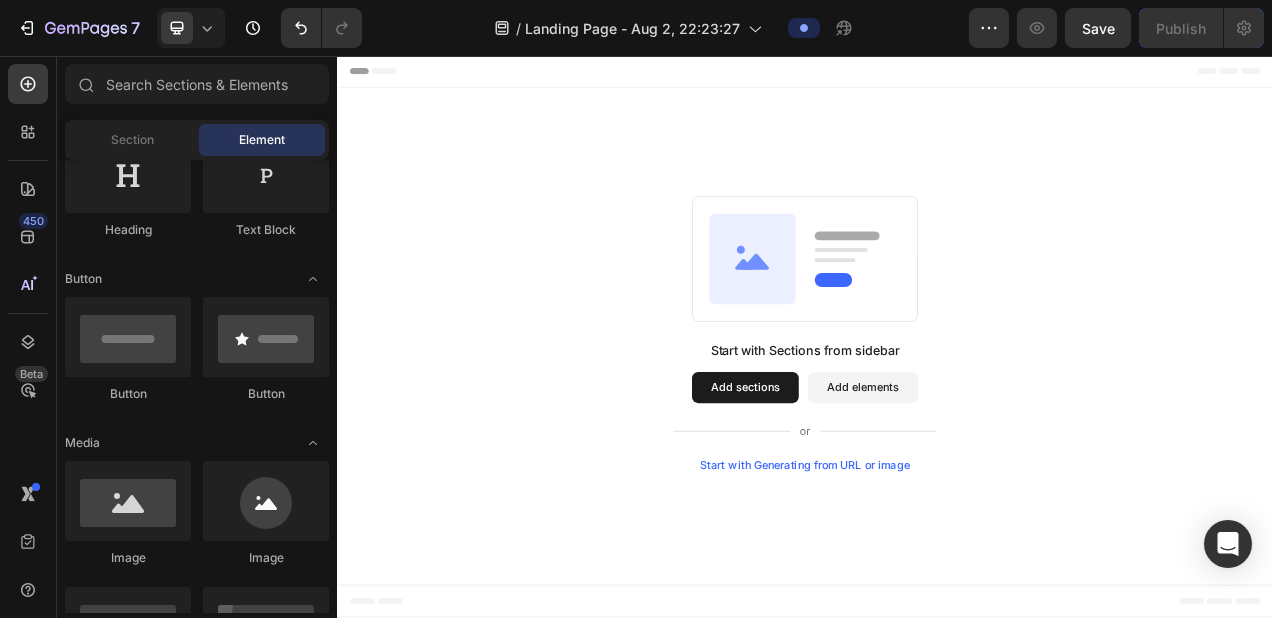 click on "Start with Sections from sidebar Add sections Add elements Start with Generating from URL or image" at bounding box center [937, 412] 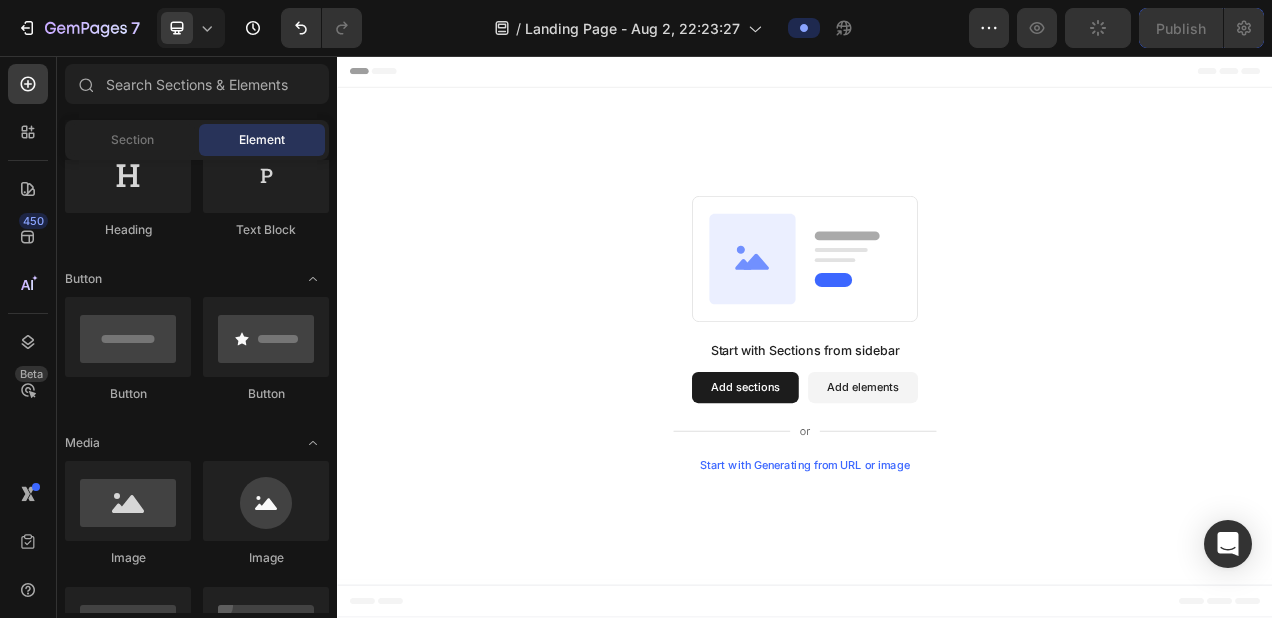 click on "Add elements" at bounding box center (1011, 482) 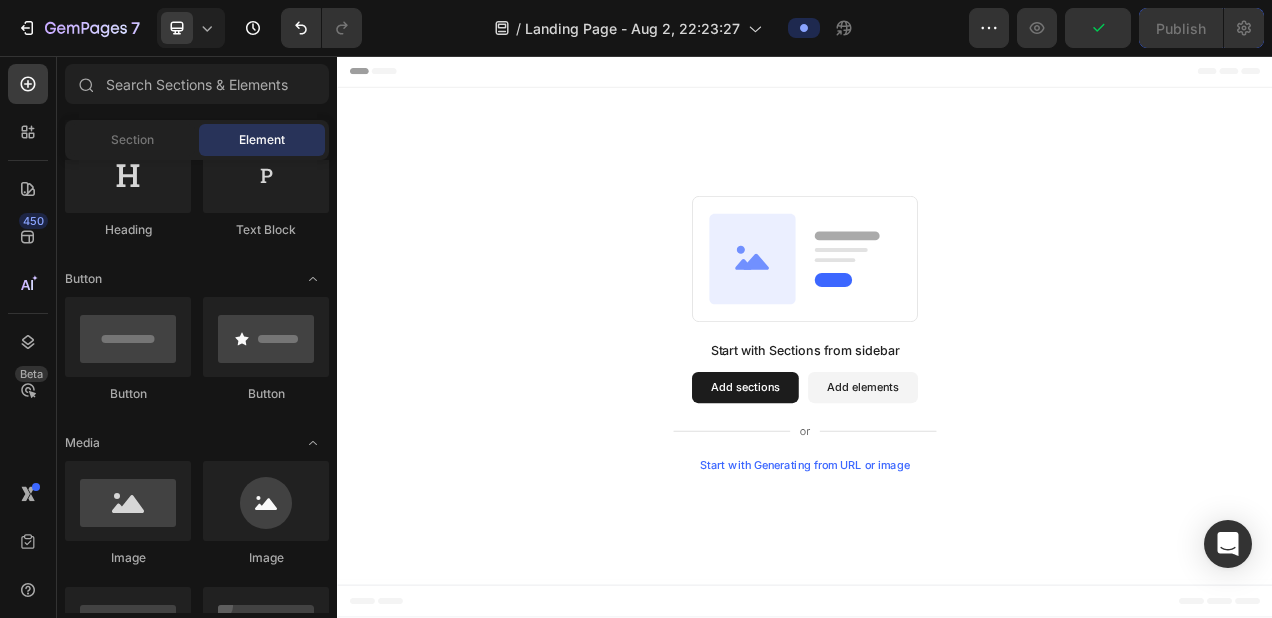 click on "Add elements" at bounding box center [1011, 482] 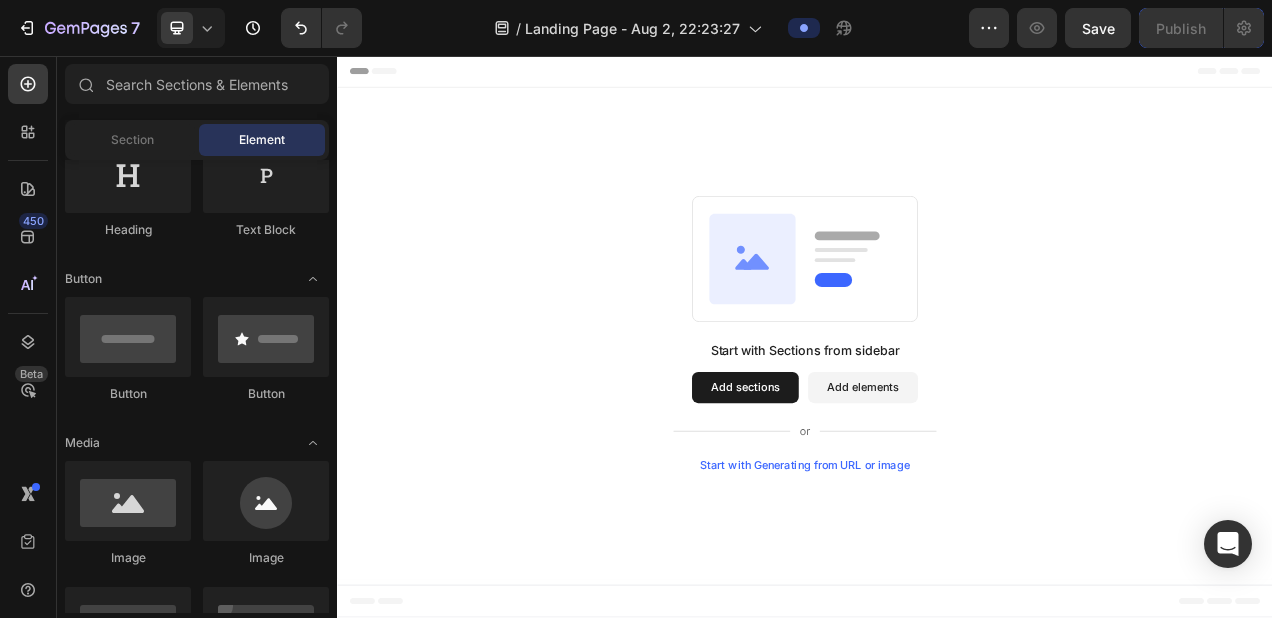 click on "Add elements" at bounding box center (1011, 482) 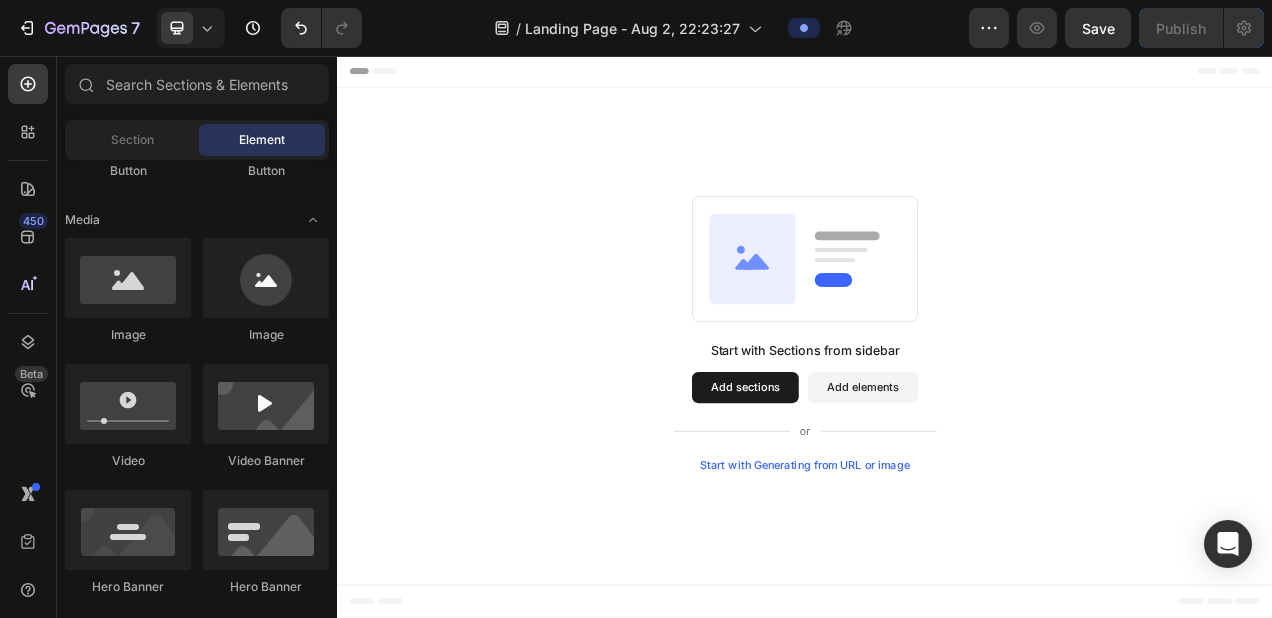 scroll, scrollTop: 0, scrollLeft: 0, axis: both 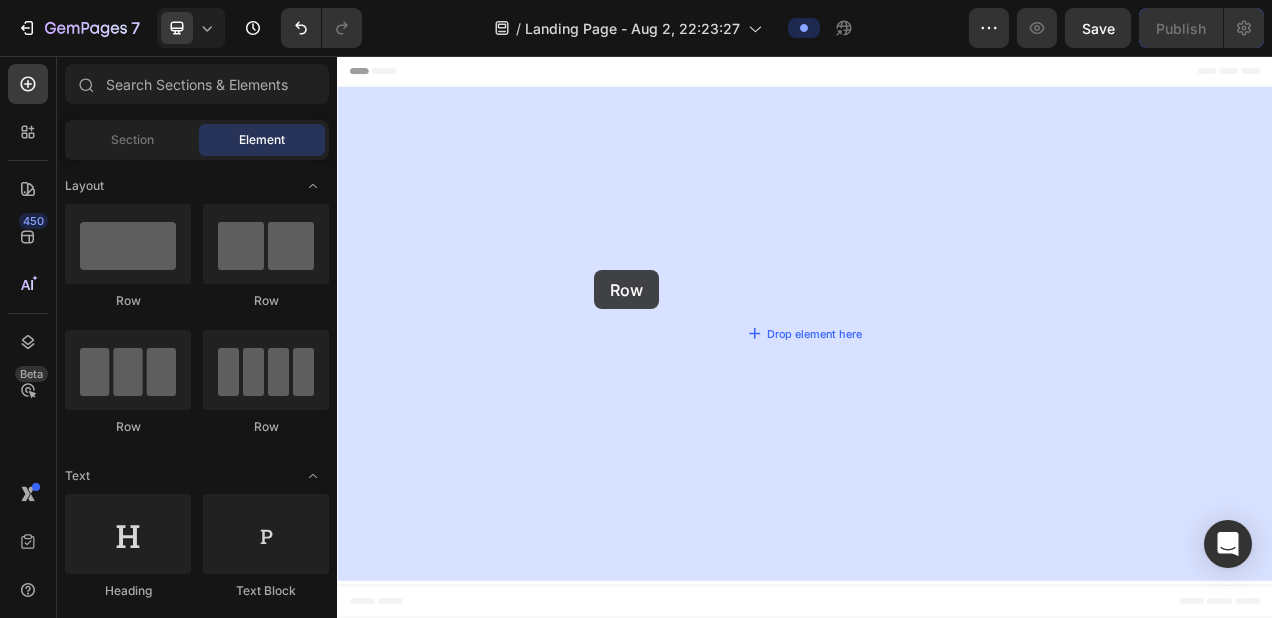 drag, startPoint x: 492, startPoint y: 429, endPoint x: 667, endPoint y: 331, distance: 200.57169 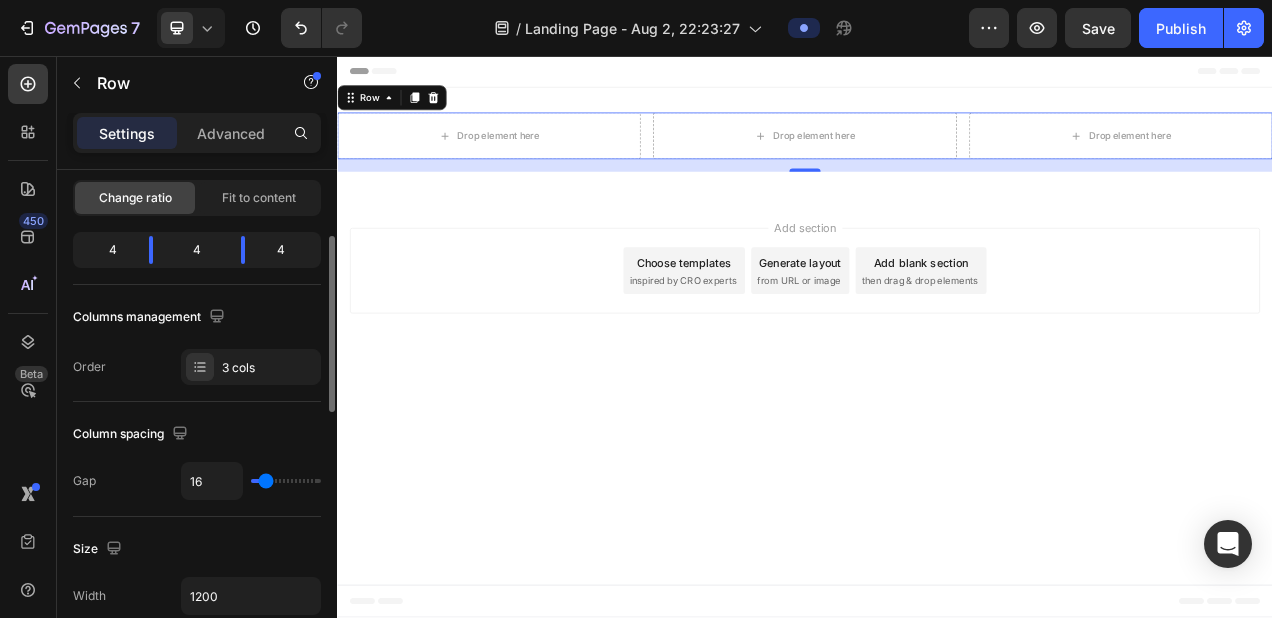 scroll, scrollTop: 200, scrollLeft: 0, axis: vertical 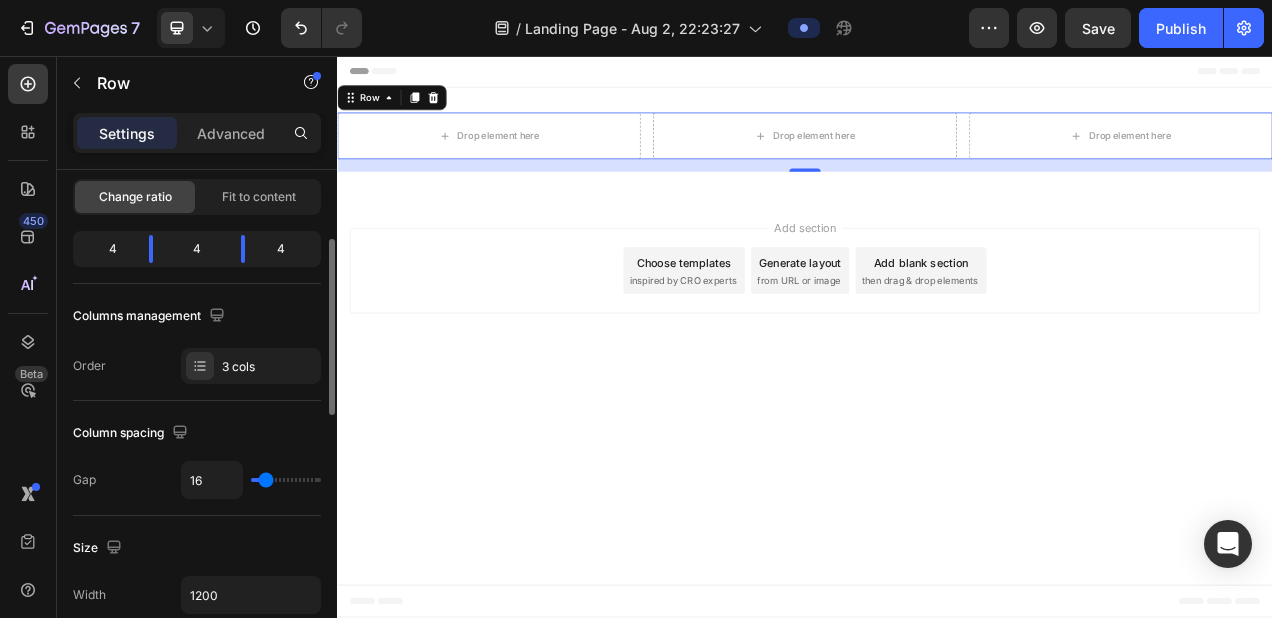 type on "8" 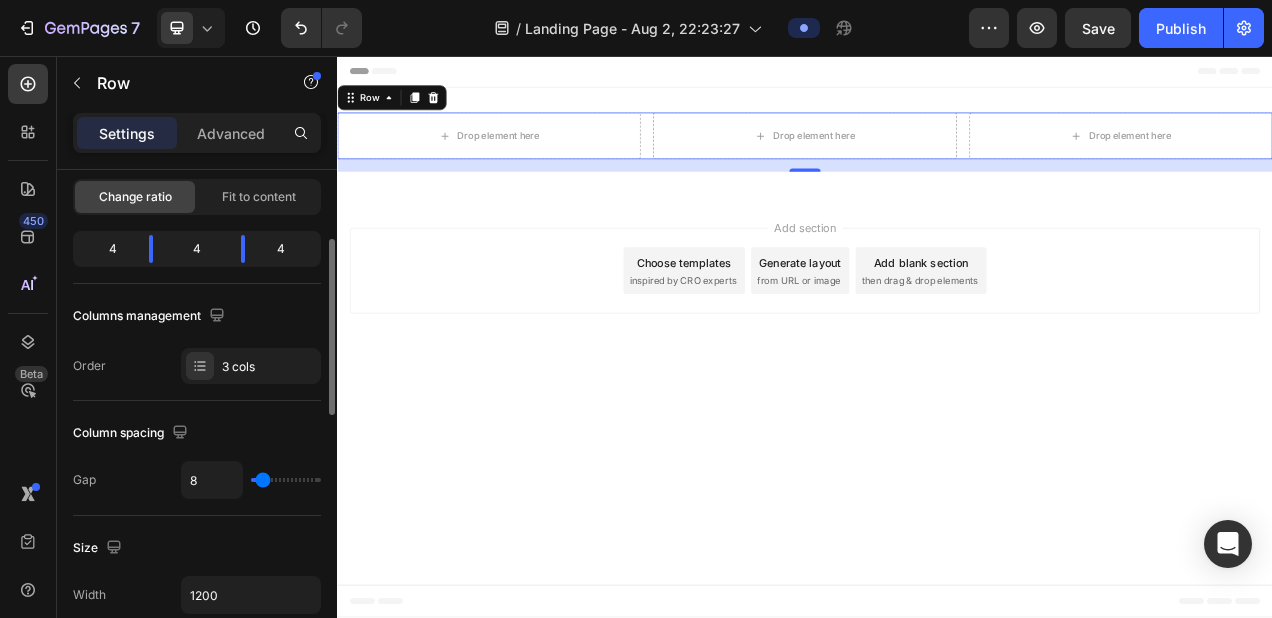 type on "0" 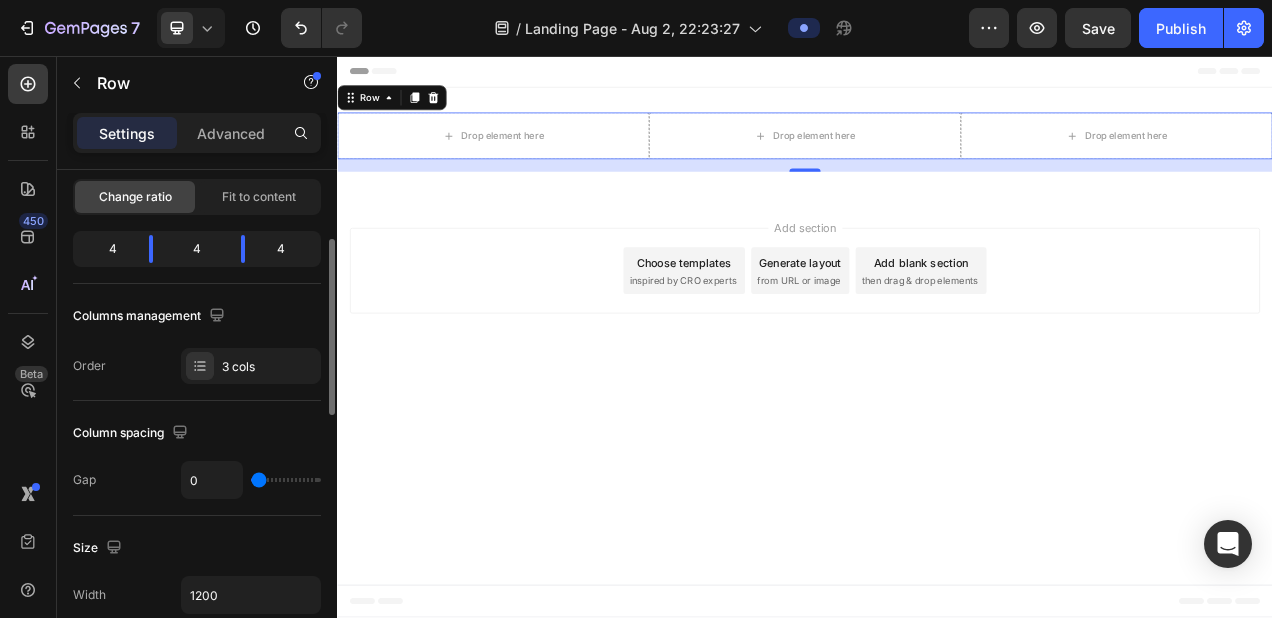 drag, startPoint x: 262, startPoint y: 481, endPoint x: 72, endPoint y: 483, distance: 190.01053 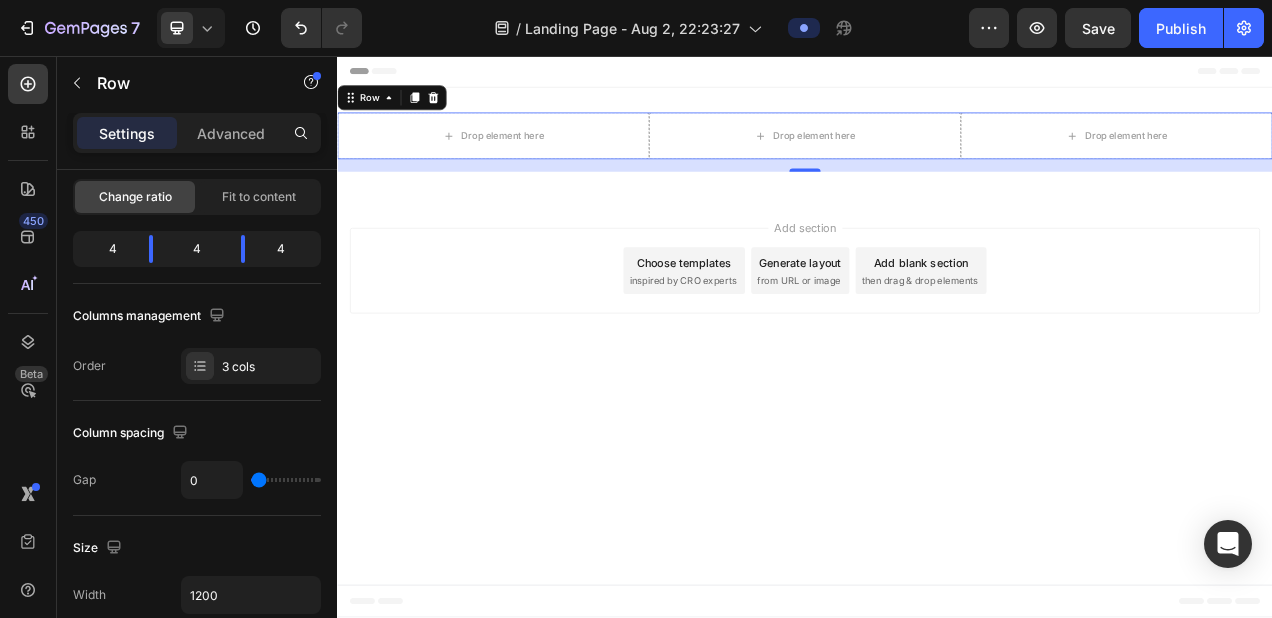 click on "Header
Drop element here
Drop element here
Drop element here Row   16 Section 1 Root Start with Sections from sidebar Add sections Add elements Start with Generating from URL or image Add section Choose templates inspired by CRO experts Generate layout from URL or image Add blank section then drag & drop elements Footer" at bounding box center (937, 416) 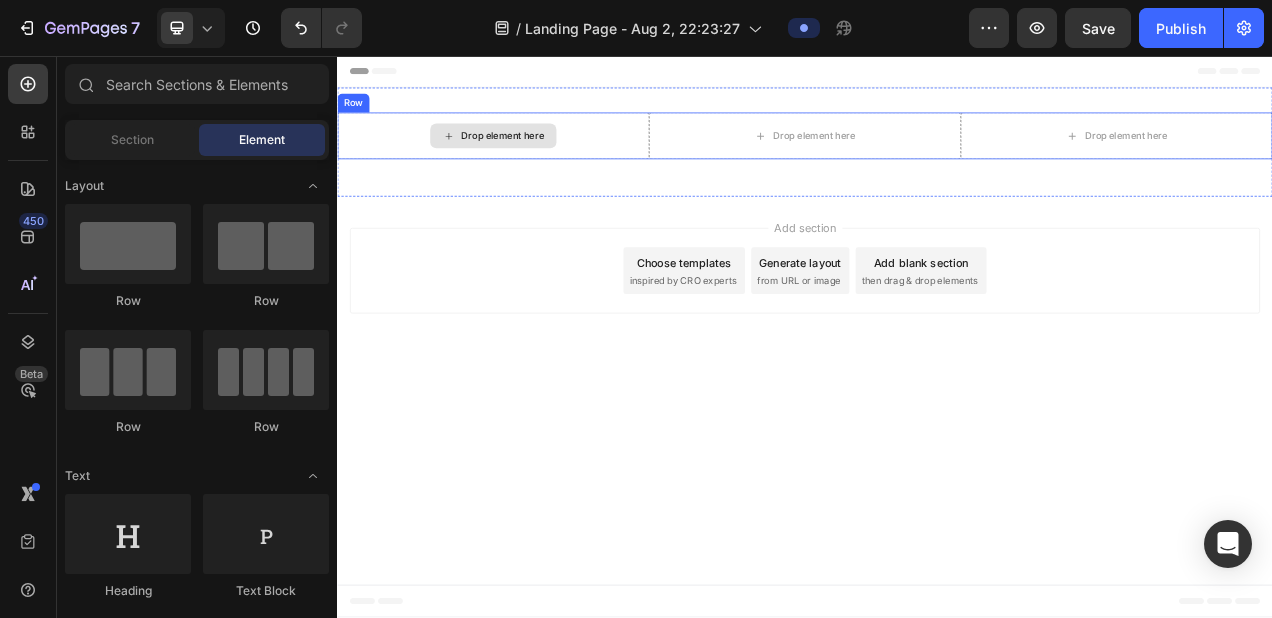 click 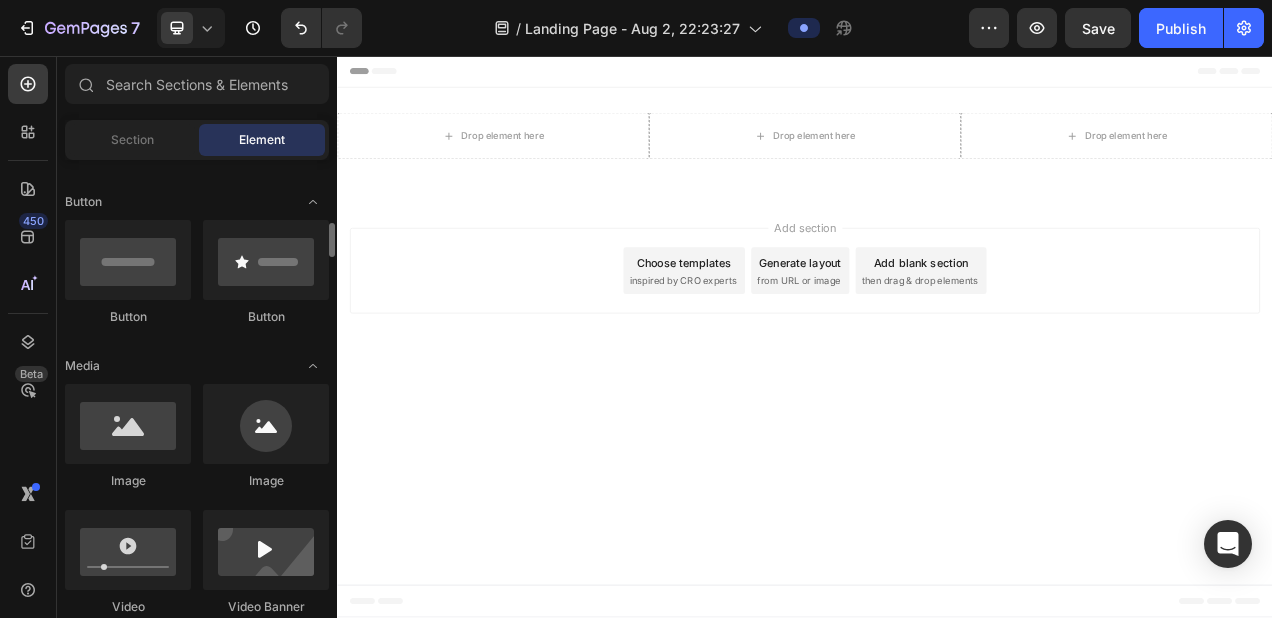 scroll, scrollTop: 466, scrollLeft: 0, axis: vertical 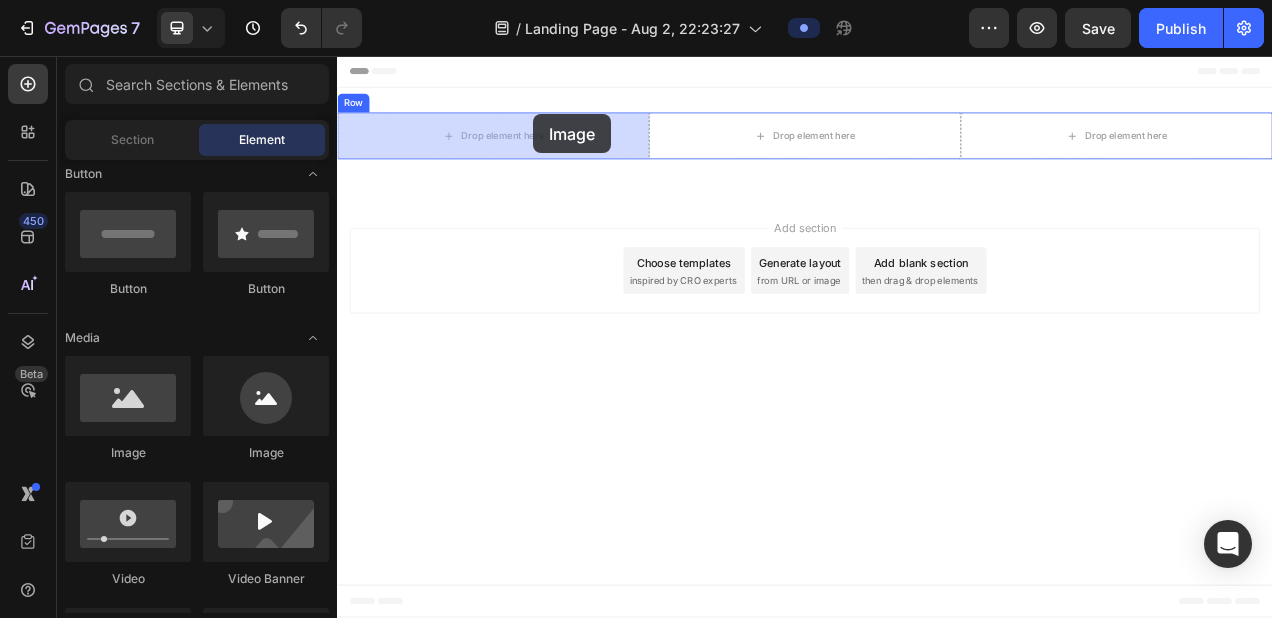 drag, startPoint x: 486, startPoint y: 458, endPoint x: 588, endPoint y: 131, distance: 342.53906 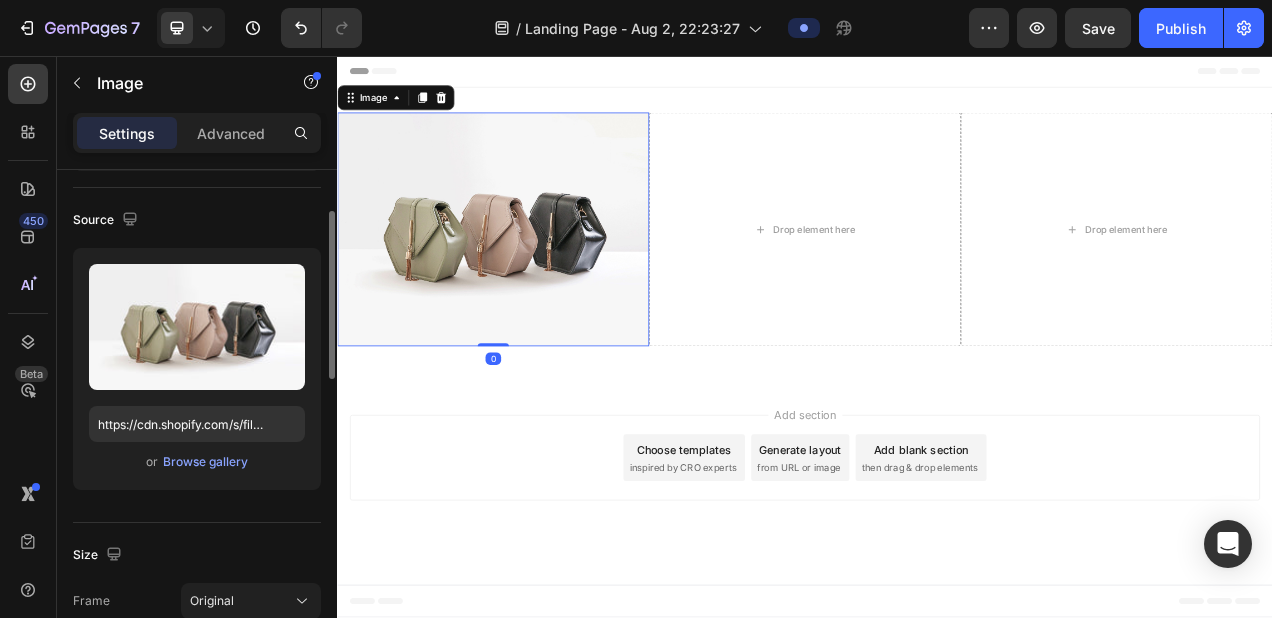 scroll, scrollTop: 122, scrollLeft: 0, axis: vertical 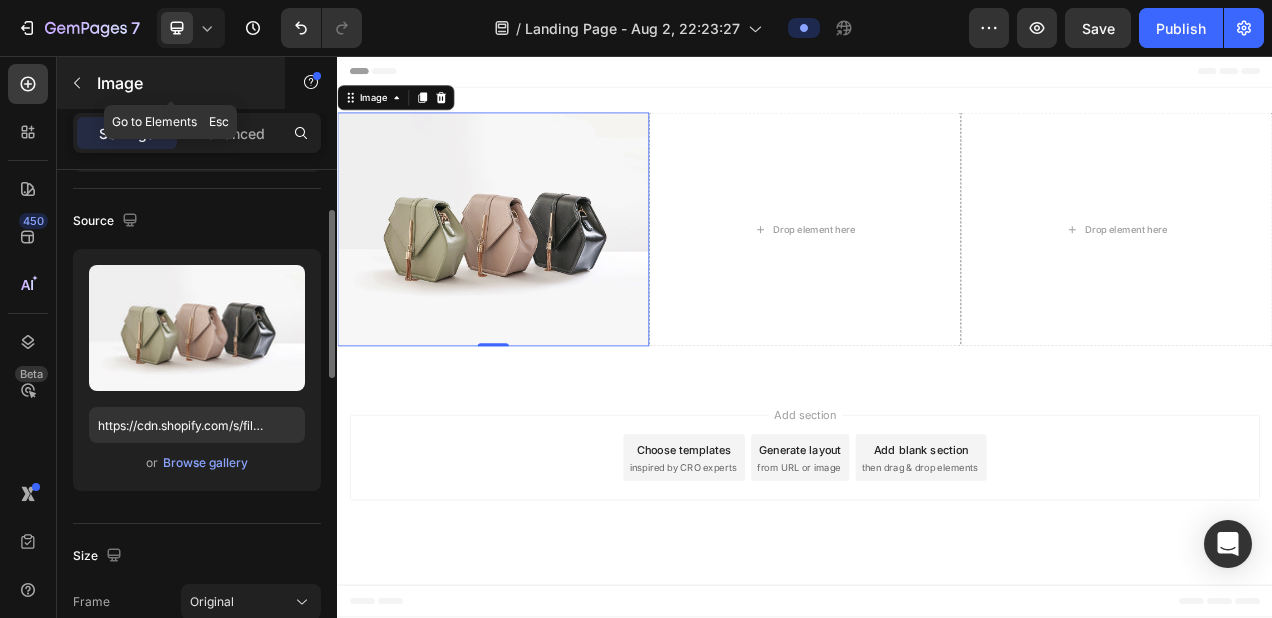 click 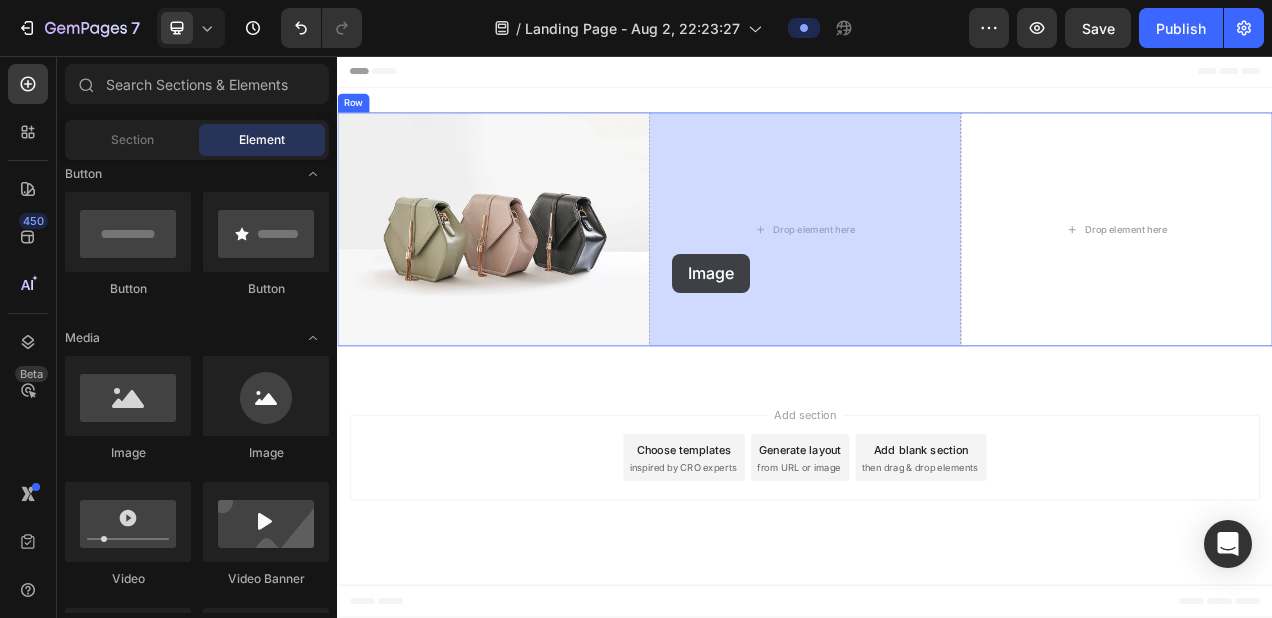 drag, startPoint x: 457, startPoint y: 451, endPoint x: 795, endPoint y: 280, distance: 378.79413 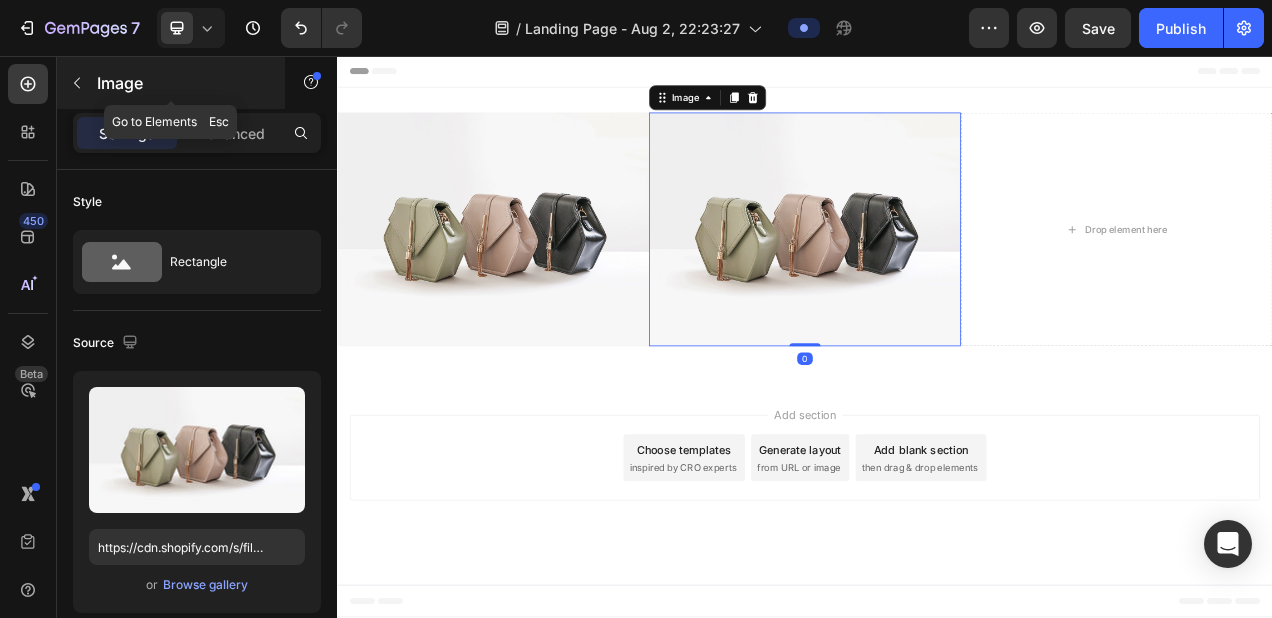 click at bounding box center [77, 83] 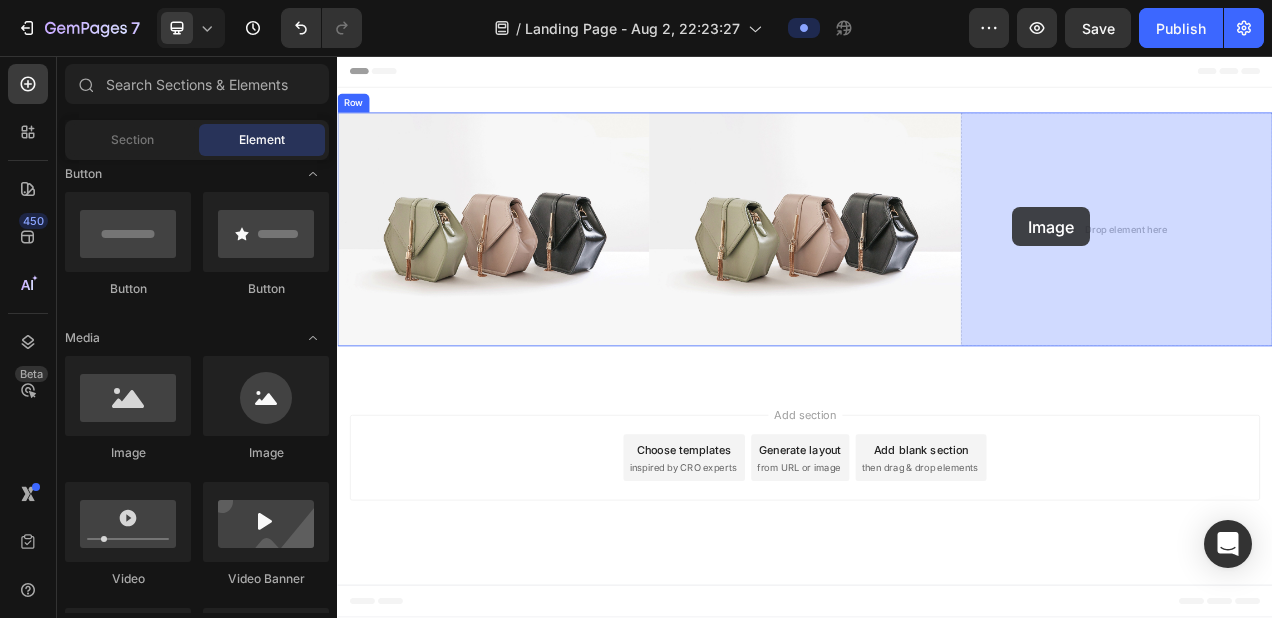 drag, startPoint x: 478, startPoint y: 453, endPoint x: 1214, endPoint y: 251, distance: 763.21686 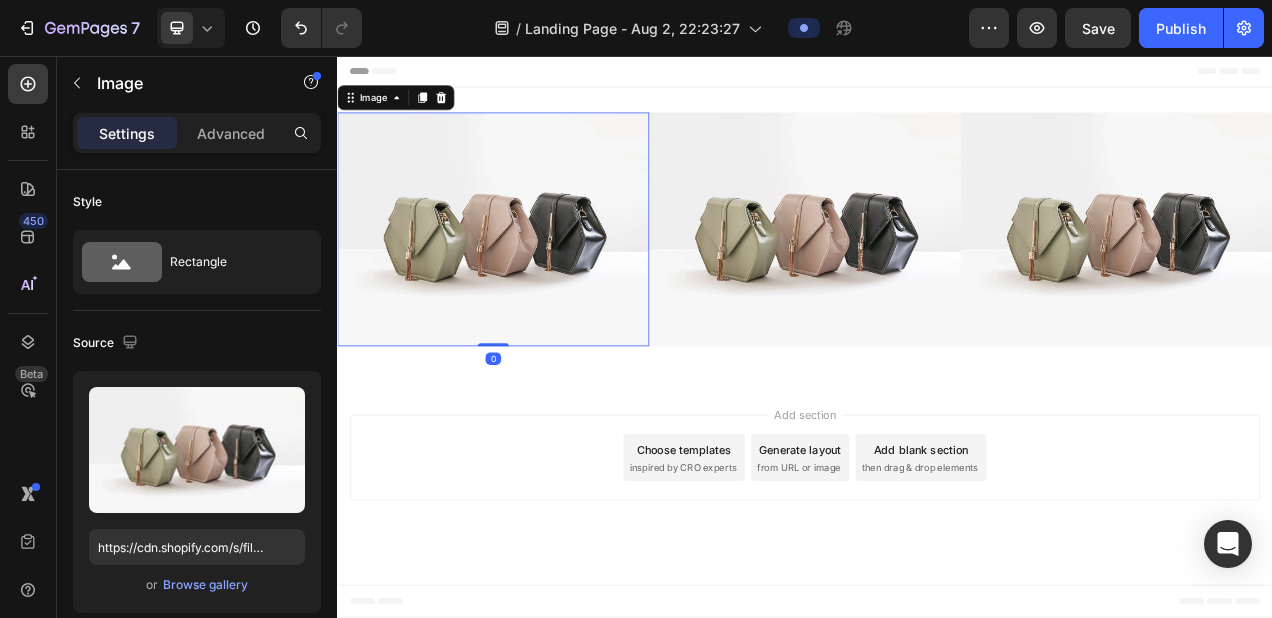 click at bounding box center (537, 279) 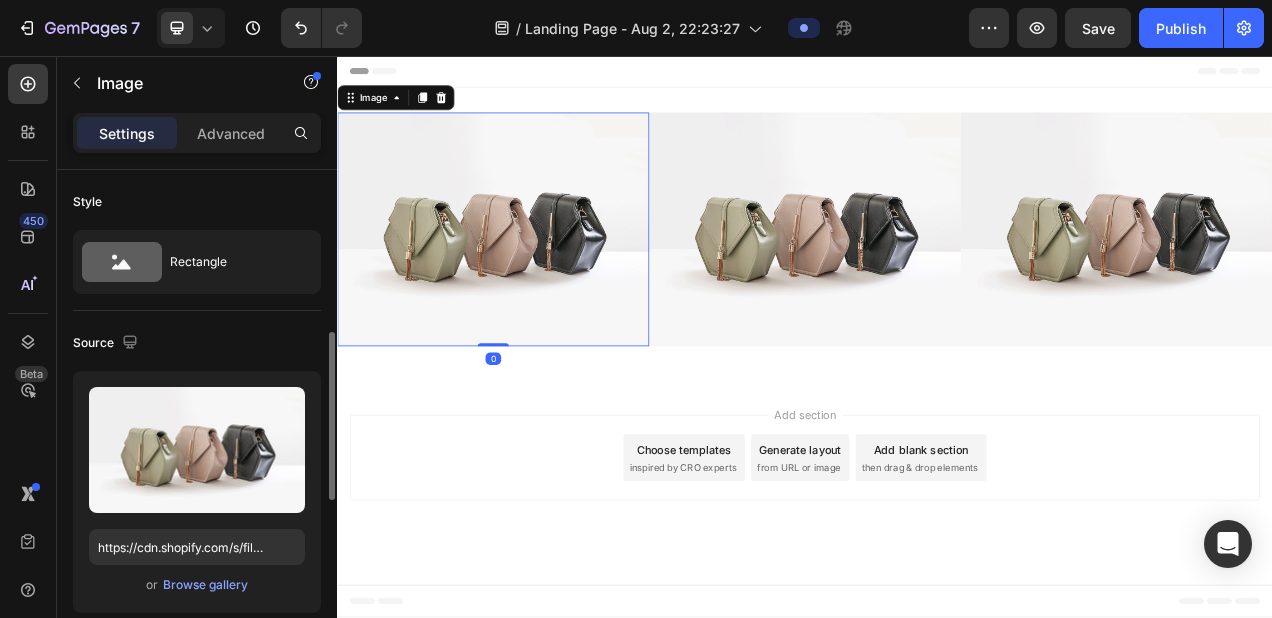 scroll, scrollTop: 122, scrollLeft: 0, axis: vertical 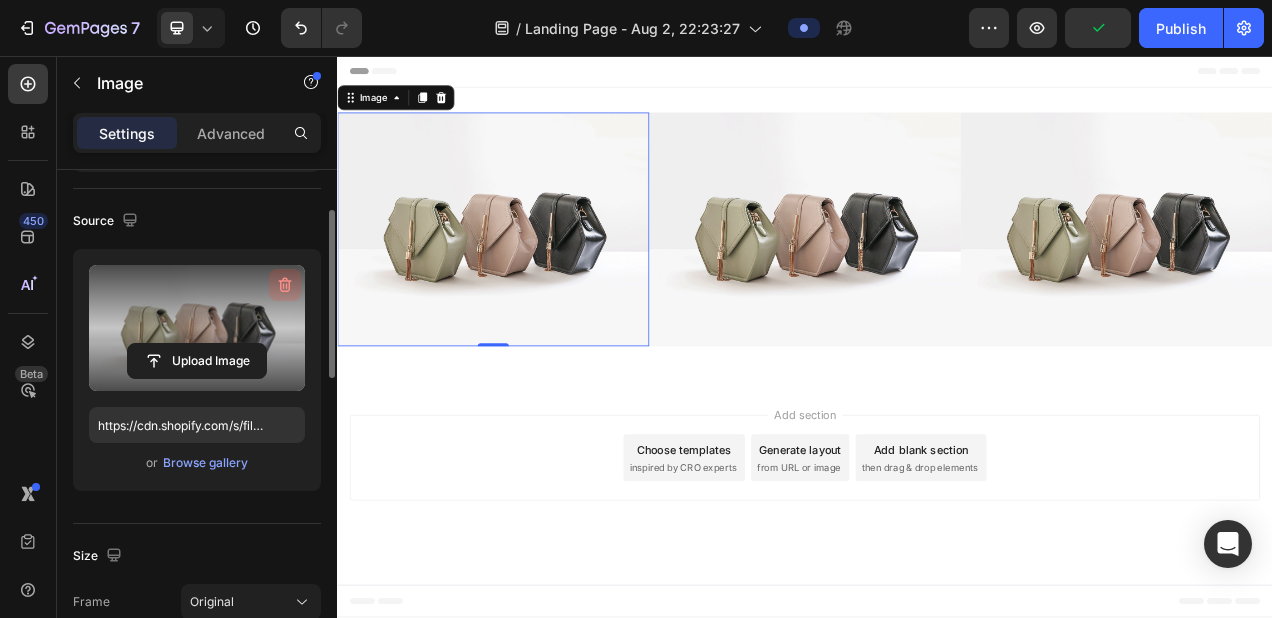click 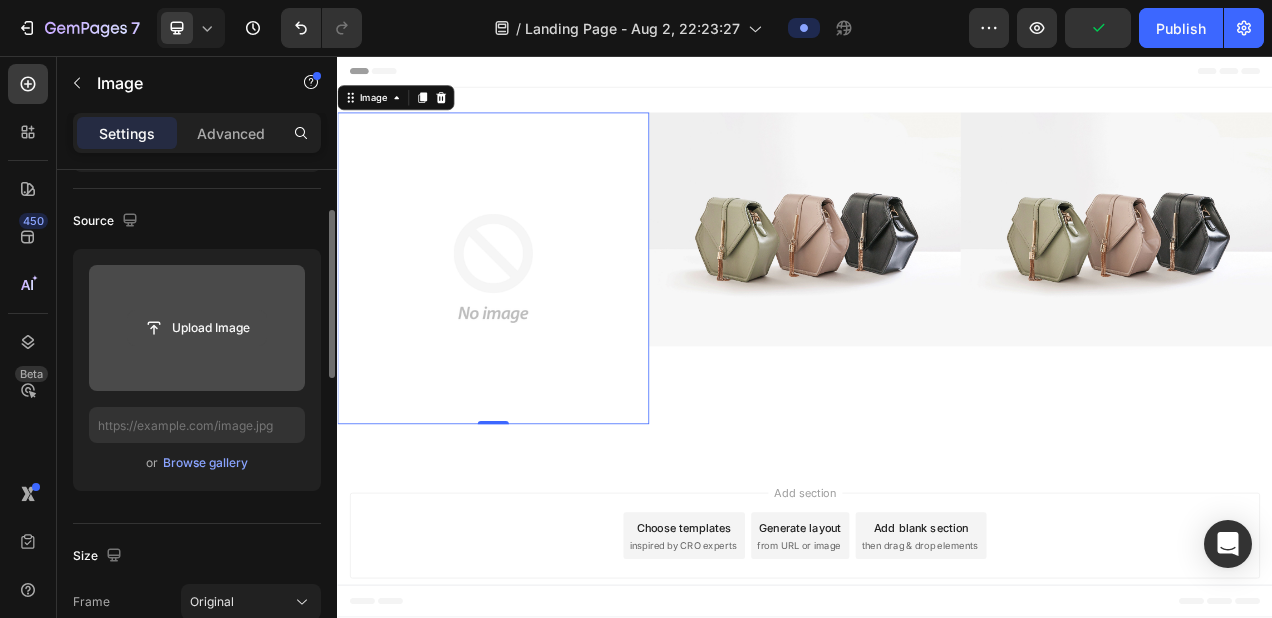 click 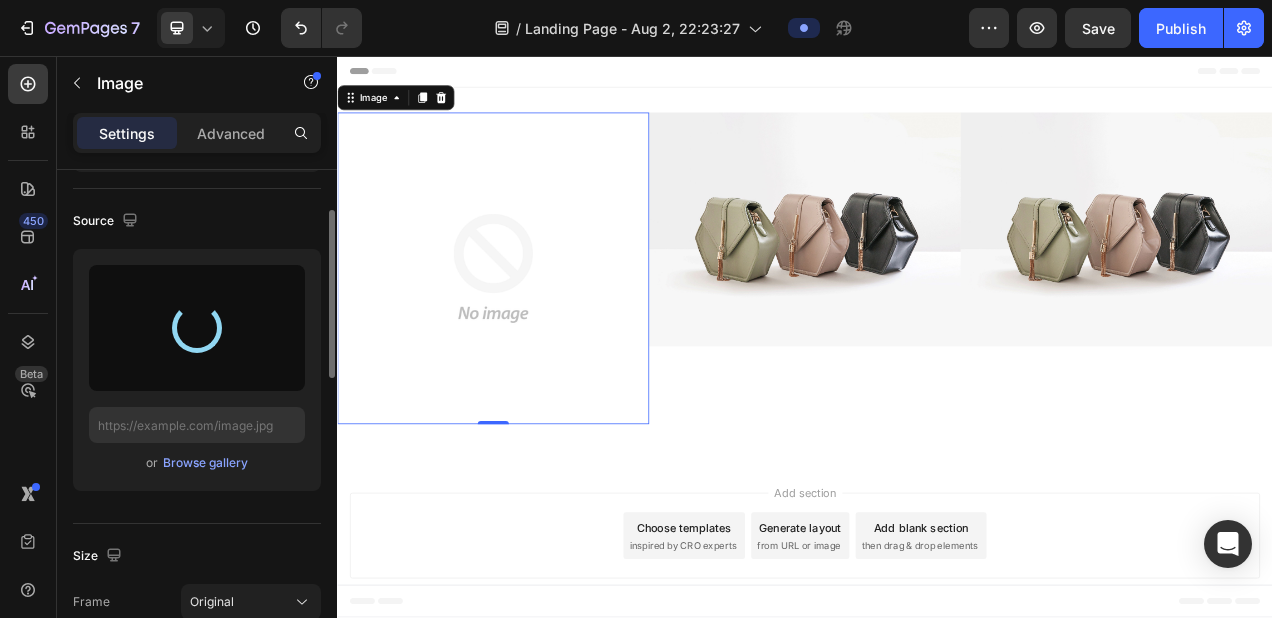 type on "https://cdn.shopify.com/s/files/1/0688/7394/5148/files/gempages_578118090676503056-d56dc1e9-e94a-47a0-83b2-84b5ef8cb57b.jpg" 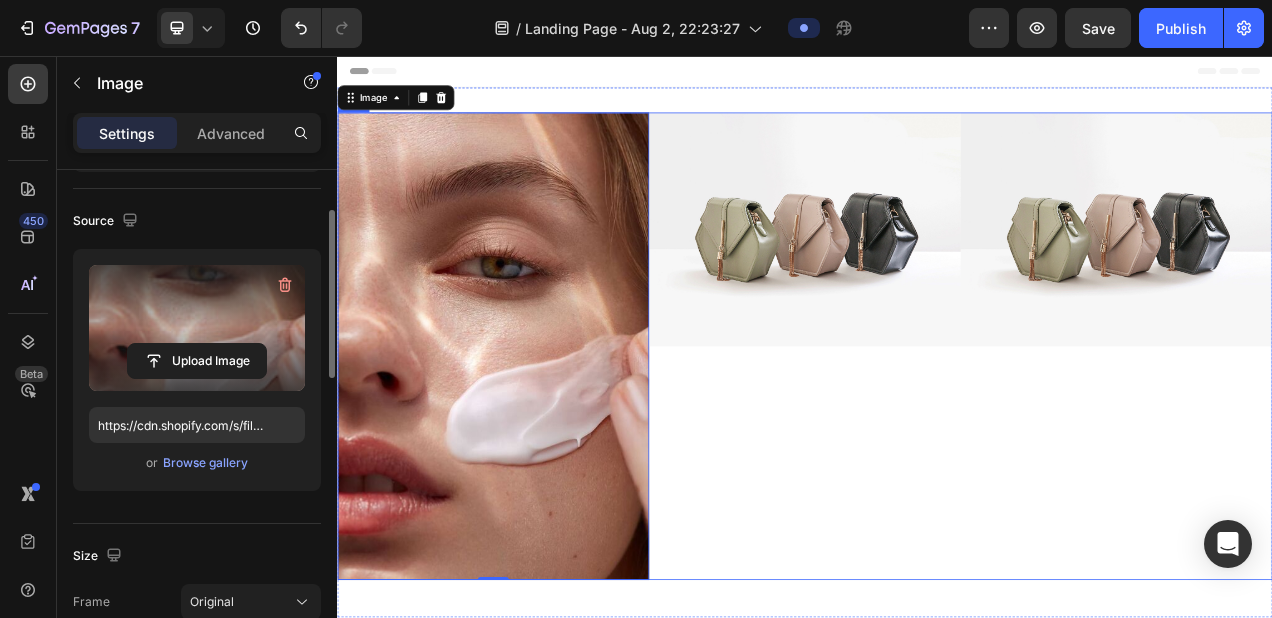 click at bounding box center [937, 279] 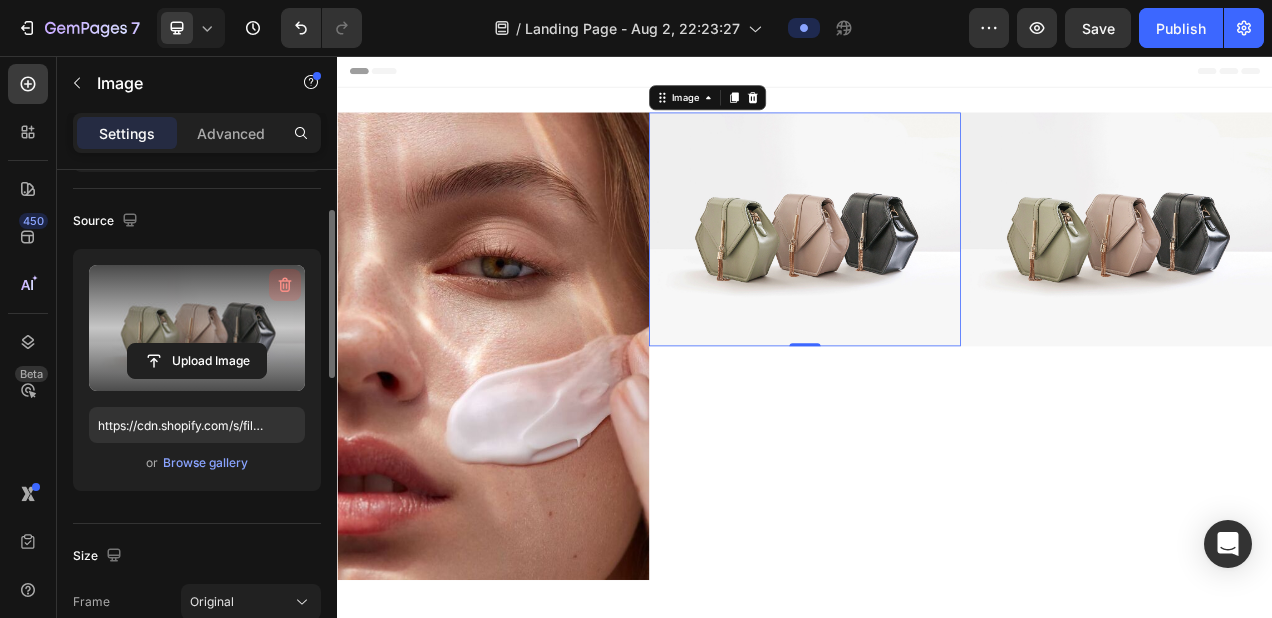 click 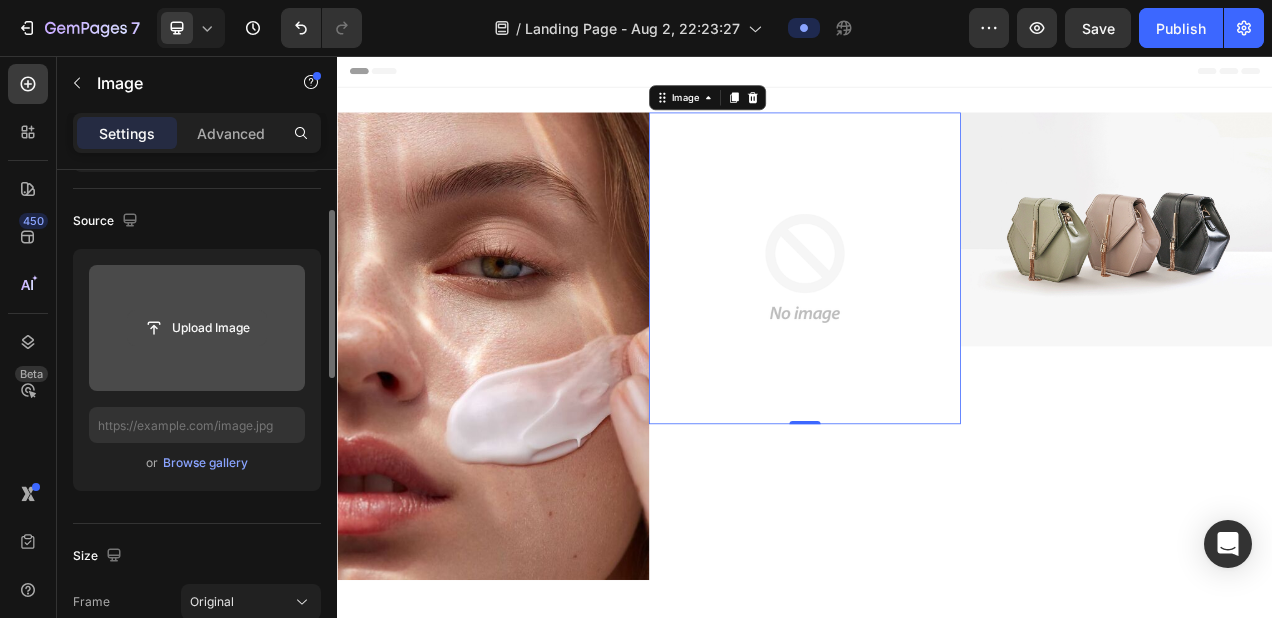 click 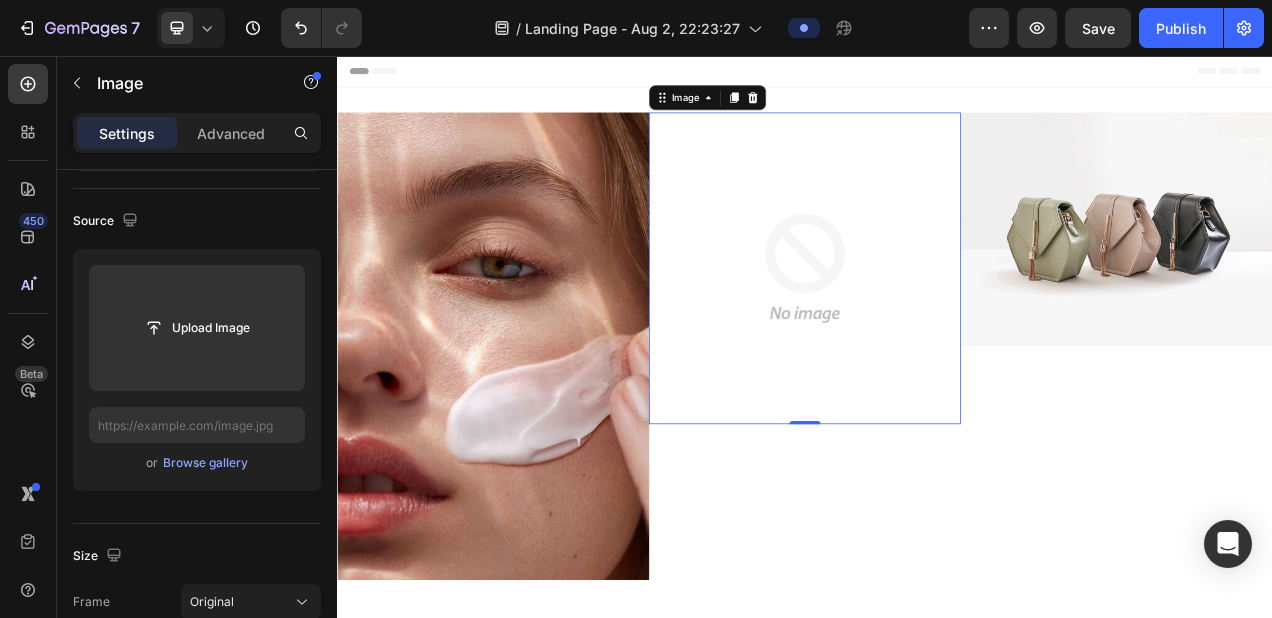 click at bounding box center [1337, 279] 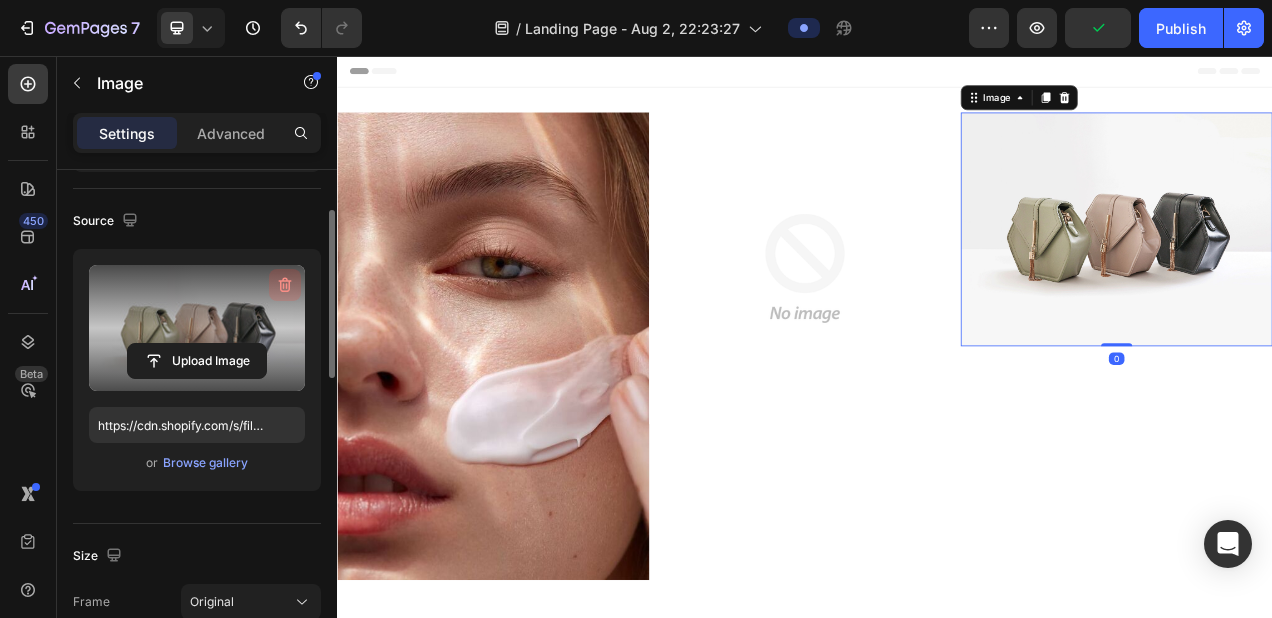click 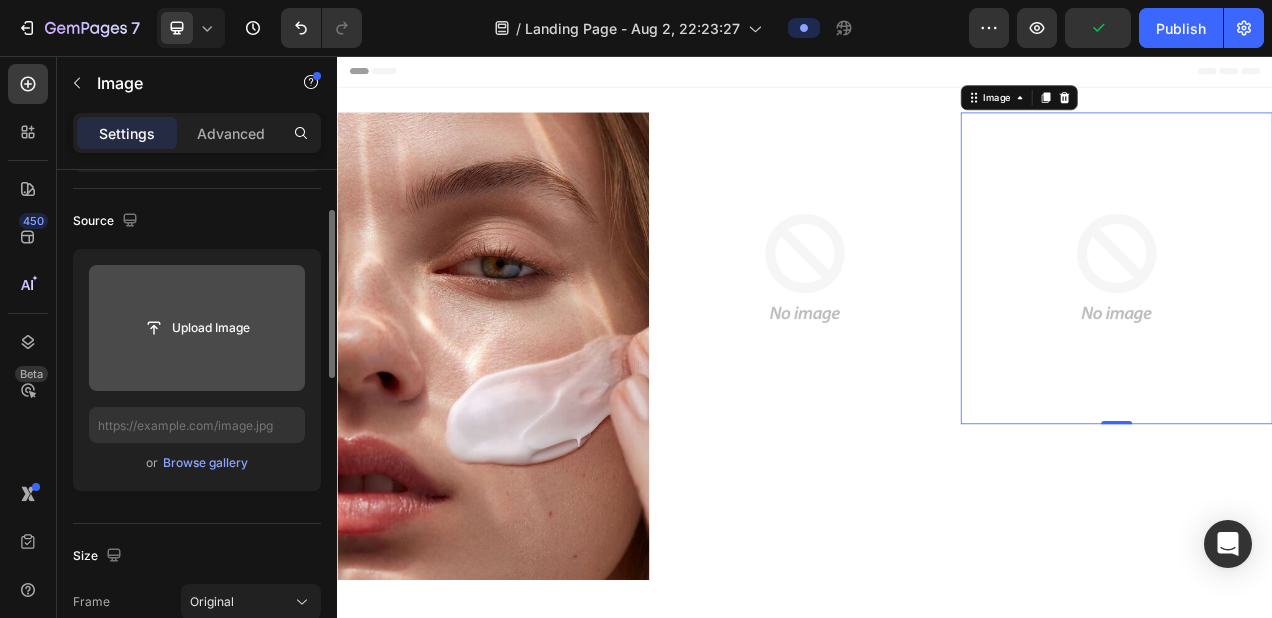 click 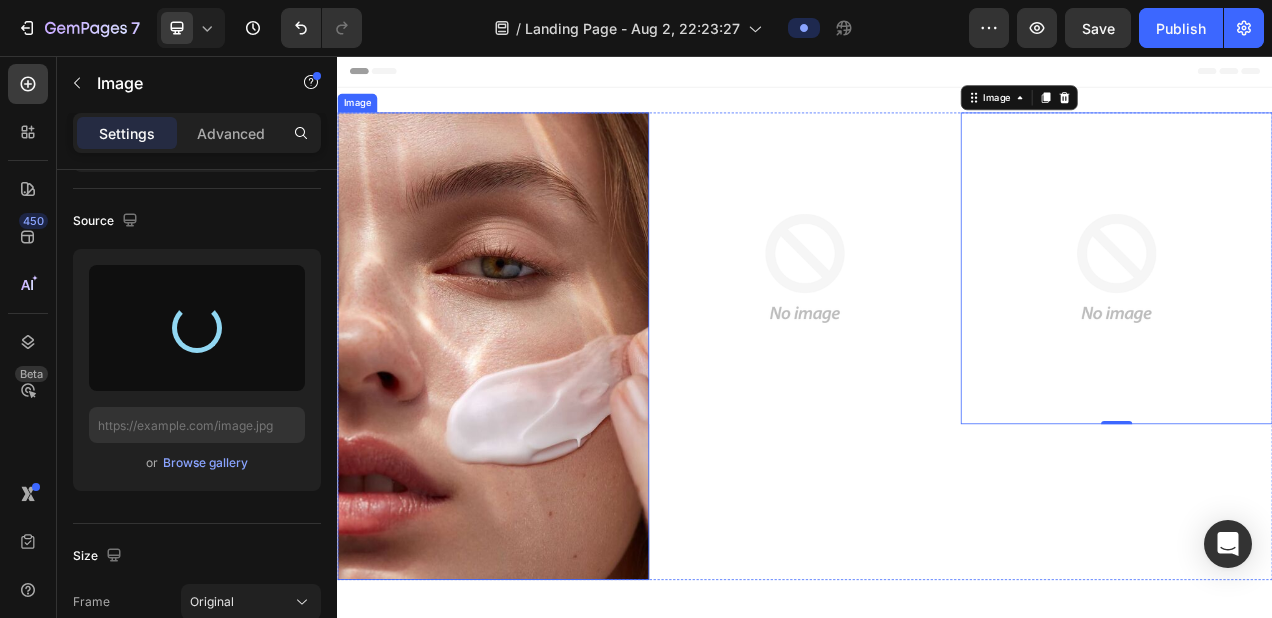 type on "https://cdn.shopify.com/s/files/1/0688/7394/5148/files/gempages_578118090676503056-a345785a-adf2-4334-b296-575aae1ad5e3.jpg" 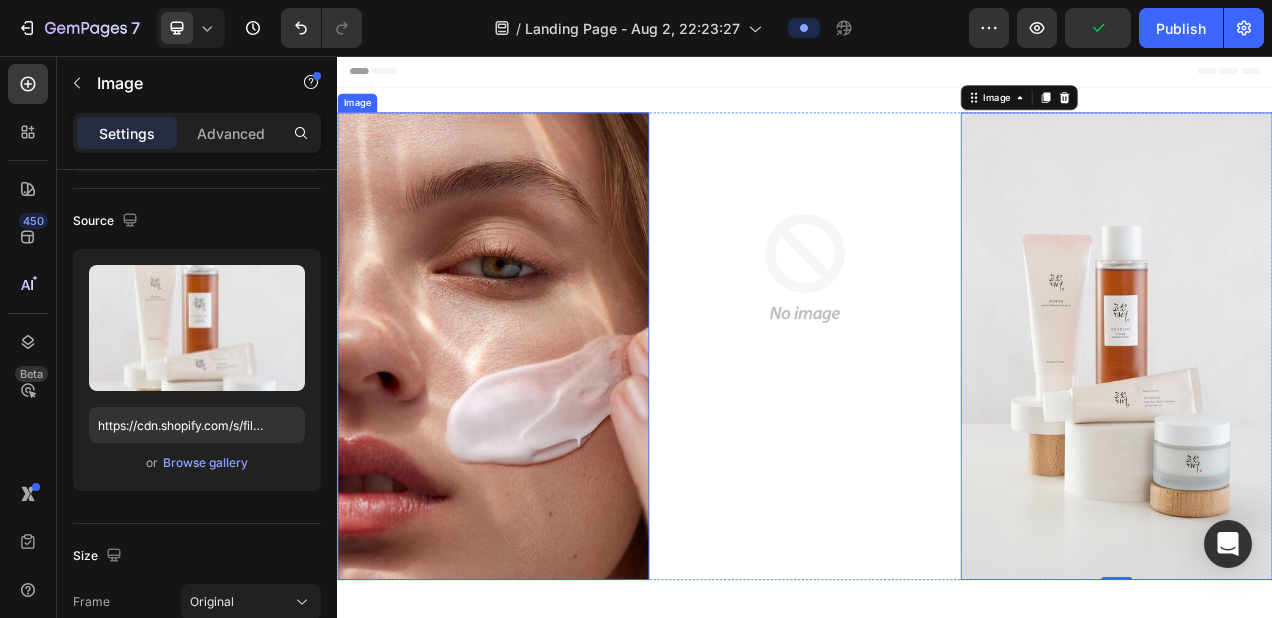 click at bounding box center (937, 329) 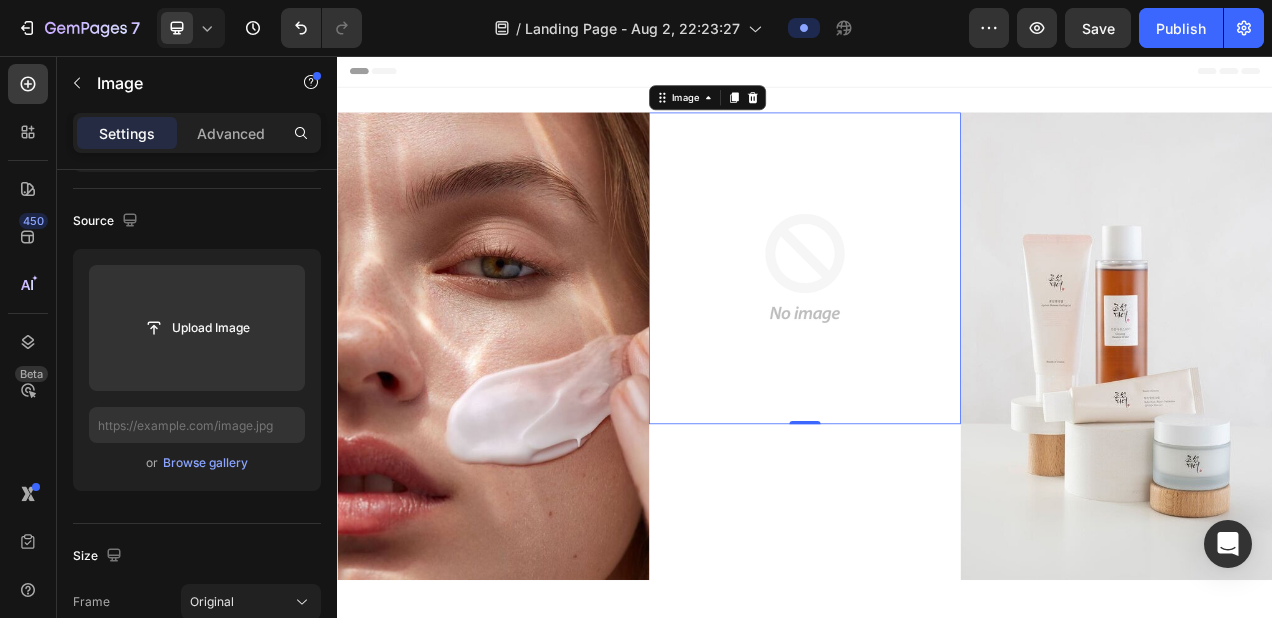 click at bounding box center (937, 329) 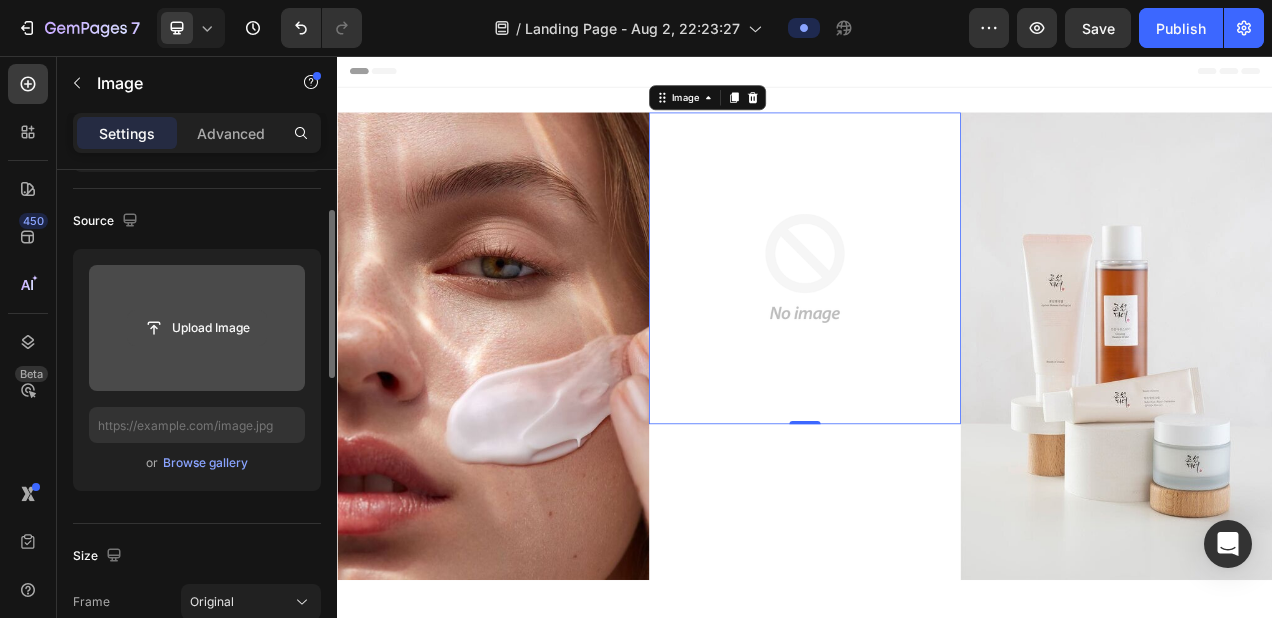 click 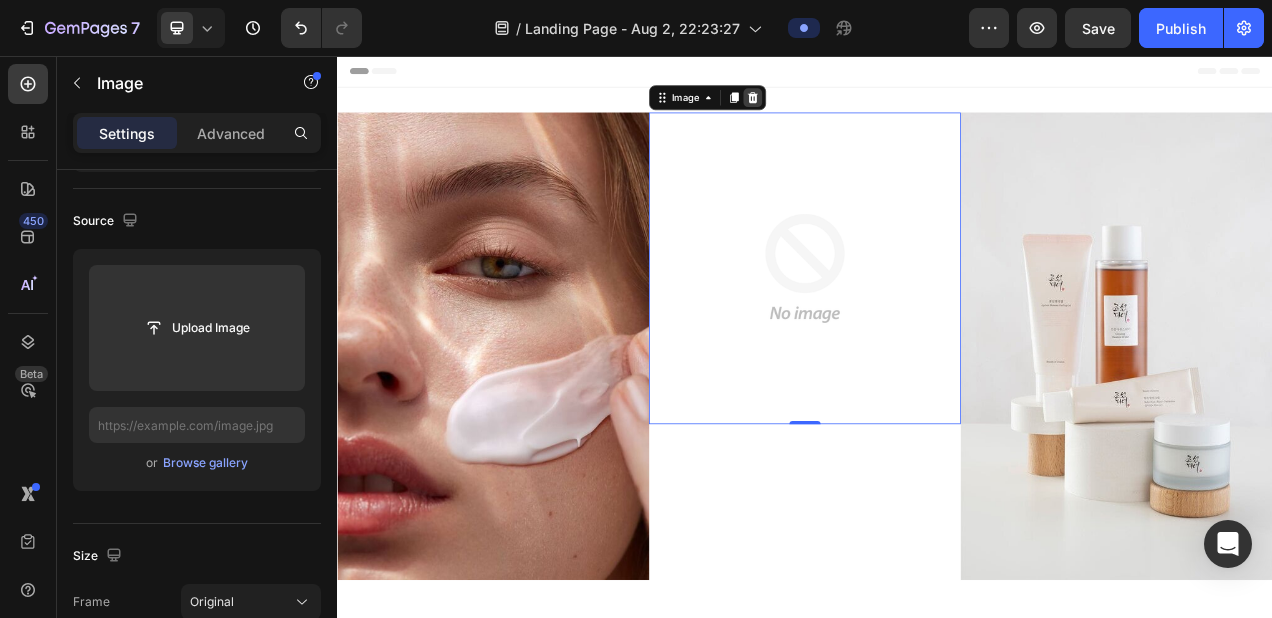 click 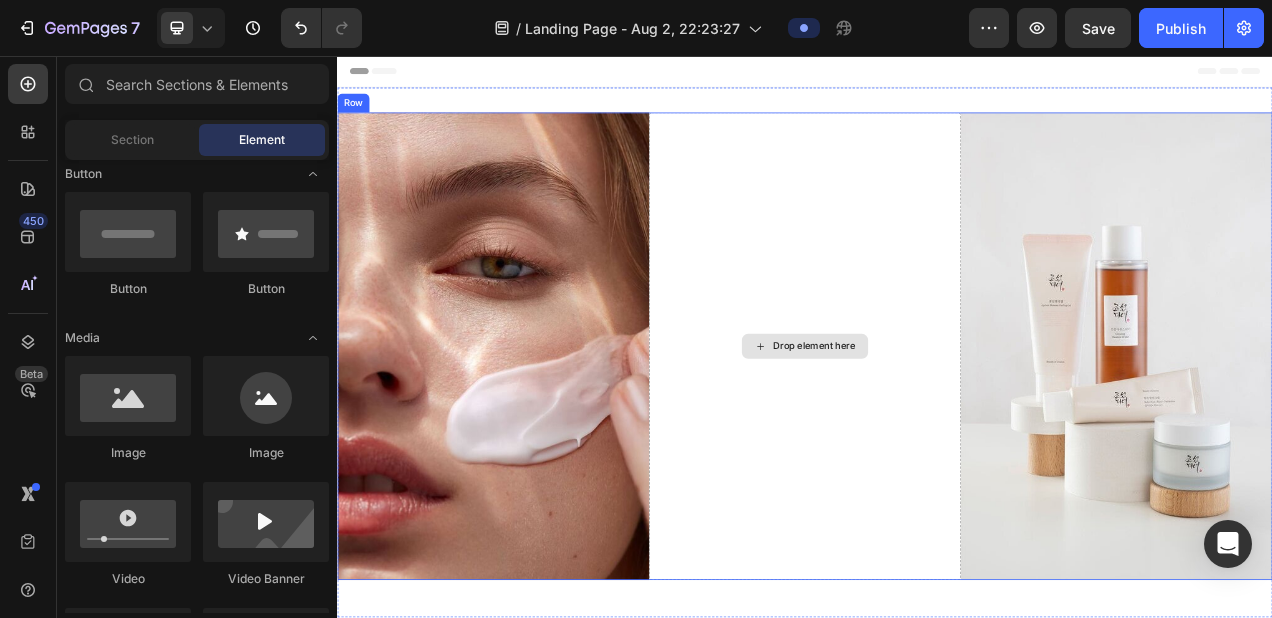 click on "Drop element here" at bounding box center [937, 429] 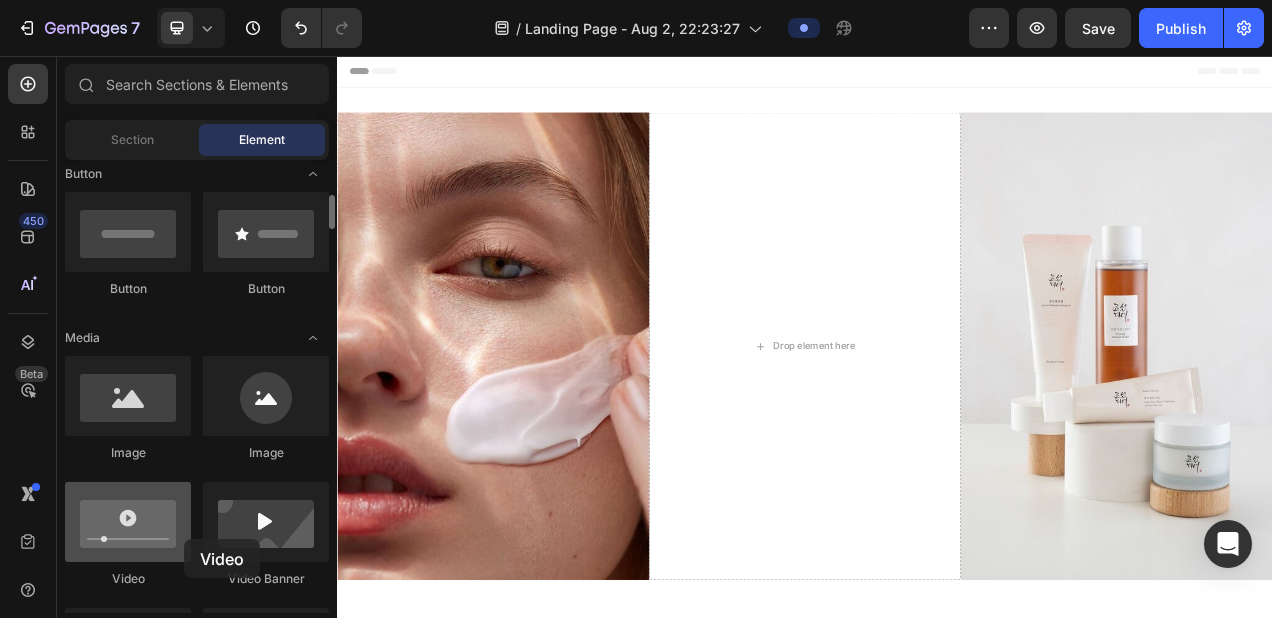 drag, startPoint x: 158, startPoint y: 547, endPoint x: 183, endPoint y: 539, distance: 26.24881 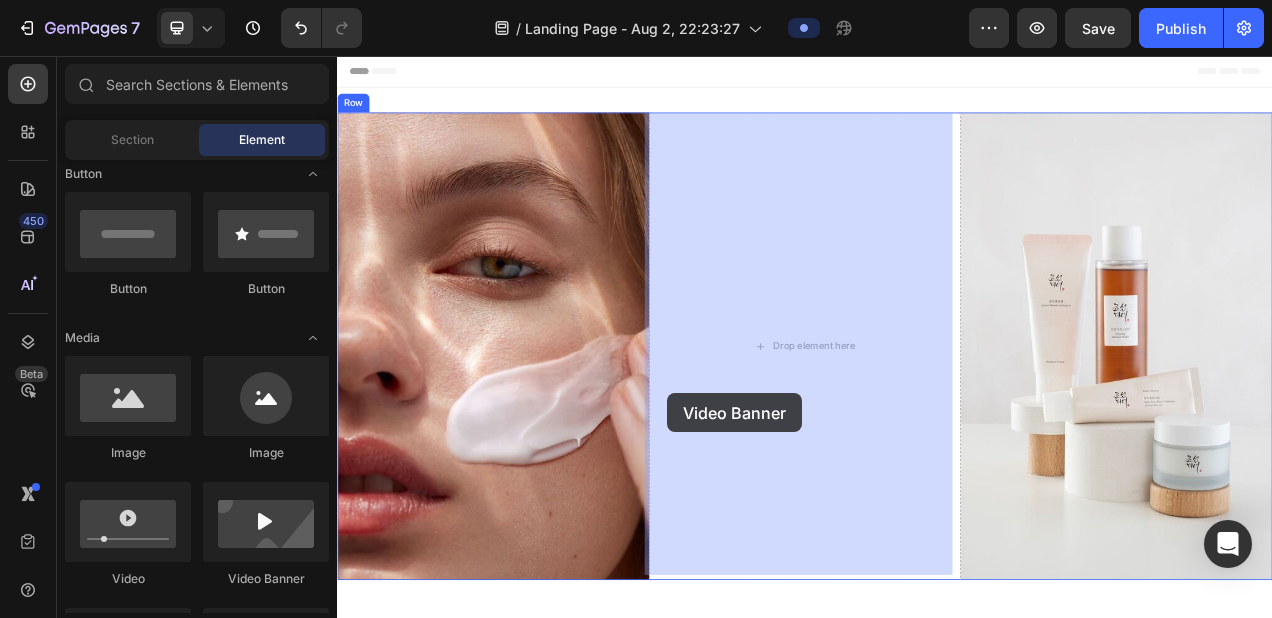 drag, startPoint x: 617, startPoint y: 600, endPoint x: 731, endPoint y: 522, distance: 138.13037 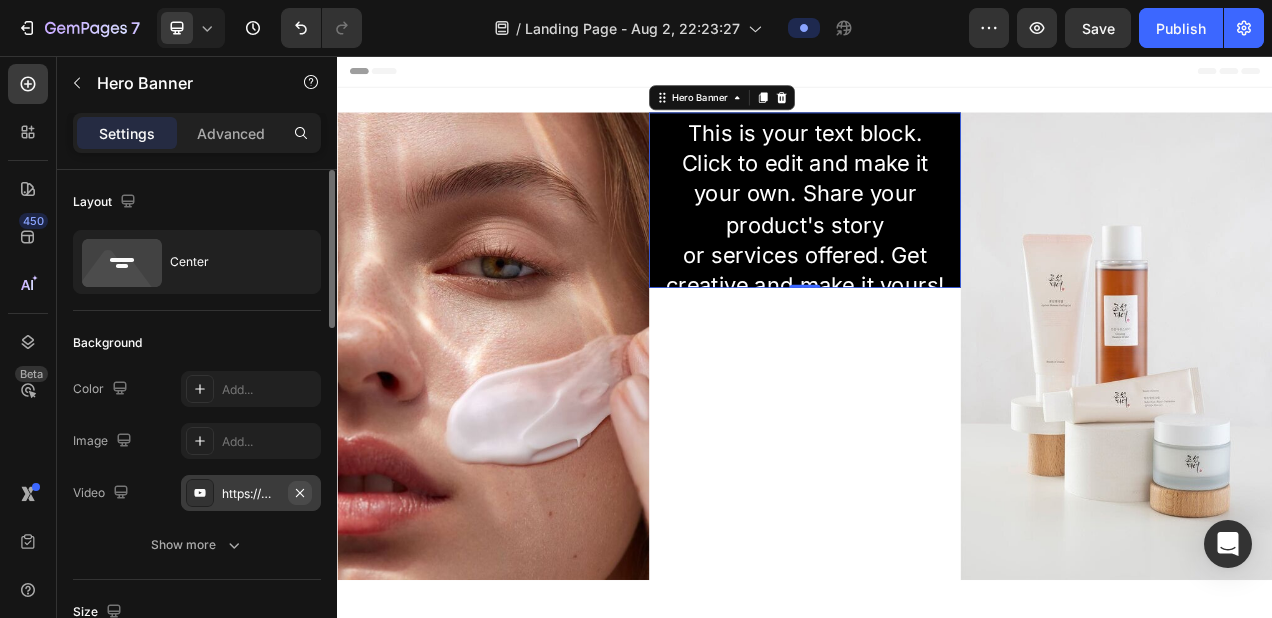 click 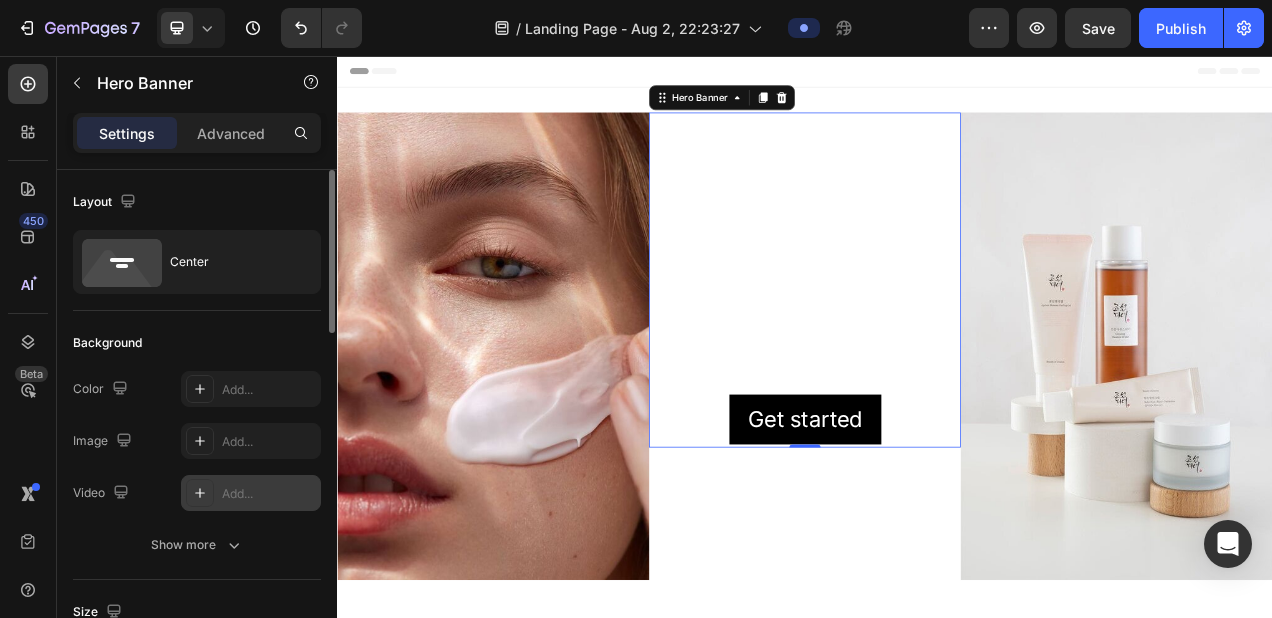 click on "Add..." at bounding box center [269, 494] 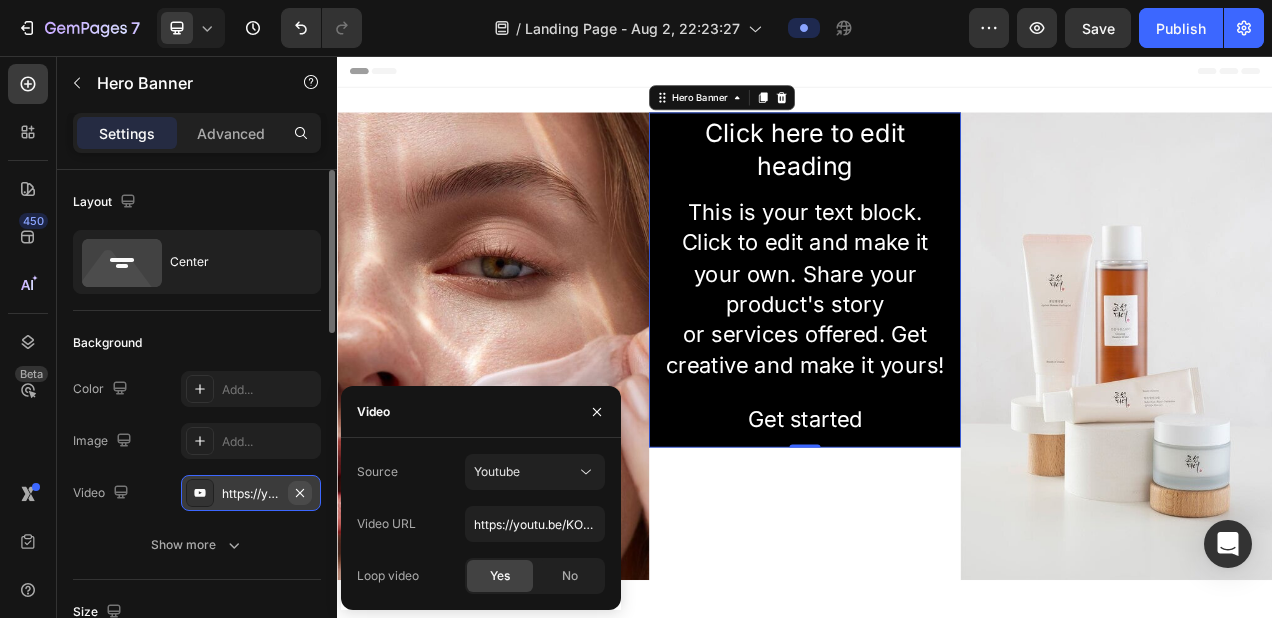 click 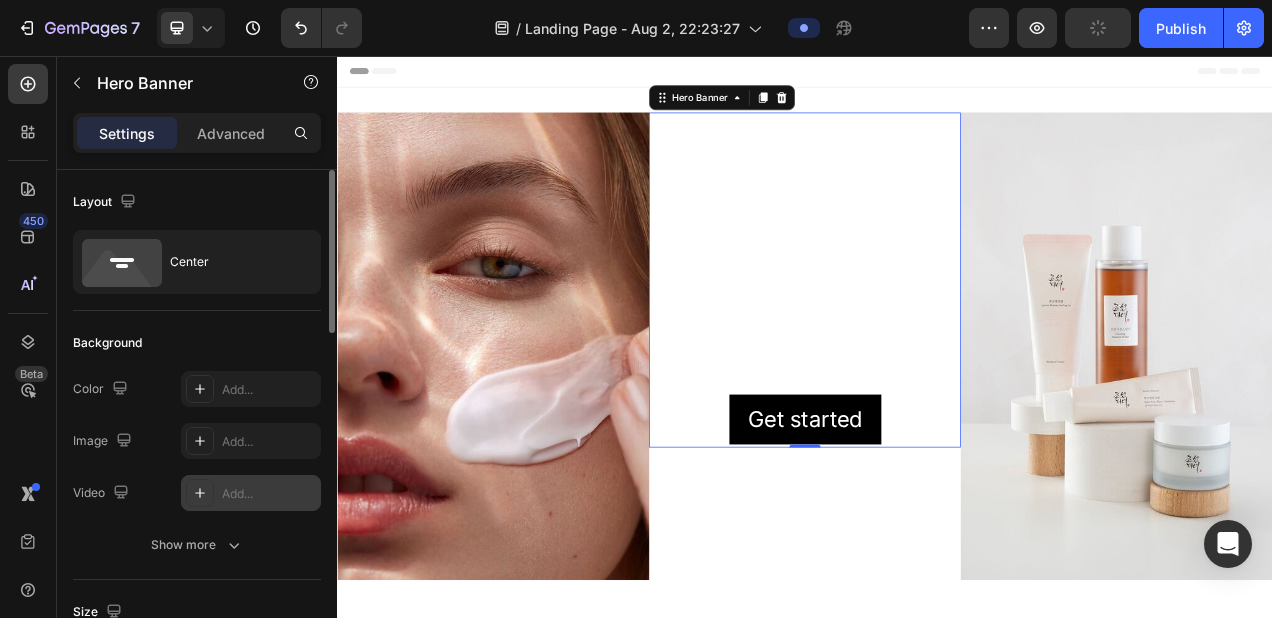 click on "Add..." at bounding box center (269, 494) 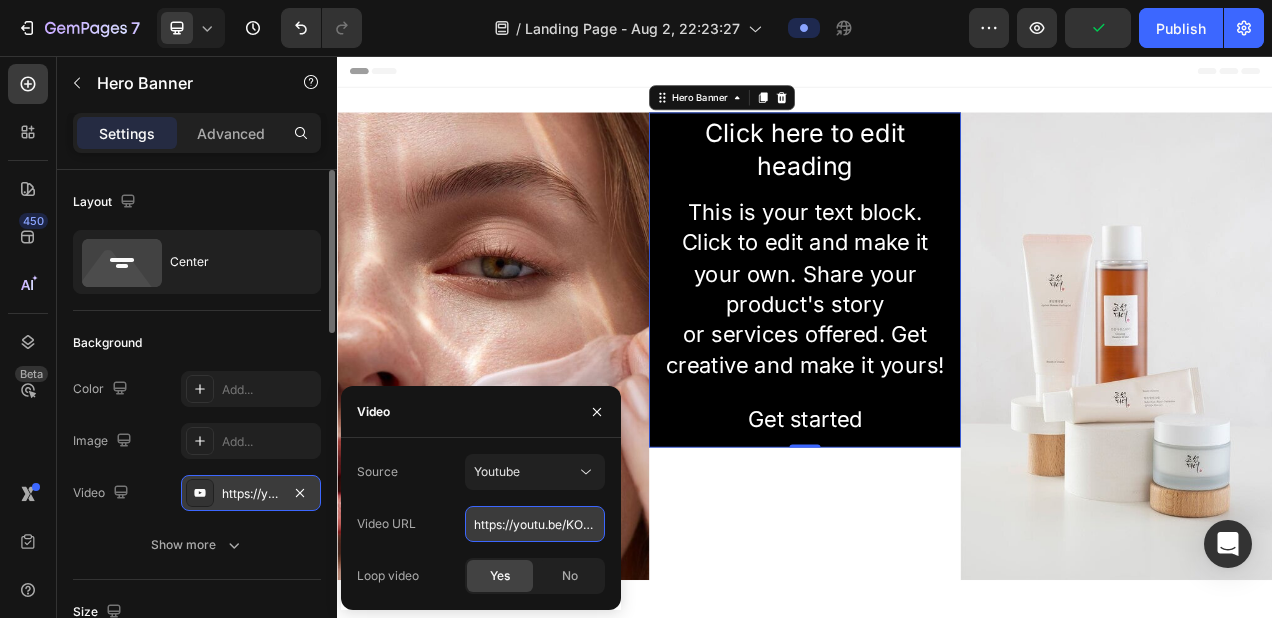 click on "https://youtu.be/KOxfzBp72uk" at bounding box center [535, 524] 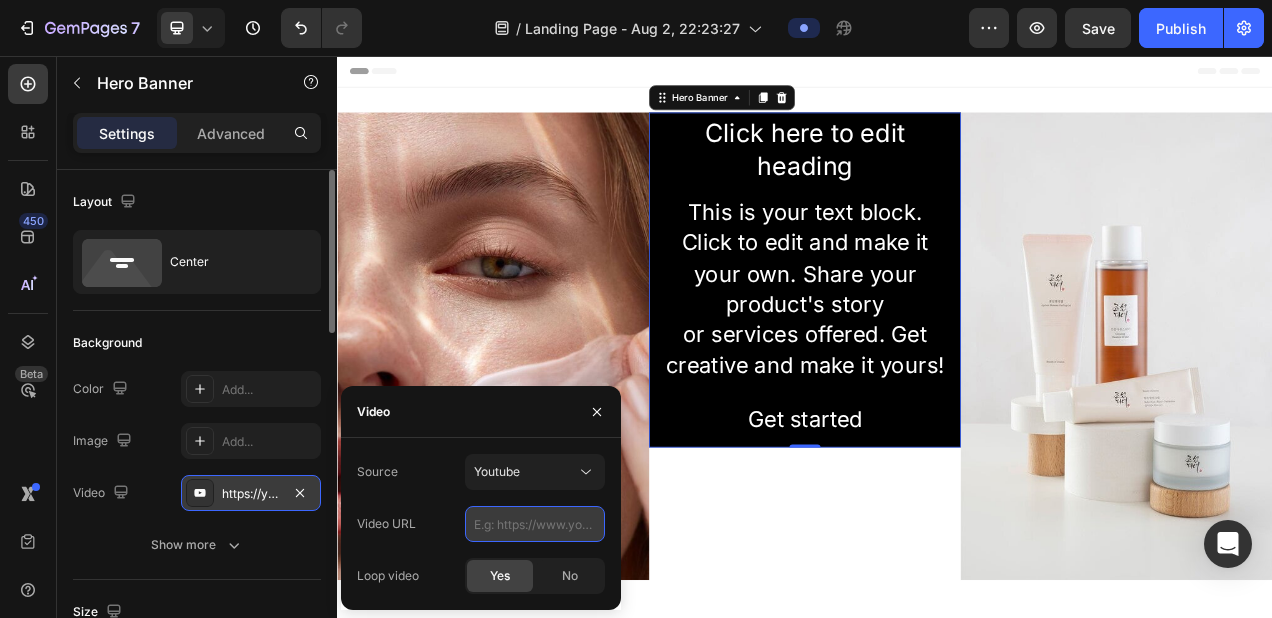 paste on "https://youtube.com/shorts/ZFFyf0CXQOo" 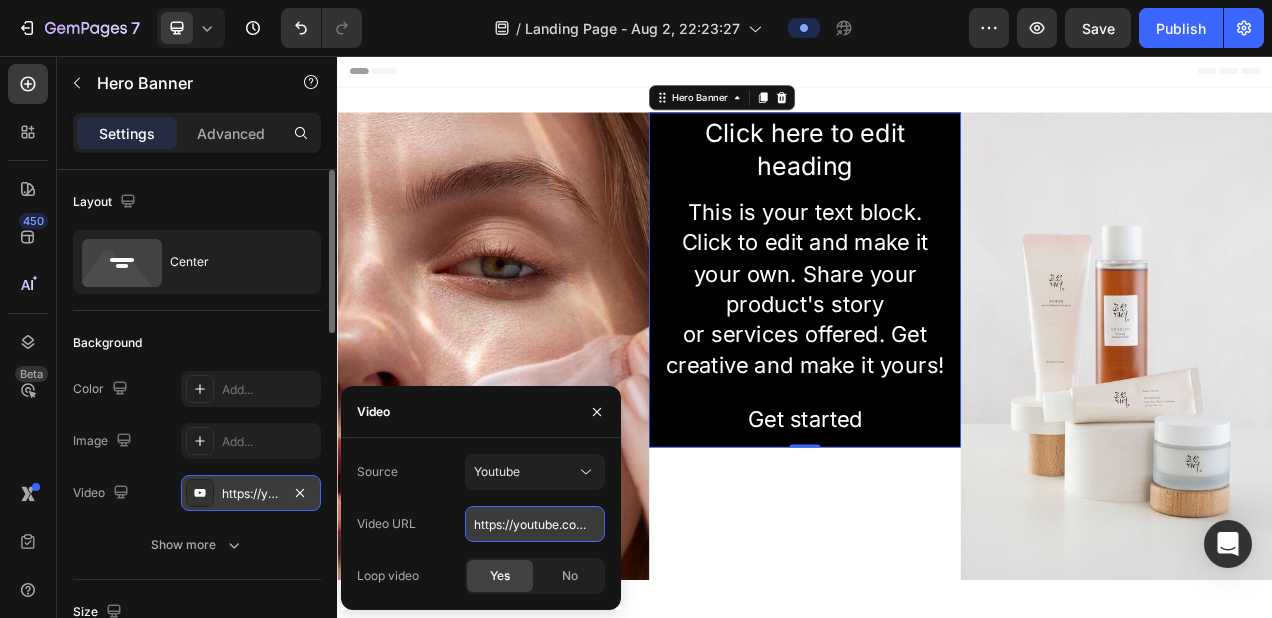 scroll, scrollTop: 0, scrollLeft: 119, axis: horizontal 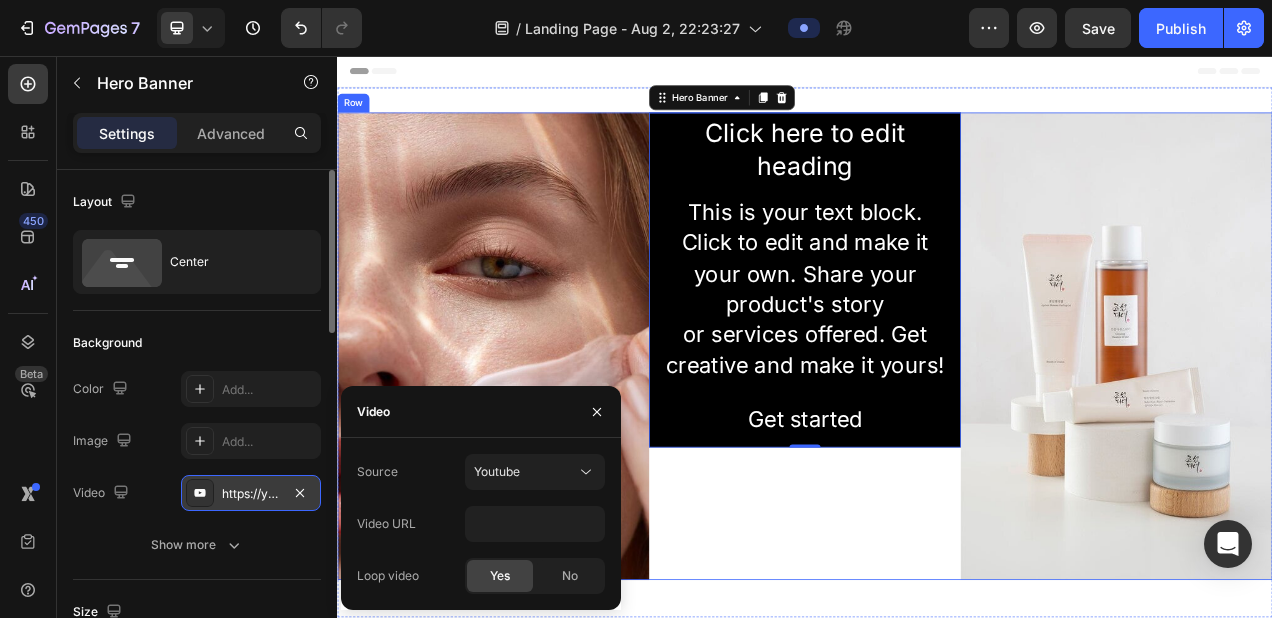 click on "Click here to edit heading Heading This is your text block. Click to edit and make it your own. Share your product's story                   or services offered. Get creative and make it yours! Text Block Get started Button Hero Banner   0" at bounding box center [937, 429] 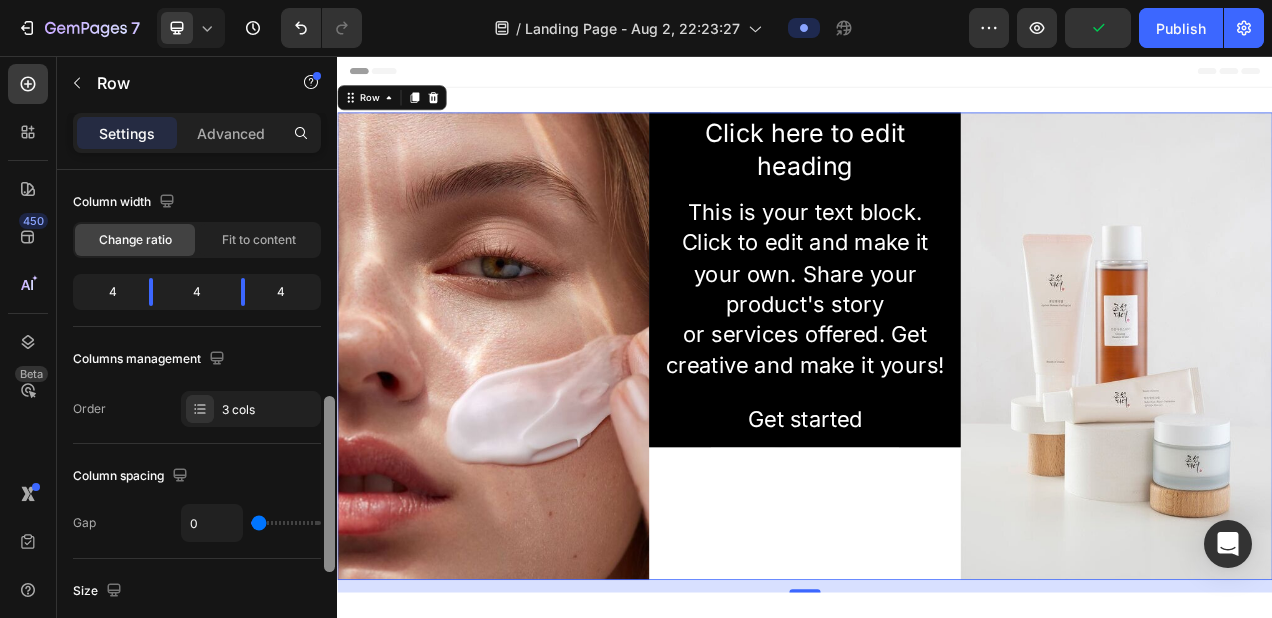 scroll, scrollTop: 286, scrollLeft: 0, axis: vertical 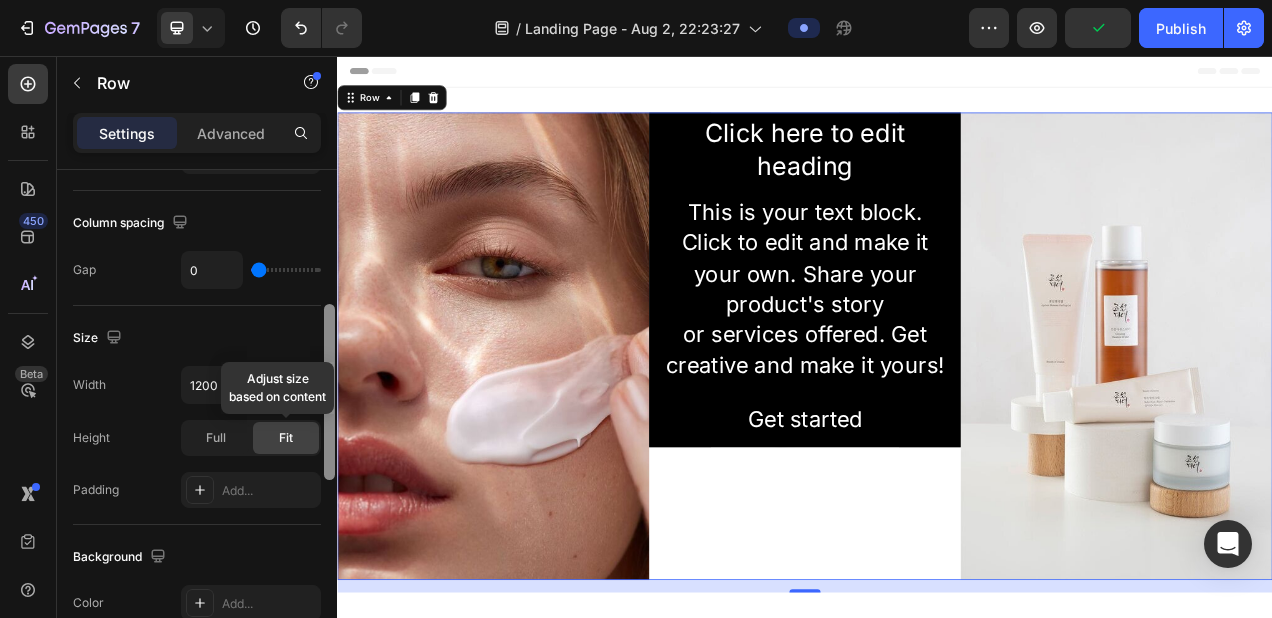 drag, startPoint x: 329, startPoint y: 303, endPoint x: 312, endPoint y: 447, distance: 145 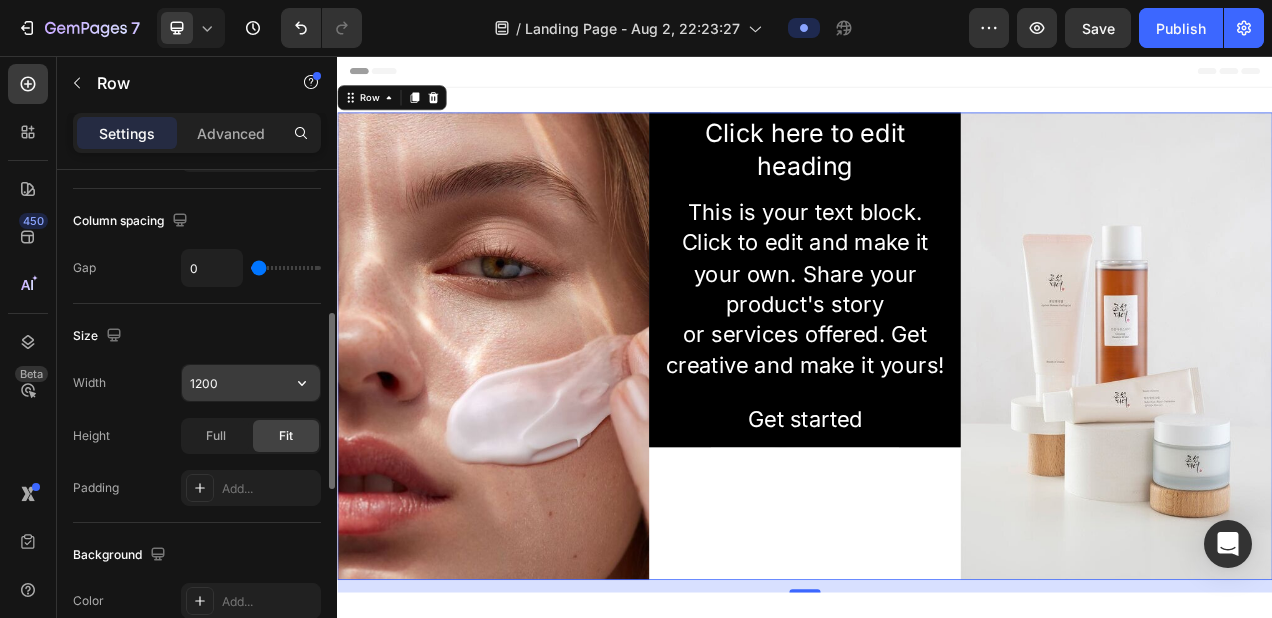 click on "1200" at bounding box center [251, 383] 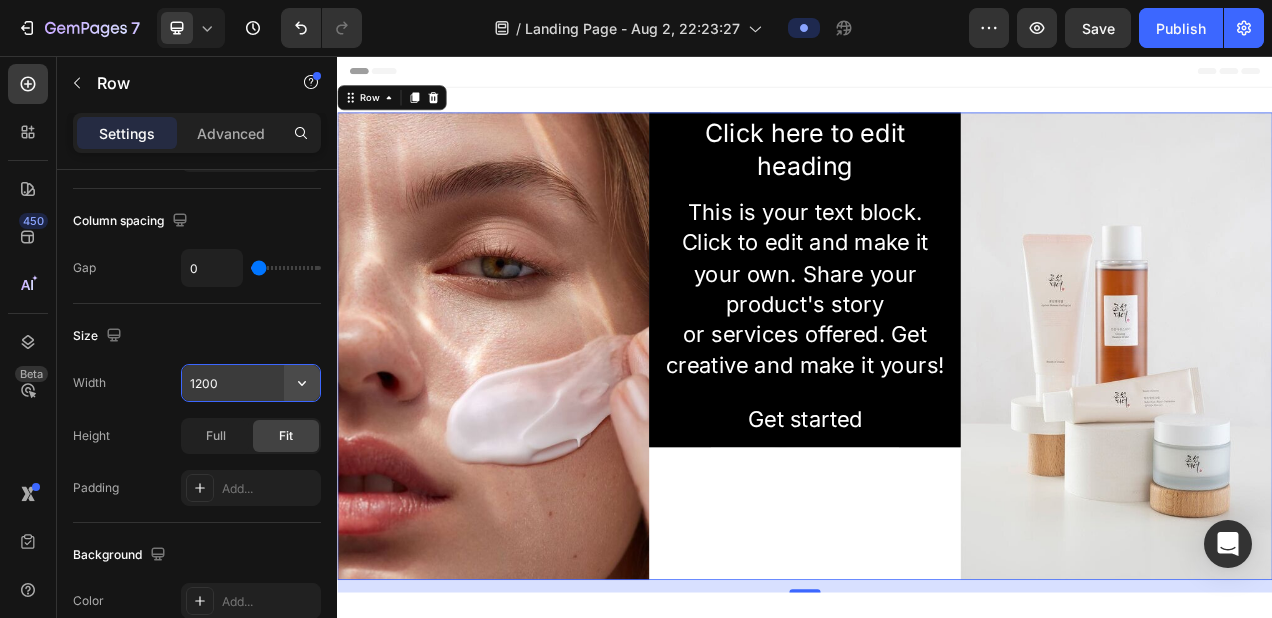 click 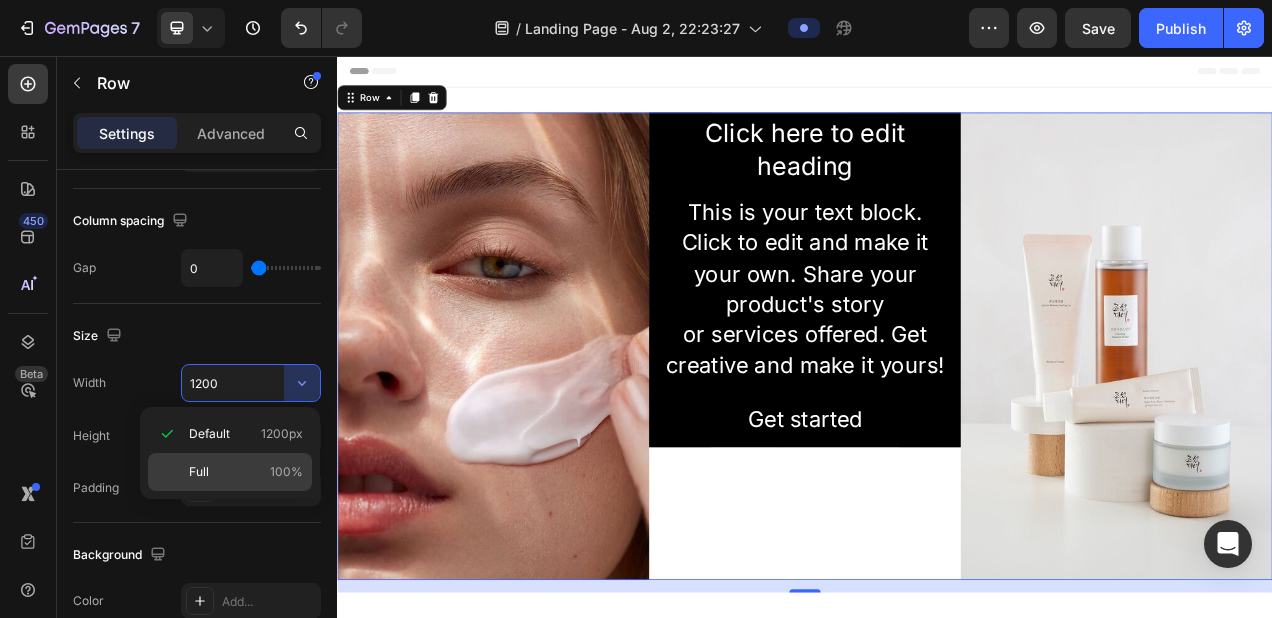 click on "Full 100%" at bounding box center (246, 472) 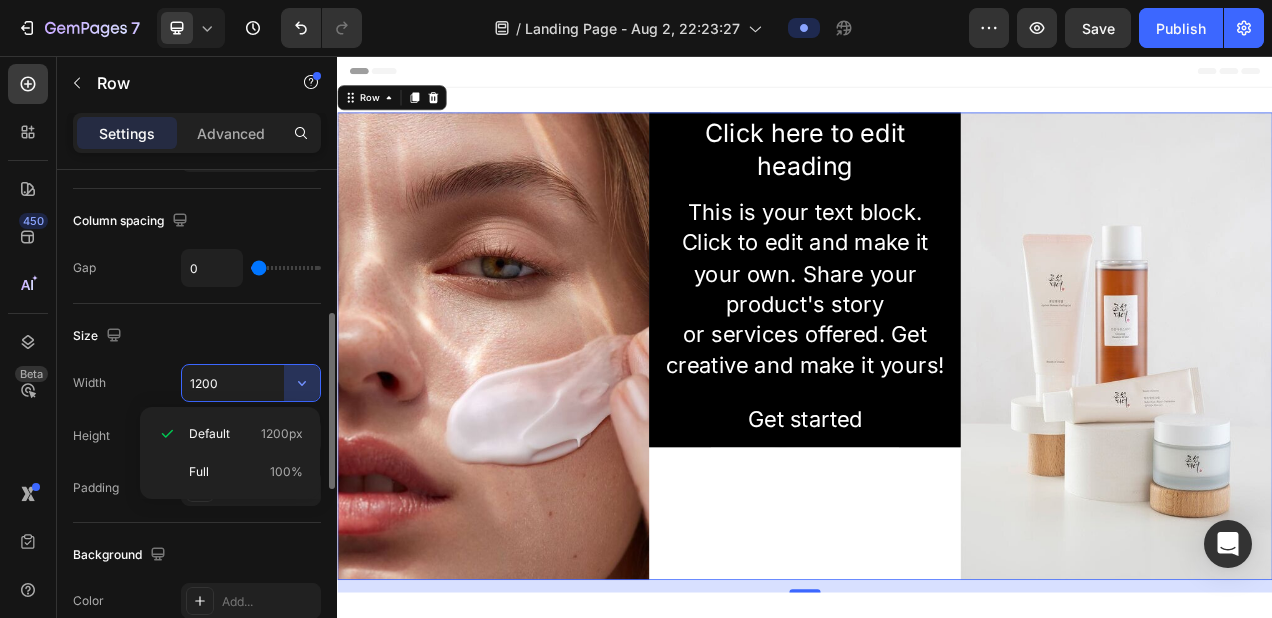type on "100%" 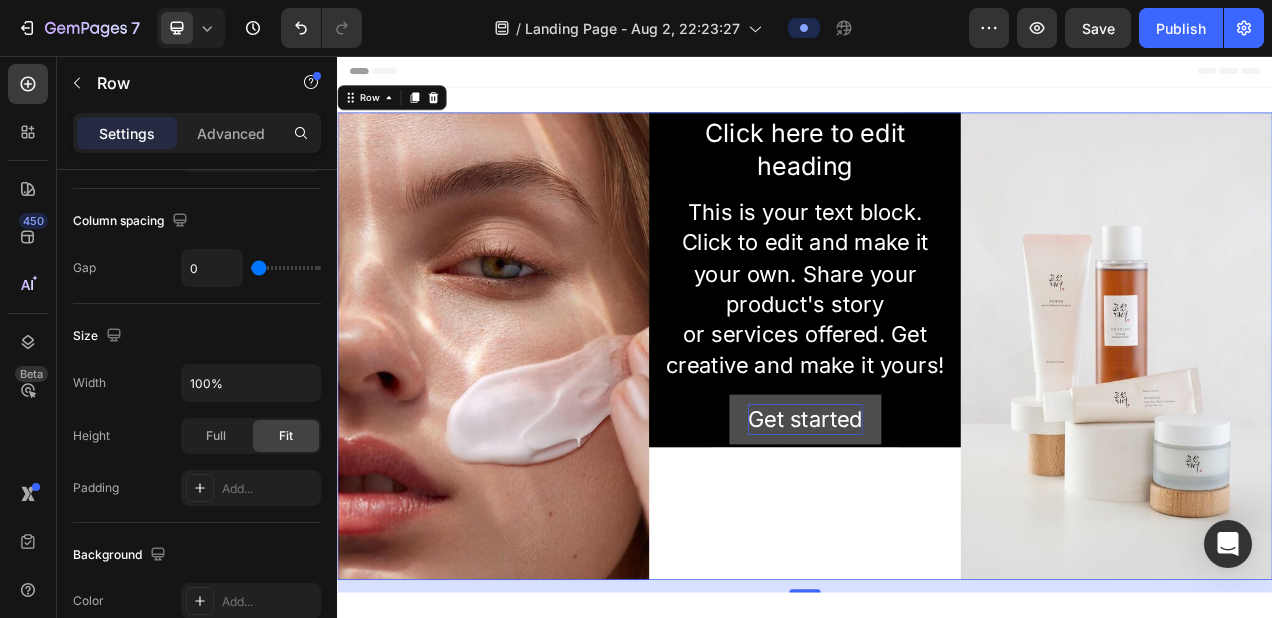 click on "Get started" at bounding box center [937, 522] 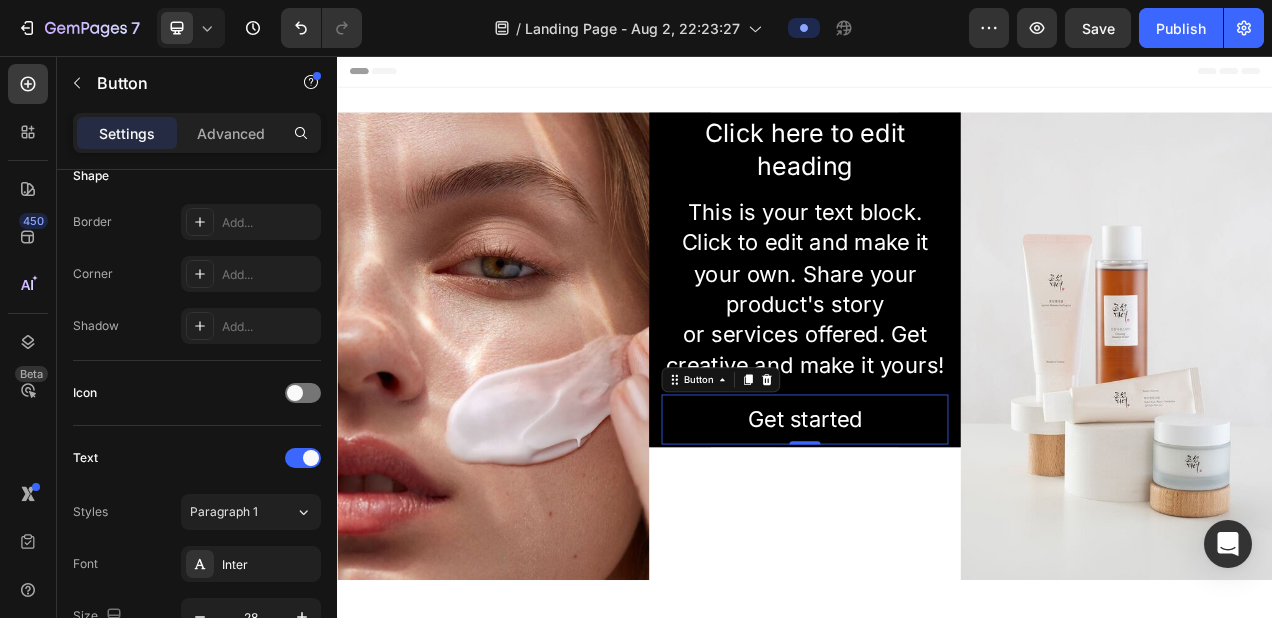 scroll, scrollTop: 0, scrollLeft: 0, axis: both 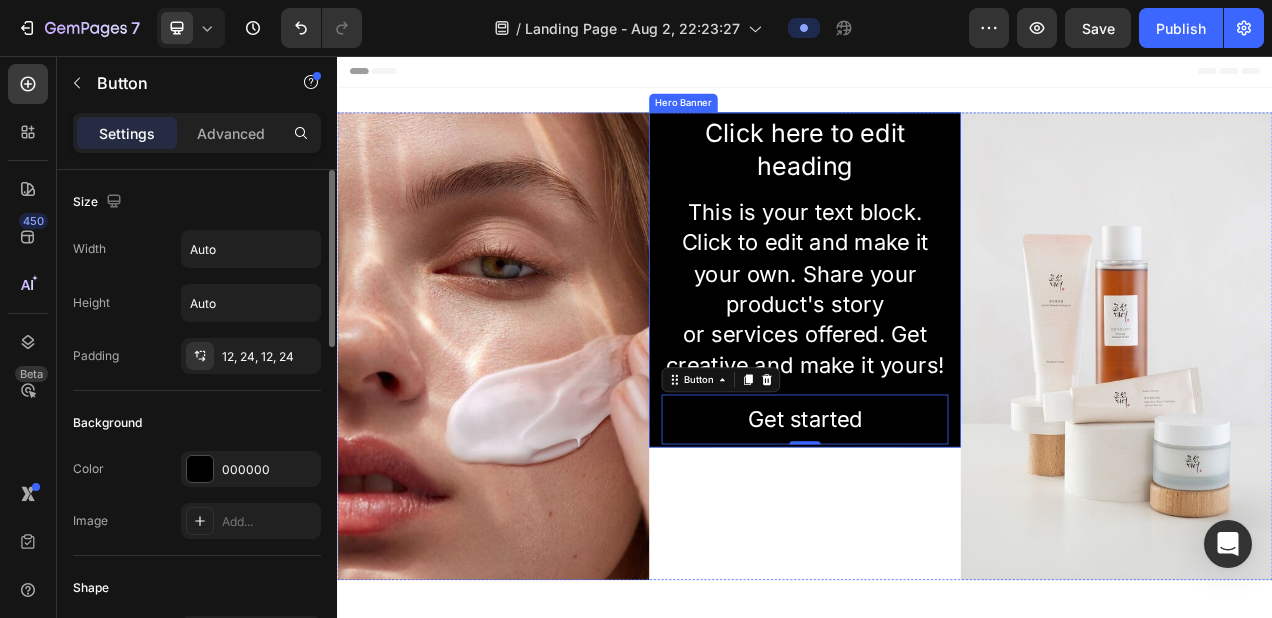 click on "Click here to edit heading Heading This is your text block. Click to edit and make it your own. Share your product's story                   or services offered. Get creative and make it yours! Text Block Get started Button   0" at bounding box center (937, 344) 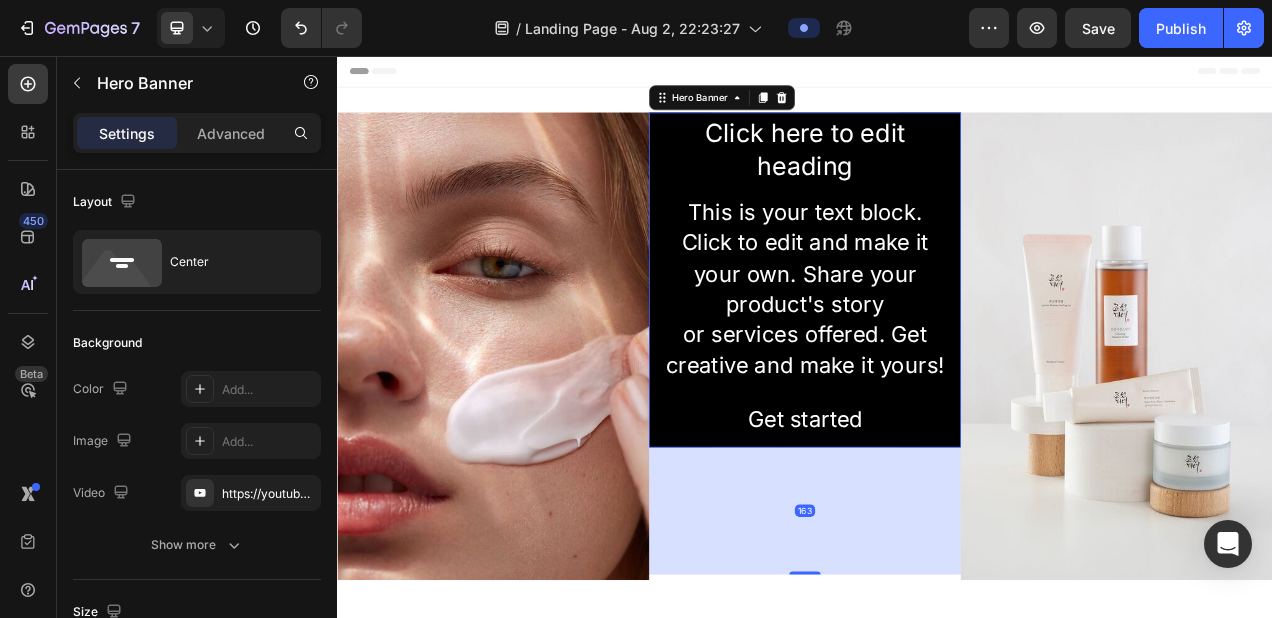drag, startPoint x: 923, startPoint y: 558, endPoint x: 910, endPoint y: 721, distance: 163.51758 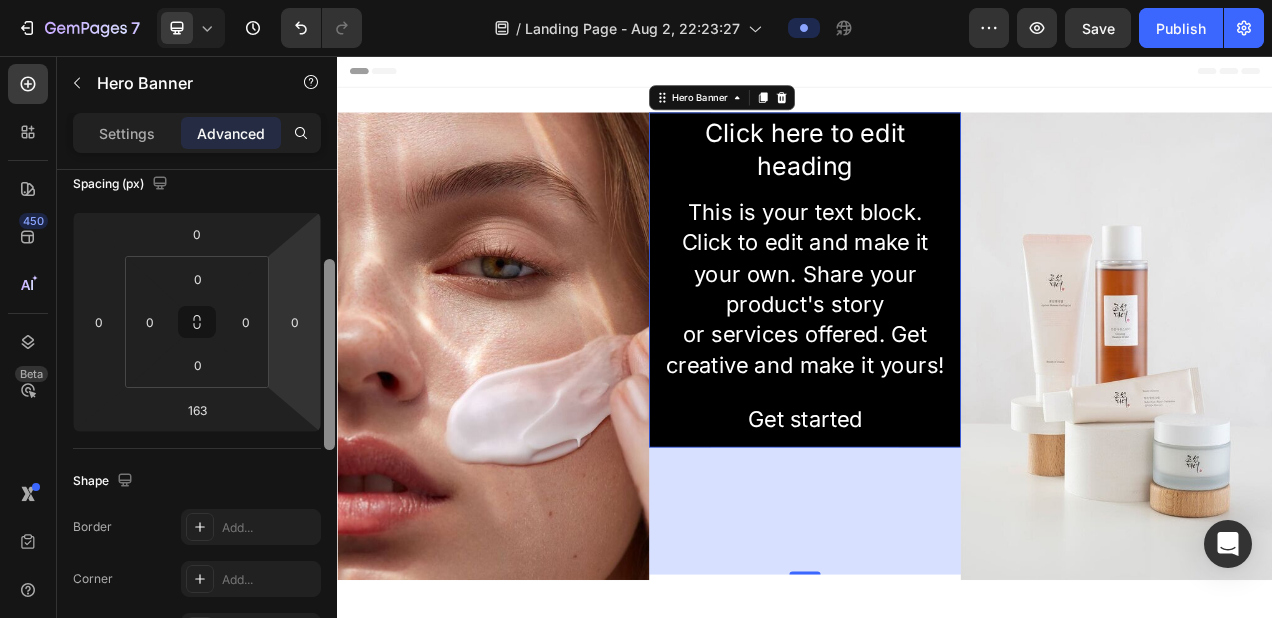 drag, startPoint x: 334, startPoint y: 353, endPoint x: 308, endPoint y: 429, distance: 80.32434 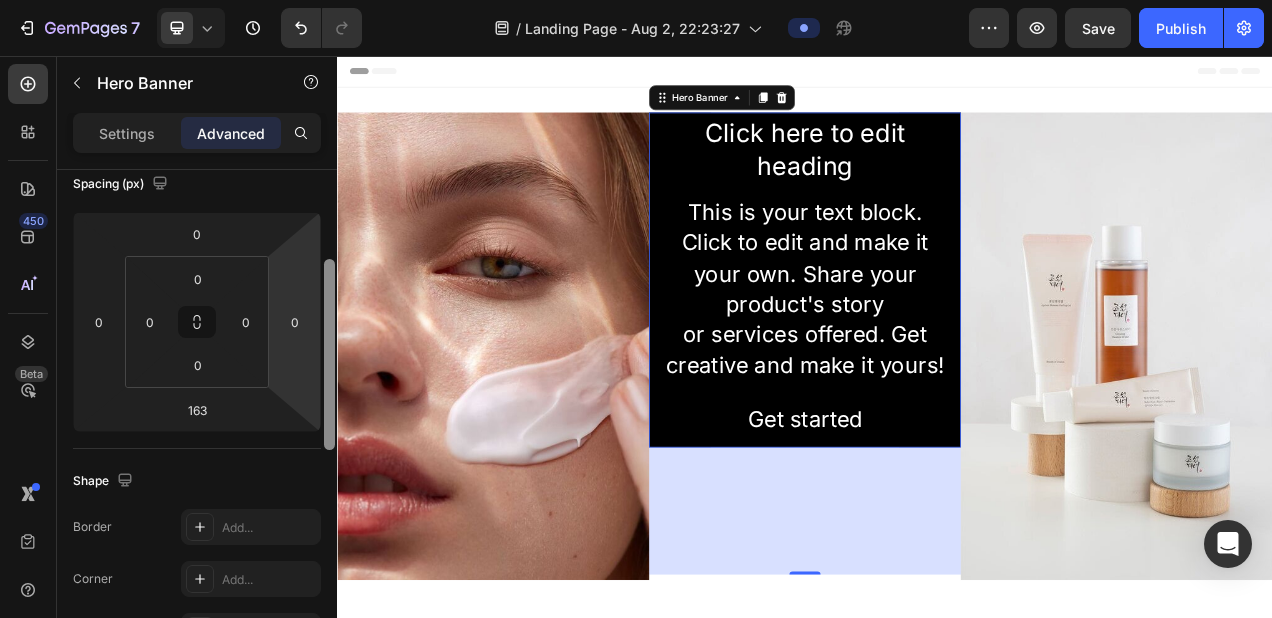 click on "Display on Desktop Yes No Tablet Yes No Mobile Yes No Spacing (px) 0 0 163 0 0 0 0 0 Shape Border Add... Corner Add... Shadow Add... Position Static Opacity 100% Animation Interaction Upgrade to Optimize plan  to unlock Interaction & other premium features. CSS class Delete element" at bounding box center (197, 422) 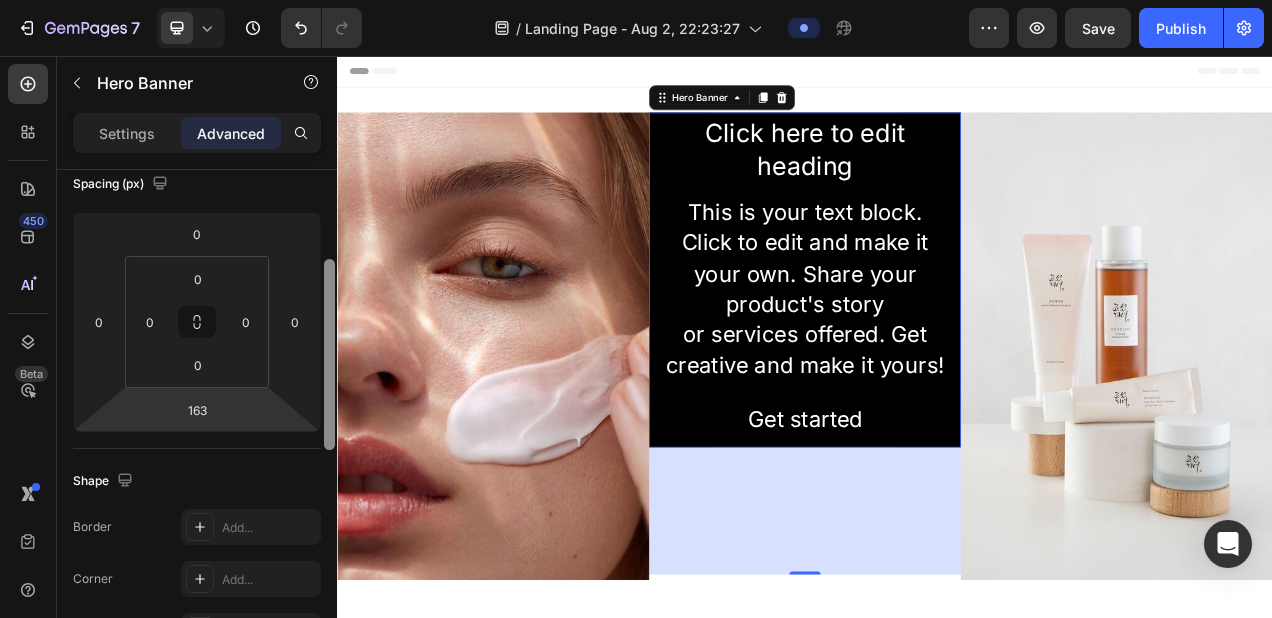 scroll, scrollTop: 227, scrollLeft: 0, axis: vertical 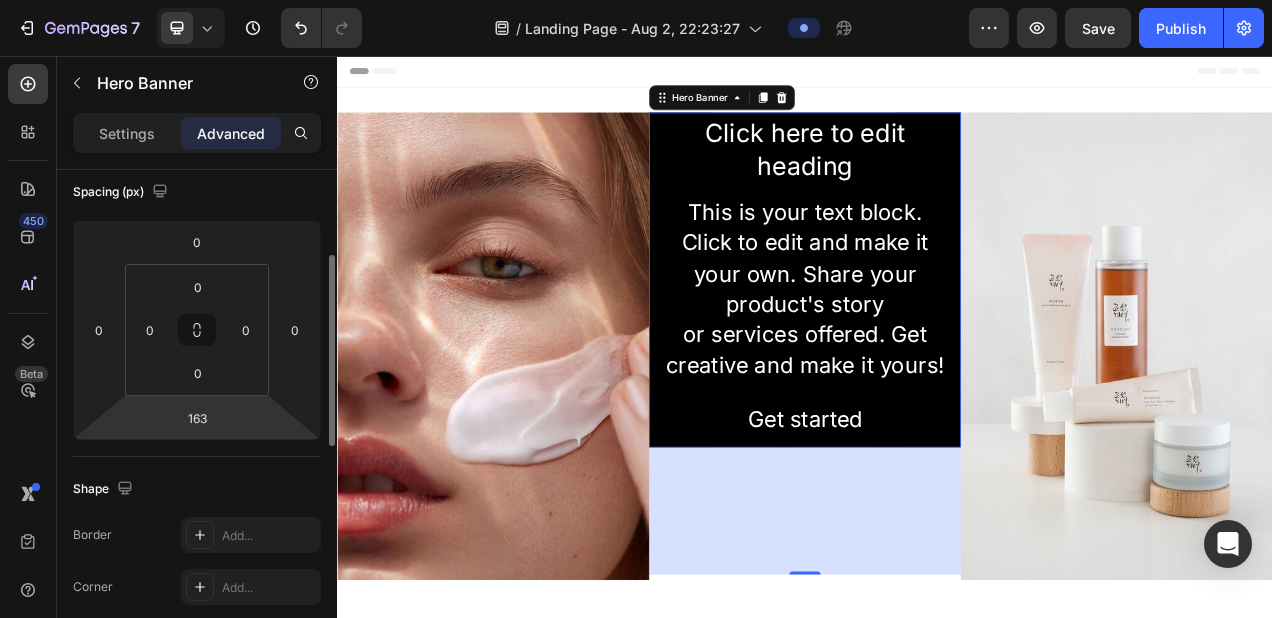 click on "7  Version history  /  Landing Page - Aug 2, 22:23:27 Preview  Save   Publish  450 Beta Sections(18) Elements(83) Section Element Hero Section Product Detail Brands Trusted Badges Guarantee Product Breakdown How to use Testimonials Compare Bundle FAQs Social Proof Brand Story Product List Collection Blog List Contact Sticky Add to Cart Custom Footer Browse Library 450 Layout
Row
Row
Row
Row Text
Heading
Text Block Button
Button
Button Media
Image
Image" at bounding box center (636, 0) 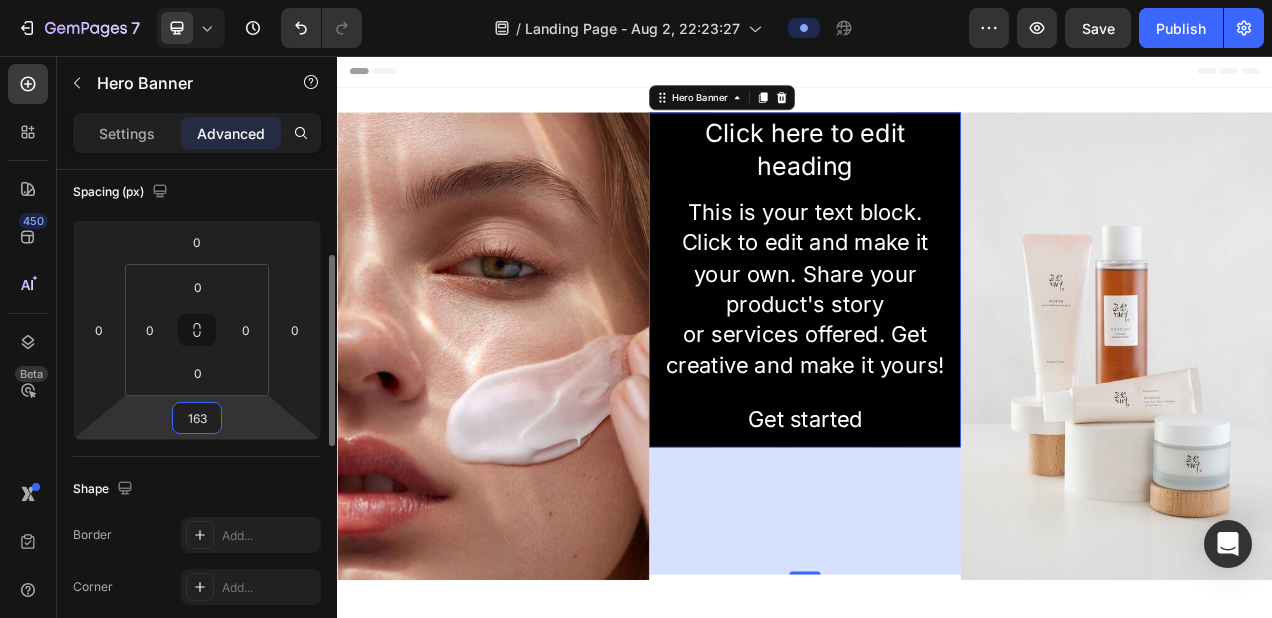 click on "163" at bounding box center [197, 418] 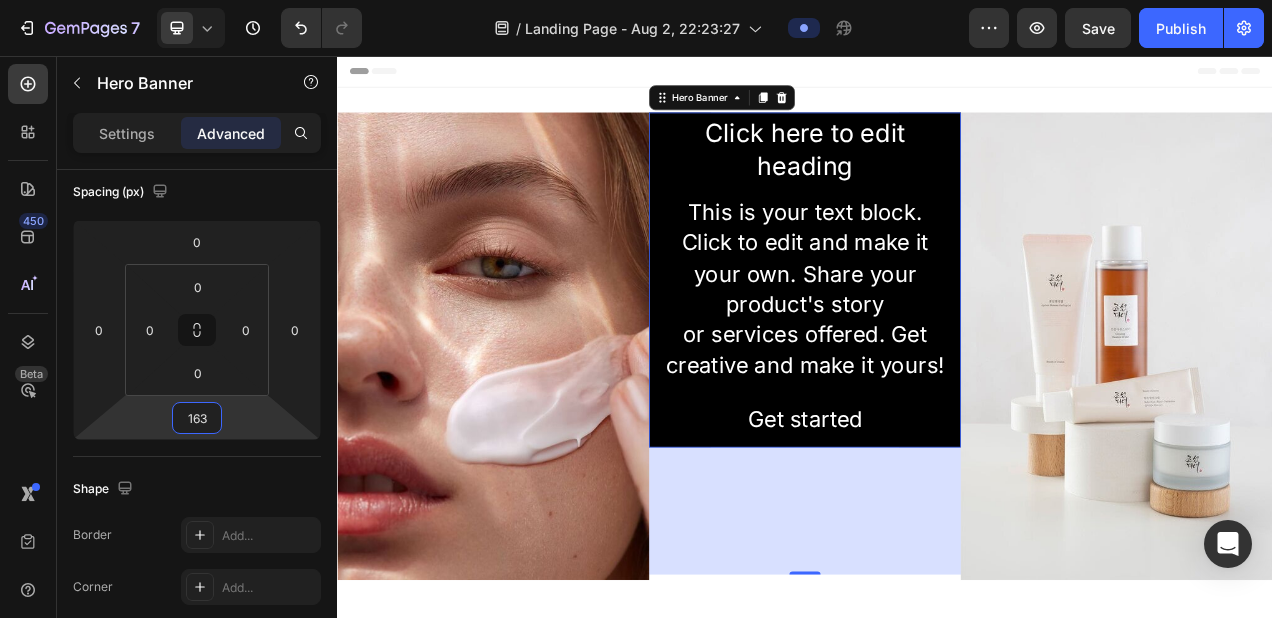 click on "163" at bounding box center [197, 418] 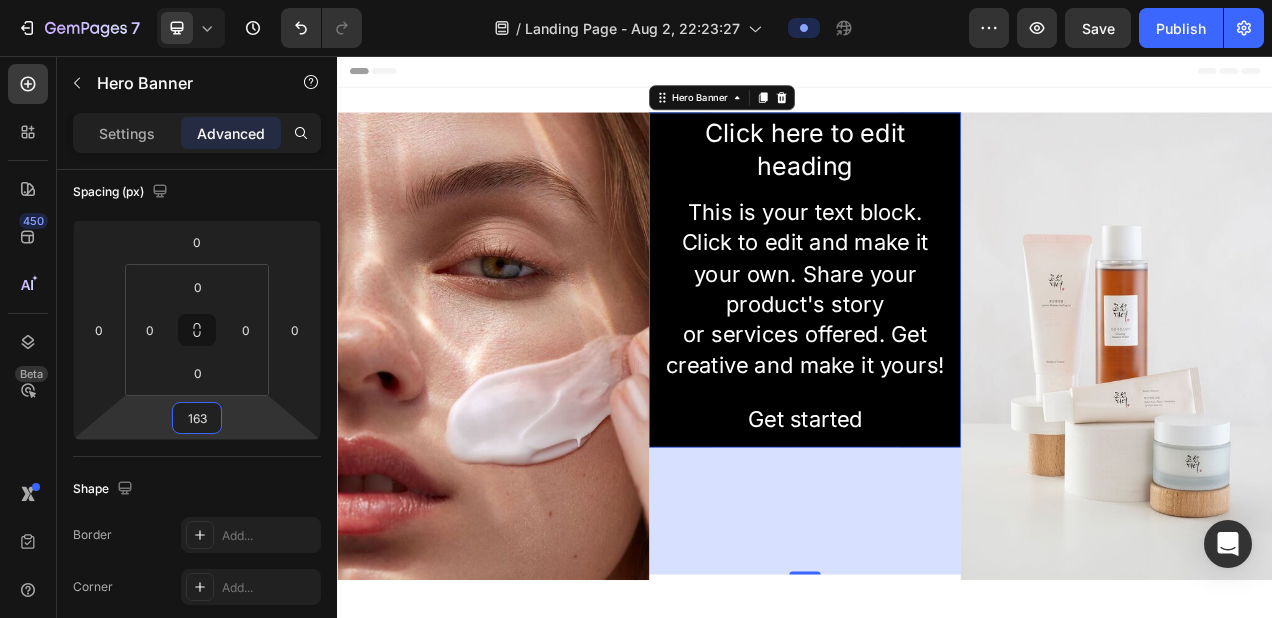 click on "163" at bounding box center [197, 418] 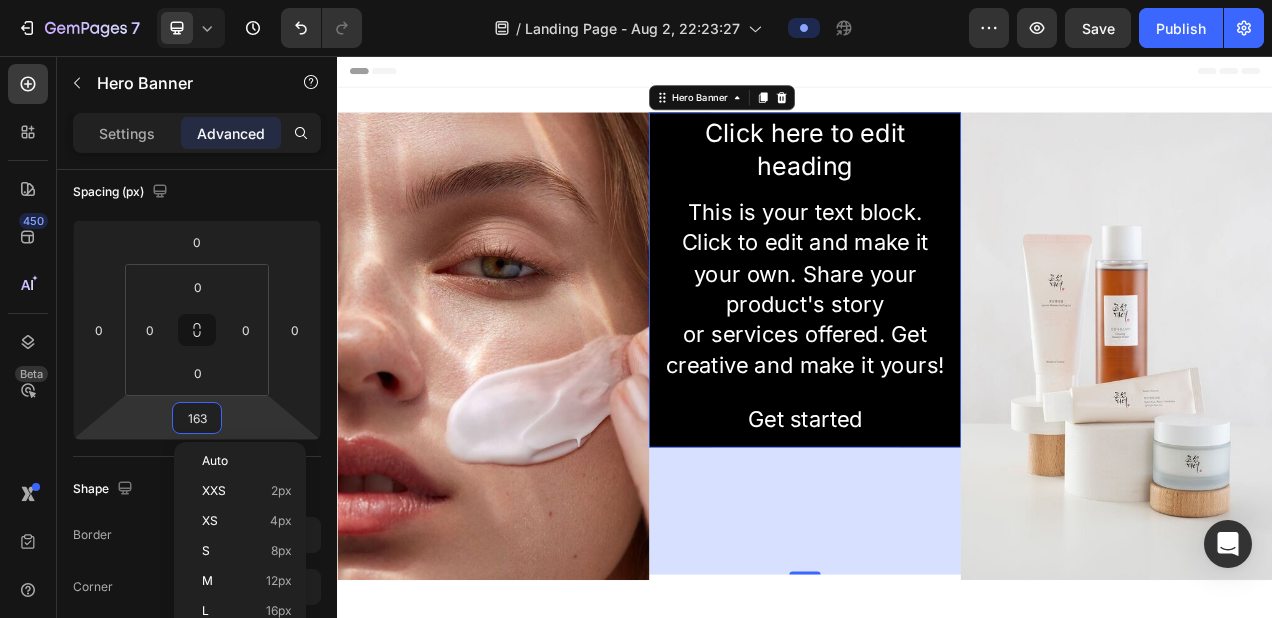 type 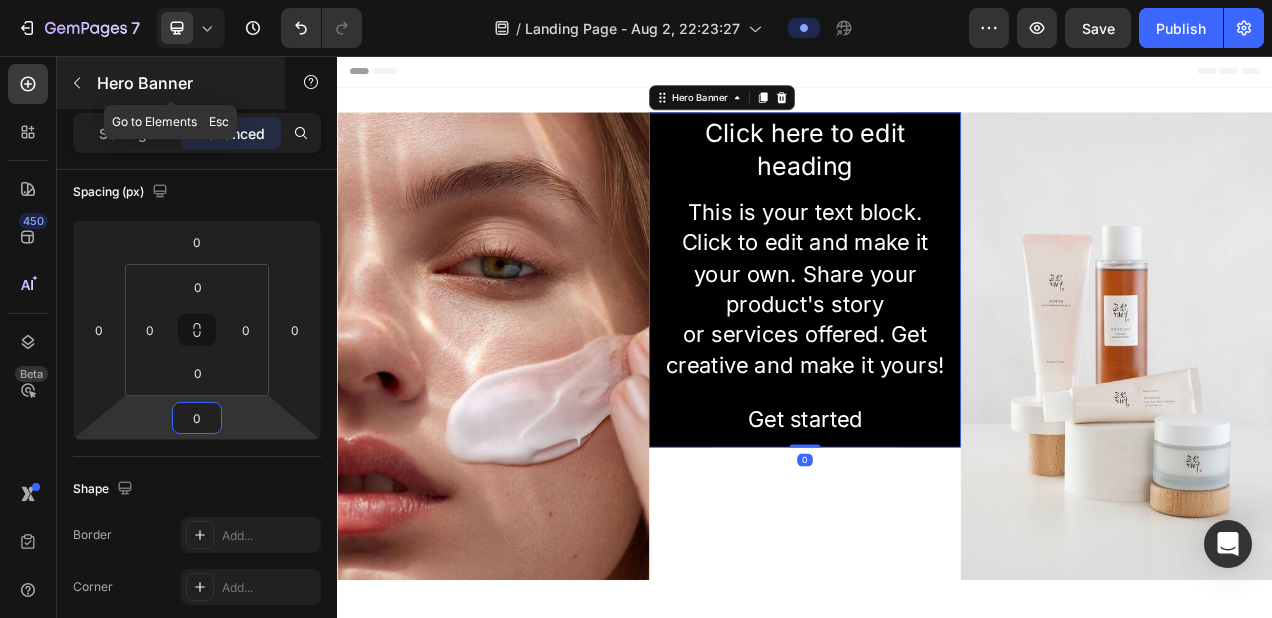 click at bounding box center [77, 83] 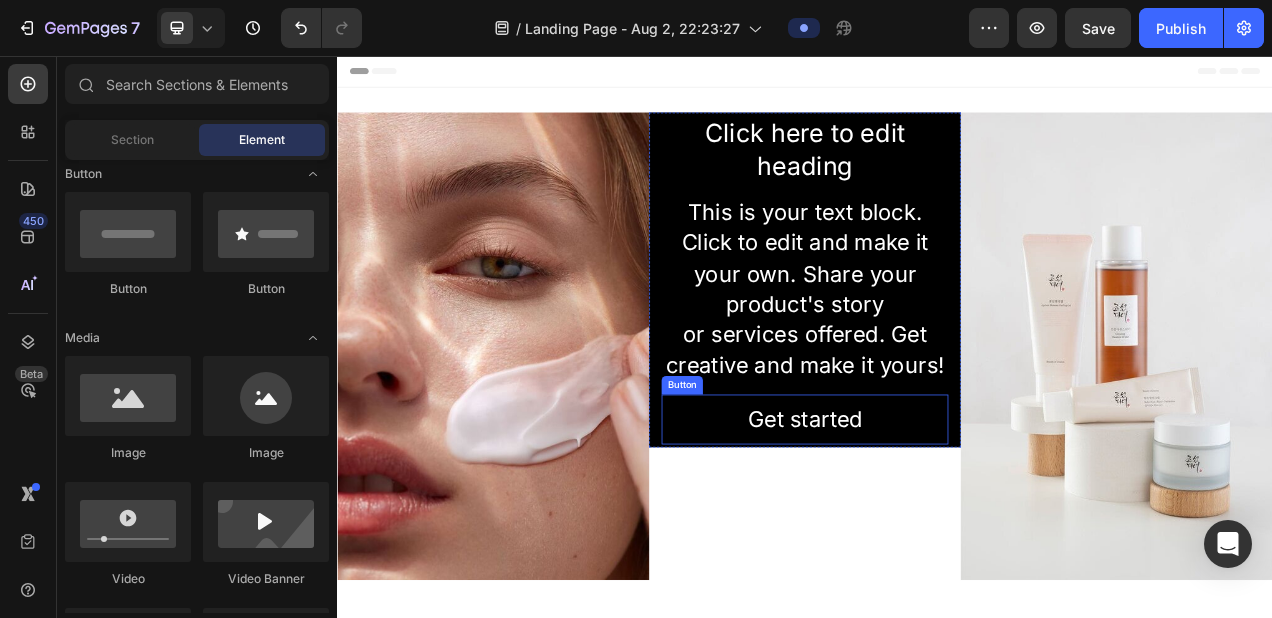 click on "Get started Button" at bounding box center (937, 522) 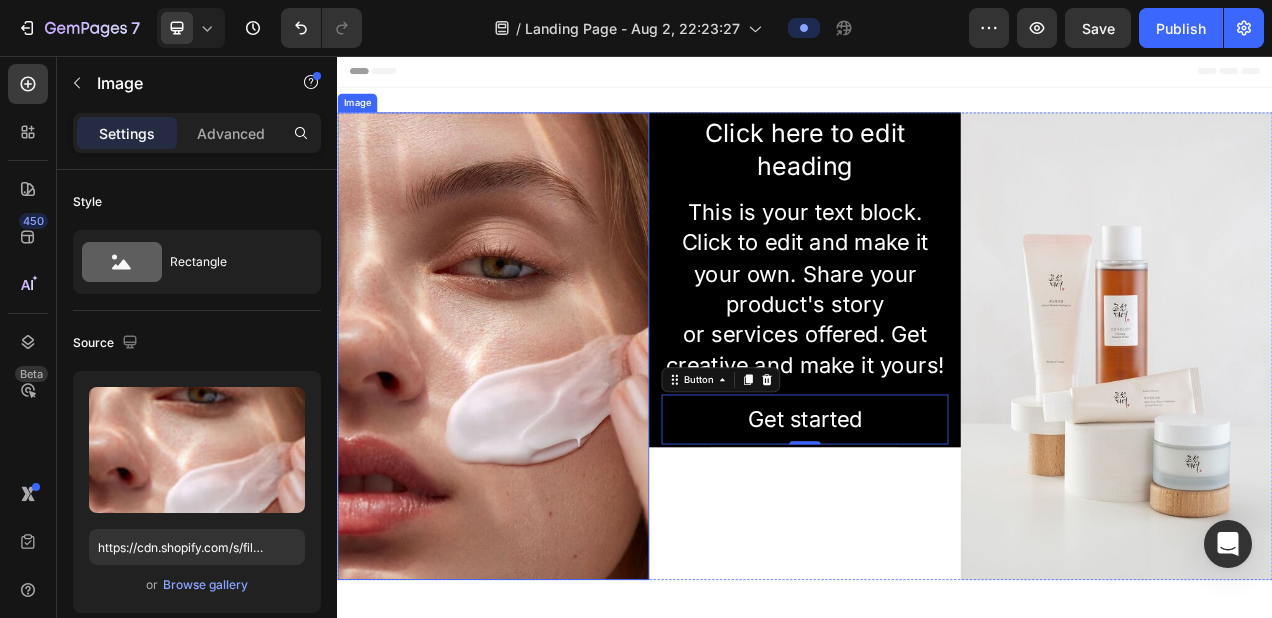 click at bounding box center [537, 429] 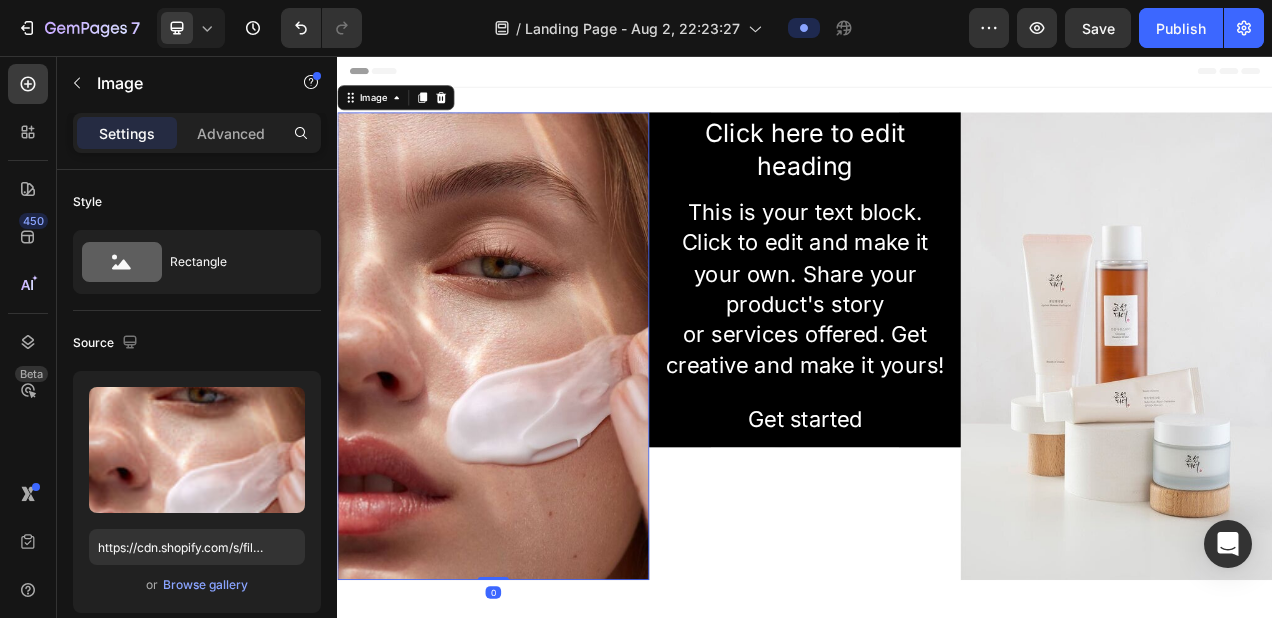 click on "Click here to edit heading Heading This is your text block. Click to edit and make it your own. Share your product's story                   or services offered. Get creative and make it yours! Text Block Get started Button" at bounding box center (937, 344) 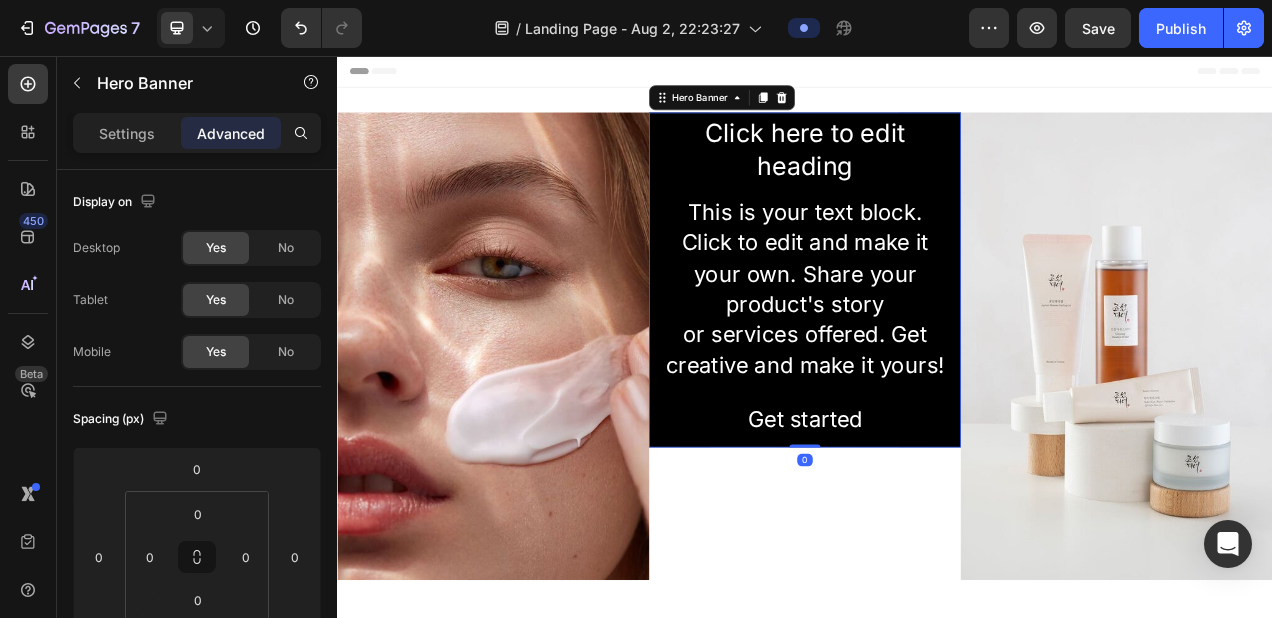 click on "Click here to edit heading Heading This is your text block. Click to edit and make it your own. Share your product's story                   or services offered. Get creative and make it yours! Text Block Get started Button" at bounding box center (937, 344) 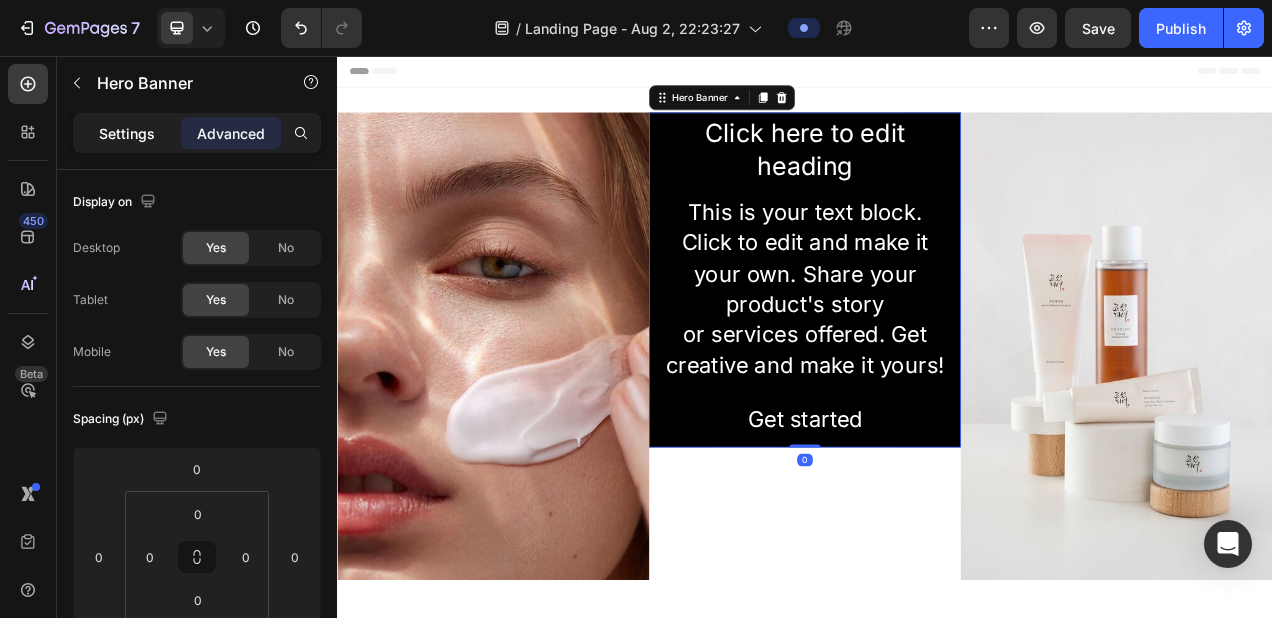 click on "Settings" at bounding box center (127, 133) 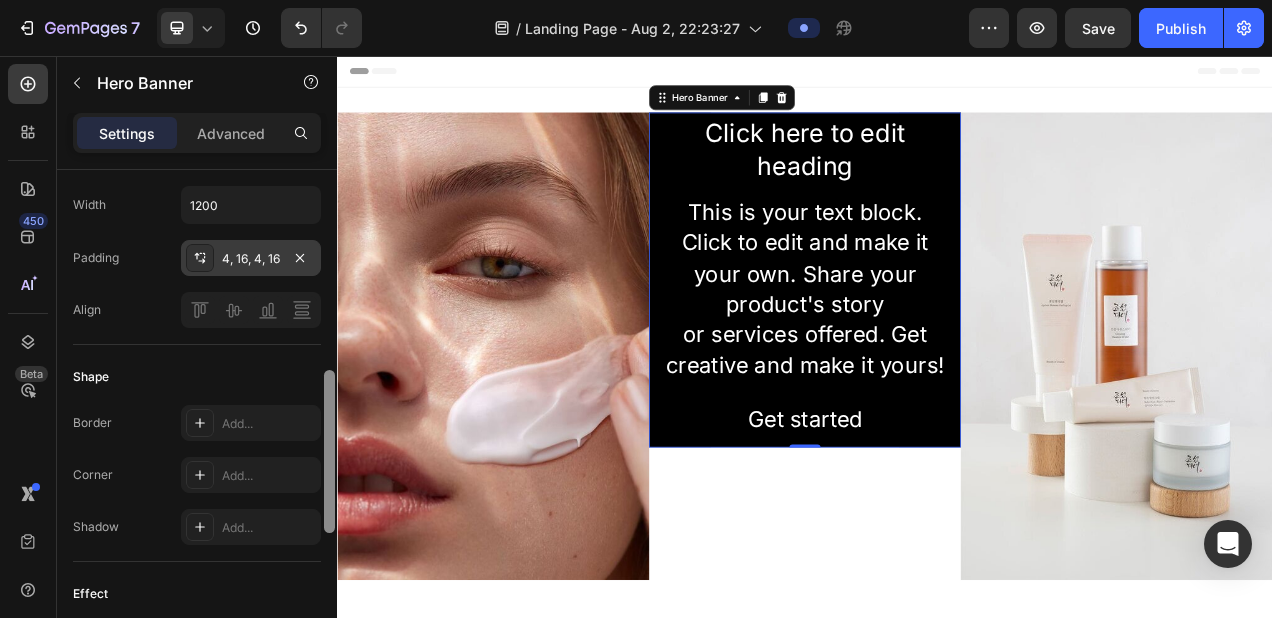 drag, startPoint x: 330, startPoint y: 213, endPoint x: 253, endPoint y: 246, distance: 83.773506 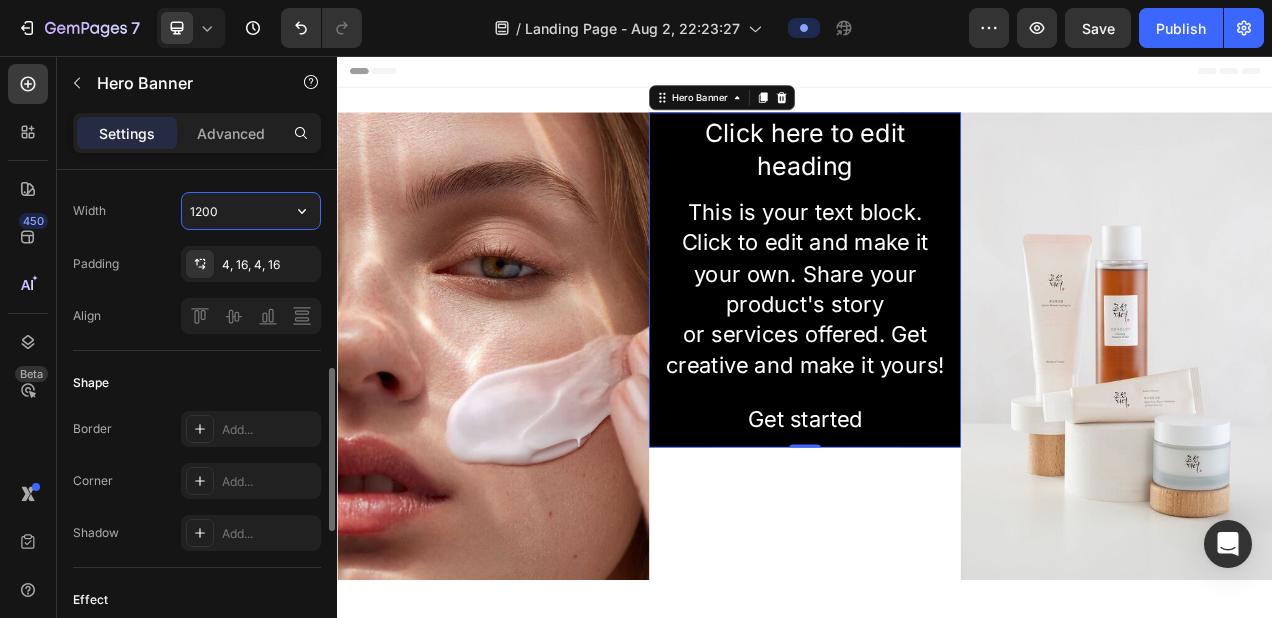 click on "1200" at bounding box center (251, 211) 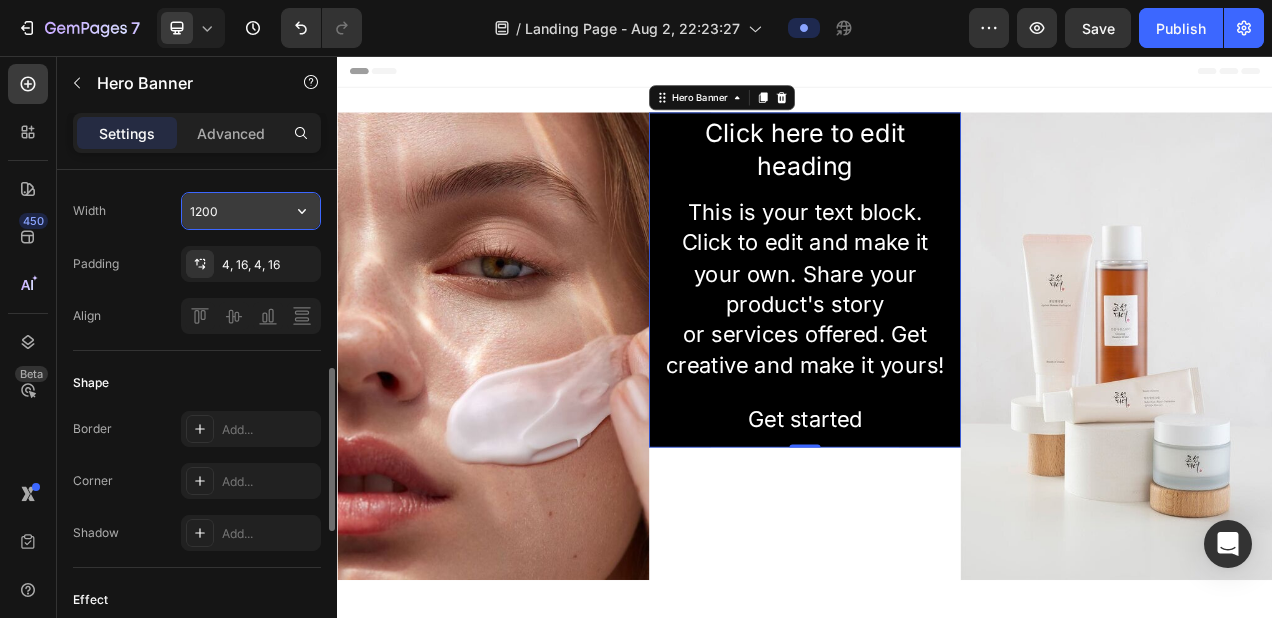 click 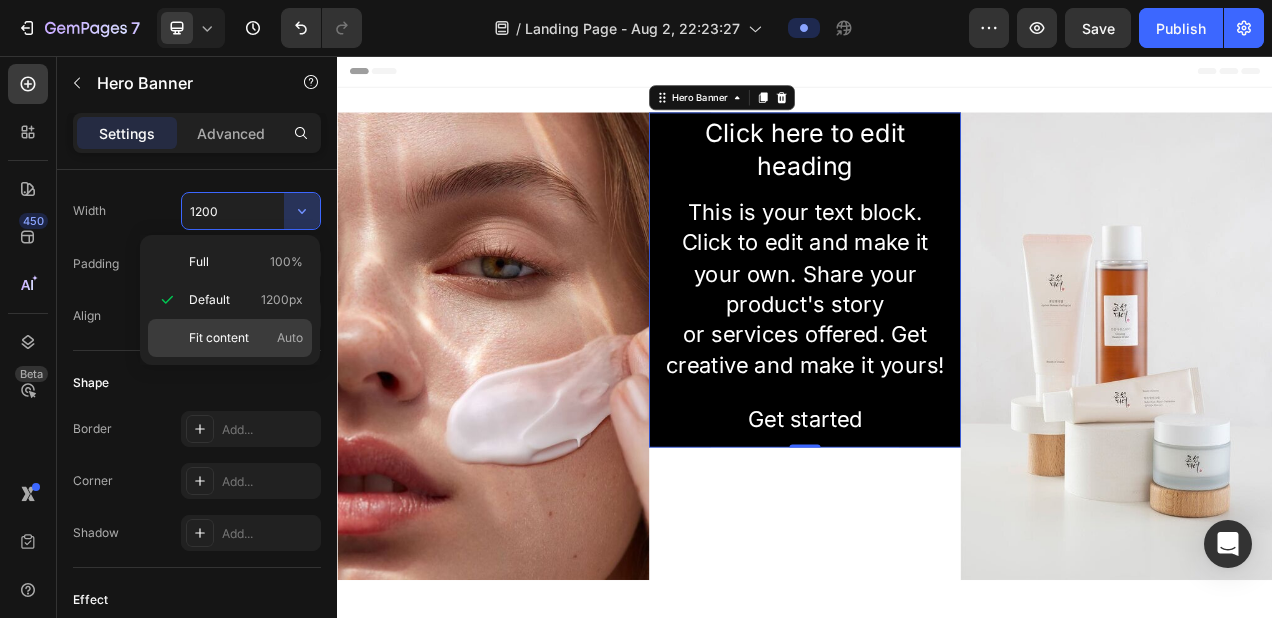 click on "Fit content Auto" at bounding box center (246, 338) 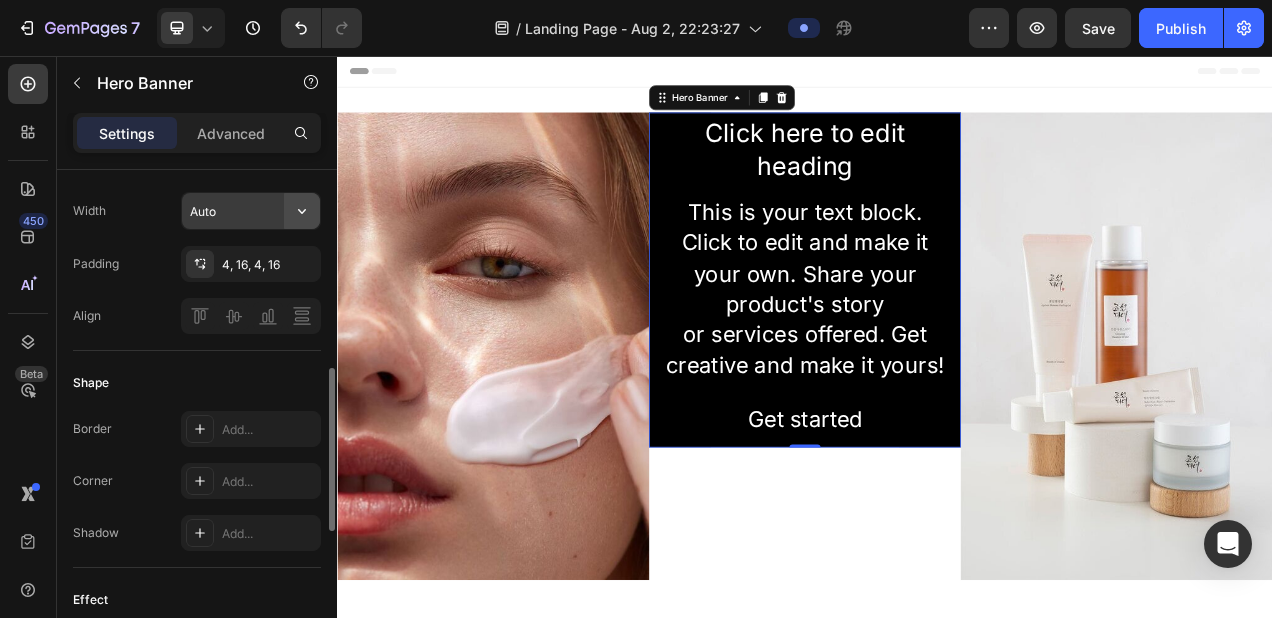 click 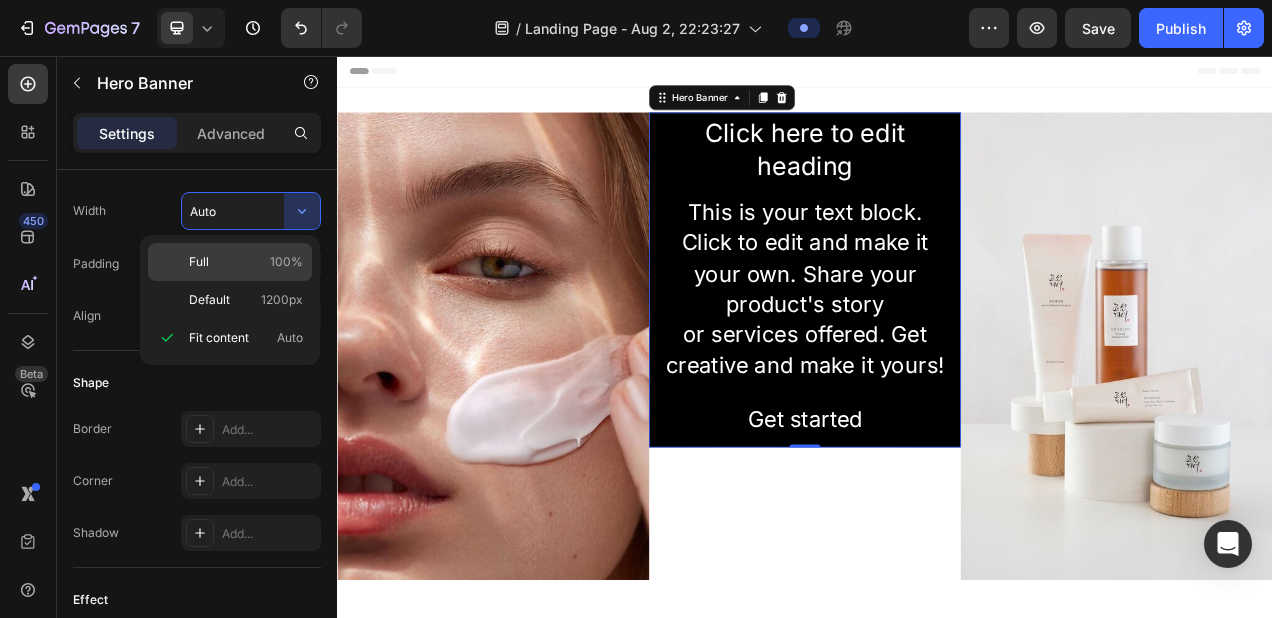 click on "Full 100%" 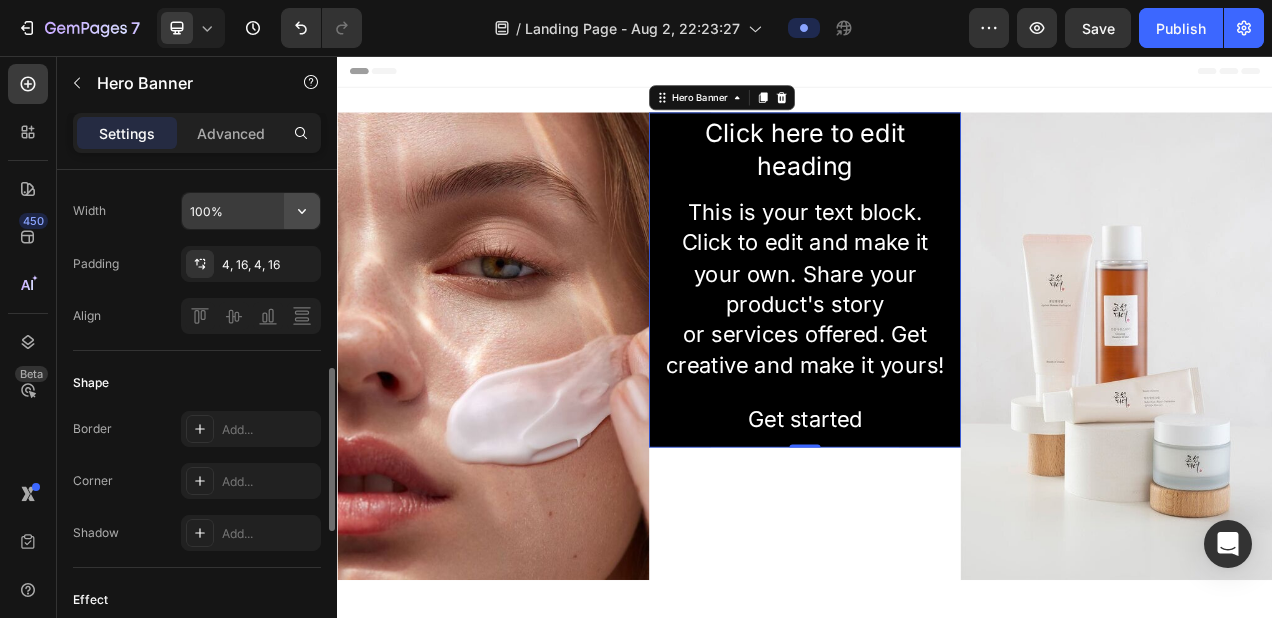 click 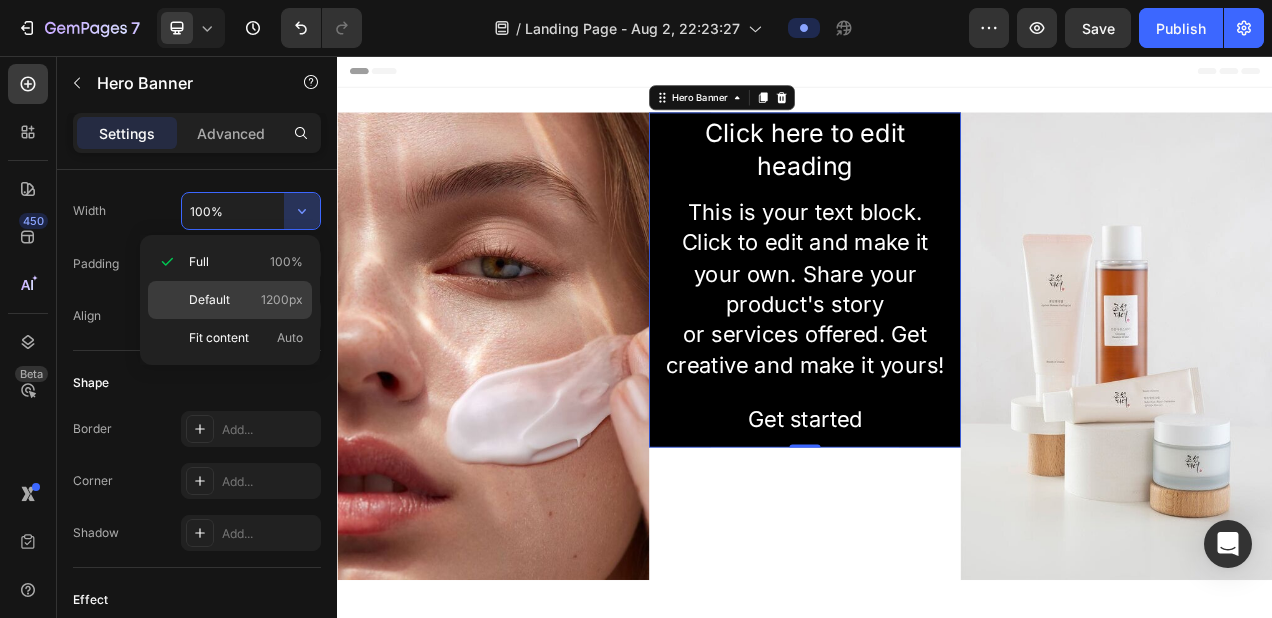 click on "1200px" at bounding box center [282, 300] 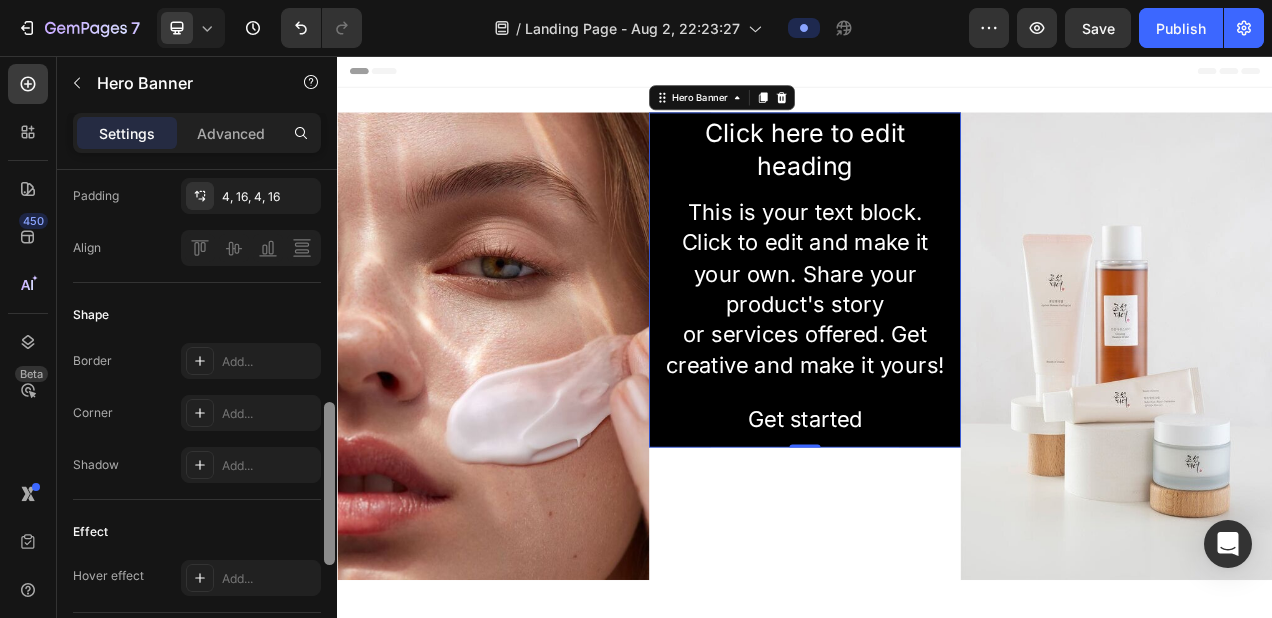 scroll, scrollTop: 675, scrollLeft: 0, axis: vertical 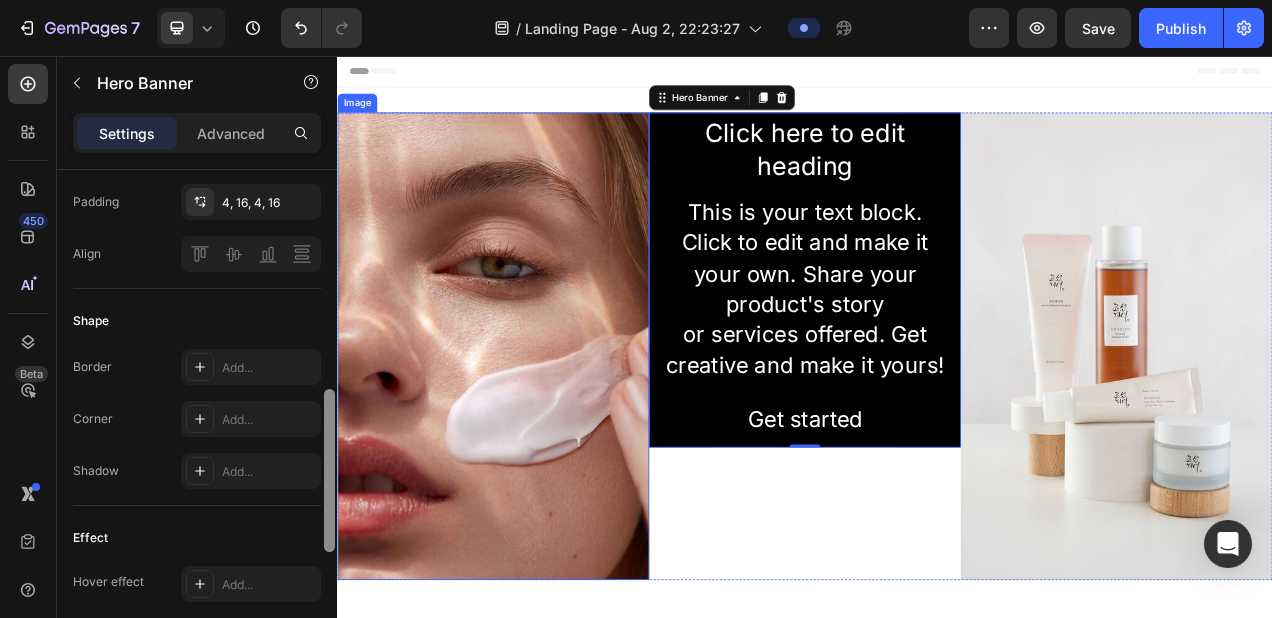 drag, startPoint x: 327, startPoint y: 379, endPoint x: 335, endPoint y: 353, distance: 27.202942 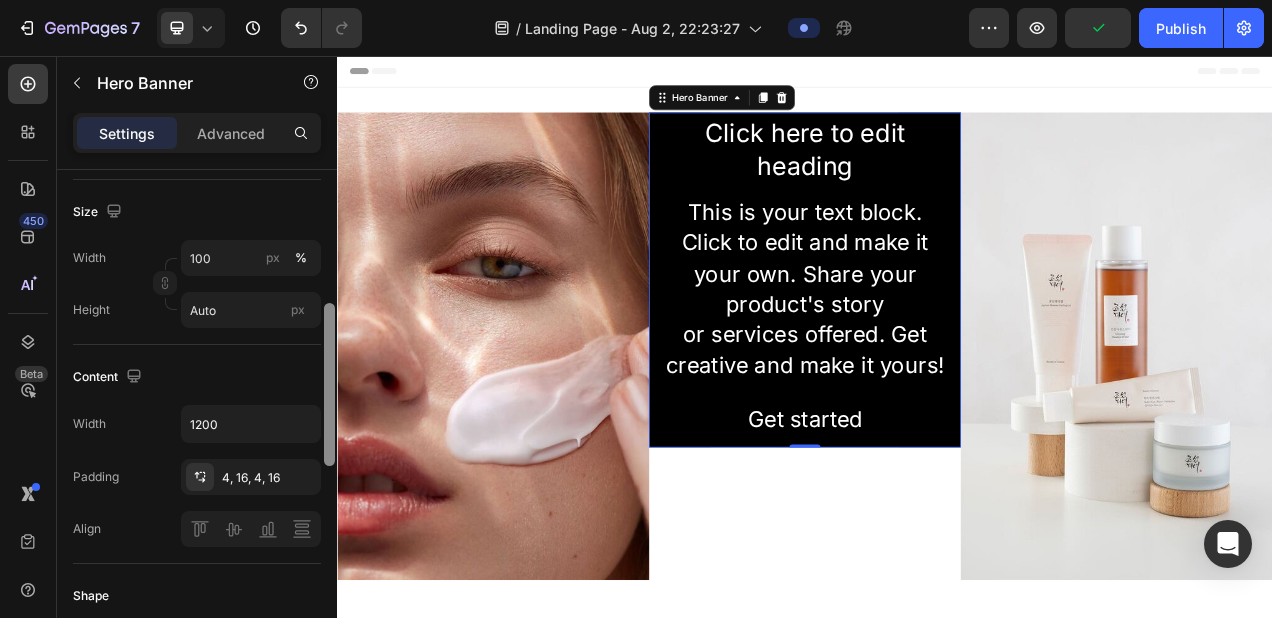 scroll, scrollTop: 397, scrollLeft: 0, axis: vertical 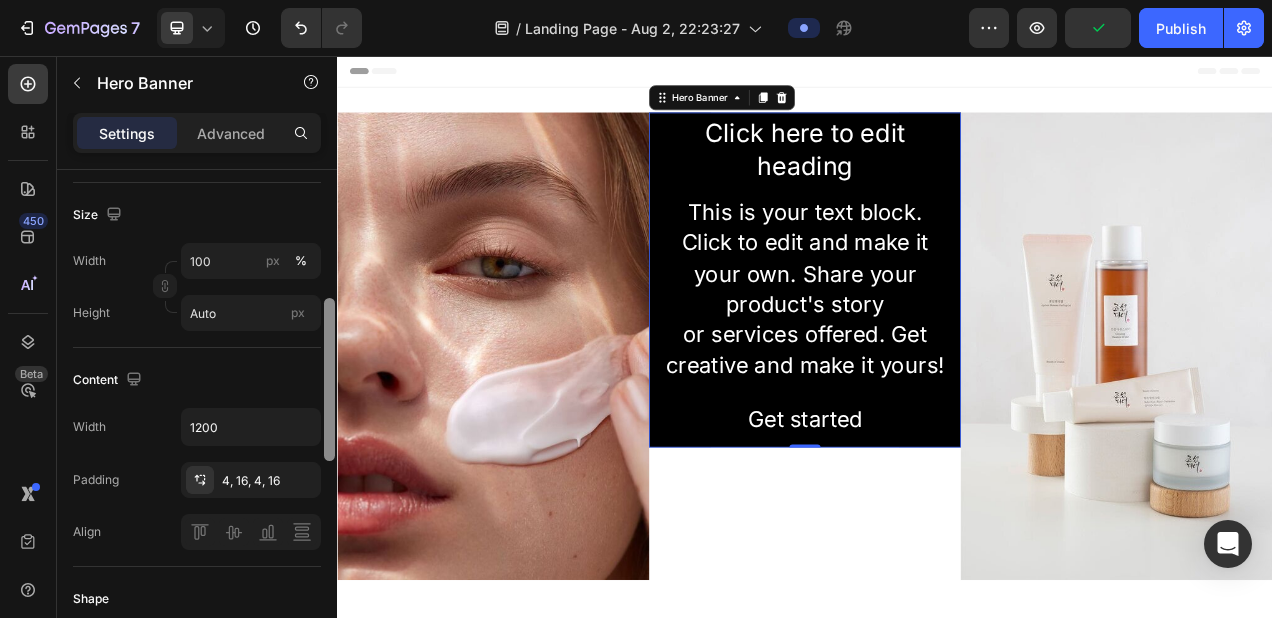 drag, startPoint x: 327, startPoint y: 403, endPoint x: 331, endPoint y: 361, distance: 42.190044 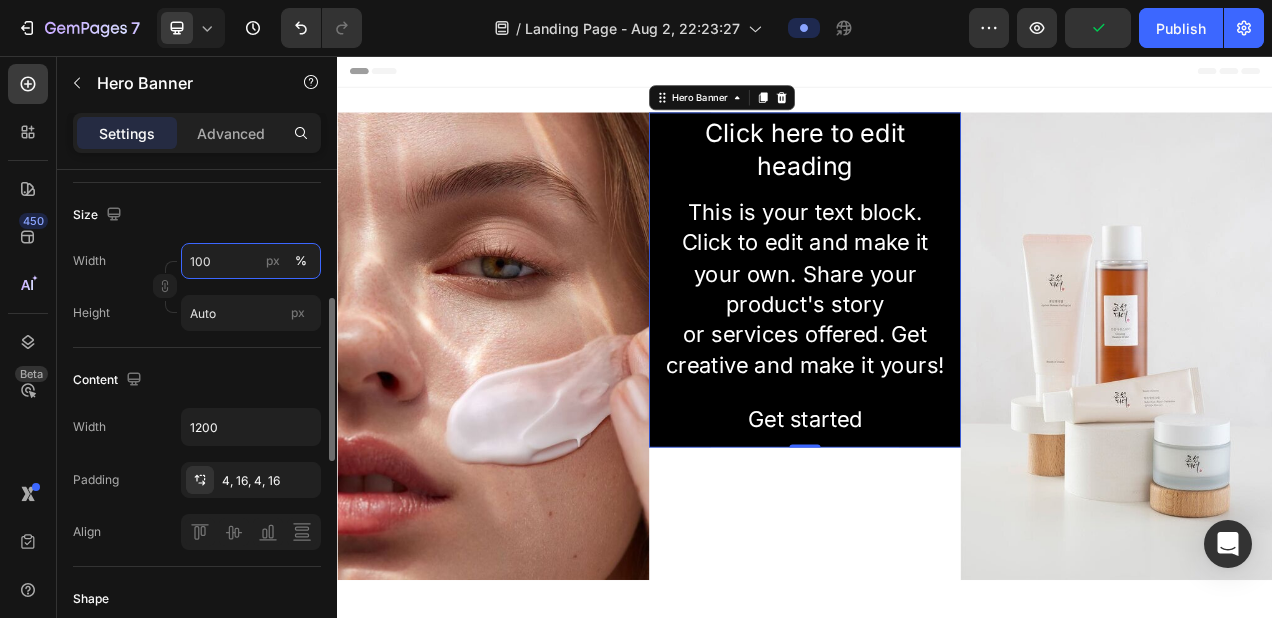 click on "100" at bounding box center [251, 261] 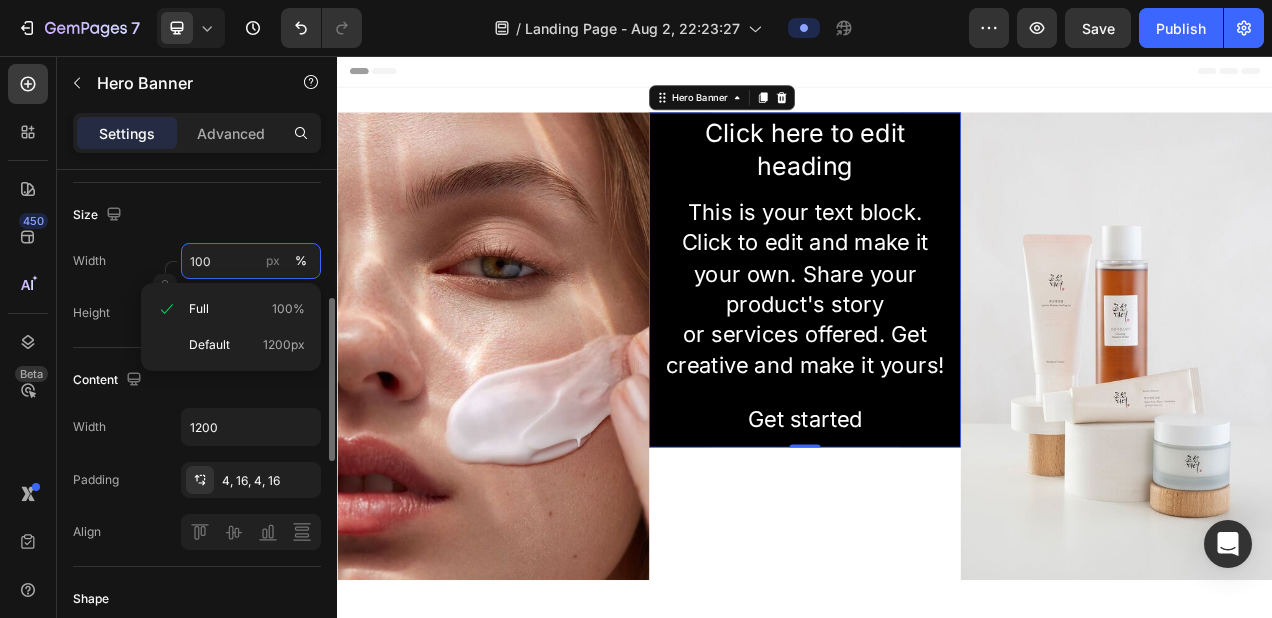 click on "100" at bounding box center (251, 261) 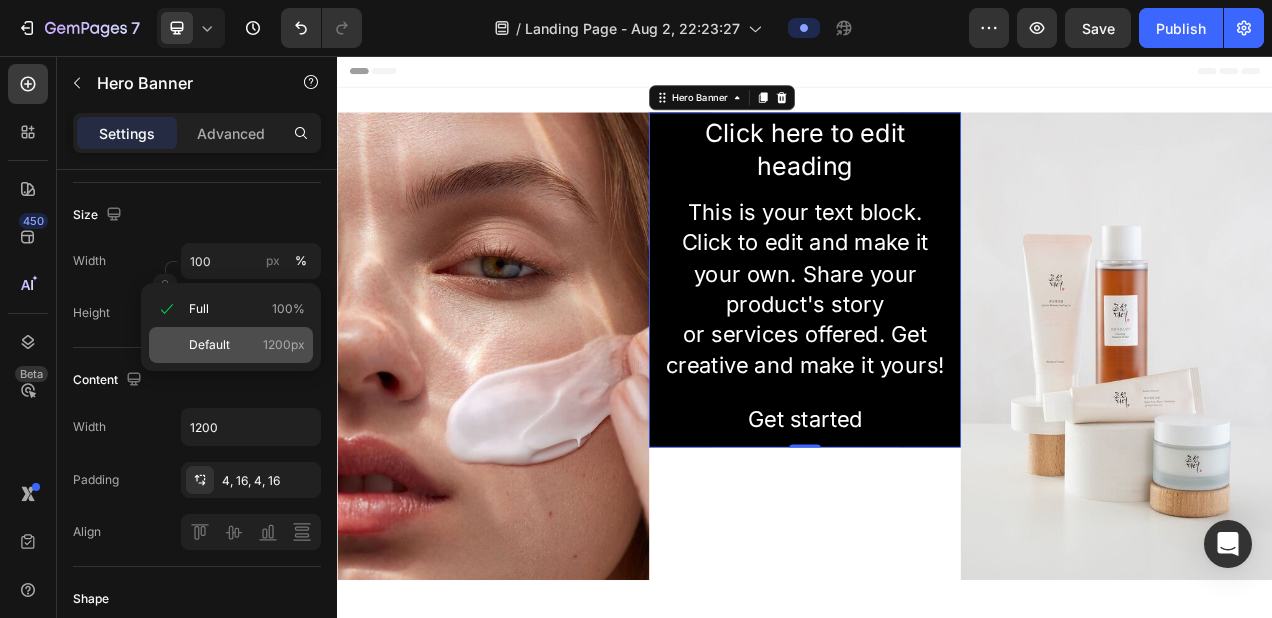 click on "Default" at bounding box center [209, 345] 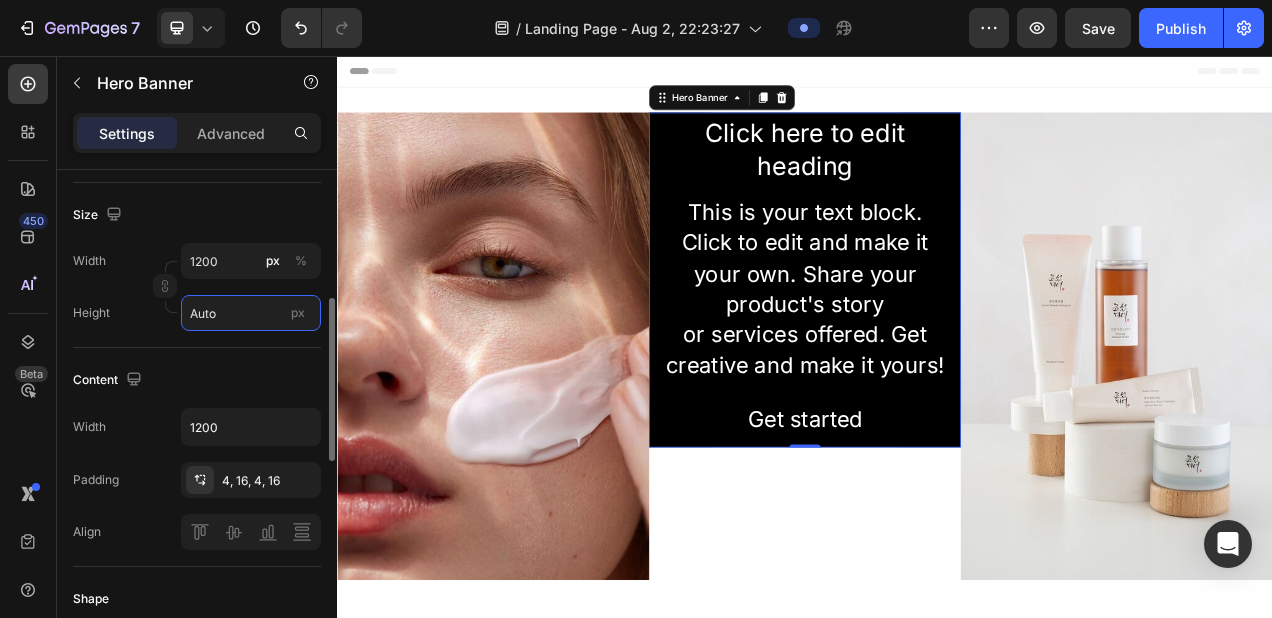 click on "Auto" at bounding box center (251, 313) 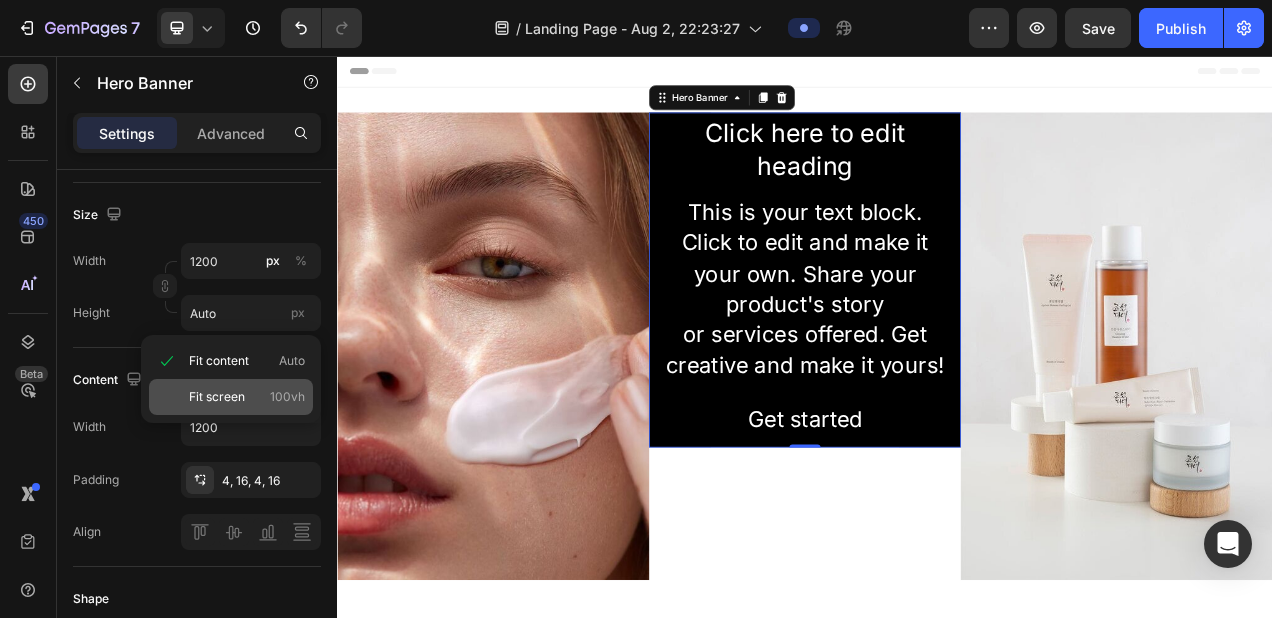 click on "Fit screen" at bounding box center [217, 397] 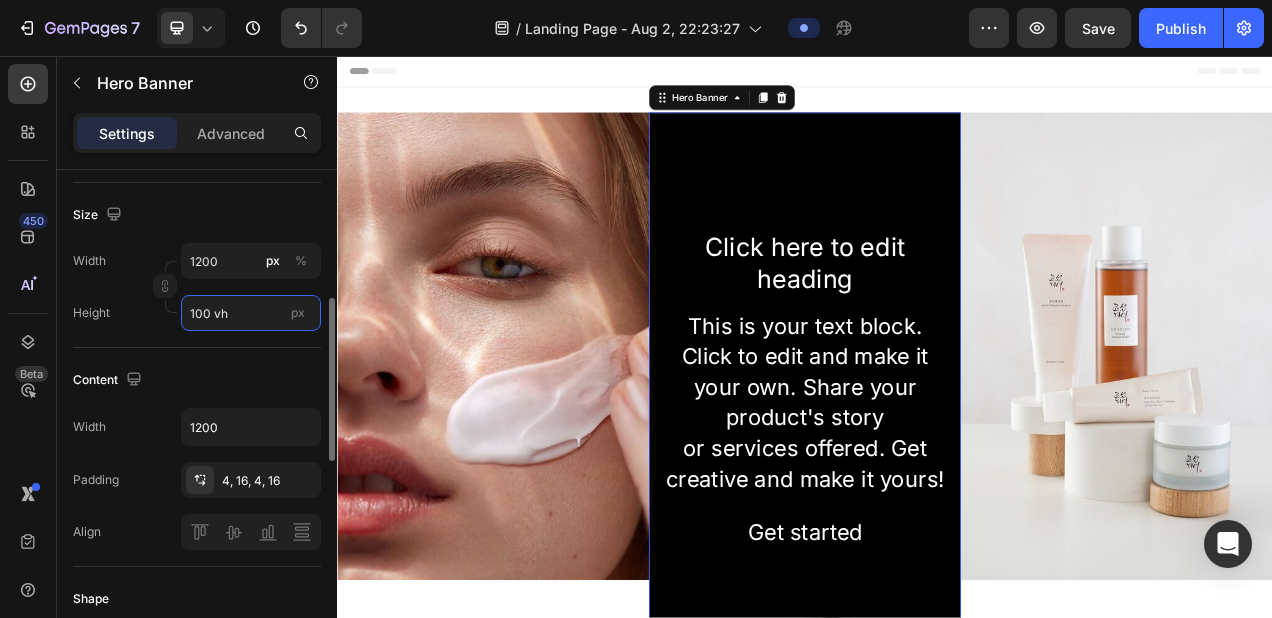 click on "100 vh" at bounding box center [251, 313] 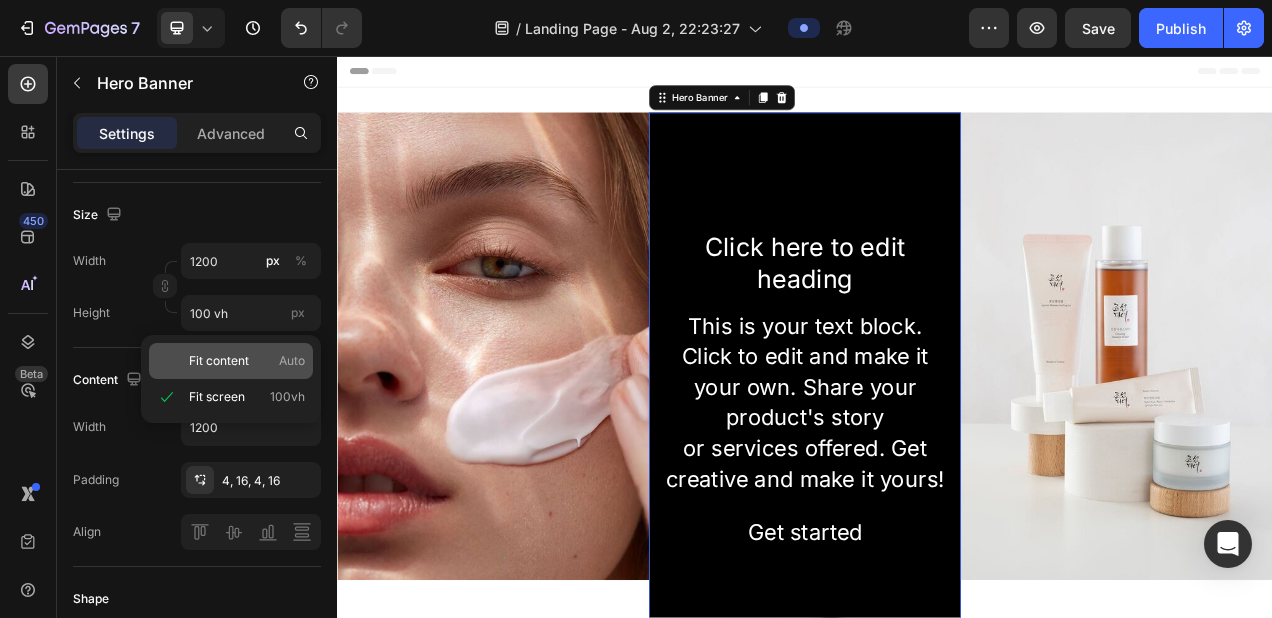 click on "Fit content" at bounding box center [219, 361] 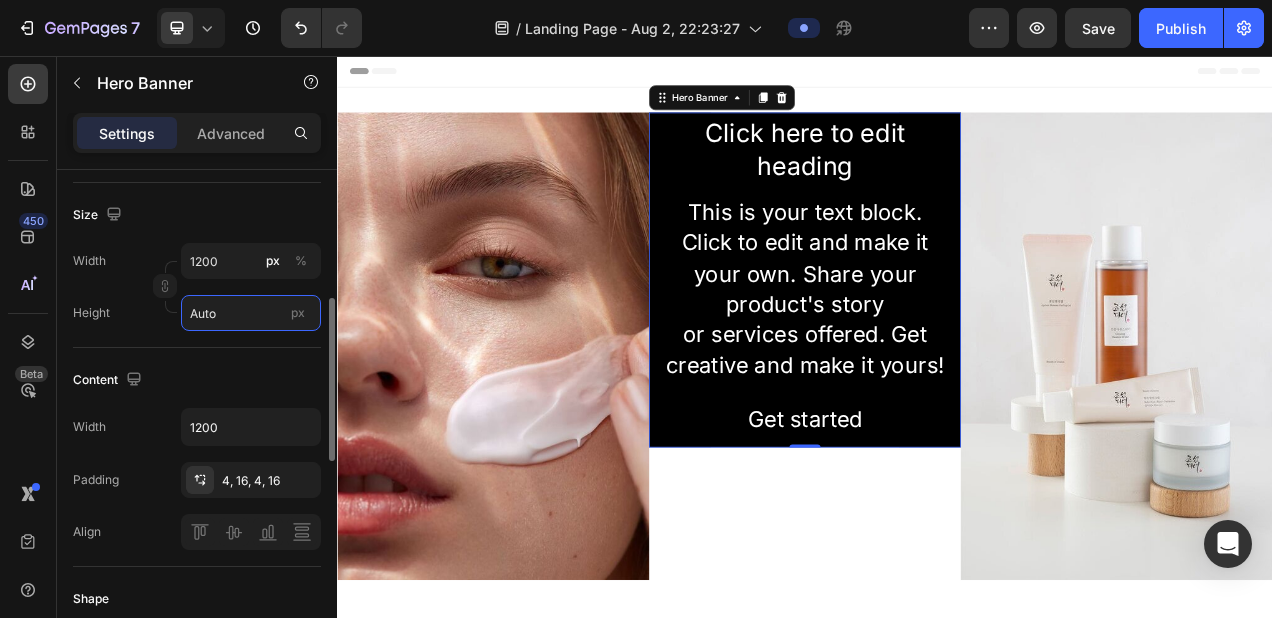 click on "Auto" at bounding box center (251, 313) 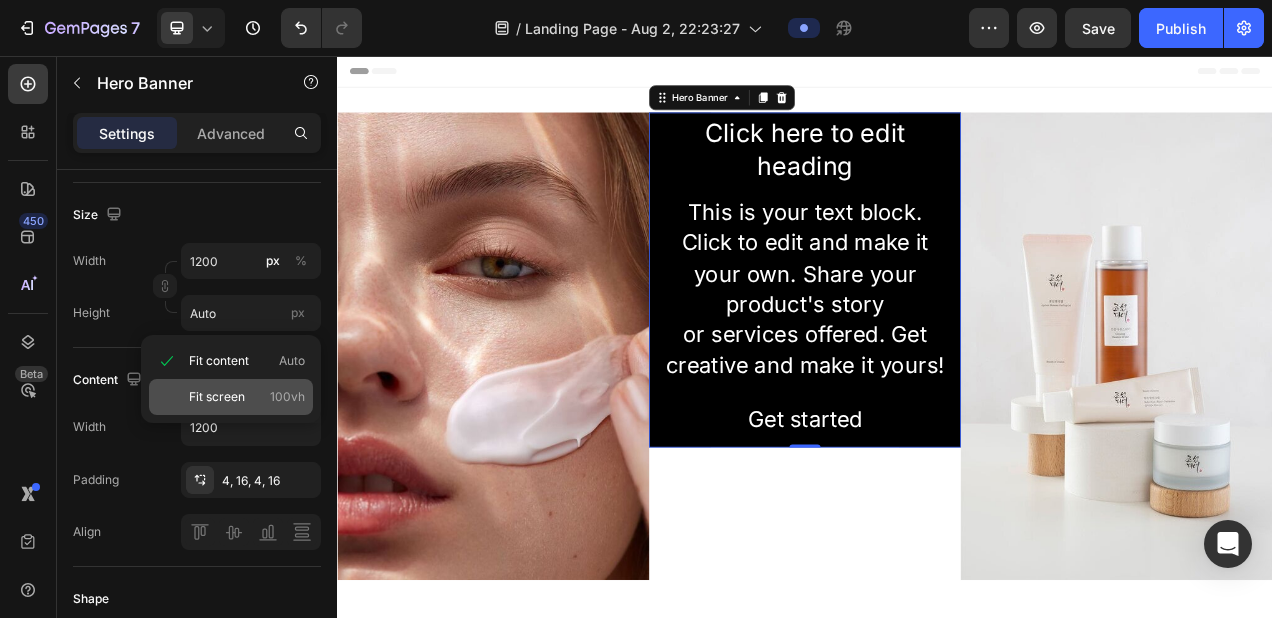 click on "Fit screen 100vh" 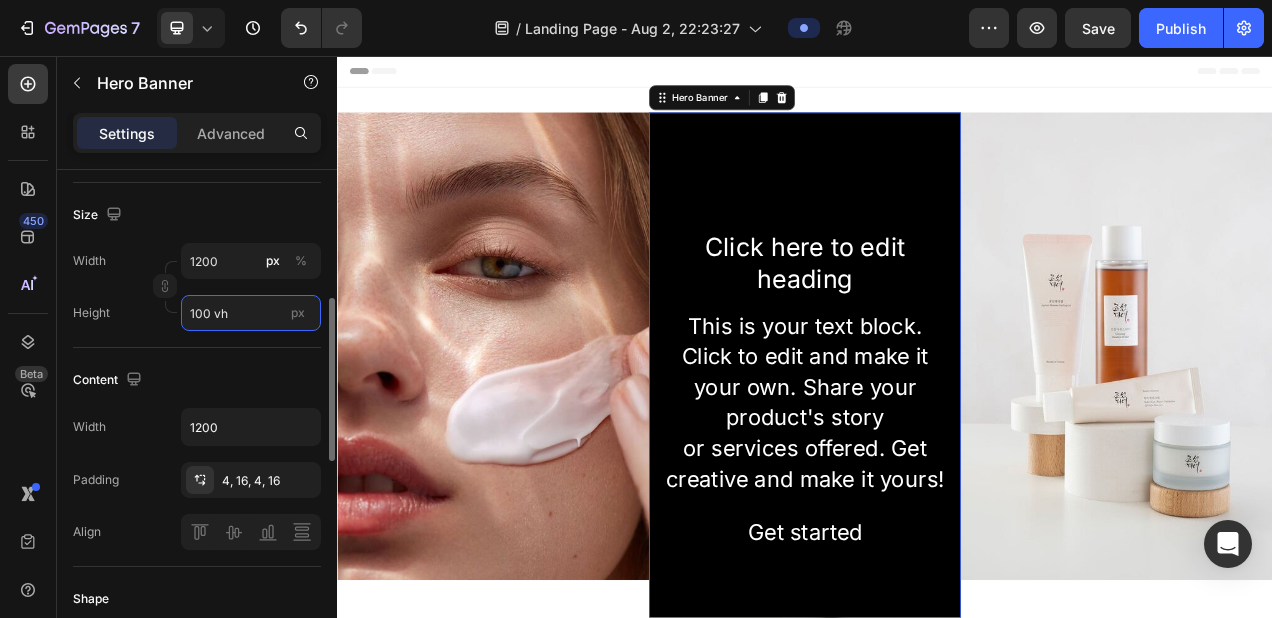 click on "100 vh" at bounding box center (251, 313) 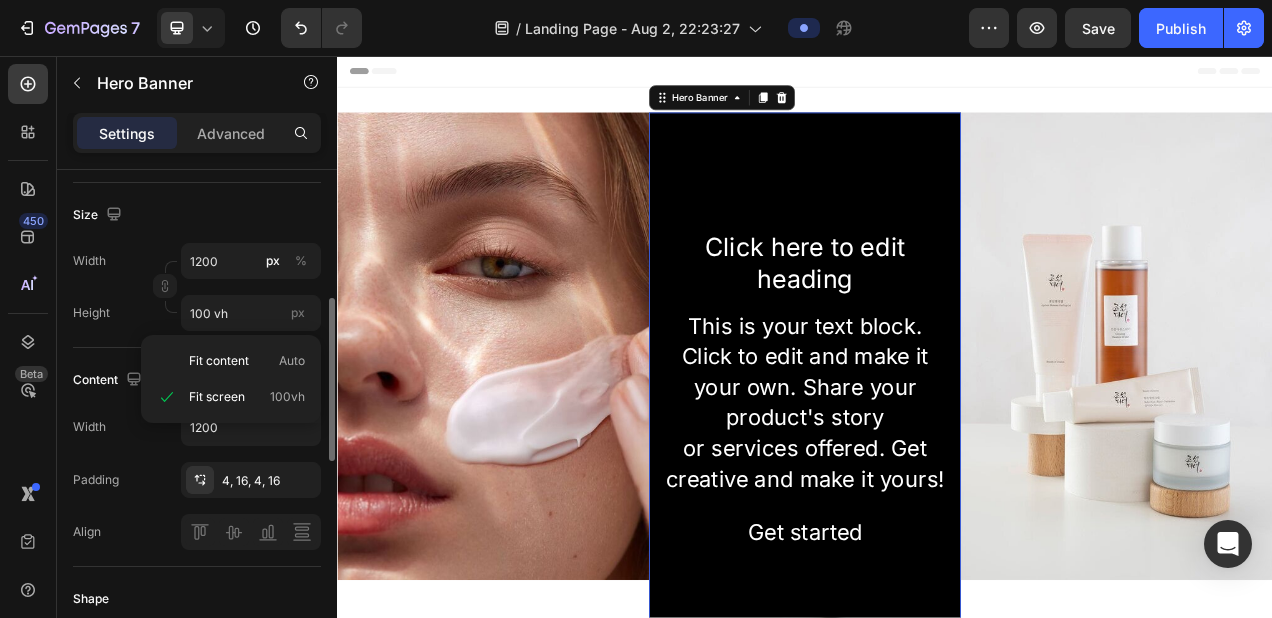 click on "Height 100 vh px" at bounding box center [197, 313] 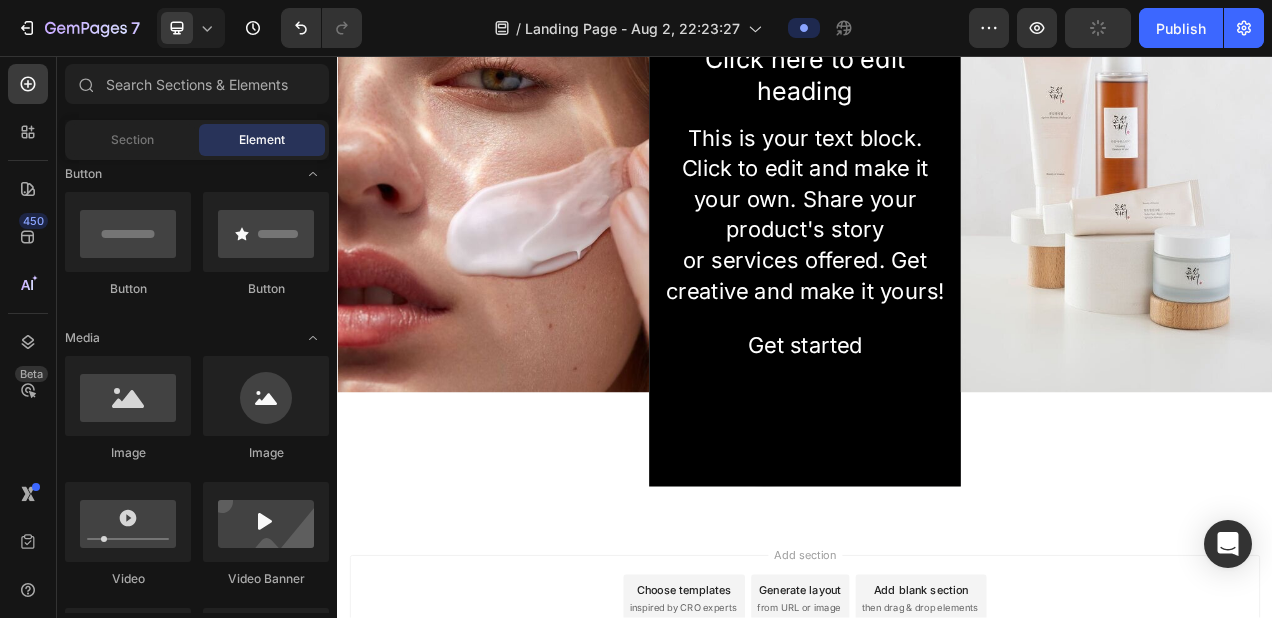 scroll, scrollTop: 256, scrollLeft: 0, axis: vertical 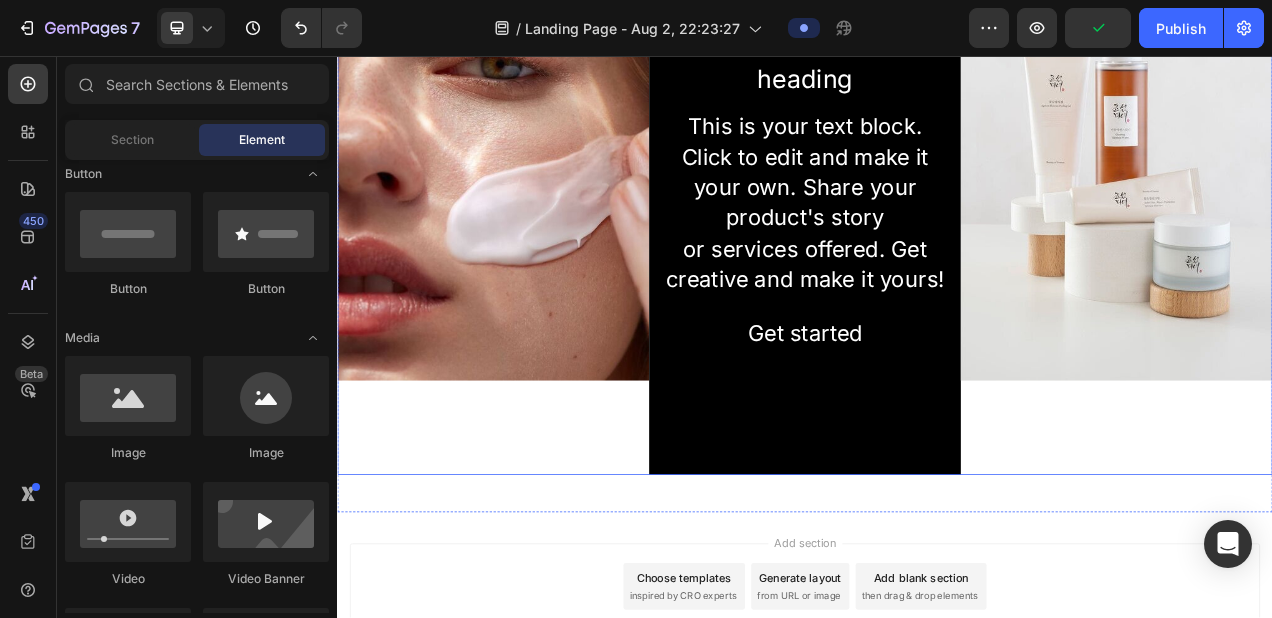 click on "Image Click here to edit heading Heading This is your text block. Click to edit and make it your own. Share your product's story                   or services offered. Get creative and make it yours! Text Block Get started Button Hero Banner Image Row" at bounding box center [937, 241] 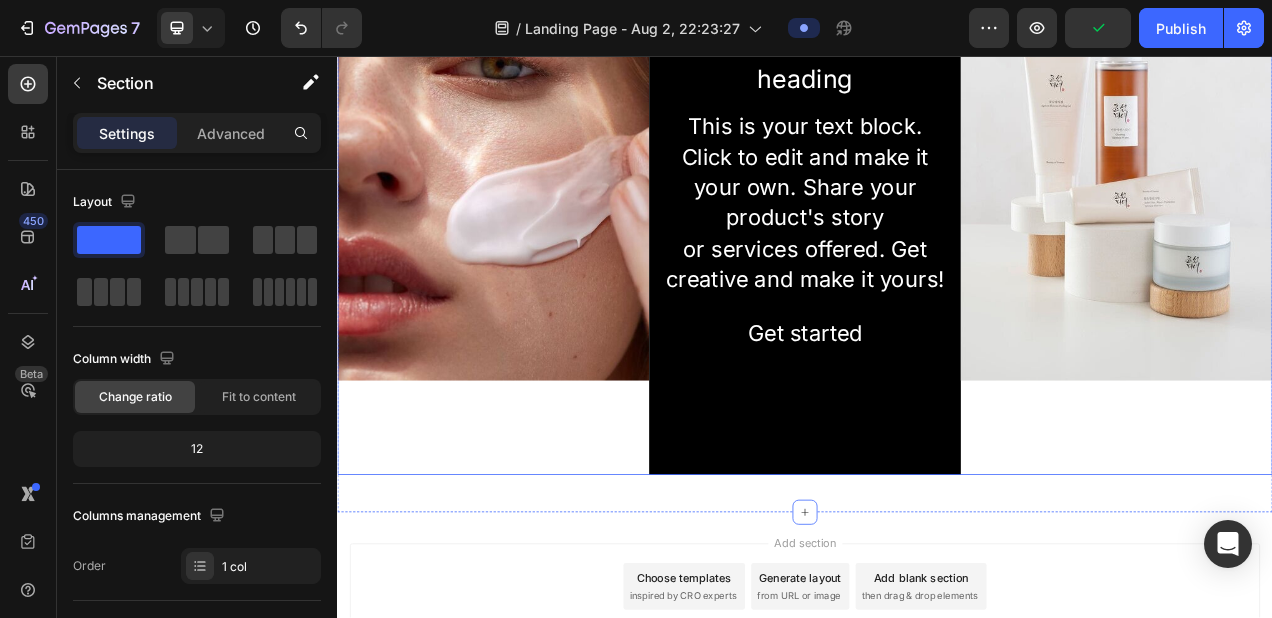 click on "Image" at bounding box center (537, 233) 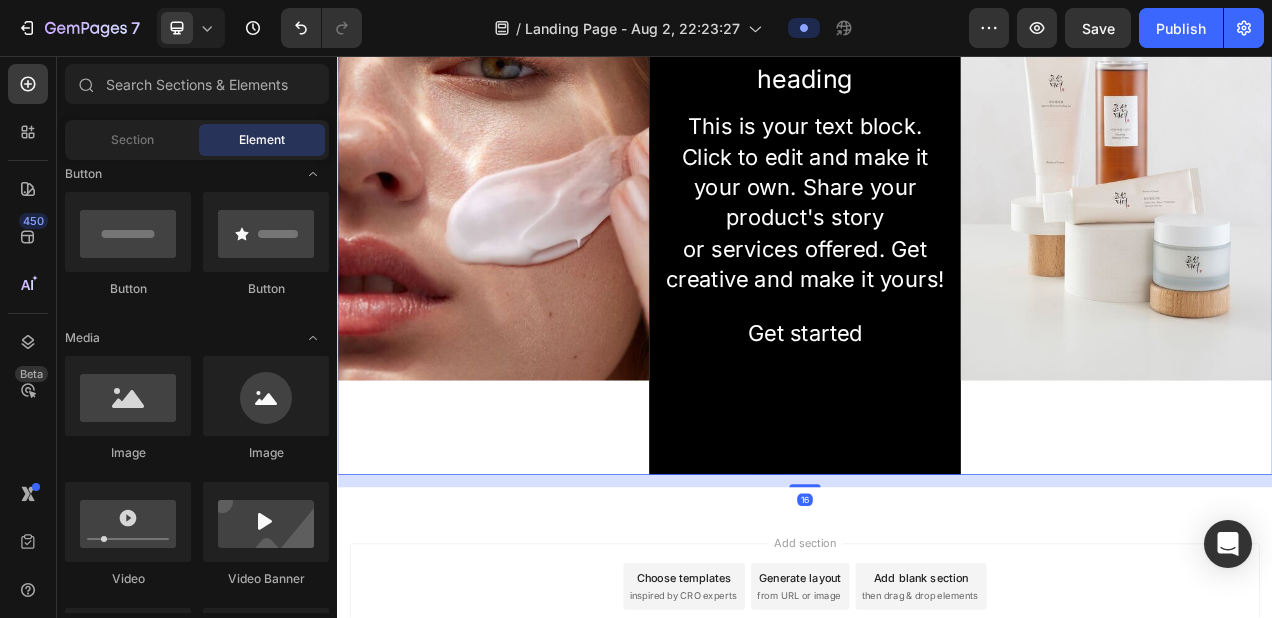 click on "Add section Choose templates inspired by CRO experts Generate layout from URL or image Add blank section then drag & drop elements" at bounding box center (937, 741) 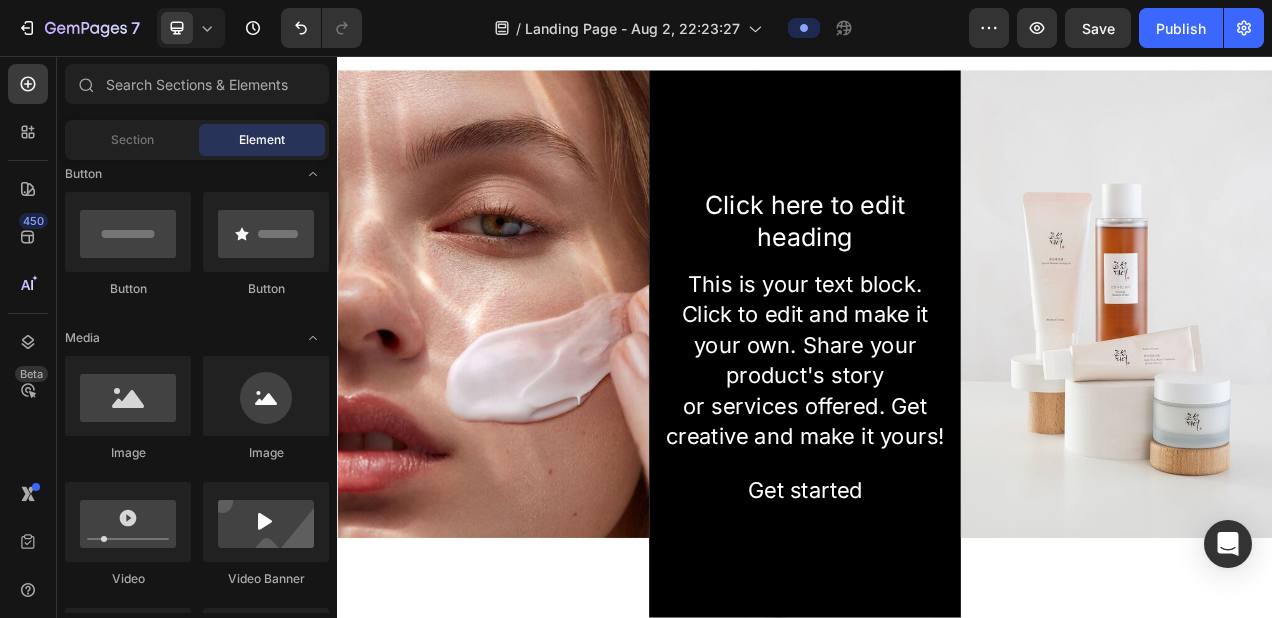scroll, scrollTop: 53, scrollLeft: 0, axis: vertical 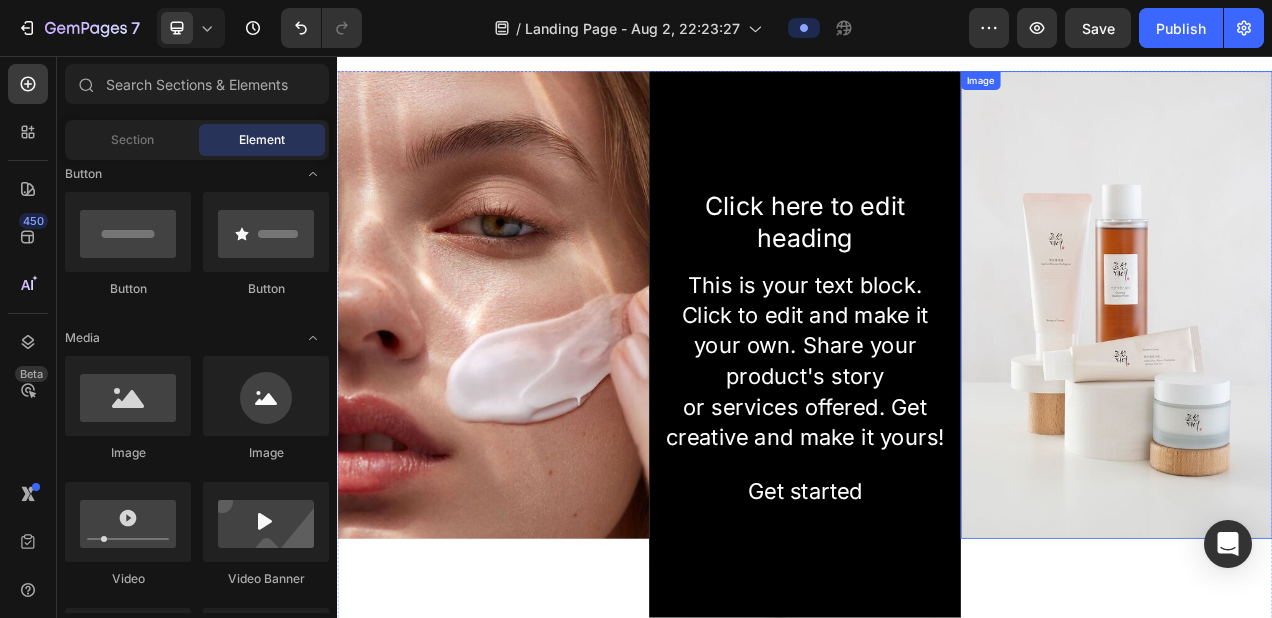click at bounding box center (1337, 376) 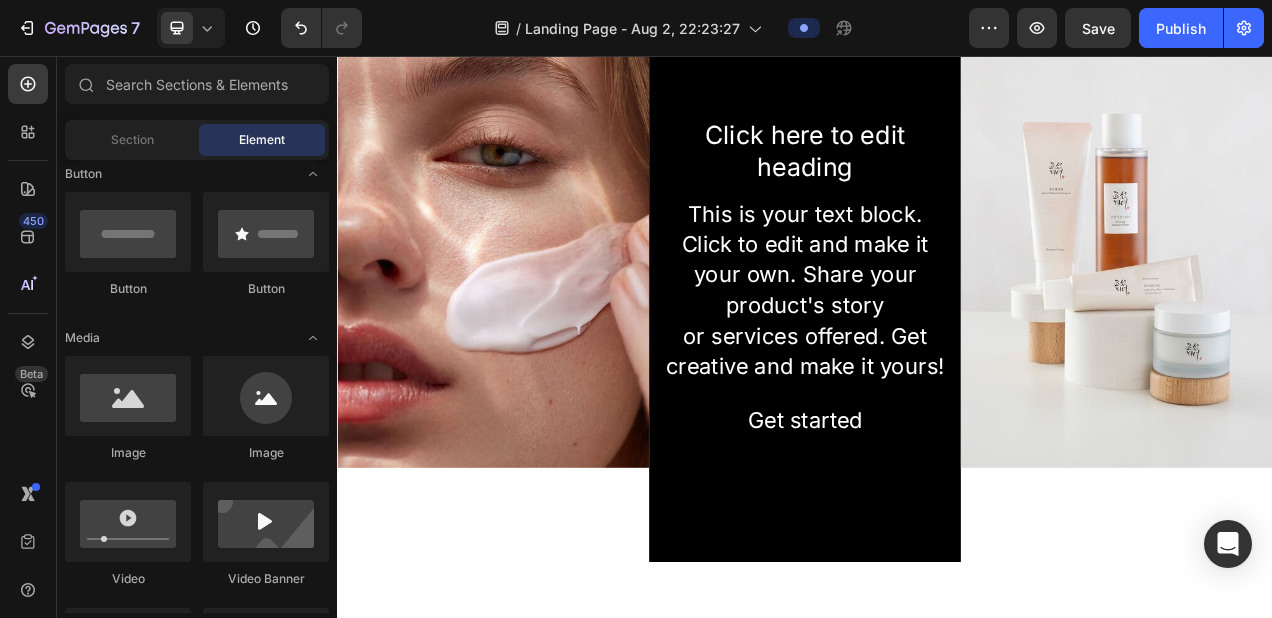 scroll, scrollTop: 166, scrollLeft: 0, axis: vertical 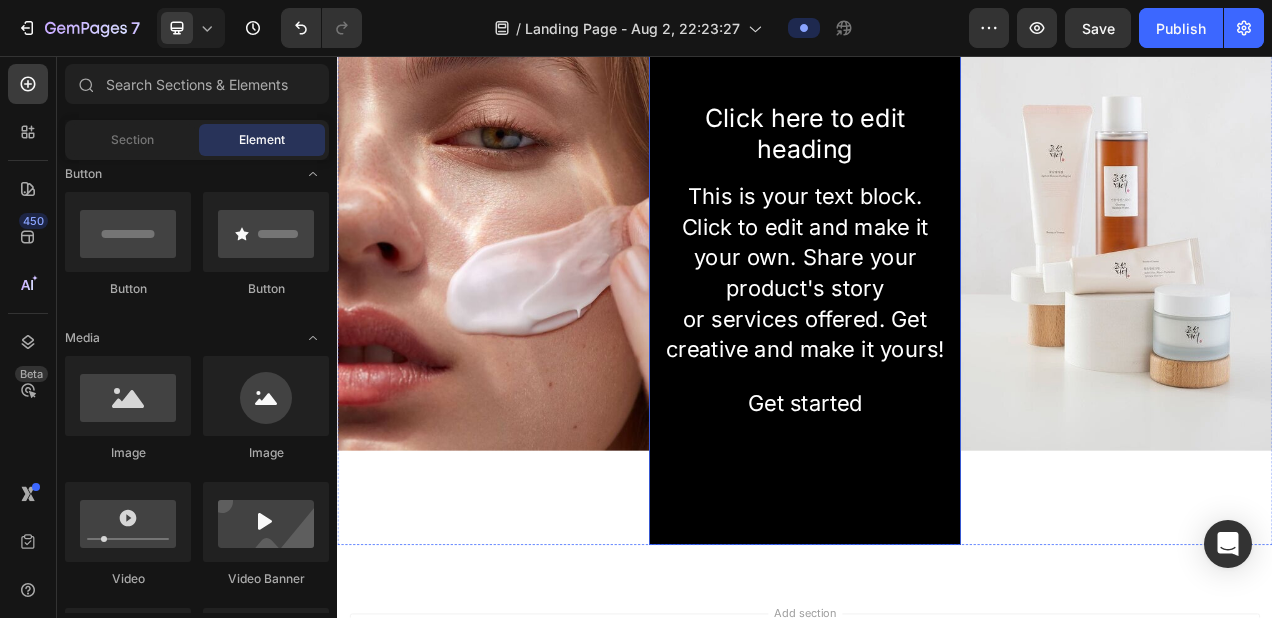 click at bounding box center (937, 323) 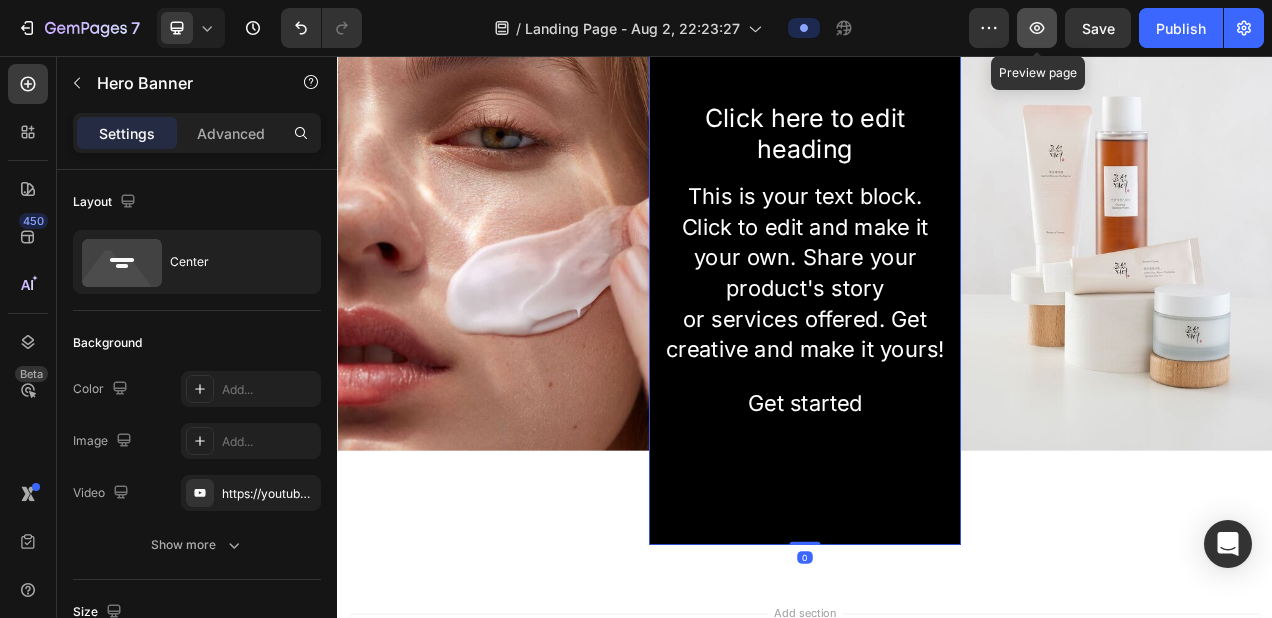 click 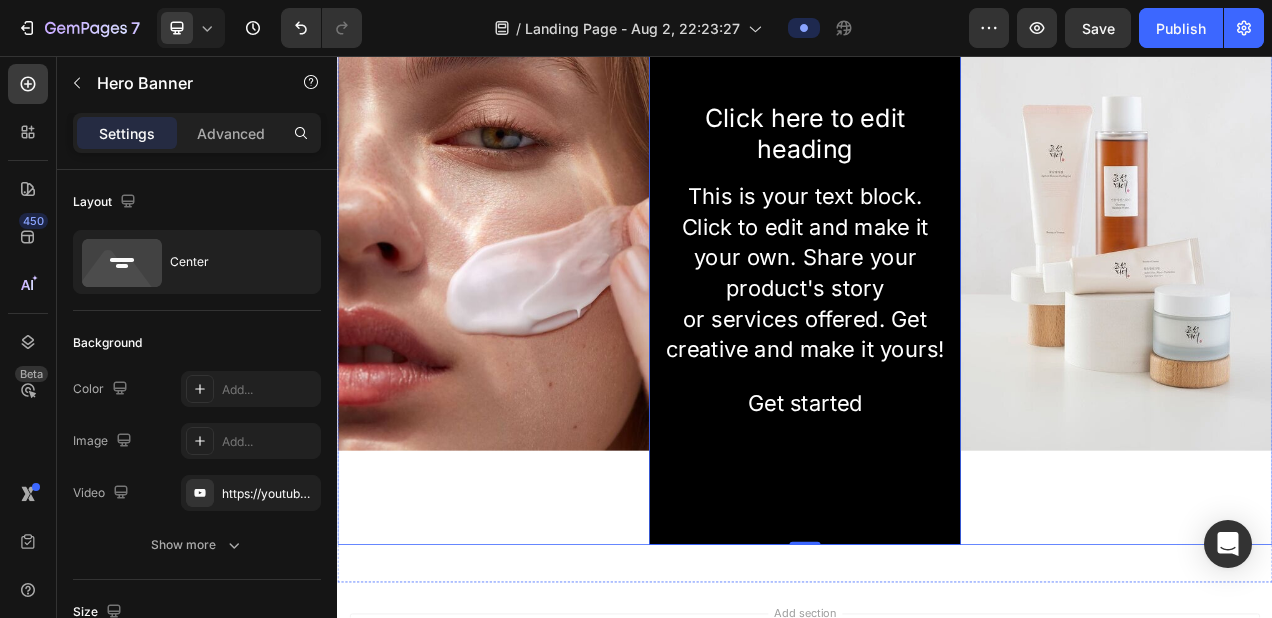 click on "Image" at bounding box center (537, 323) 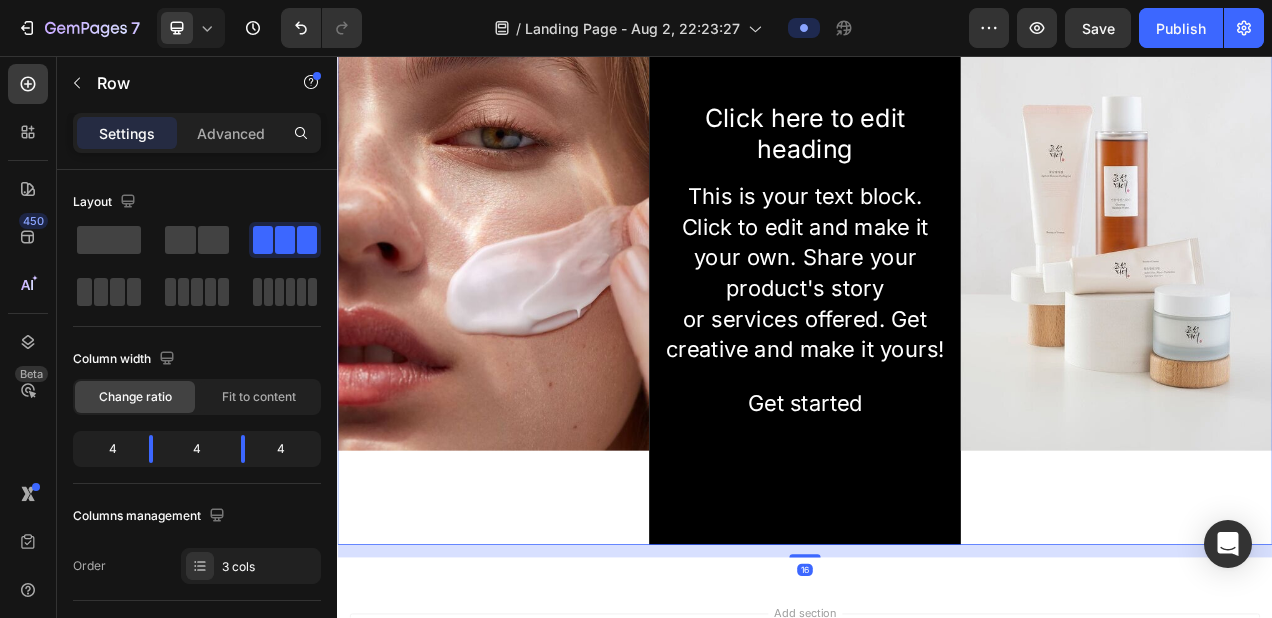 scroll, scrollTop: 0, scrollLeft: 0, axis: both 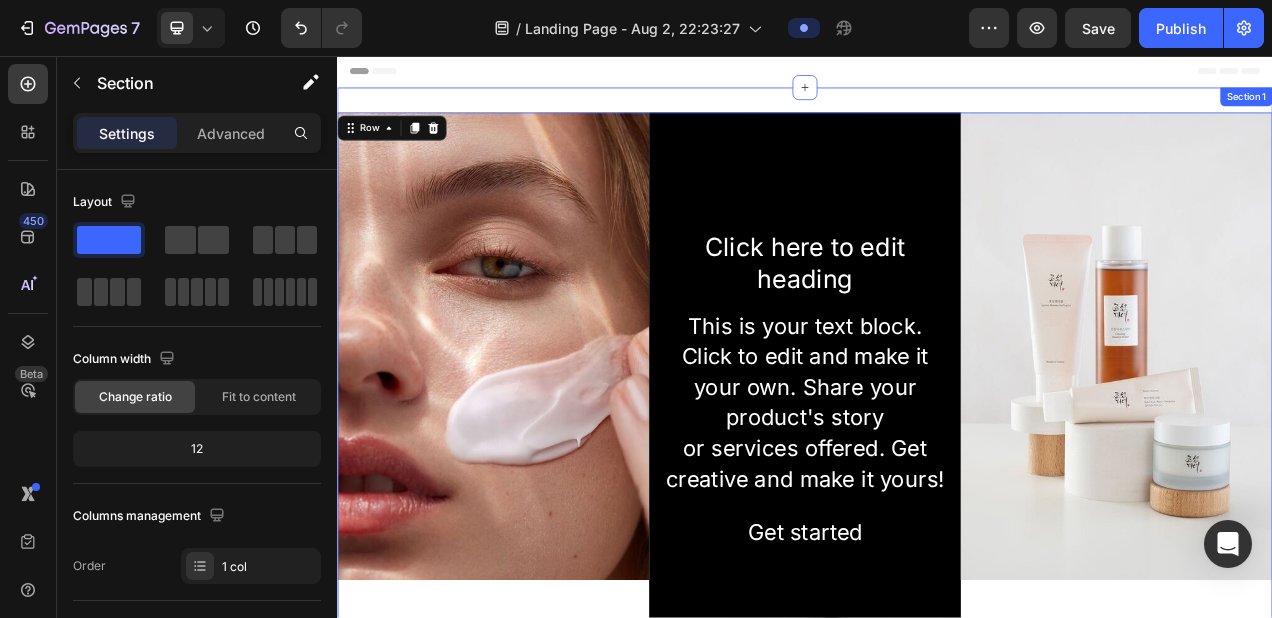 click on "Image Click here to edit heading Heading This is your text block. Click to edit and make it your own. Share your product's story                   or services offered. Get creative and make it yours! Text Block Get started Button Hero Banner Image Row   16 Section 1" at bounding box center (937, 497) 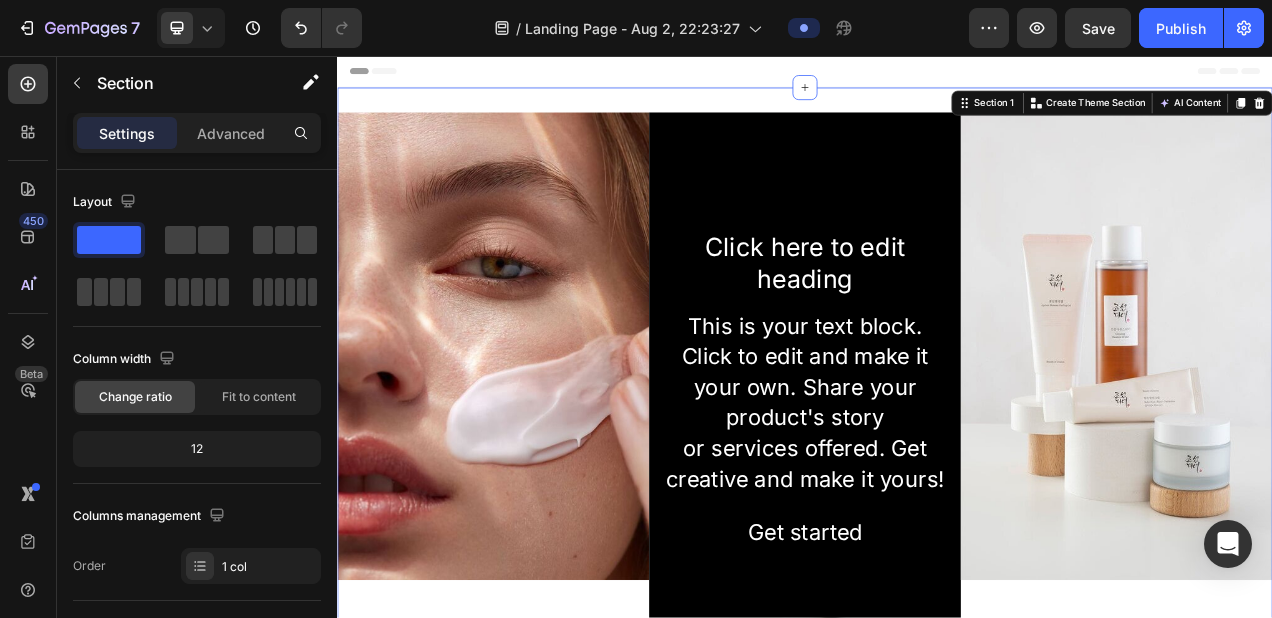 click on "Image Click here to edit heading Heading This is your text block. Click to edit and make it your own. Share your product's story                   or services offered. Get creative and make it yours! Text Block Get started Button Hero Banner Image Row Section 1   You can create reusable sections Create Theme Section AI Content Write with GemAI What would you like to describe here? Tone and Voice Persuasive Product Garden Glow Brunch Plate Show more Generate" at bounding box center [937, 497] 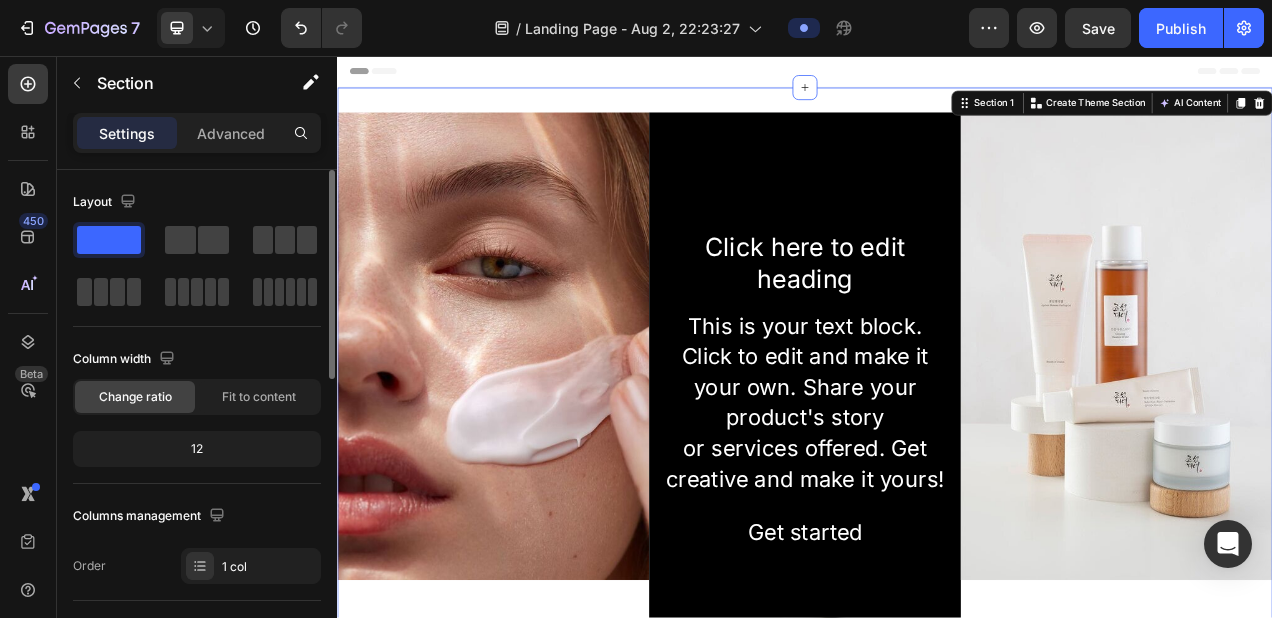 click on "12" 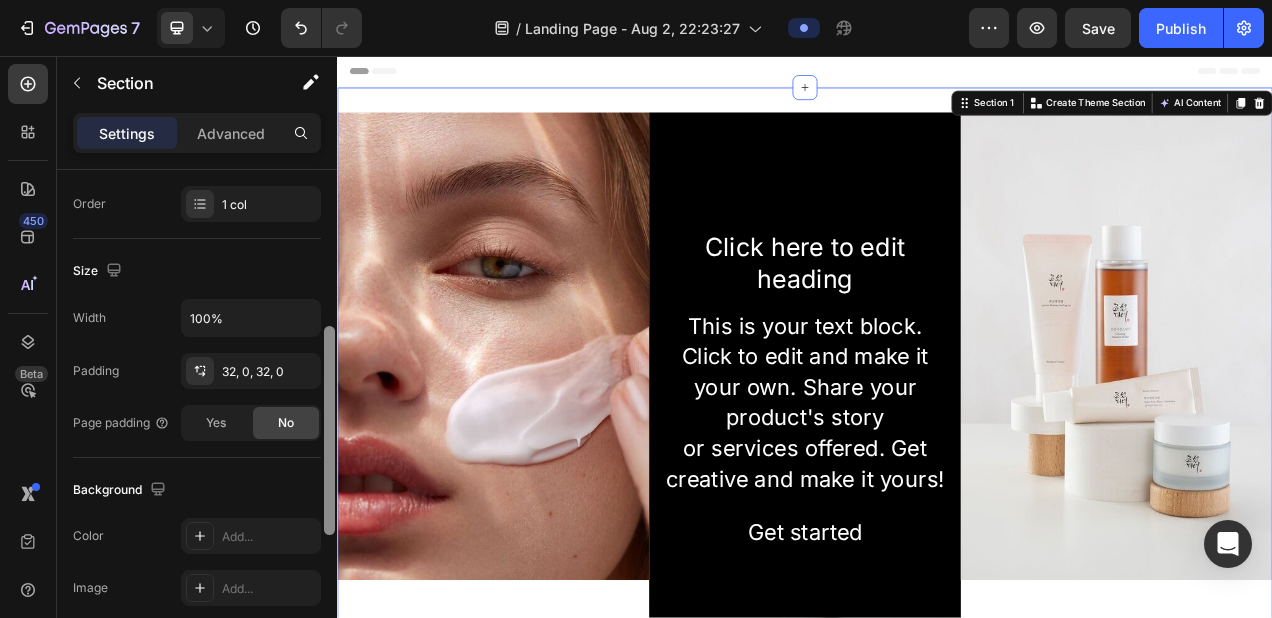 scroll, scrollTop: 367, scrollLeft: 0, axis: vertical 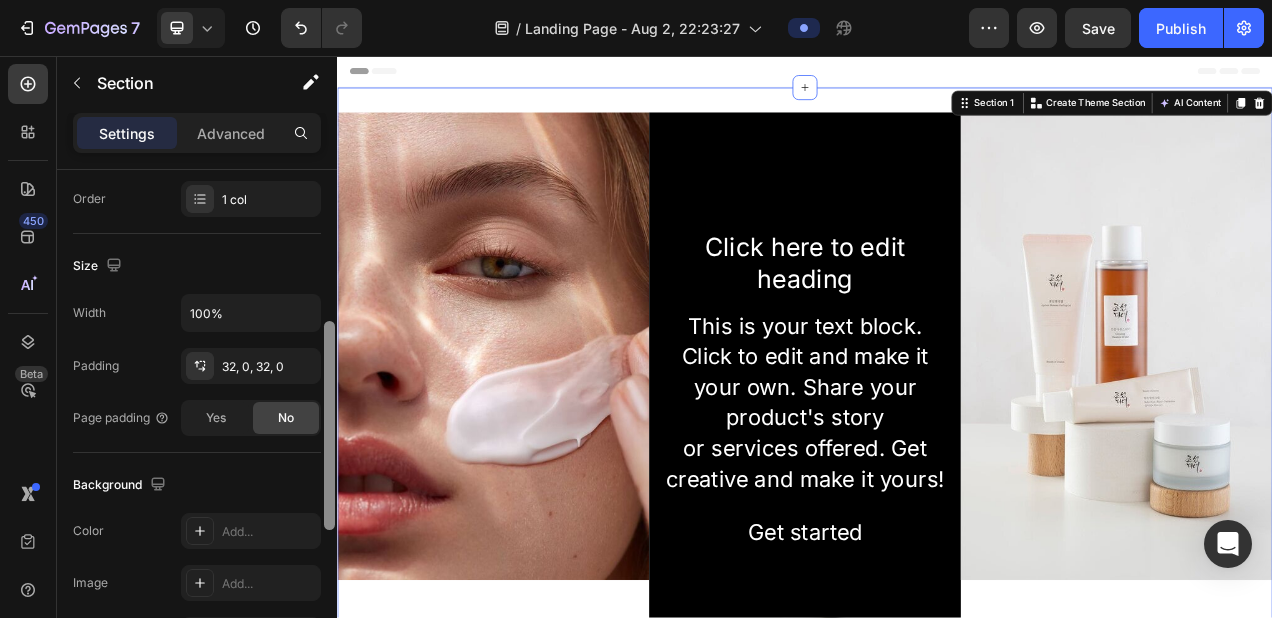drag, startPoint x: 333, startPoint y: 294, endPoint x: 299, endPoint y: 446, distance: 155.75623 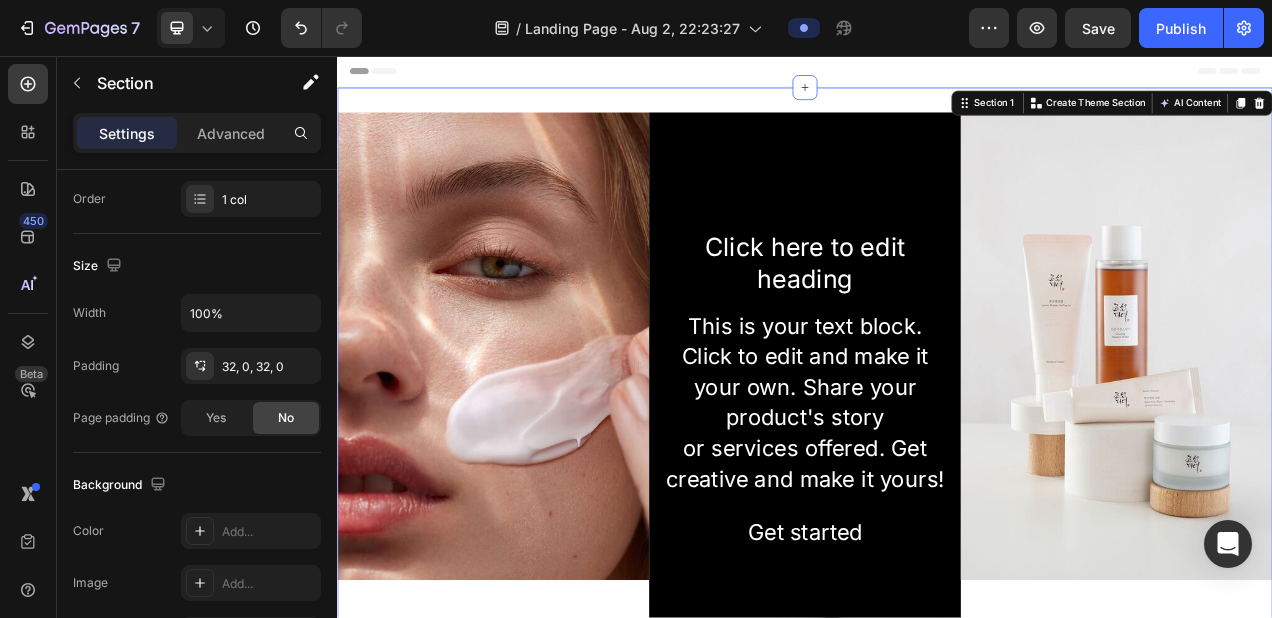 click on "Image Click here to edit heading Heading This is your text block. Click to edit and make it your own. Share your product's story                   or services offered. Get creative and make it yours! Text Block Get started Button Hero Banner Image Row Section 1   You can create reusable sections Create Theme Section AI Content Write with GemAI What would you like to describe here? Tone and Voice Persuasive Product Garden Glow Brunch Plate Show more Generate" at bounding box center [937, 497] 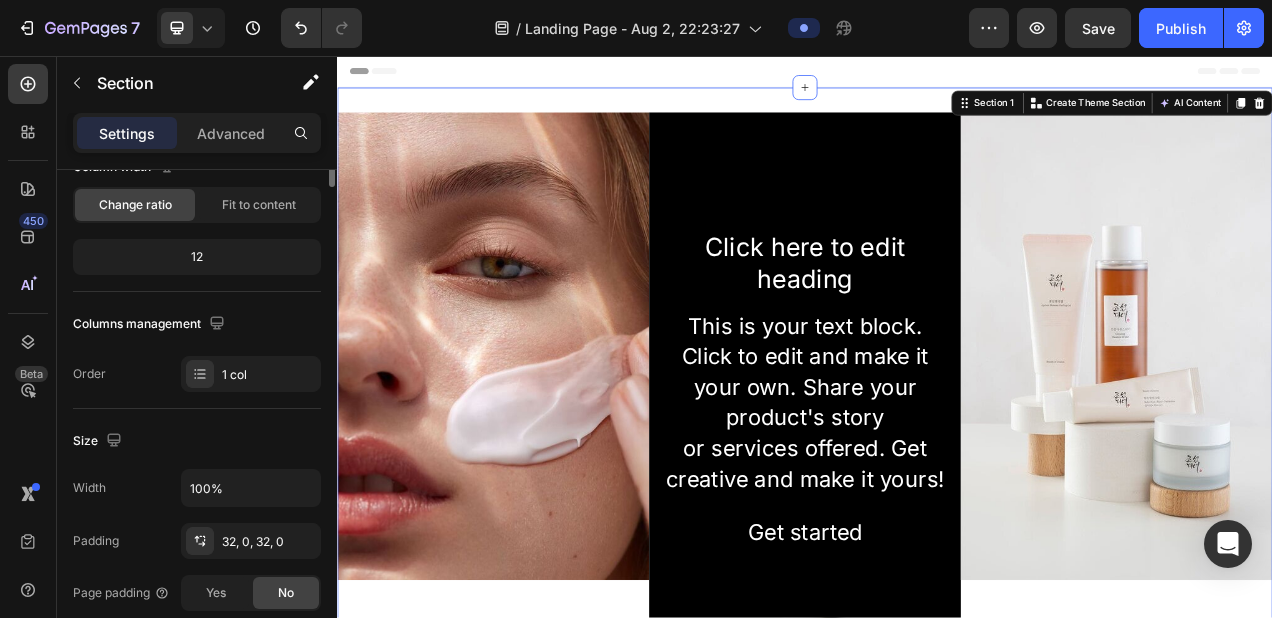 scroll, scrollTop: 0, scrollLeft: 0, axis: both 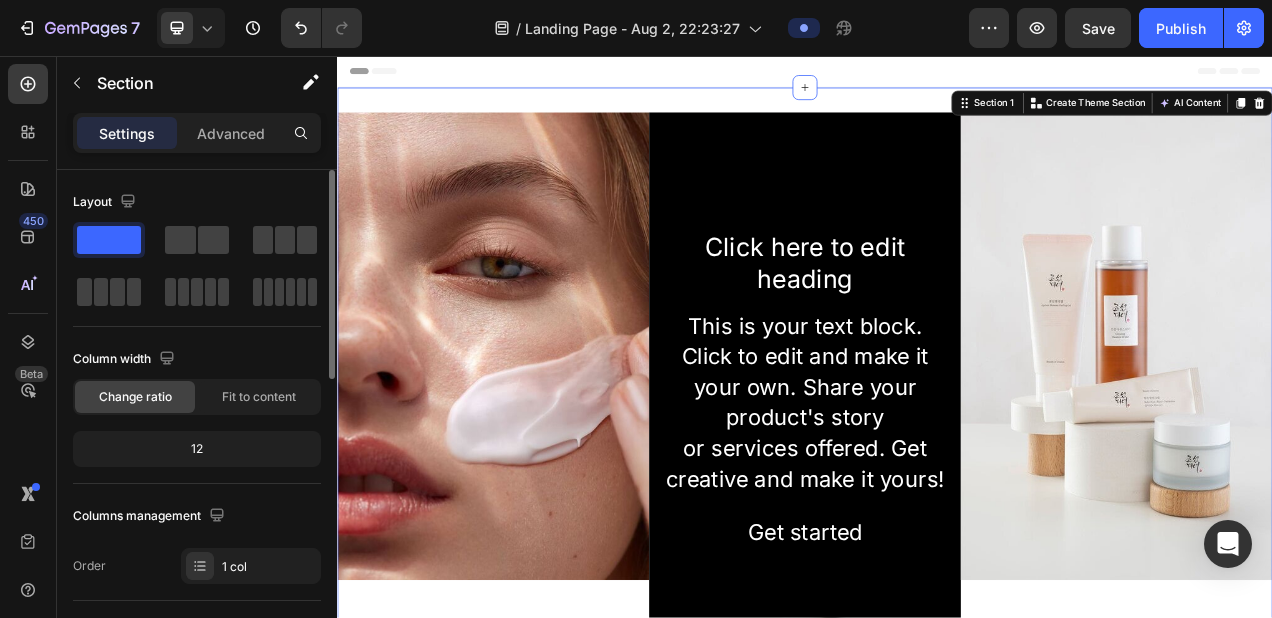 click on "Image Click here to edit heading Heading This is your text block. Click to edit and make it your own. Share your product's story                   or services offered. Get creative and make it yours! Text Block Get started Button Hero Banner Image Row Section 1   You can create reusable sections Create Theme Section AI Content Write with GemAI What would you like to describe here? Tone and Voice Persuasive Product Garden Glow Brunch Plate Show more Generate" at bounding box center (937, 497) 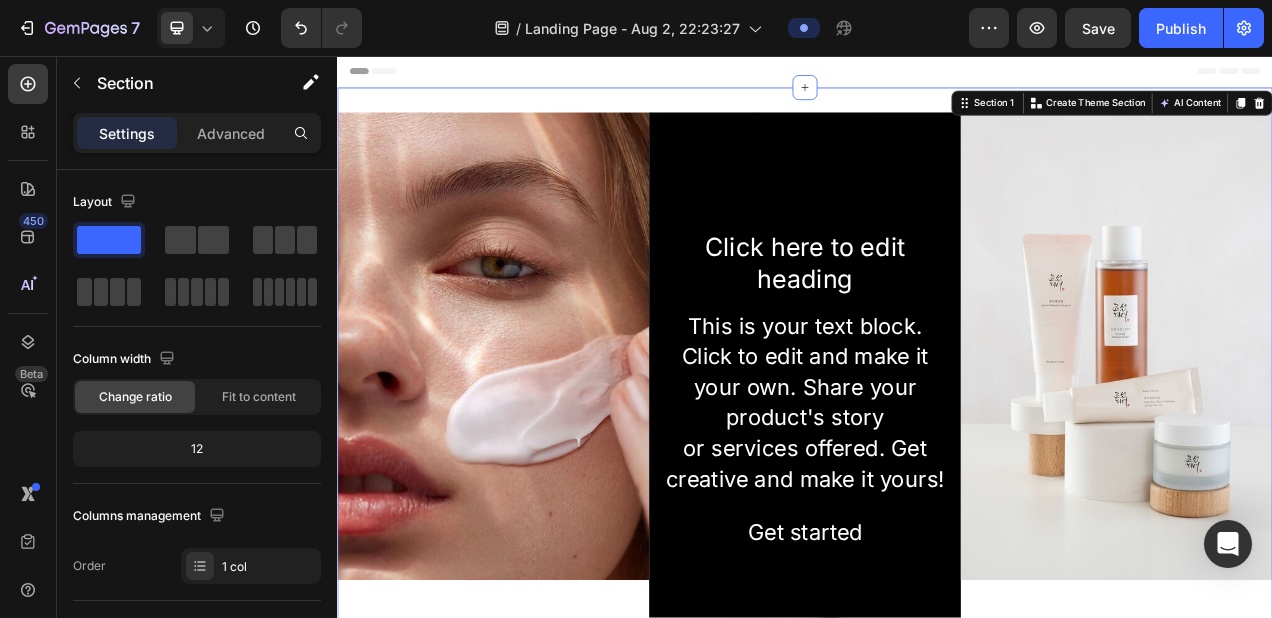 click on "Image Click here to edit heading Heading This is your text block. Click to edit and make it your own. Share your product's story                   or services offered. Get creative and make it yours! Text Block Get started Button Hero Banner Image Row Section 1   You can create reusable sections Create Theme Section AI Content Write with GemAI What would you like to describe here? Tone and Voice Persuasive Product Garden Glow Brunch Plate Show more Generate" at bounding box center (937, 497) 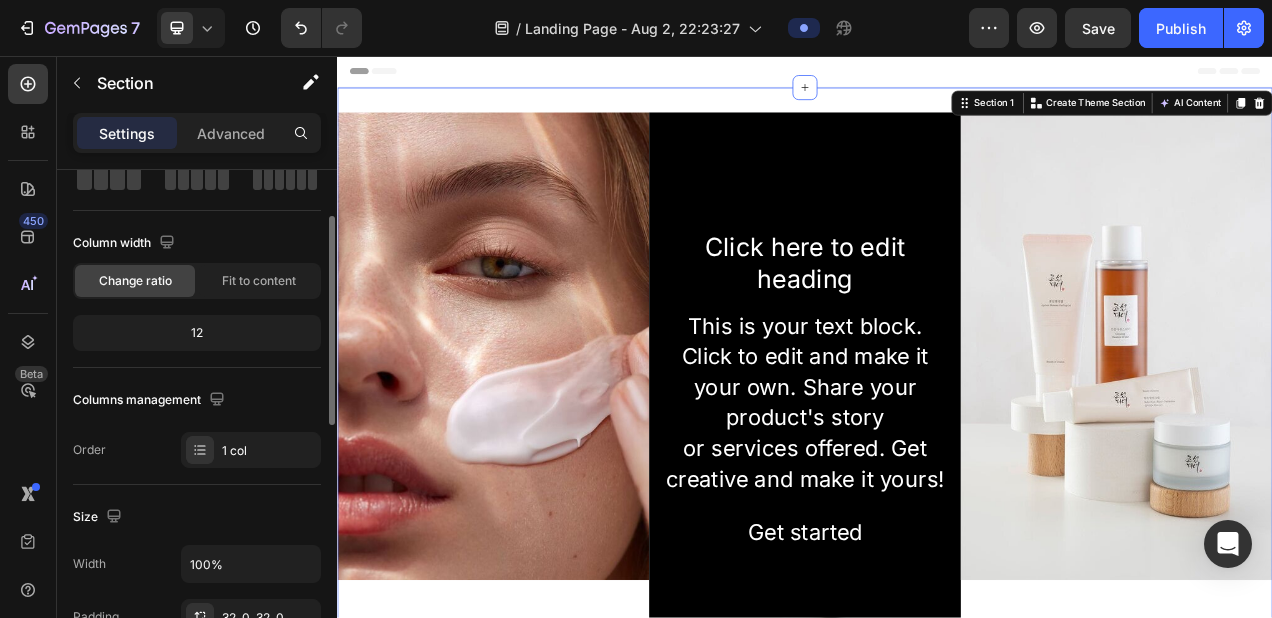 scroll, scrollTop: 114, scrollLeft: 0, axis: vertical 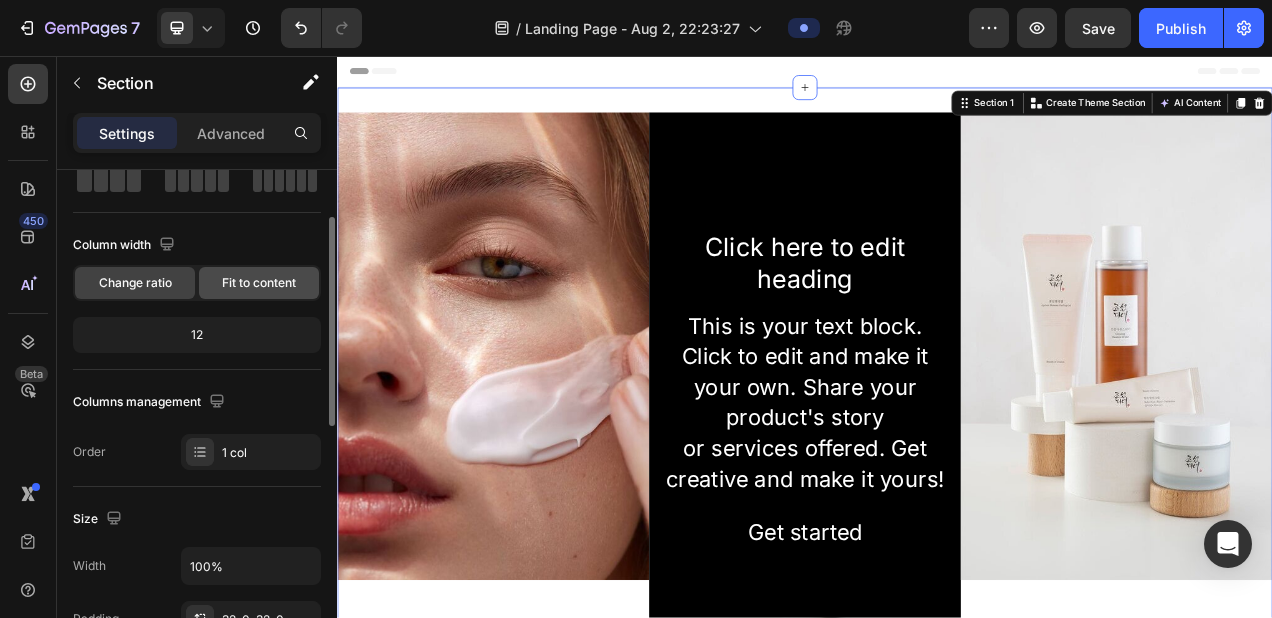 click on "Fit to content" 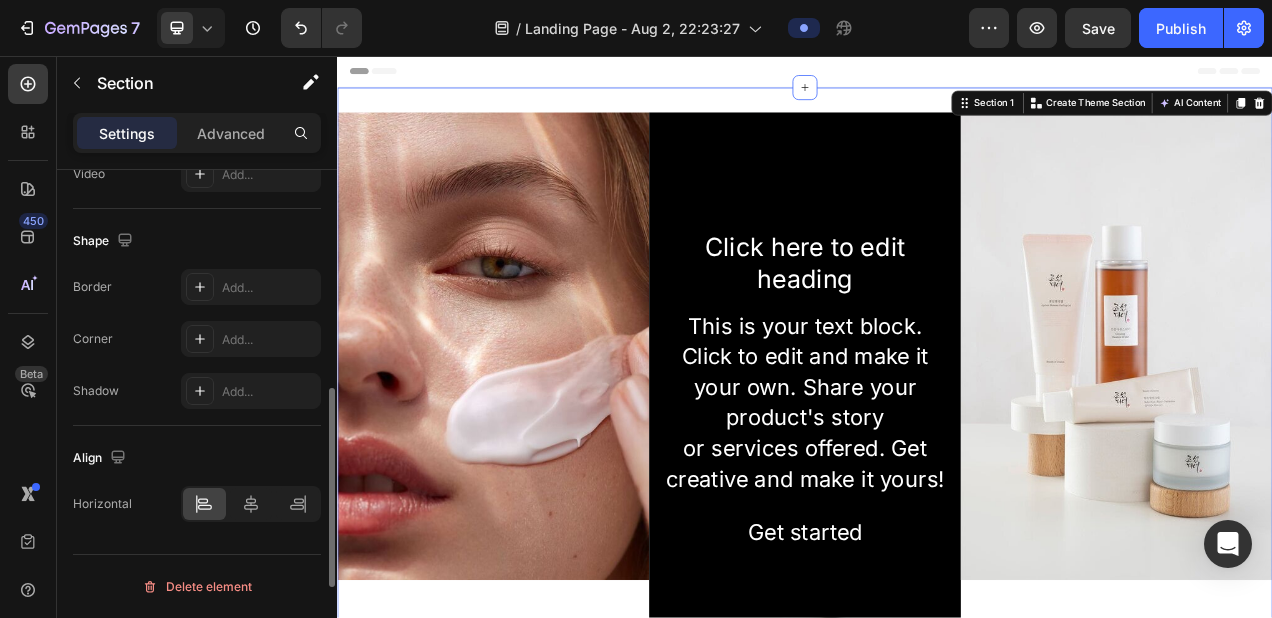 scroll, scrollTop: 0, scrollLeft: 0, axis: both 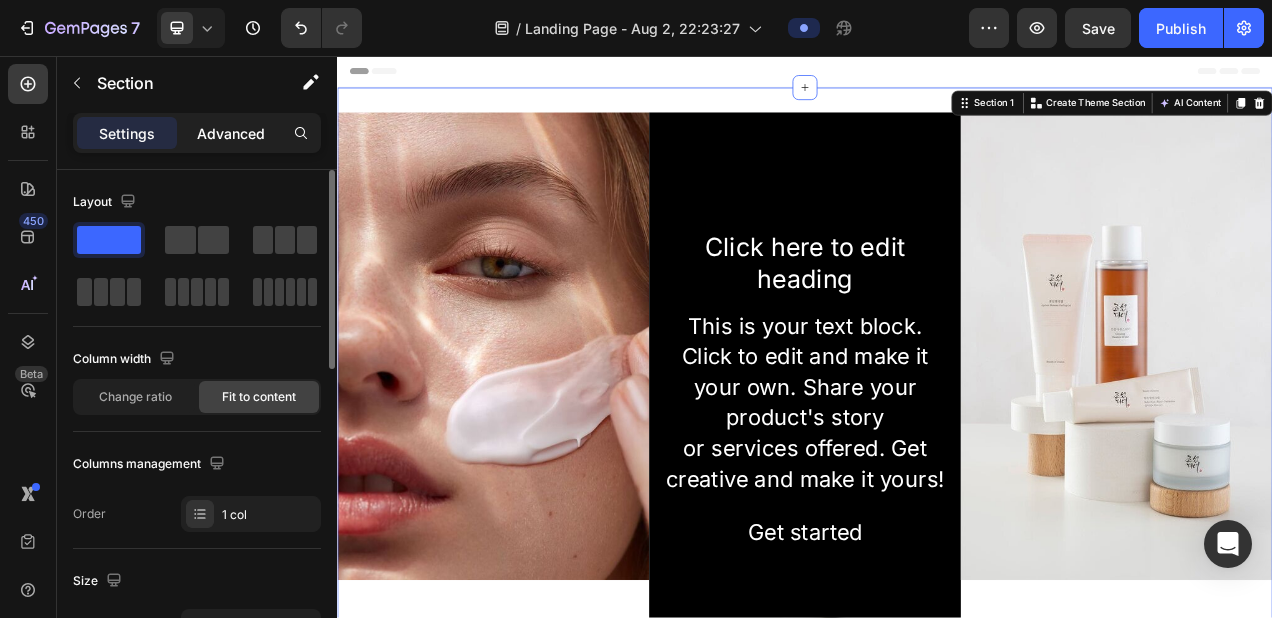 click on "Advanced" at bounding box center (231, 133) 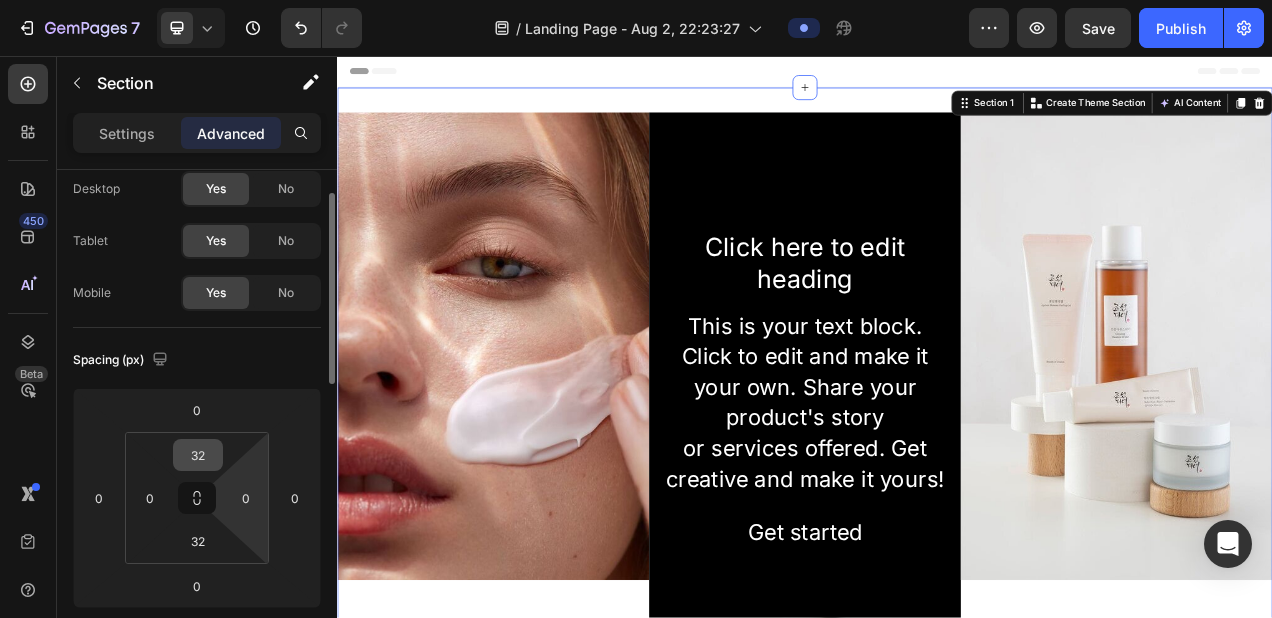 scroll, scrollTop: 61, scrollLeft: 0, axis: vertical 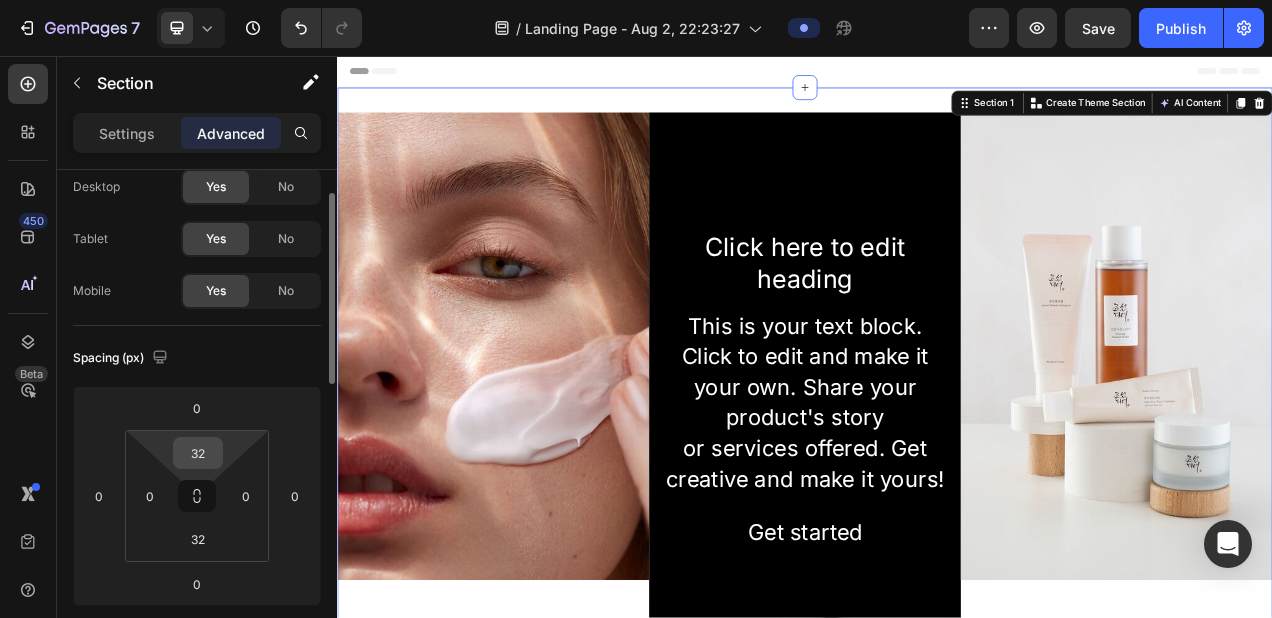 click on "32" at bounding box center [198, 453] 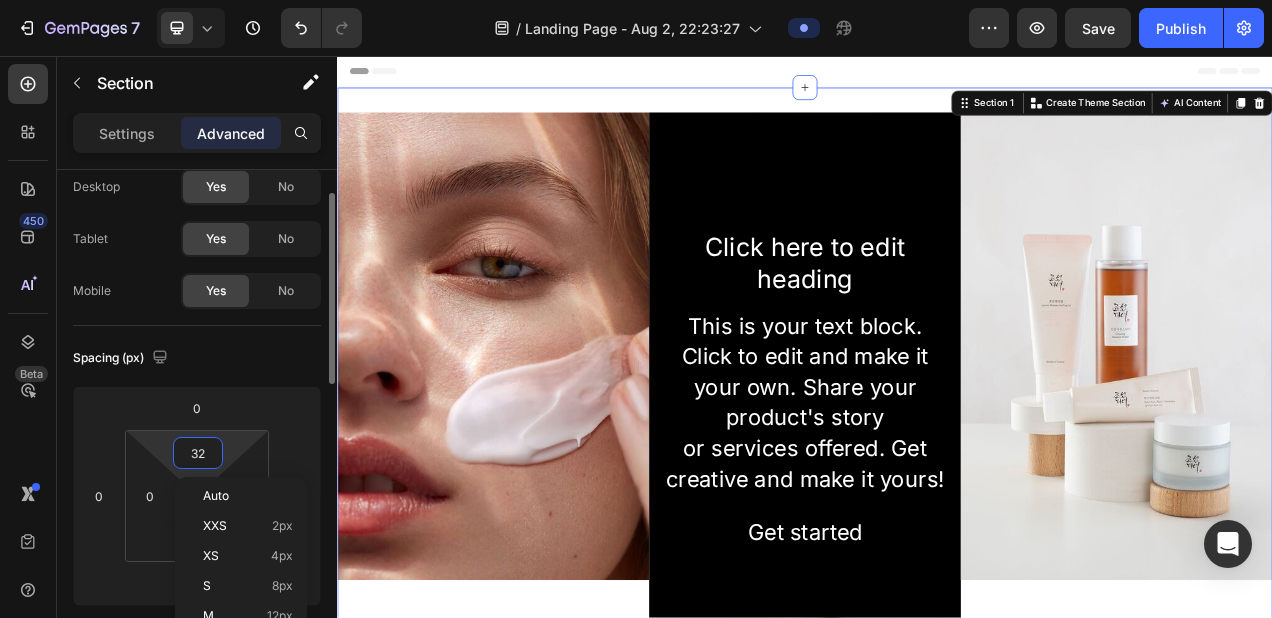 click on "32" at bounding box center [198, 453] 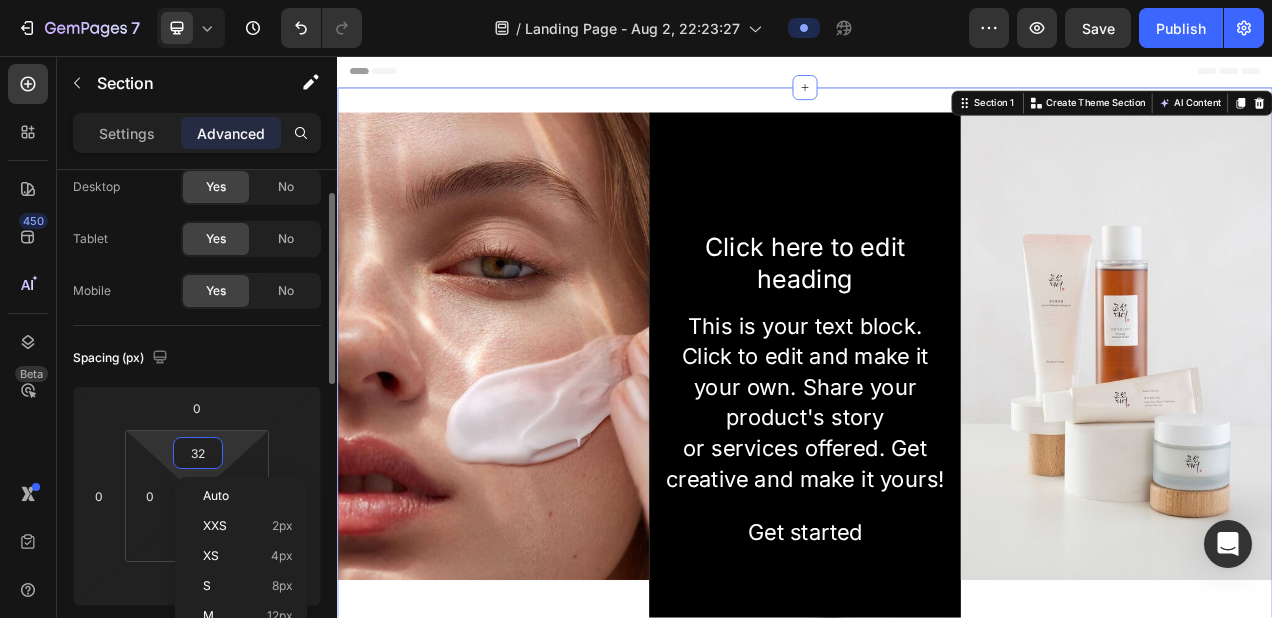 click on "32" at bounding box center (198, 453) 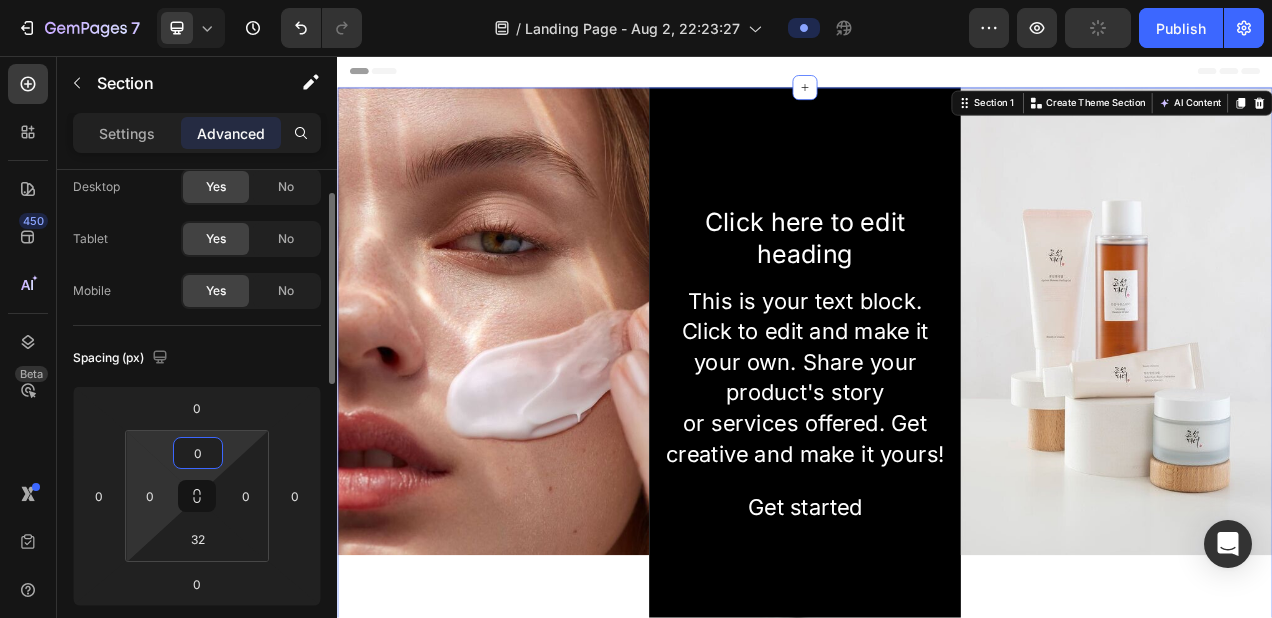 type on "0" 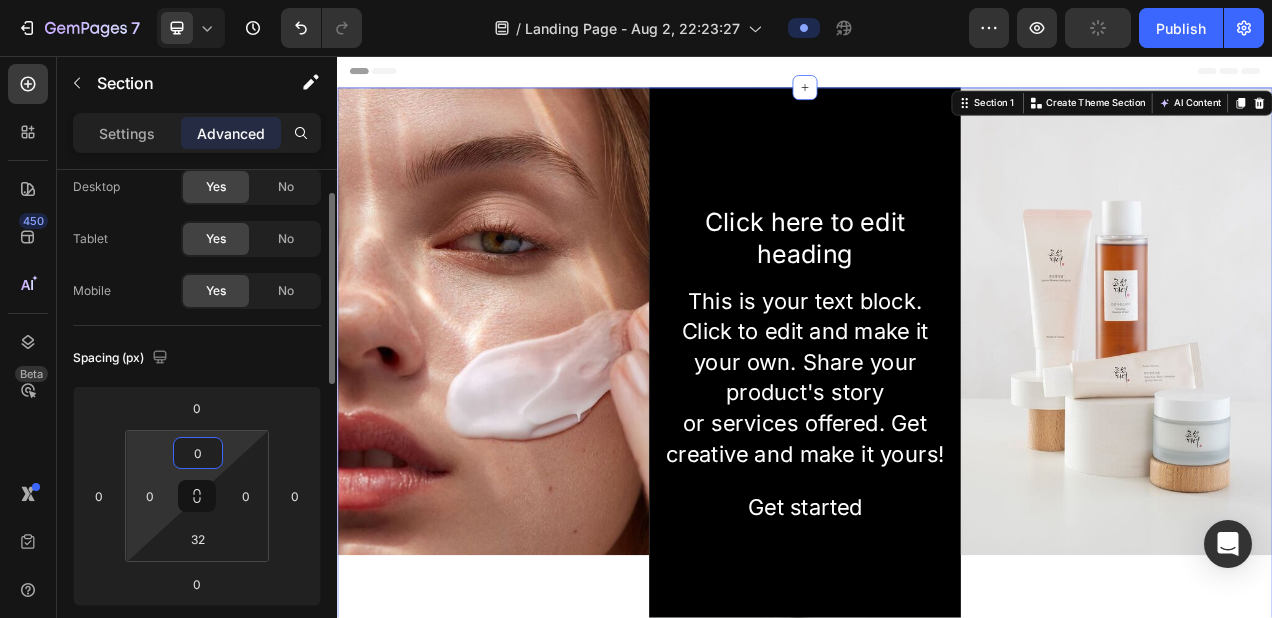click on "7  Version history  /  Landing Page - Aug 2, 22:23:27 Preview  Publish  450 Beta Sections(18) Elements(83) Section Element Hero Section Product Detail Brands Trusted Badges Guarantee Product Breakdown How to use Testimonials Compare Bundle FAQs Social Proof Brand Story Product List Collection Blog List Contact Sticky Add to Cart Custom Footer Browse Library 450 Layout
Row
Row
Row
Row Text
Heading
Text Block Button
Button
Button Media
Image
Image" at bounding box center [636, 0] 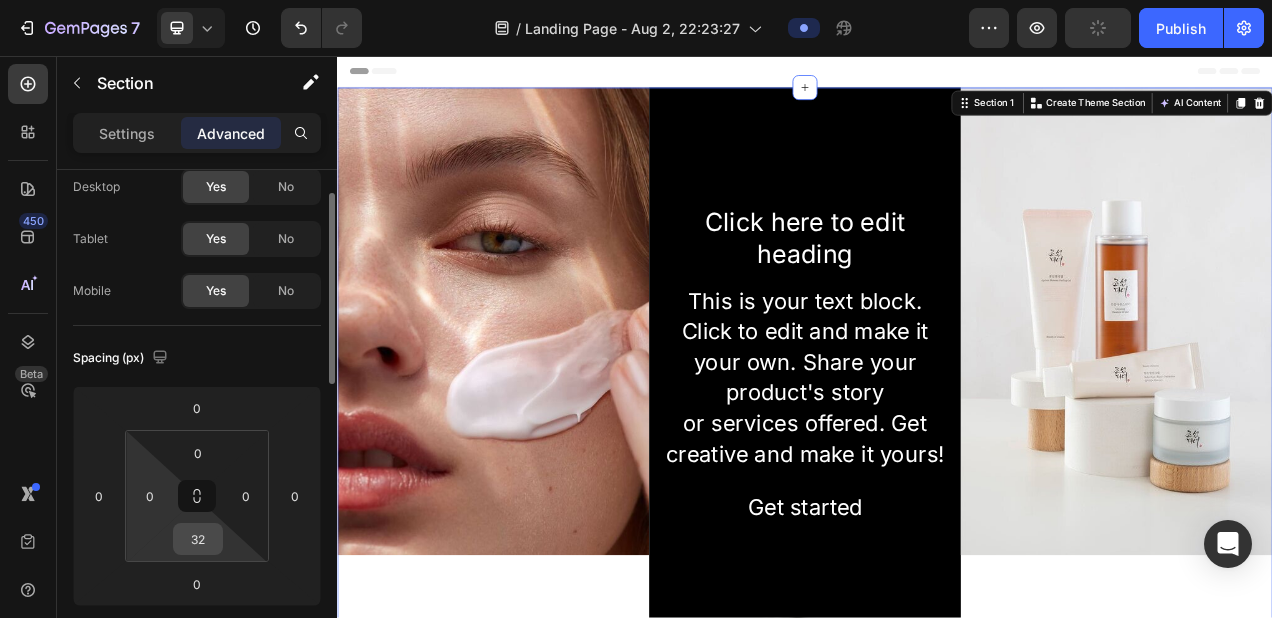 click on "32" at bounding box center (198, 539) 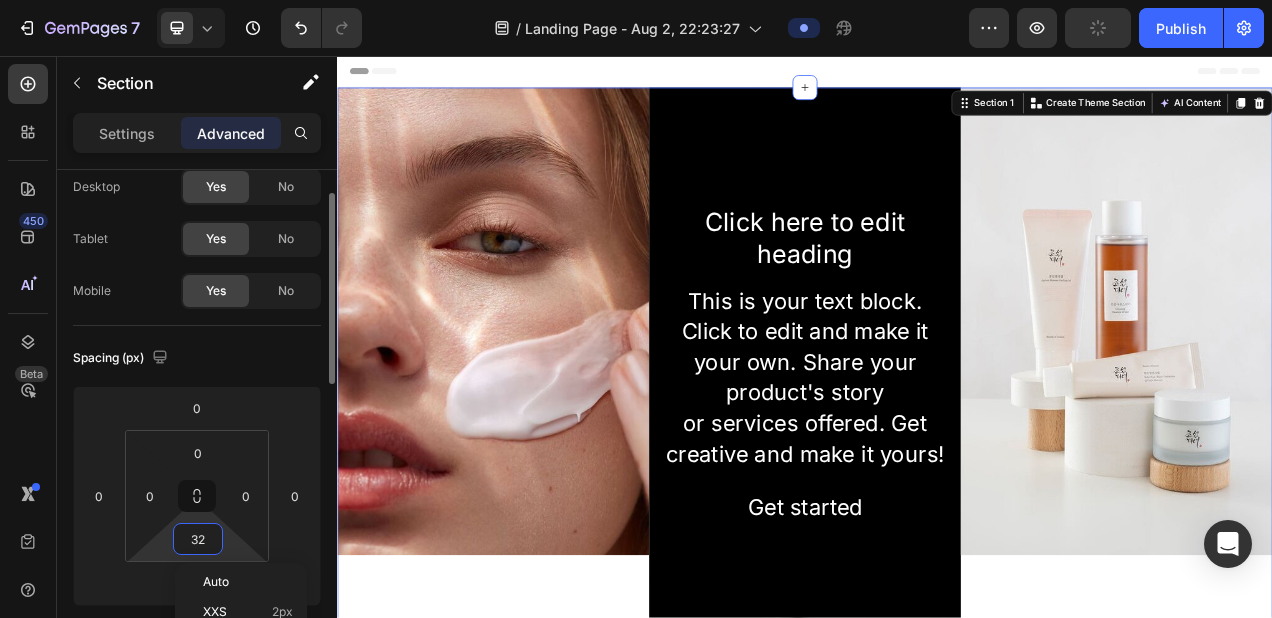 click on "32" at bounding box center (198, 539) 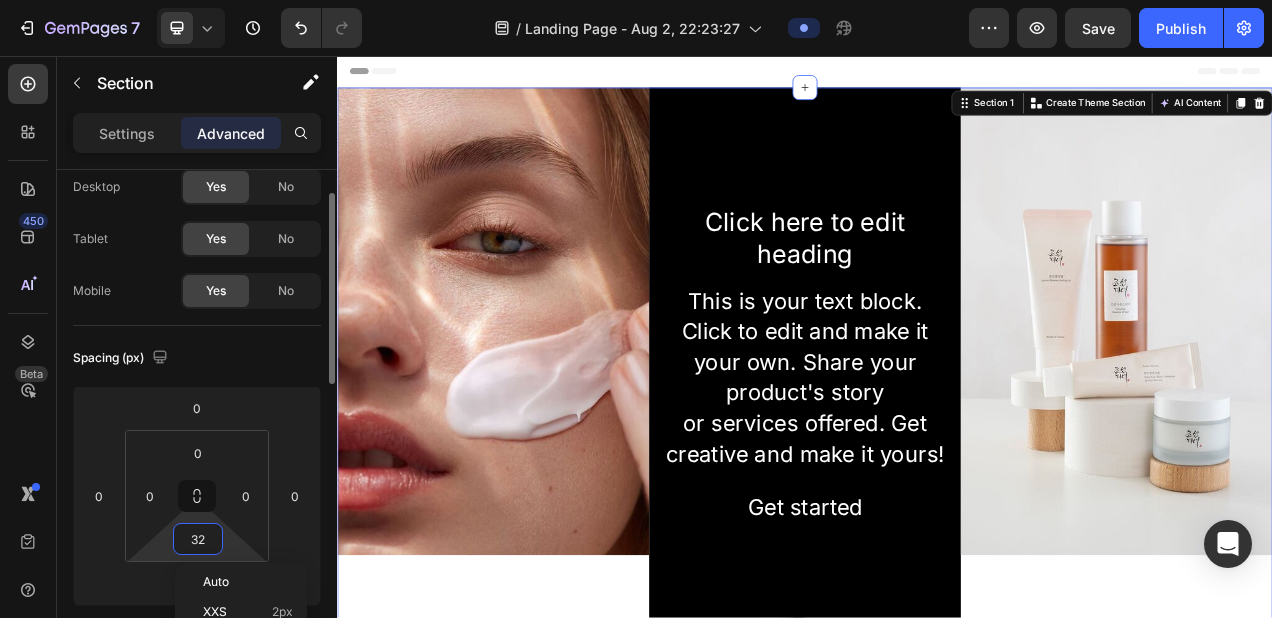 click on "32" at bounding box center (198, 539) 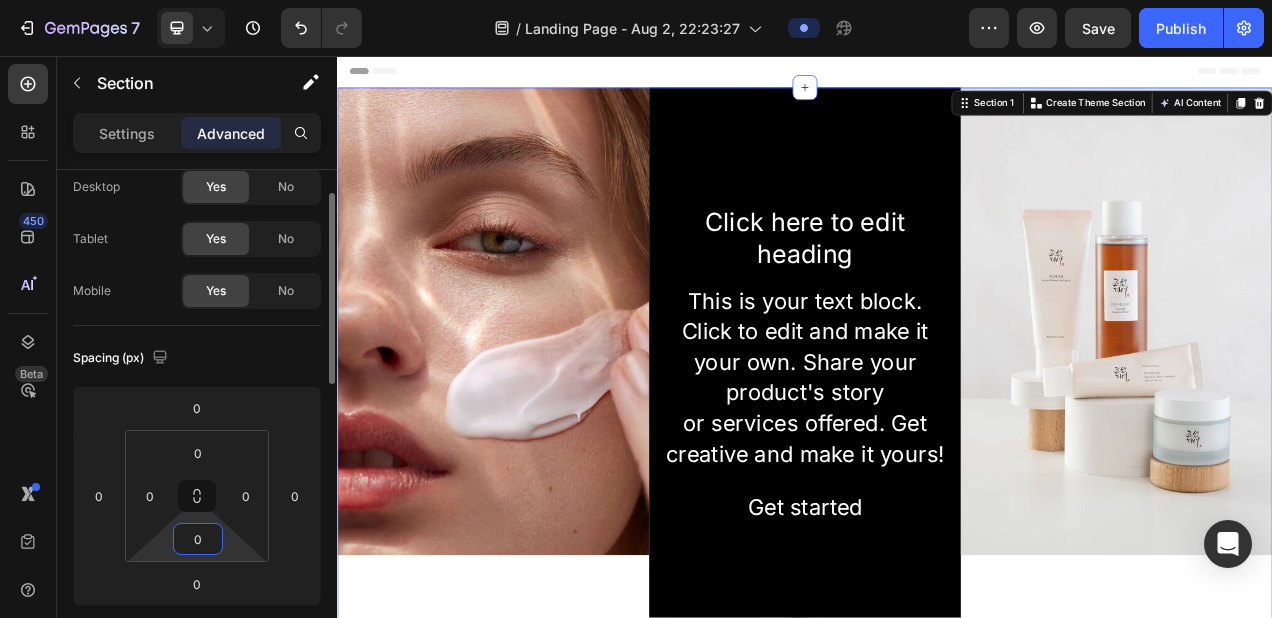type on "0" 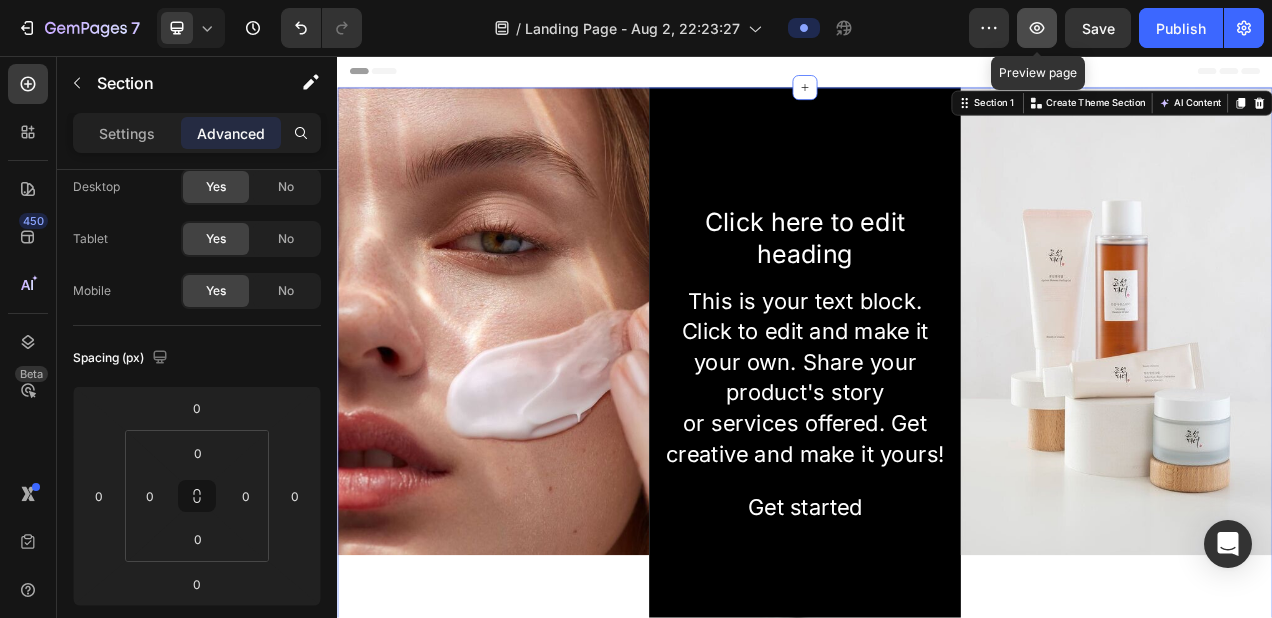 click 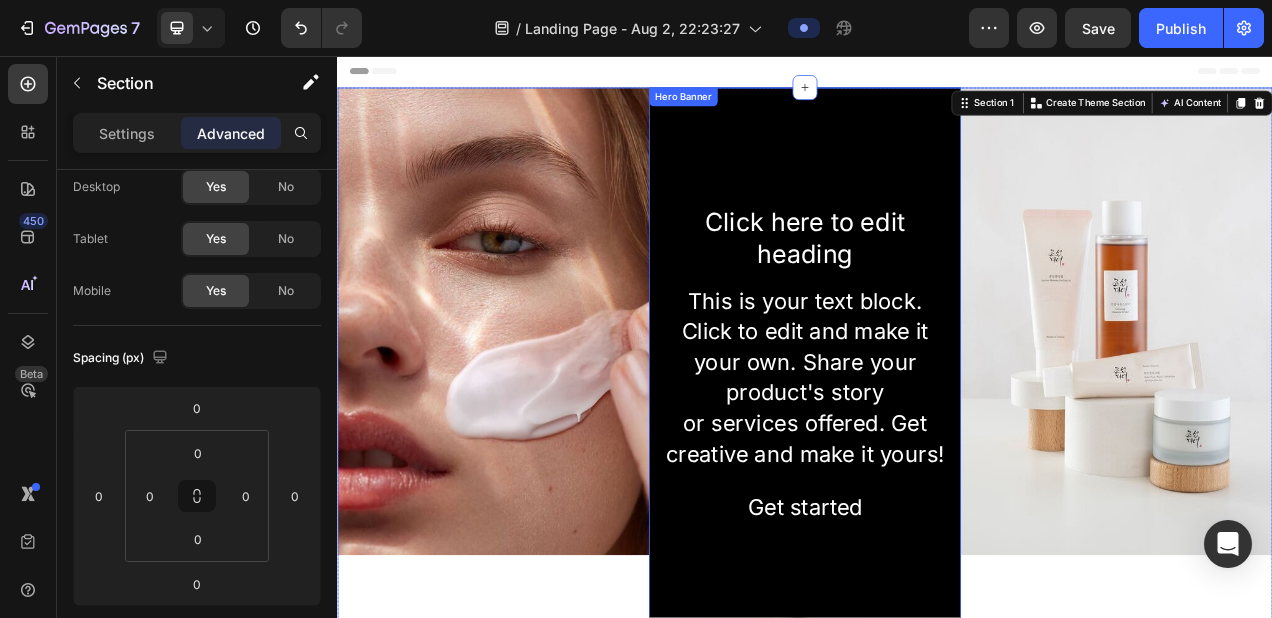 click at bounding box center [937, 457] 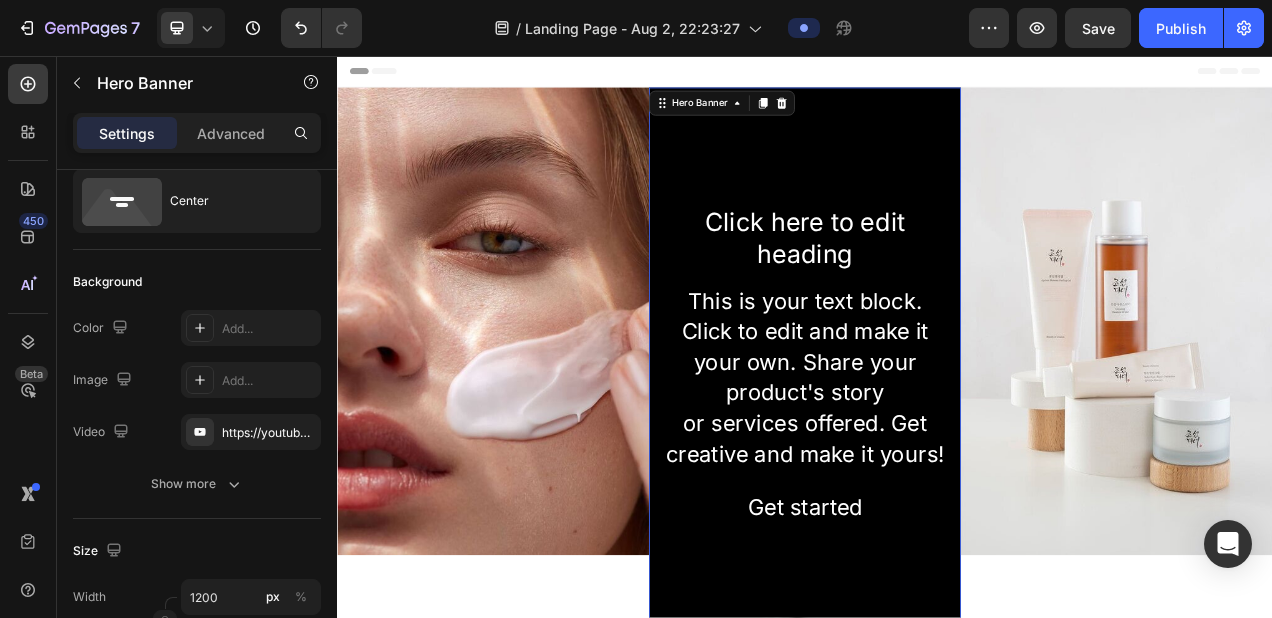 scroll, scrollTop: 0, scrollLeft: 0, axis: both 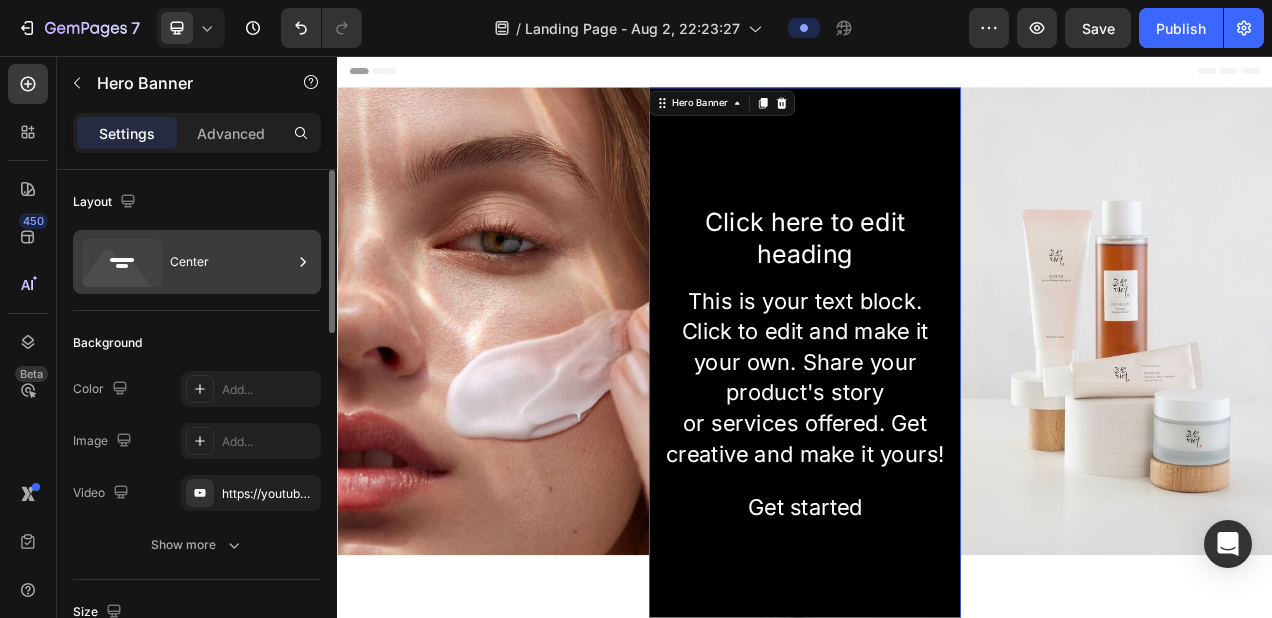 click on "Center" at bounding box center (231, 262) 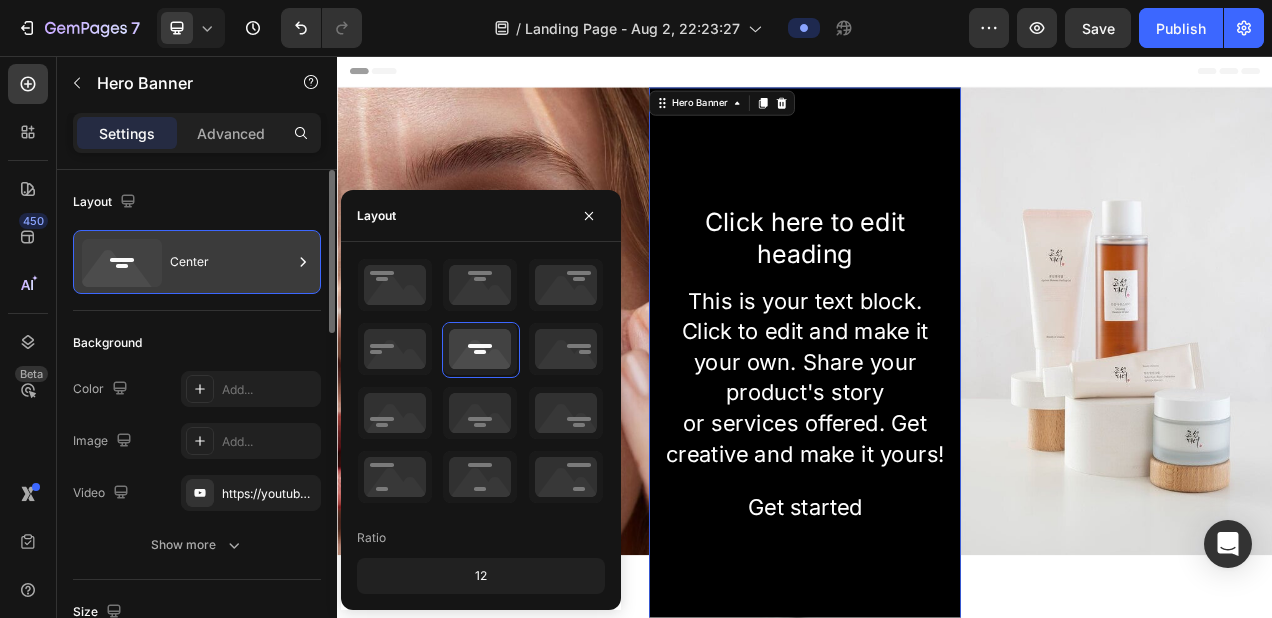 click on "Center" at bounding box center (231, 262) 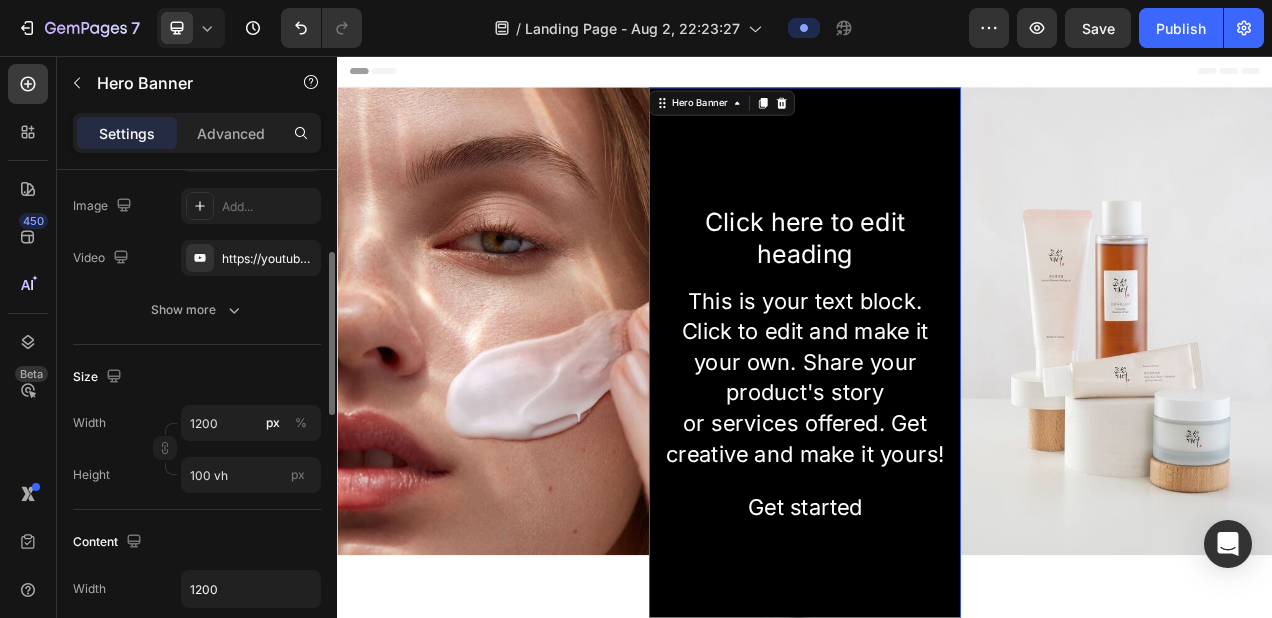 scroll, scrollTop: 240, scrollLeft: 0, axis: vertical 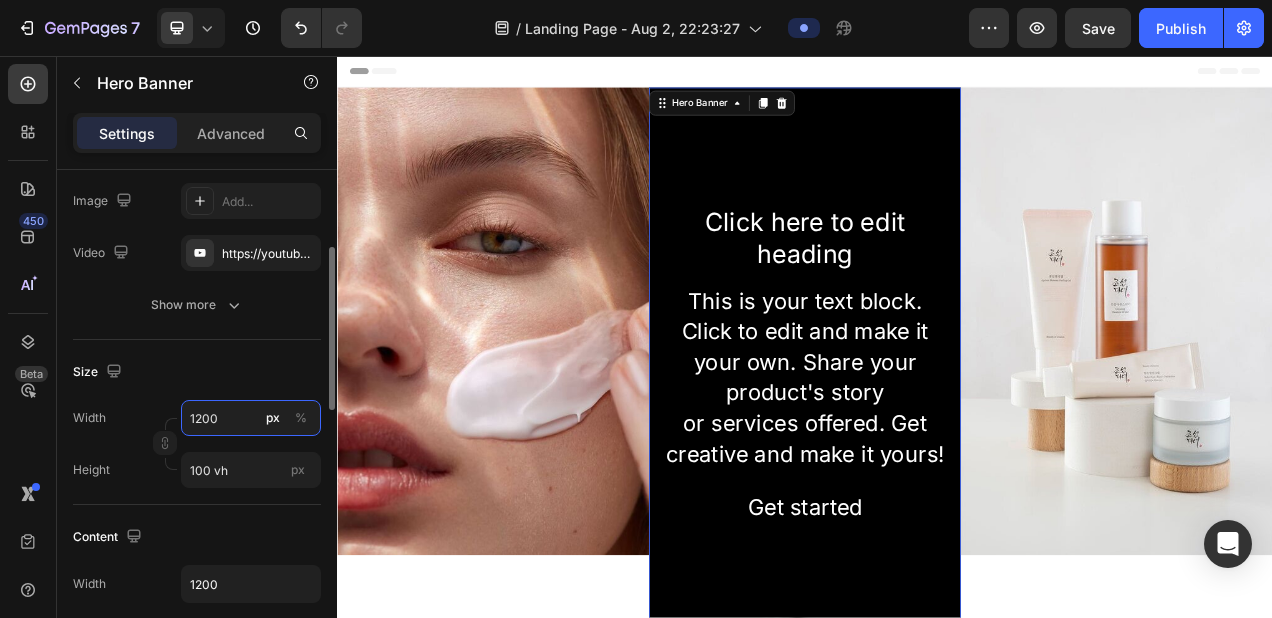 click on "1200" at bounding box center (251, 418) 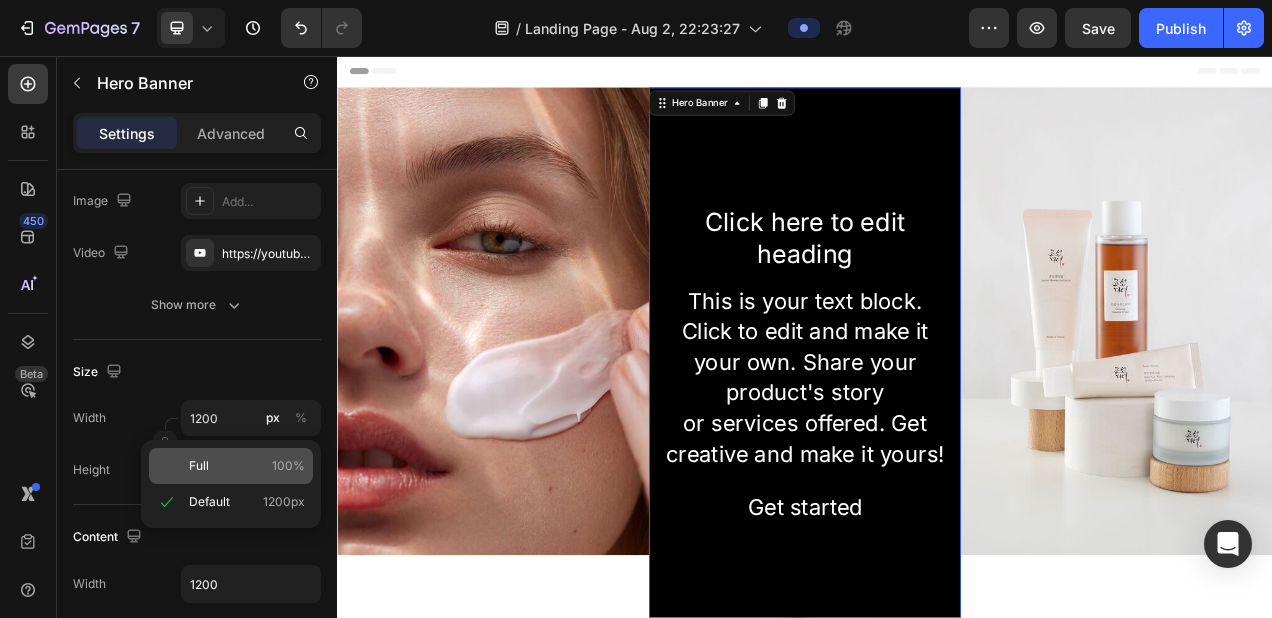 click on "Full 100%" 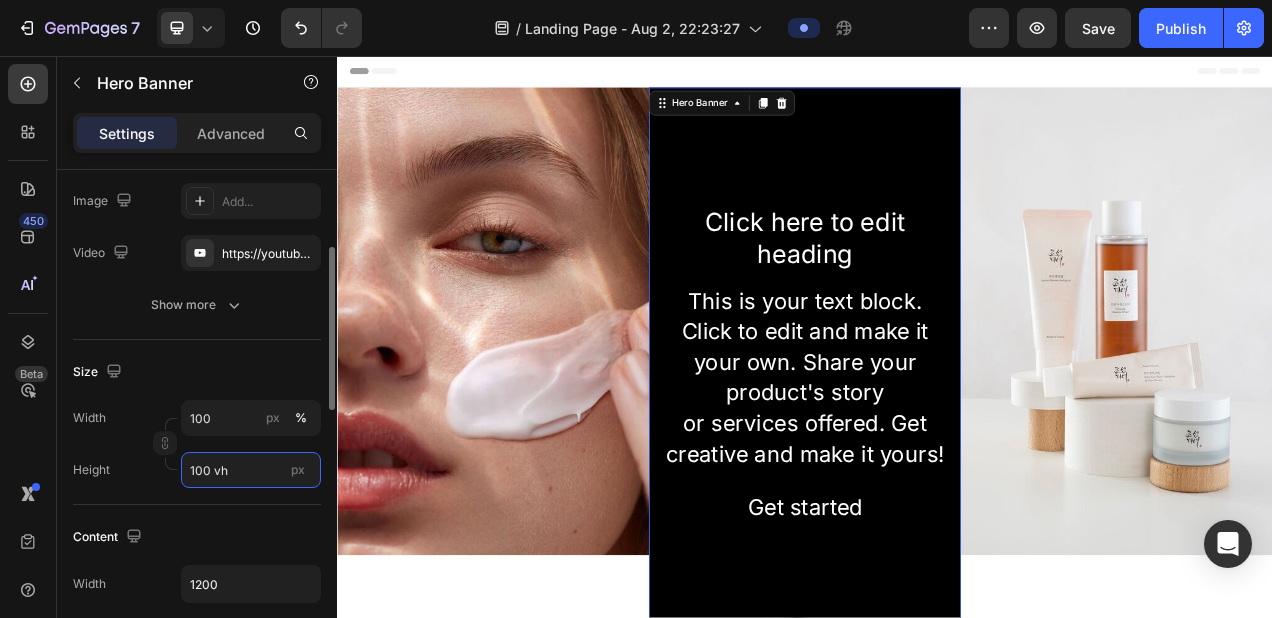 click on "100 vh" at bounding box center [251, 470] 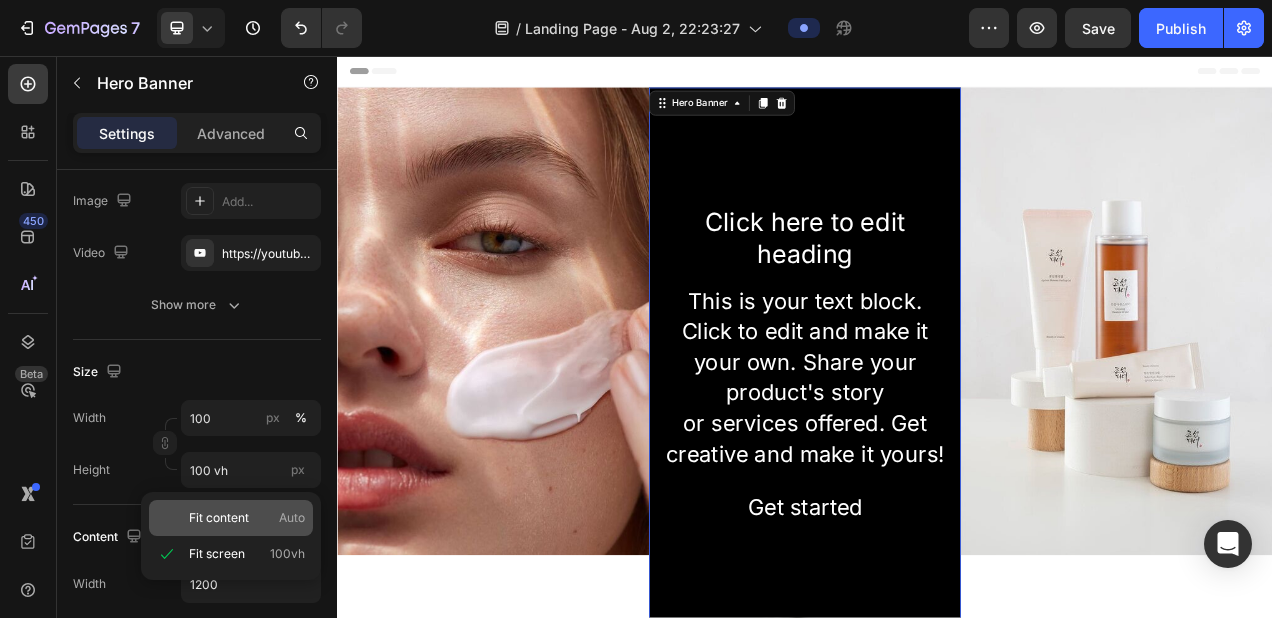 click on "Fit content" at bounding box center [219, 518] 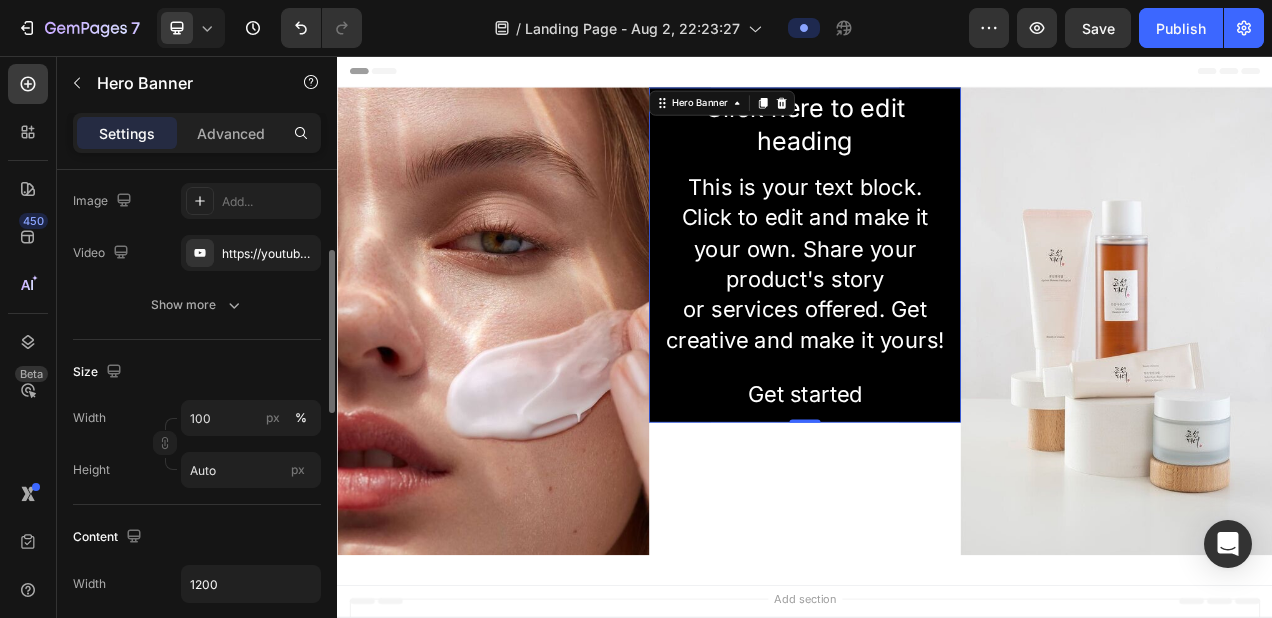 scroll, scrollTop: 279, scrollLeft: 0, axis: vertical 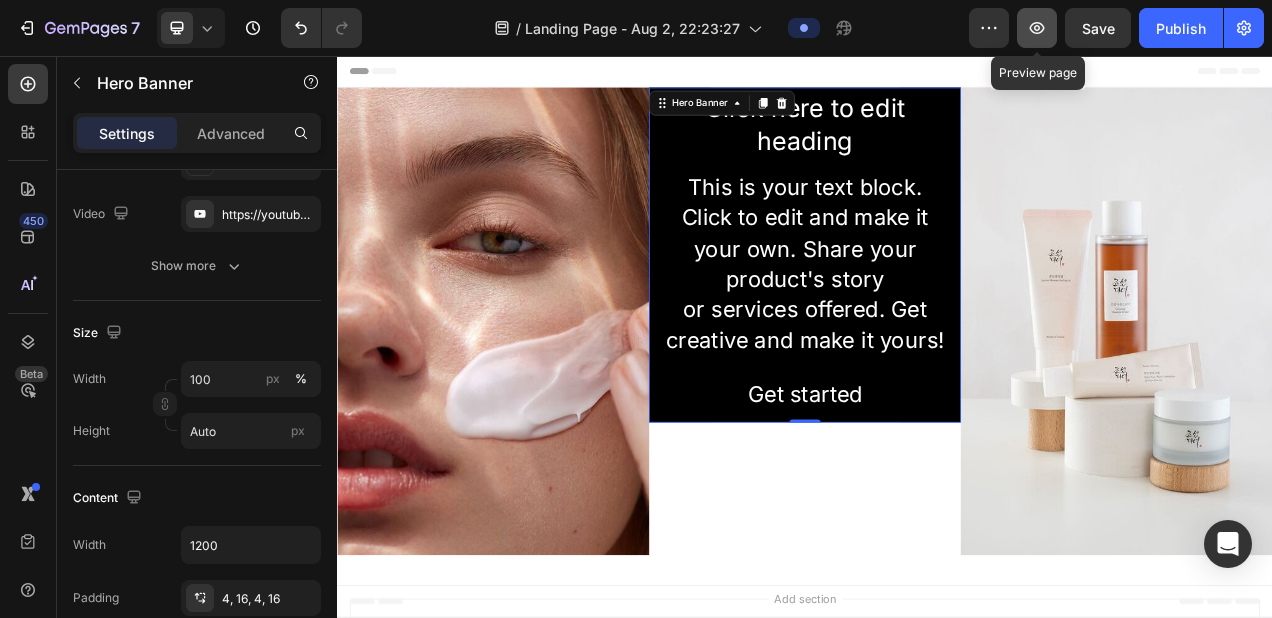 click 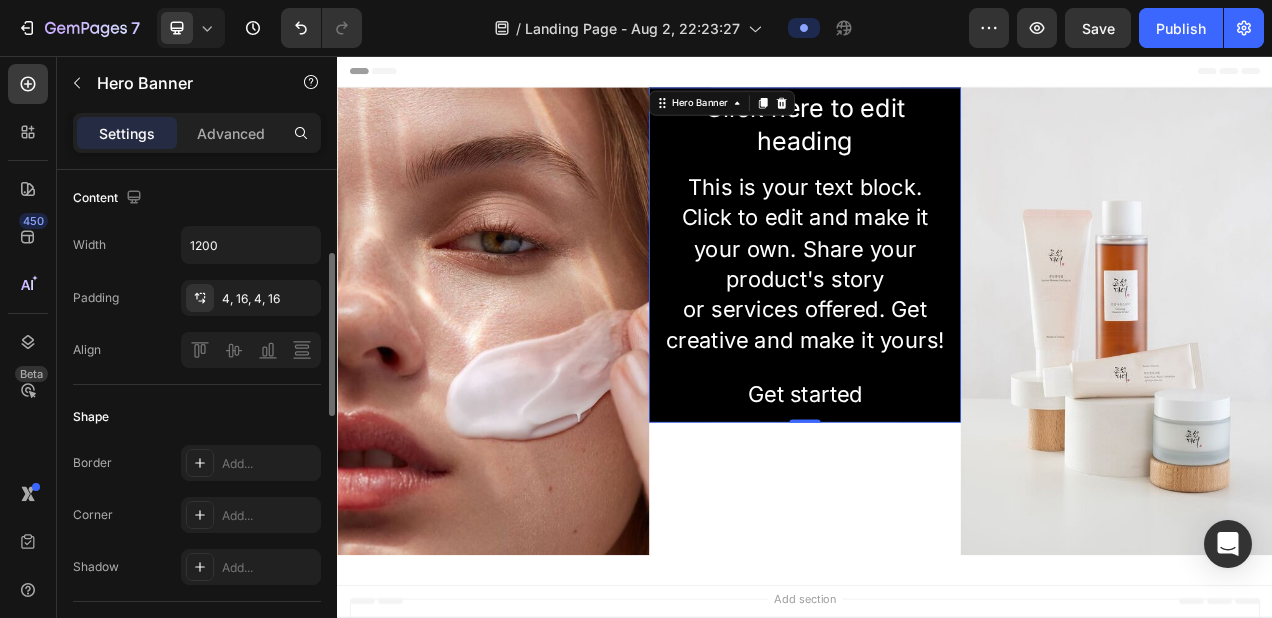 scroll, scrollTop: 491, scrollLeft: 0, axis: vertical 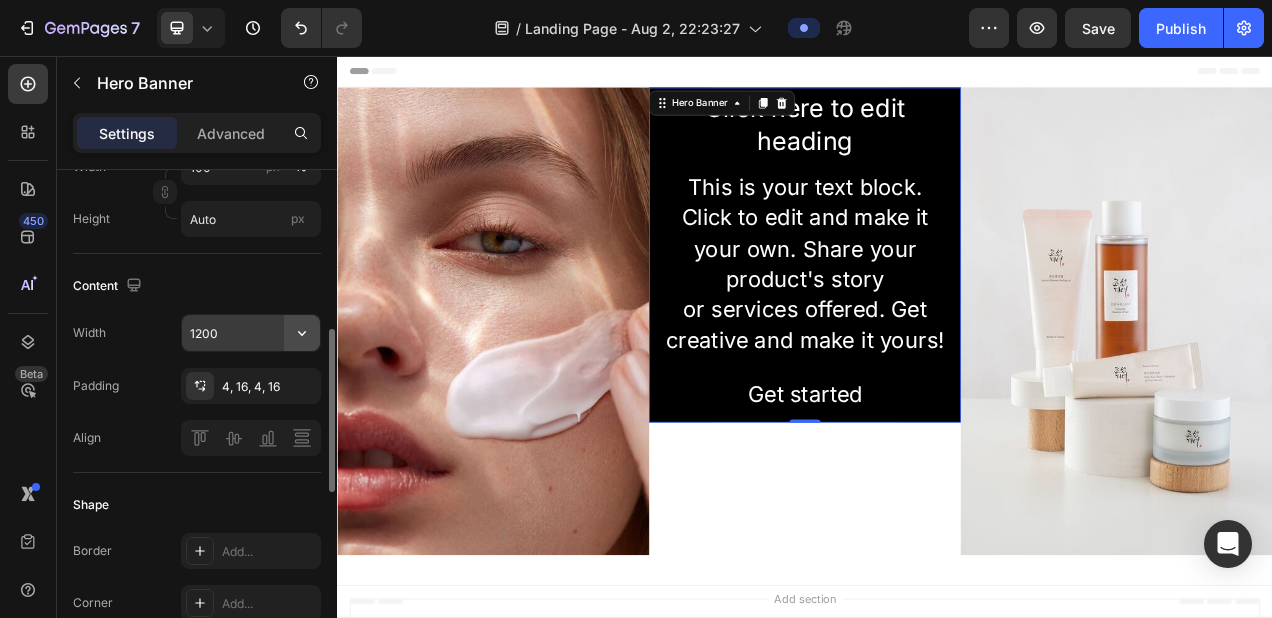 click 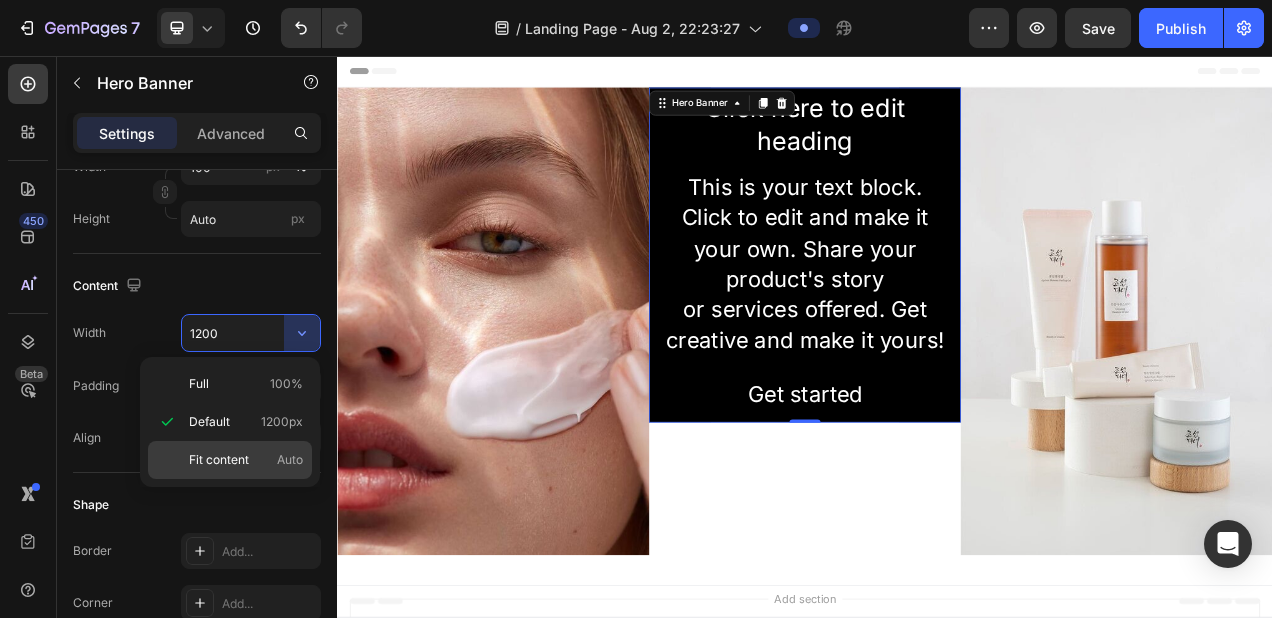 click on "Fit content" at bounding box center (219, 460) 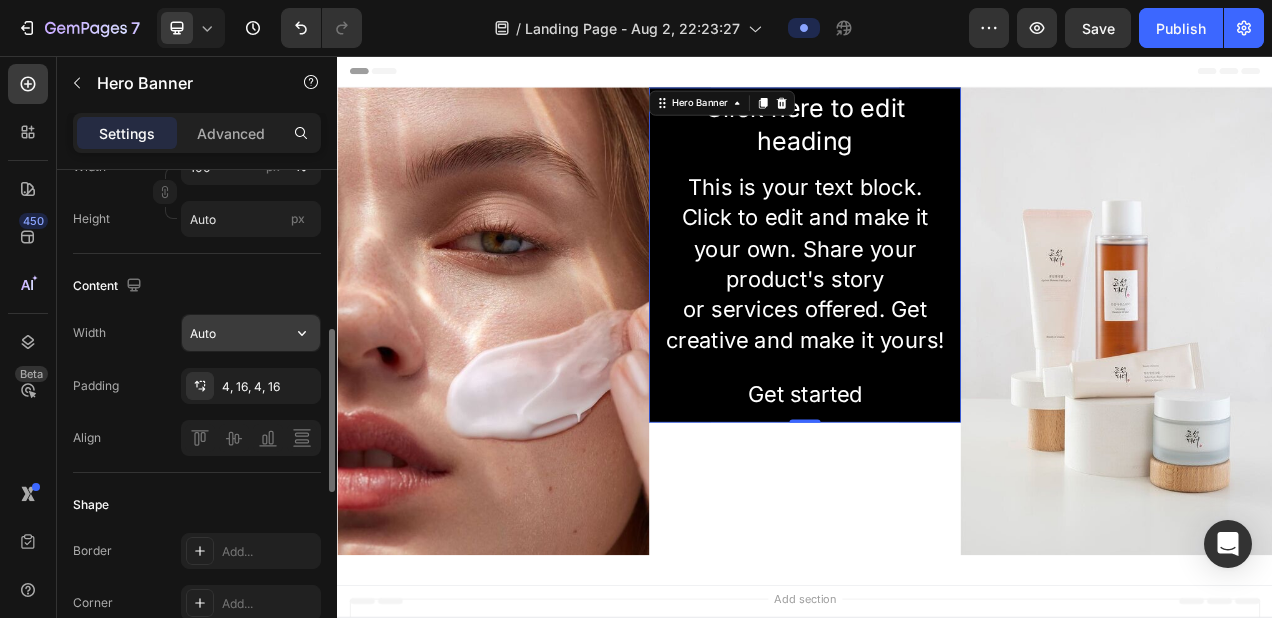 click on "Auto" at bounding box center [251, 333] 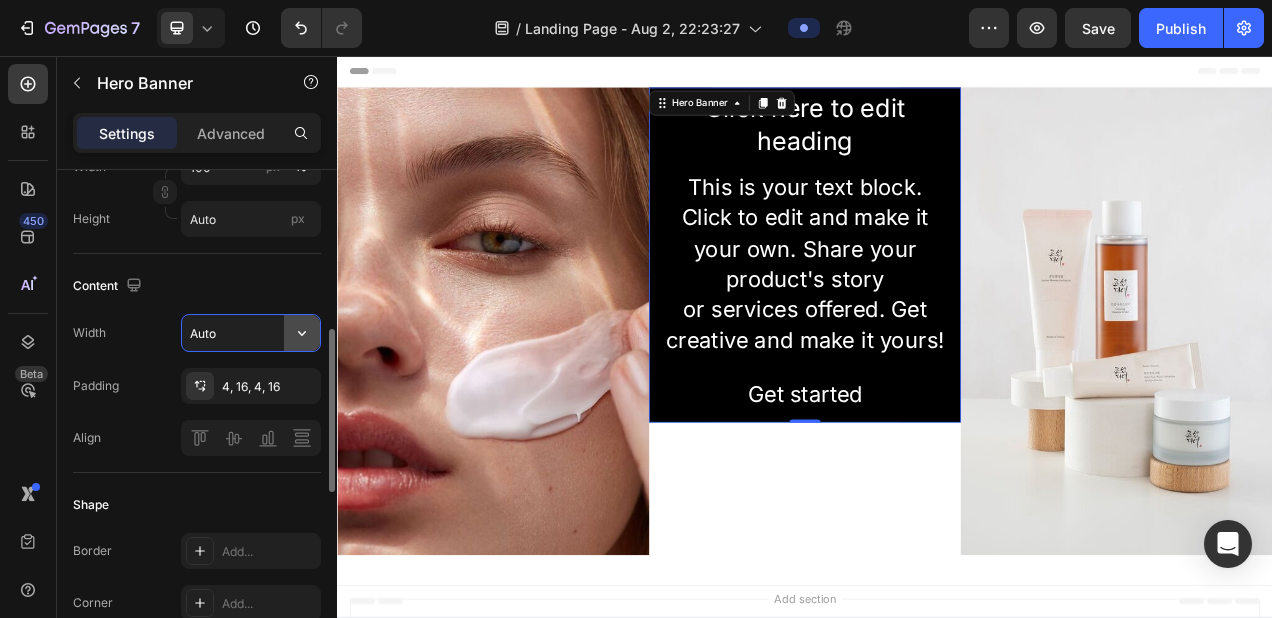 click 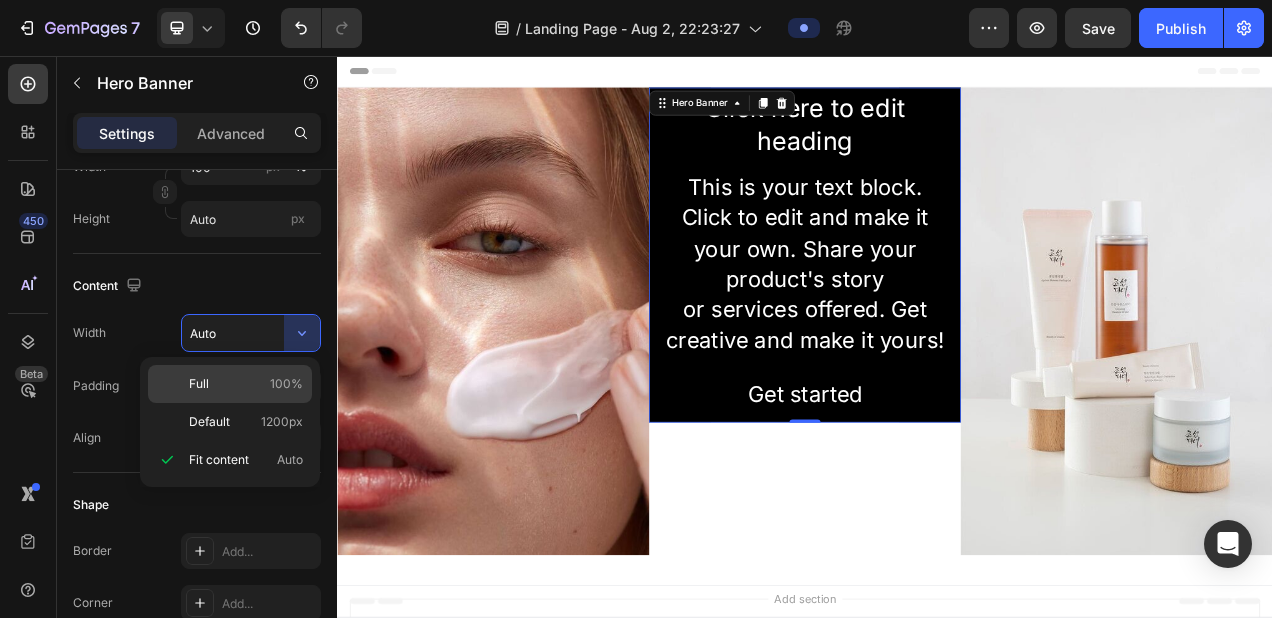 click on "Full 100%" at bounding box center [246, 384] 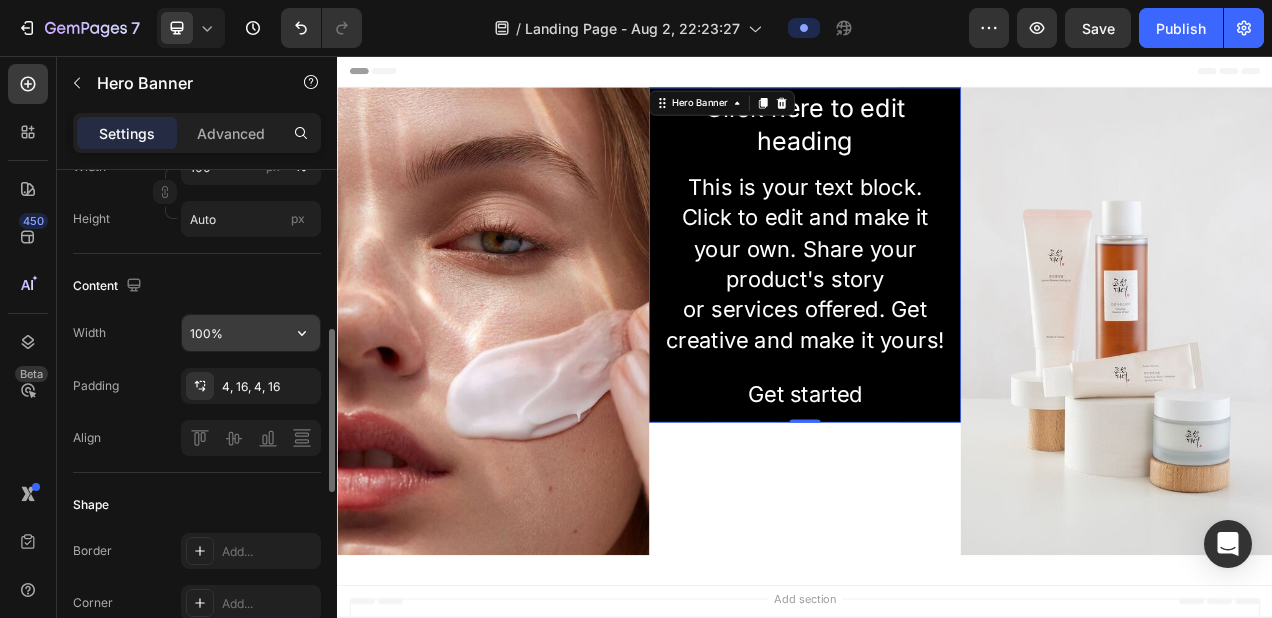 click on "100%" at bounding box center [251, 333] 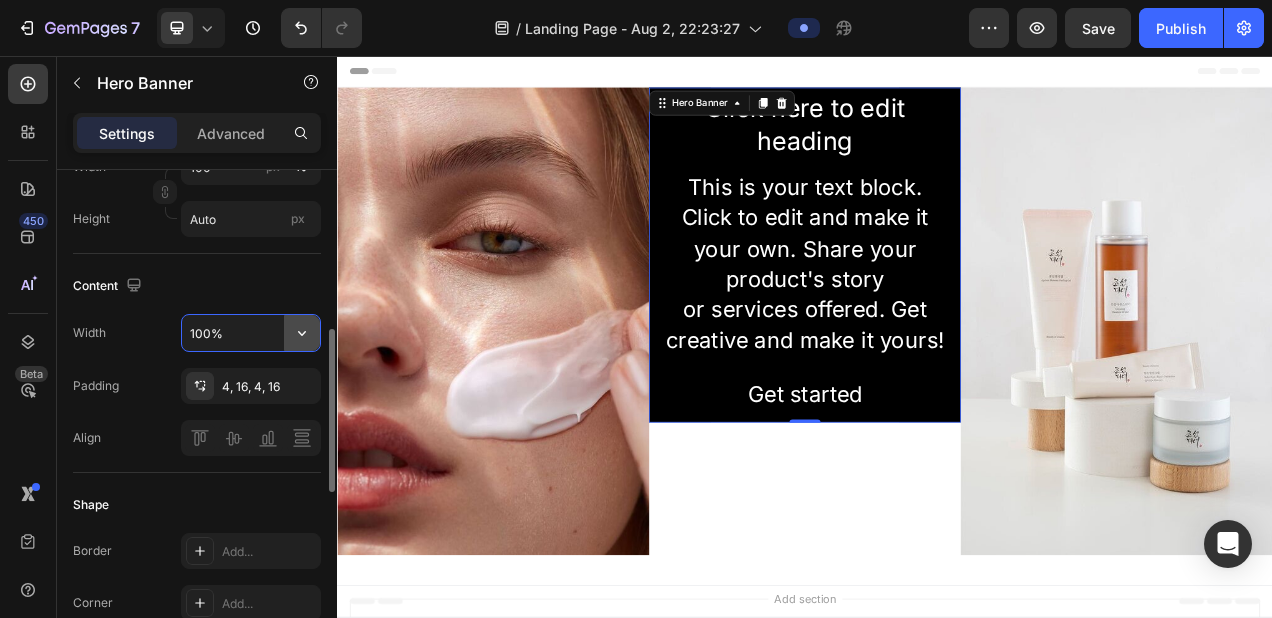 click 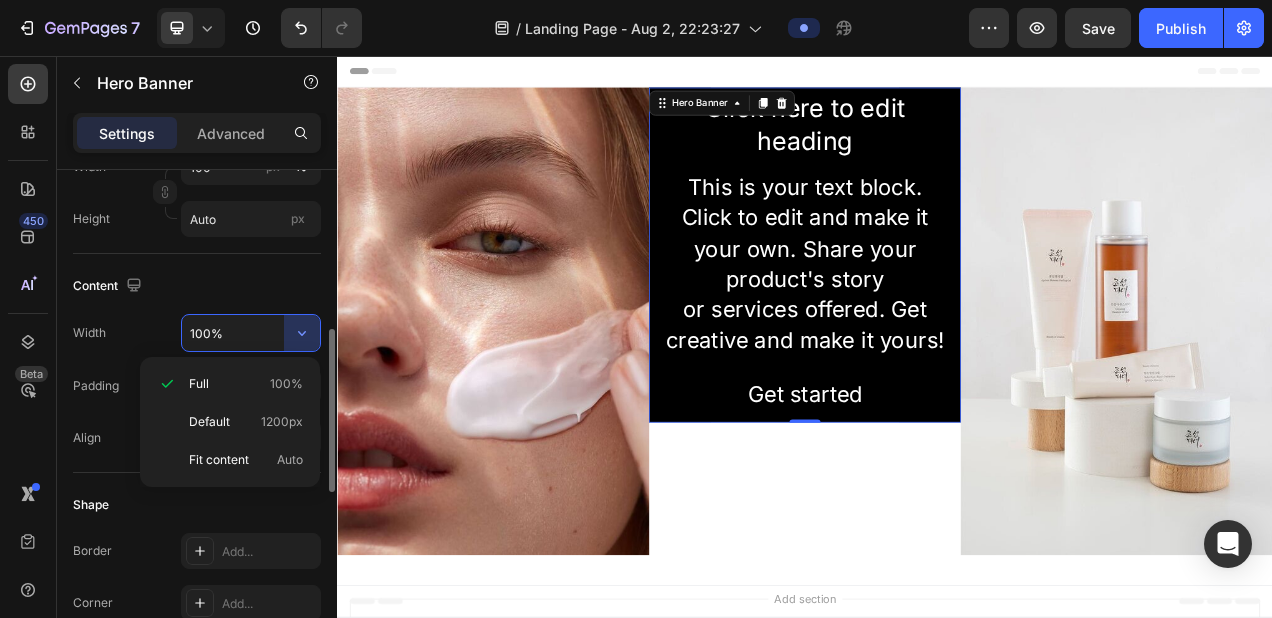 click on "Shape Border Add... Corner Add... Shadow Add..." 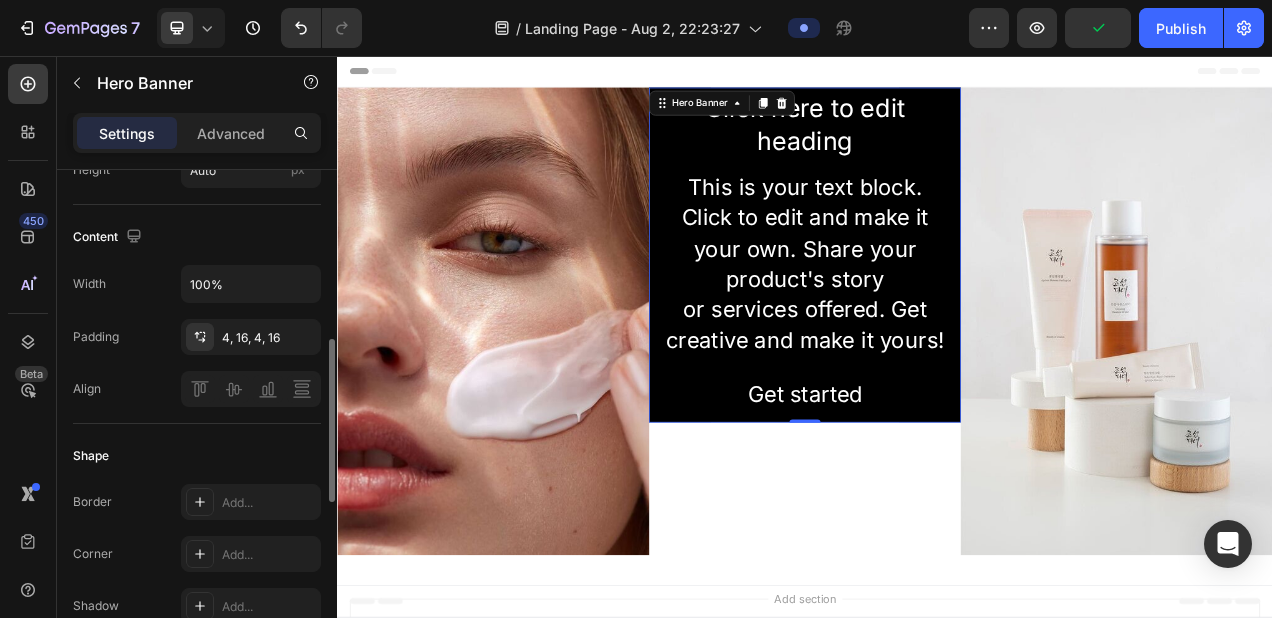 scroll, scrollTop: 525, scrollLeft: 0, axis: vertical 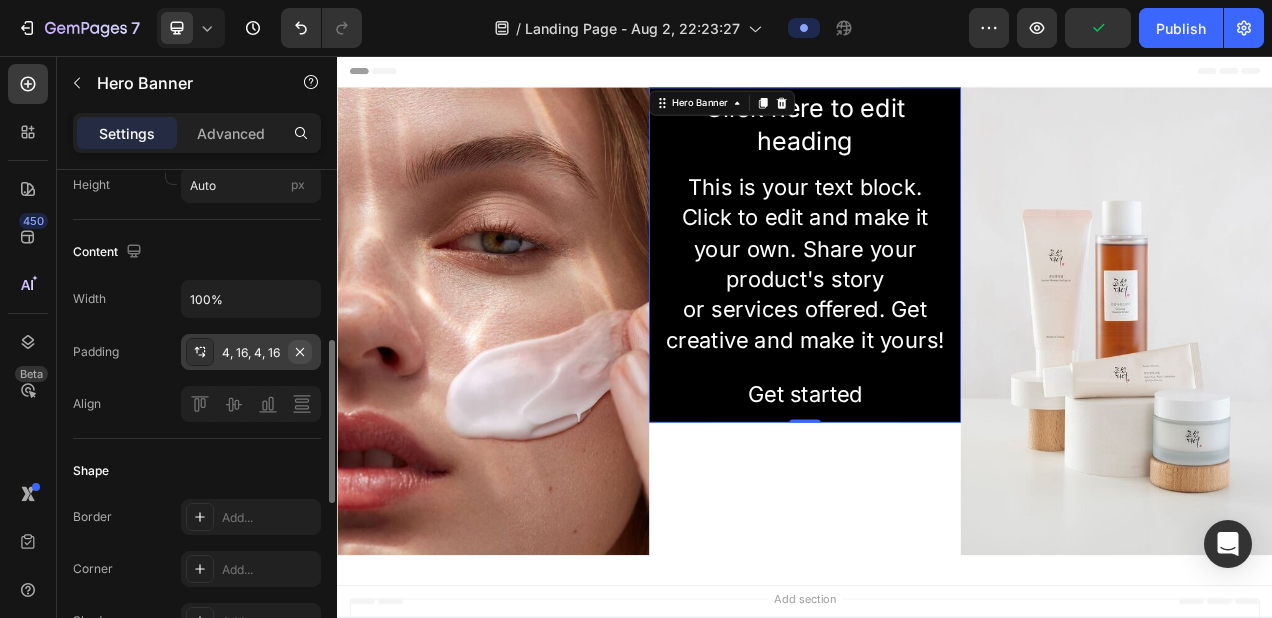 click 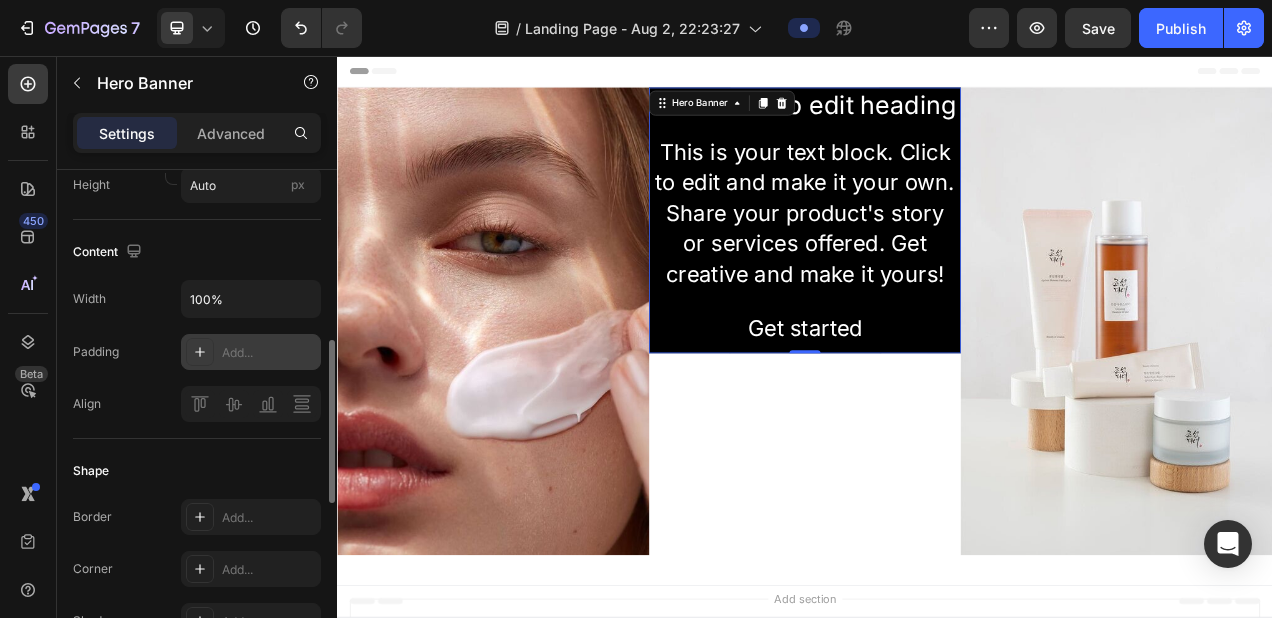 click on "Width 100%" at bounding box center [197, 299] 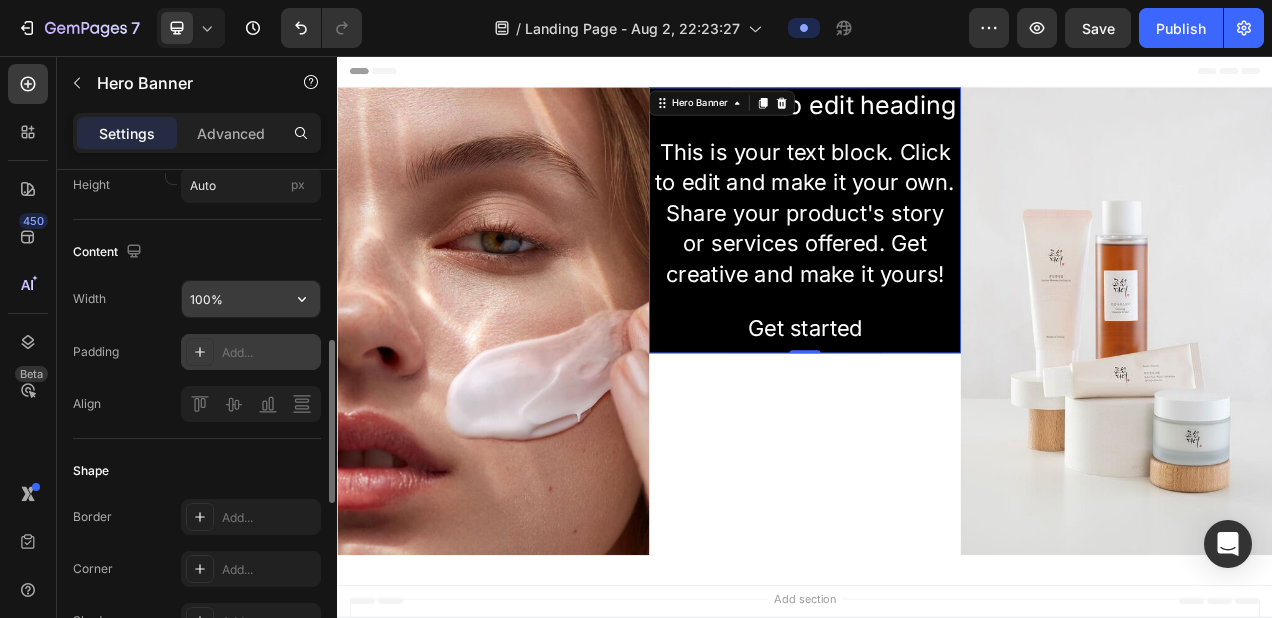 click on "100%" at bounding box center [251, 299] 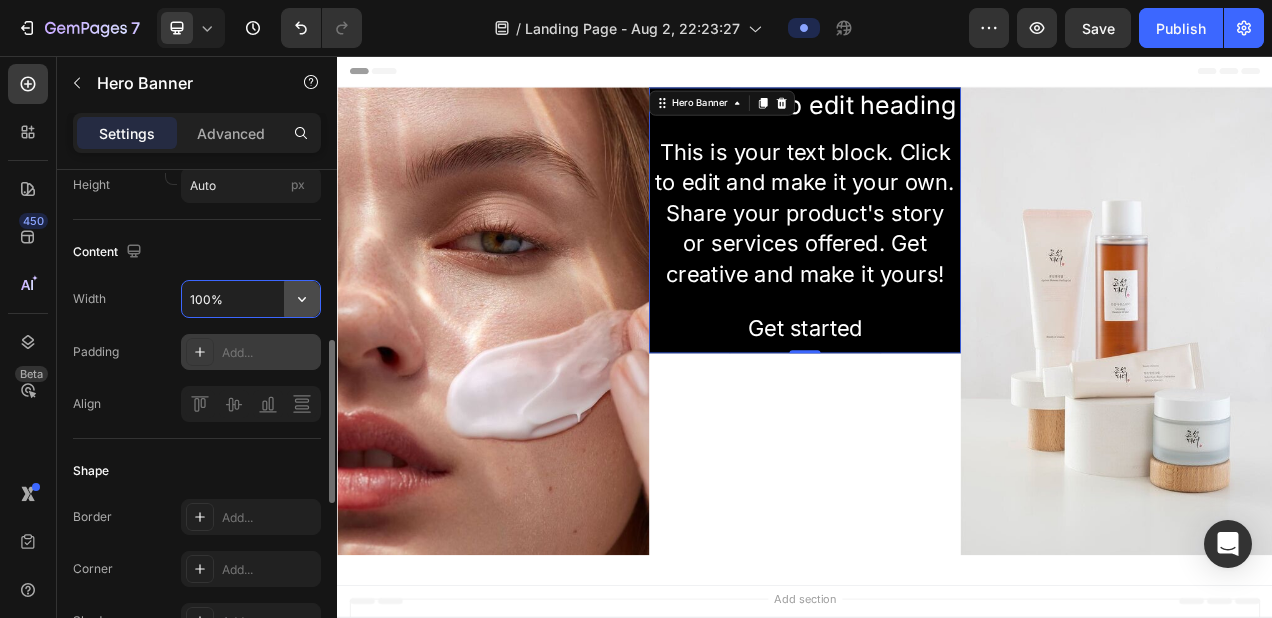 click 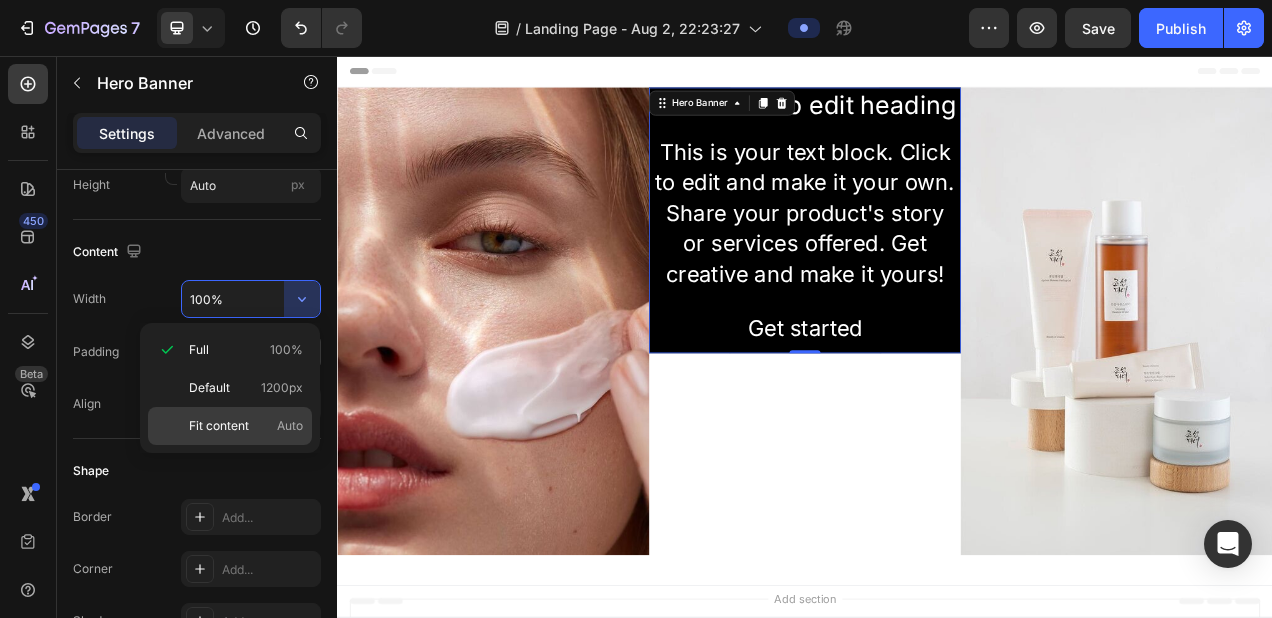 click on "Fit content Auto" 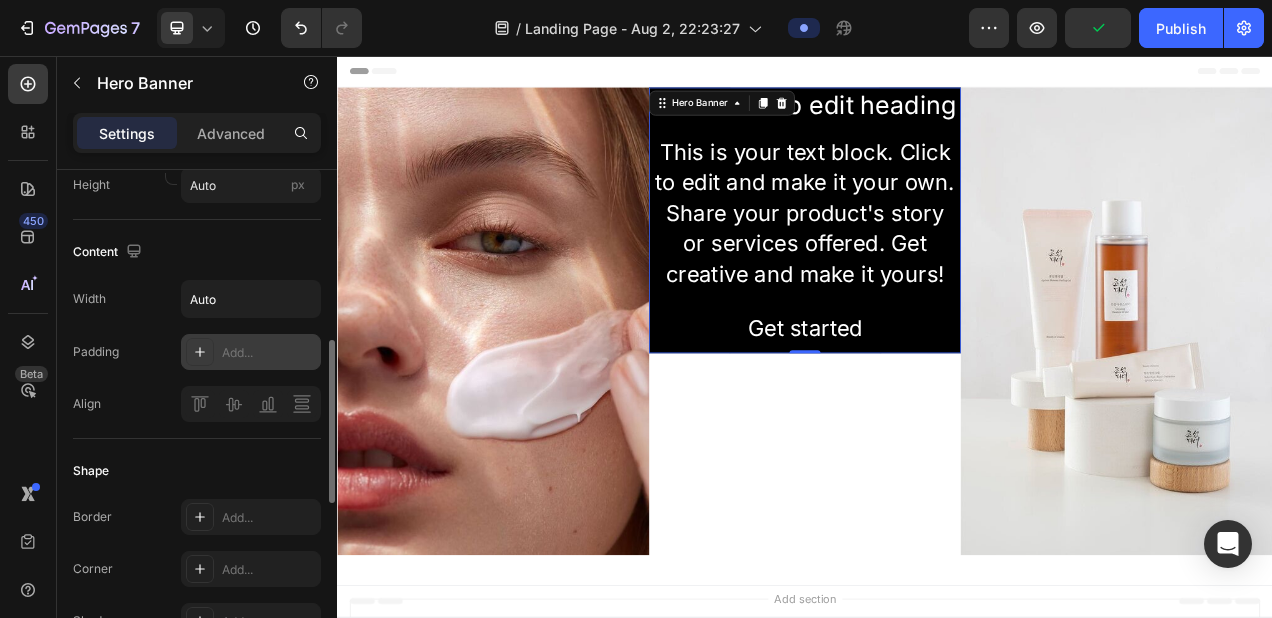 click on "Content Width Auto Padding Add... Align" 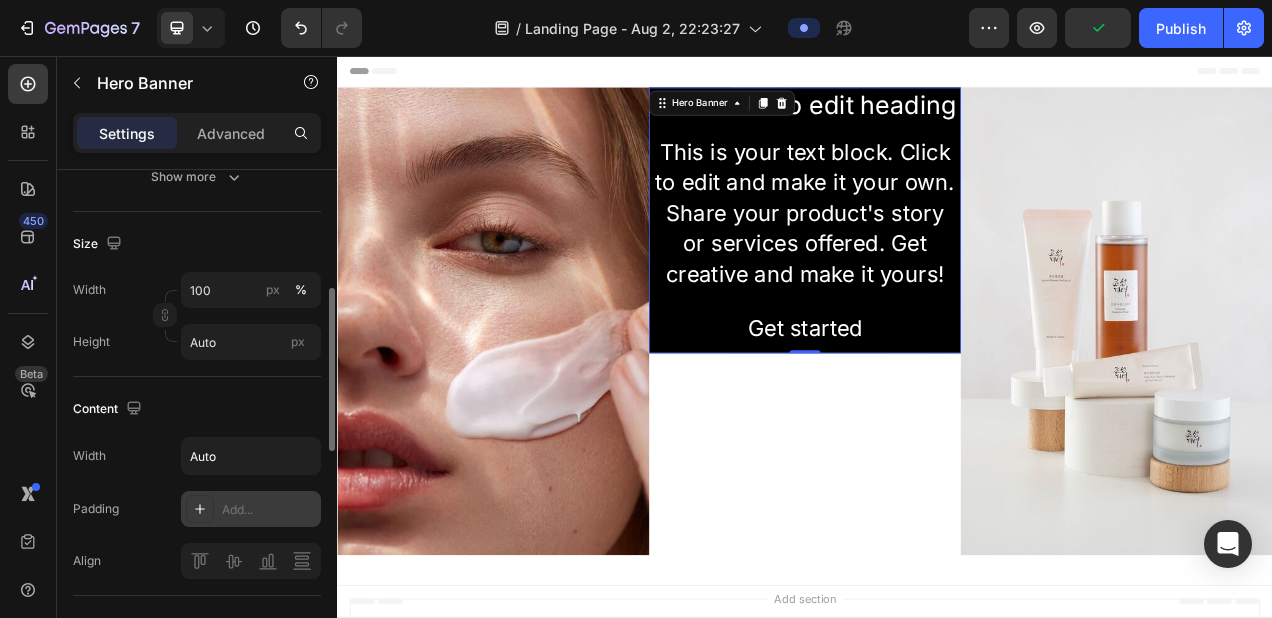 scroll, scrollTop: 367, scrollLeft: 0, axis: vertical 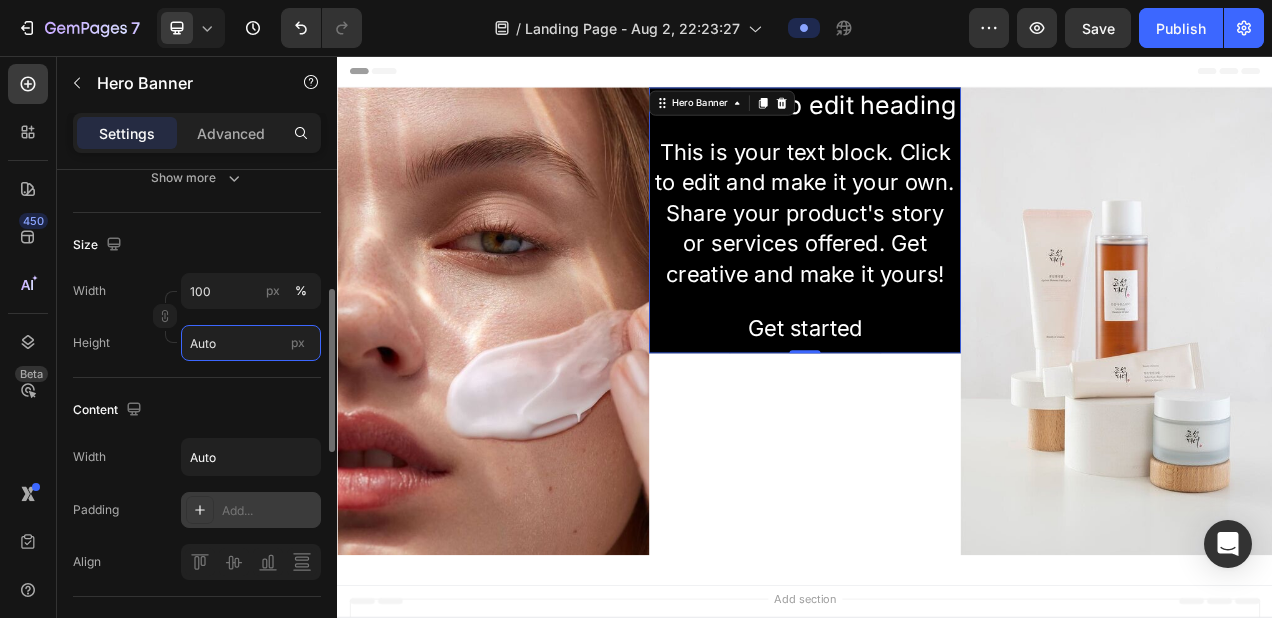 click on "Auto" at bounding box center (251, 343) 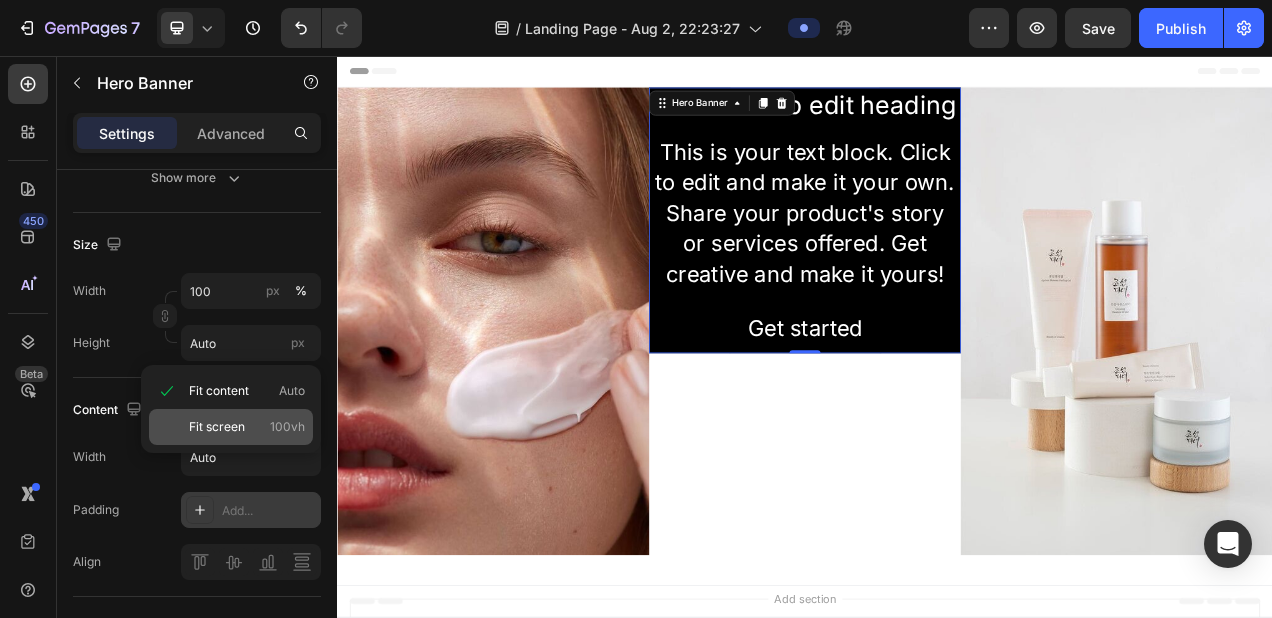 click on "Fit screen" at bounding box center (217, 427) 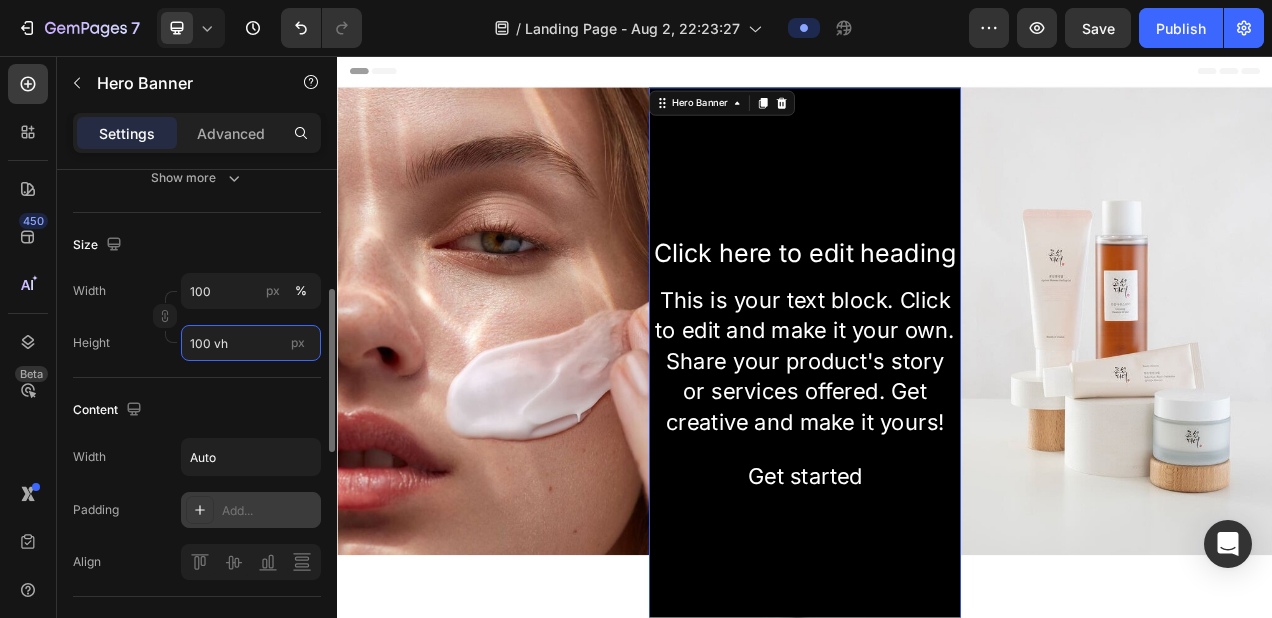 click on "100 vh" at bounding box center [251, 343] 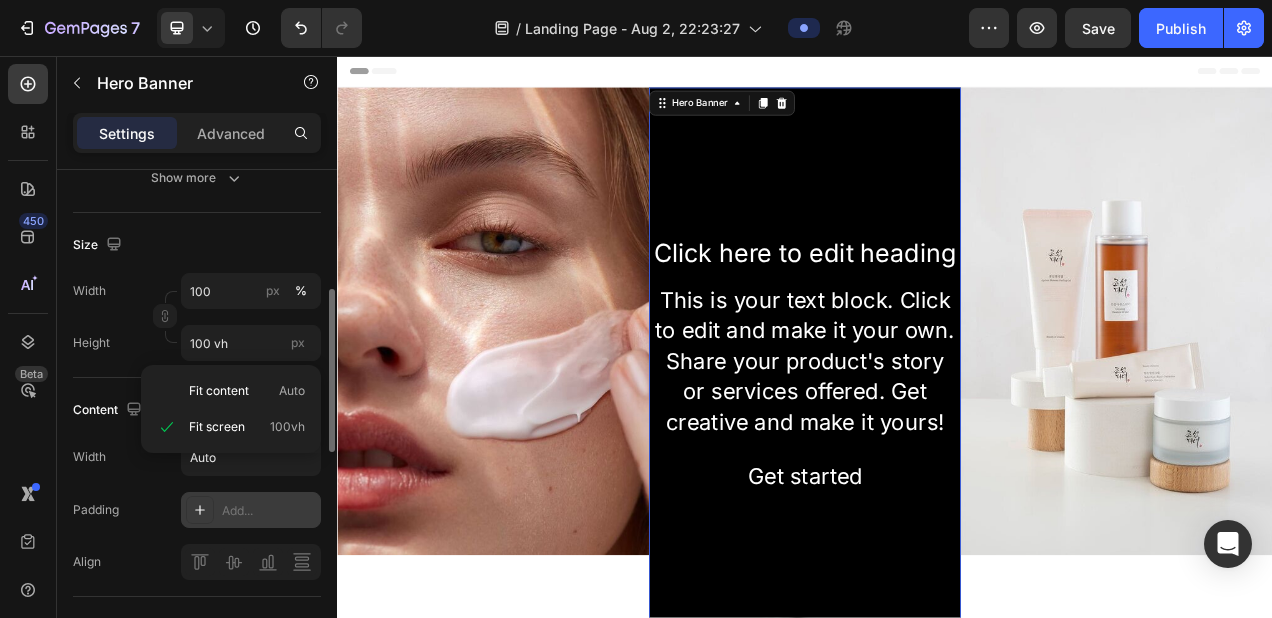 click on "Height 100 vh px" at bounding box center (197, 343) 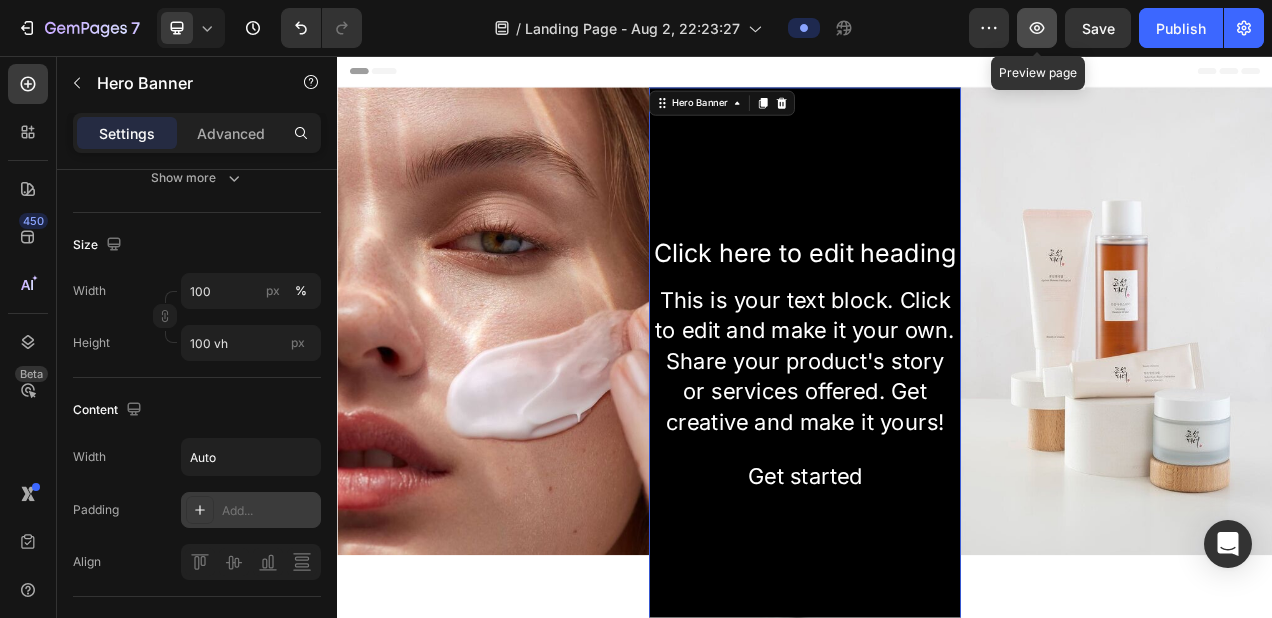click 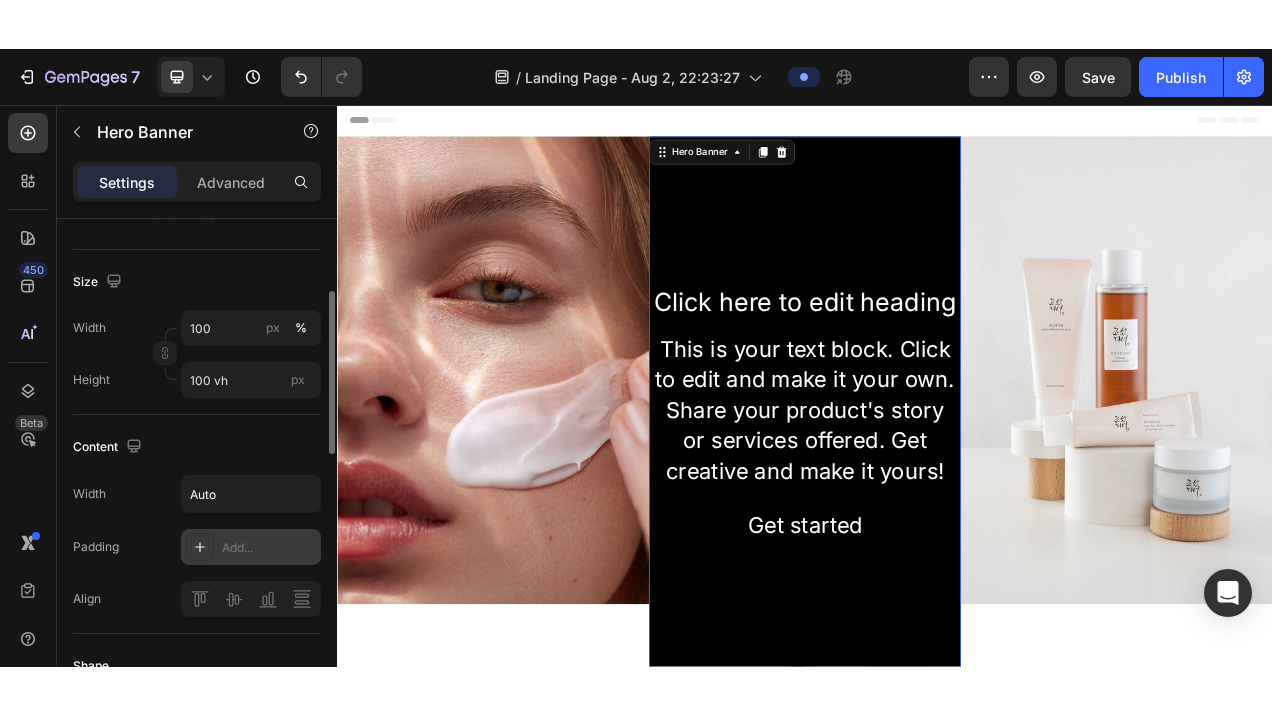 scroll, scrollTop: 235, scrollLeft: 0, axis: vertical 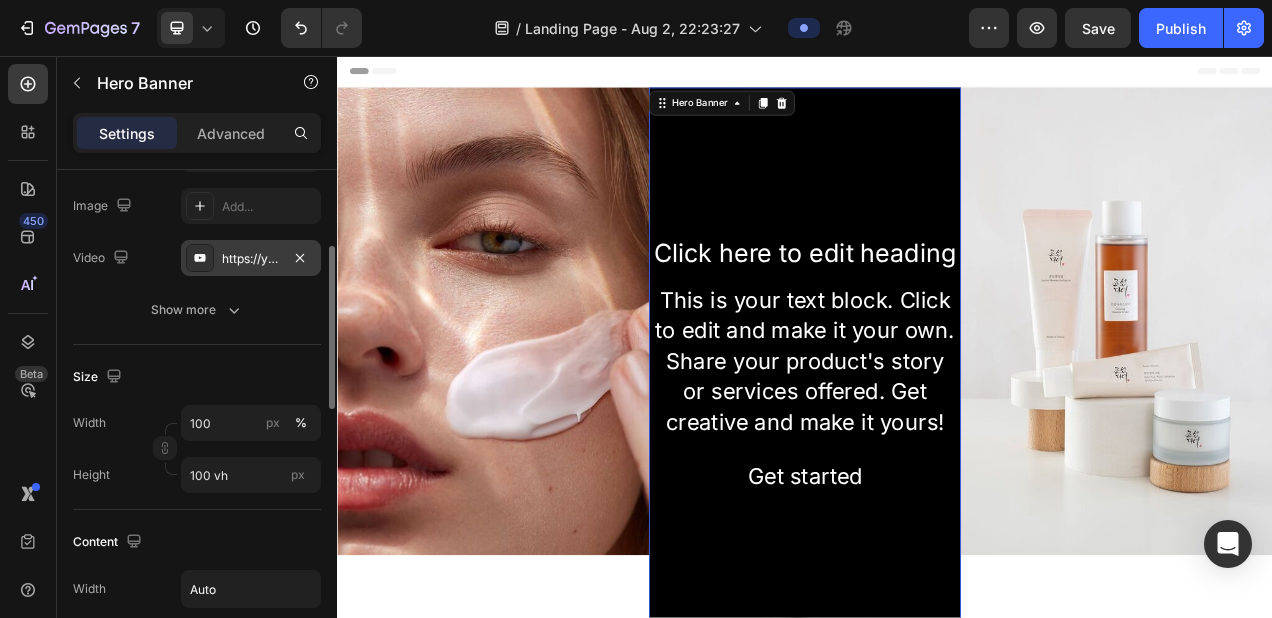 click at bounding box center (200, 258) 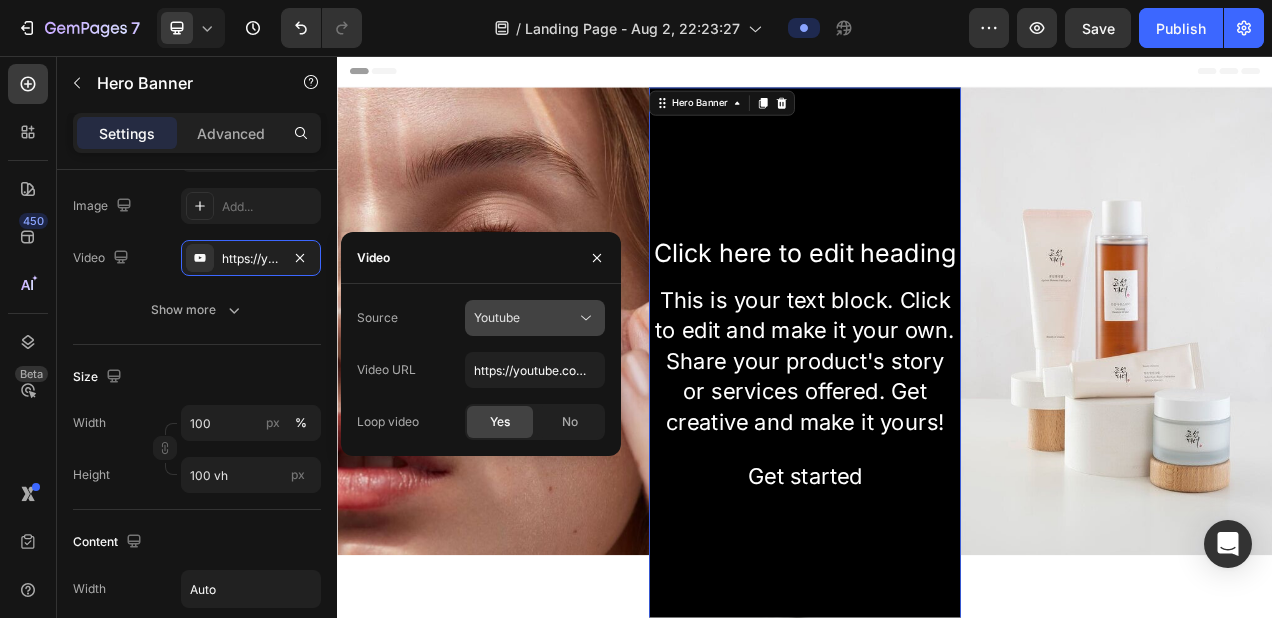 click on "Youtube" at bounding box center [525, 318] 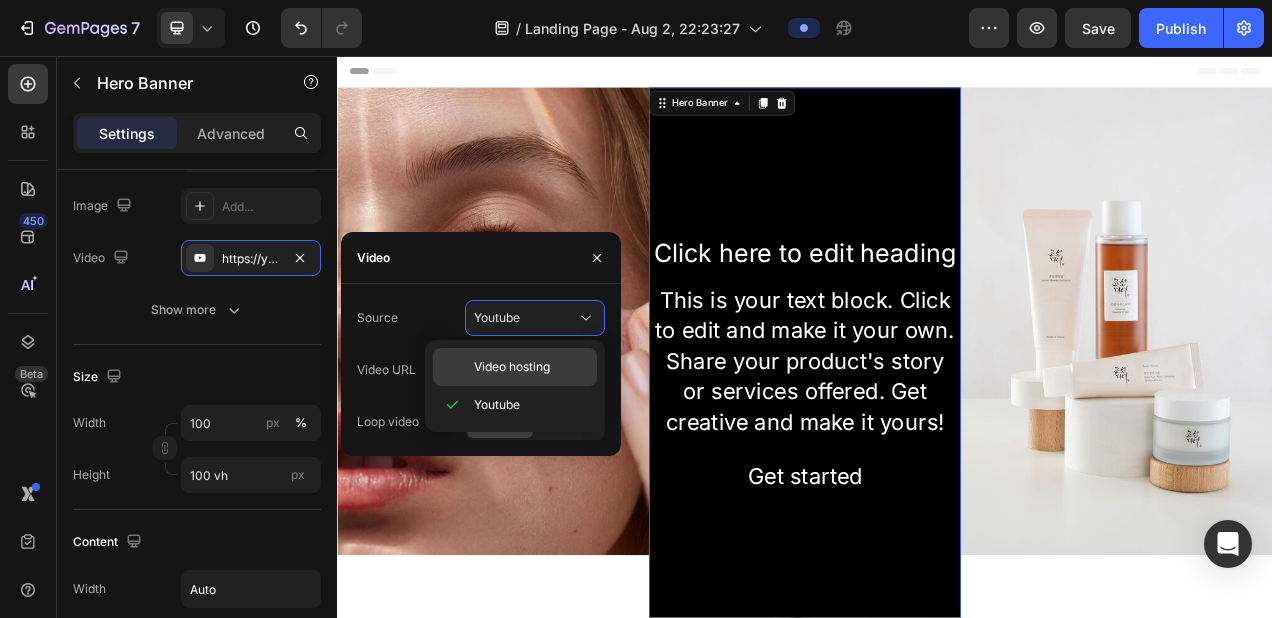 click on "Video hosting" 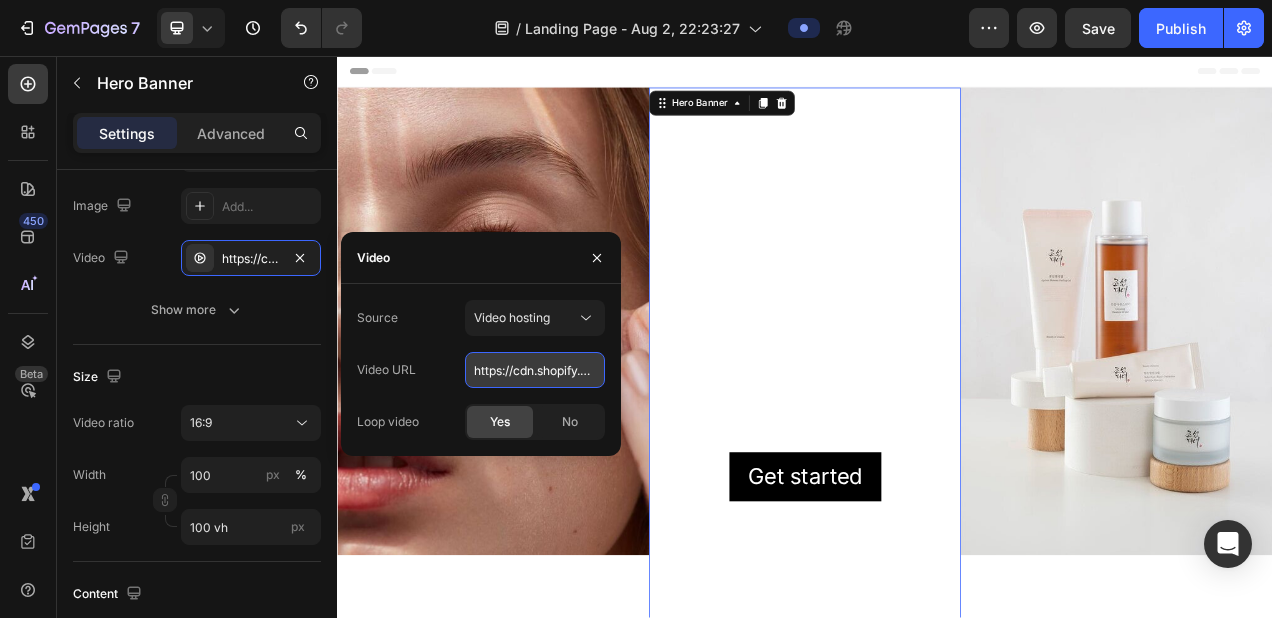 click on "https://cdn.shopify.com/videos/c/o/v/92a407d4e0c94a288eb54cac18c387dc.mp4" at bounding box center [535, 370] 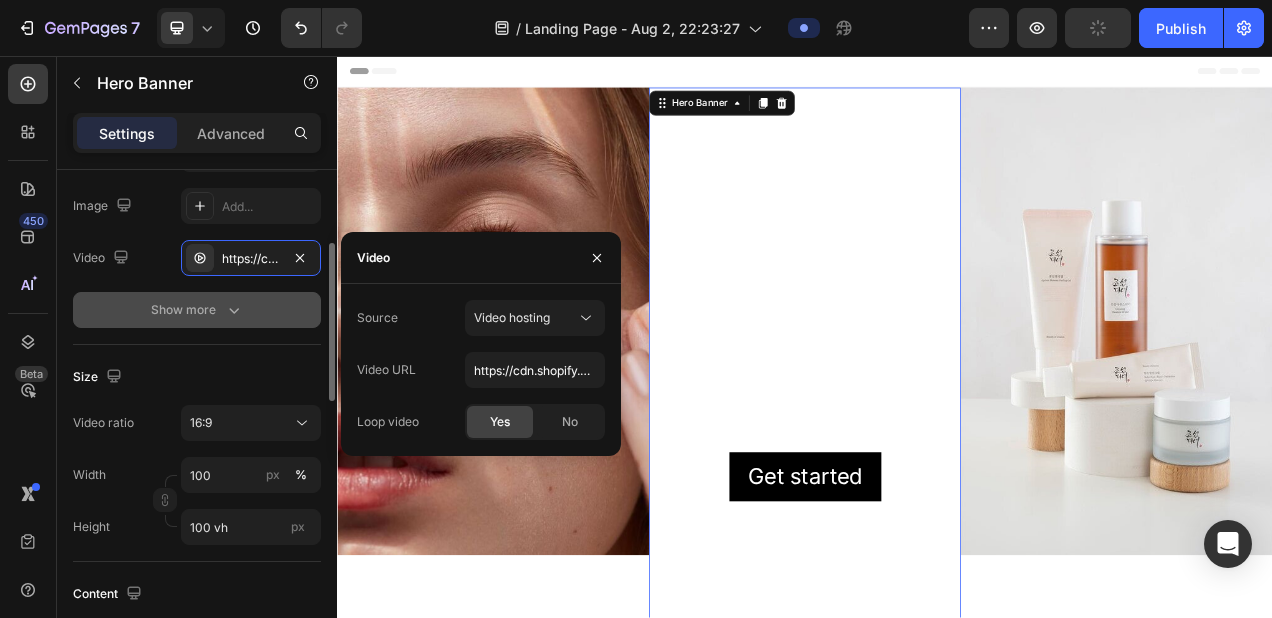 click 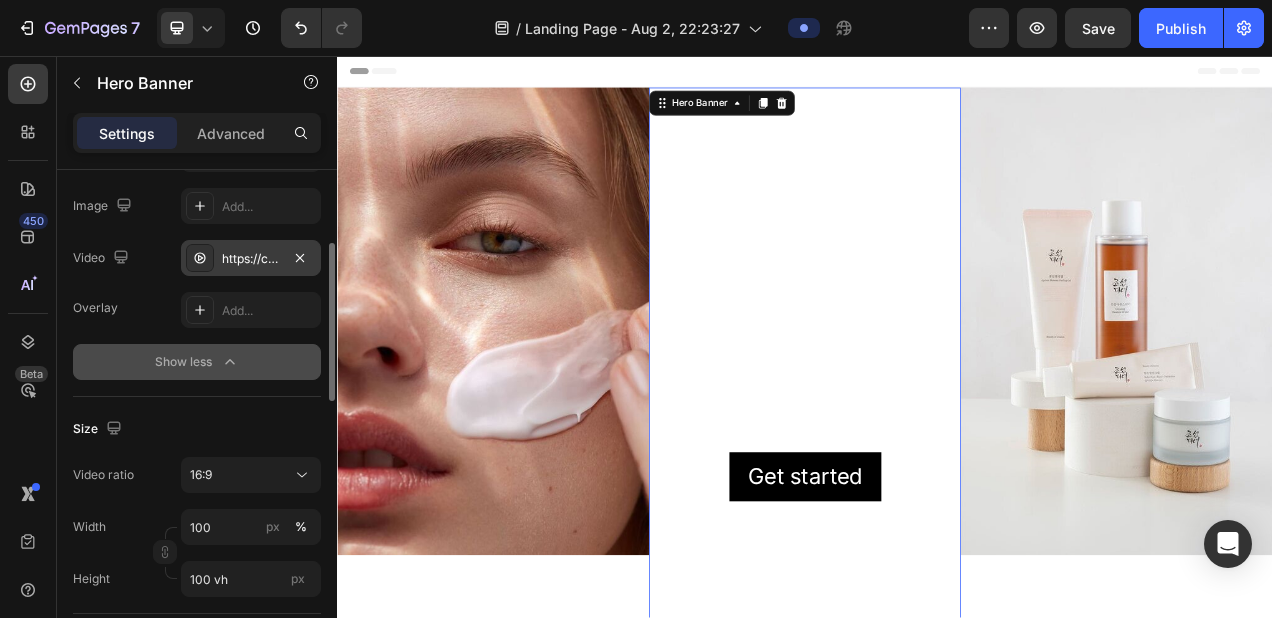 click at bounding box center (200, 258) 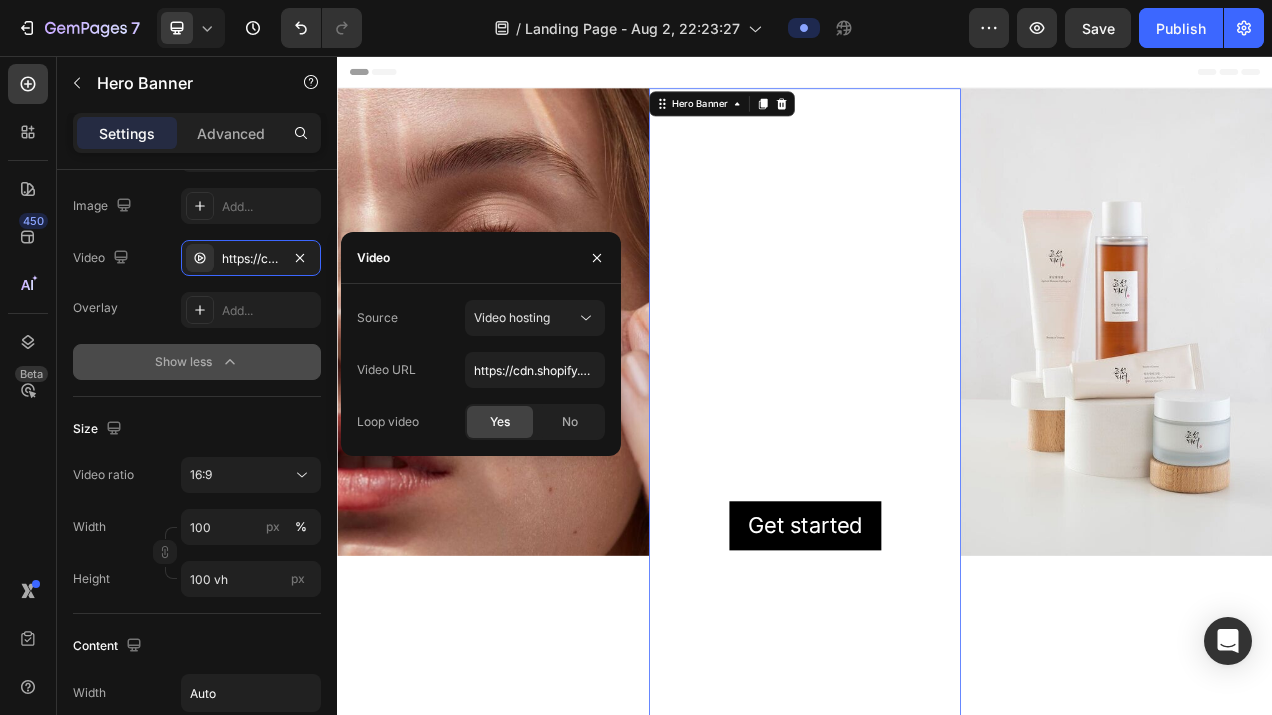 click on "This is your text block. Click to edit and make it your own. Share your product's story                   or services offered. Get creative and make it yours!" at bounding box center [937, 511] 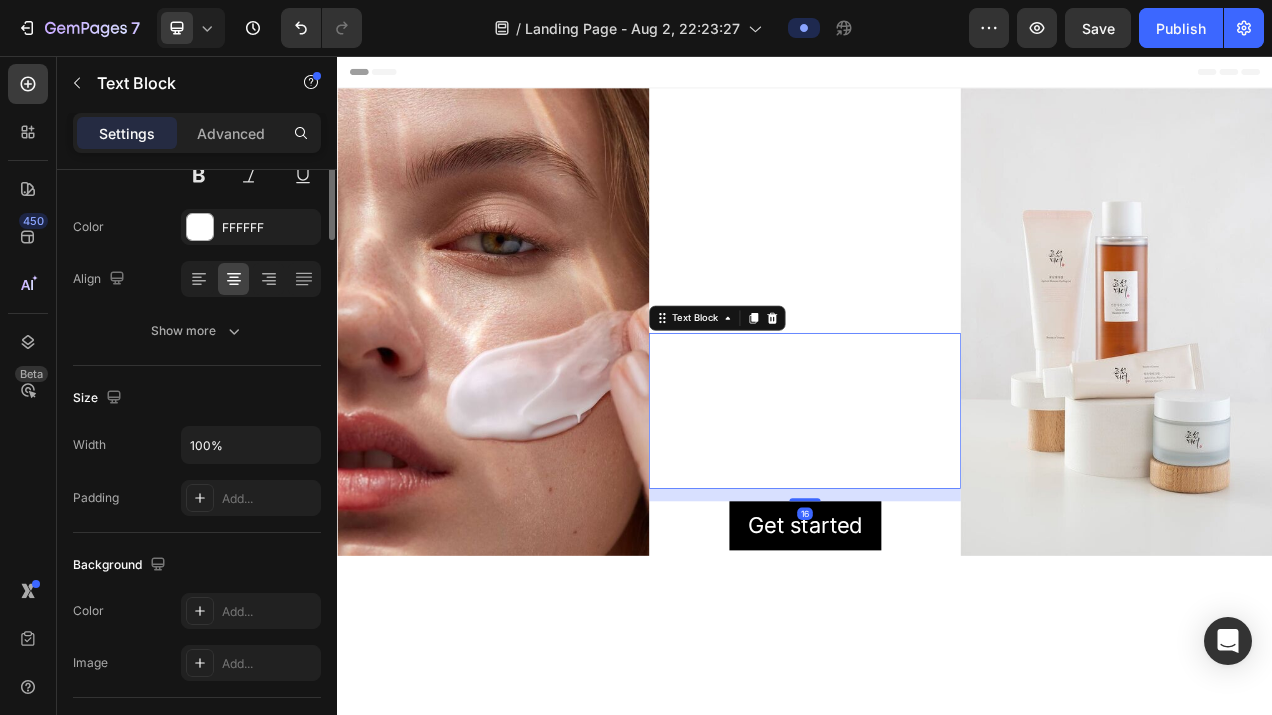 scroll, scrollTop: 0, scrollLeft: 0, axis: both 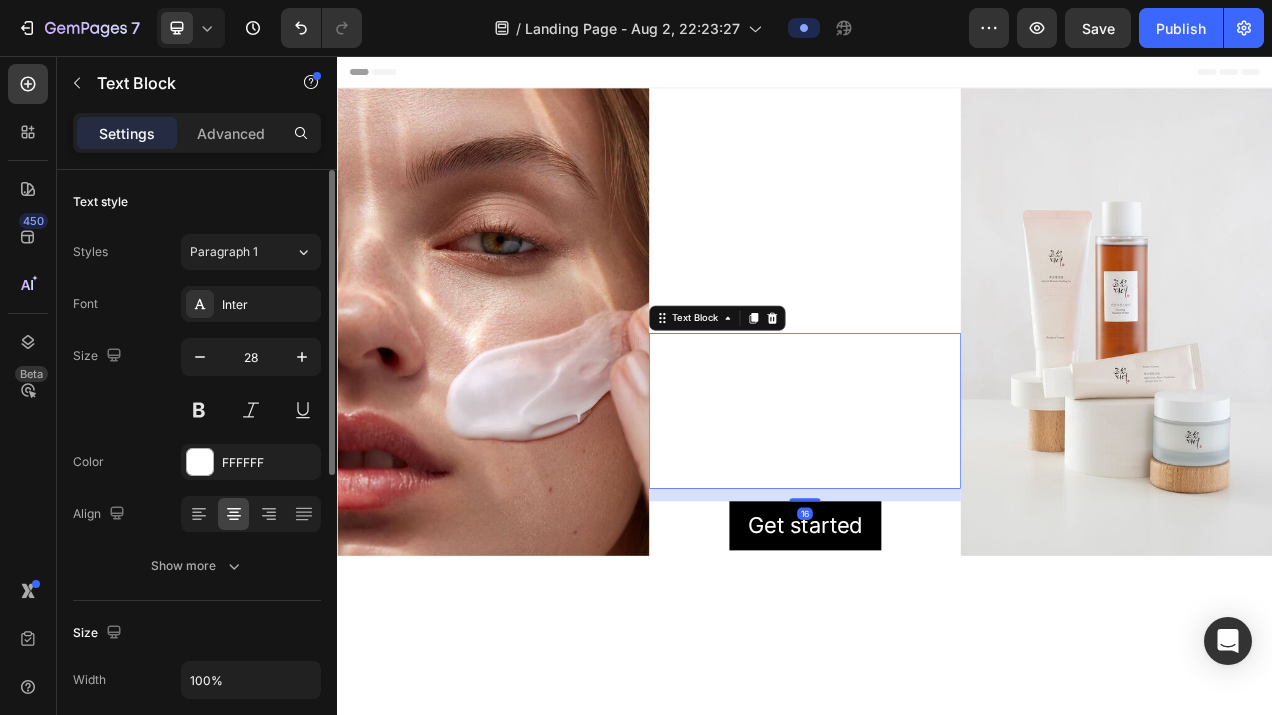 click at bounding box center (537, 397) 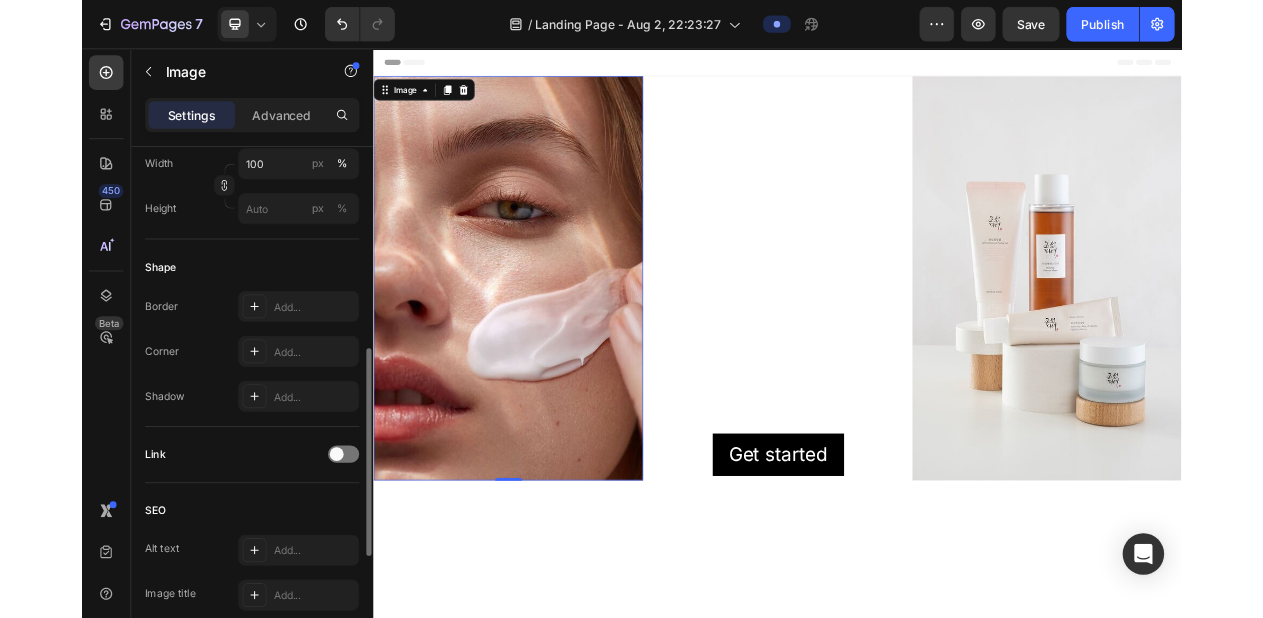 scroll, scrollTop: 0, scrollLeft: 0, axis: both 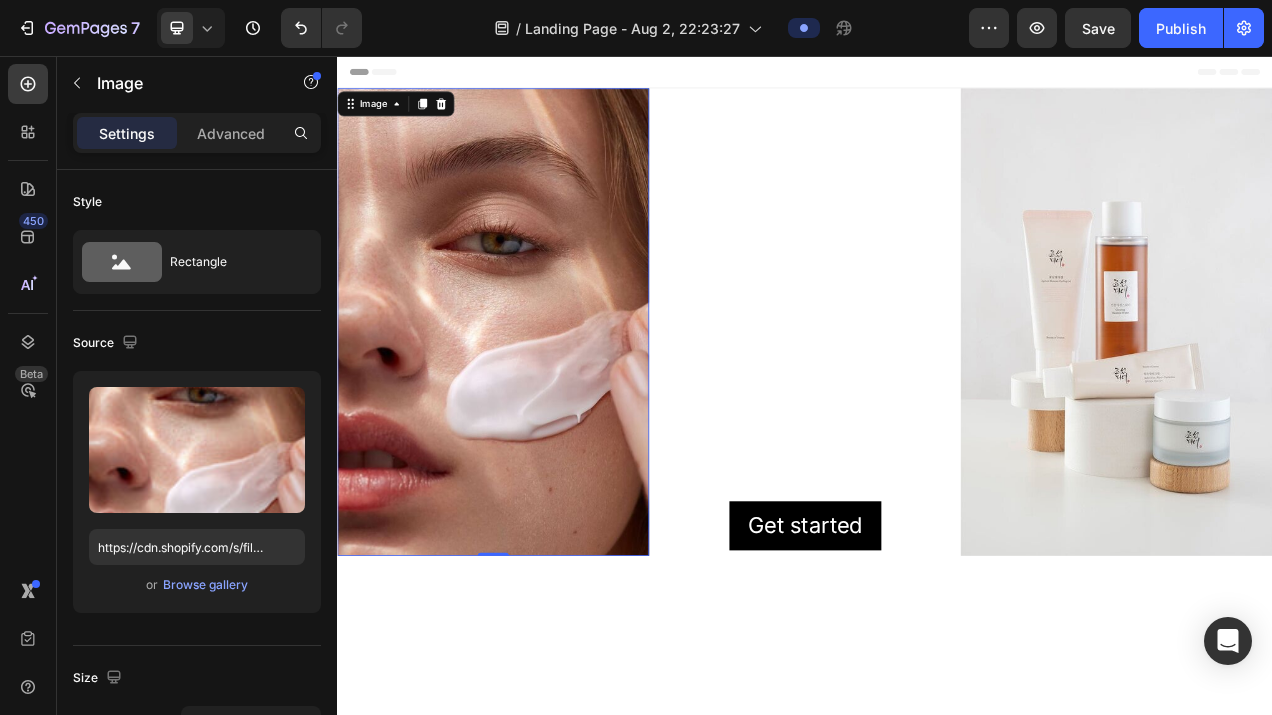 click on "Upload Image" at bounding box center (197, 450) 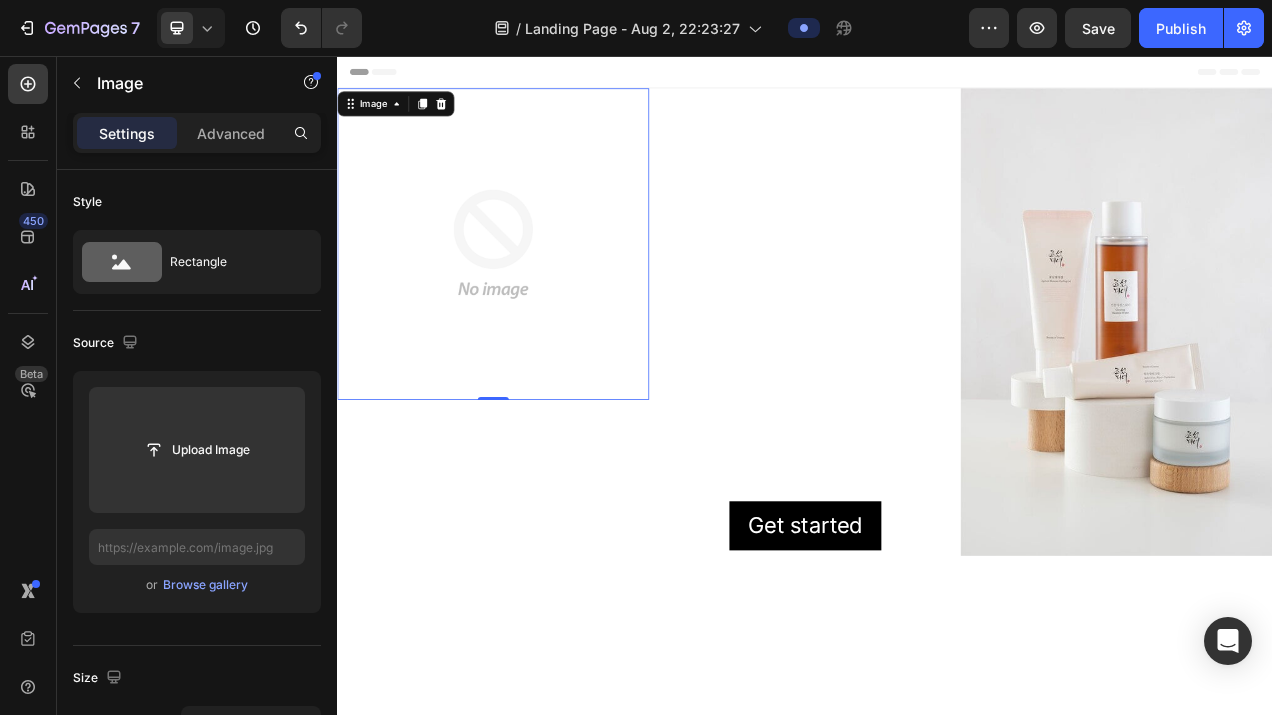 click 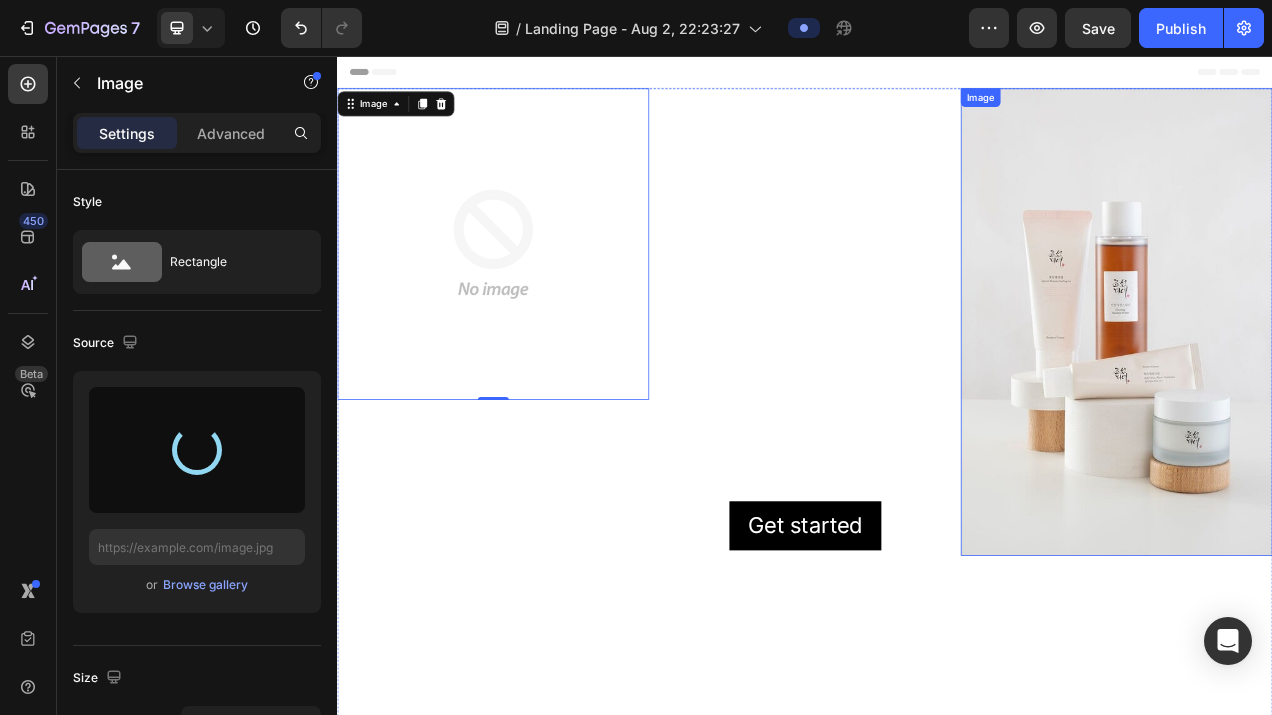 type on "https://cdn.shopify.com/s/files/1/0688/7394/5148/files/gempages_578118090676503056-38056a3c-b082-4cd5-8d50-d65719b0f2eb.jpg" 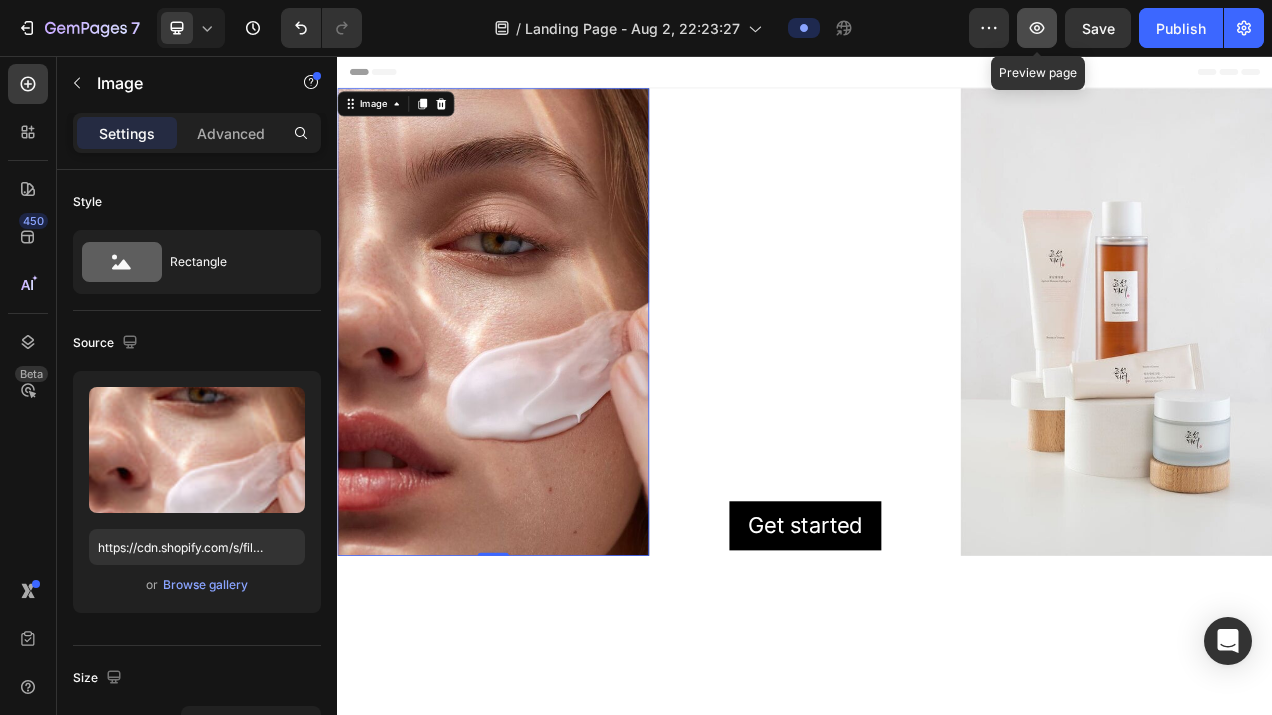 click 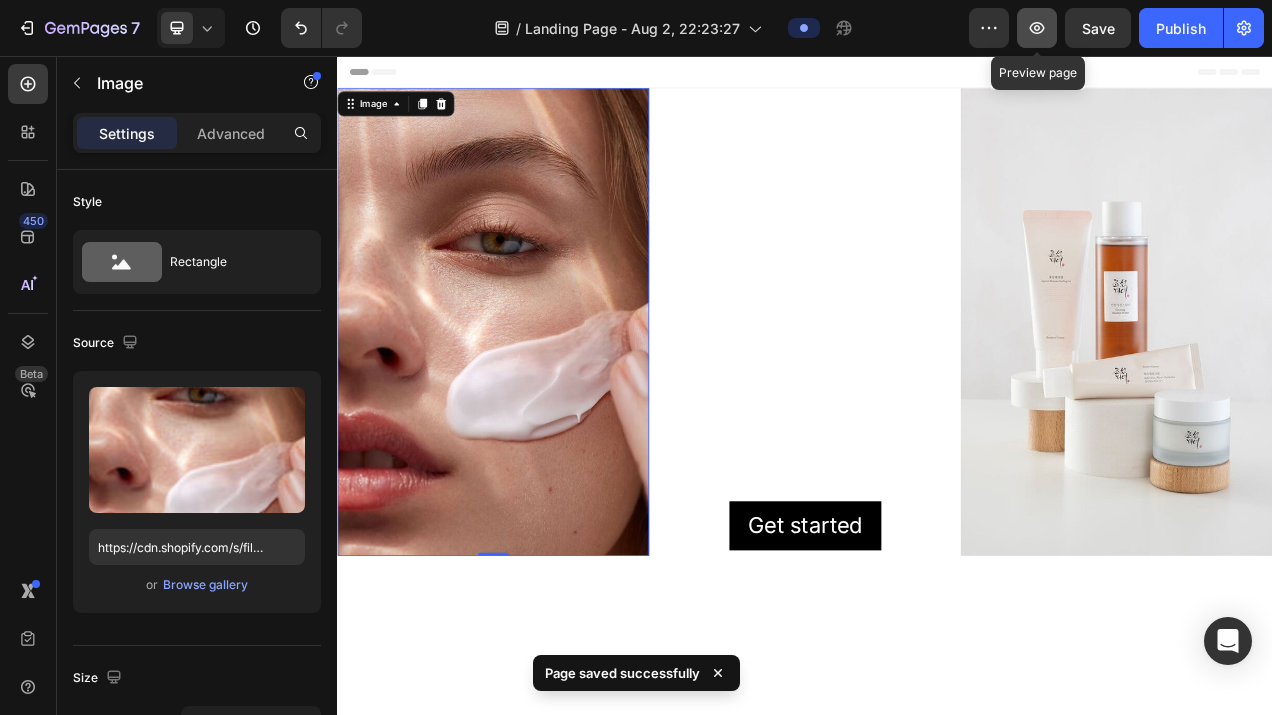 click 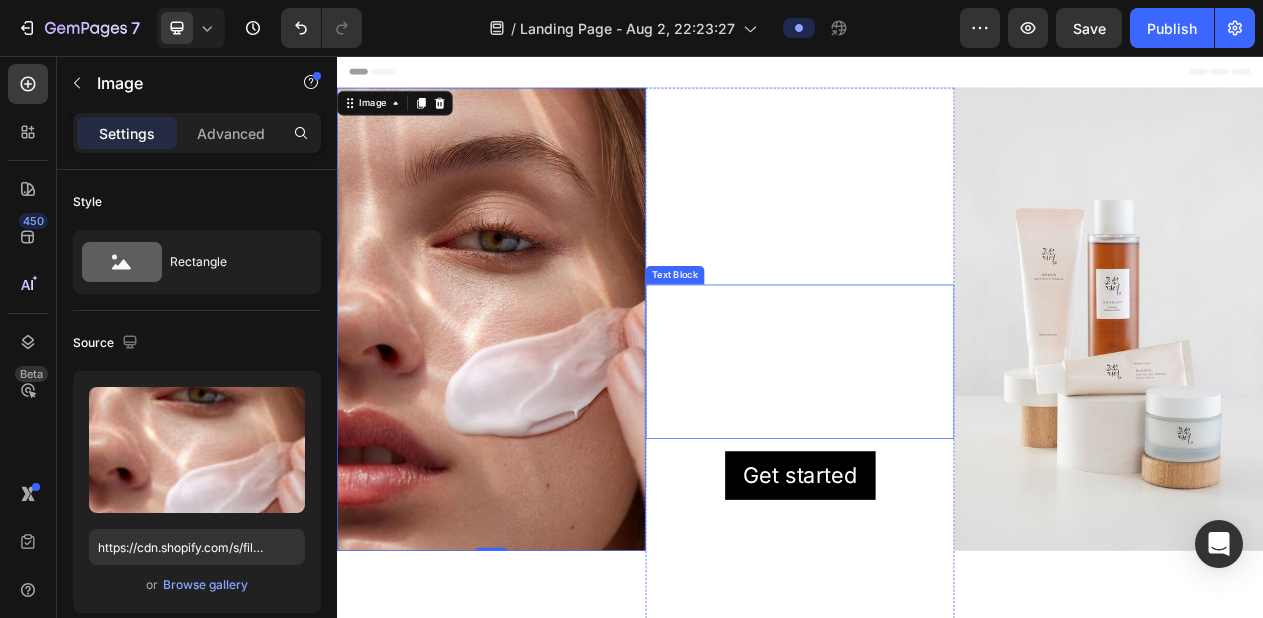 click at bounding box center [937, 209] 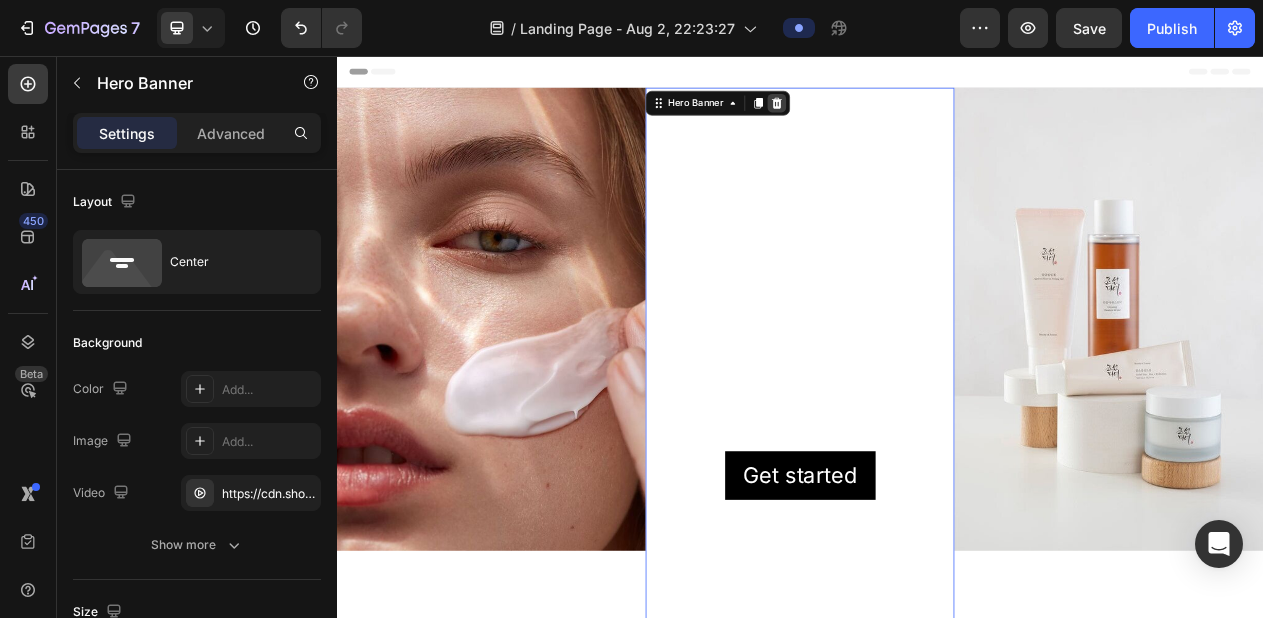 click 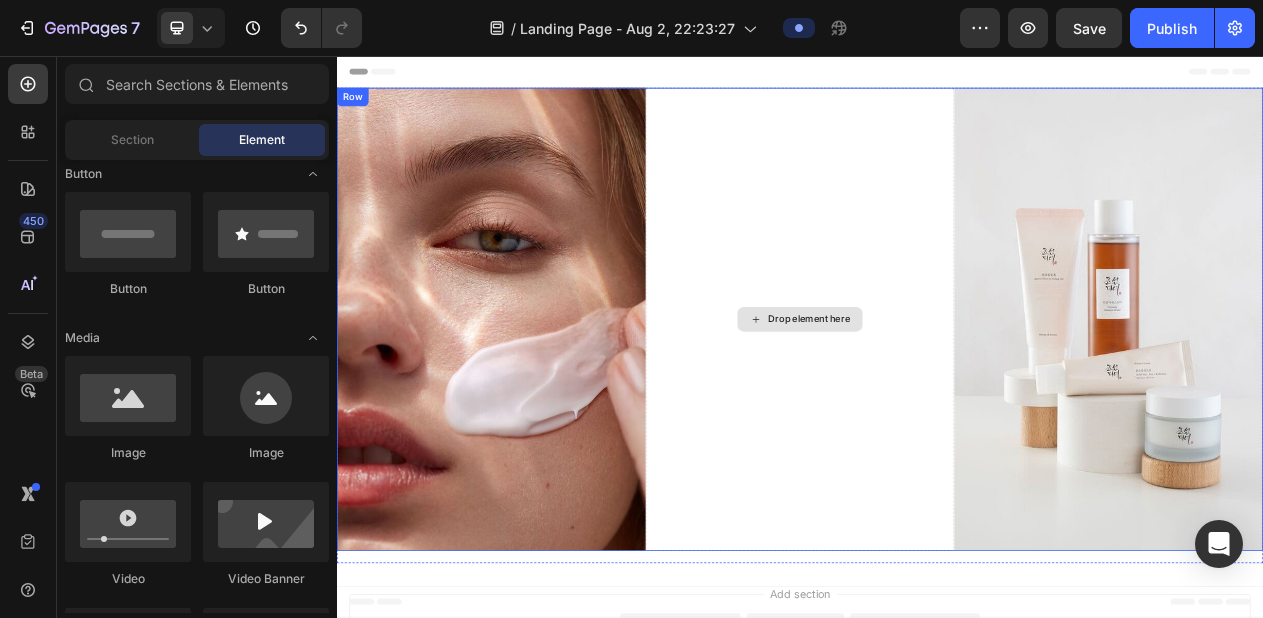 click on "Drop element here" at bounding box center [937, 397] 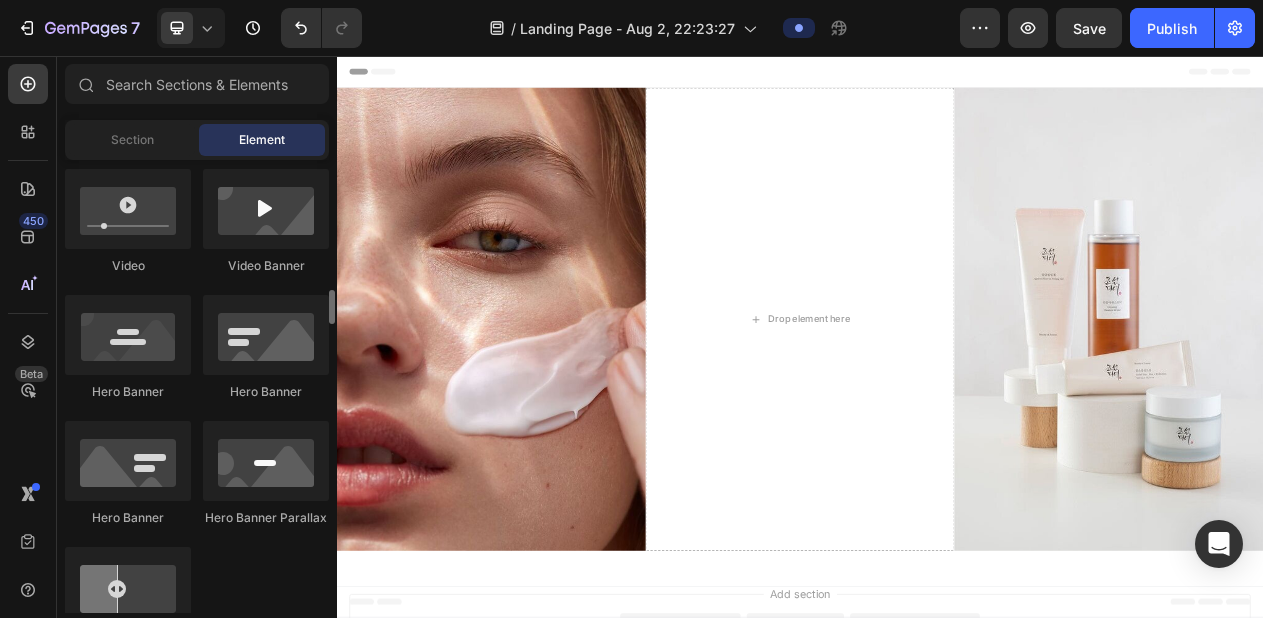 scroll, scrollTop: 777, scrollLeft: 0, axis: vertical 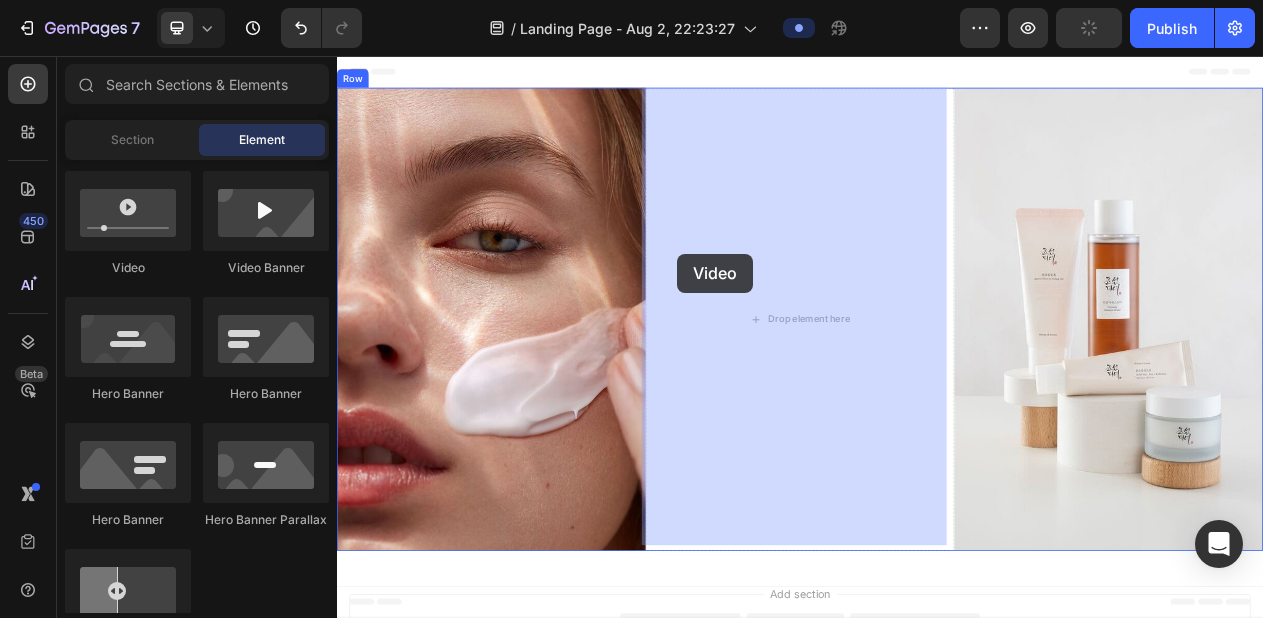 drag, startPoint x: 437, startPoint y: 283, endPoint x: 745, endPoint y: 304, distance: 308.7151 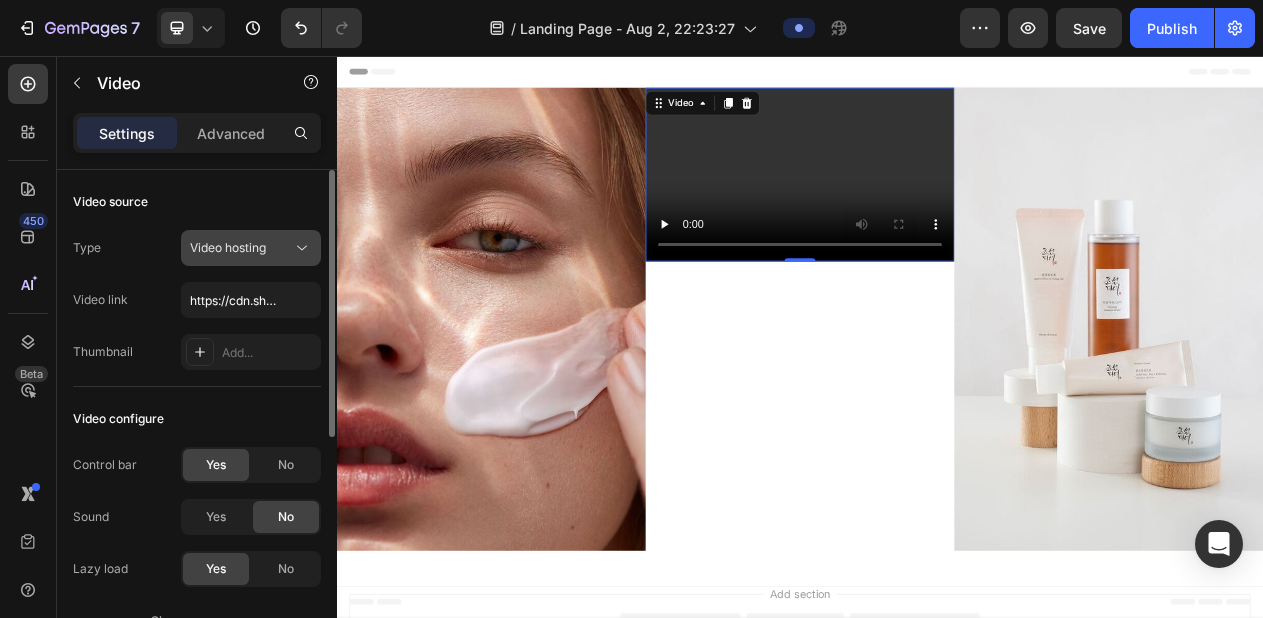 click on "Video hosting" at bounding box center (241, 248) 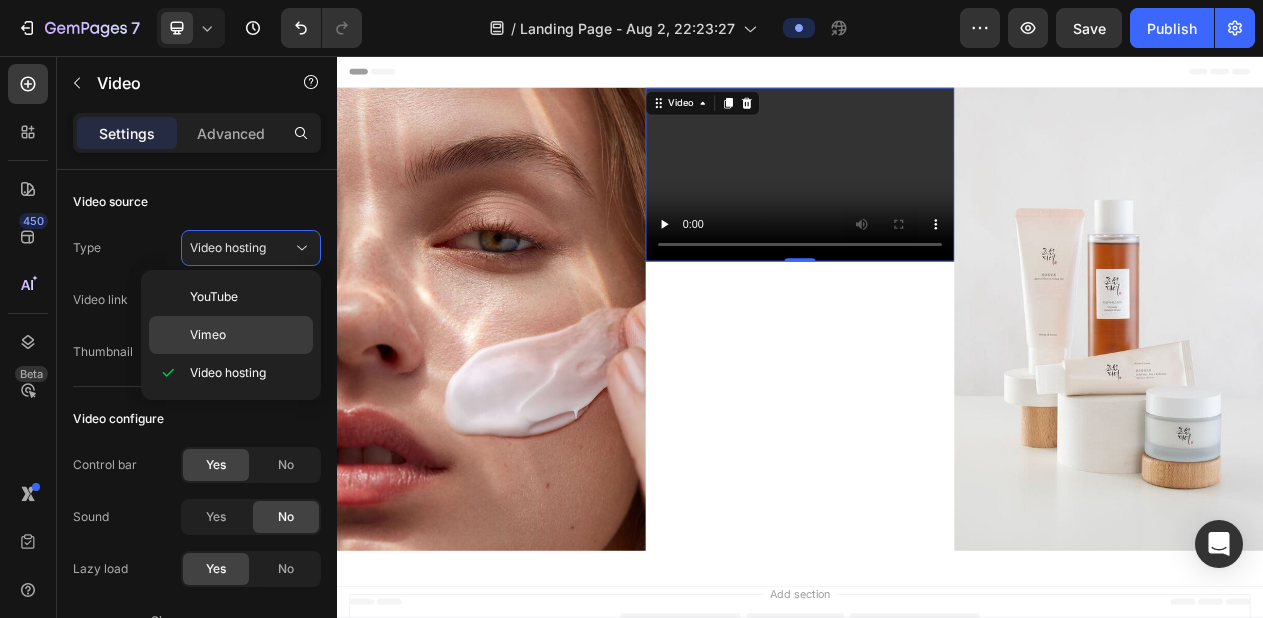 click on "Vimeo" at bounding box center [247, 335] 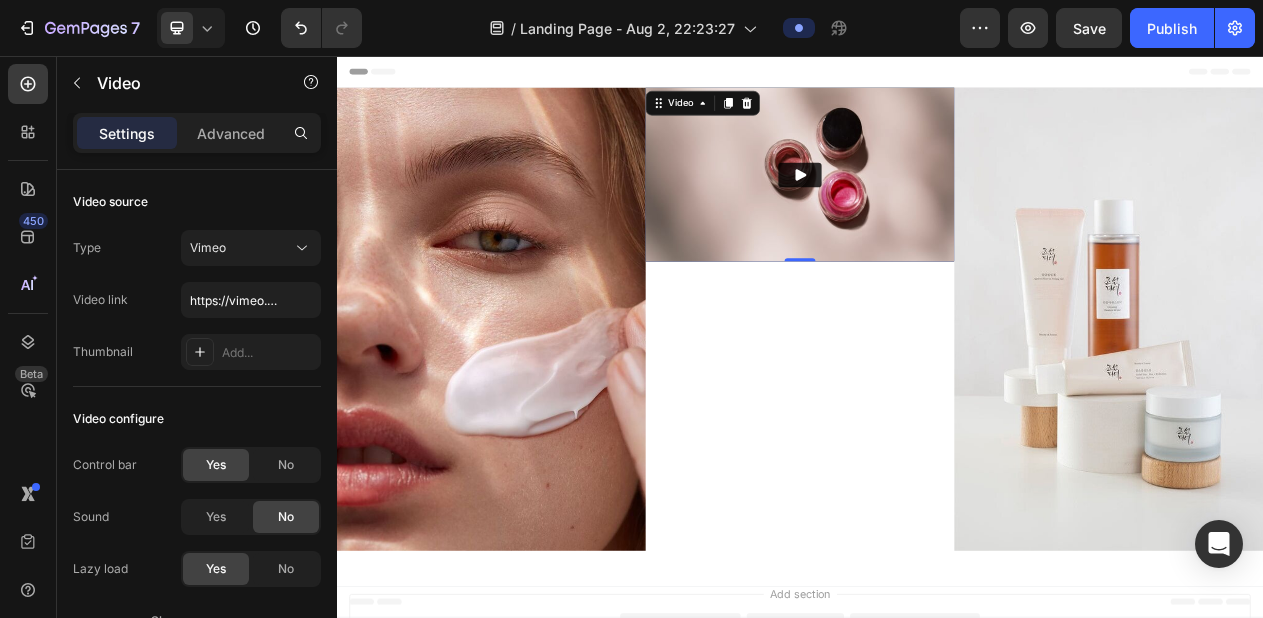 click 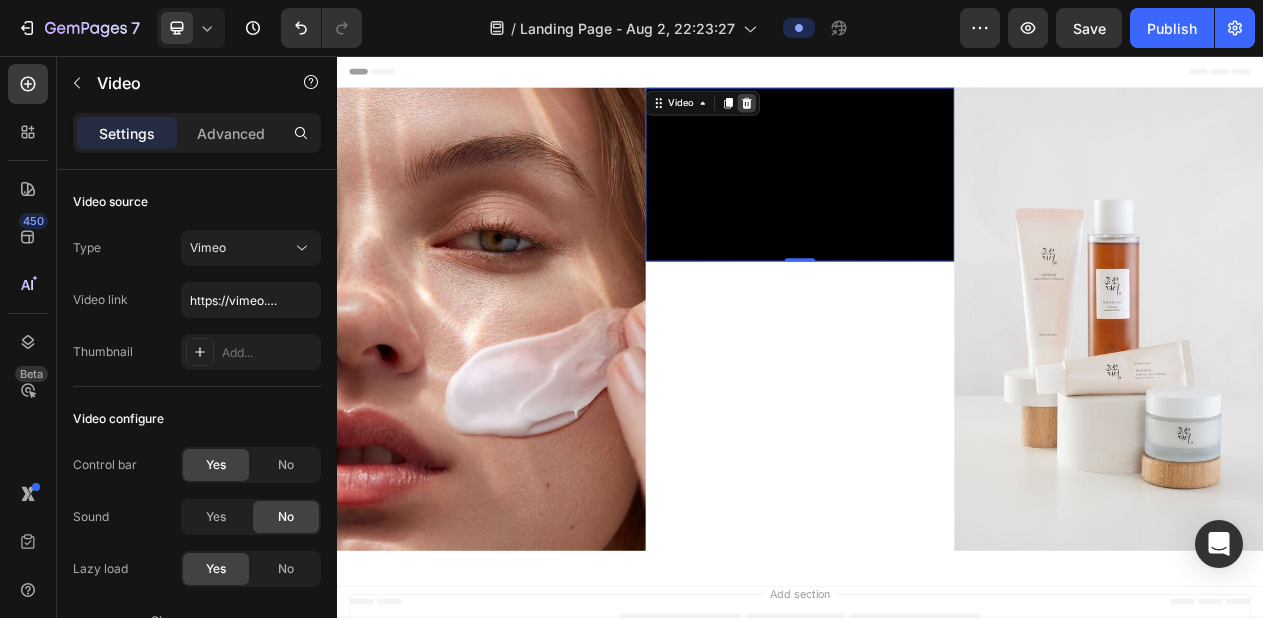 click 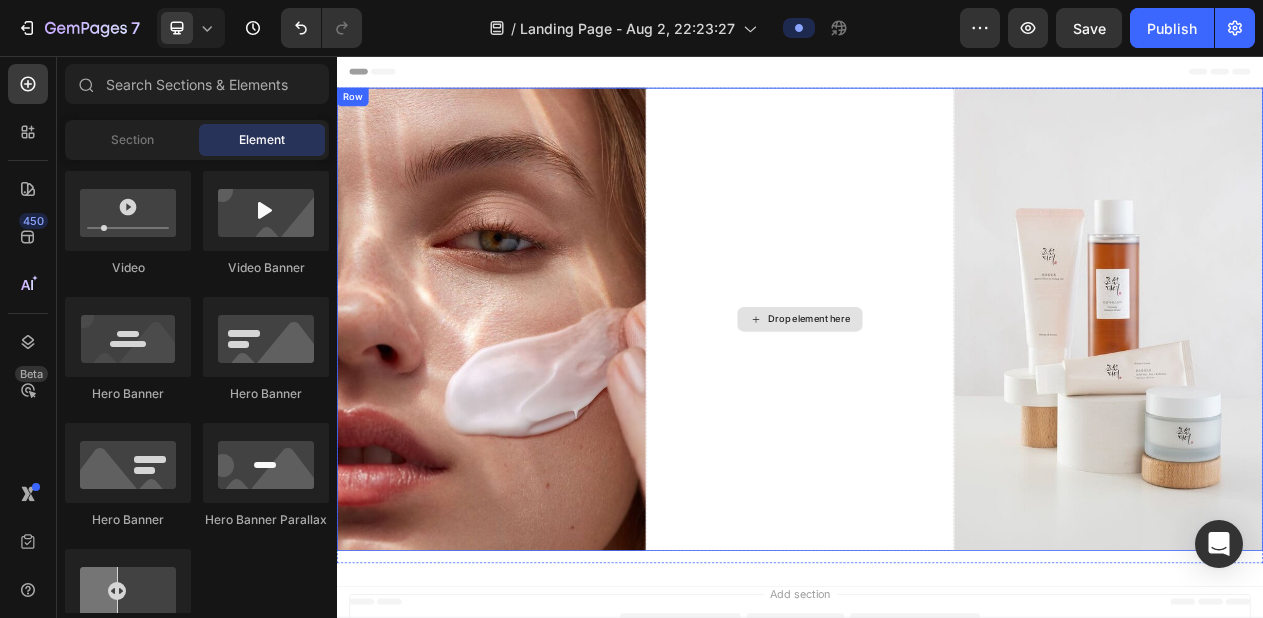 click on "Drop element here" at bounding box center [937, 397] 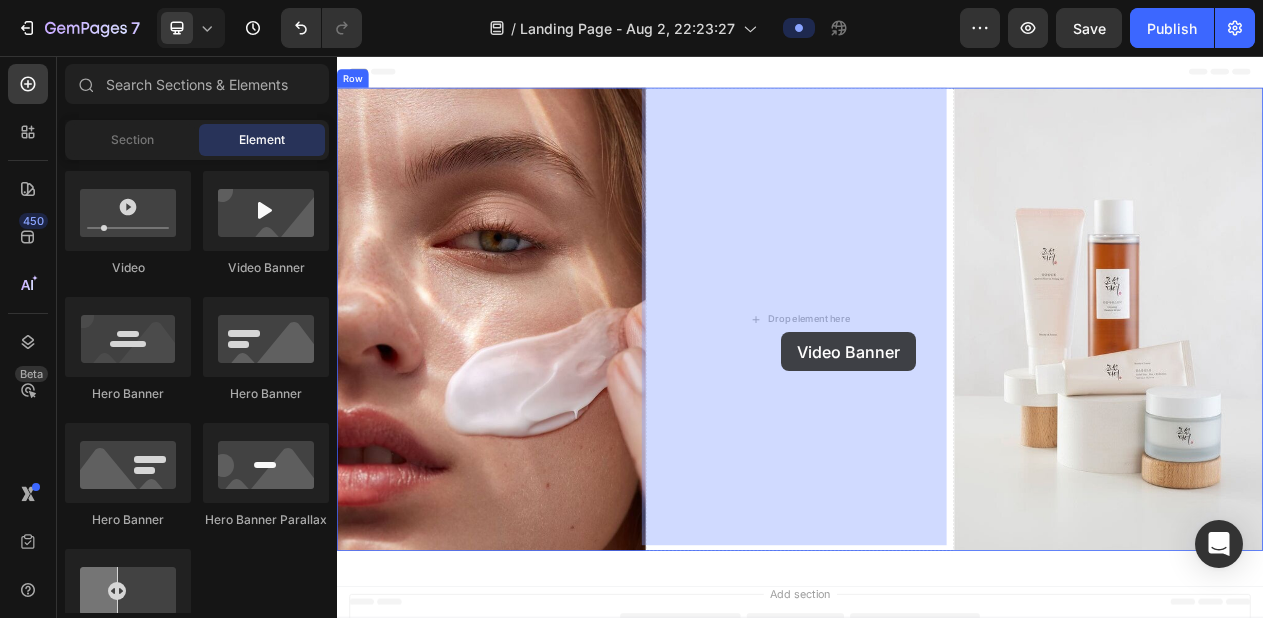 drag, startPoint x: 614, startPoint y: 283, endPoint x: 873, endPoint y: 408, distance: 287.58652 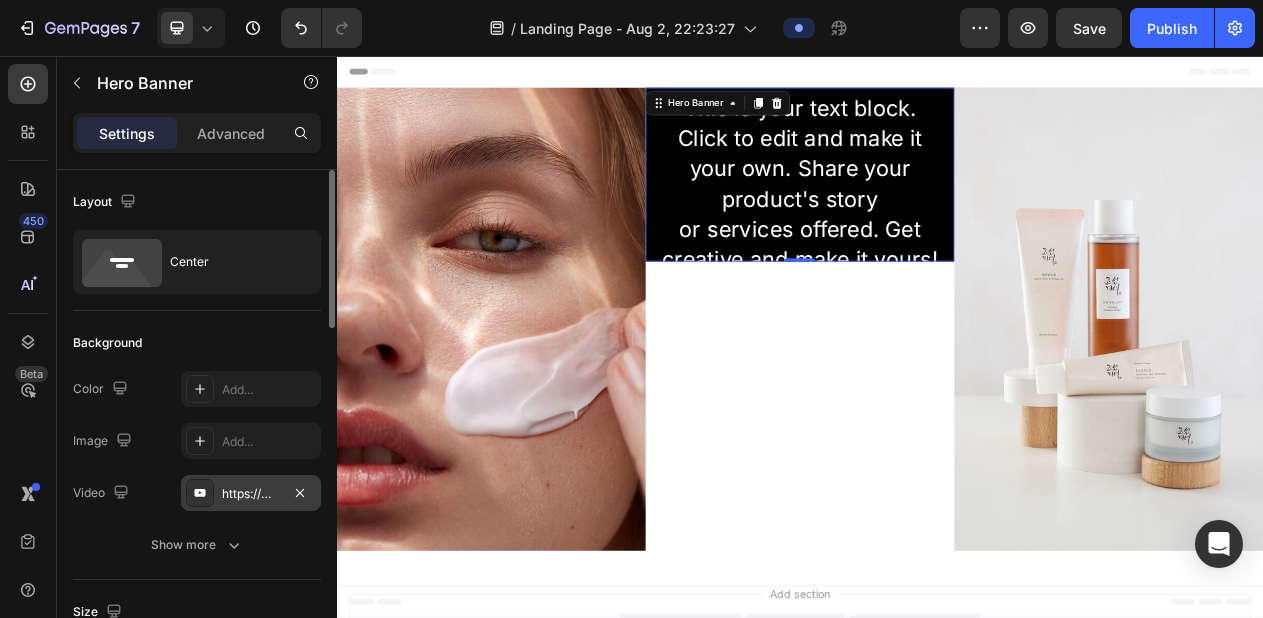 click on "https://www.youtube.com/watch?v=drIt4RH_kyQ" at bounding box center (251, 493) 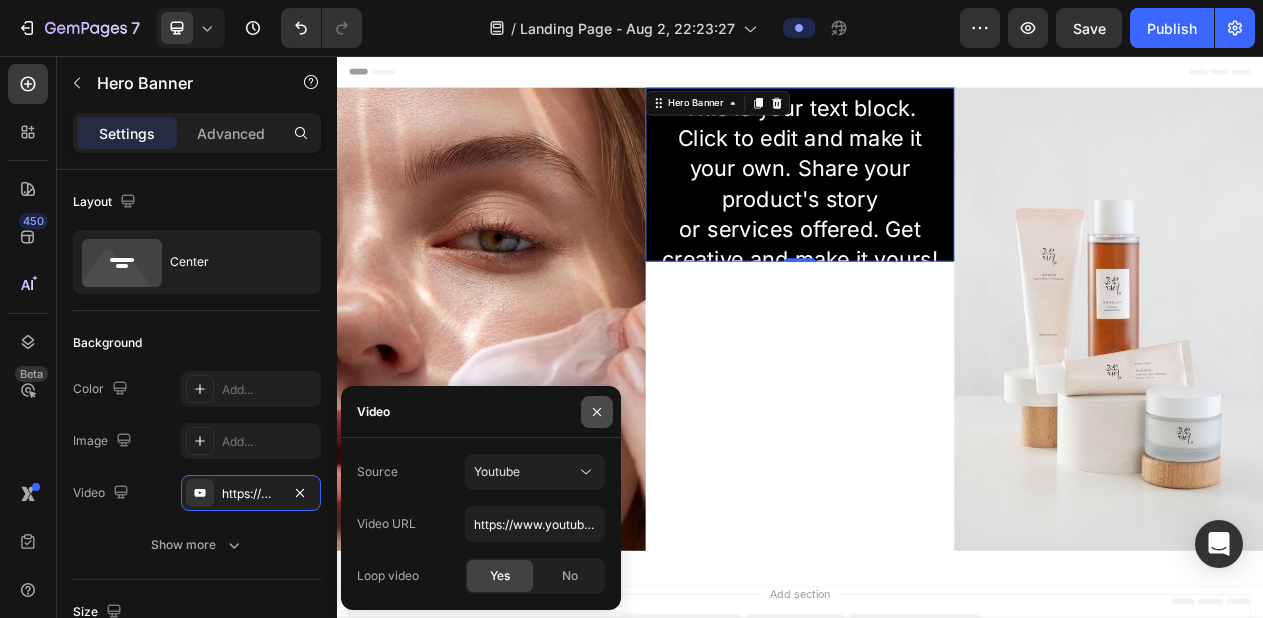 drag, startPoint x: 593, startPoint y: 411, endPoint x: 325, endPoint y: 462, distance: 272.80945 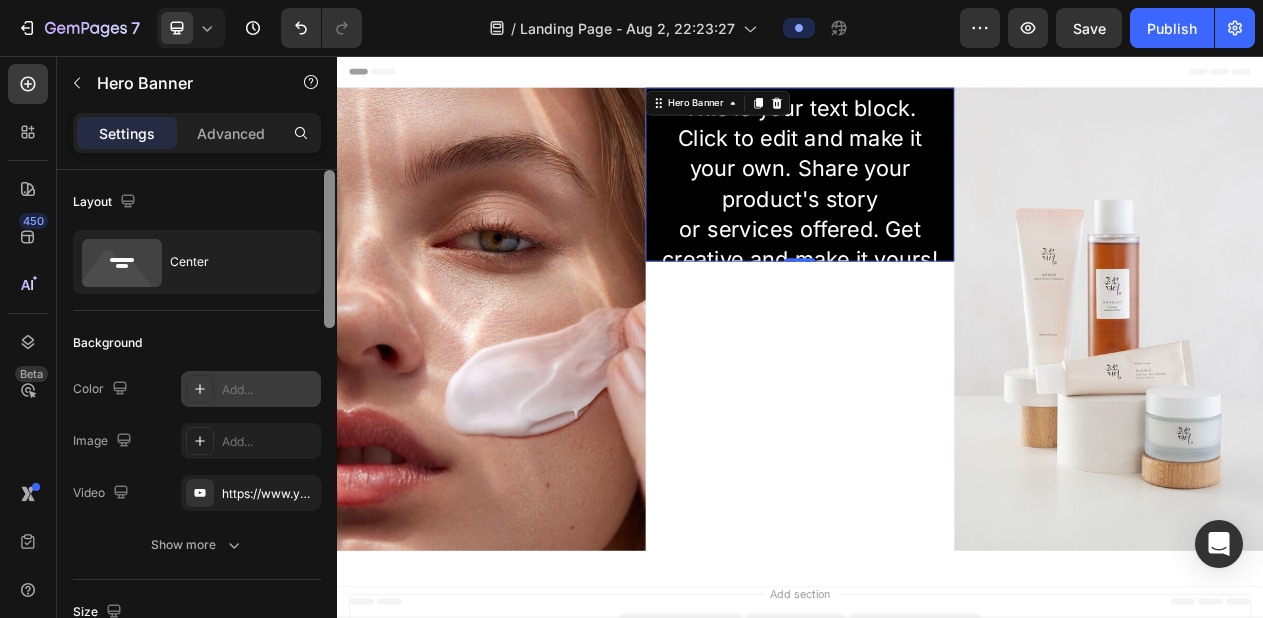 drag, startPoint x: 333, startPoint y: 317, endPoint x: 297, endPoint y: 373, distance: 66.573265 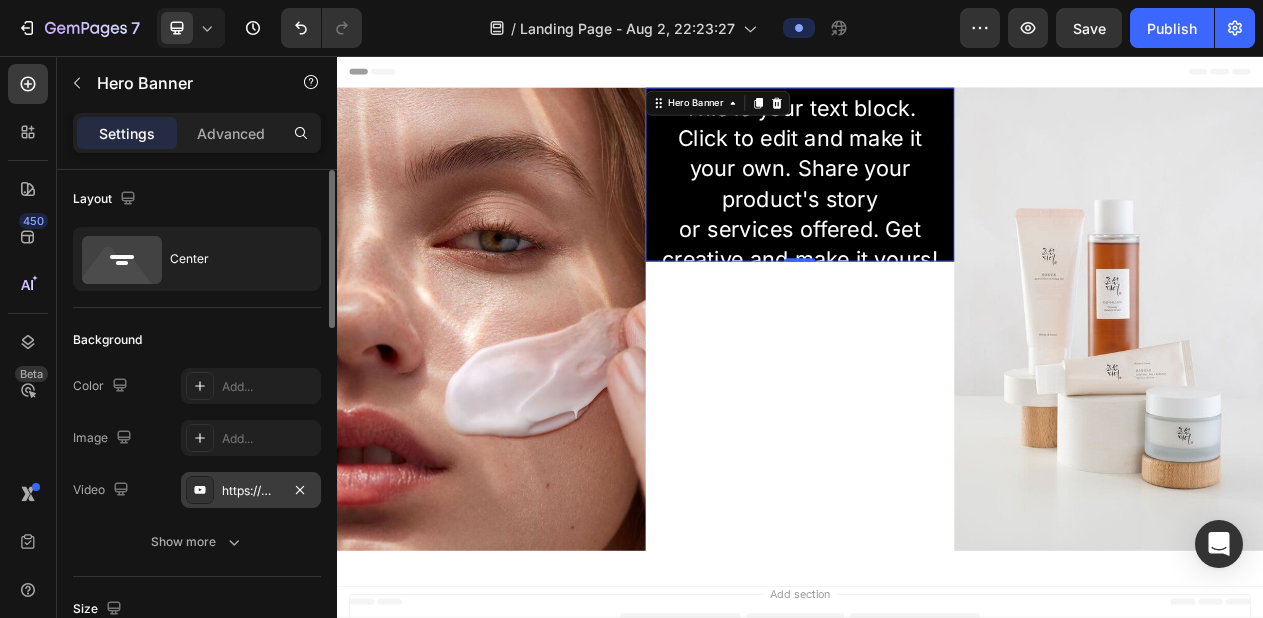 click at bounding box center [200, 490] 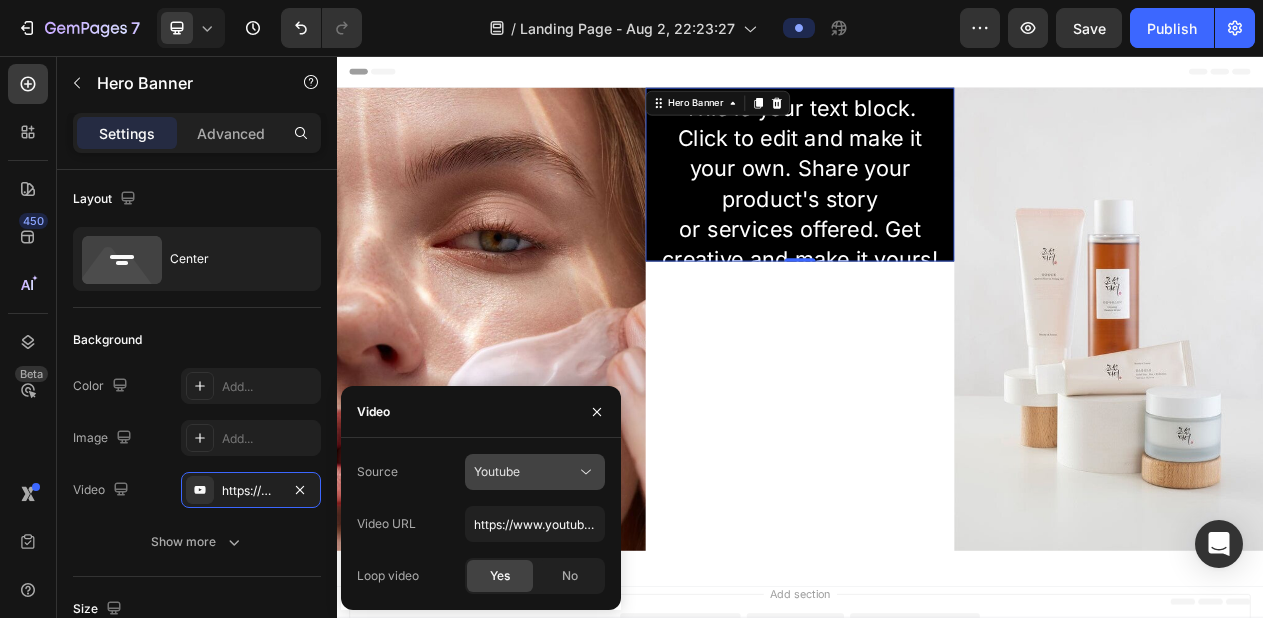 click on "Youtube" 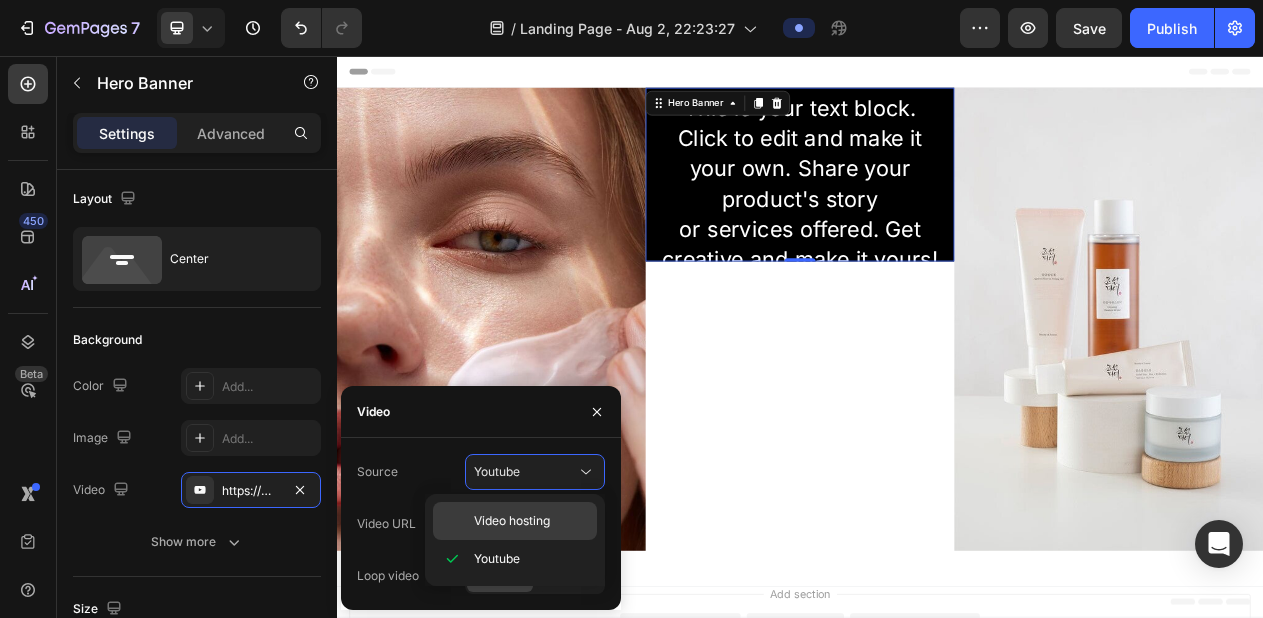 click on "Video hosting" at bounding box center (512, 521) 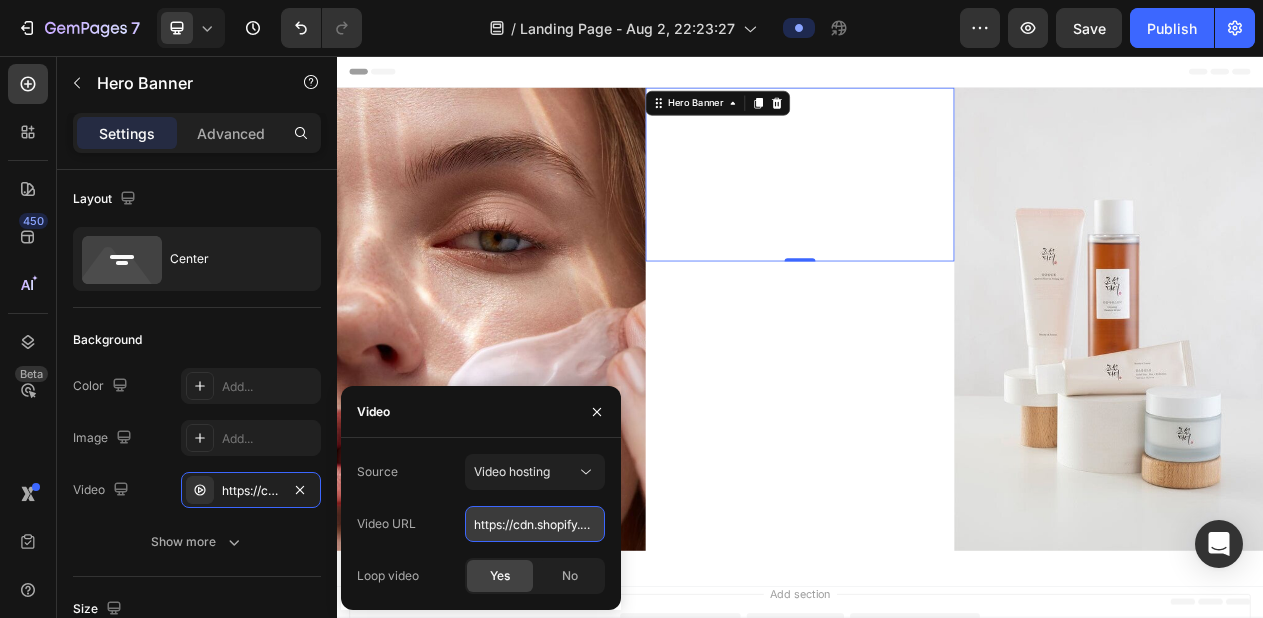 click on "https://cdn.shopify.com/videos/c/o/v/92a407d4e0c94a288eb54cac18c387dc.mp4" at bounding box center (535, 524) 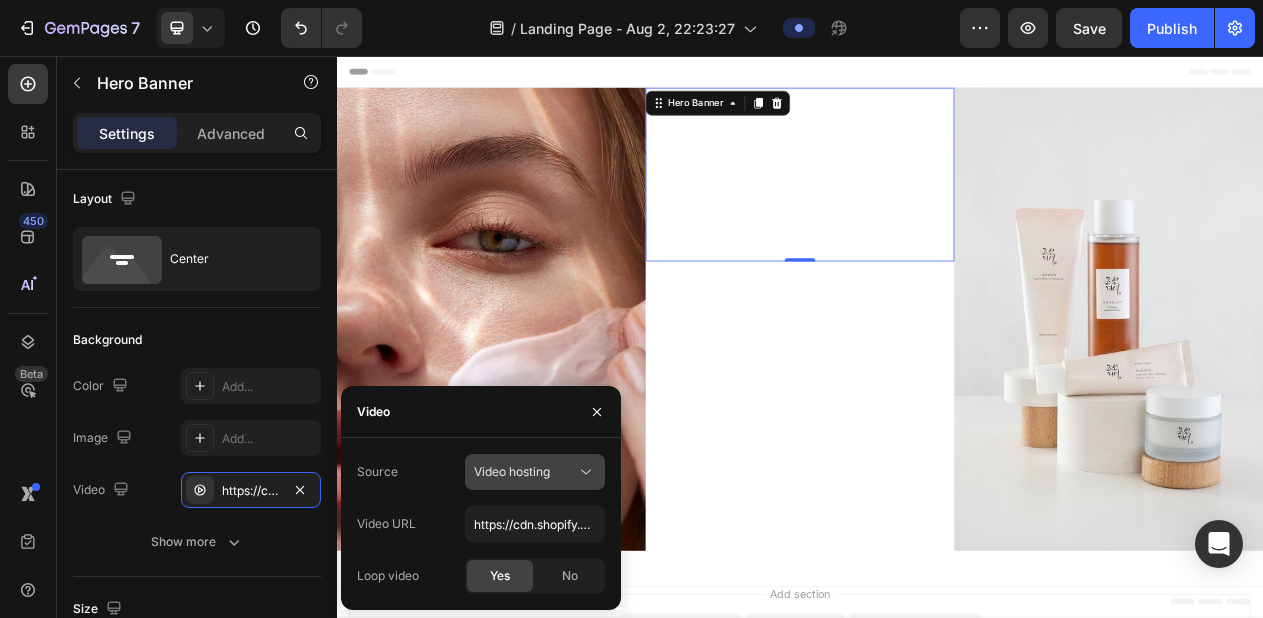 click on "Video hosting" at bounding box center [525, 472] 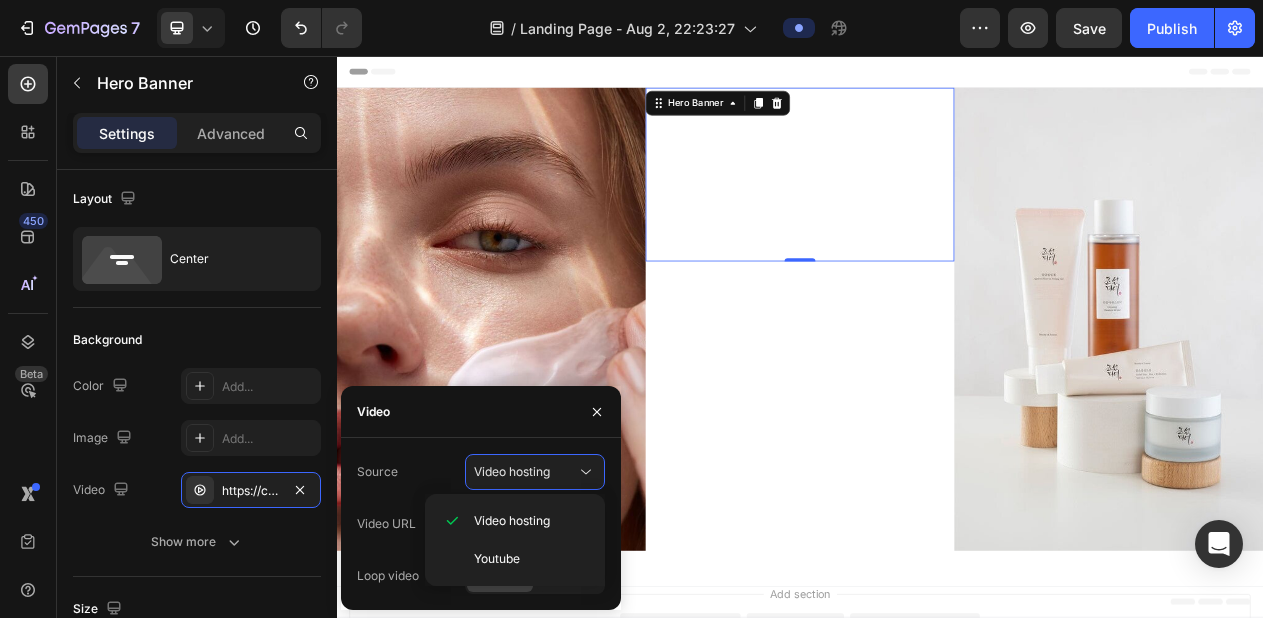 click on "Click here to edit heading Heading This is your text block. Click to edit and make it your own. Share your product's story                   or services offered. Get creative and make it yours! Text Block Get started Button Hero Banner   0" at bounding box center [937, 397] 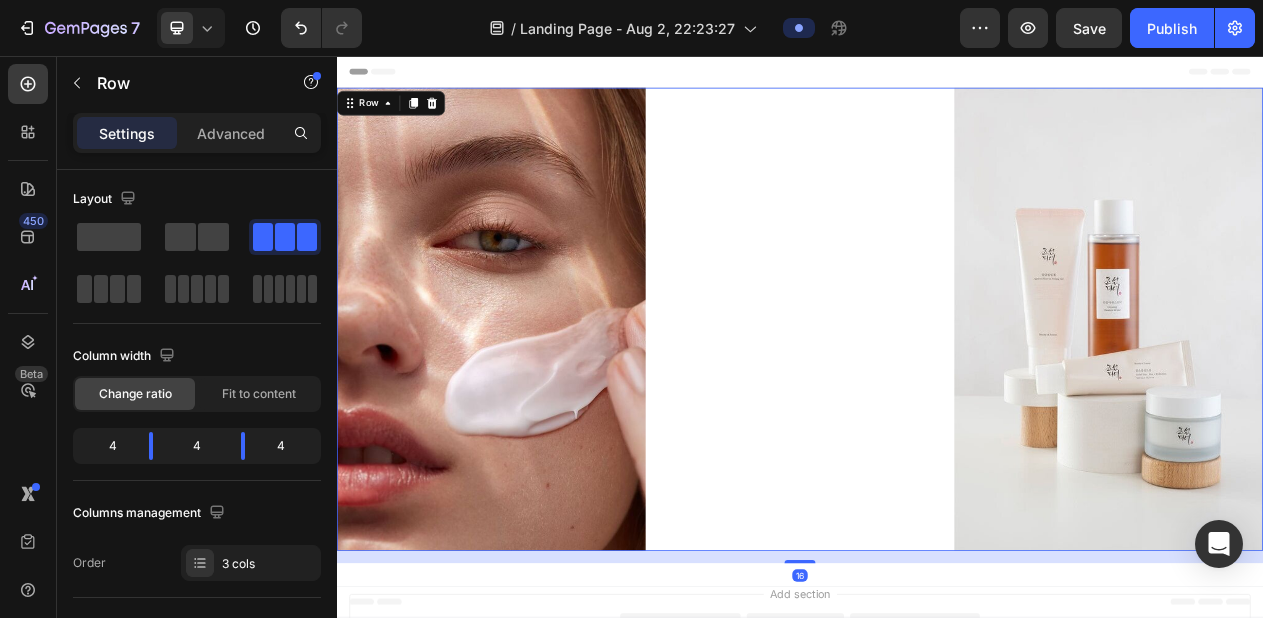 scroll, scrollTop: 0, scrollLeft: 0, axis: both 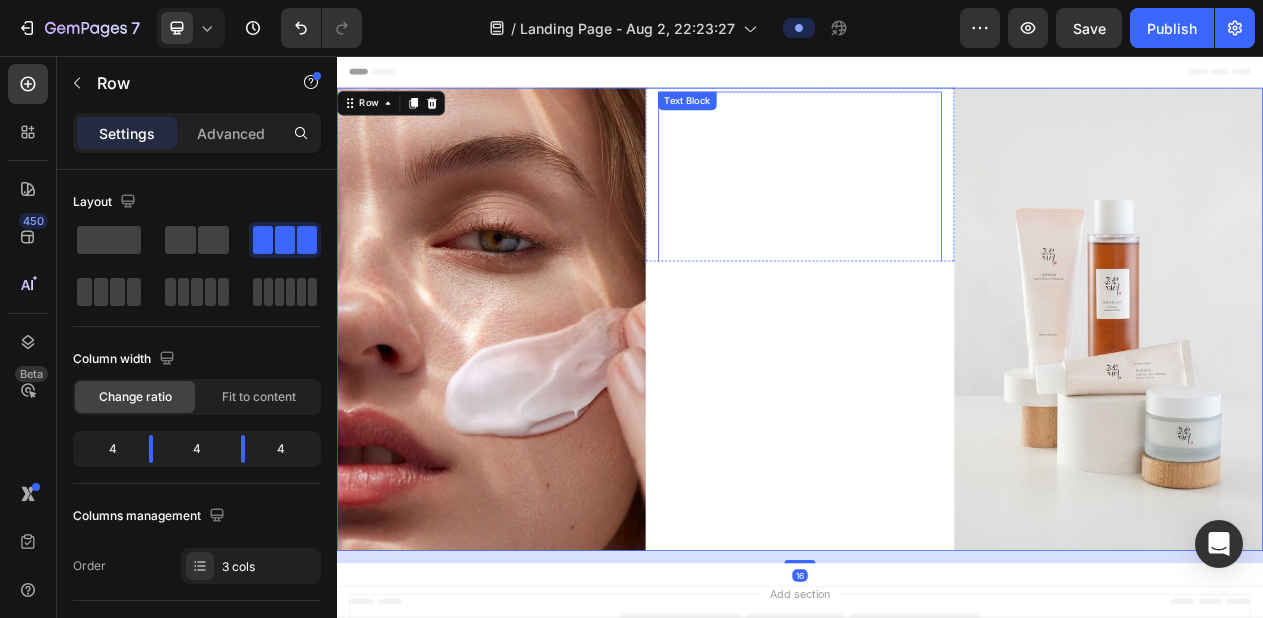 click on "This is your text block. Click to edit and make it your own. Share your product's story                   or services offered. Get creative and make it yours!" at bounding box center [937, 221] 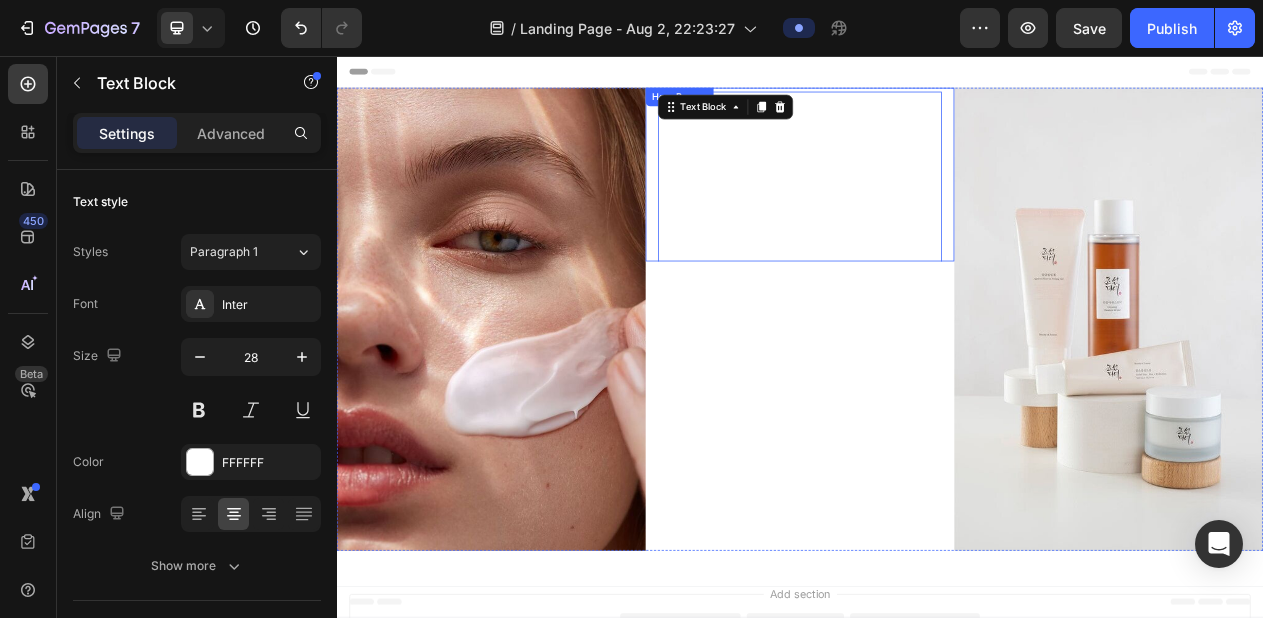 click at bounding box center [1337, 397] 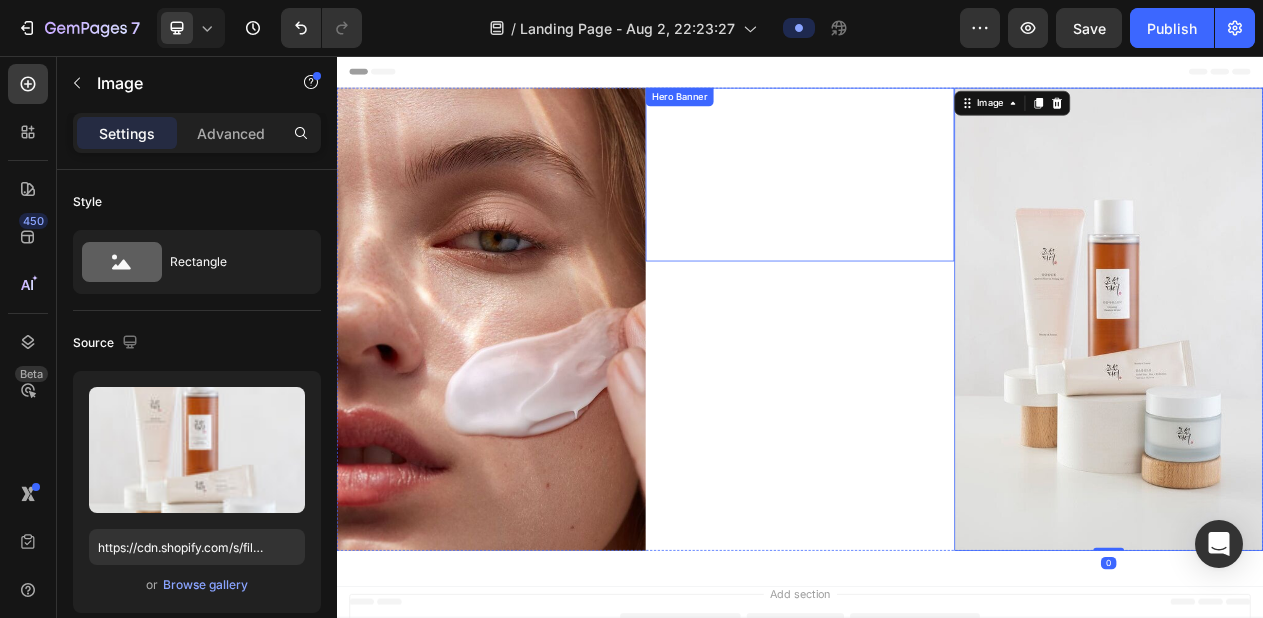 click on "Click here to edit heading Heading This is your text block. Click to edit and make it your own. Share your product's story                   or services offered. Get creative and make it yours! Text Block Get started Button" at bounding box center (937, 210) 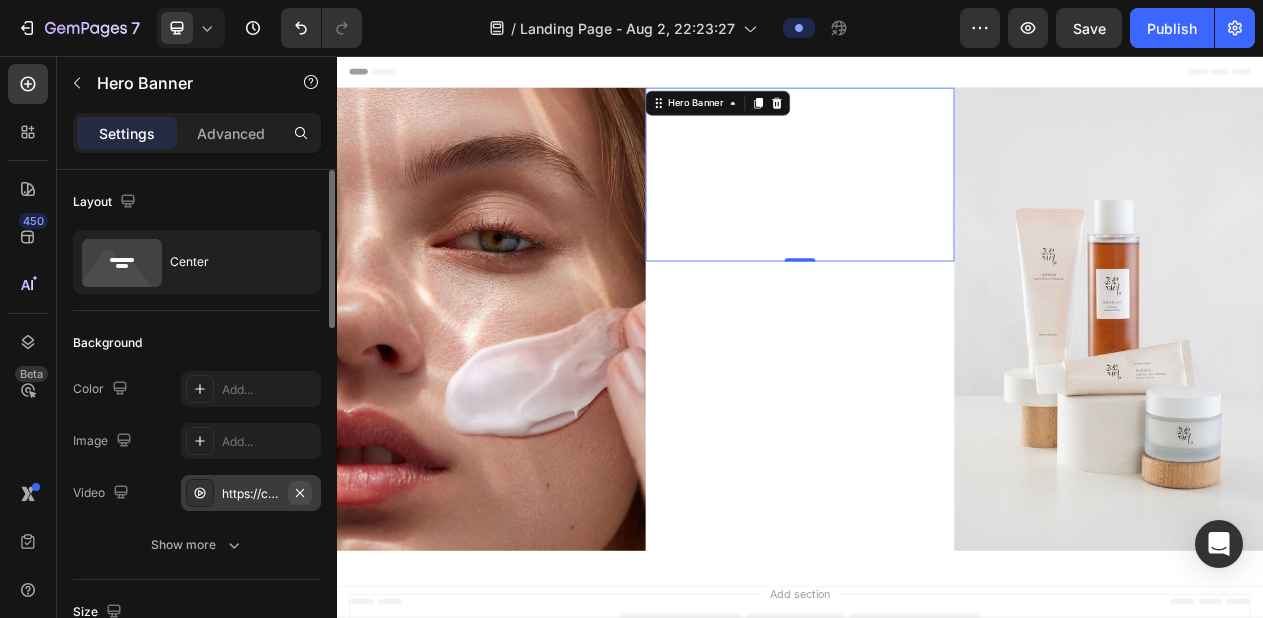 click 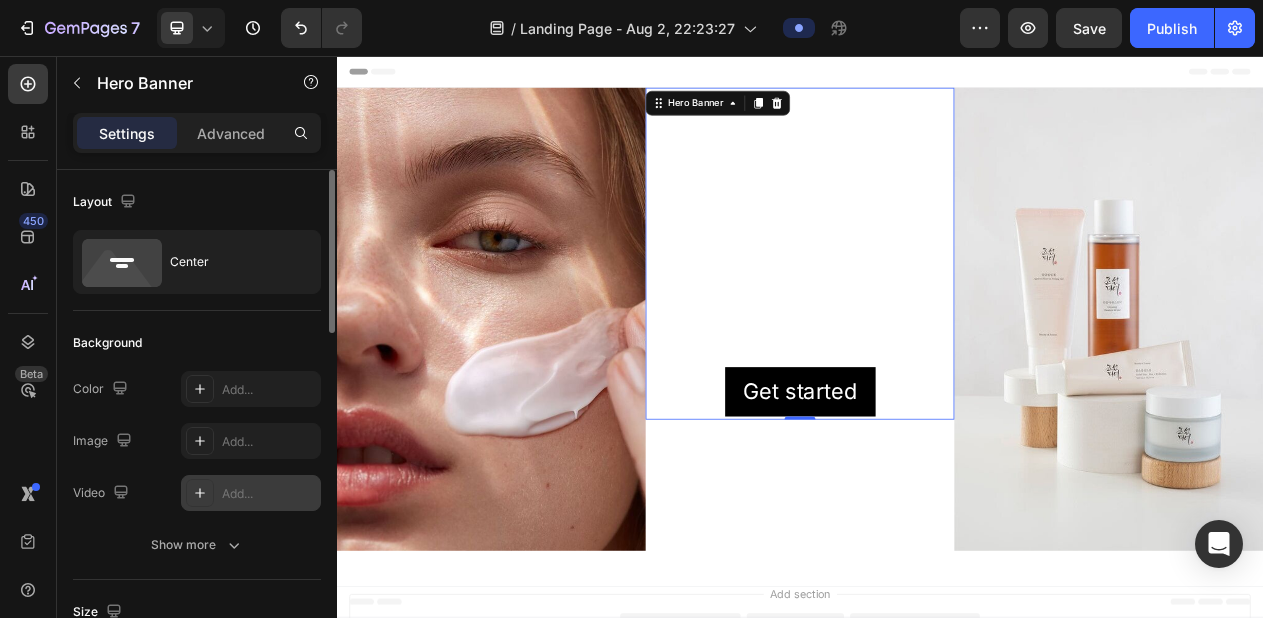 click on "Add..." at bounding box center [269, 494] 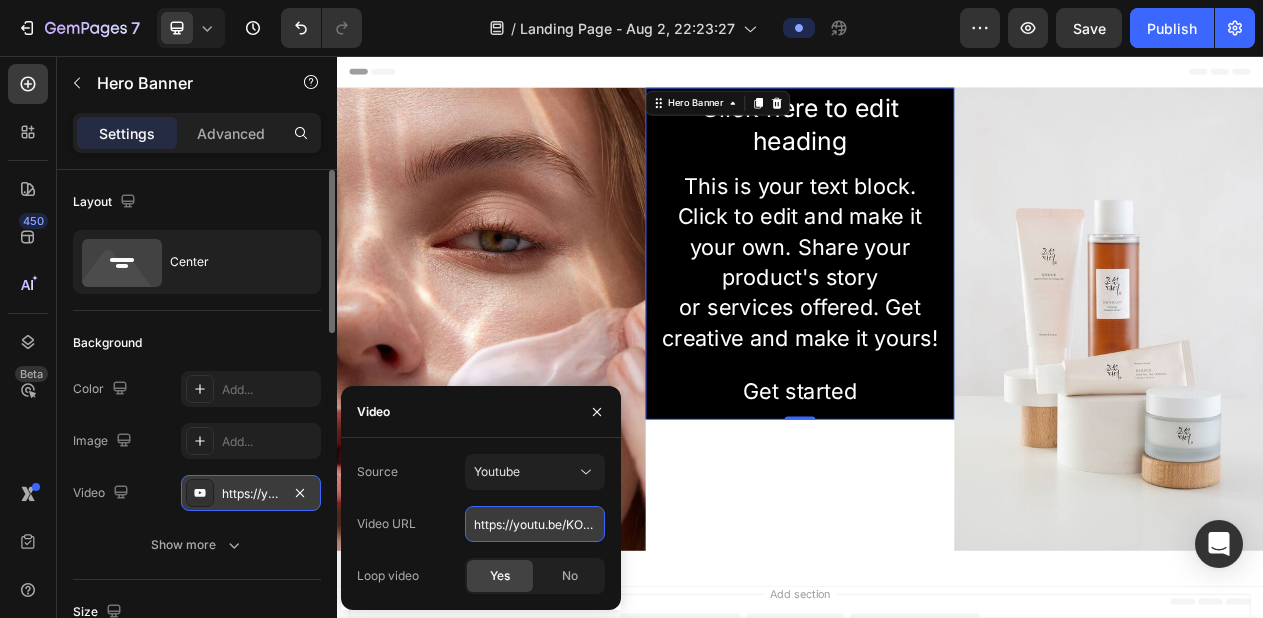 click on "https://youtu.be/KOxfzBp72uk" at bounding box center (535, 524) 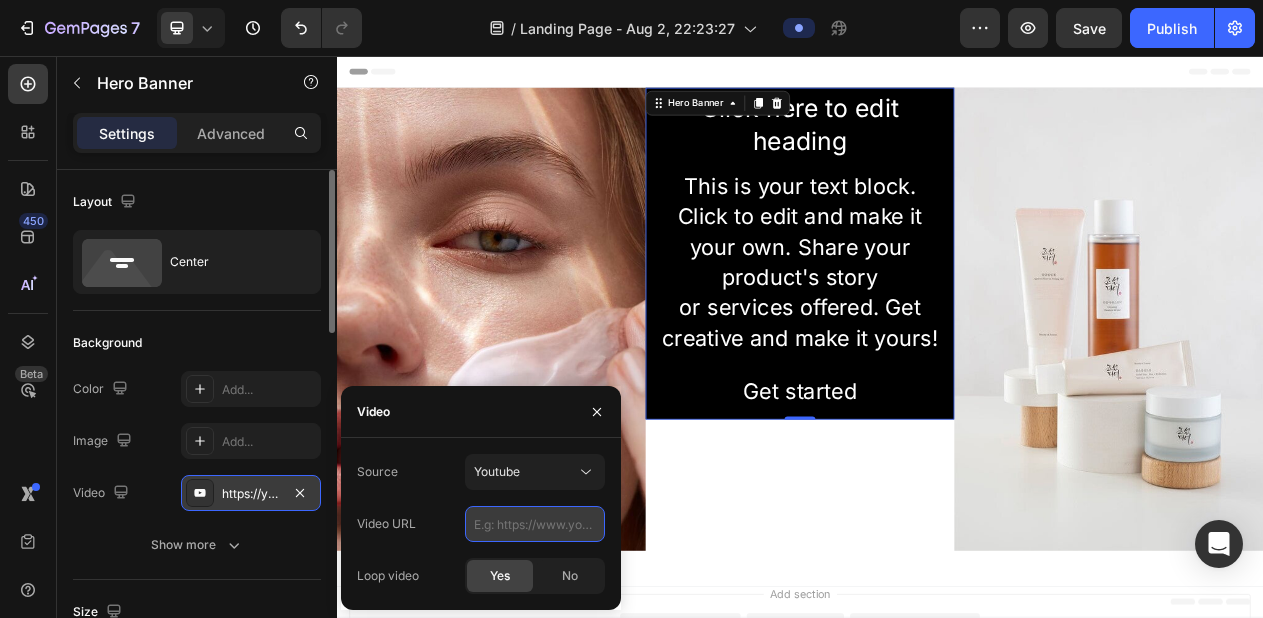 paste on "https://www.youtube.com/shorts/ecOparFDtM4" 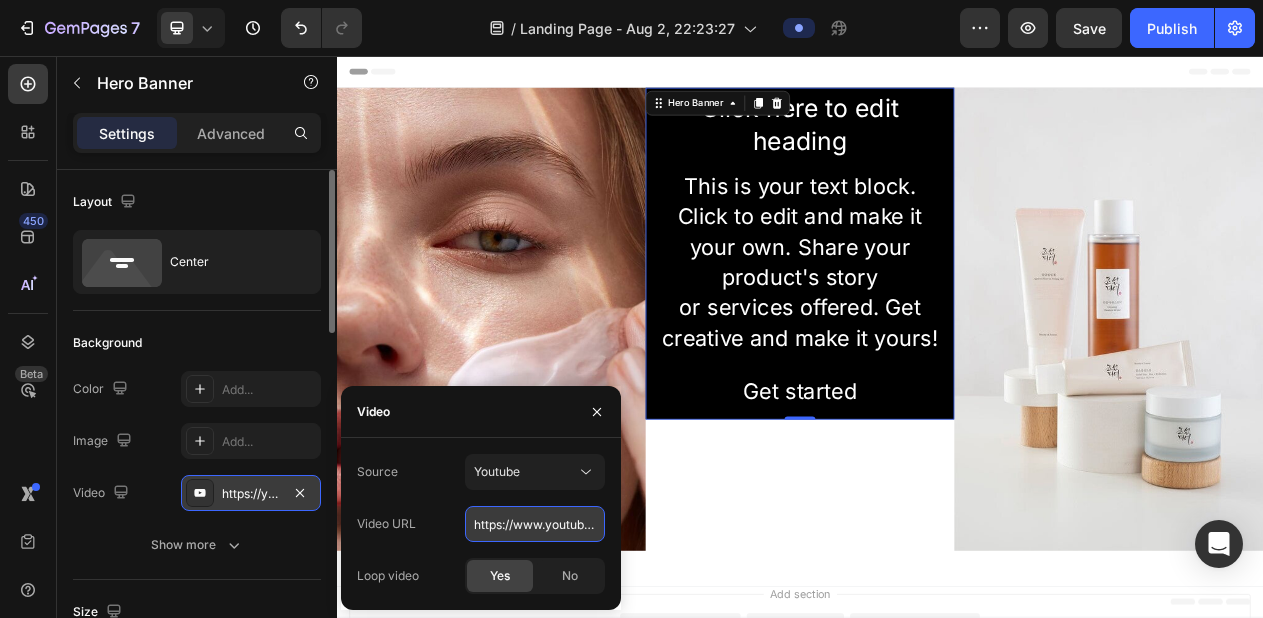 scroll, scrollTop: 0, scrollLeft: 149, axis: horizontal 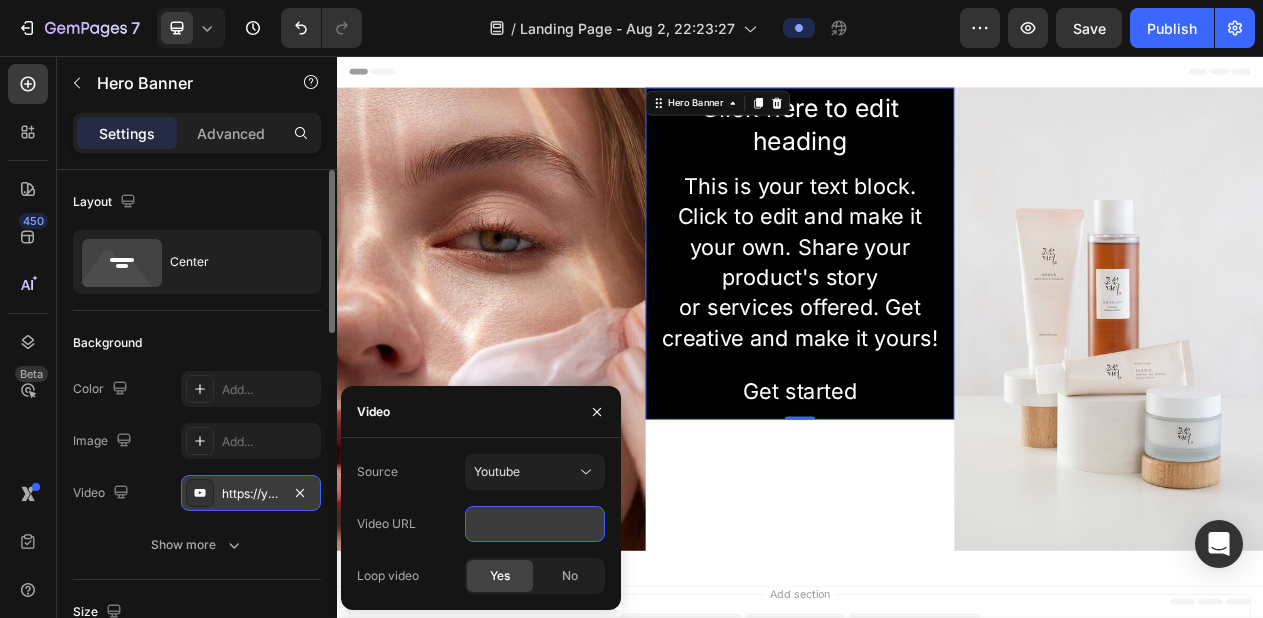 type on "https://www.youtube.com/shorts/ecOparFDtM4" 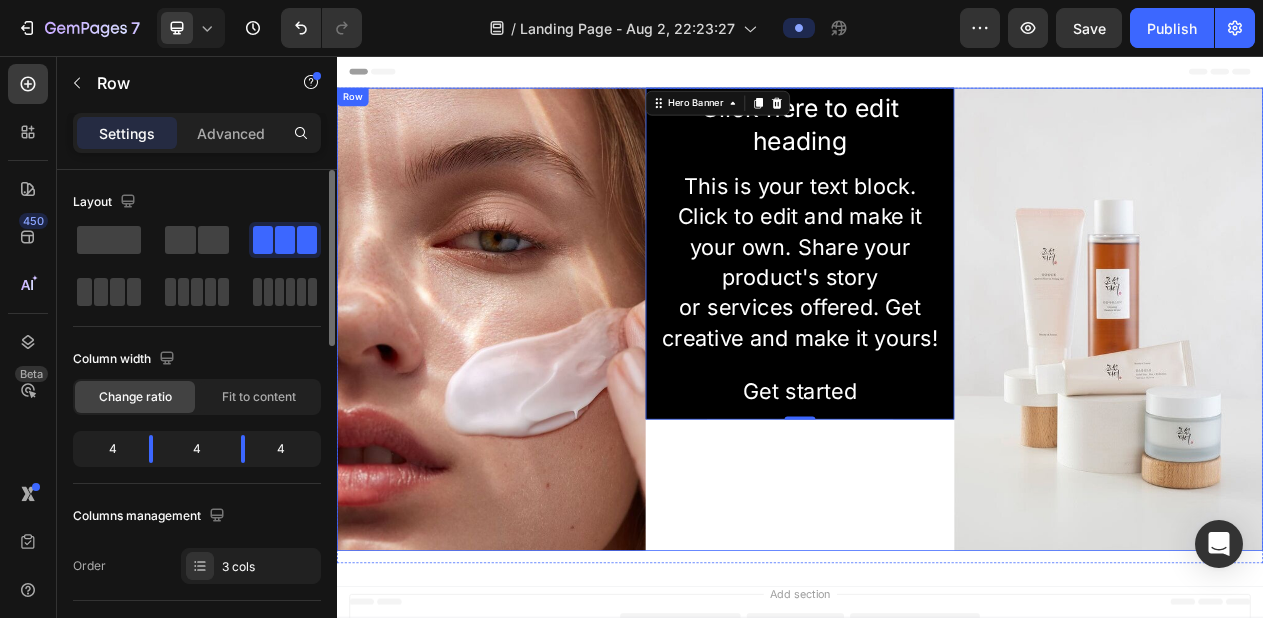 click on "Click here to edit heading Heading This is your text block. Click to edit and make it your own. Share your product's story                   or services offered. Get creative and make it yours! Text Block Get started Button Hero Banner   0" at bounding box center (937, 397) 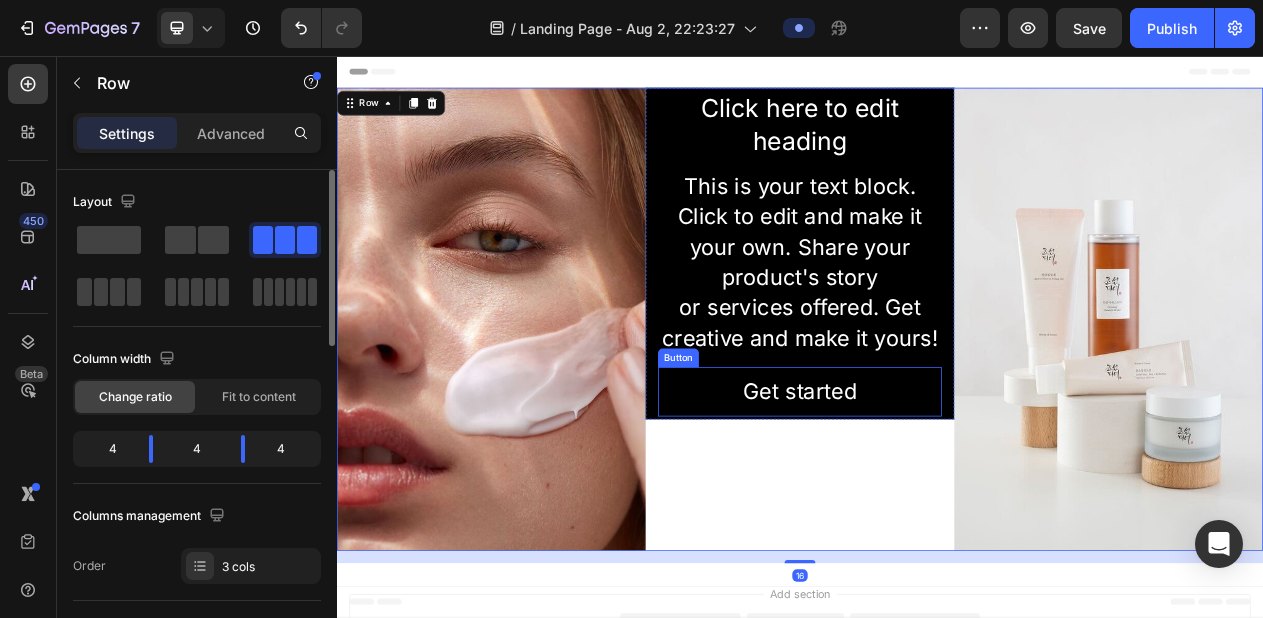 click on "Get started Button" at bounding box center [937, 490] 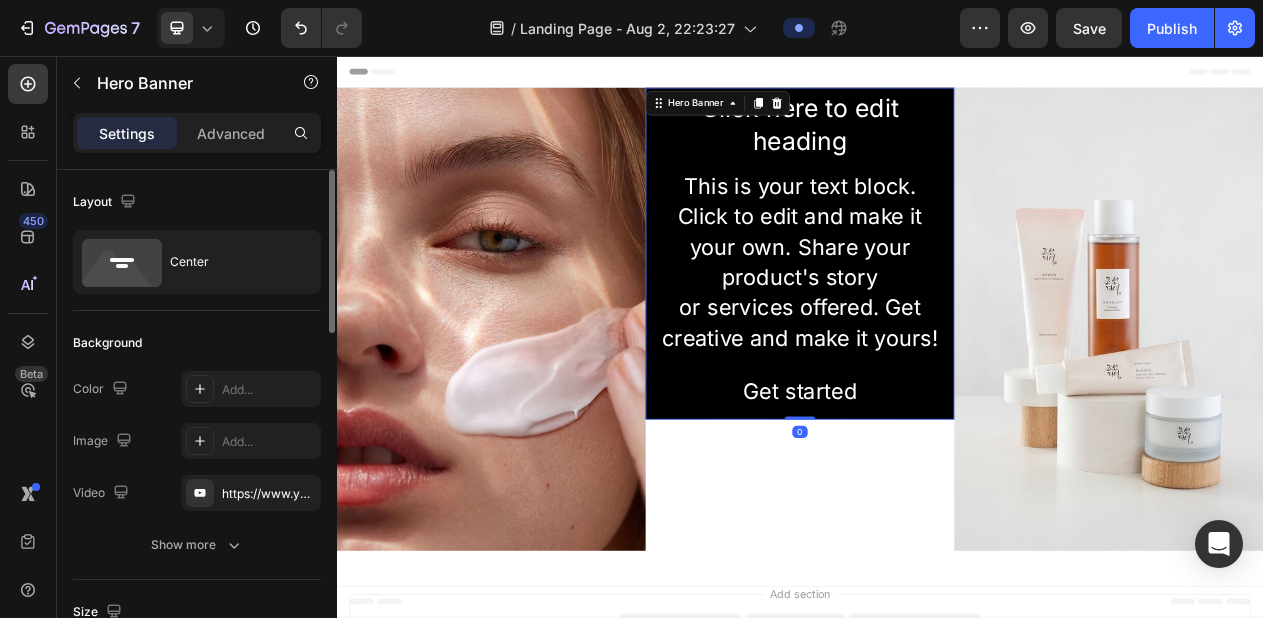 click on "Click here to edit heading Heading This is your text block. Click to edit and make it your own. Share your product's story                   or services offered. Get creative and make it yours! Text Block Get started Button" at bounding box center (937, 312) 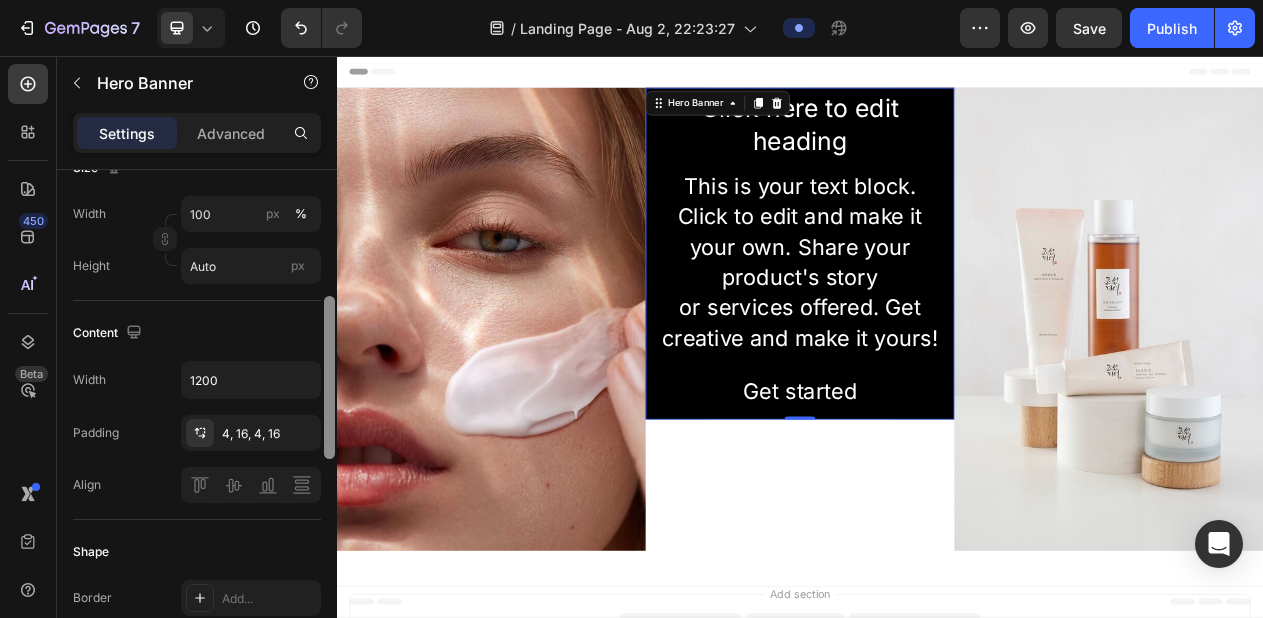scroll, scrollTop: 431, scrollLeft: 0, axis: vertical 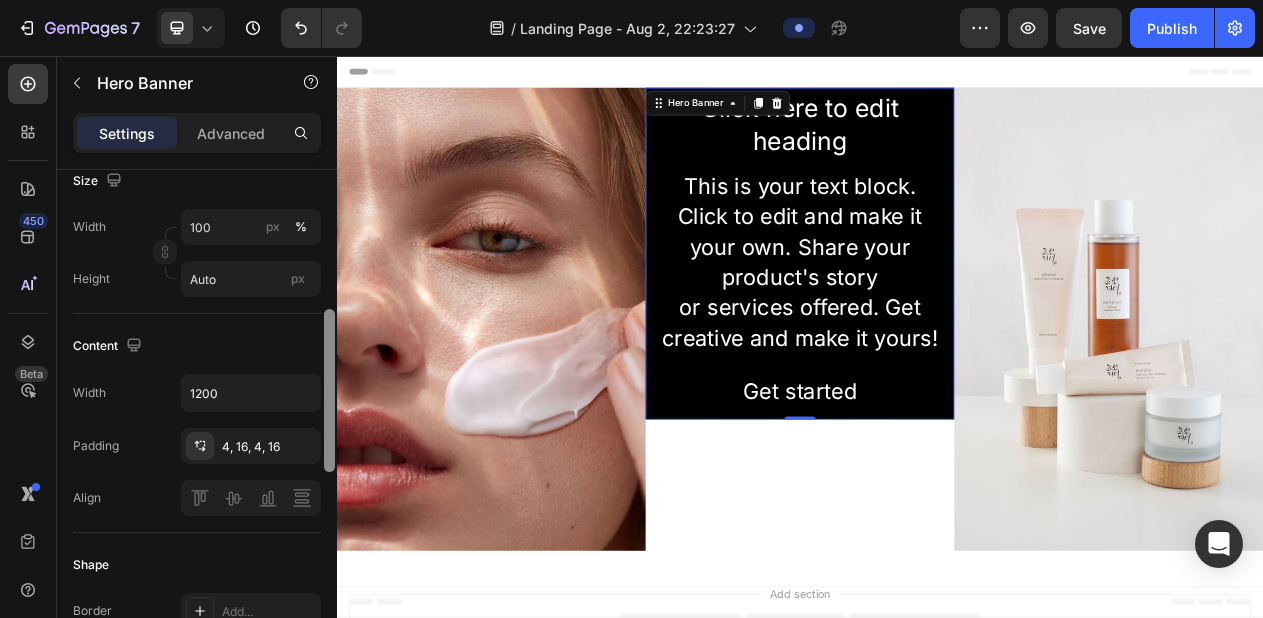 drag, startPoint x: 326, startPoint y: 275, endPoint x: 311, endPoint y: 415, distance: 140.80128 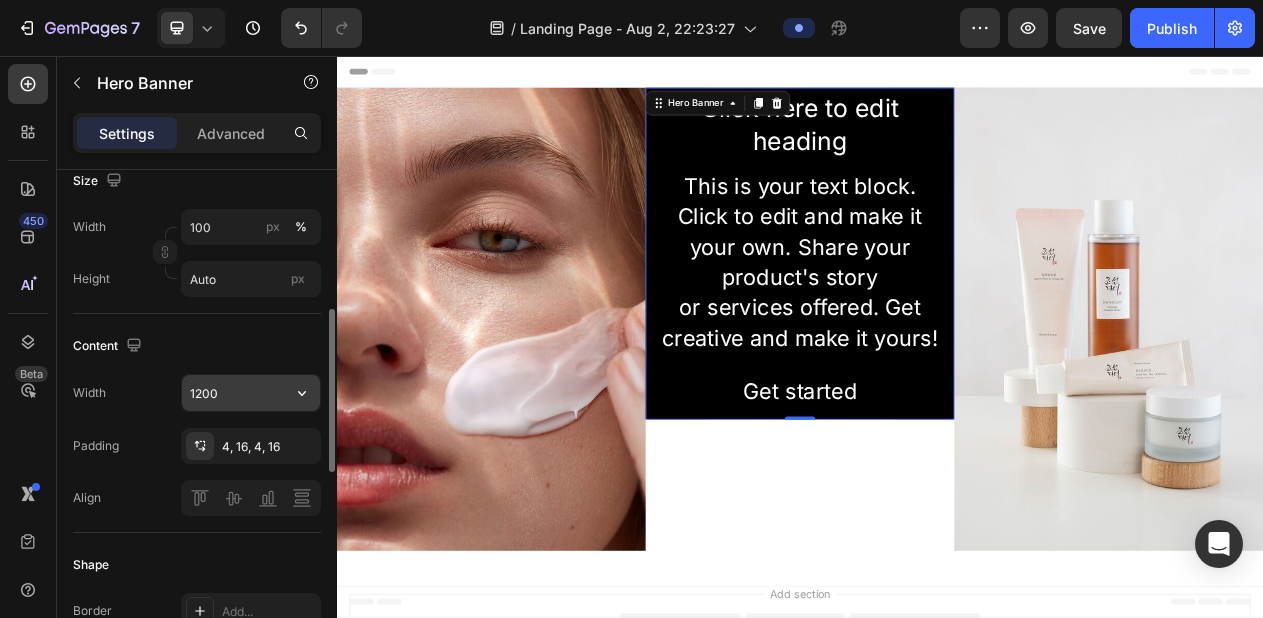 click on "1200" at bounding box center (251, 393) 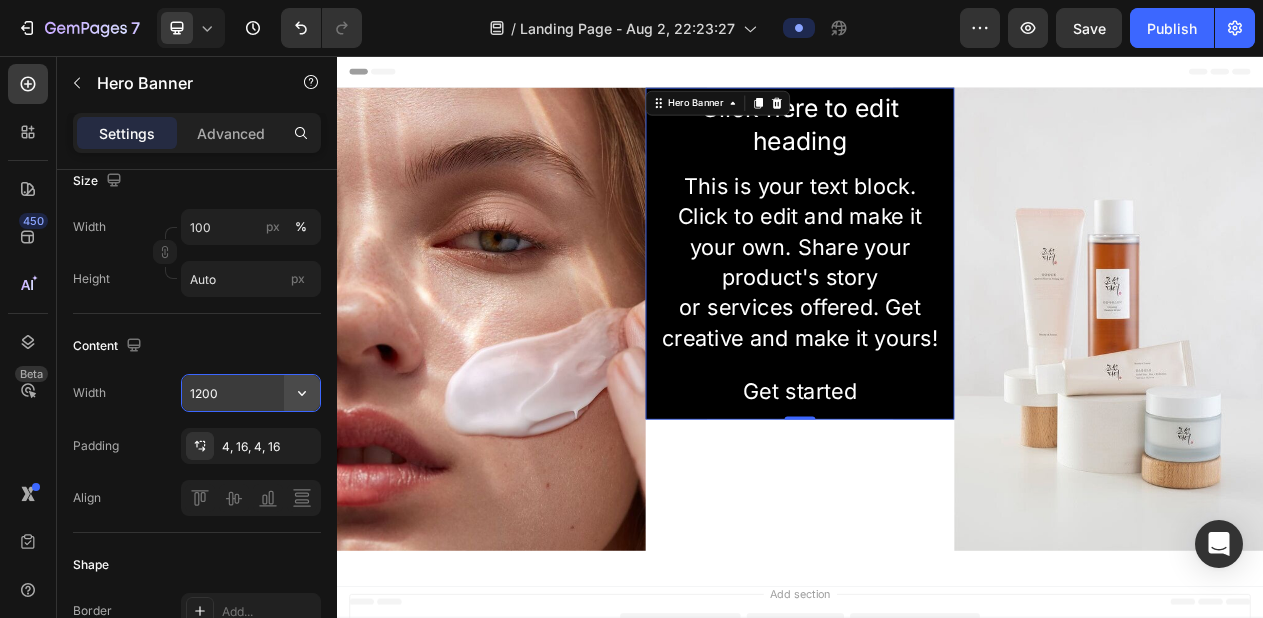 click 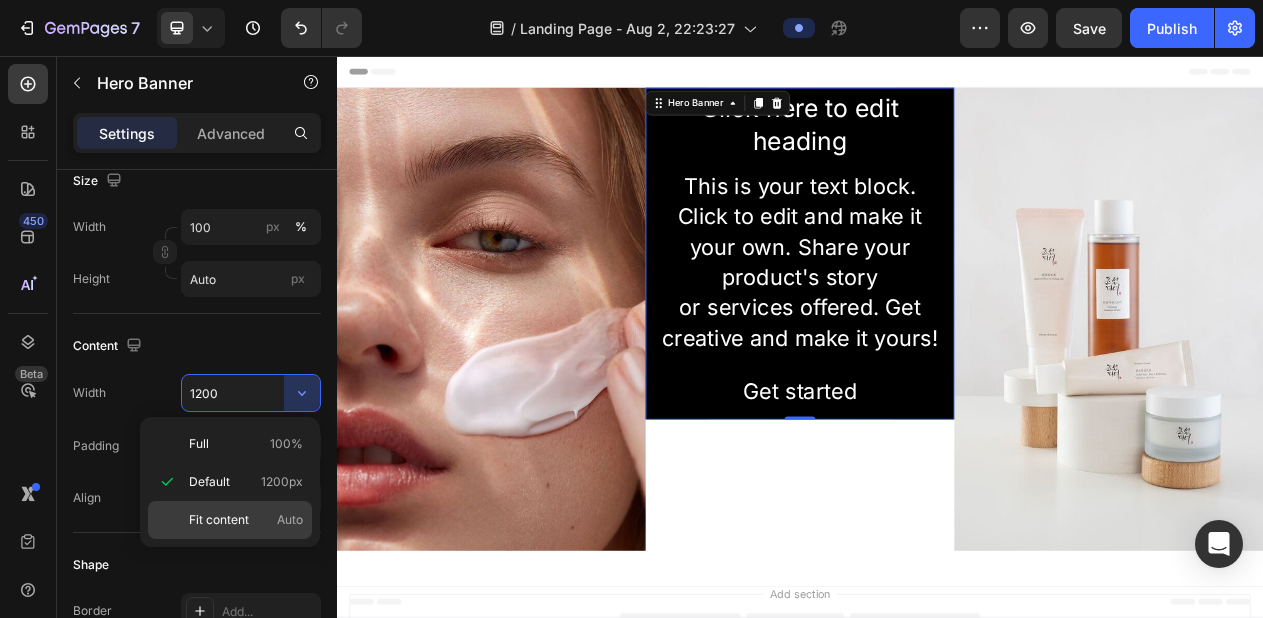 click on "Fit content" at bounding box center (219, 520) 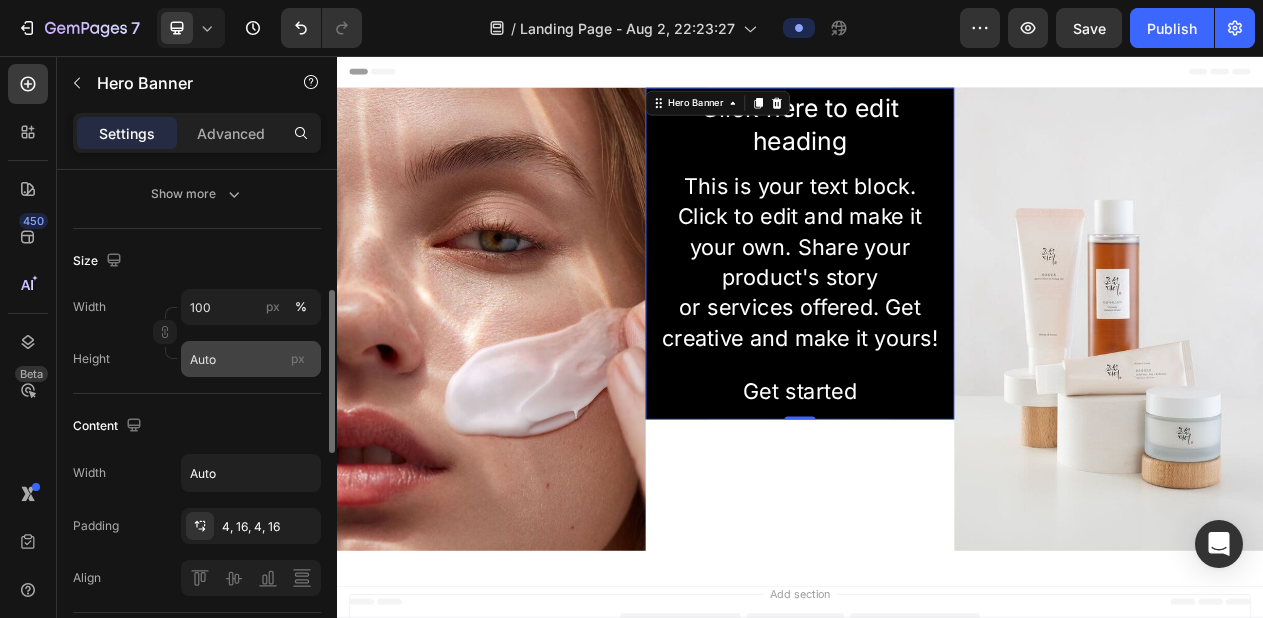 scroll, scrollTop: 350, scrollLeft: 0, axis: vertical 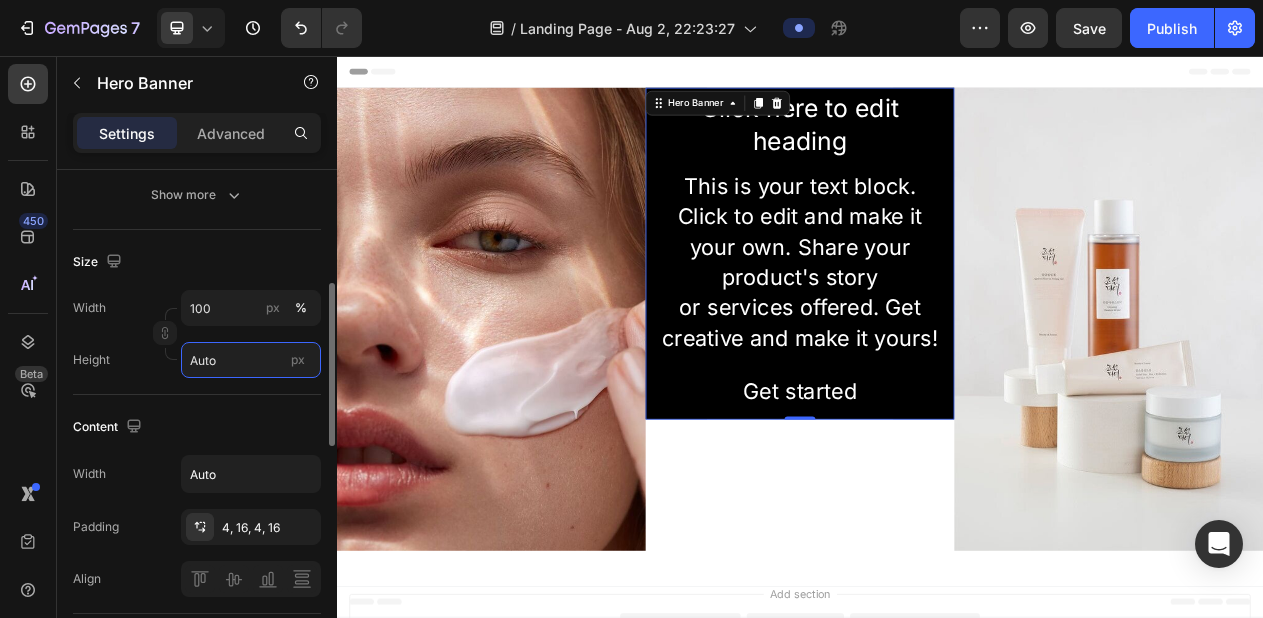 click on "Auto" at bounding box center [251, 360] 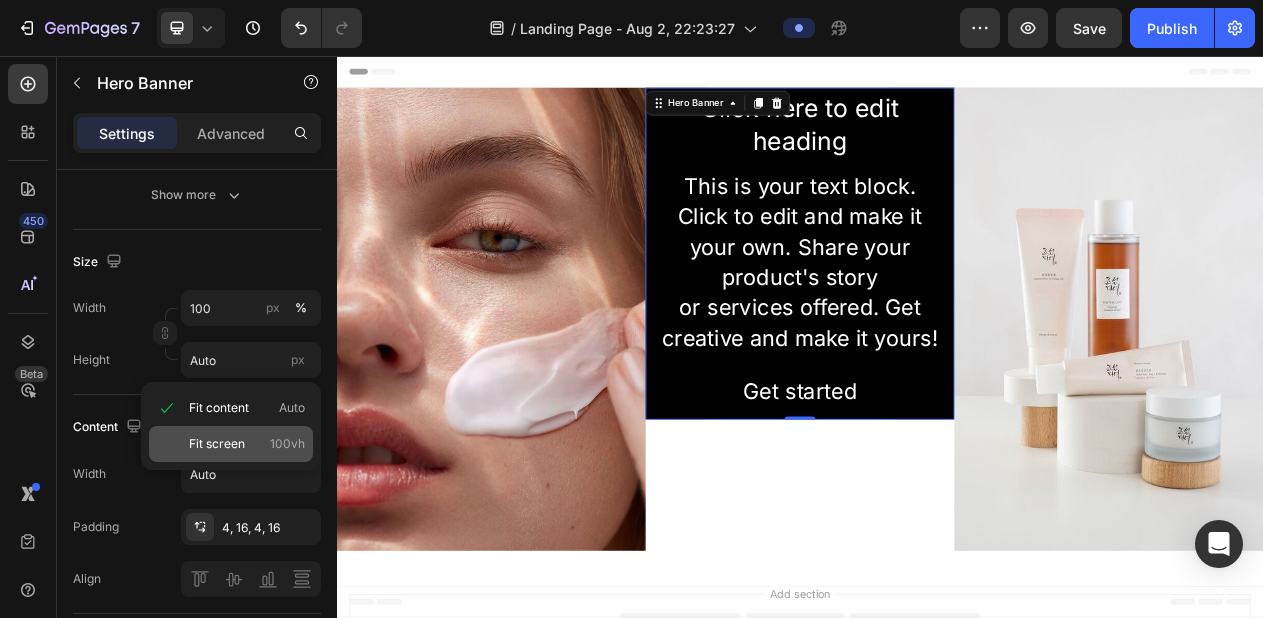 click on "Fit screen" at bounding box center (217, 444) 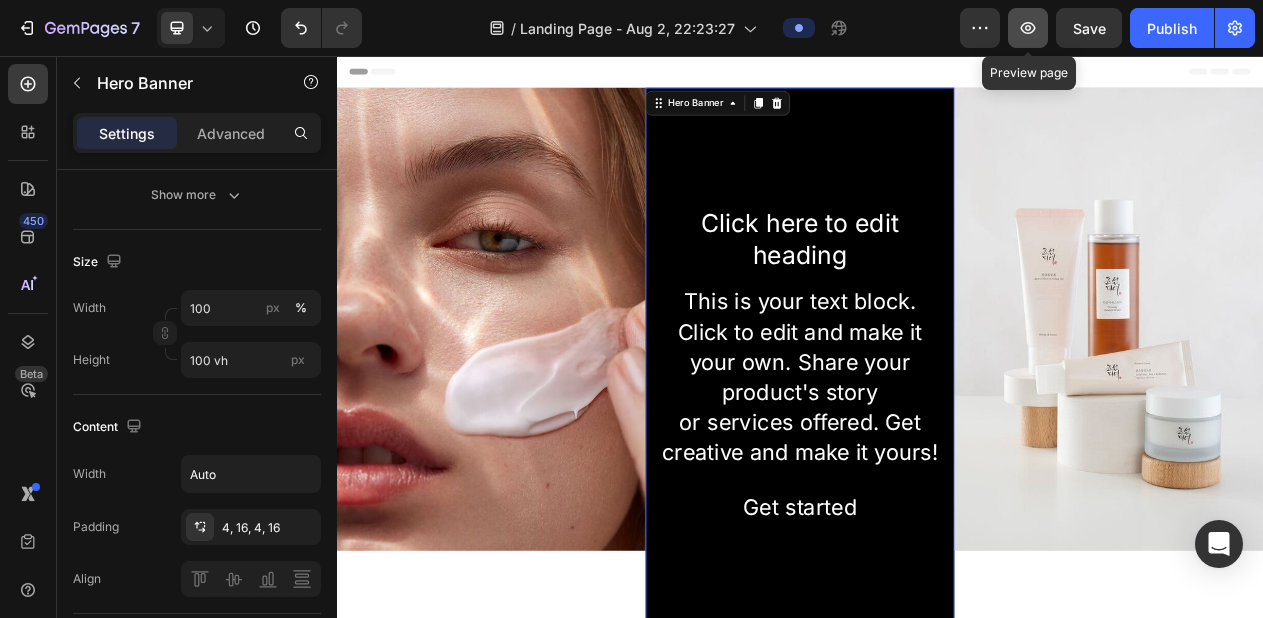 click 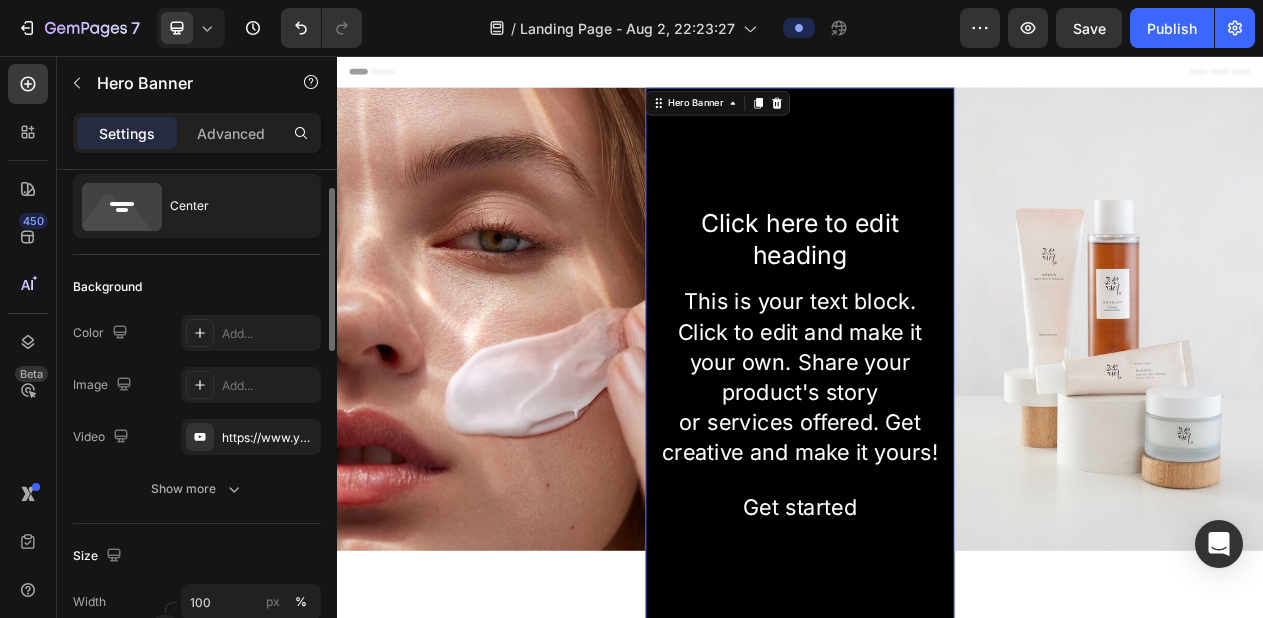 scroll, scrollTop: 48, scrollLeft: 0, axis: vertical 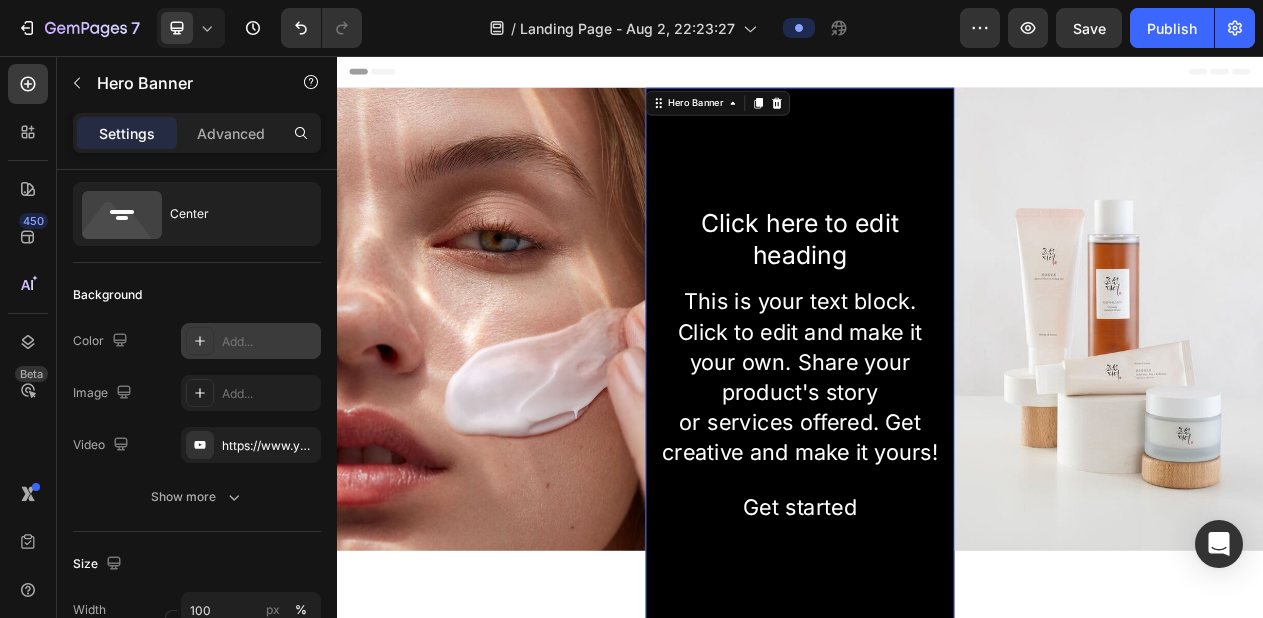click on "Add..." at bounding box center (269, 342) 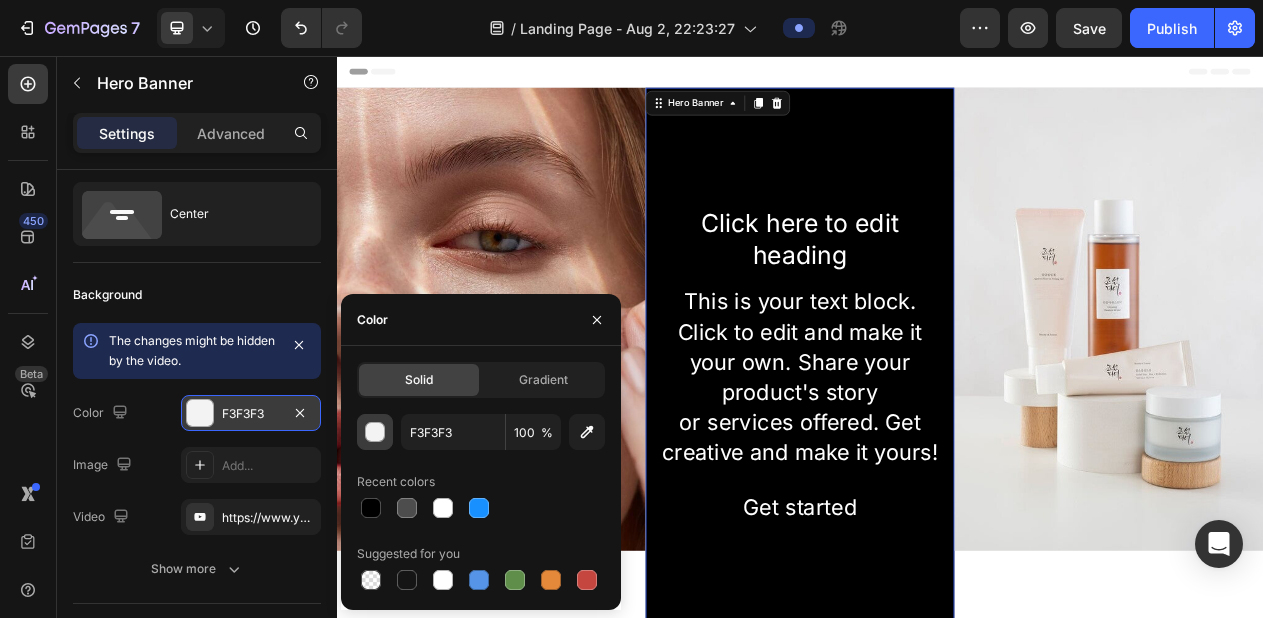 click at bounding box center [376, 433] 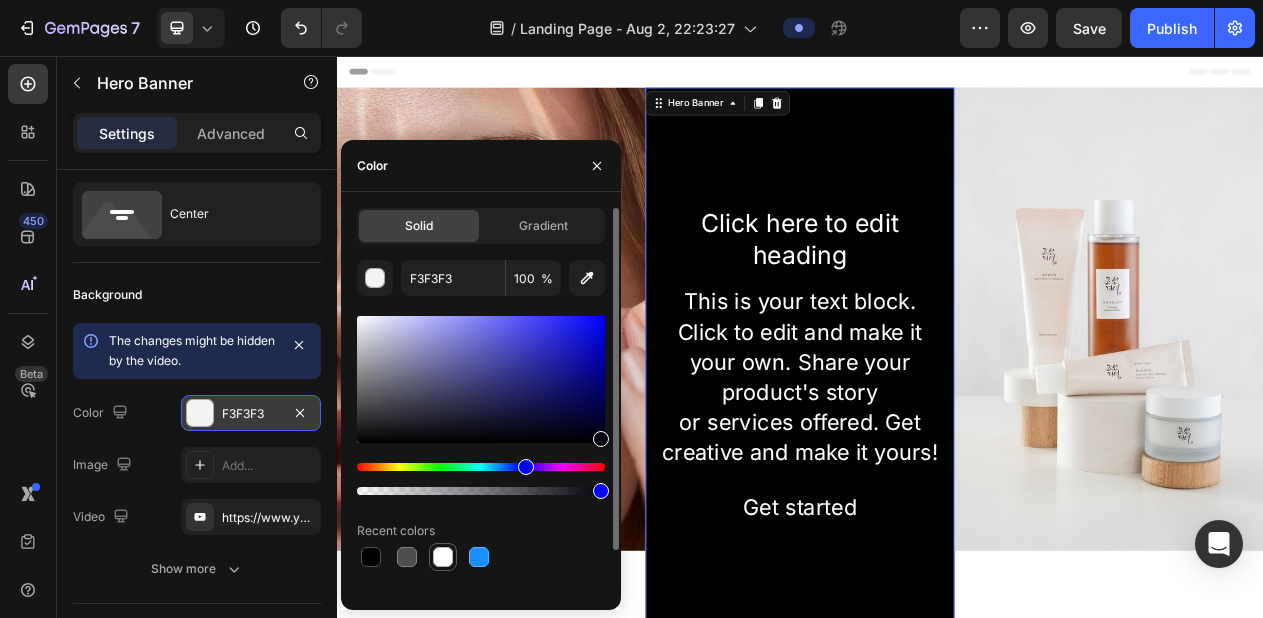 click at bounding box center (443, 557) 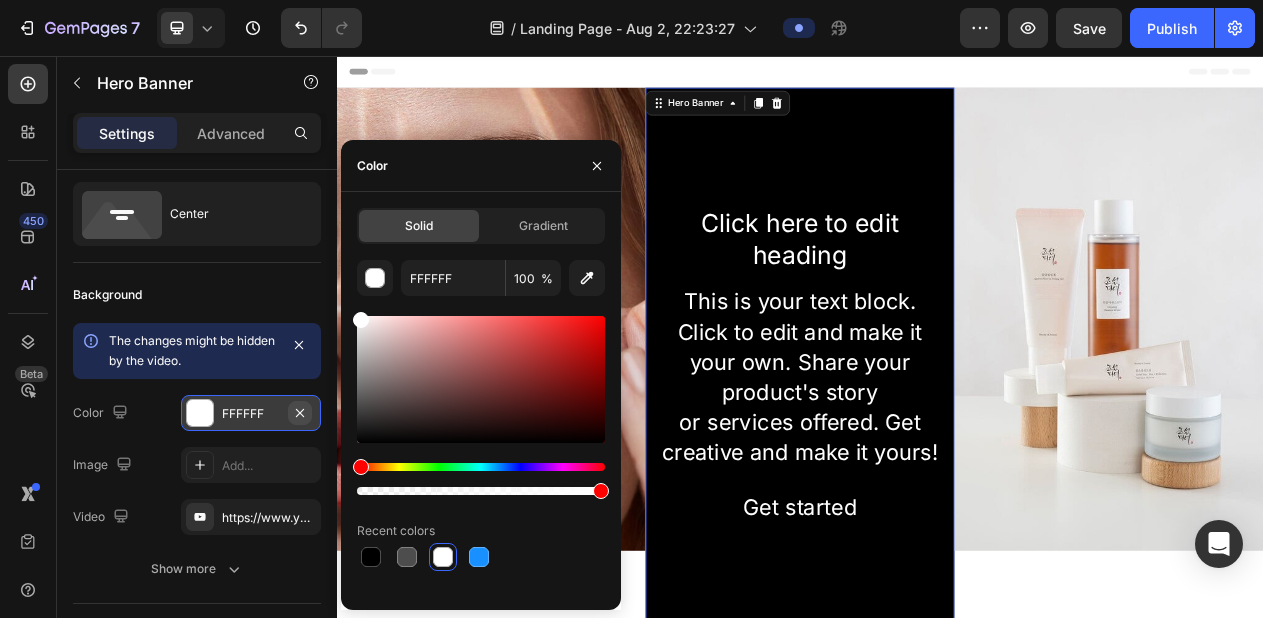 click 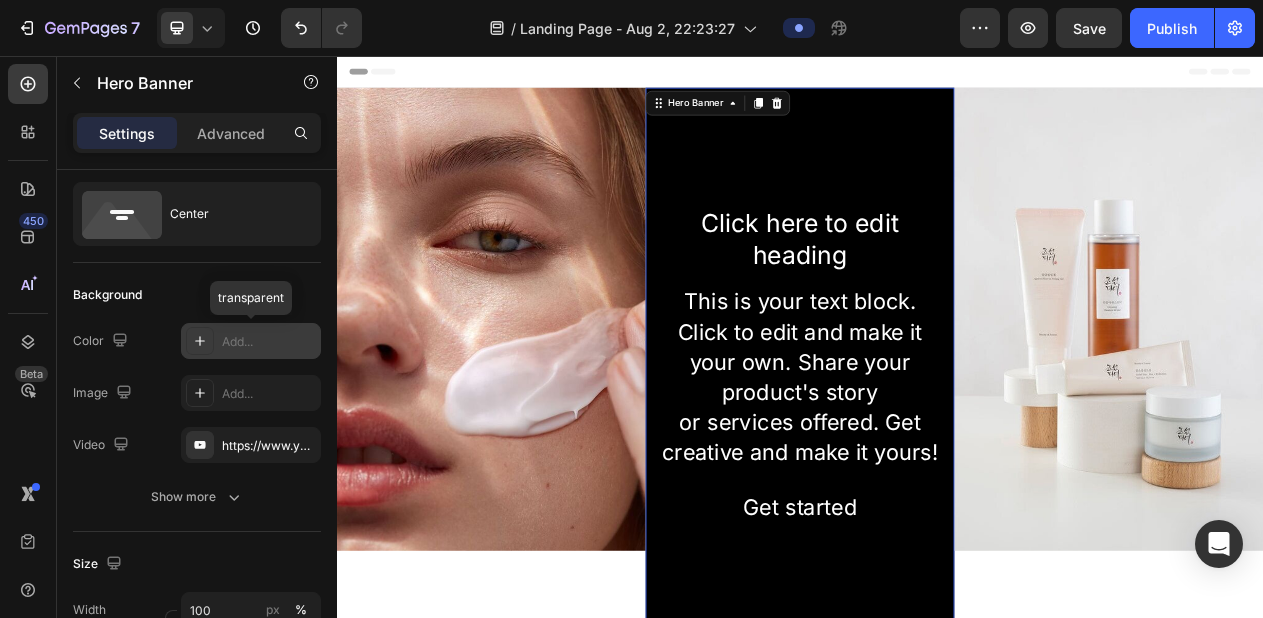 click on "Add..." at bounding box center (251, 341) 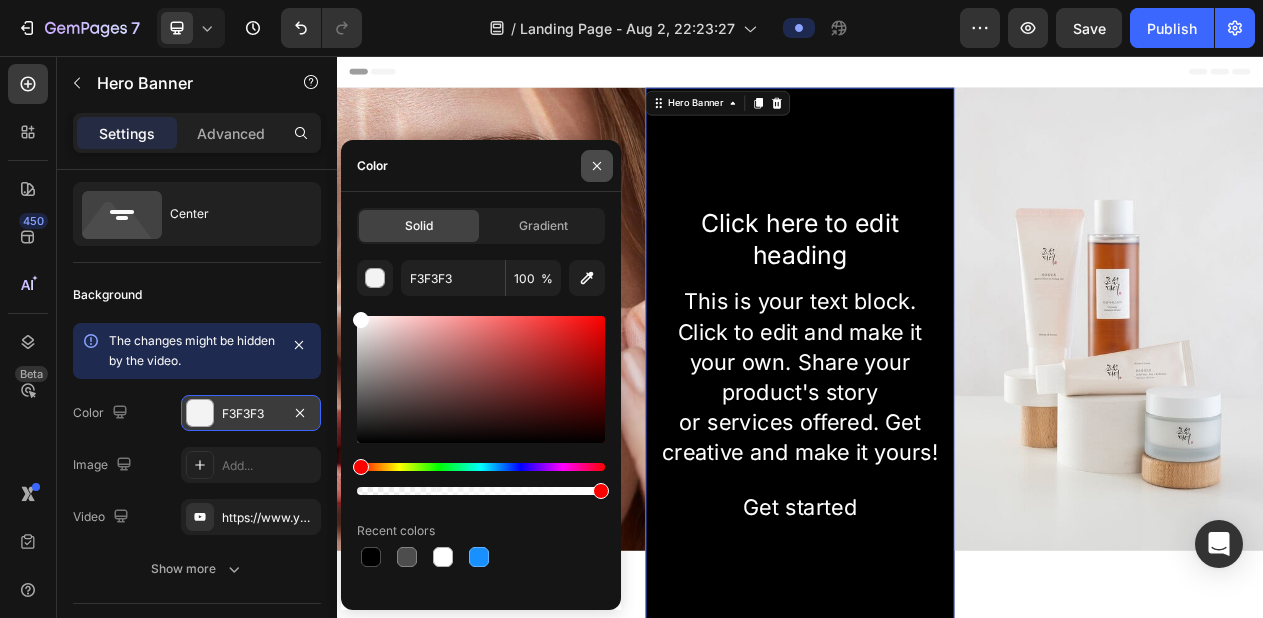 click 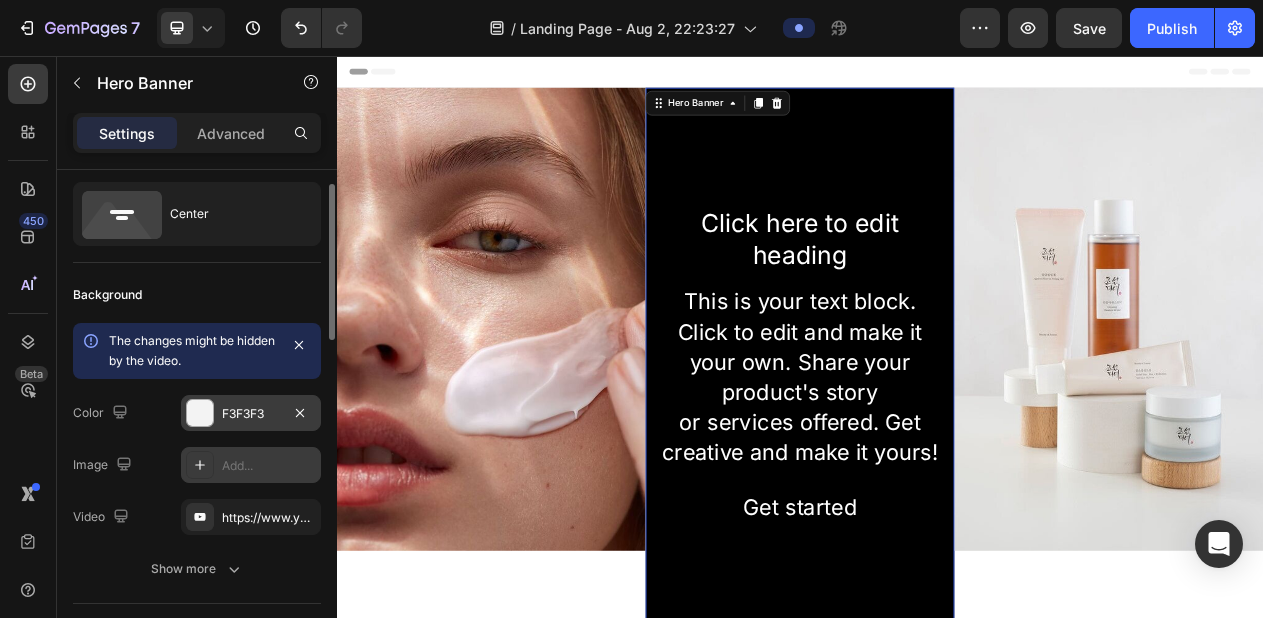 click on "Add..." at bounding box center [251, 465] 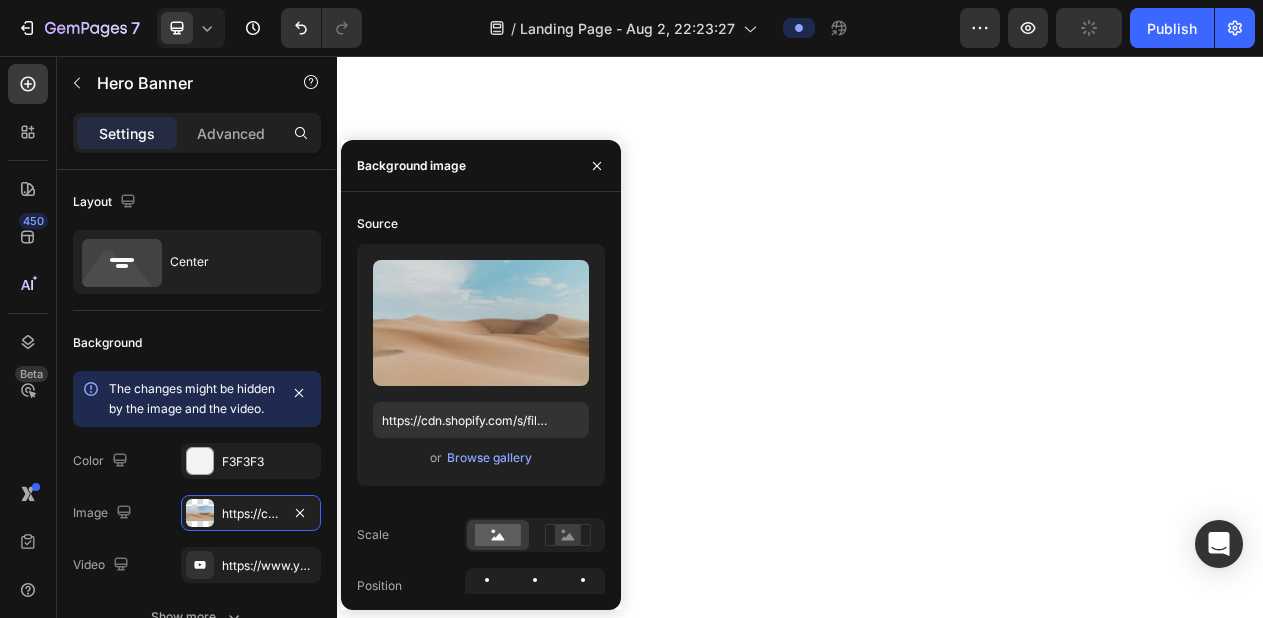 click 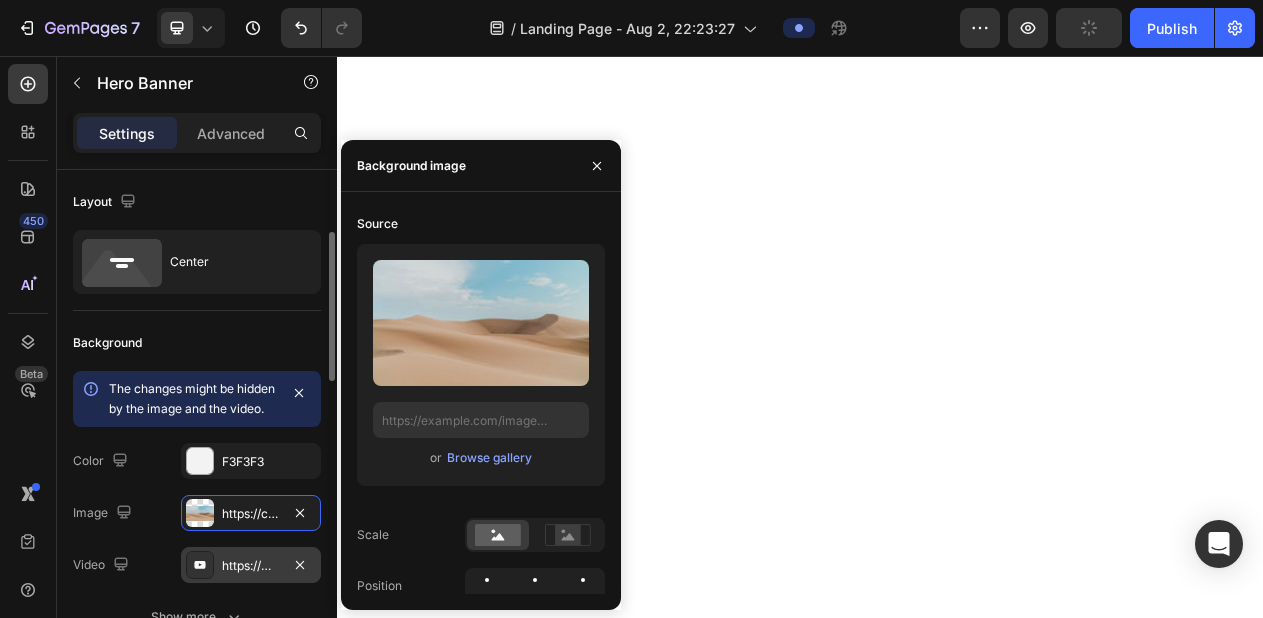 scroll, scrollTop: 0, scrollLeft: 0, axis: both 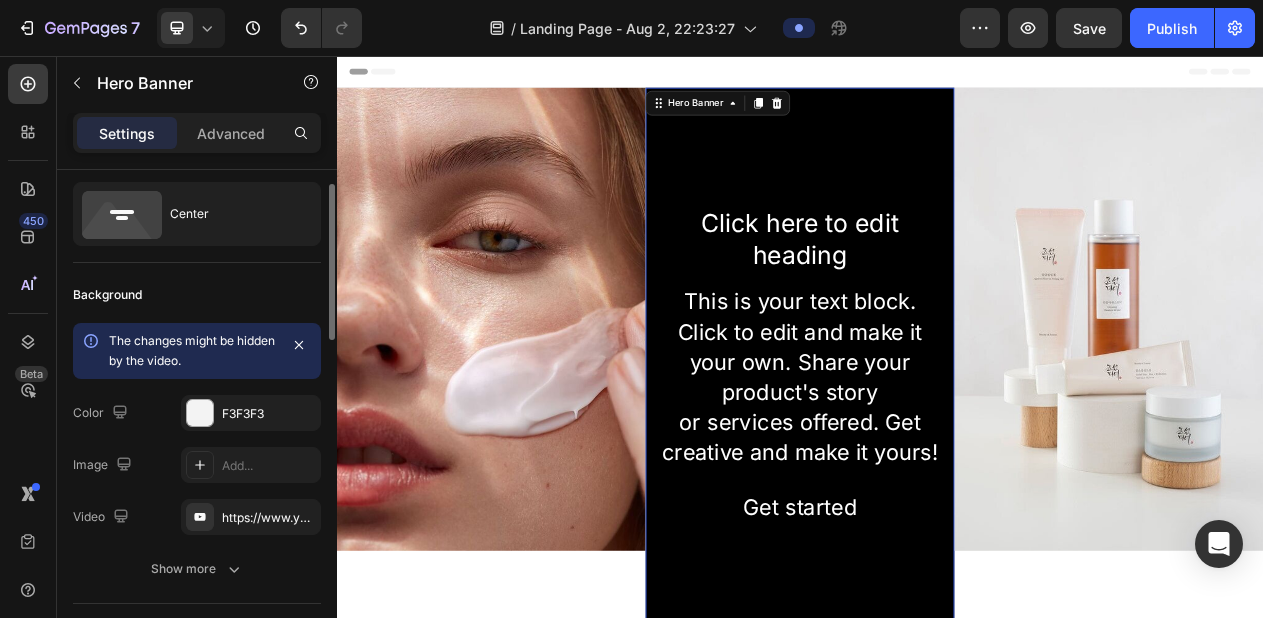 click on "Background The changes might be hidden by  the video. Color F3F3F3 Image Add... Video https://www.youtube.com/shorts/ecOparFDtM4 Show more" 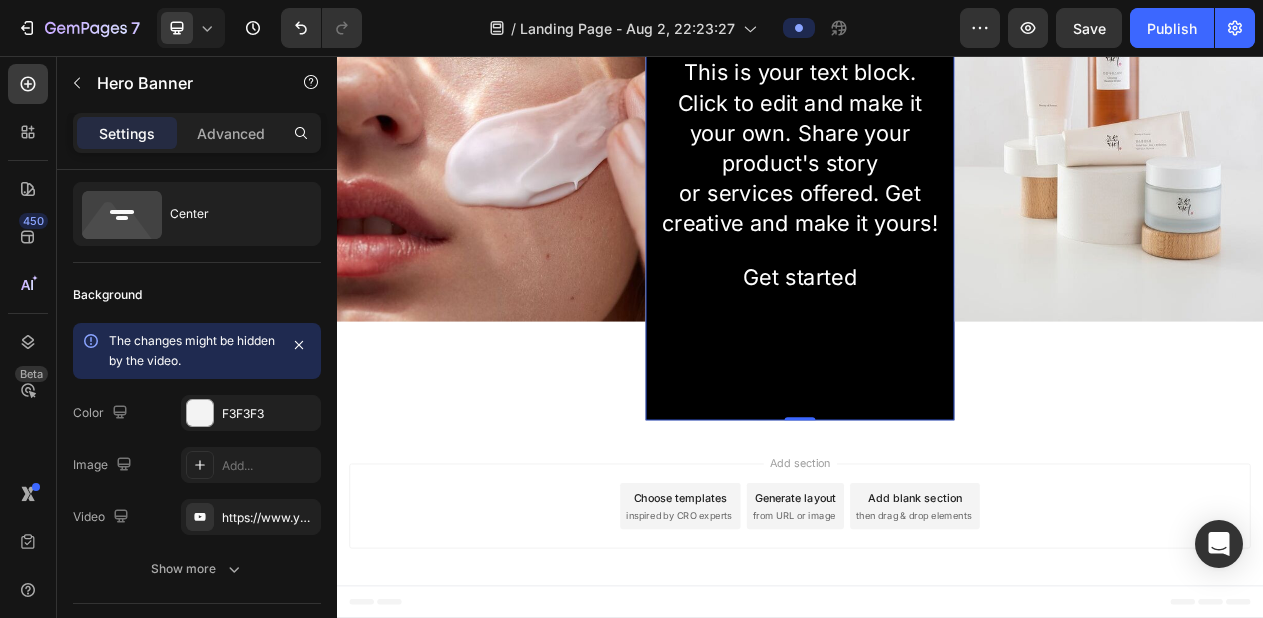 scroll, scrollTop: 295, scrollLeft: 0, axis: vertical 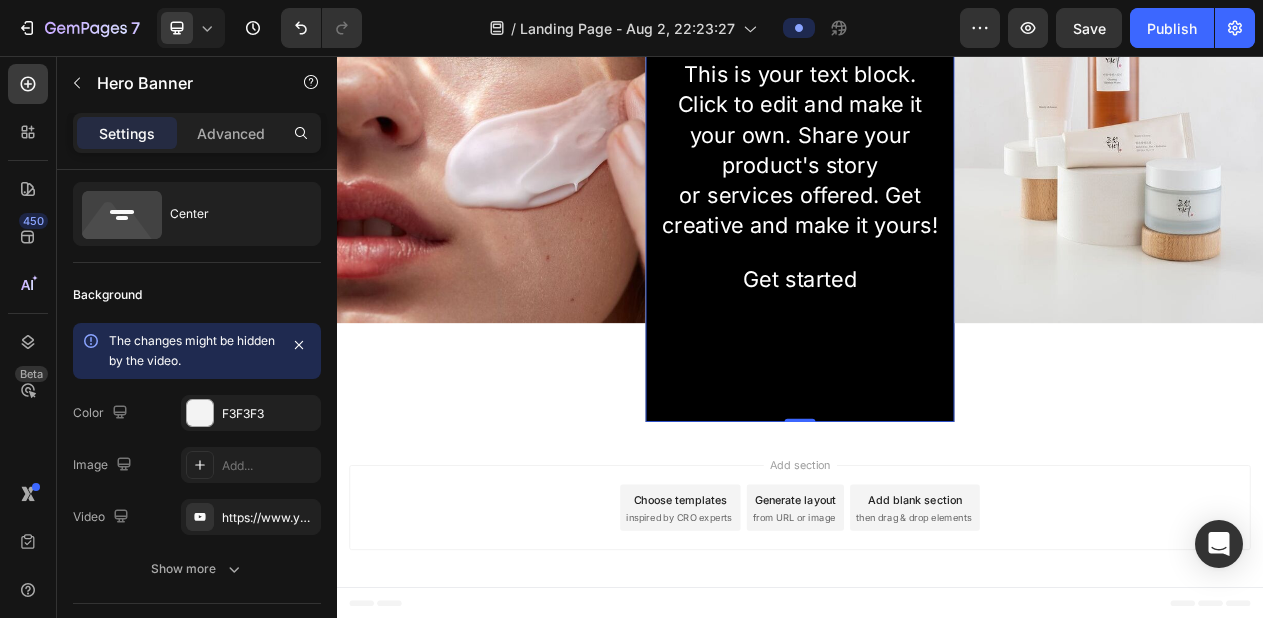 click on "Add section Choose templates inspired by CRO experts Generate layout from URL or image Add blank section then drag & drop elements" at bounding box center (937, 645) 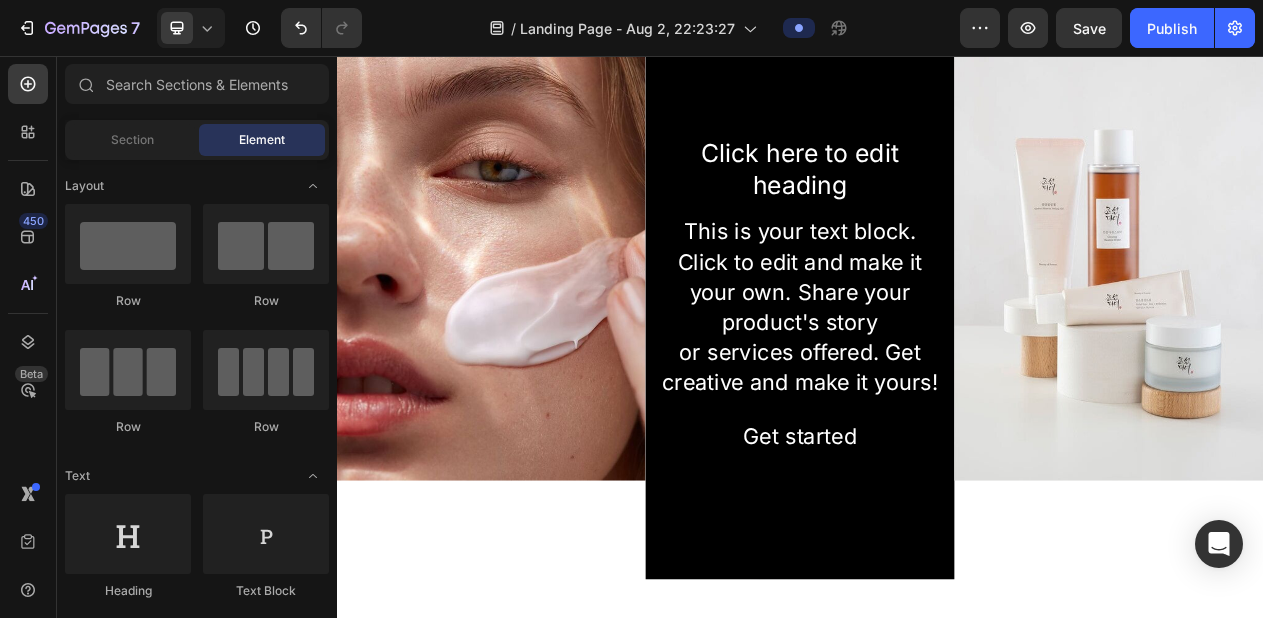 scroll, scrollTop: 87, scrollLeft: 0, axis: vertical 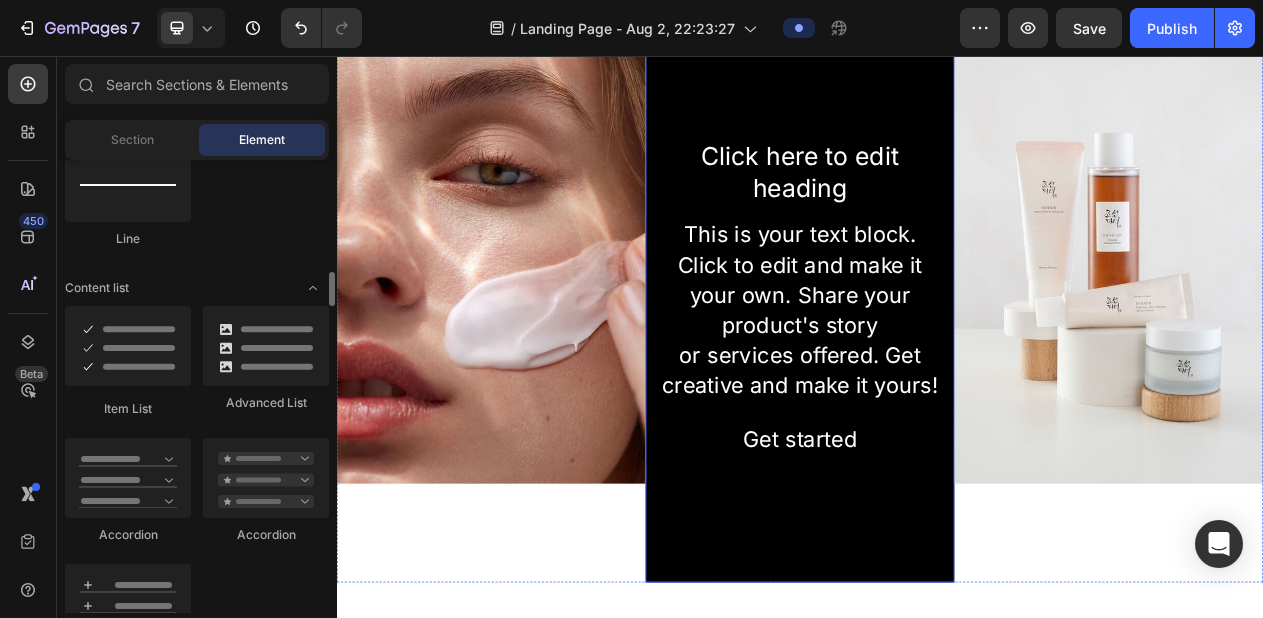 click at bounding box center (937, 374) 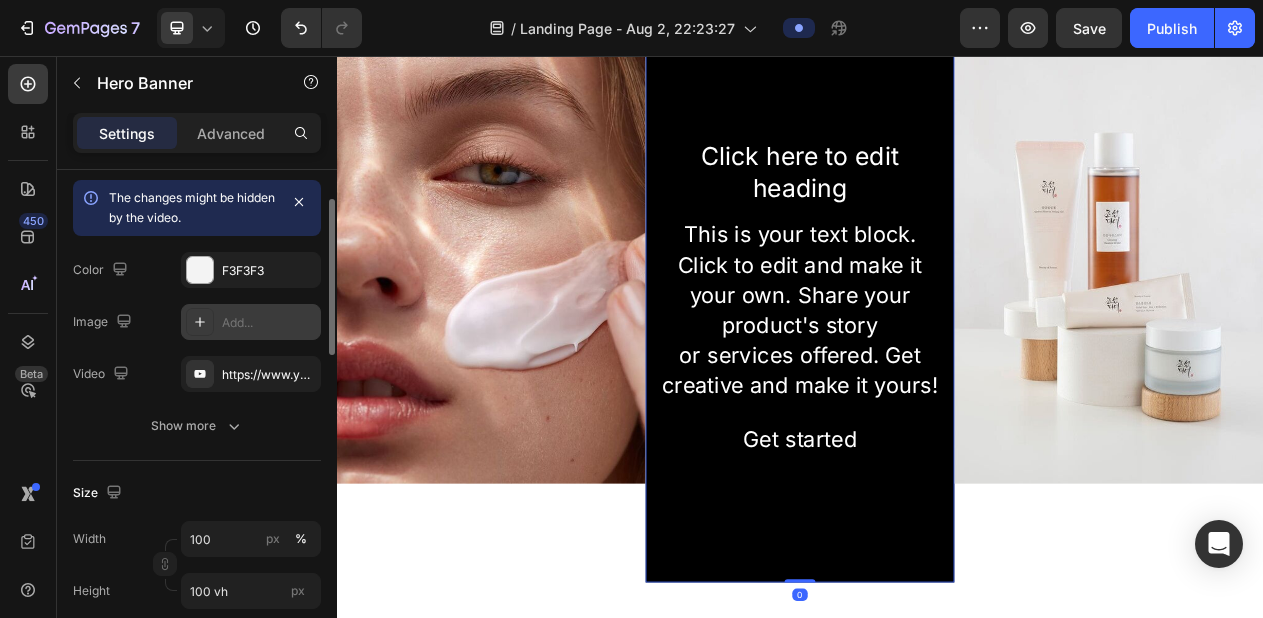 scroll, scrollTop: 168, scrollLeft: 0, axis: vertical 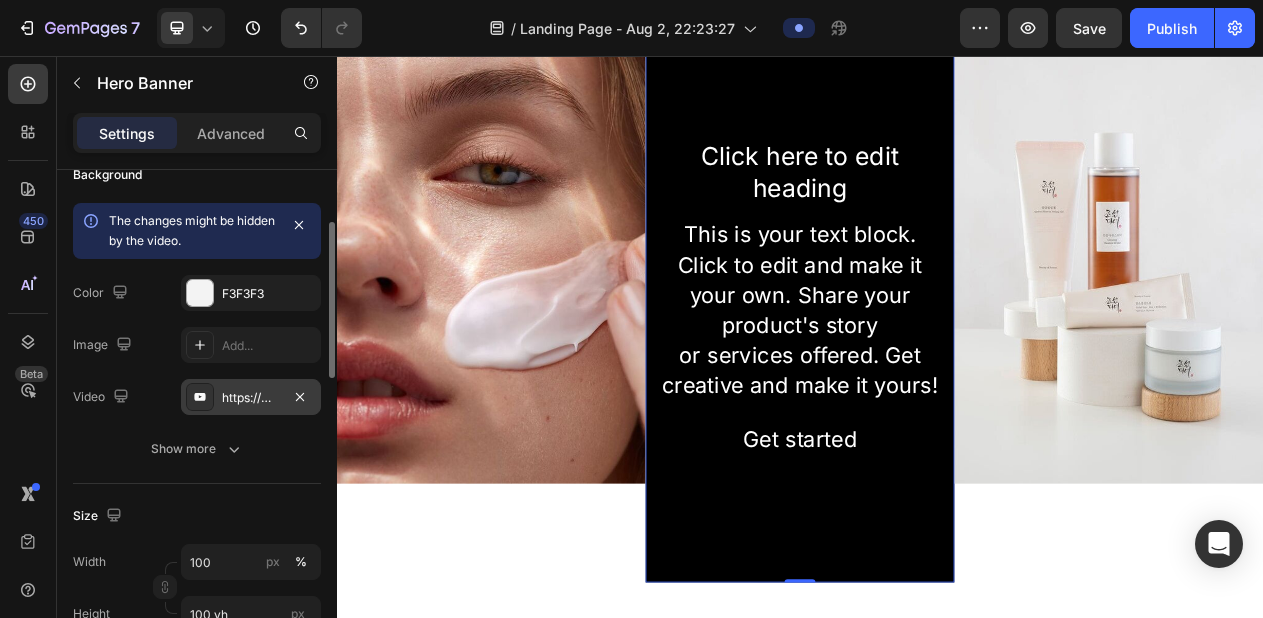 click 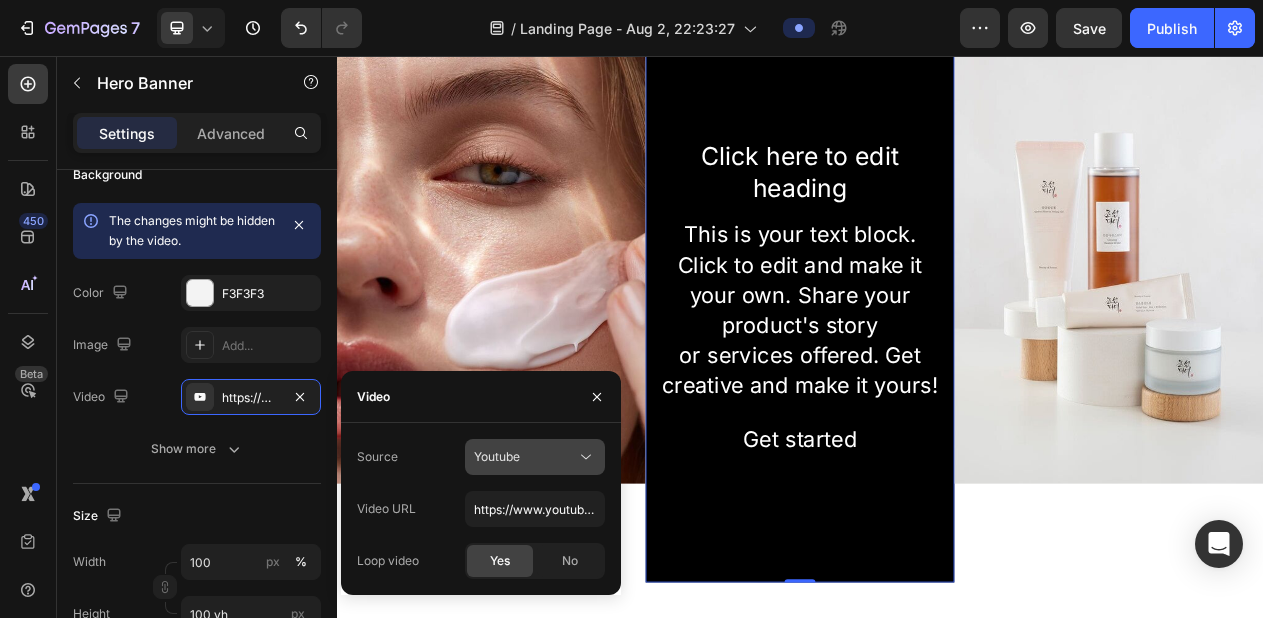 click on "Youtube" at bounding box center (525, 457) 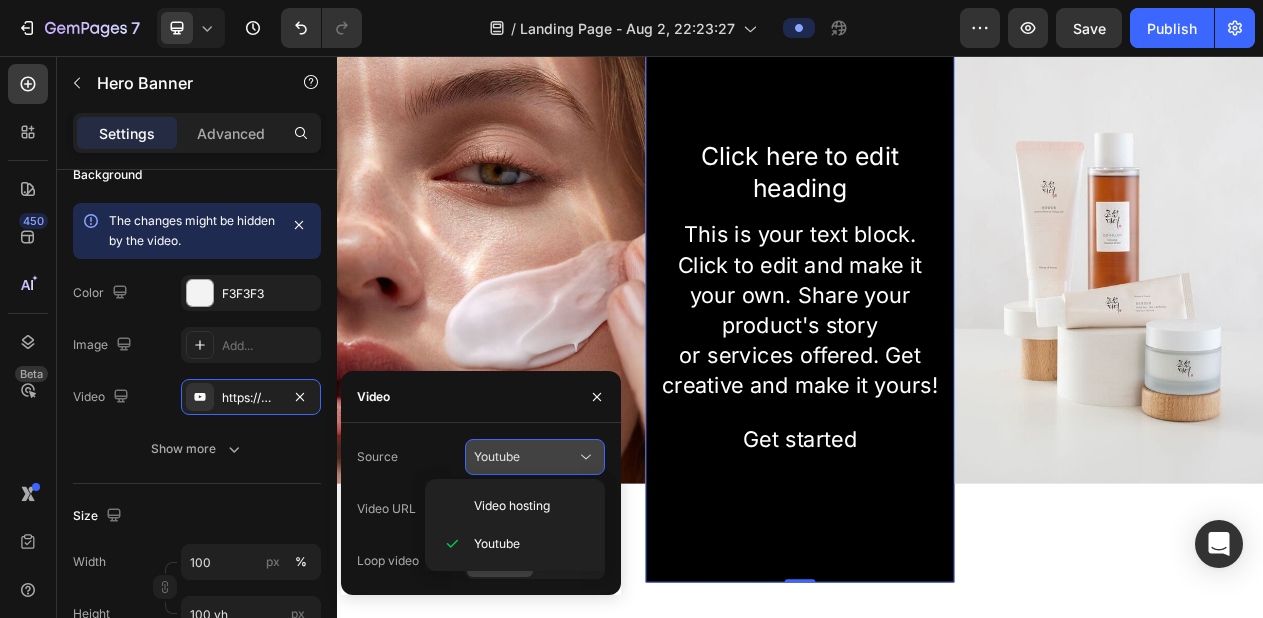 click on "Youtube" at bounding box center (525, 457) 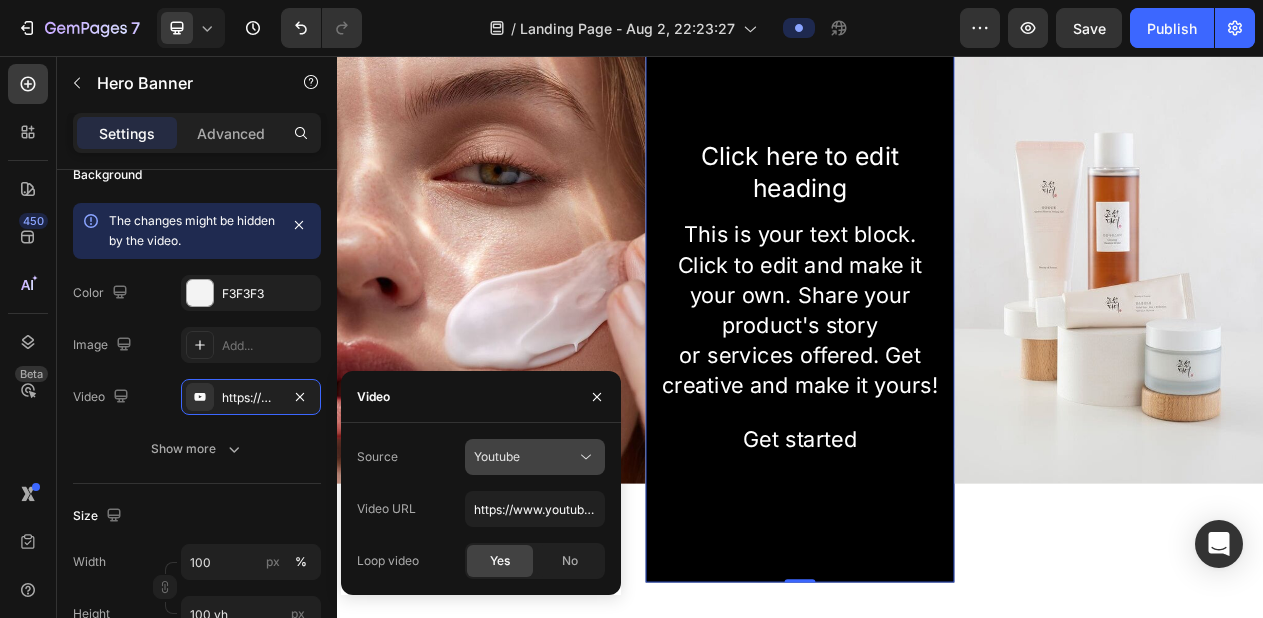 click on "Youtube" at bounding box center (525, 457) 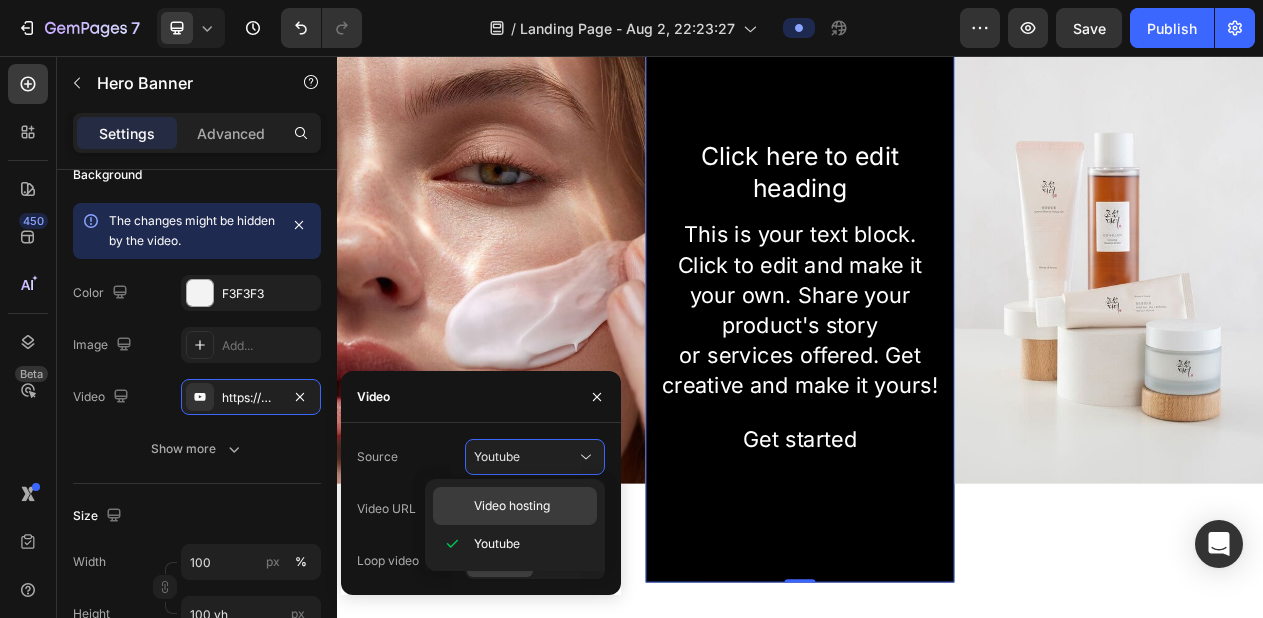click on "Video hosting" at bounding box center [512, 506] 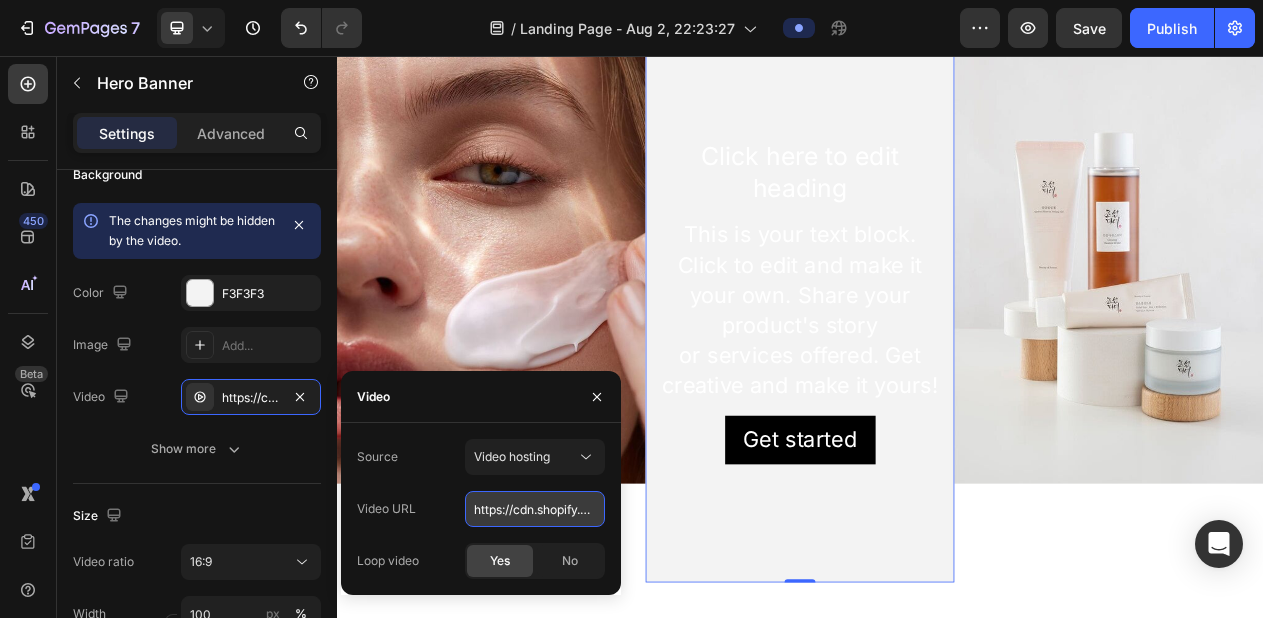 click on "https://cdn.shopify.com/videos/c/o/v/92a407d4e0c94a288eb54cac18c387dc.mp4" at bounding box center (535, 509) 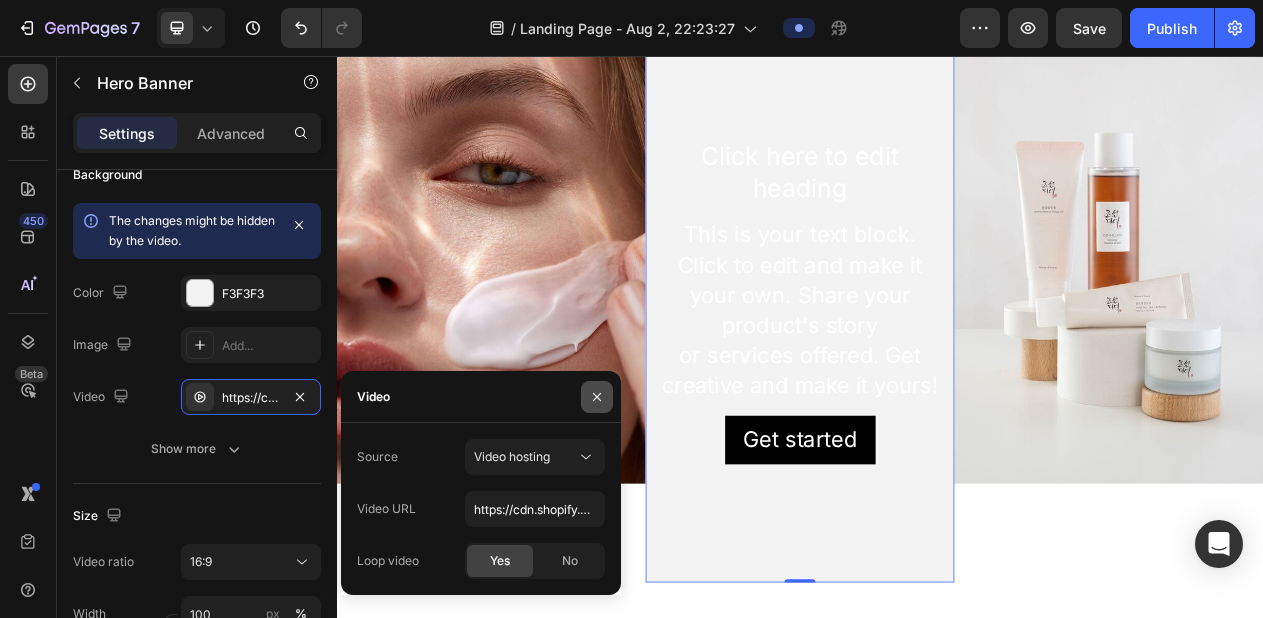 click 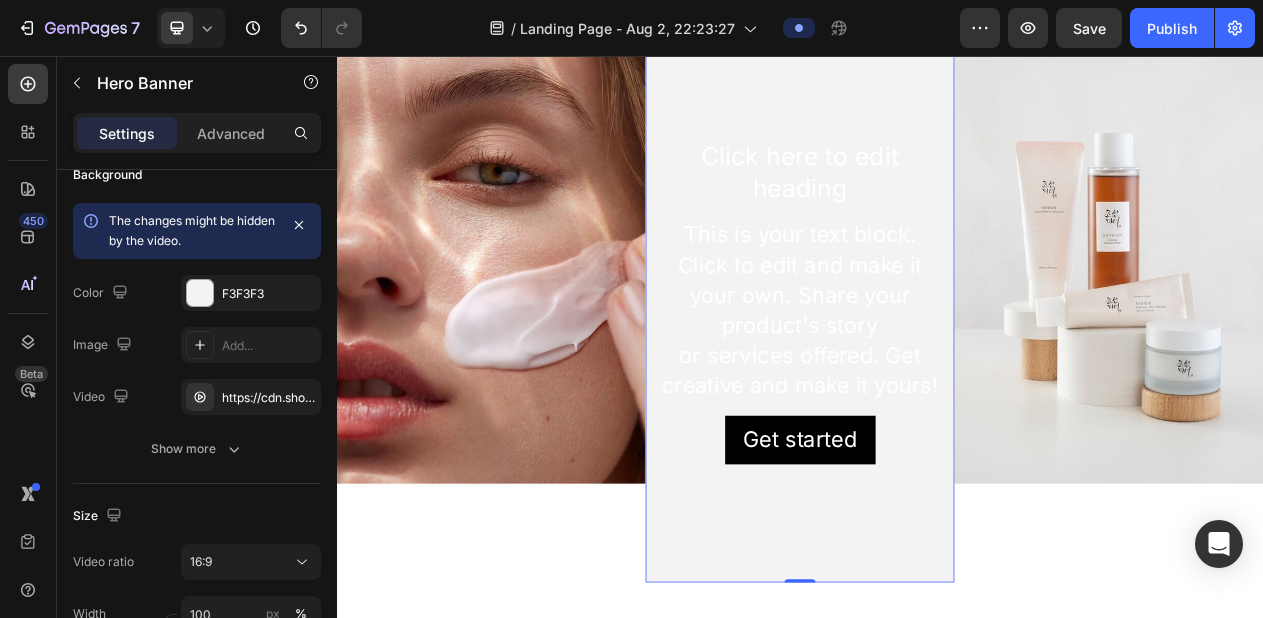click on "Add section Choose templates inspired by CRO experts Generate layout from URL or image Add blank section then drag & drop elements" at bounding box center (937, 853) 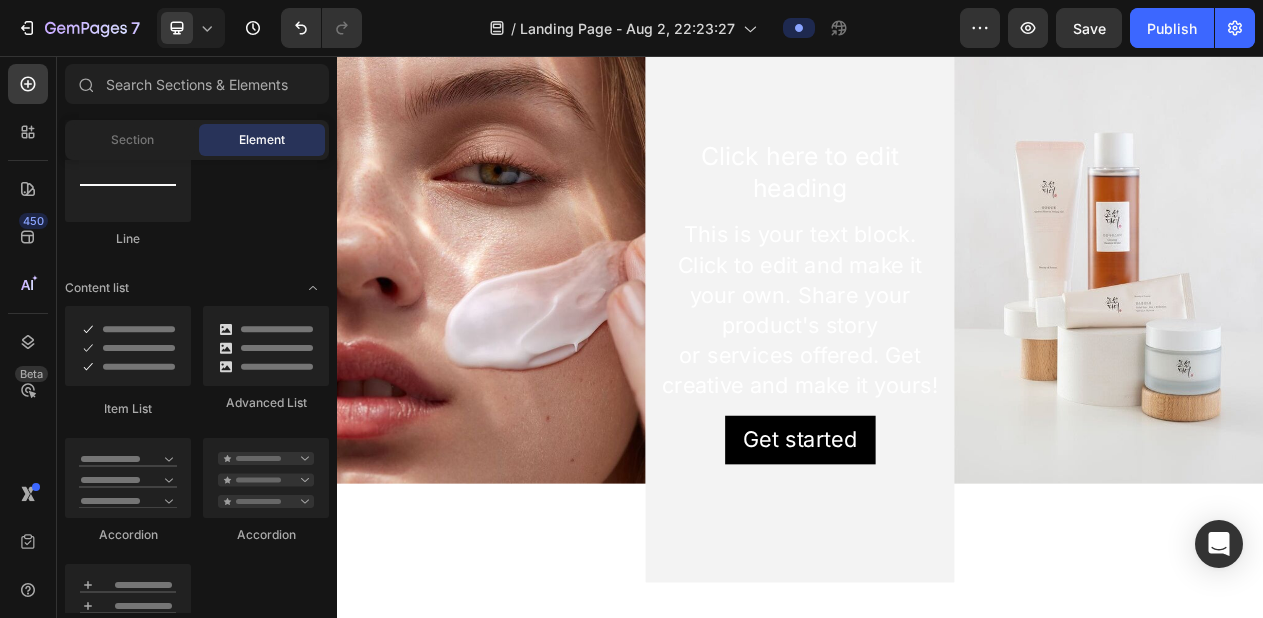 click on "Add section Choose templates inspired by CRO experts Generate layout from URL or image Add blank section then drag & drop elements" at bounding box center [937, 853] 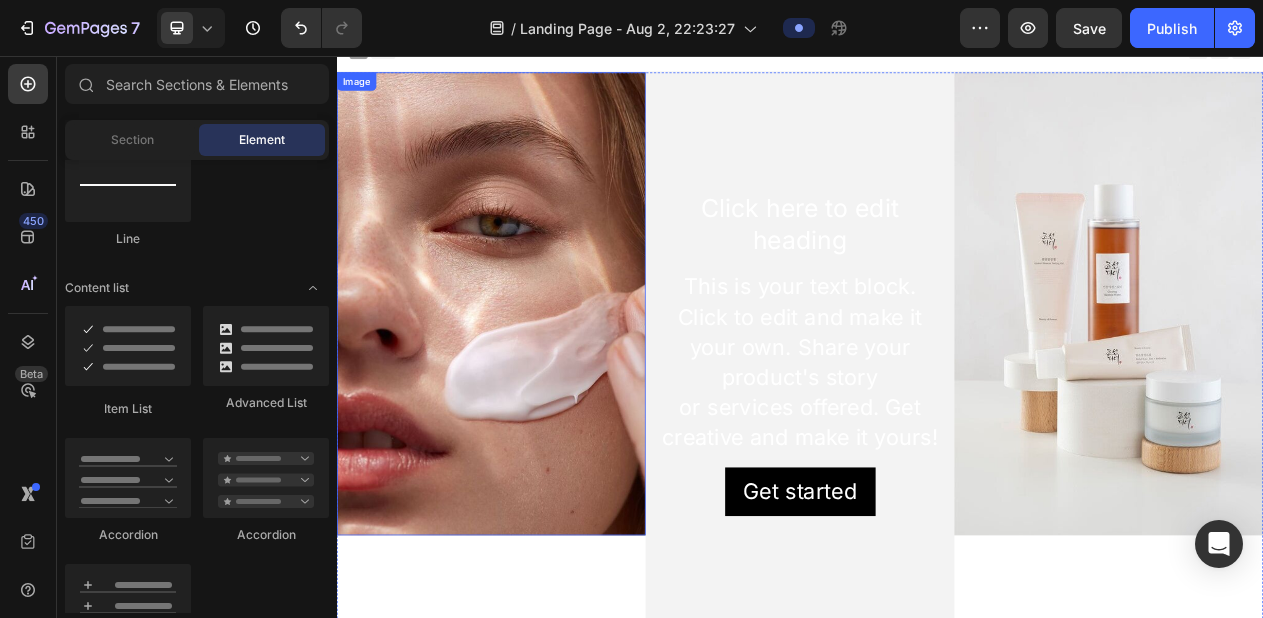 scroll, scrollTop: 0, scrollLeft: 0, axis: both 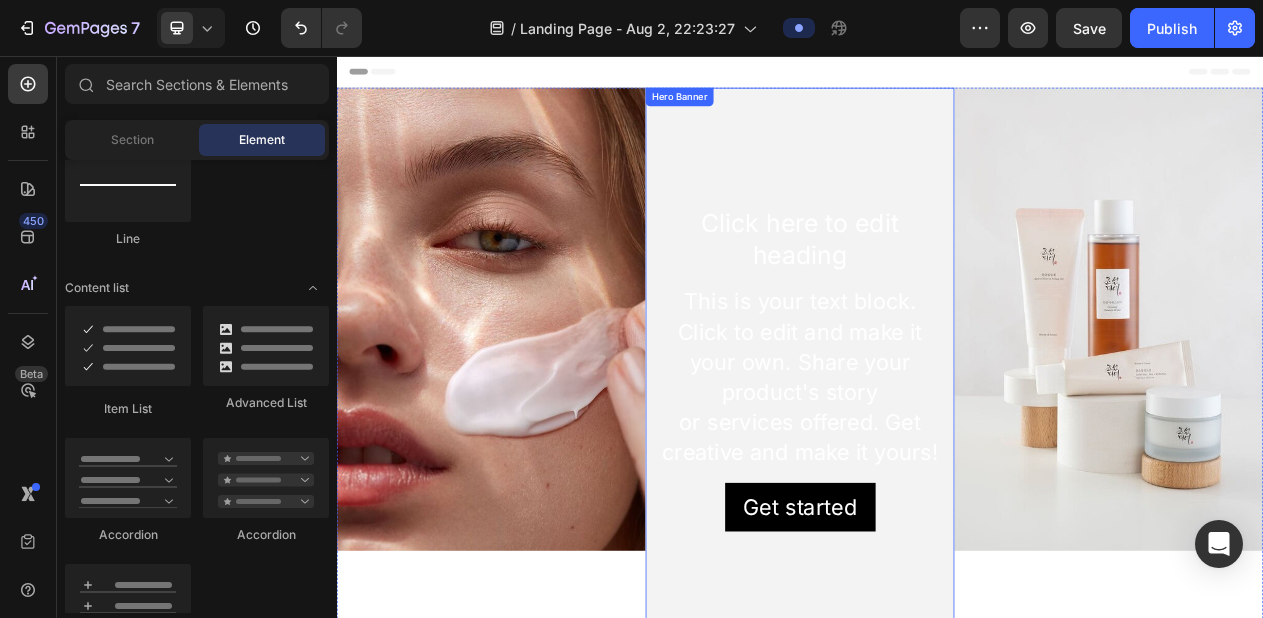 click at bounding box center [937, 209] 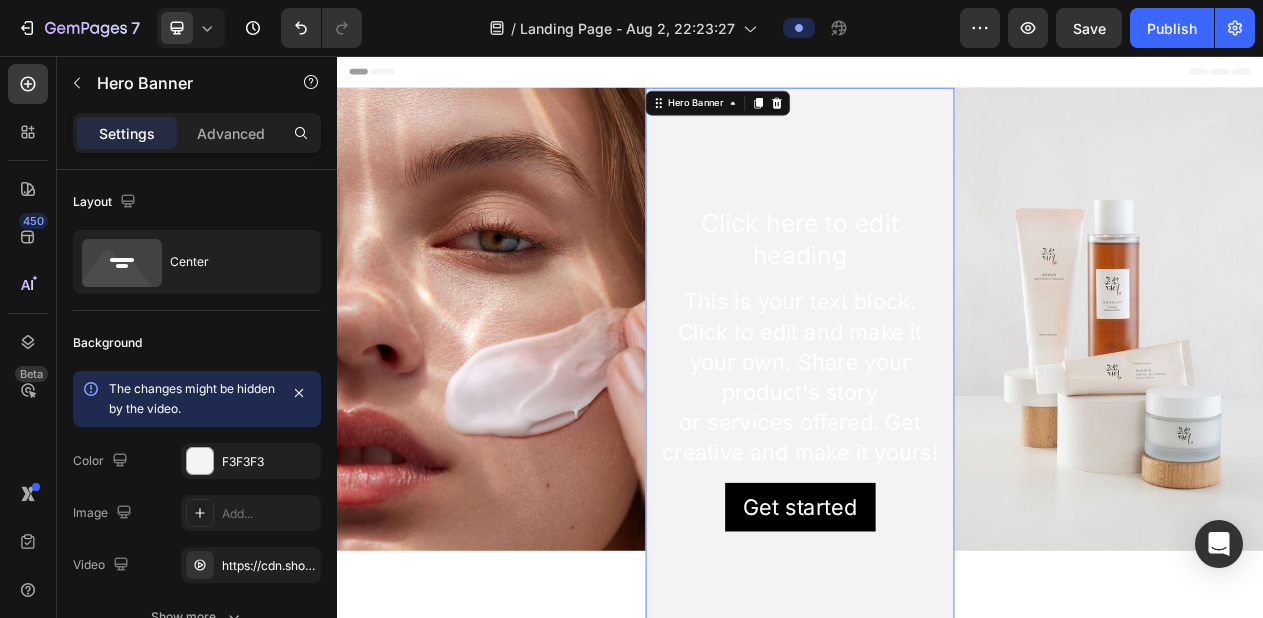click at bounding box center [937, 209] 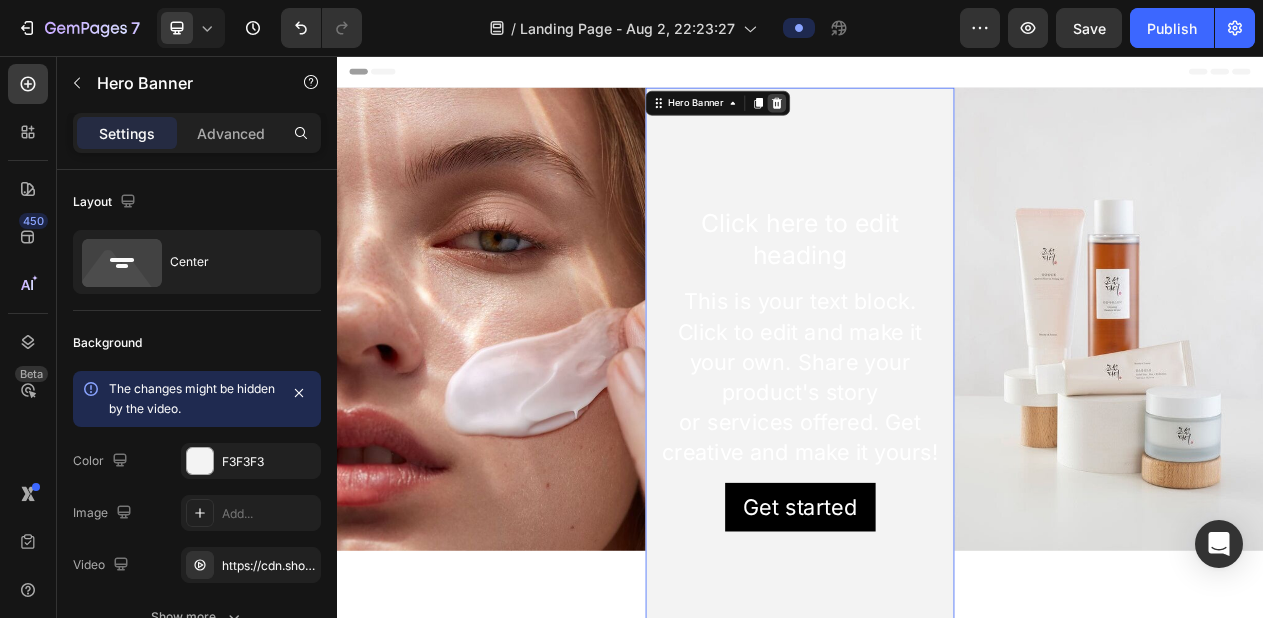 click 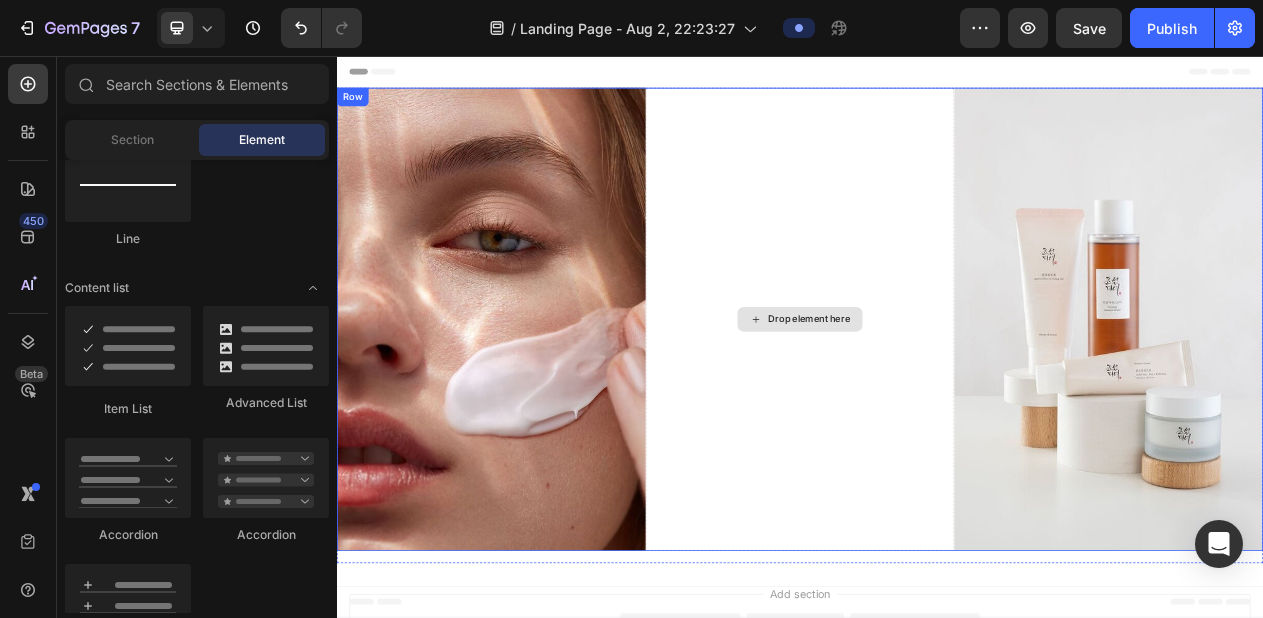 click on "Drop element here" at bounding box center (949, 397) 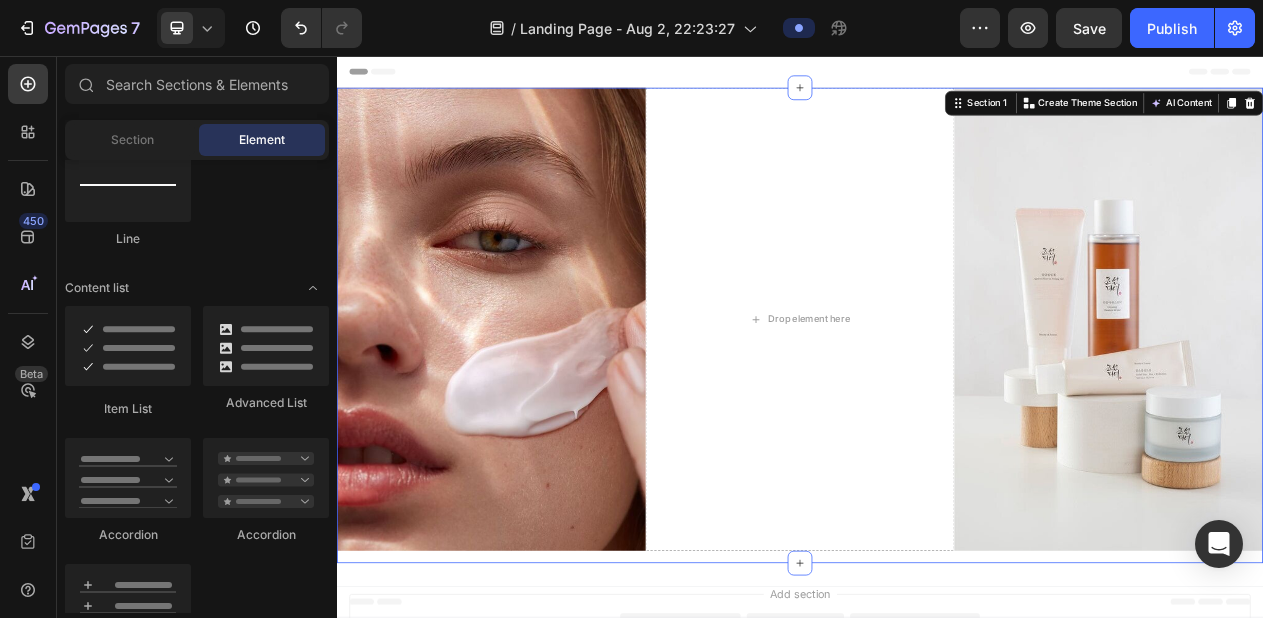 click on "Image
Drop element here Image Row" at bounding box center (937, 405) 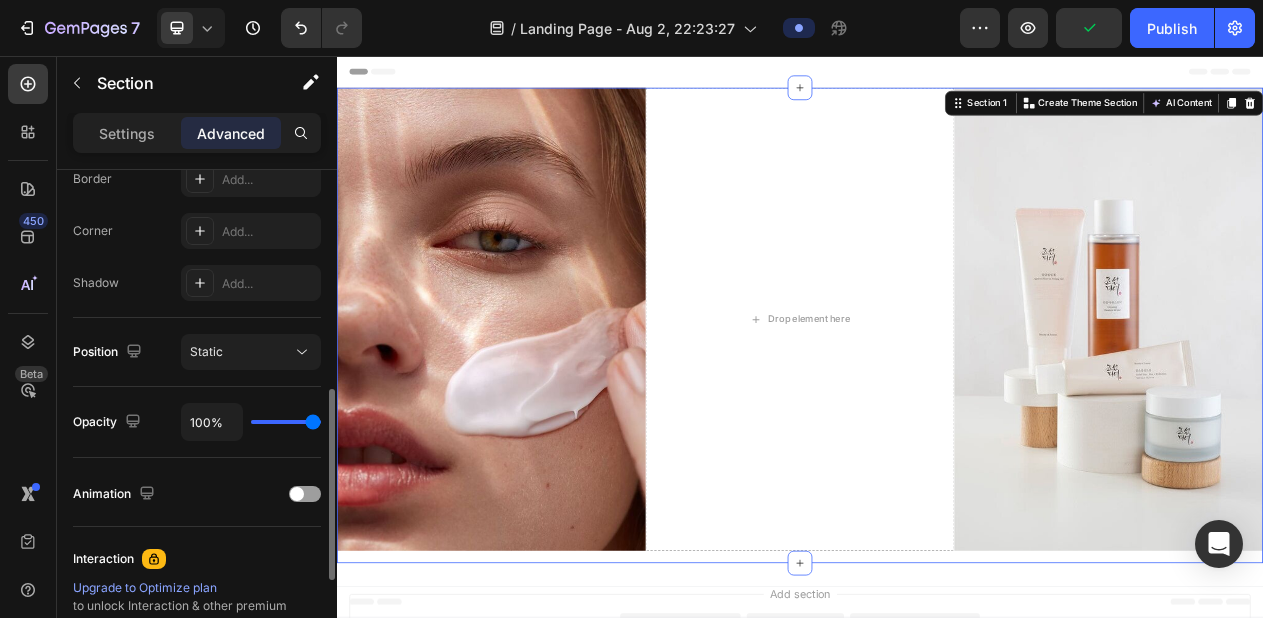 scroll, scrollTop: 582, scrollLeft: 0, axis: vertical 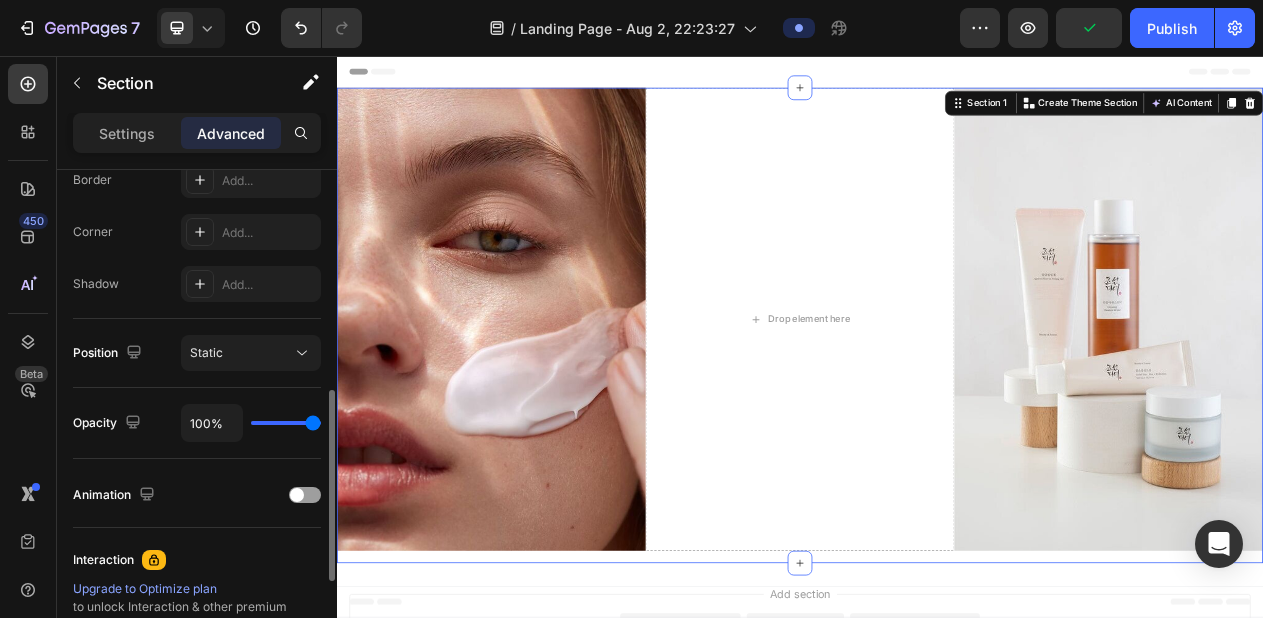 type on "95%" 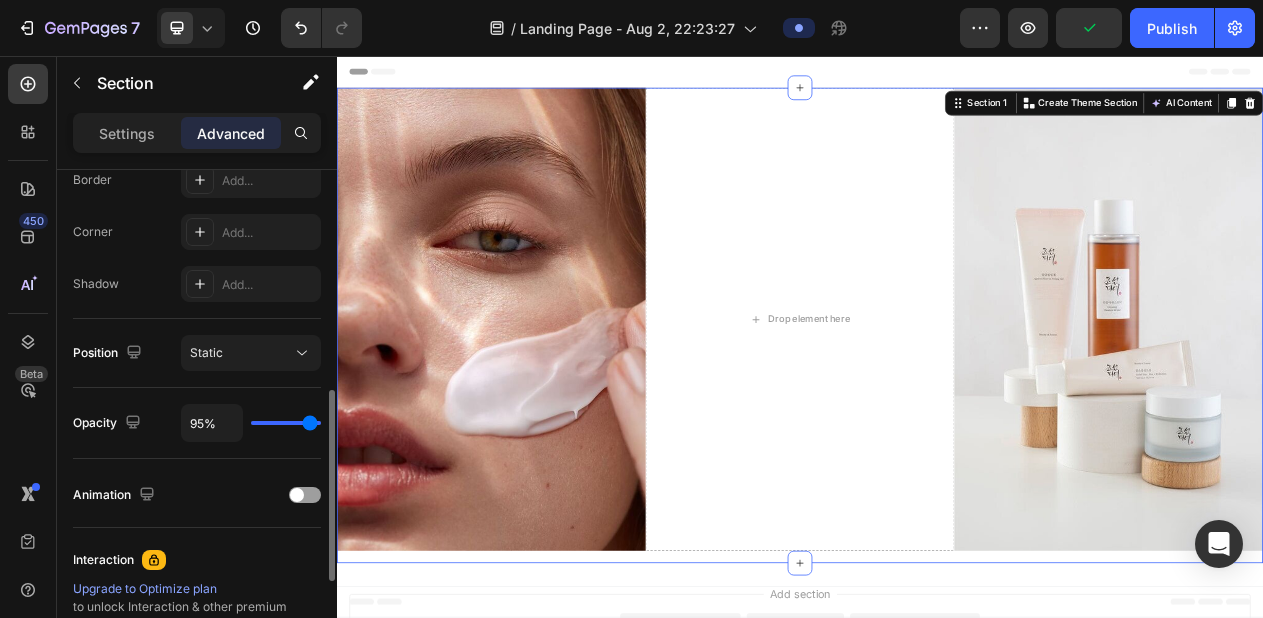 type on "70%" 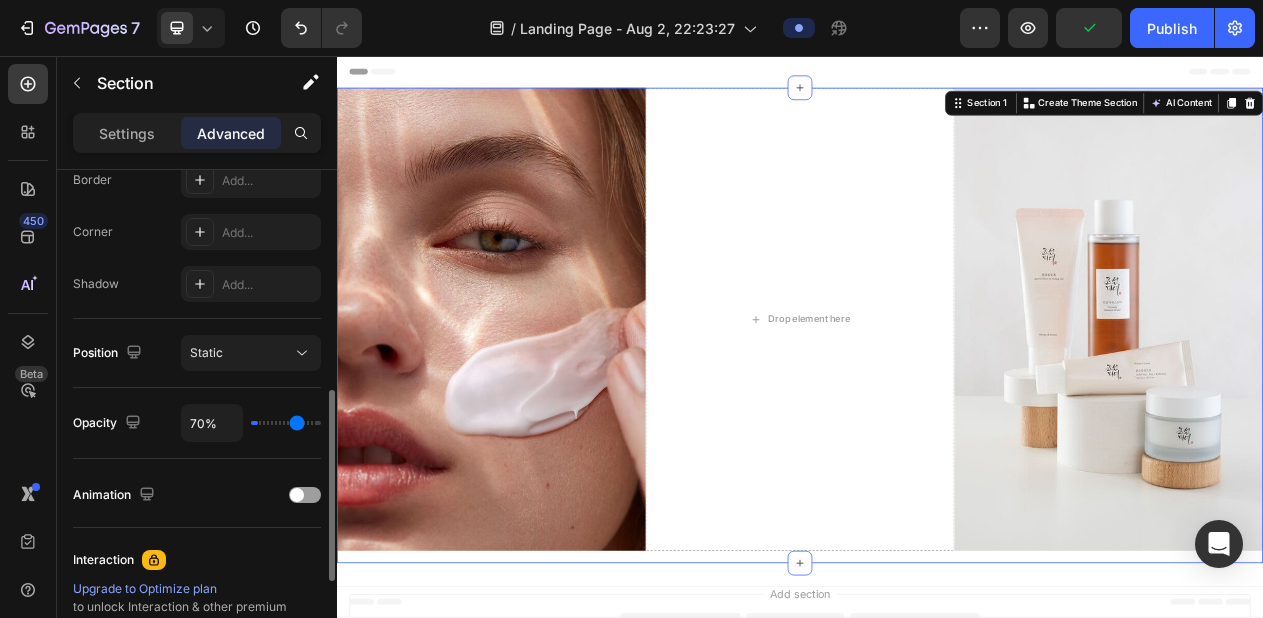 type on "0%" 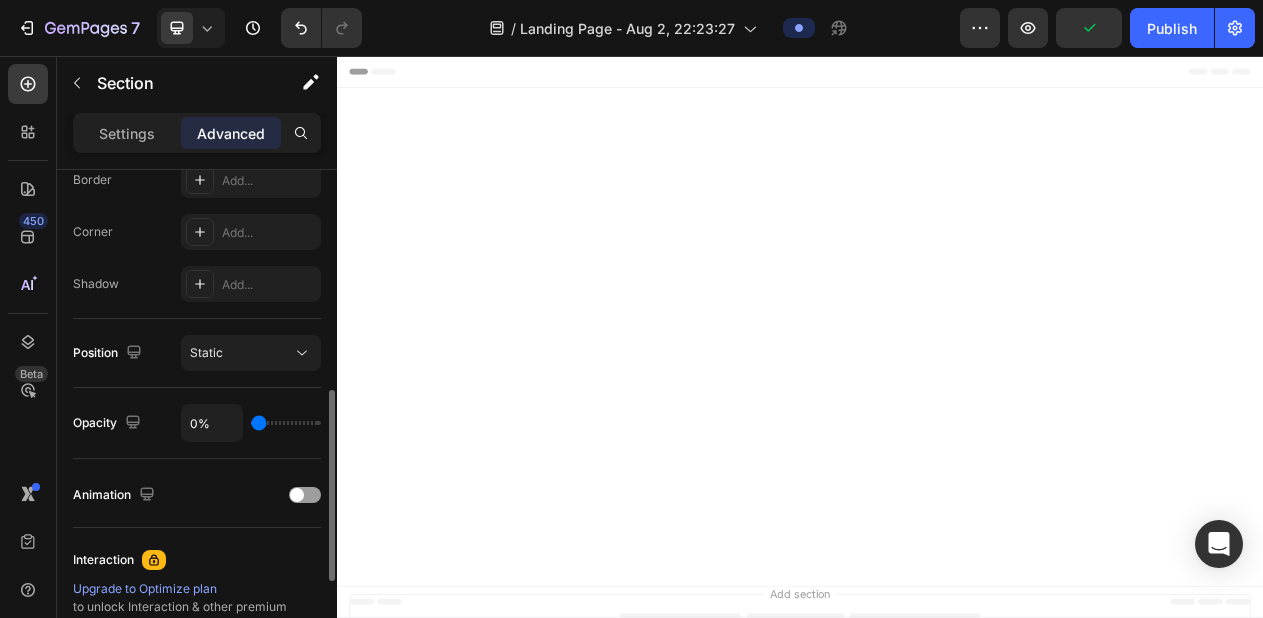 type on "5%" 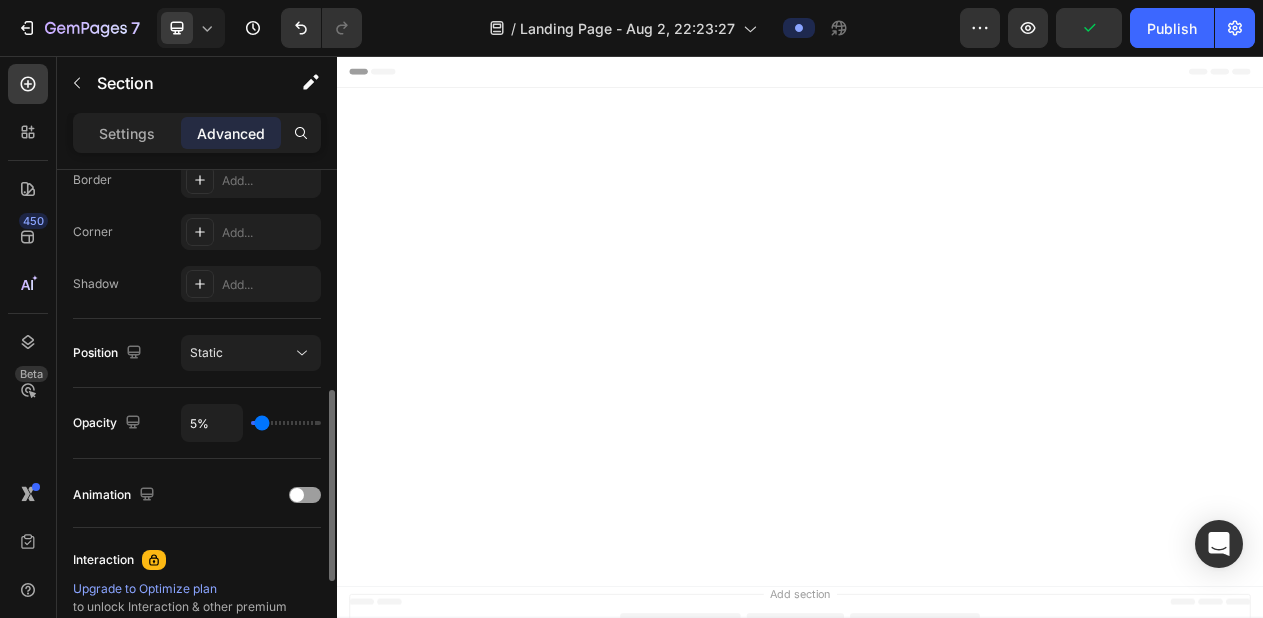 type on "100%" 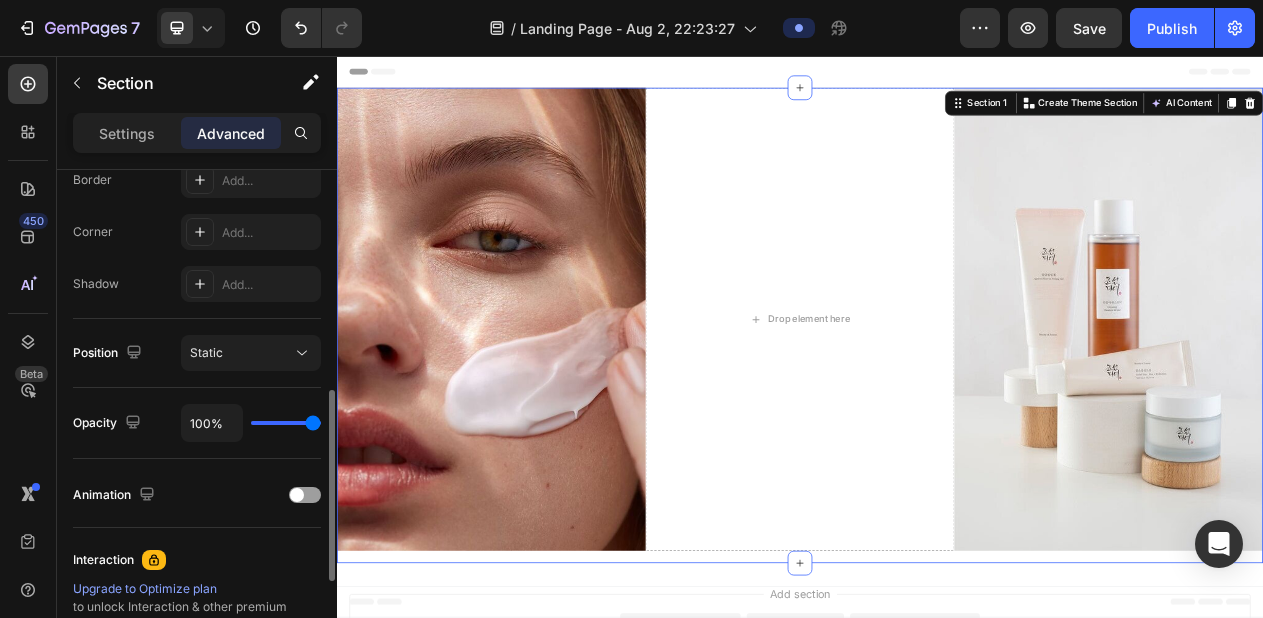 drag, startPoint x: 310, startPoint y: 422, endPoint x: 472, endPoint y: 433, distance: 162.37303 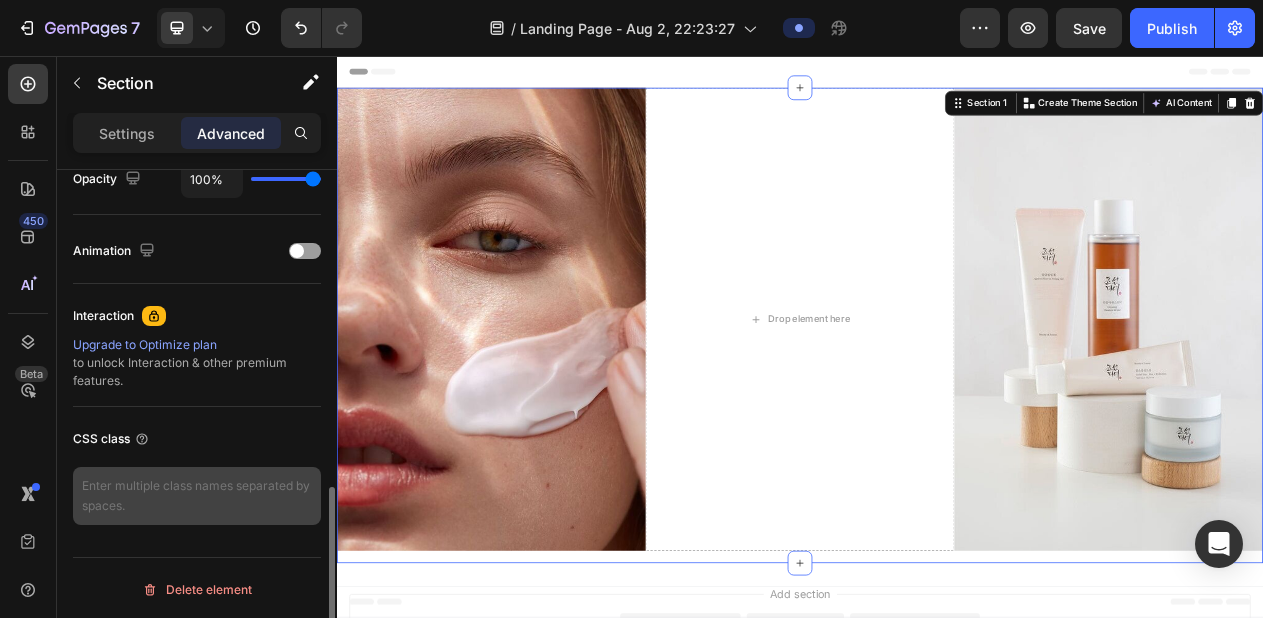scroll, scrollTop: 829, scrollLeft: 0, axis: vertical 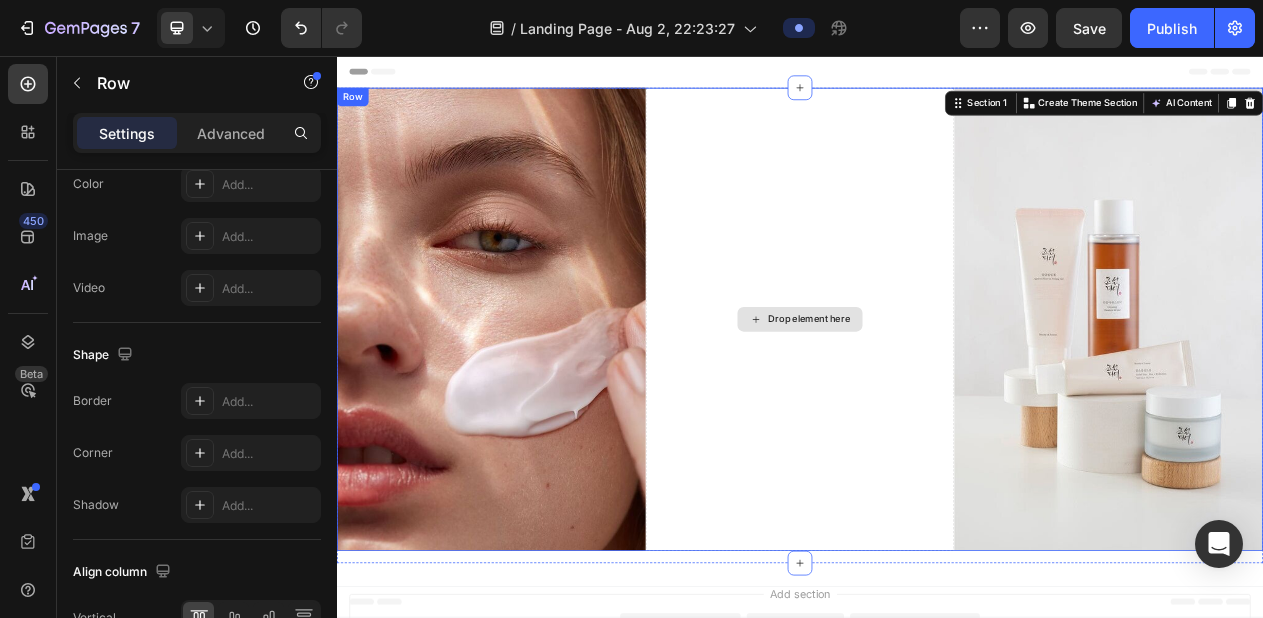 click on "Drop element here" at bounding box center [937, 397] 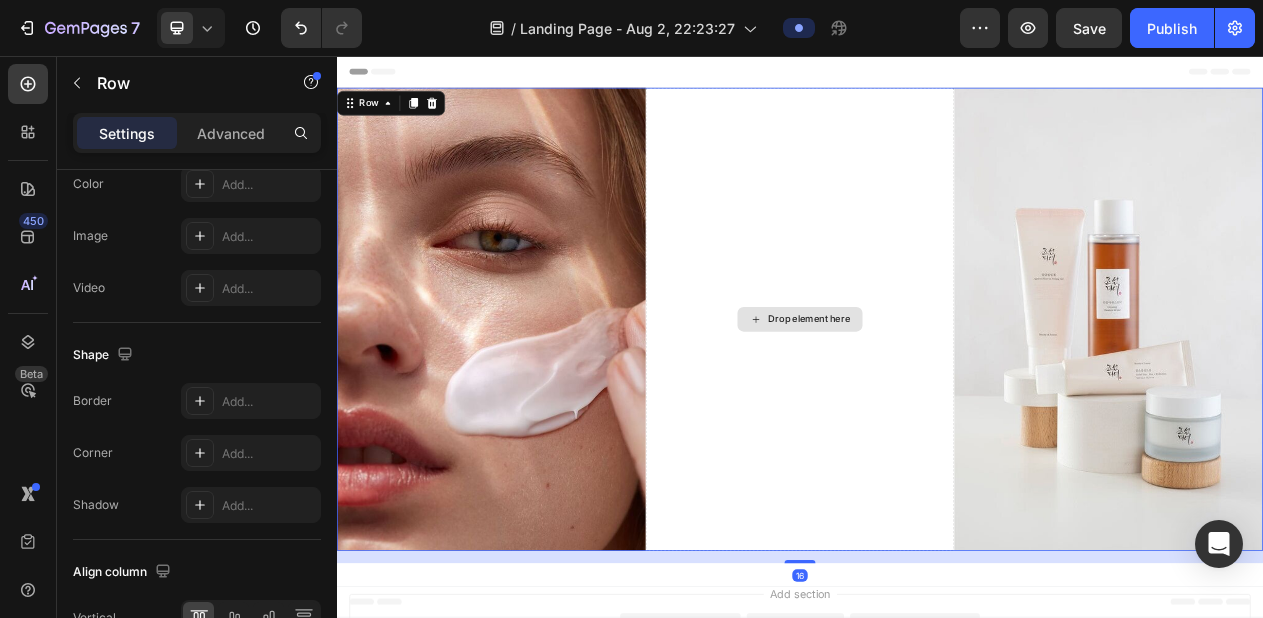 scroll, scrollTop: 0, scrollLeft: 0, axis: both 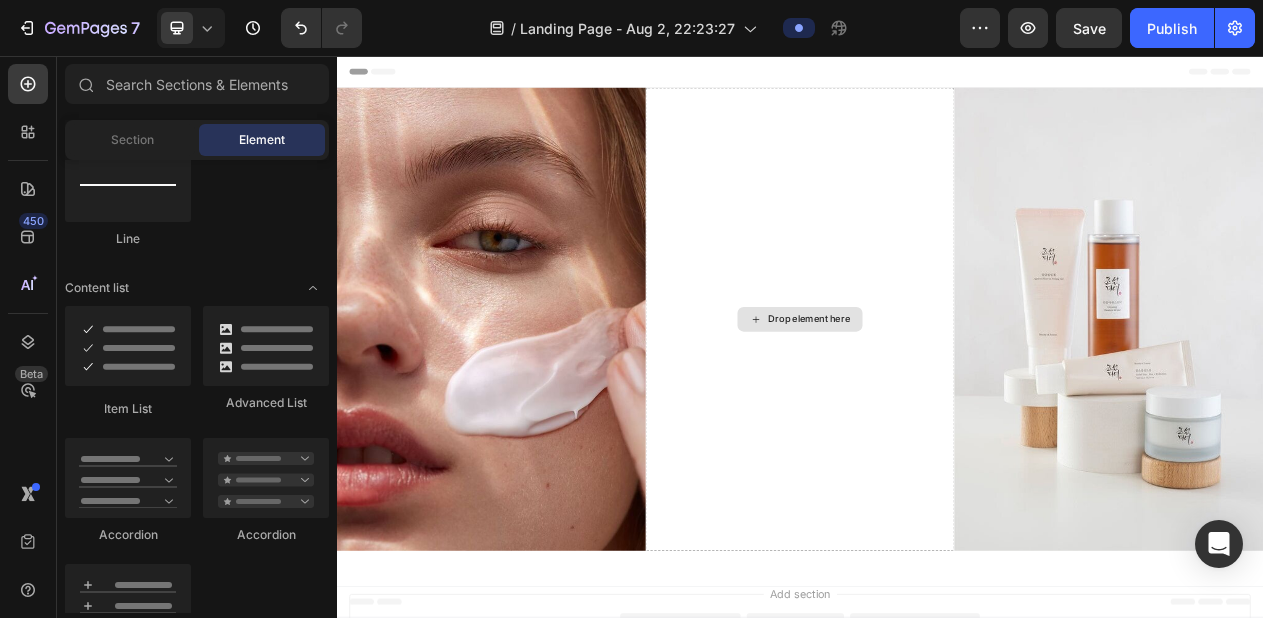 click on "Drop element here" at bounding box center [949, 397] 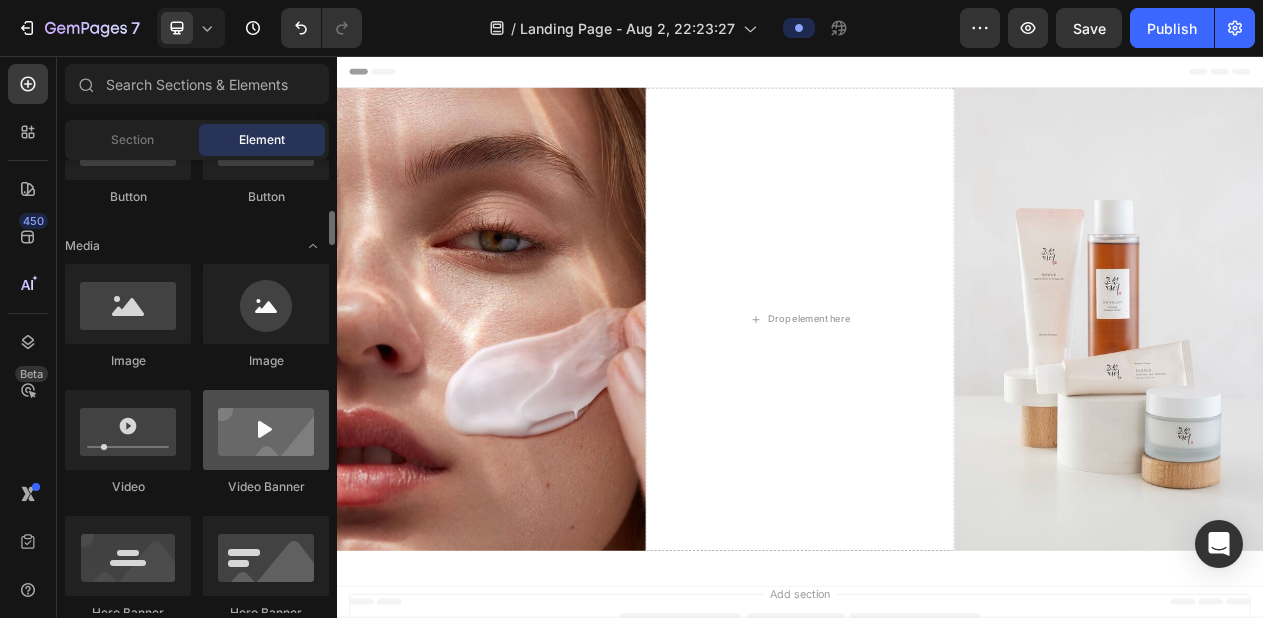 scroll, scrollTop: 566, scrollLeft: 0, axis: vertical 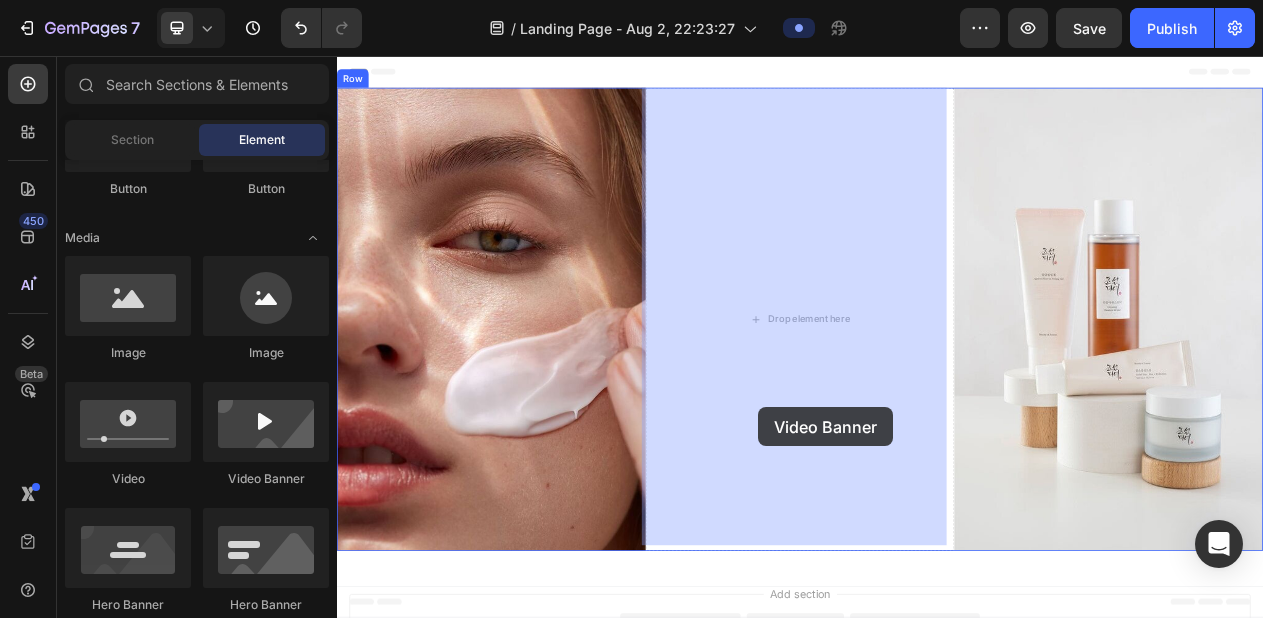 drag, startPoint x: 585, startPoint y: 495, endPoint x: 882, endPoint y: 511, distance: 297.43066 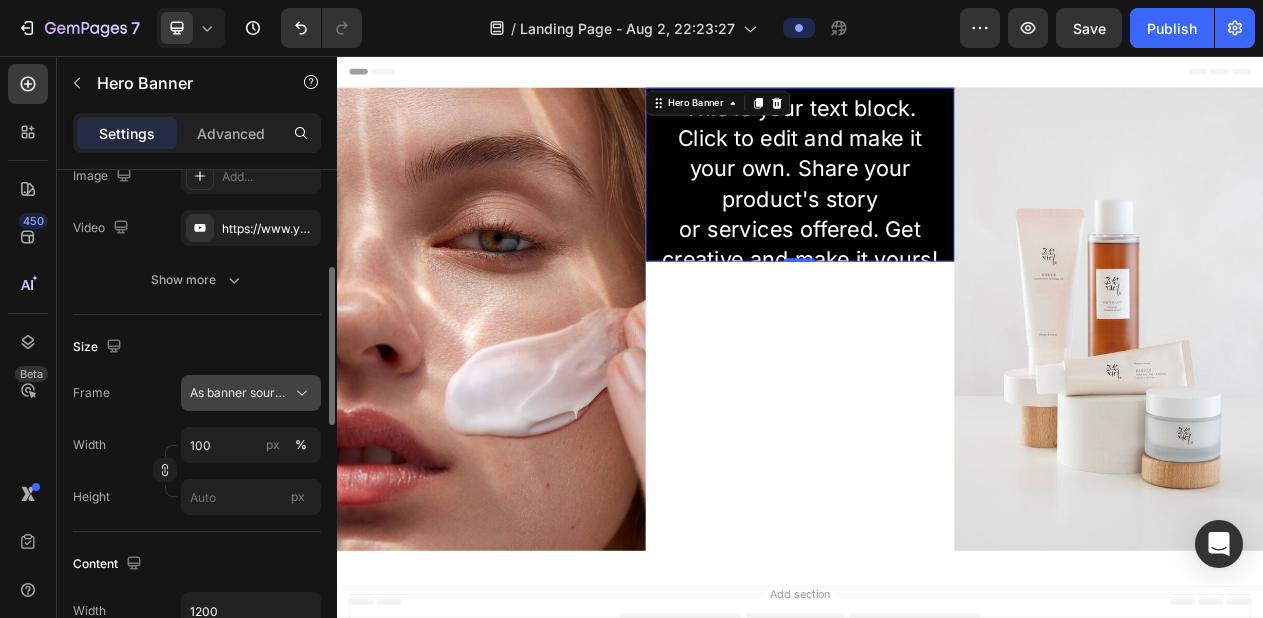 scroll, scrollTop: 284, scrollLeft: 0, axis: vertical 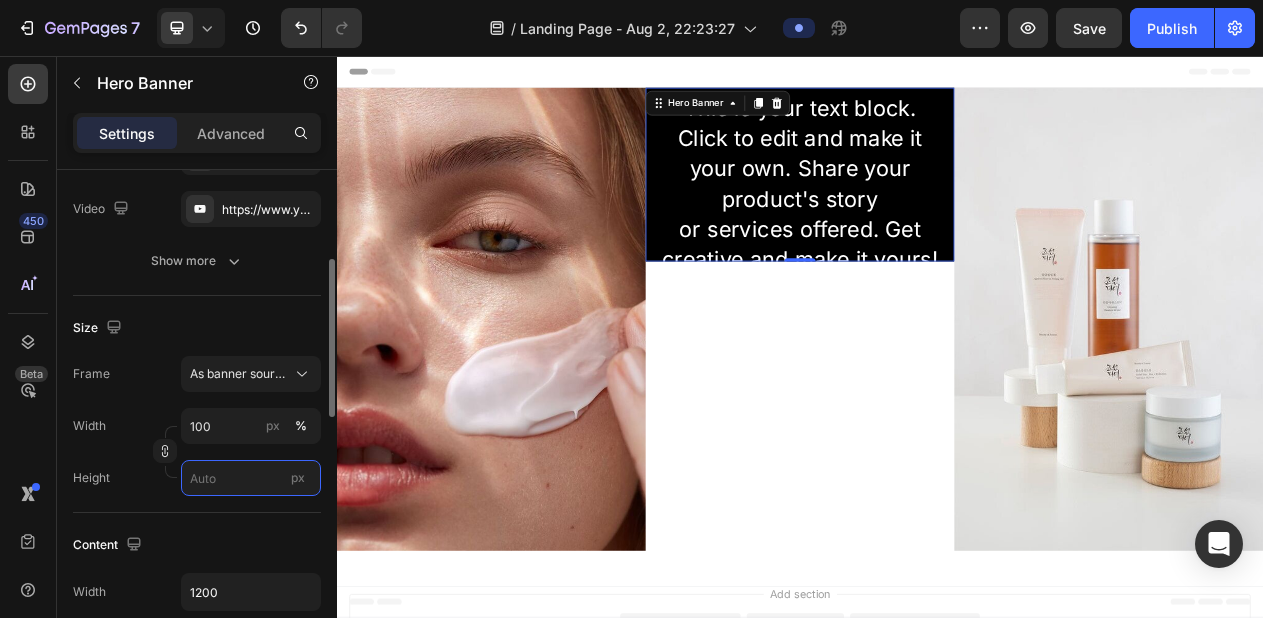 click on "px" at bounding box center (251, 478) 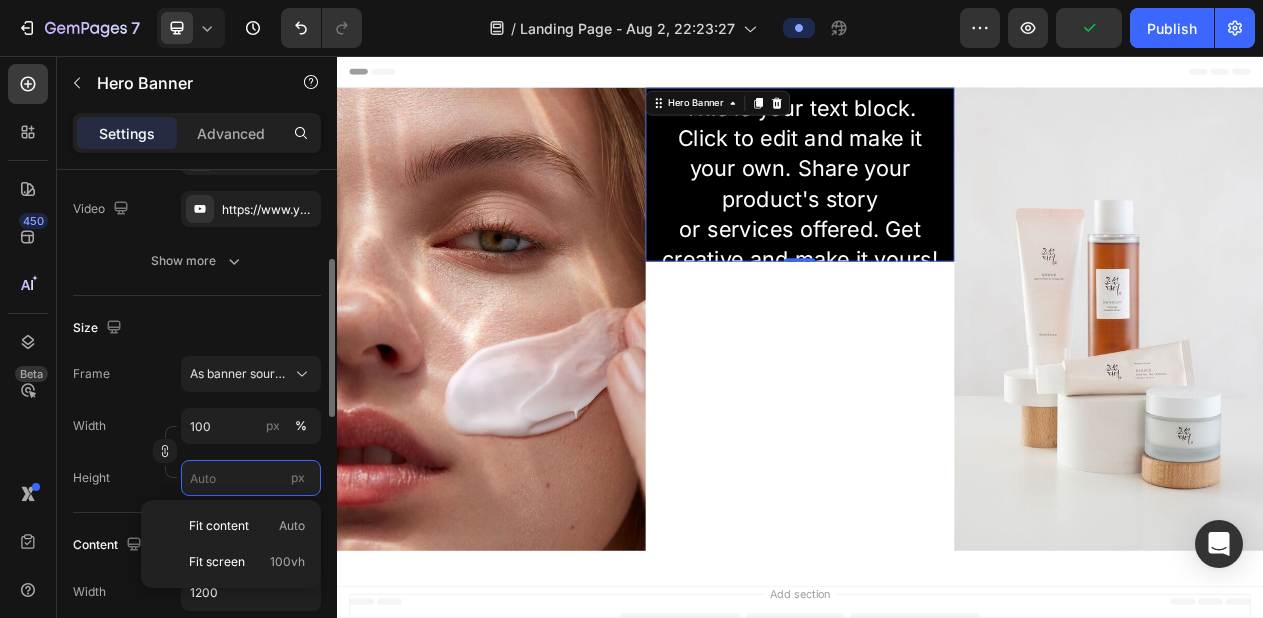 type 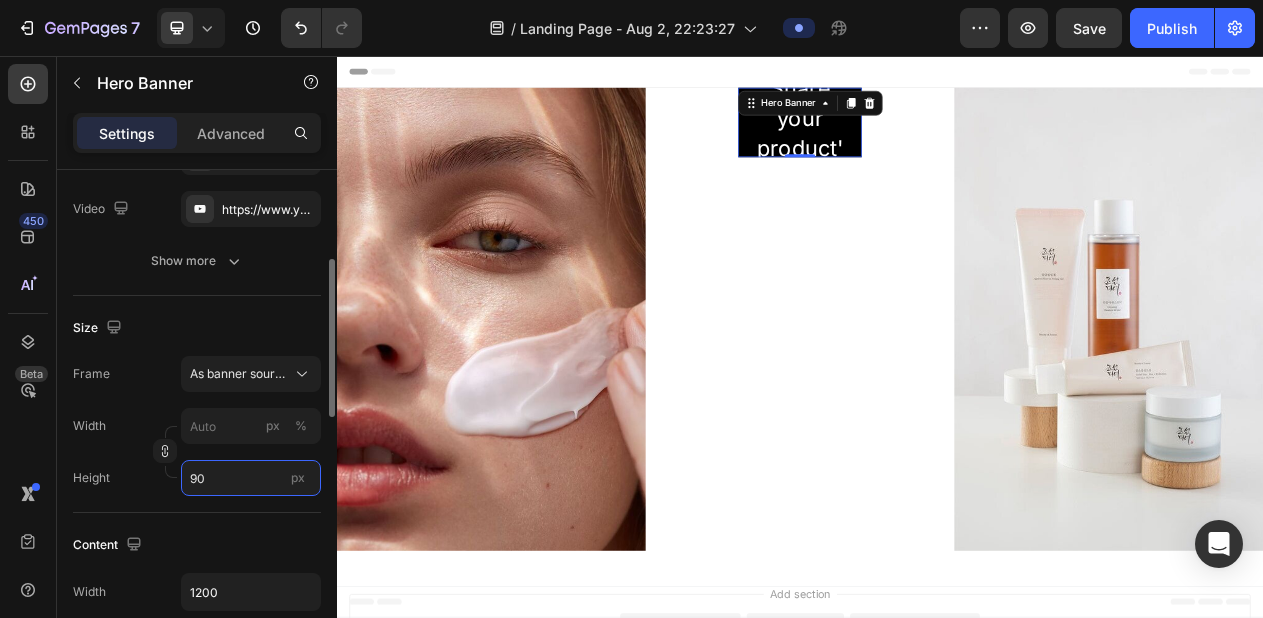 type on "90" 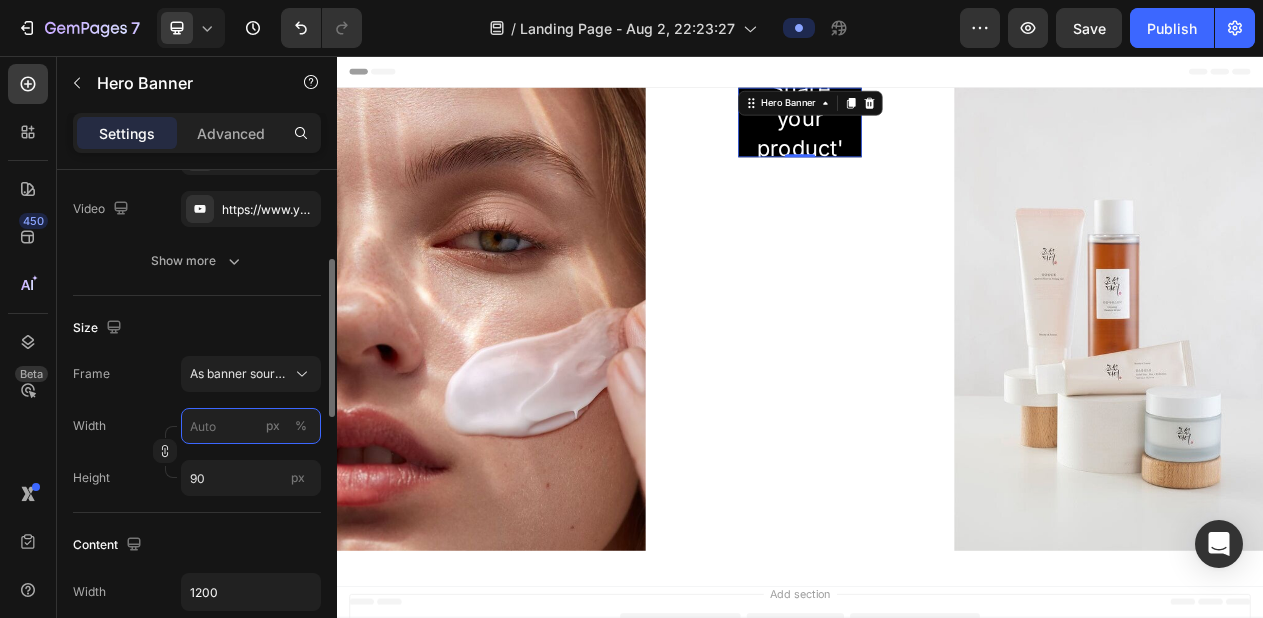 click on "px %" at bounding box center (251, 426) 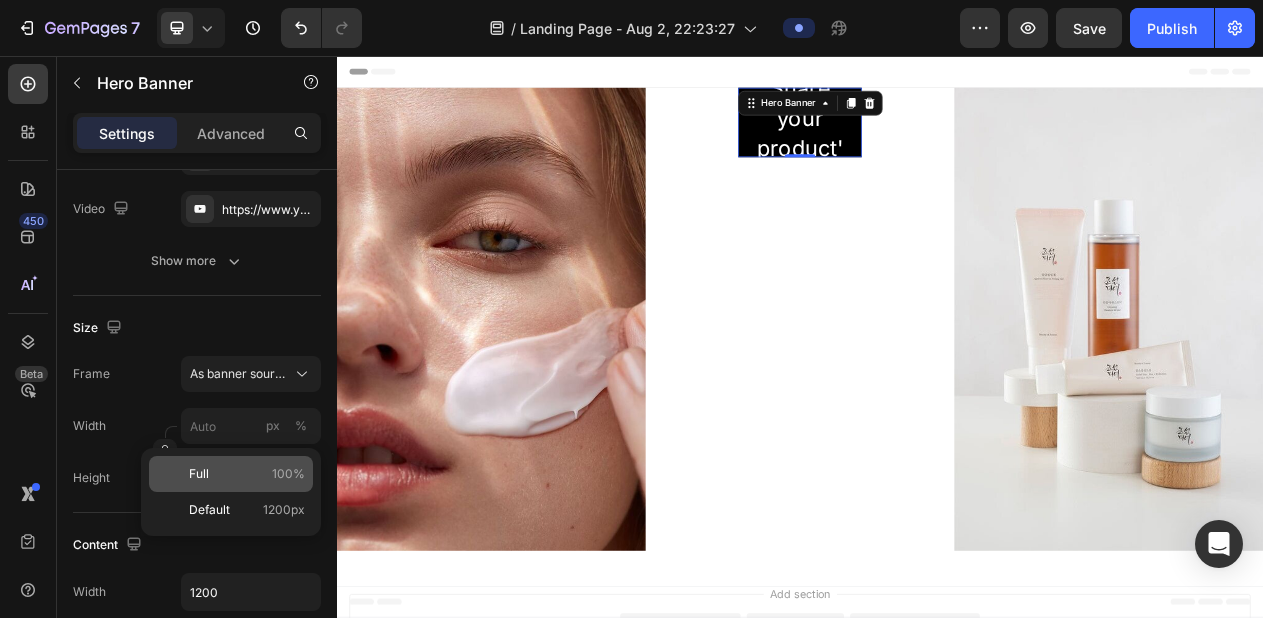 click on "Full 100%" at bounding box center [247, 474] 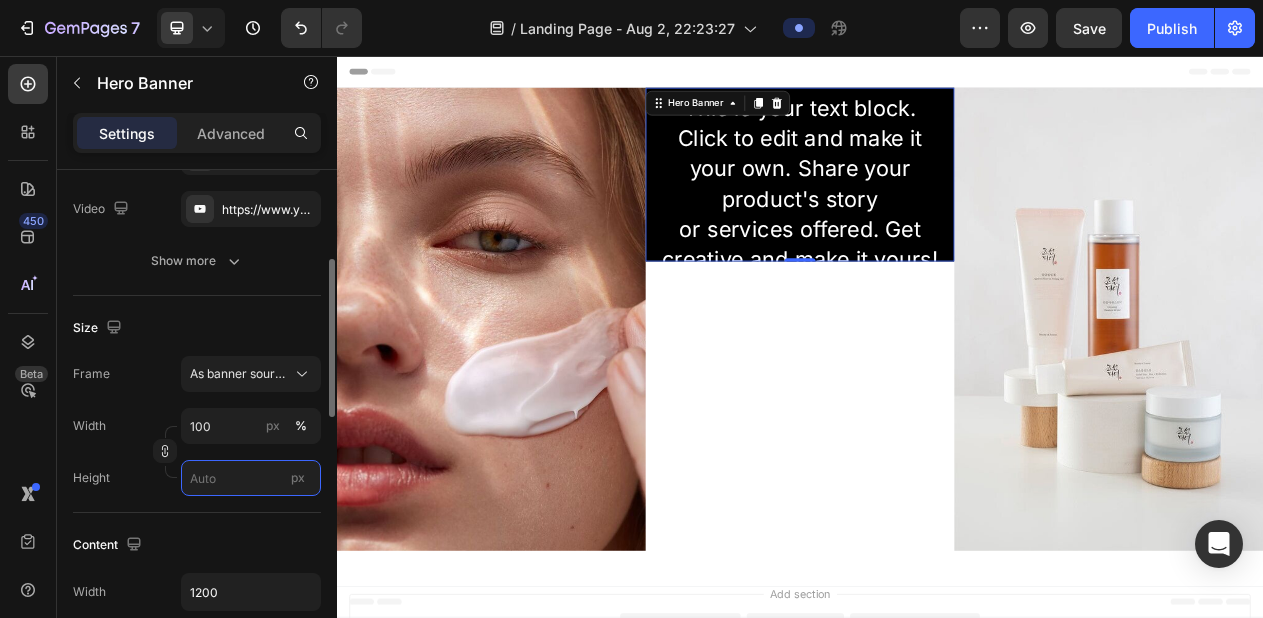 click on "px" at bounding box center (251, 478) 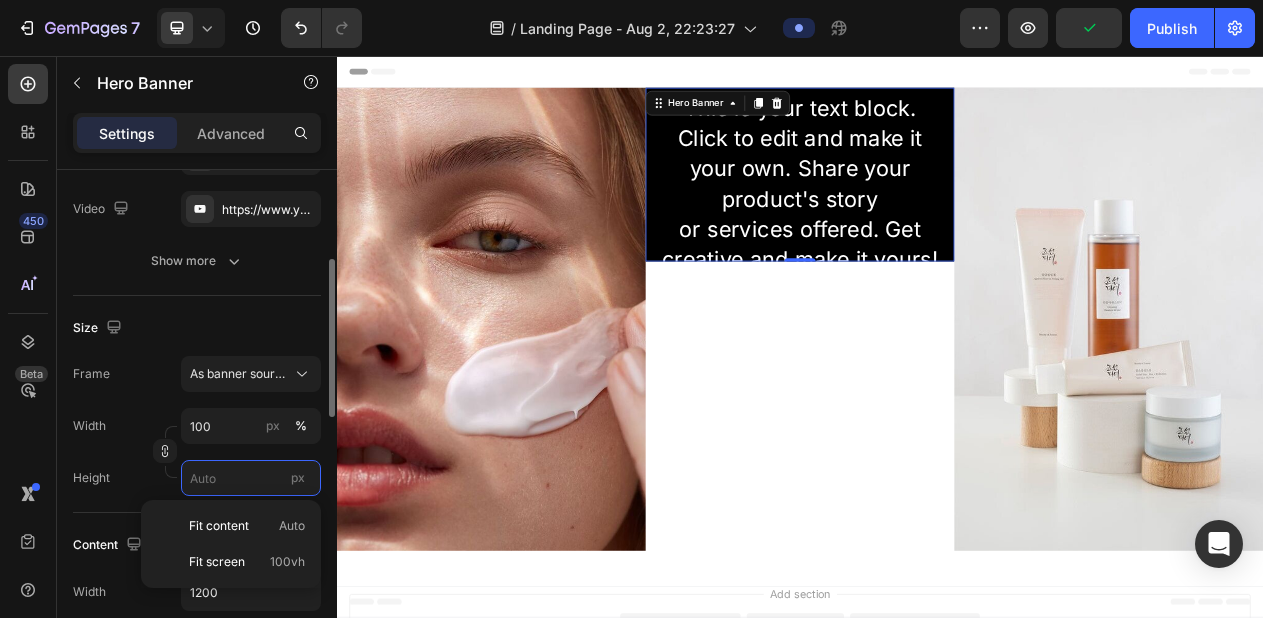 type 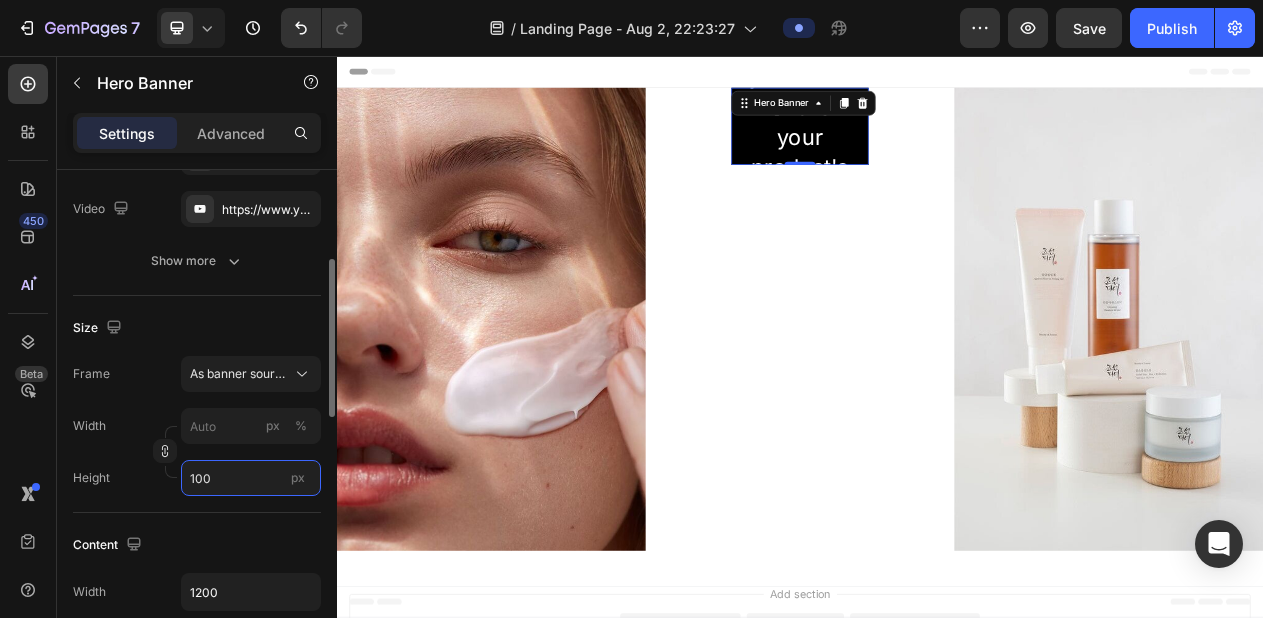 type on "100" 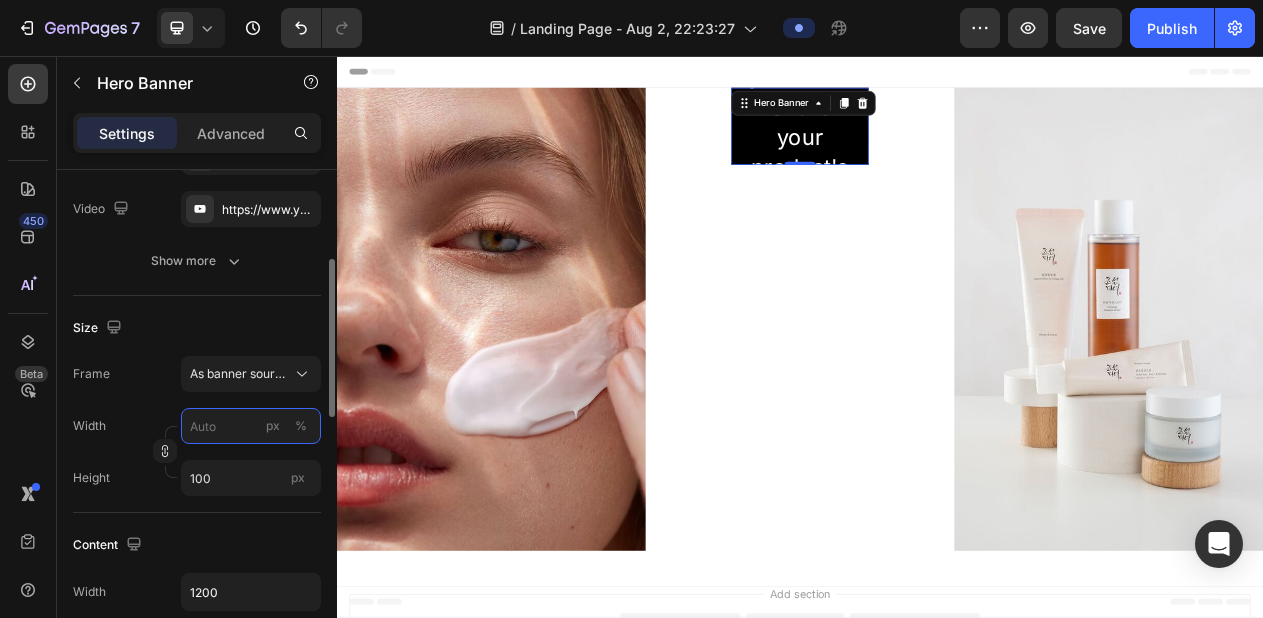 click on "px %" at bounding box center [251, 426] 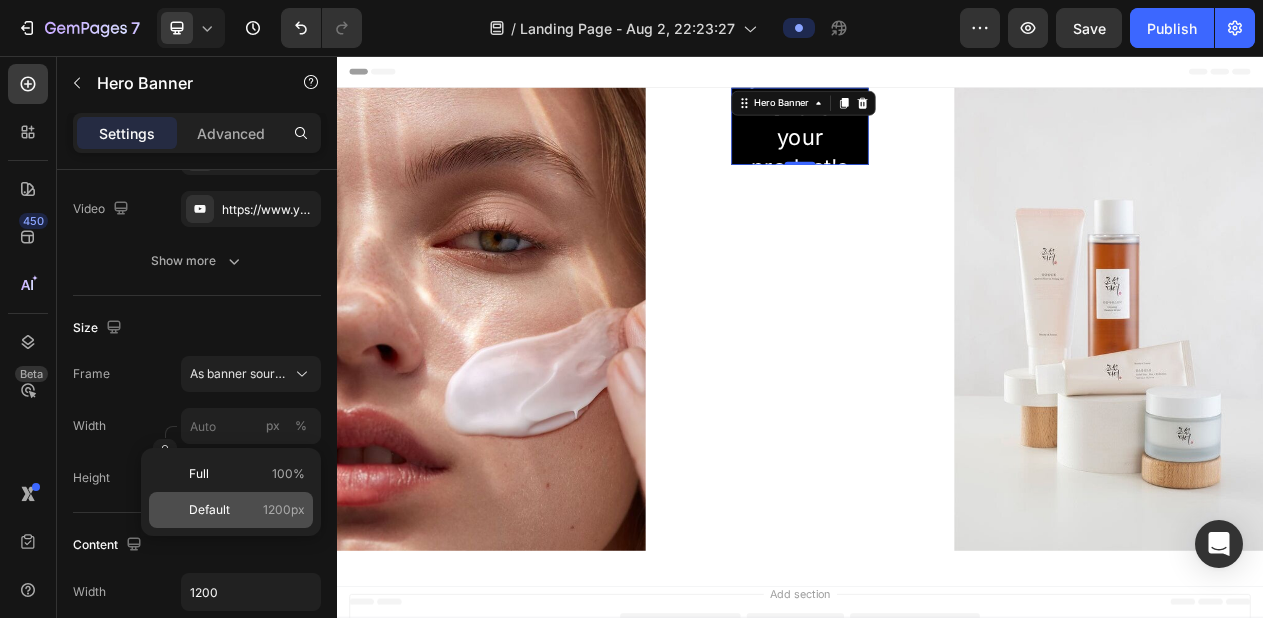 click on "Default" at bounding box center (209, 510) 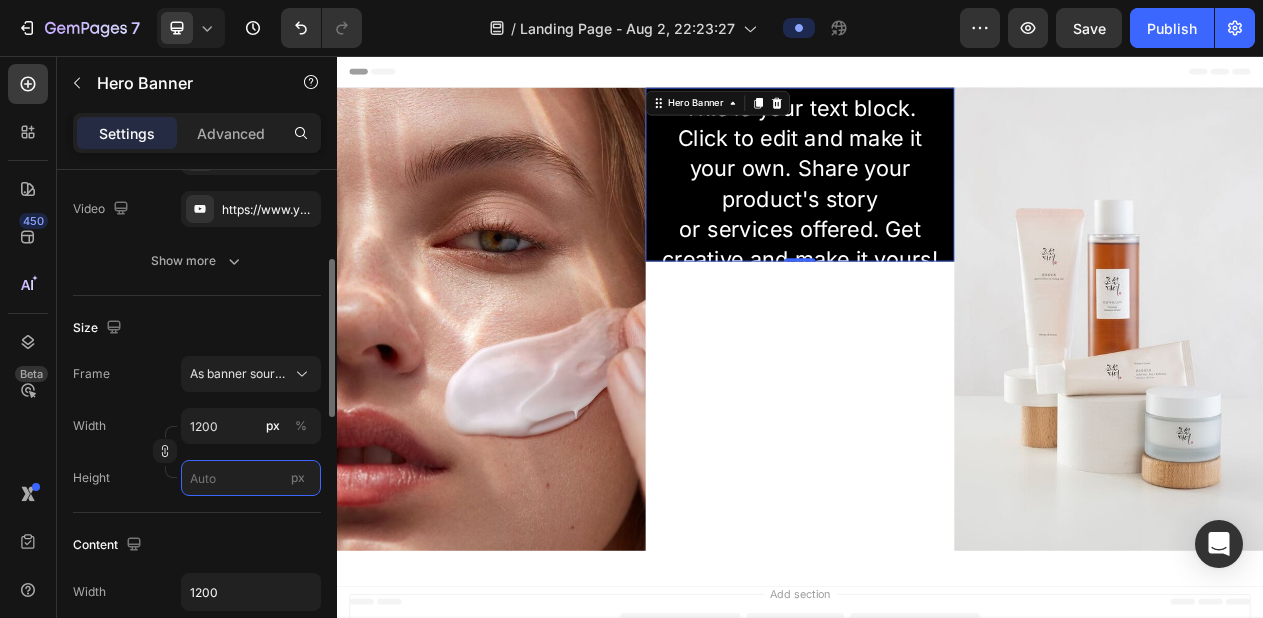 click on "px" at bounding box center [251, 478] 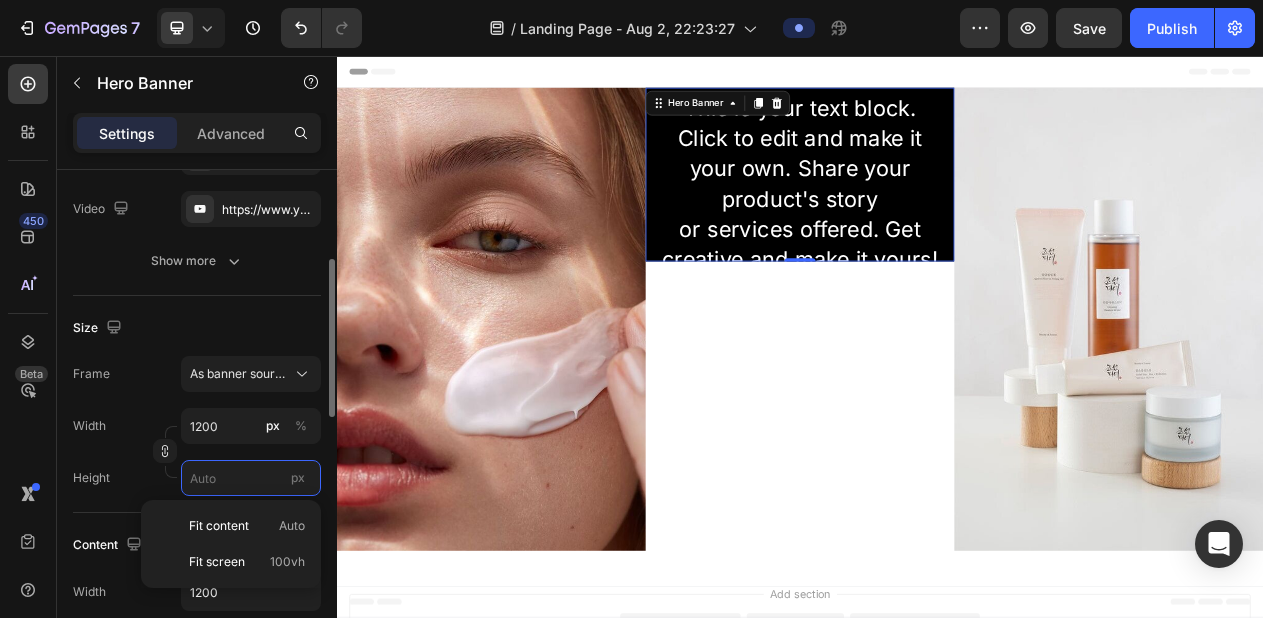 type 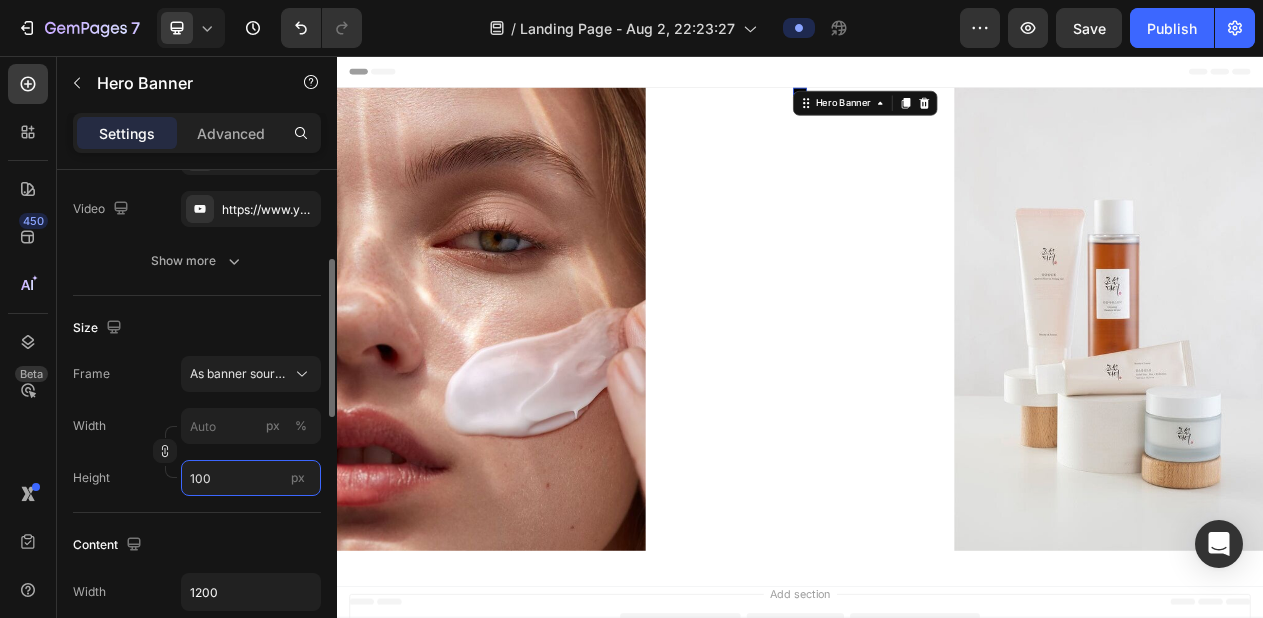 type on "10" 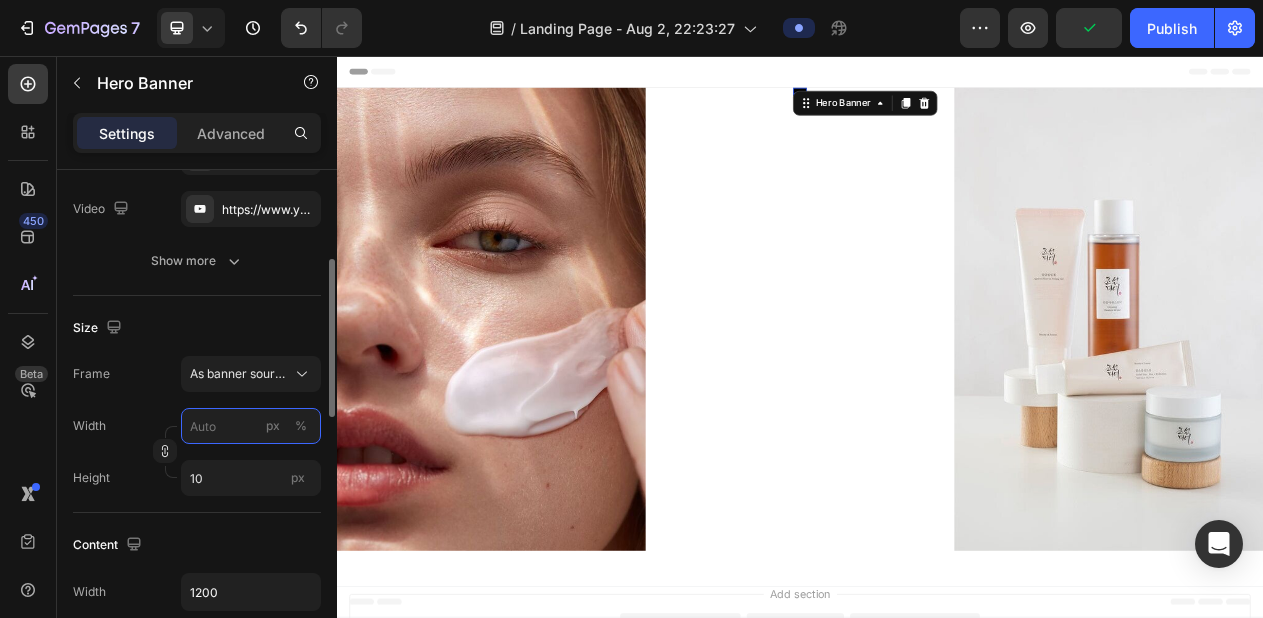 click on "px %" at bounding box center [251, 426] 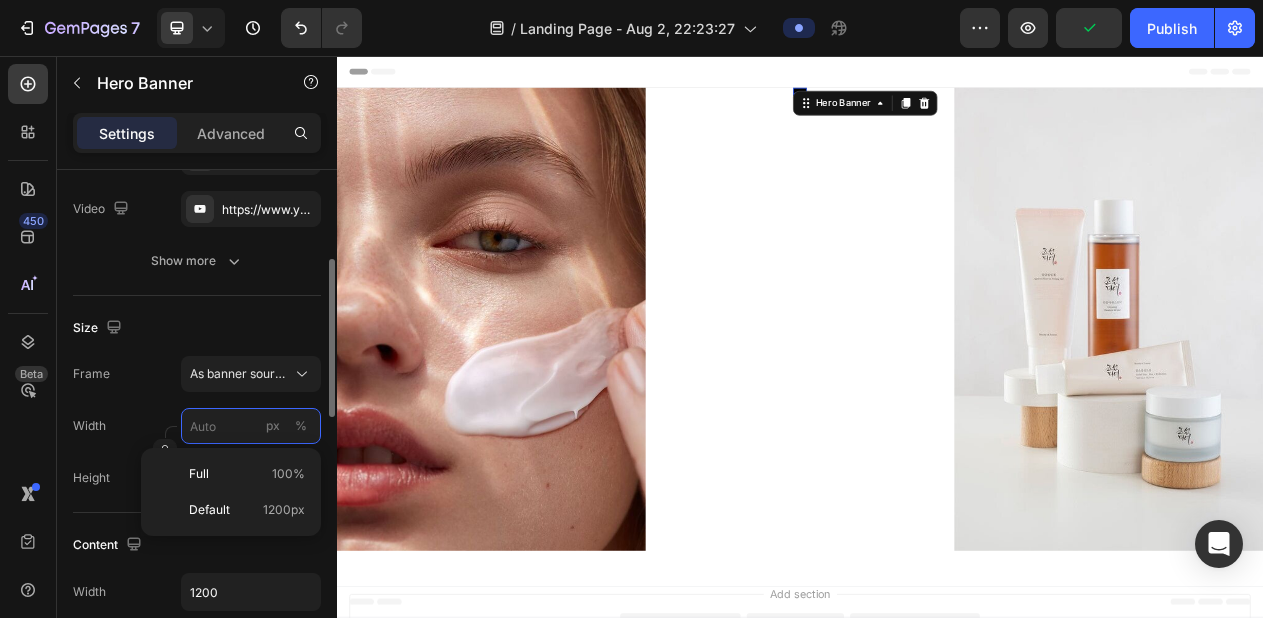 type on "1" 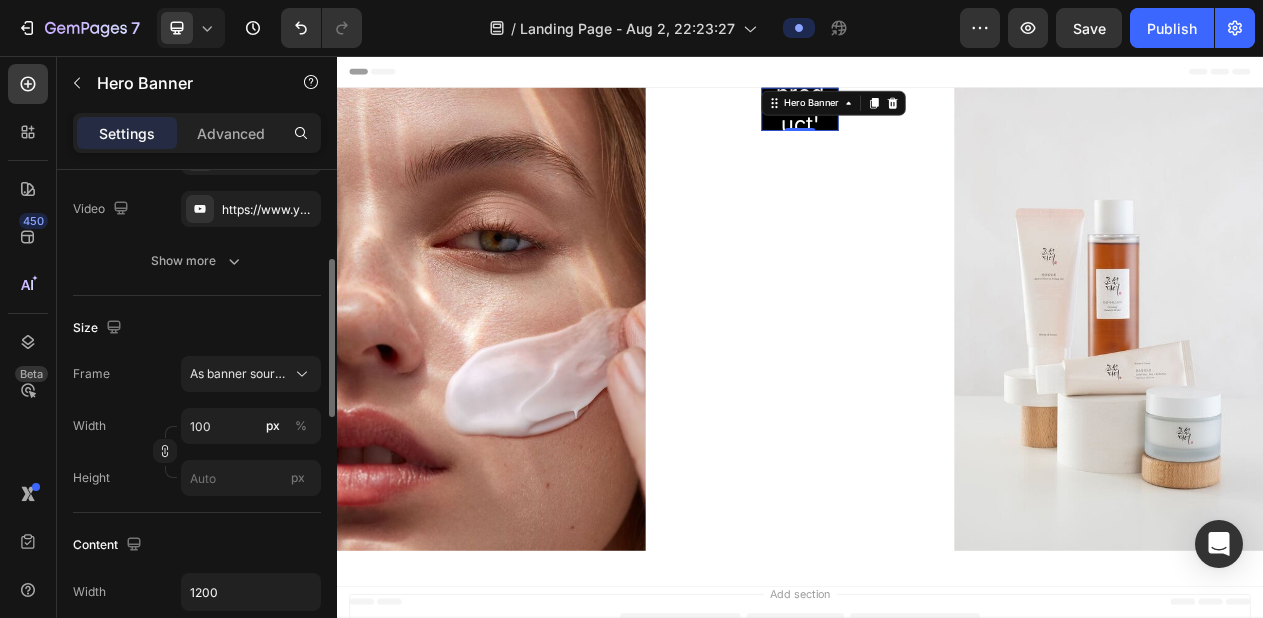 click on "Width 100 px % Height px" at bounding box center [197, 452] 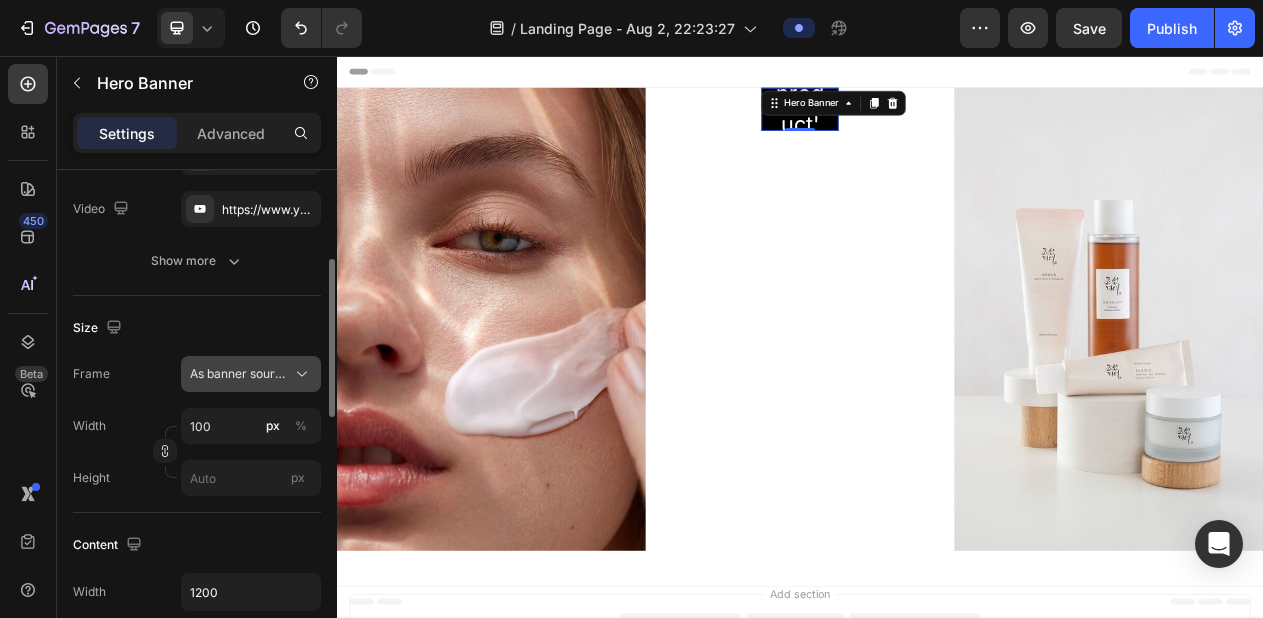 click on "As banner source" at bounding box center [239, 374] 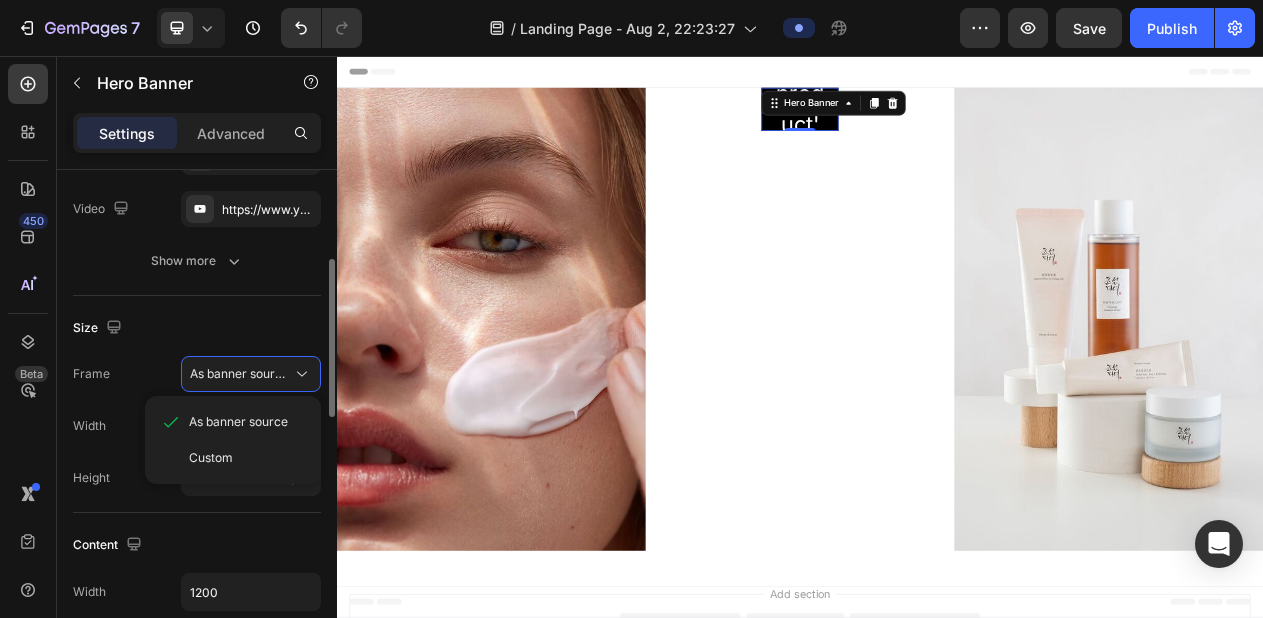 click on "Custom" 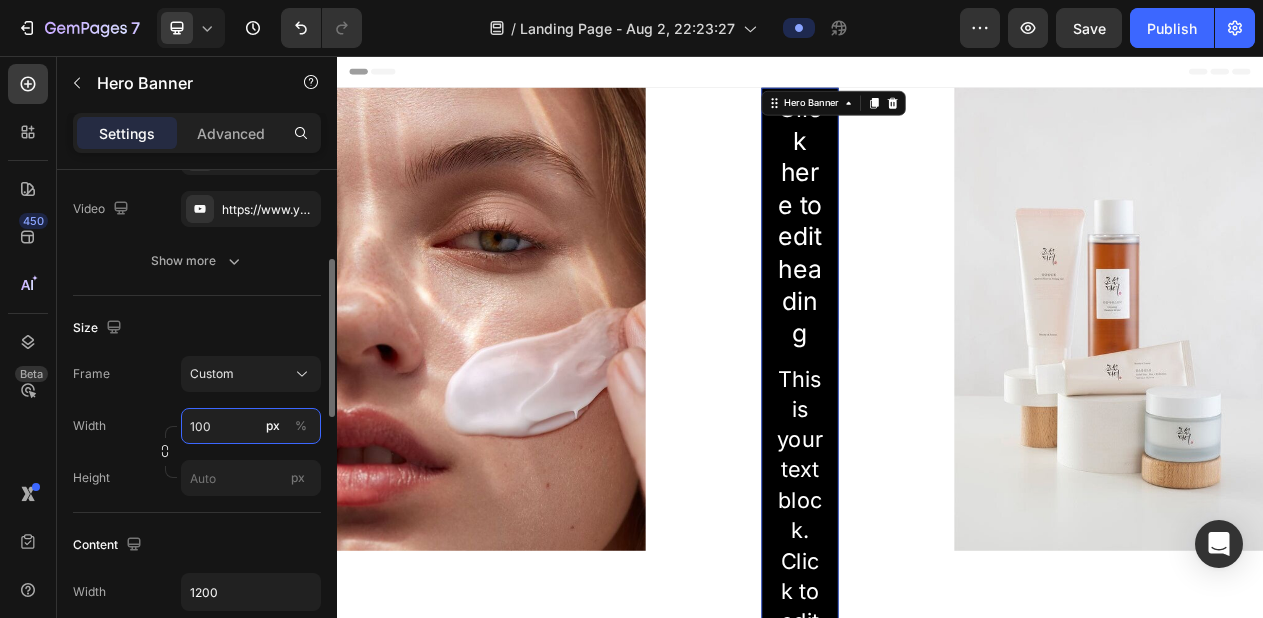 click on "100" at bounding box center (251, 426) 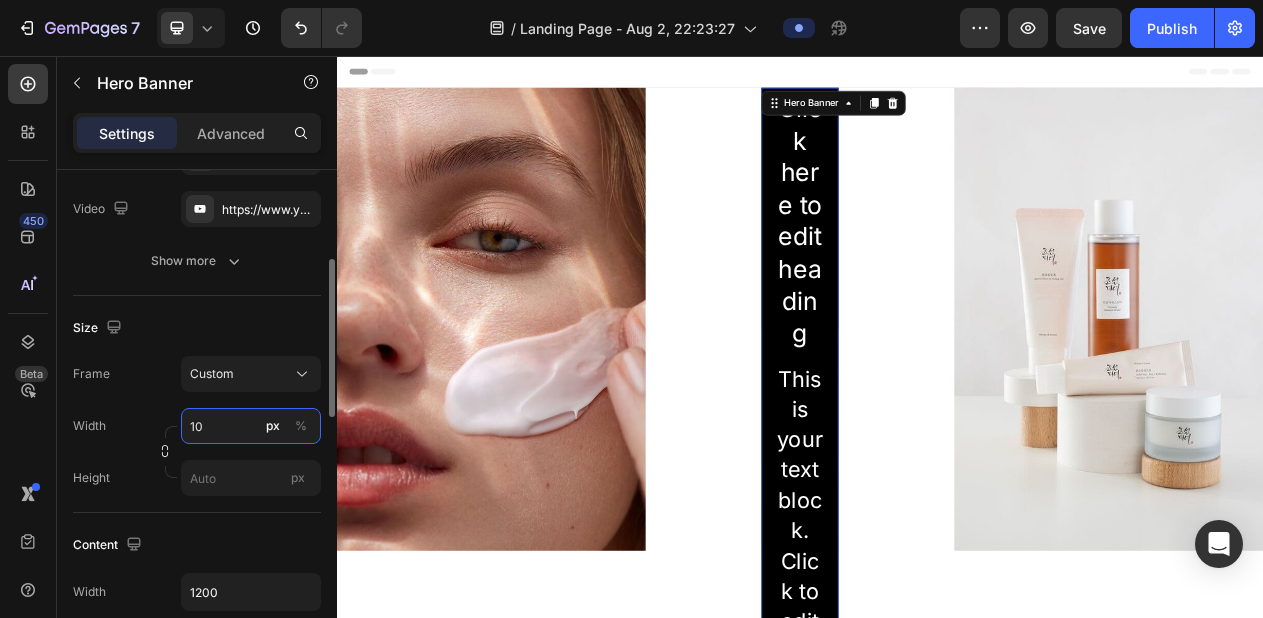 type on "1" 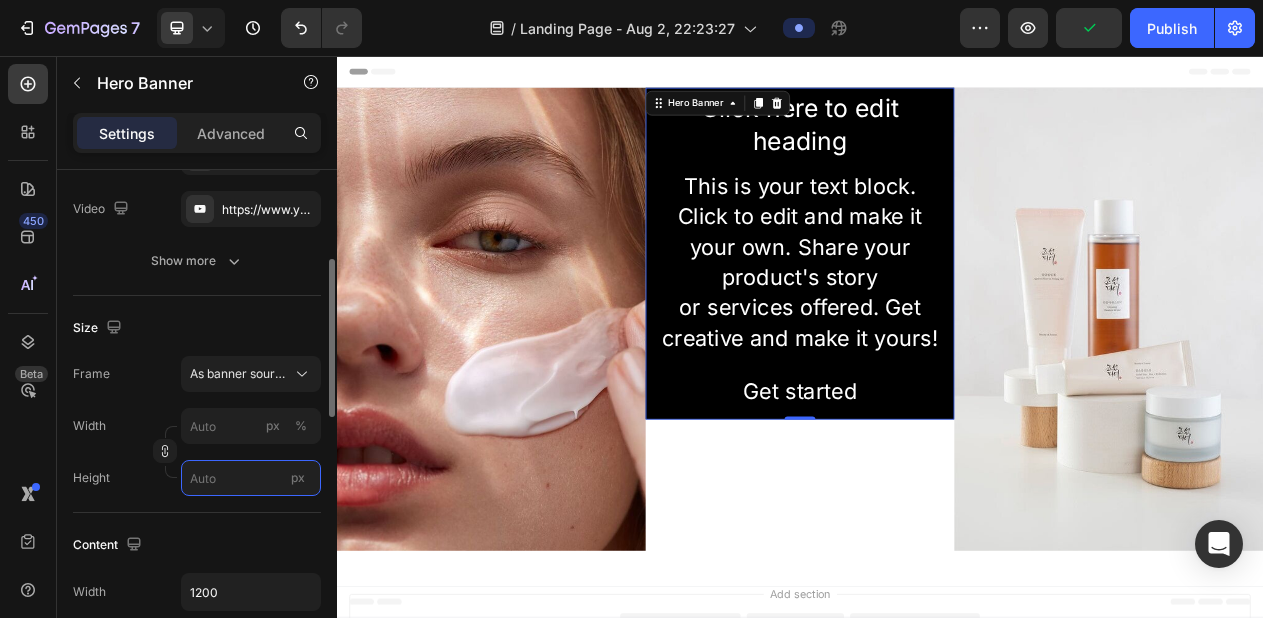 click on "px" at bounding box center (251, 478) 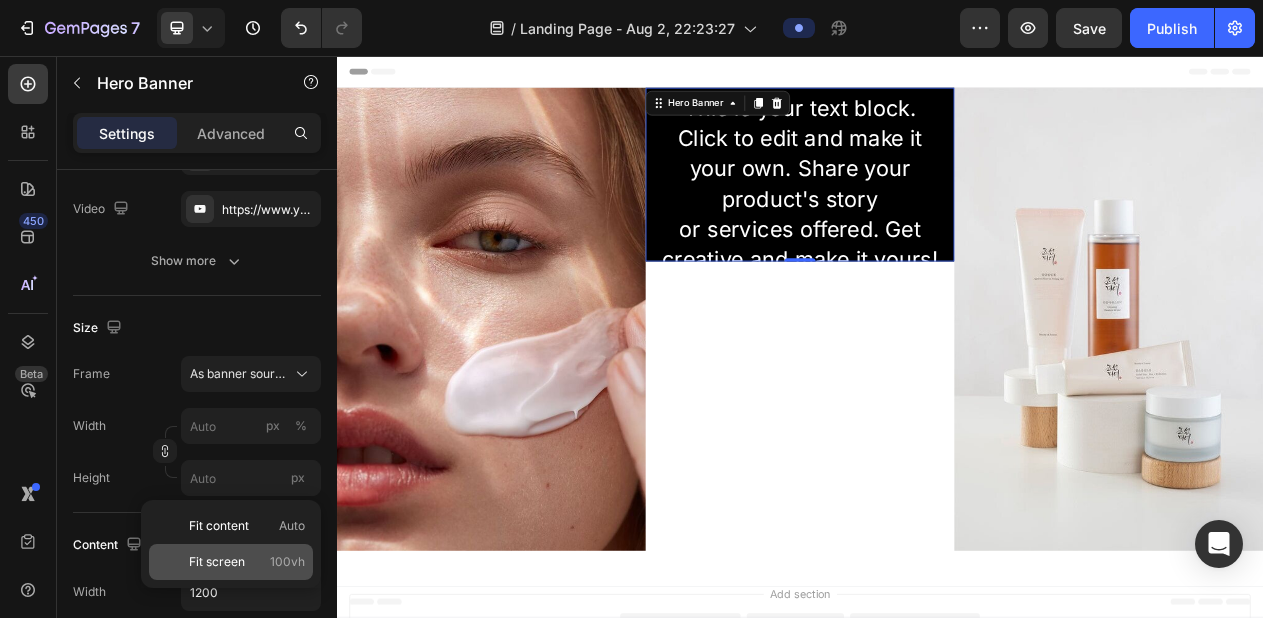 click on "Fit screen" at bounding box center [217, 562] 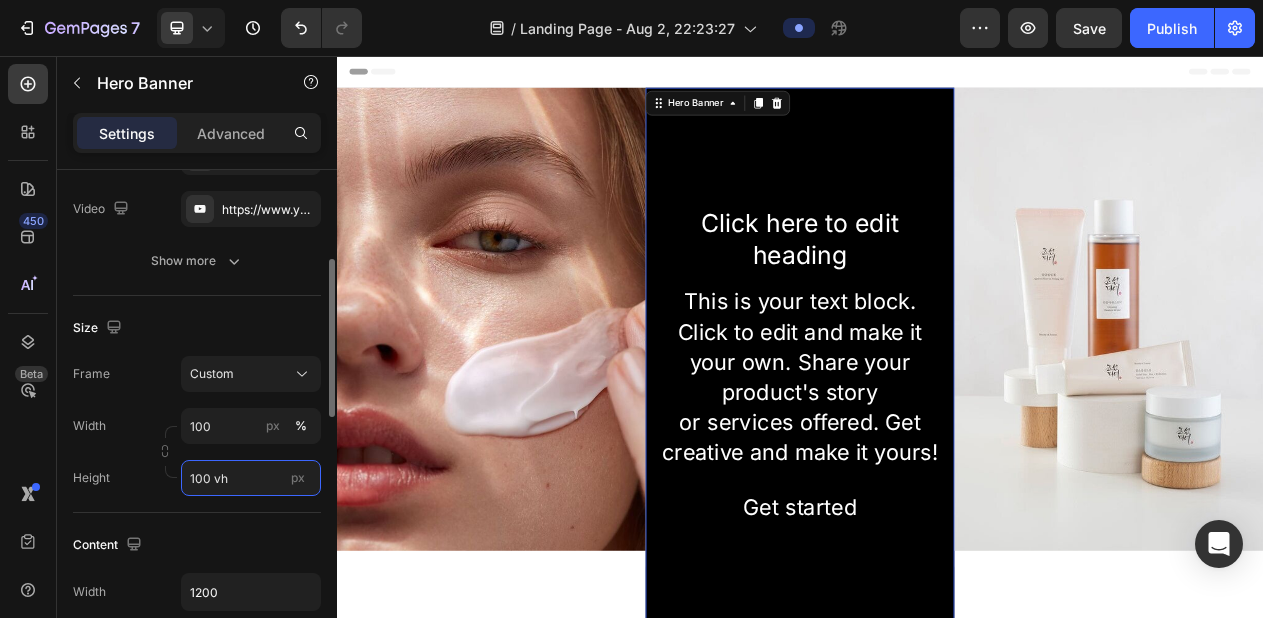 click on "100 vh" at bounding box center [251, 478] 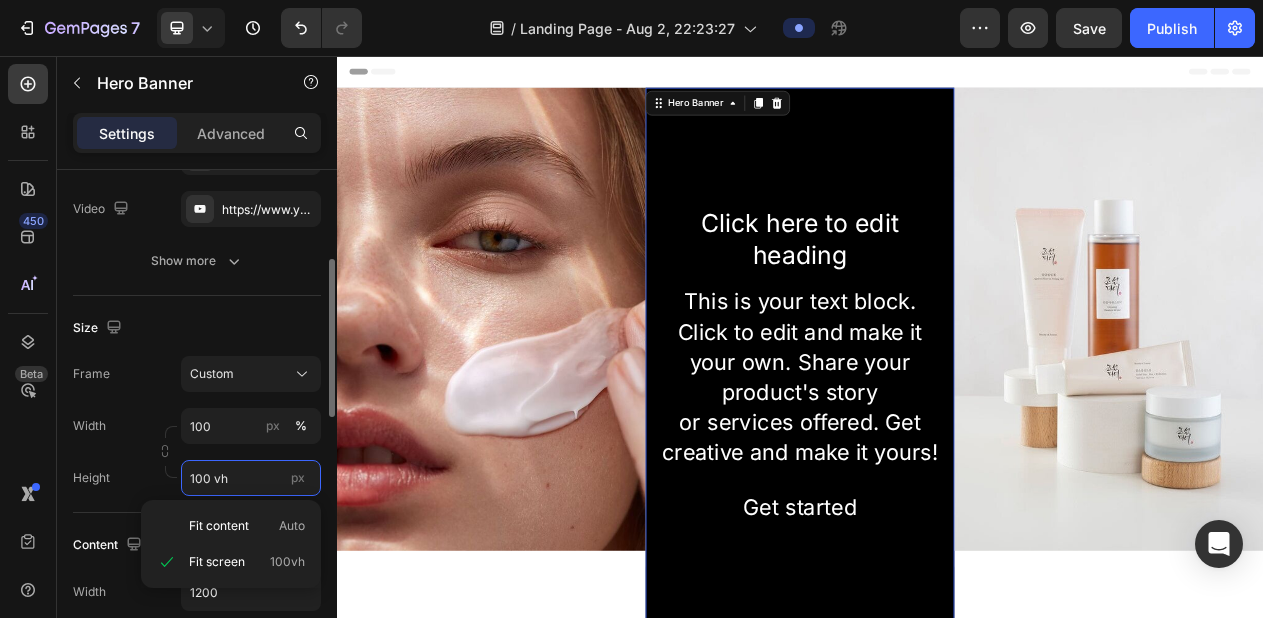 click on "100 vh" at bounding box center (251, 478) 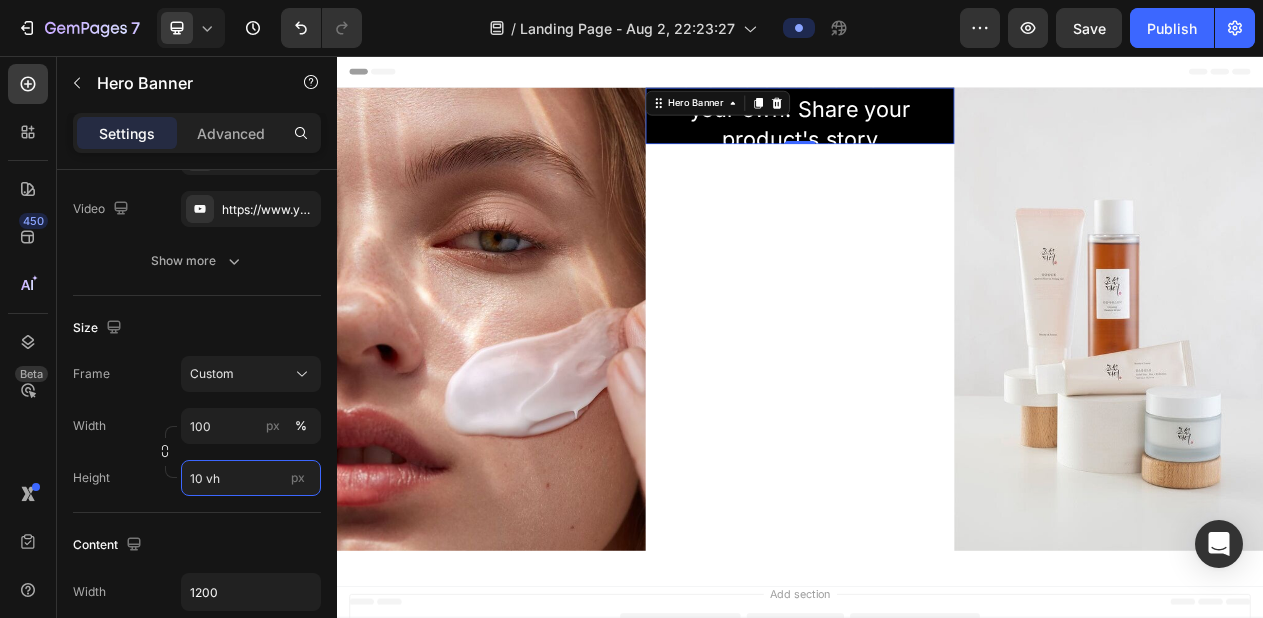 type on "1 vh" 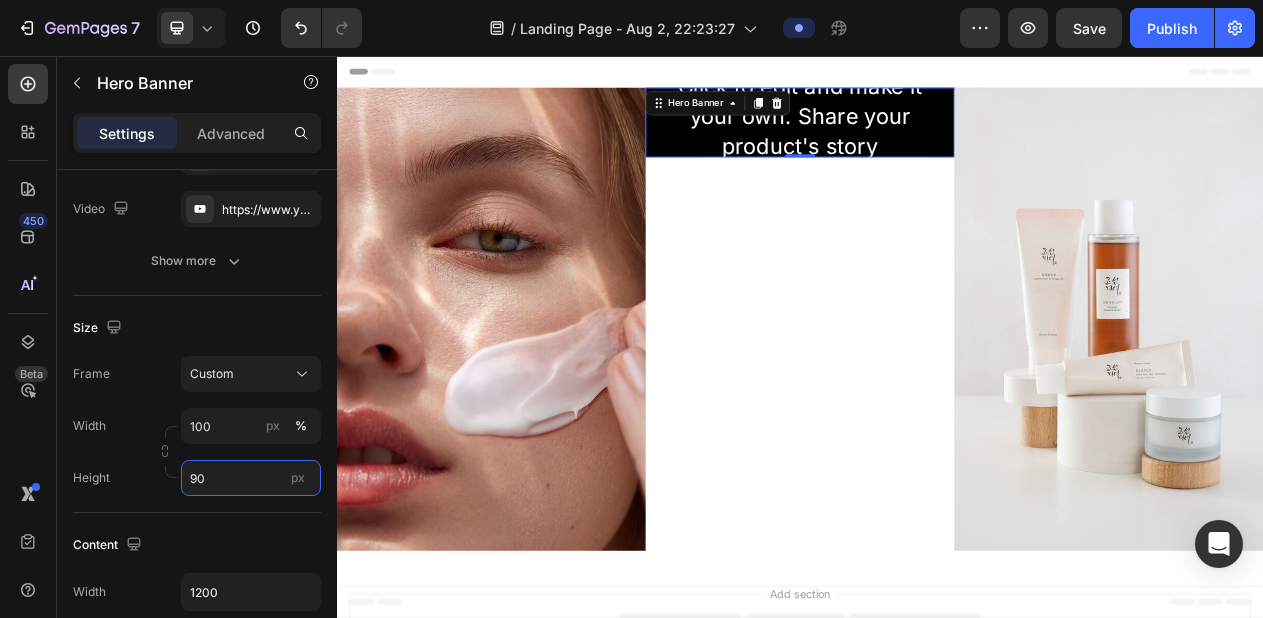 type on "9" 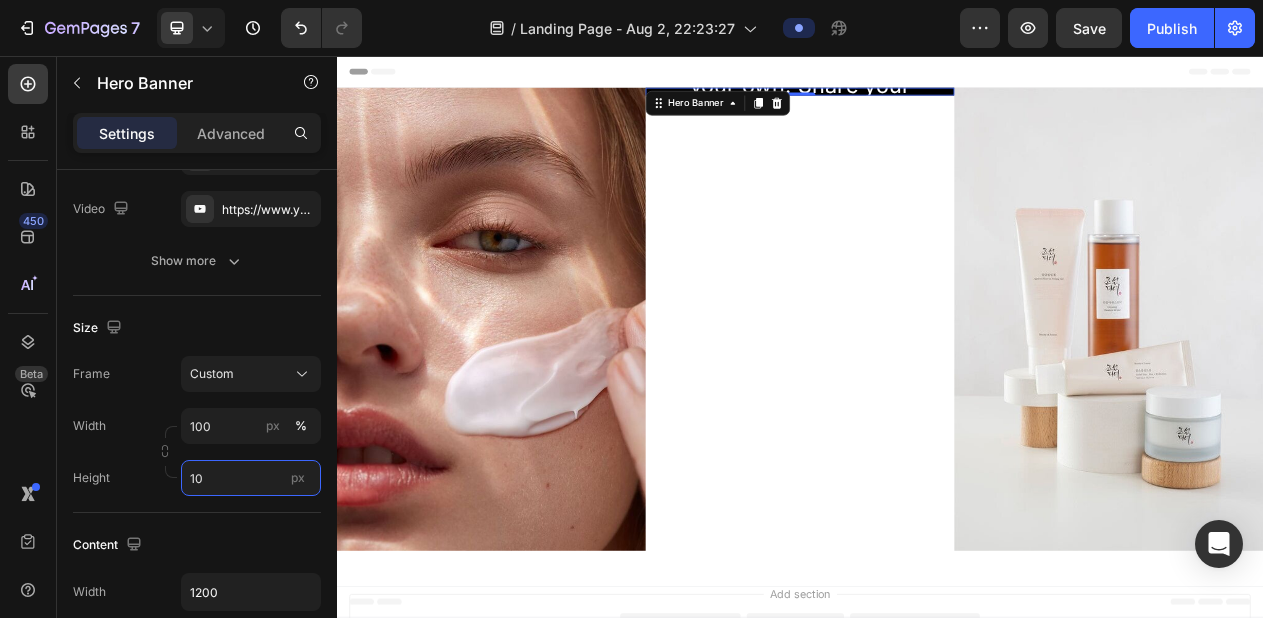 type on "1" 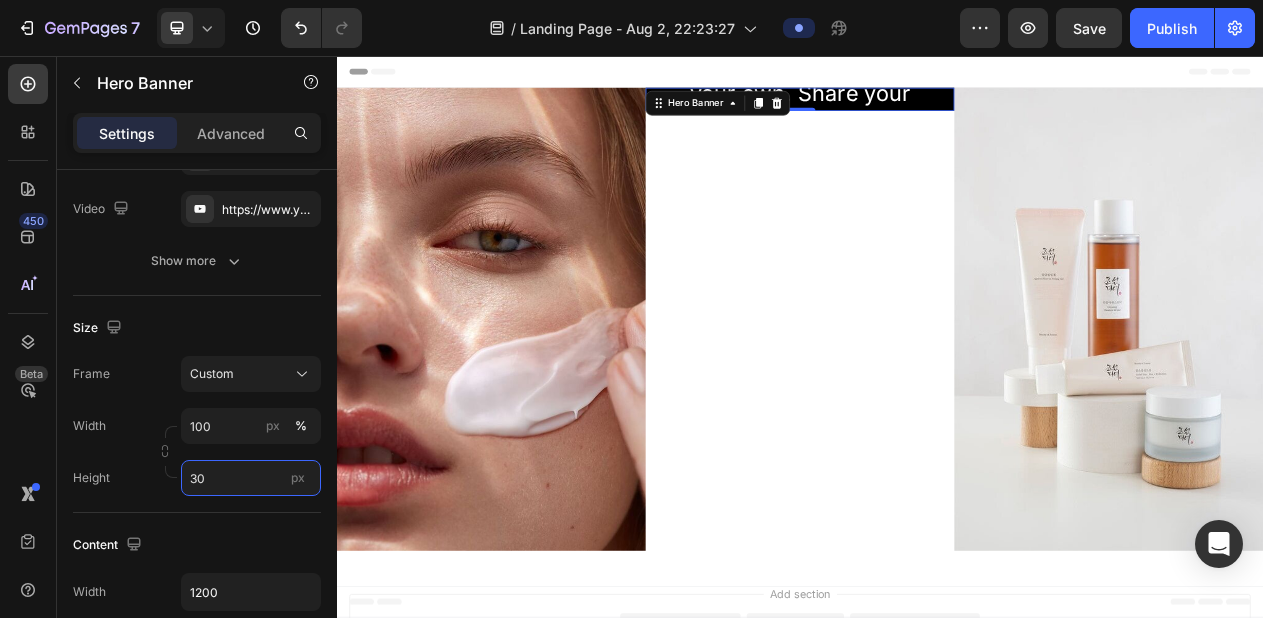 type on "3" 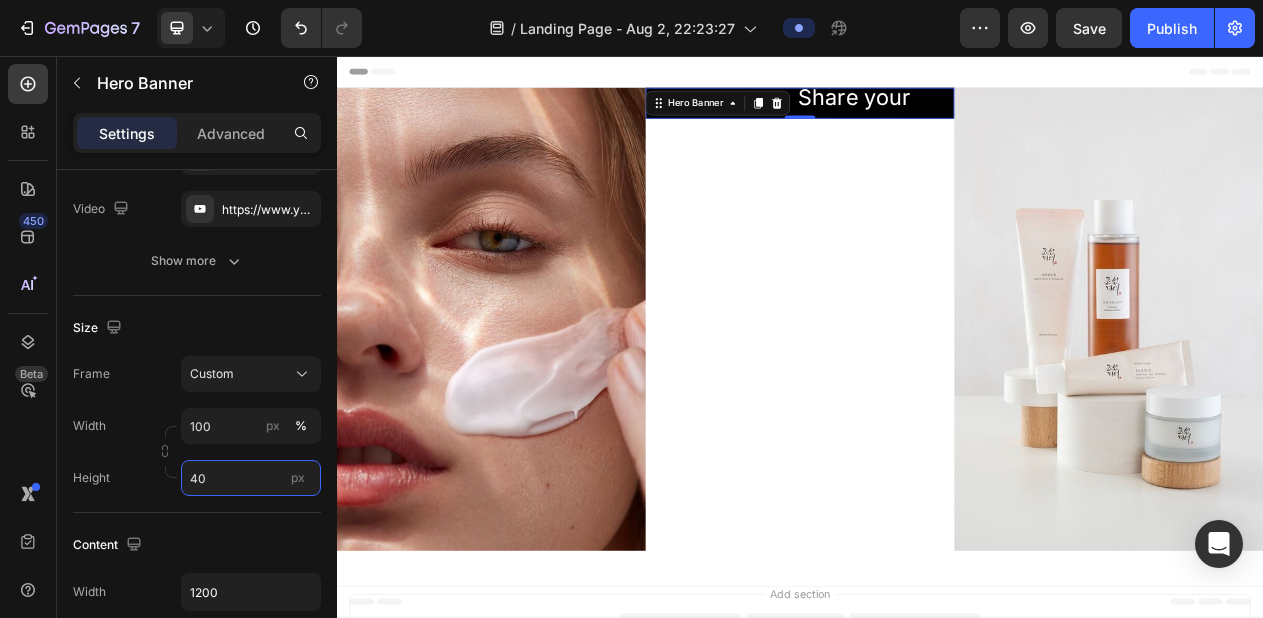 type on "4" 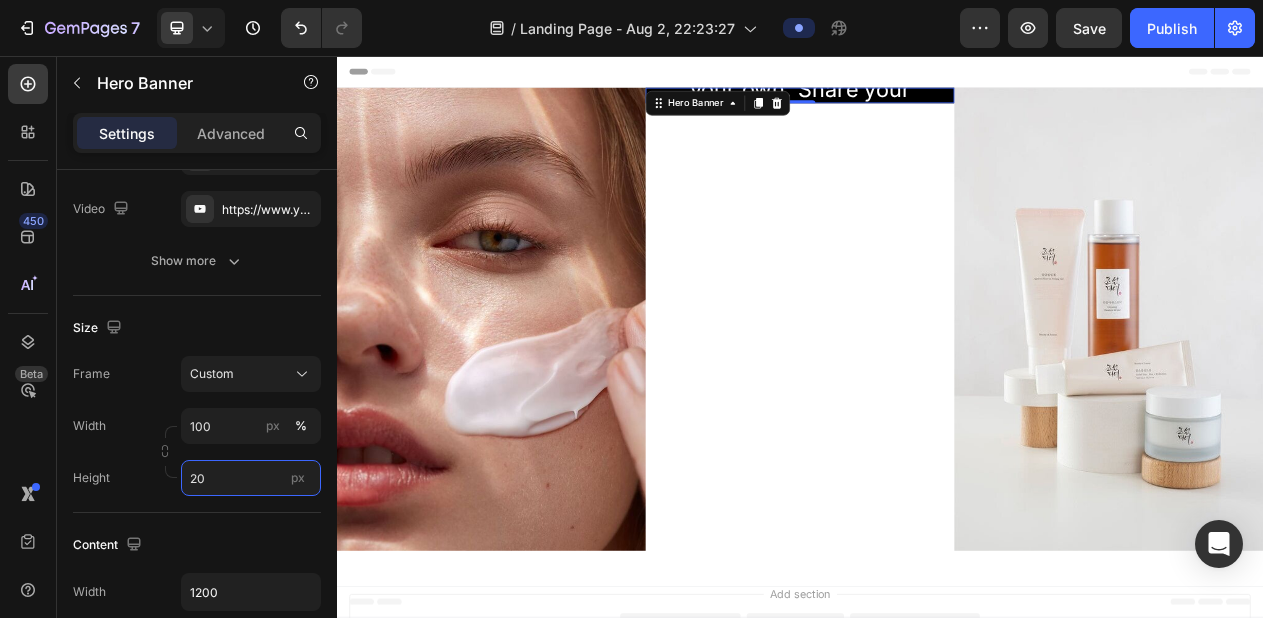 type on "2" 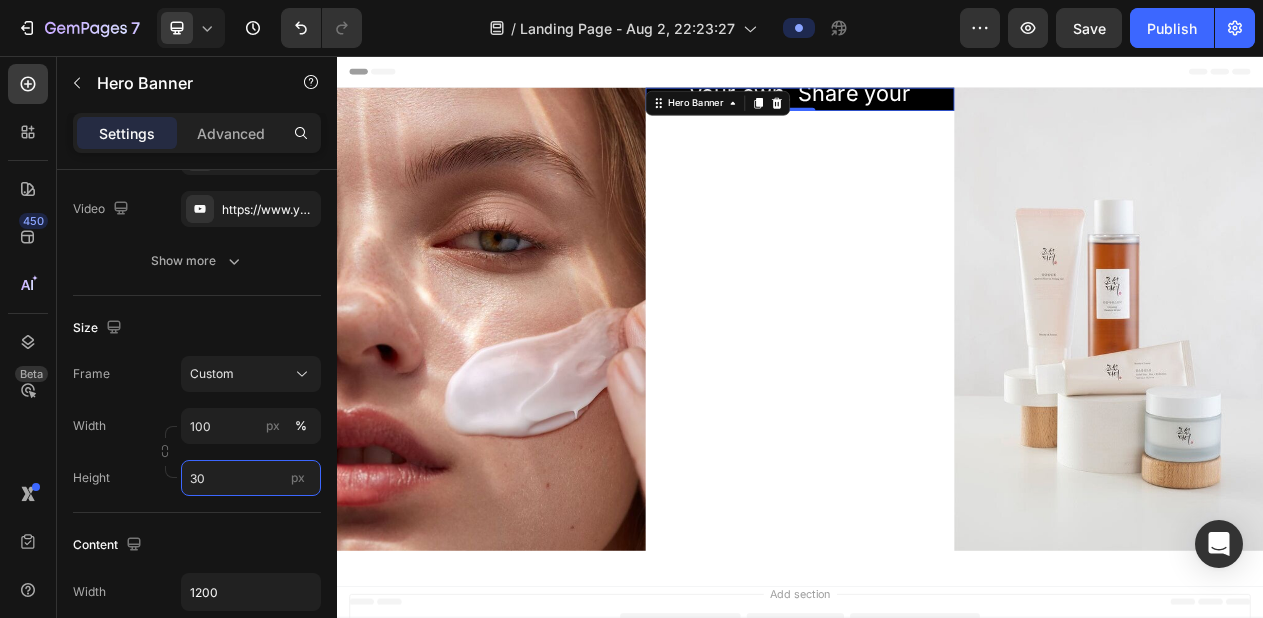 type on "3" 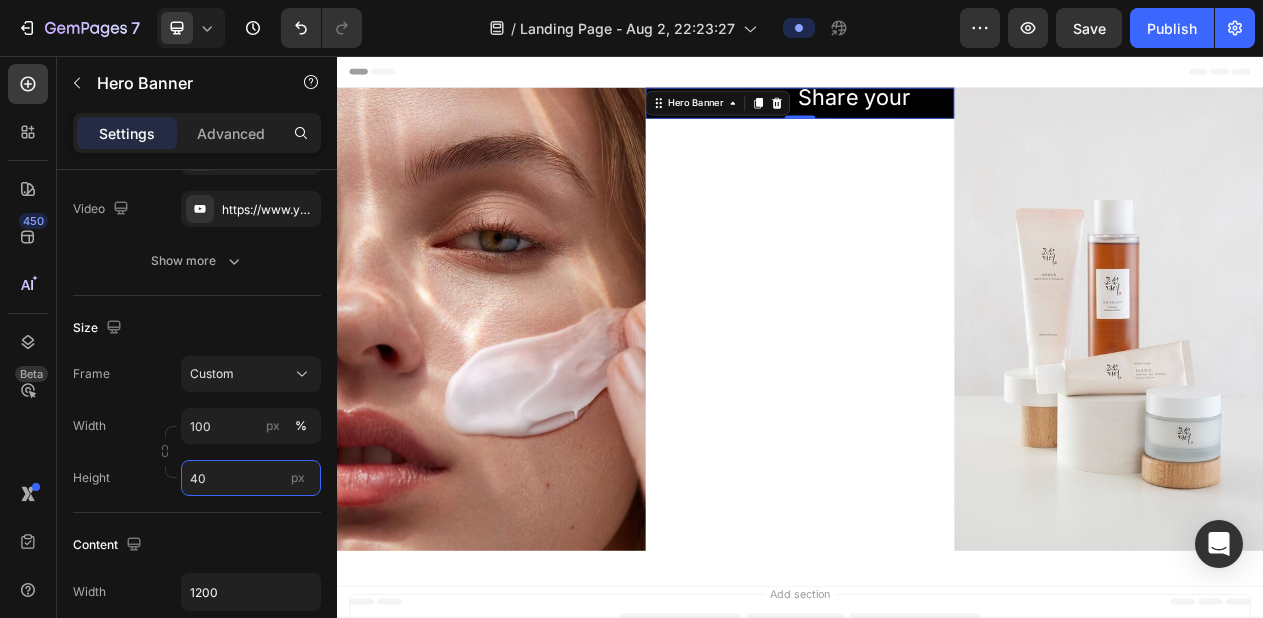 type on "4" 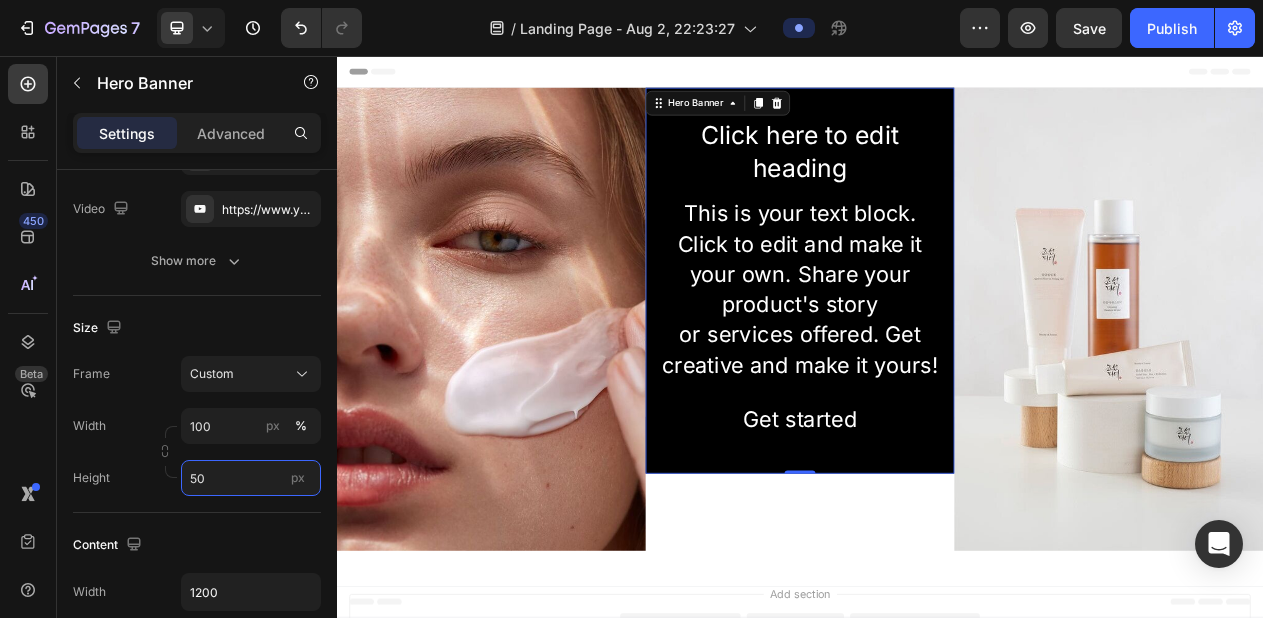 type on "5" 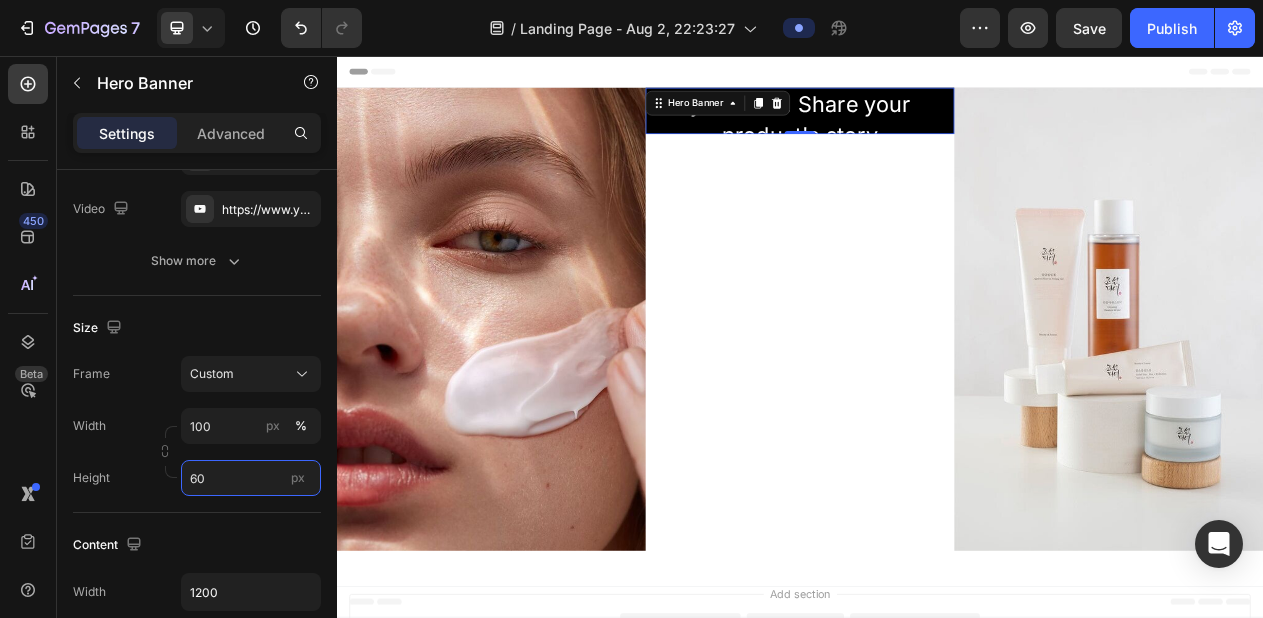 type on "6" 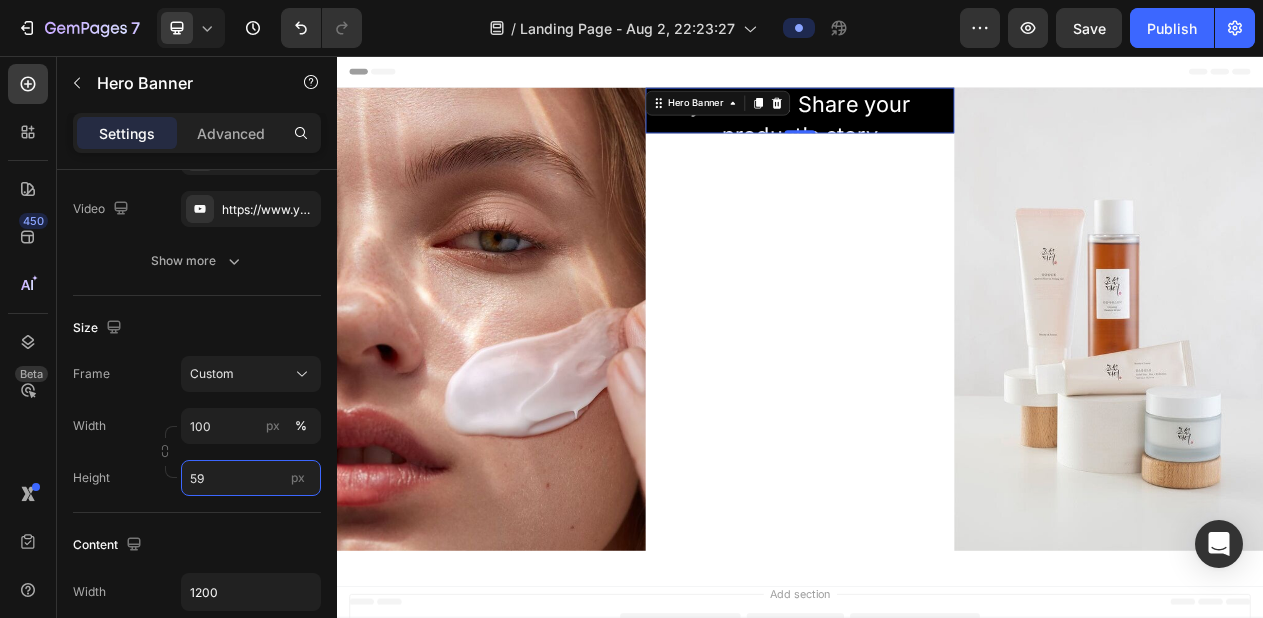 type on "593" 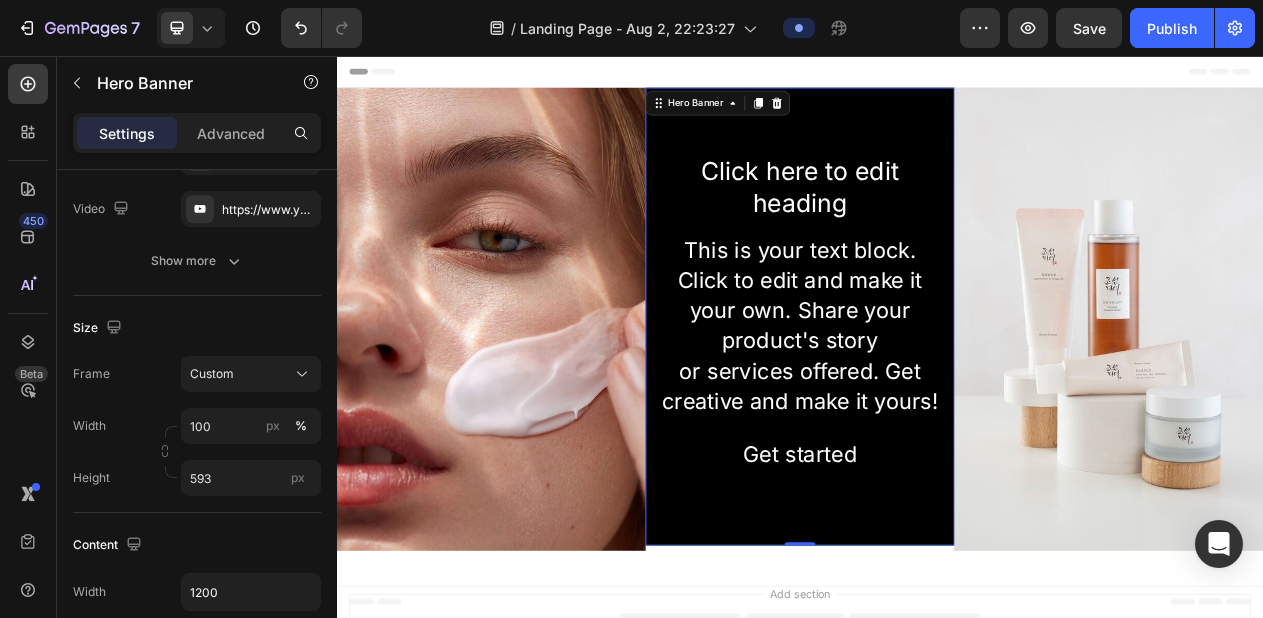 click on "Add section Choose templates inspired by CRO experts Generate layout from URL or image Add blank section then drag & drop elements" at bounding box center [937, 812] 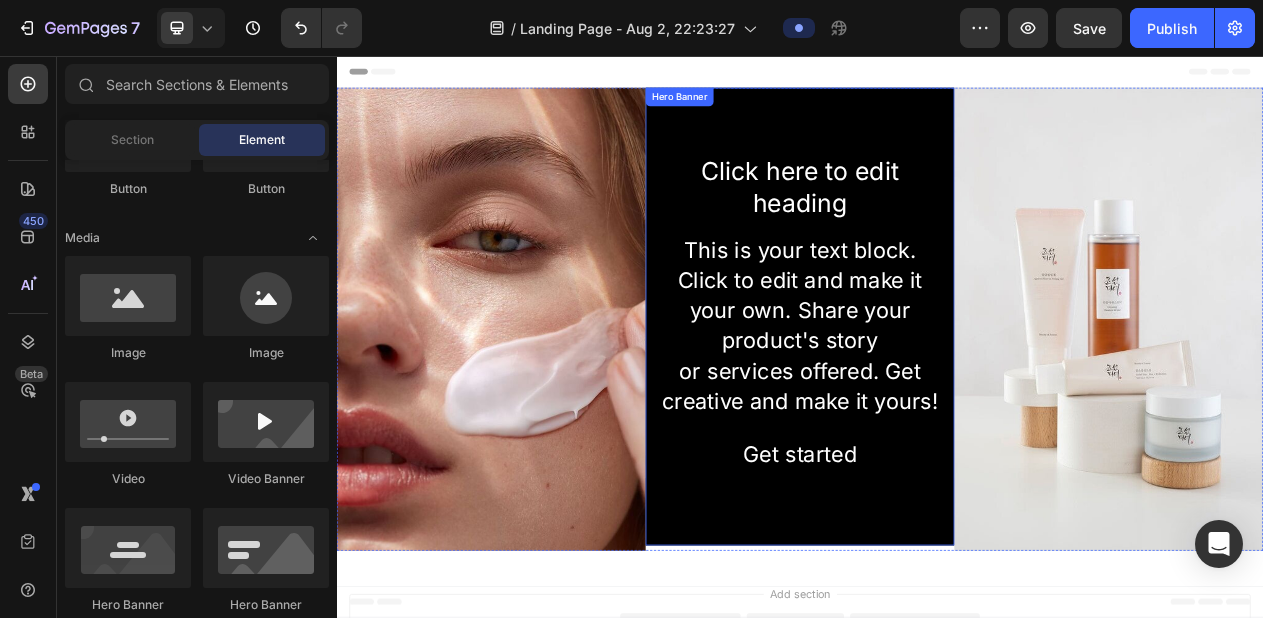 click at bounding box center [937, 393] 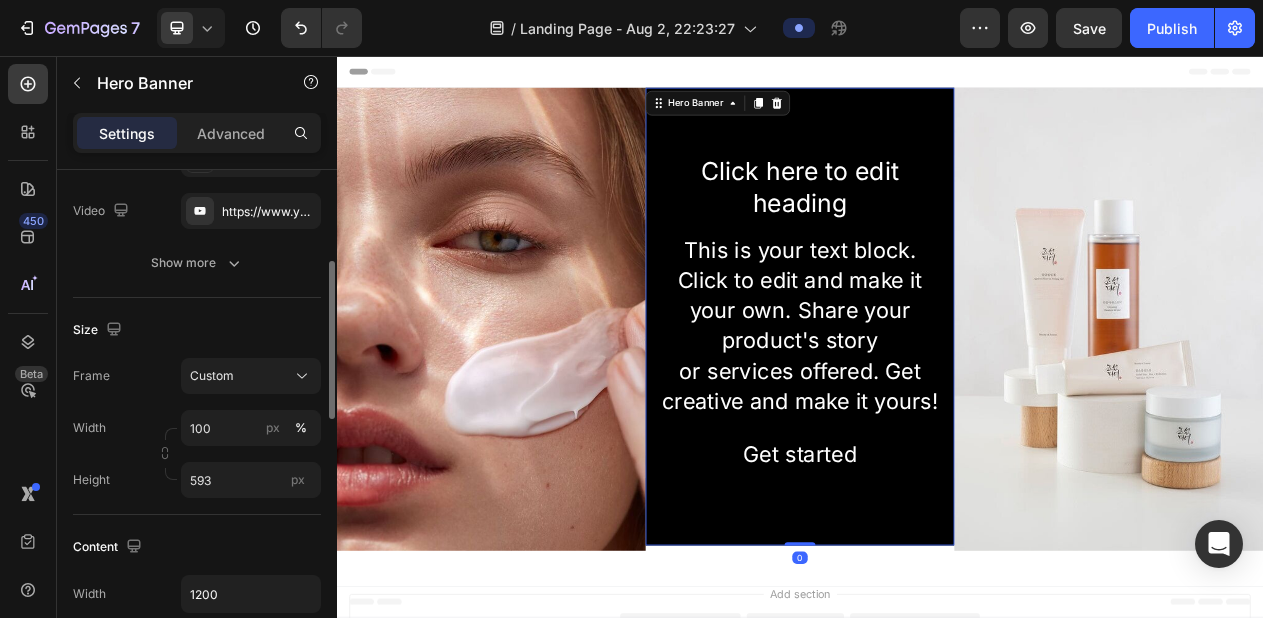 scroll, scrollTop: 284, scrollLeft: 0, axis: vertical 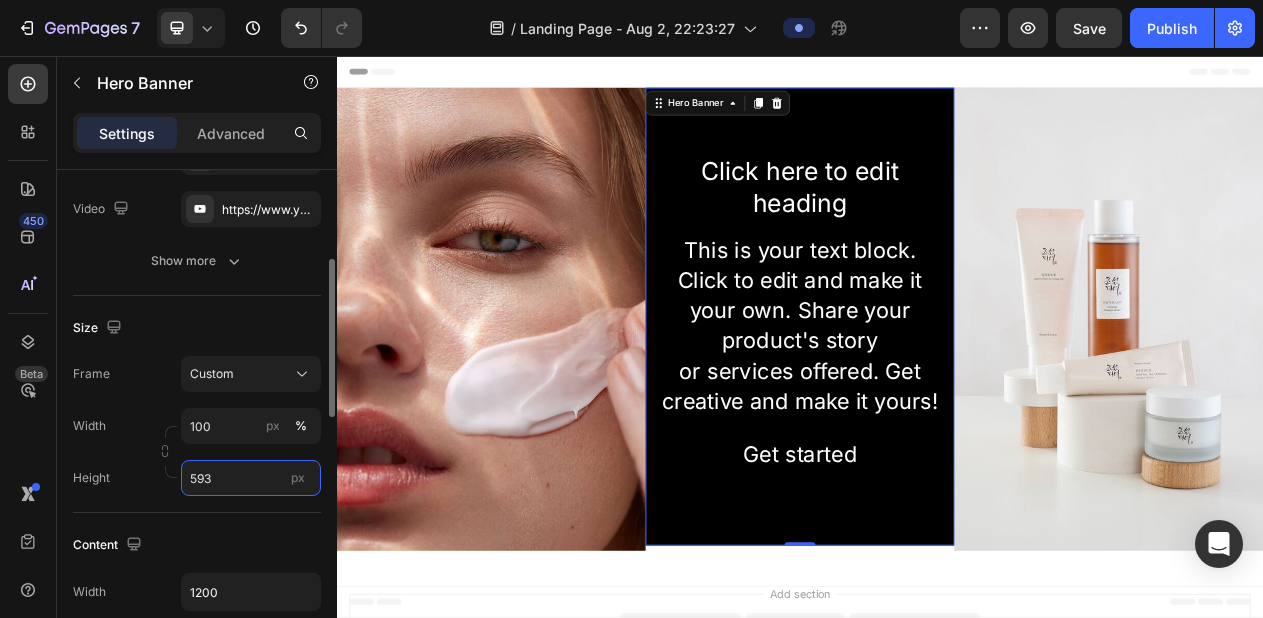 click on "593" at bounding box center (251, 478) 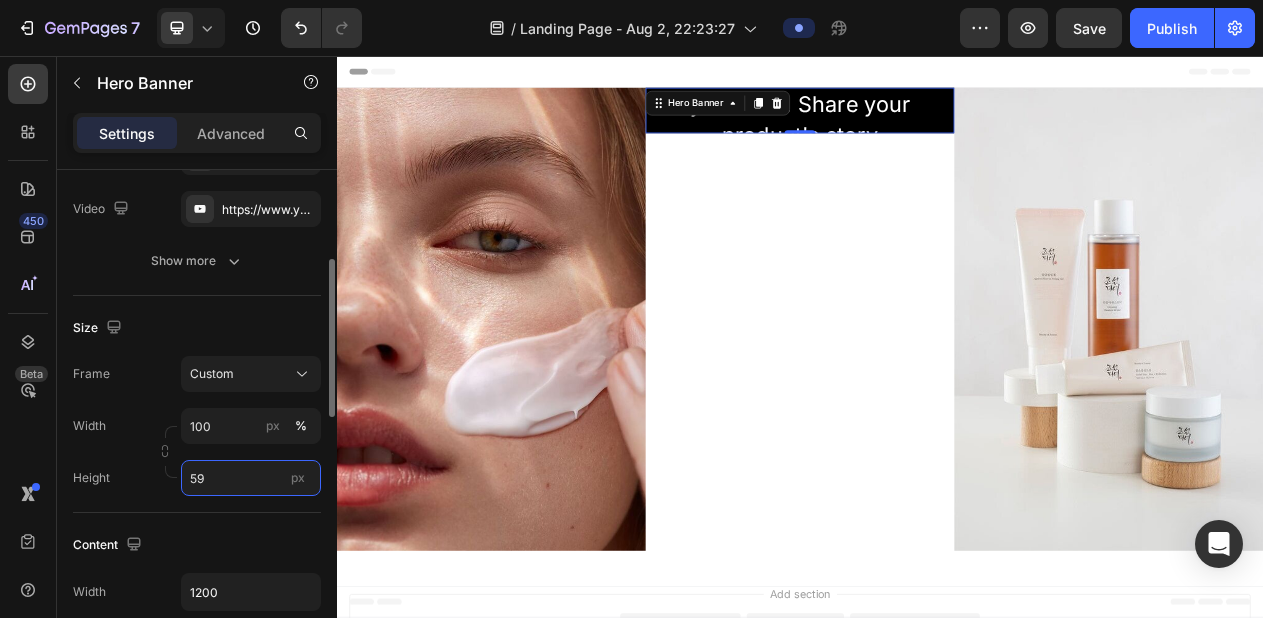 type on "592" 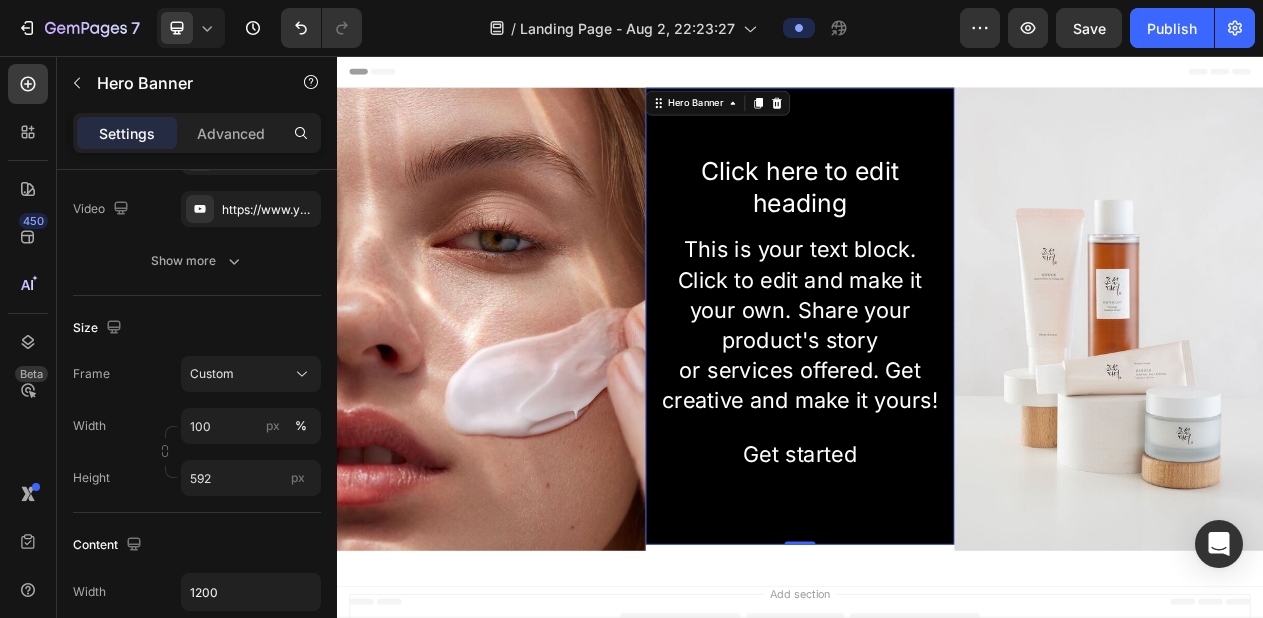 click on "Add section Choose templates inspired by CRO experts Generate layout from URL or image Add blank section then drag & drop elements" at bounding box center (937, 812) 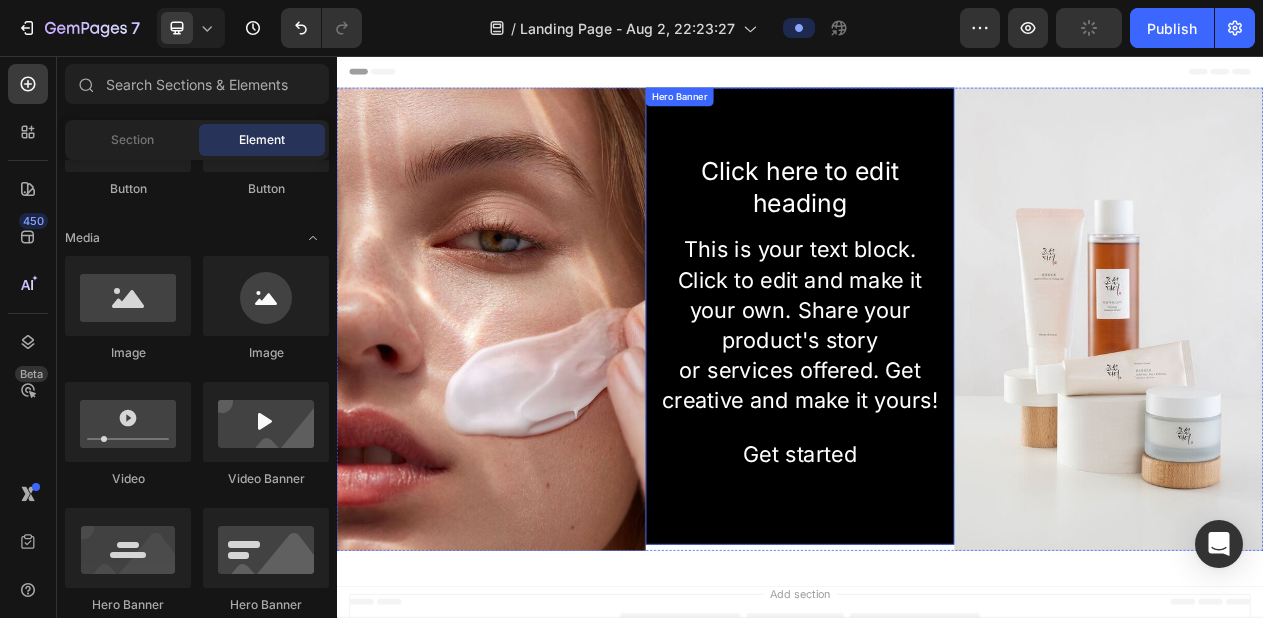click at bounding box center [937, 393] 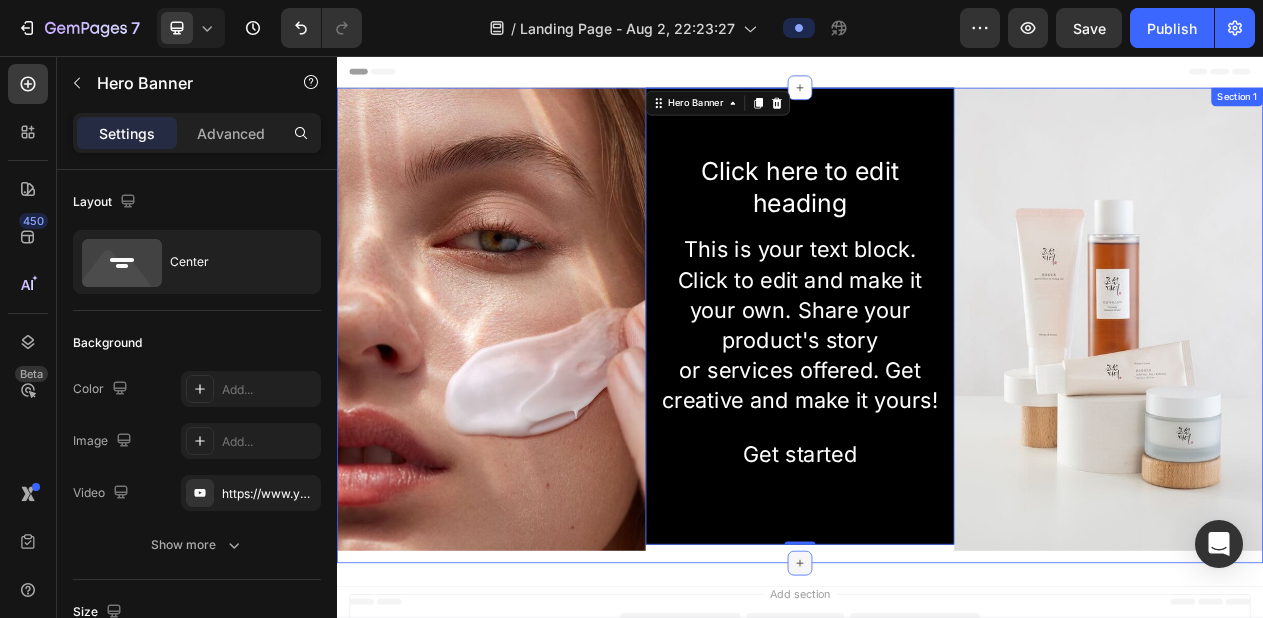 click at bounding box center (937, 713) 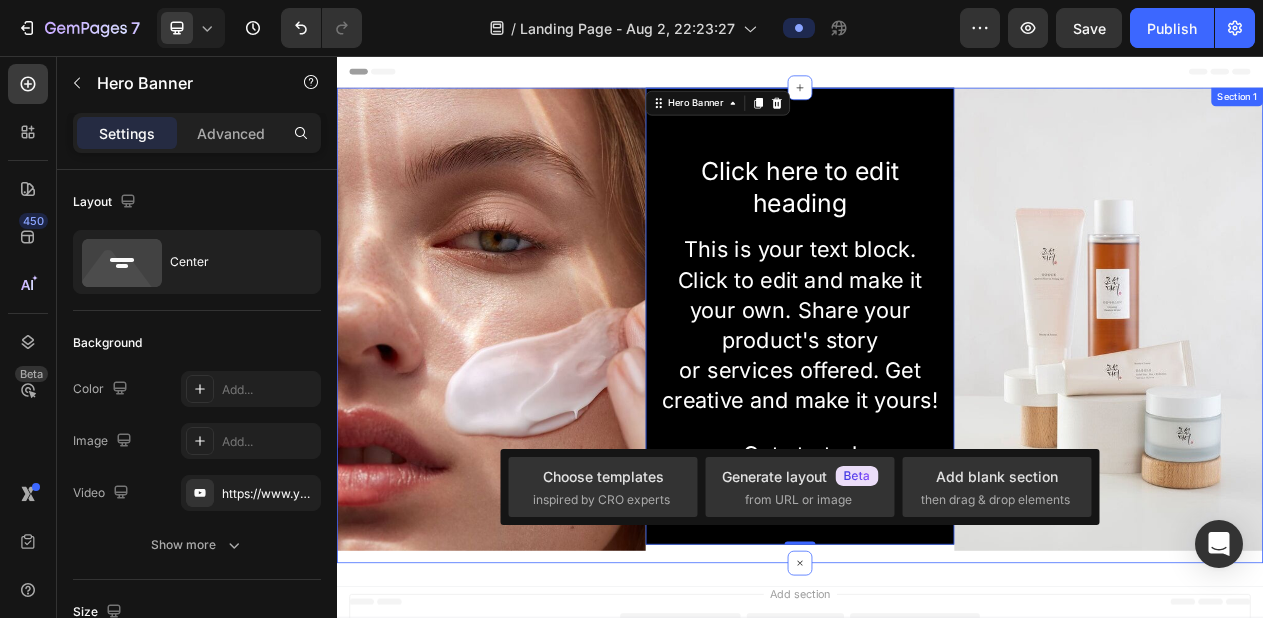 click on "Image Click here to edit heading Heading This is your text block. Click to edit and make it your own. Share your product's story                   or services offered. Get creative and make it yours! Text Block Get started Button Hero Banner   0 Image Row" at bounding box center [937, 405] 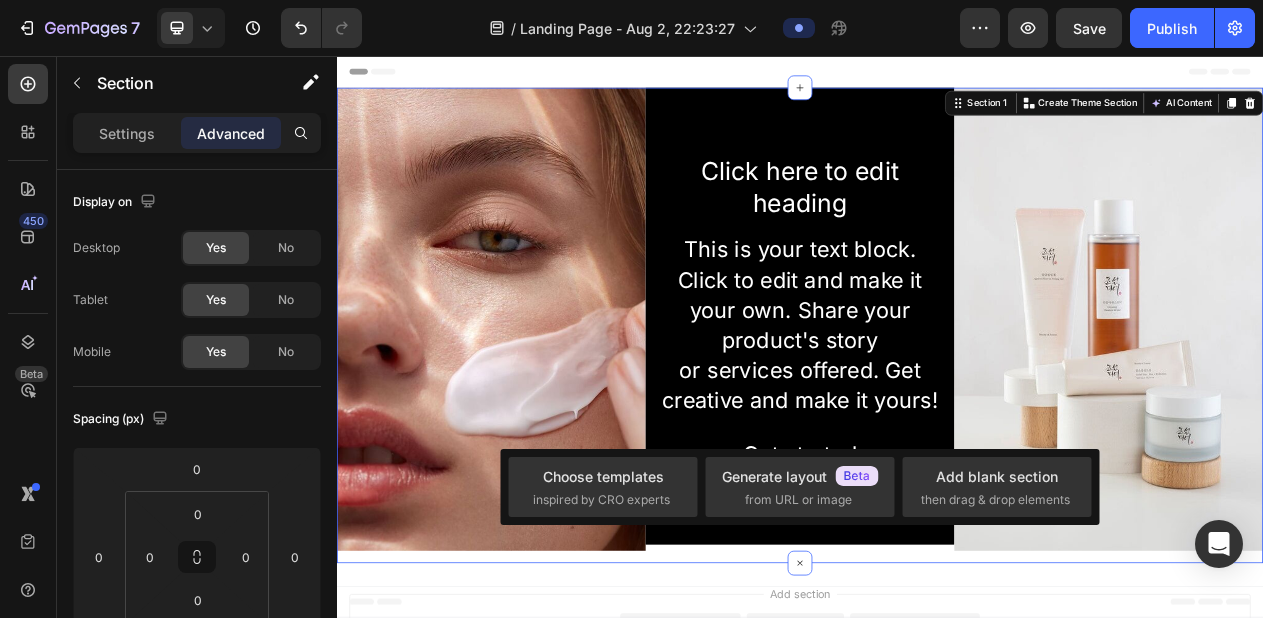 click on "Add section Choose templates inspired by CRO experts Generate layout from URL or image Add blank section then drag & drop elements" at bounding box center [937, 812] 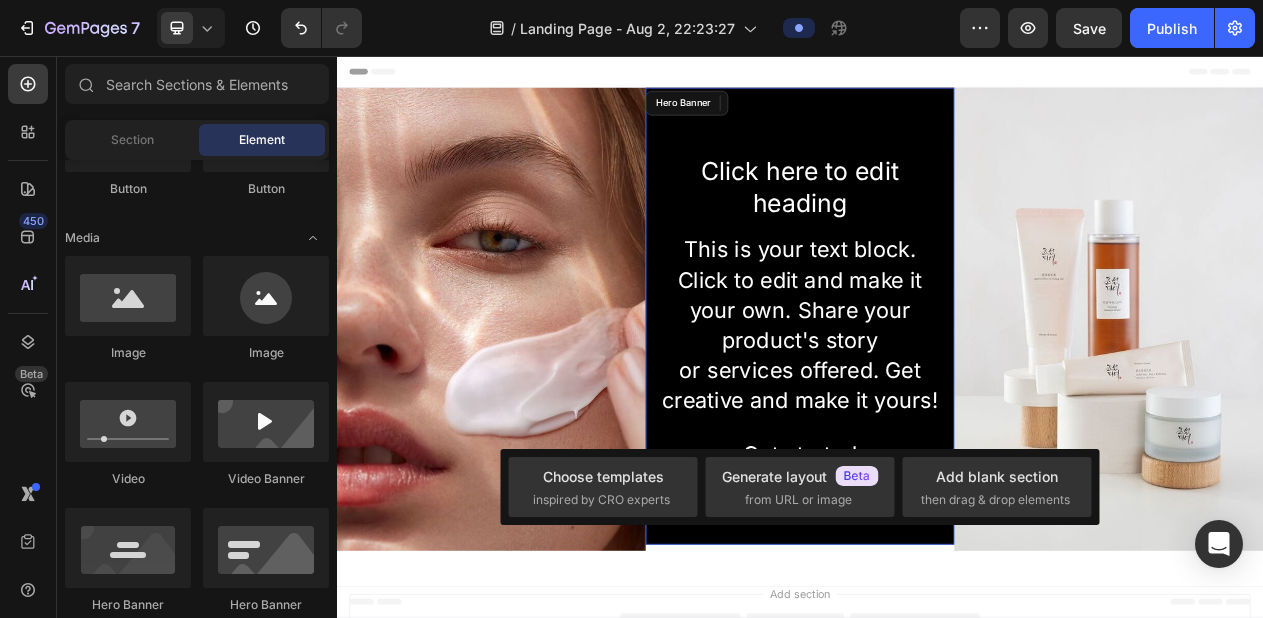 click at bounding box center (937, 393) 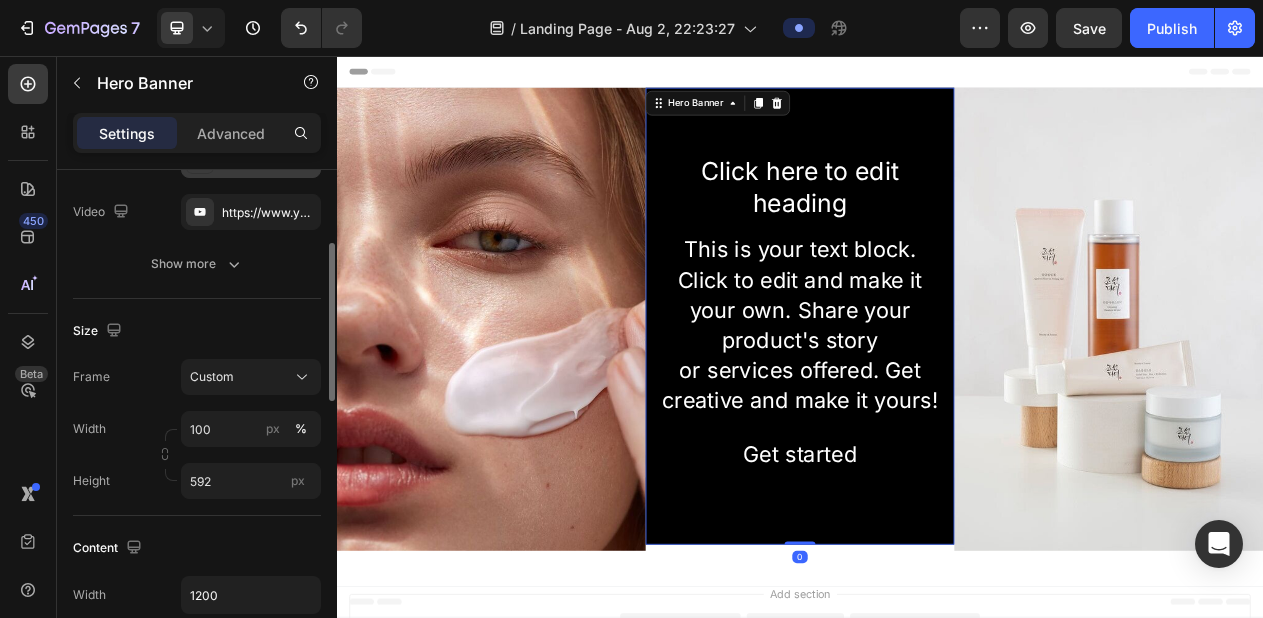 scroll, scrollTop: 282, scrollLeft: 0, axis: vertical 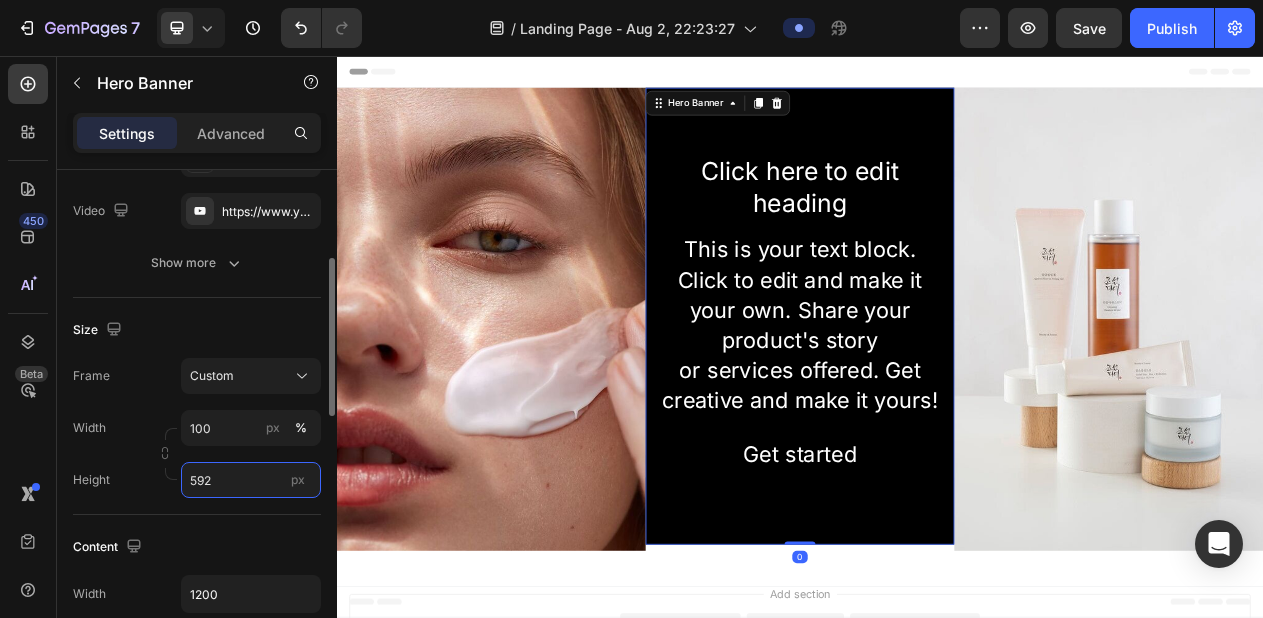 click on "592" at bounding box center [251, 480] 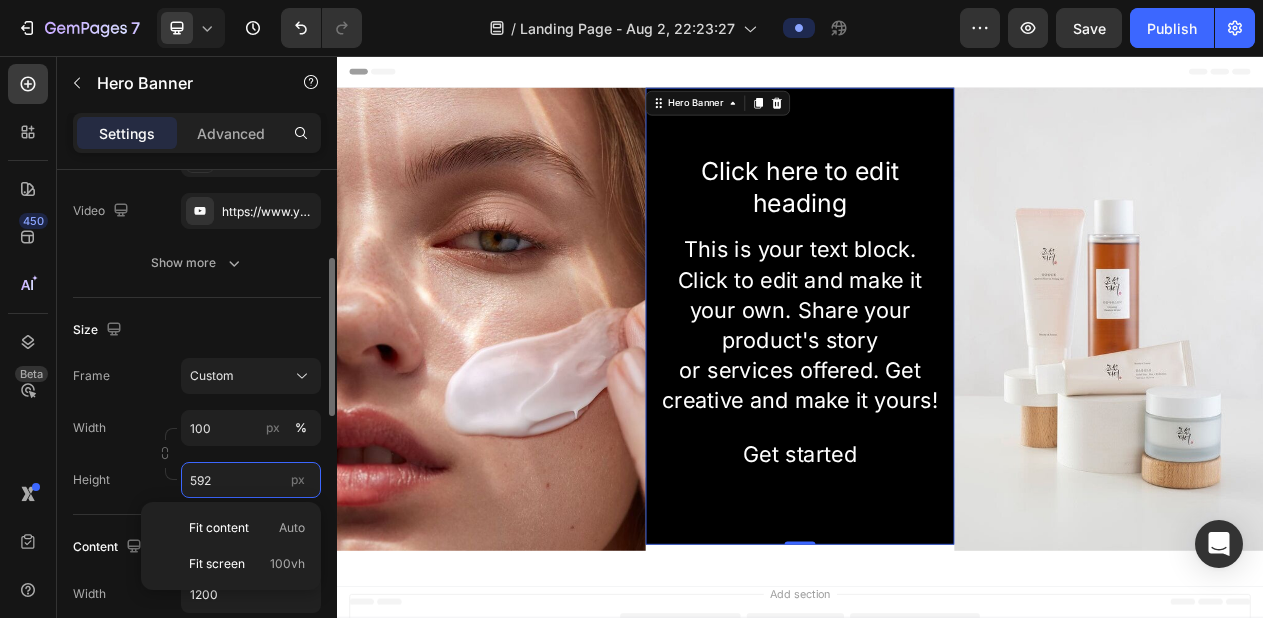 click on "592" at bounding box center (251, 480) 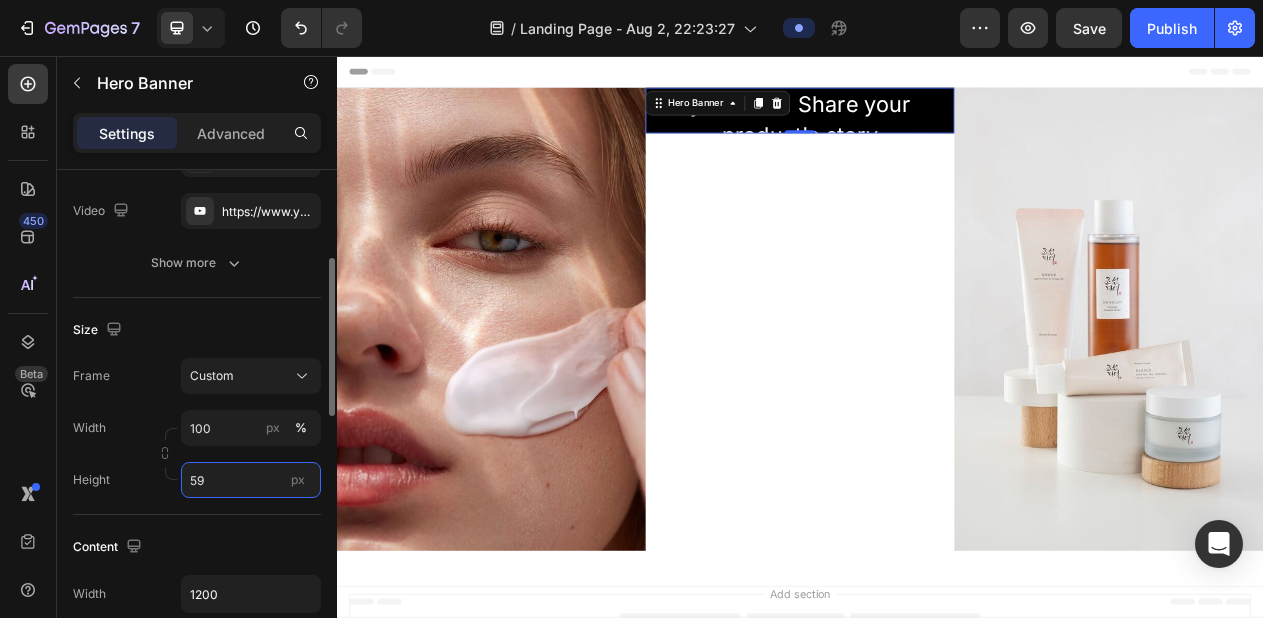 type on "593" 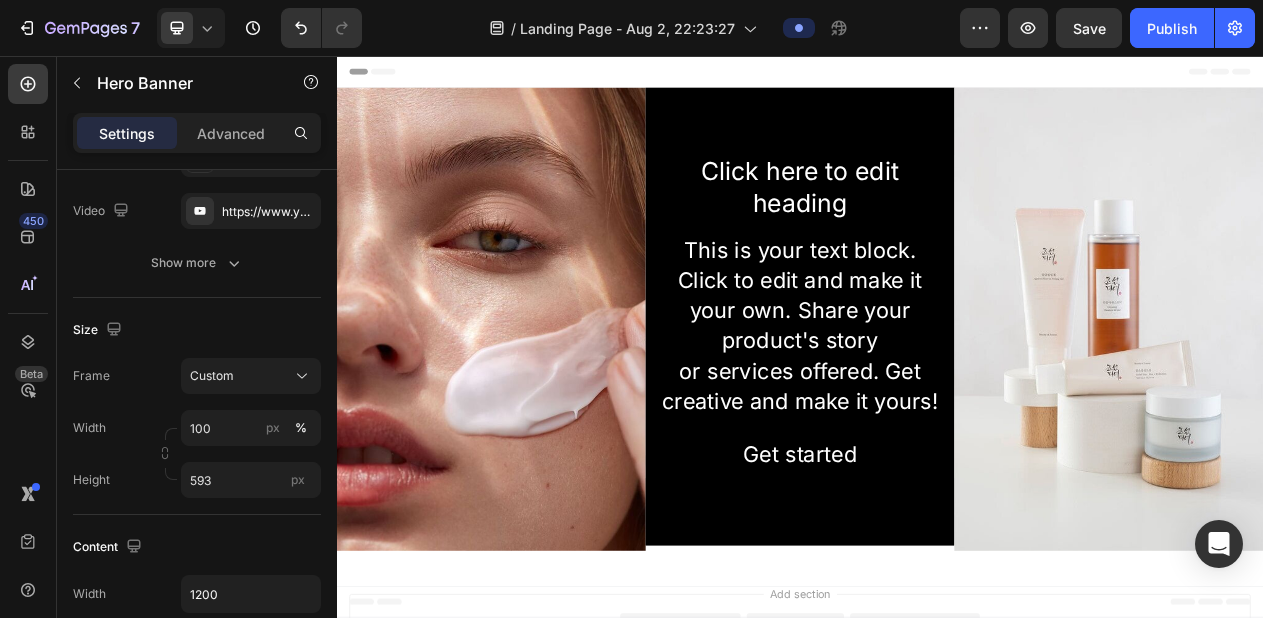 click on "Add section Choose templates inspired by CRO experts Generate layout from URL or image Add blank section then drag & drop elements" at bounding box center (937, 812) 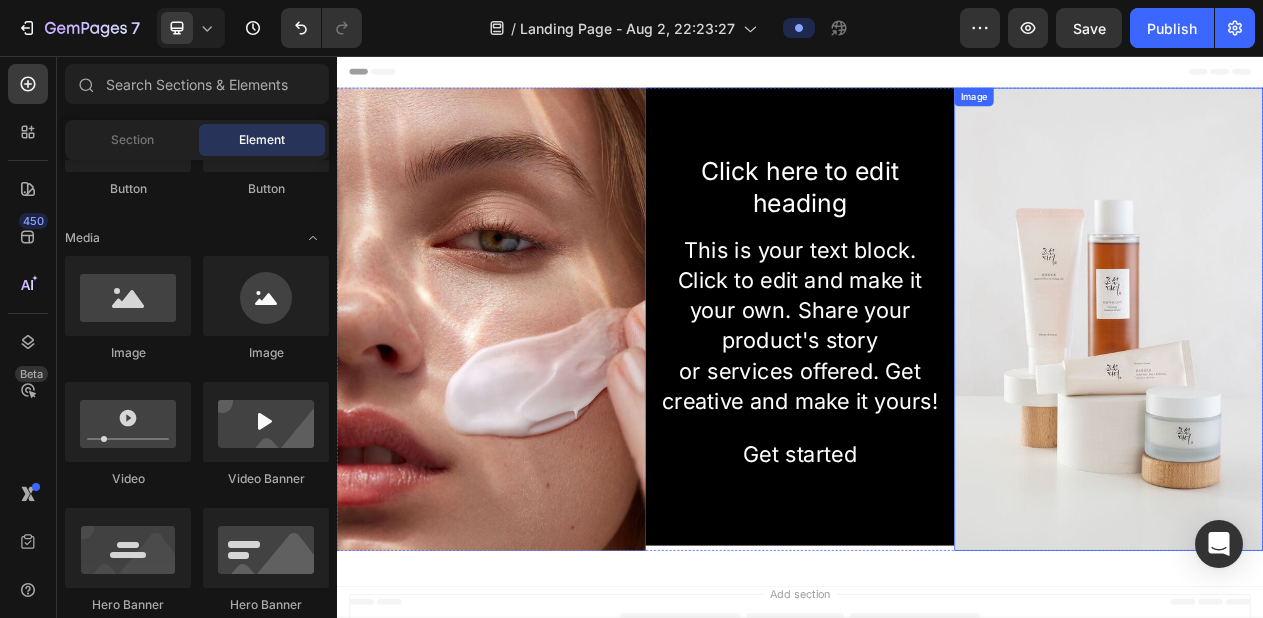 click at bounding box center [1337, 397] 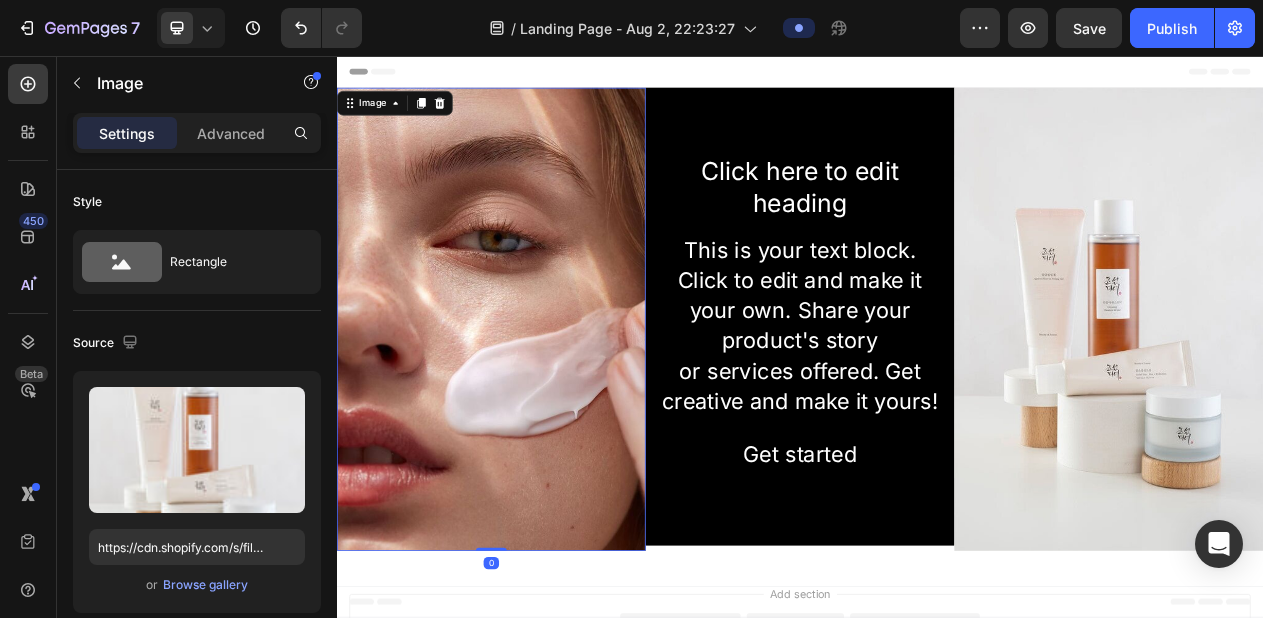 scroll, scrollTop: 282, scrollLeft: 0, axis: vertical 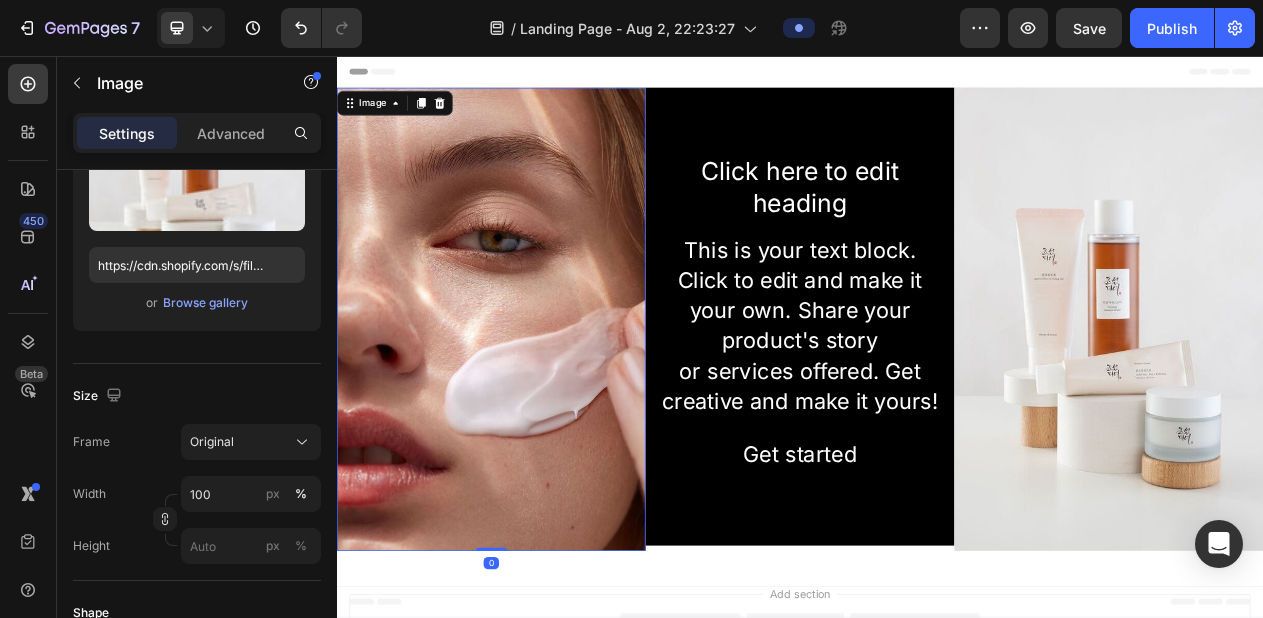 click at bounding box center [537, 397] 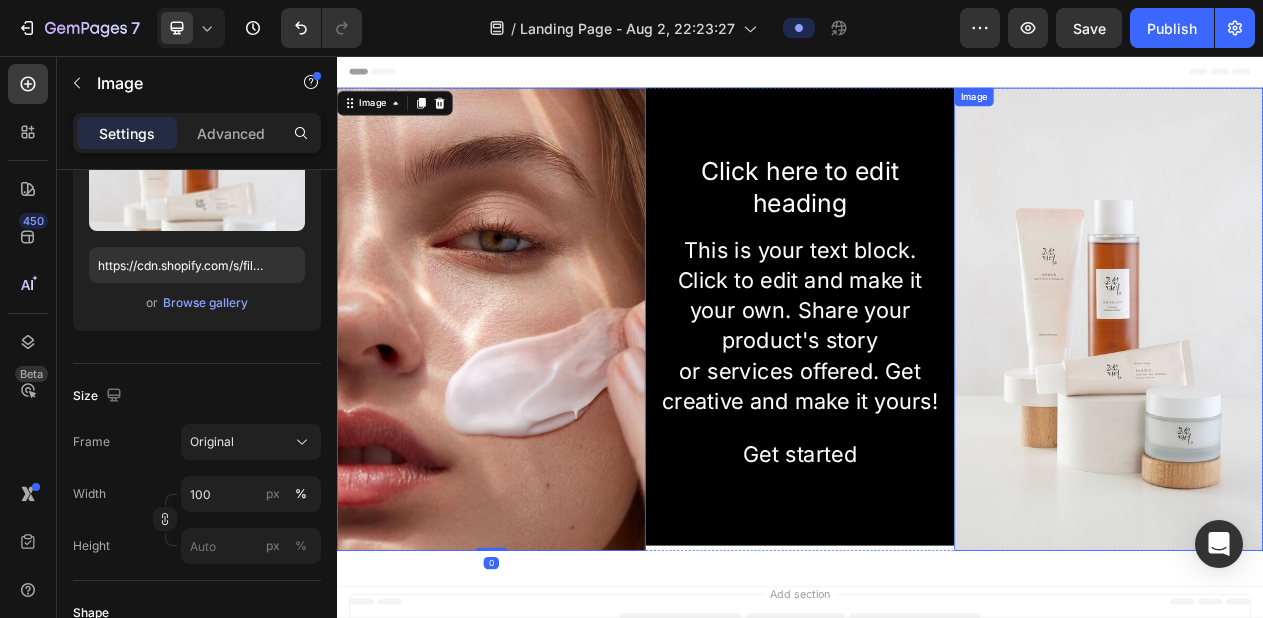 click at bounding box center (1337, 397) 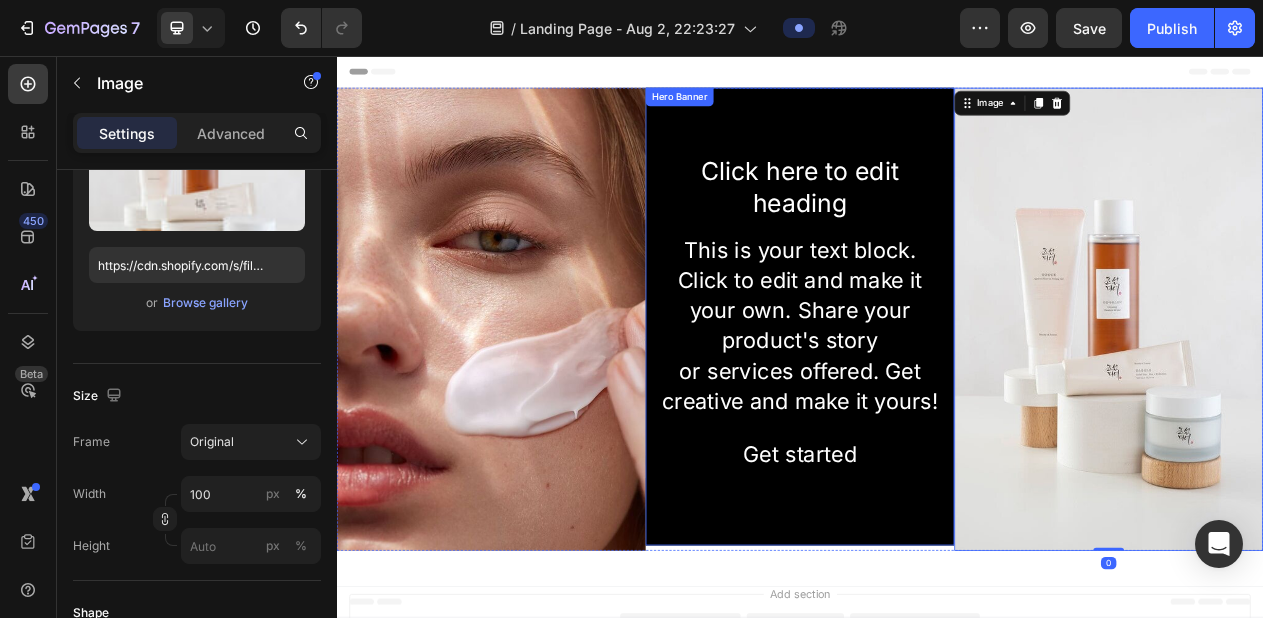 click at bounding box center (937, 393) 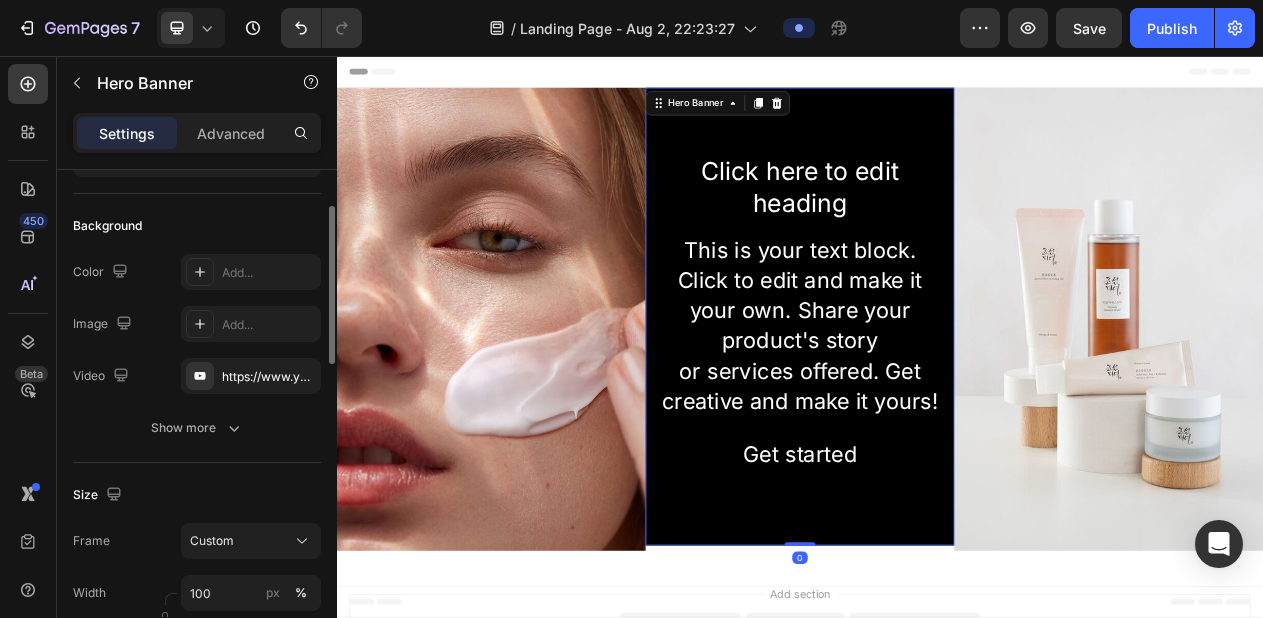 scroll, scrollTop: 176, scrollLeft: 0, axis: vertical 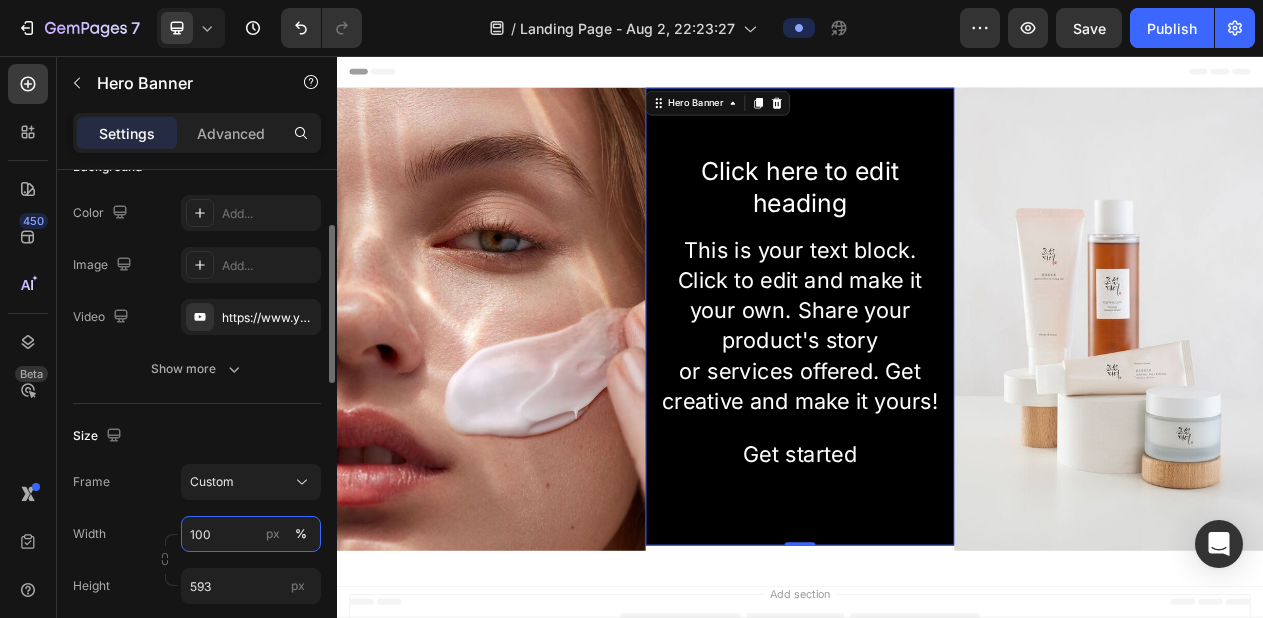 click on "100" at bounding box center [251, 534] 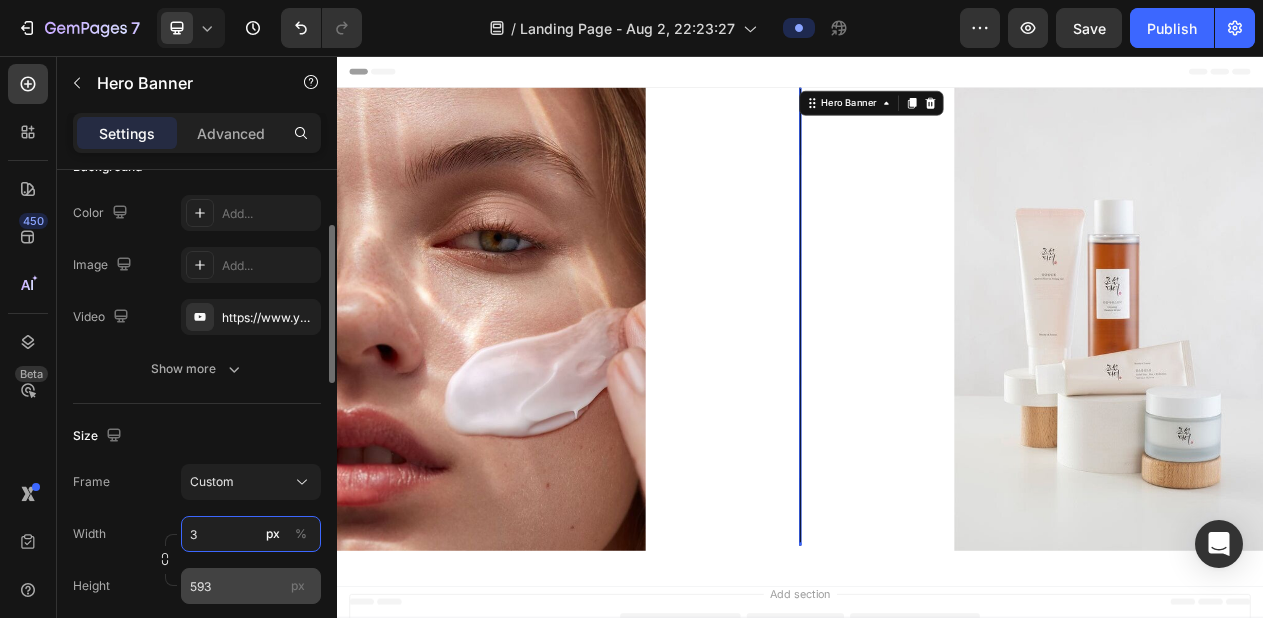 type on "3" 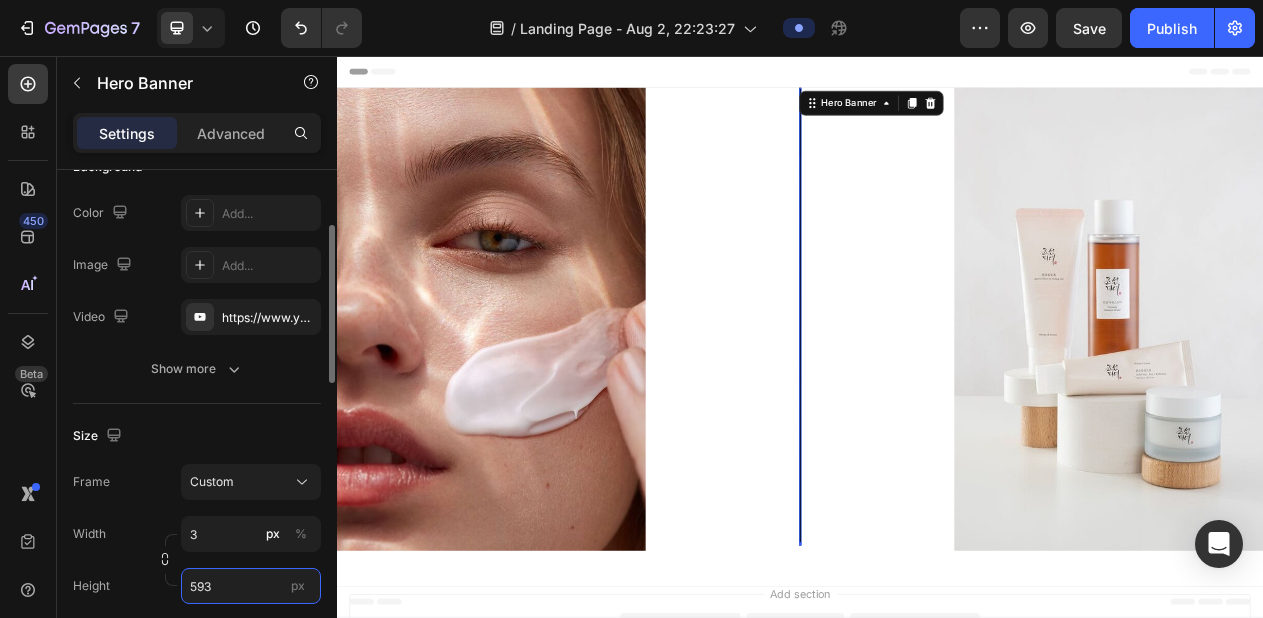 click on "593" at bounding box center (251, 586) 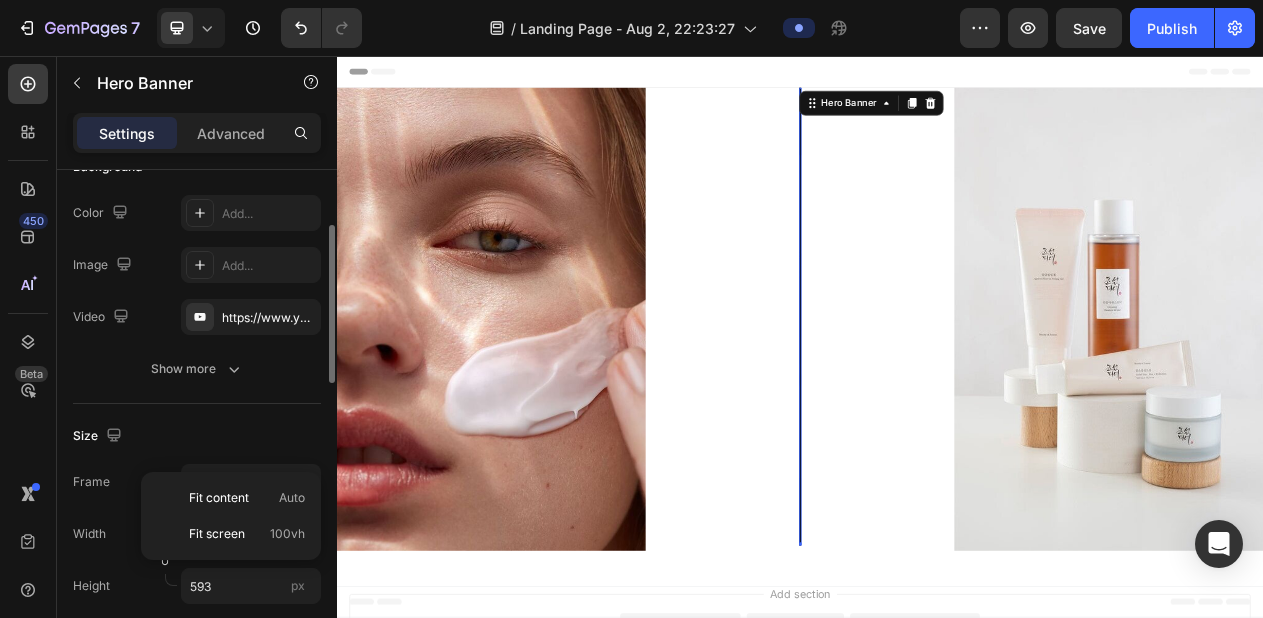 click on "Width 3 px %" at bounding box center [197, 534] 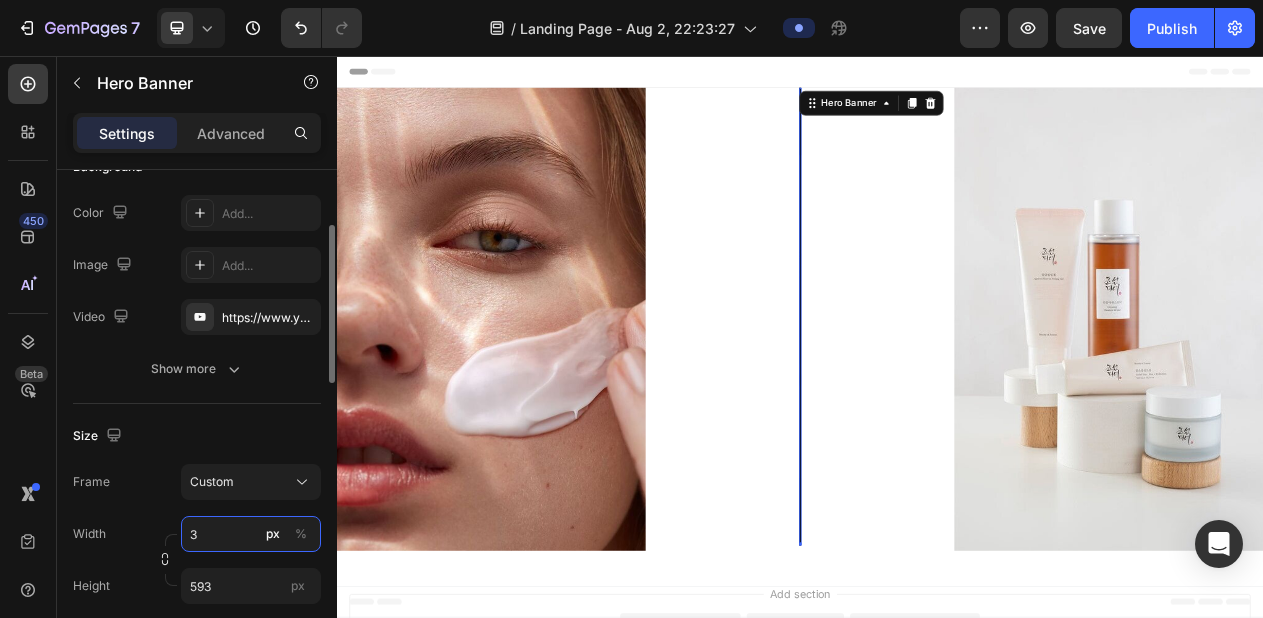 click on "3" at bounding box center (251, 534) 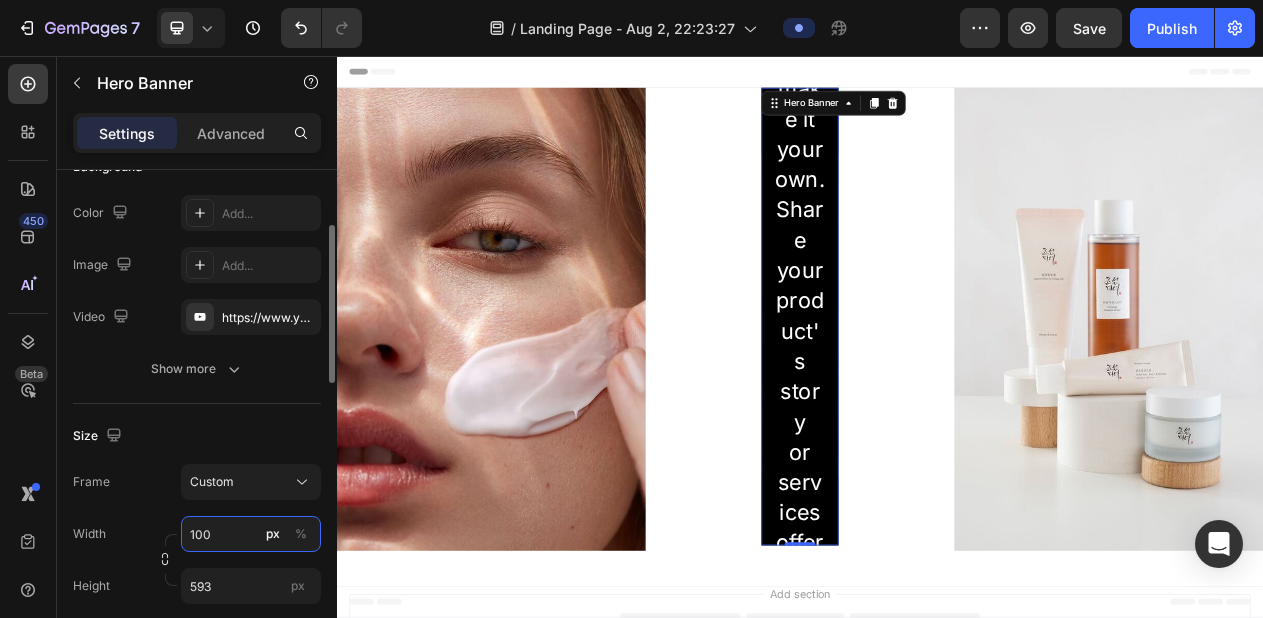 click on "100" at bounding box center (251, 534) 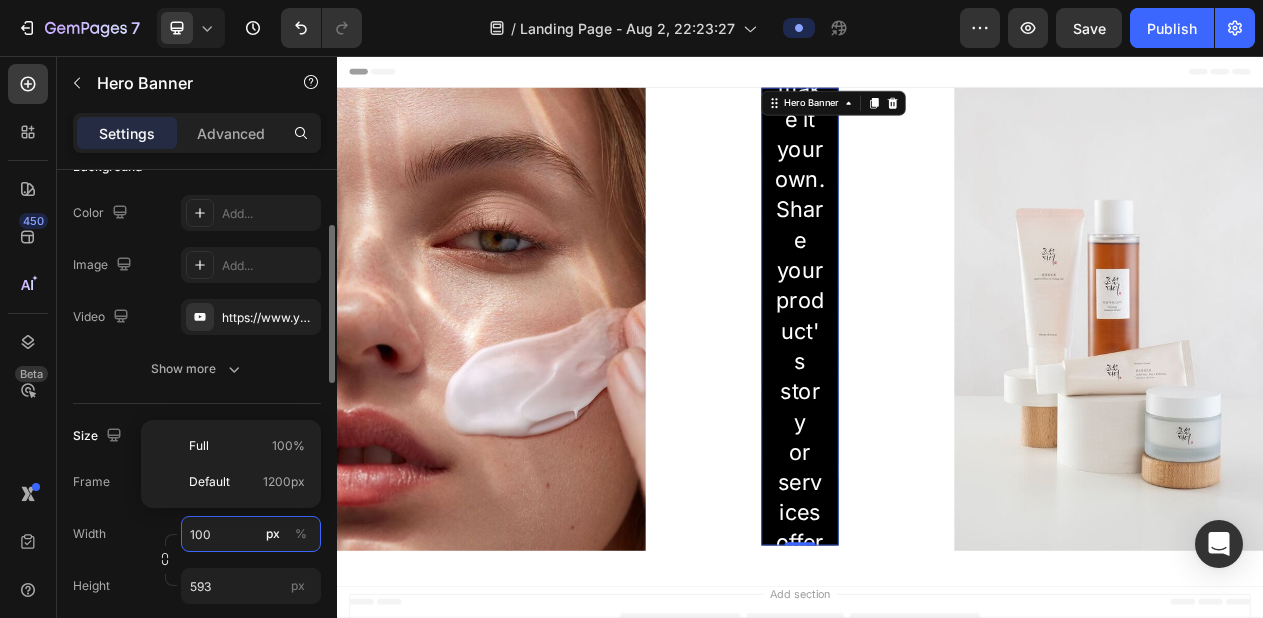 type on "100" 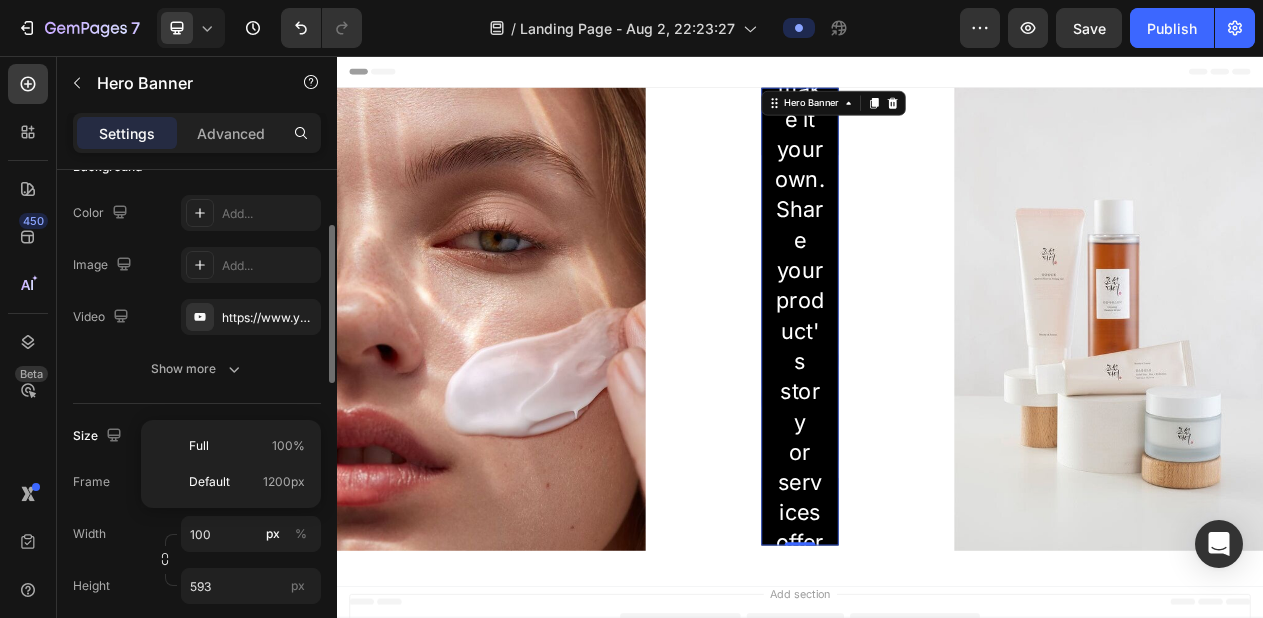 click on "Width 100 px % Height 593 px" at bounding box center [197, 560] 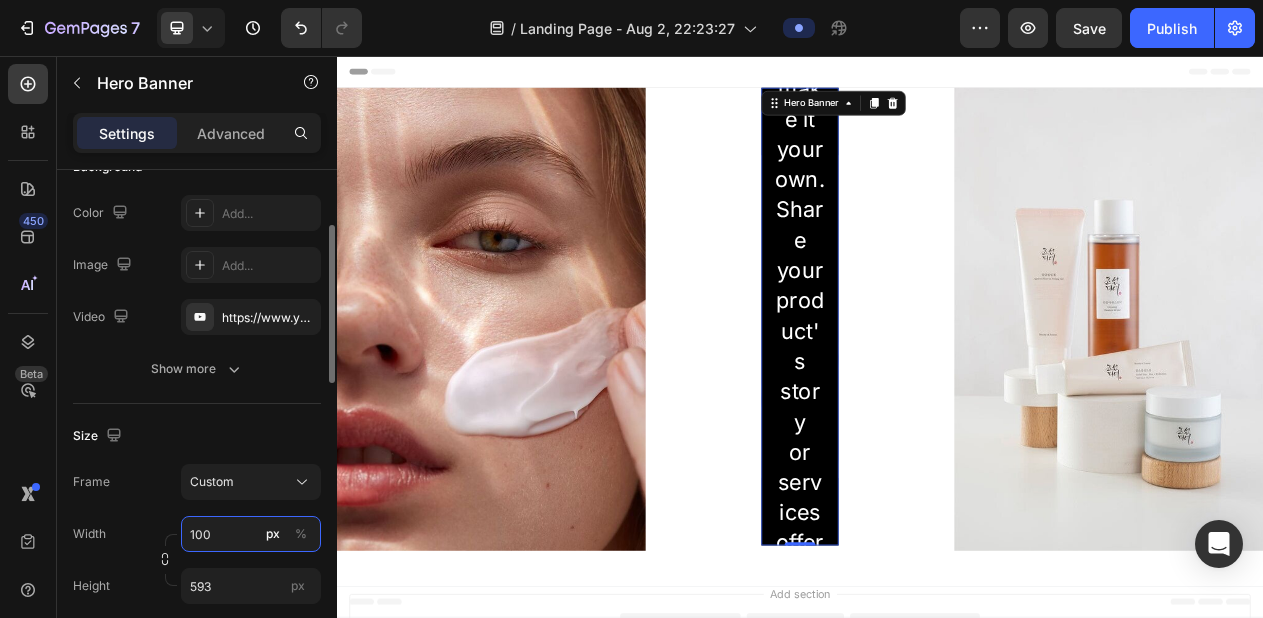 click on "100" at bounding box center (251, 534) 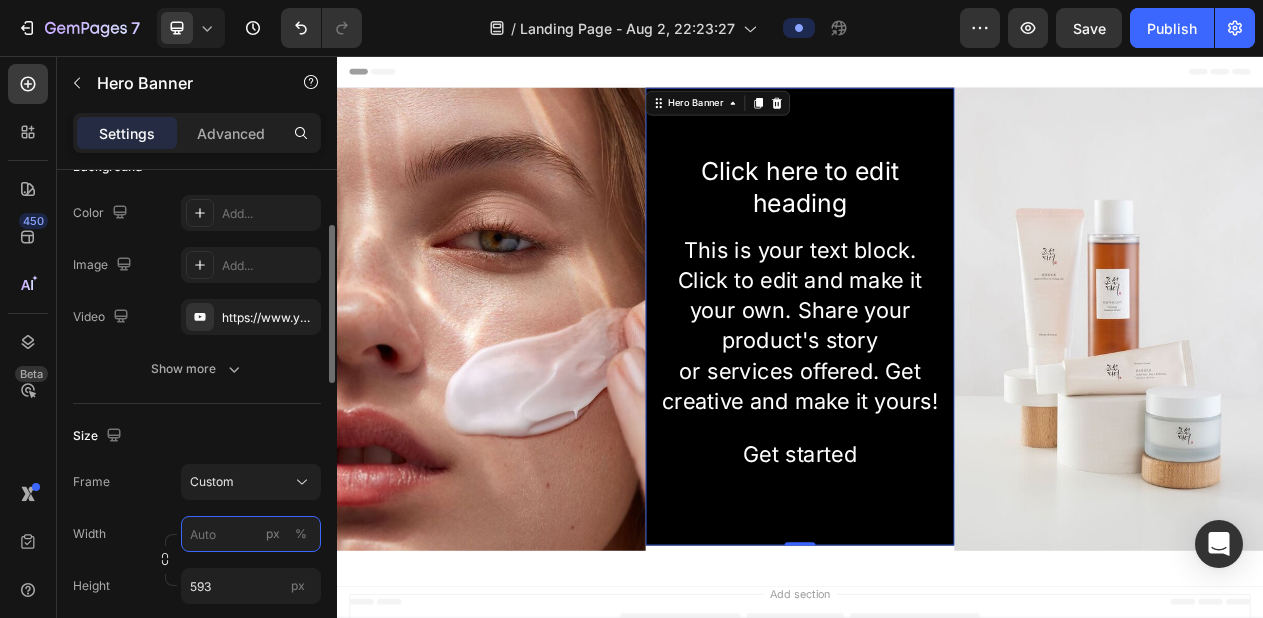 type 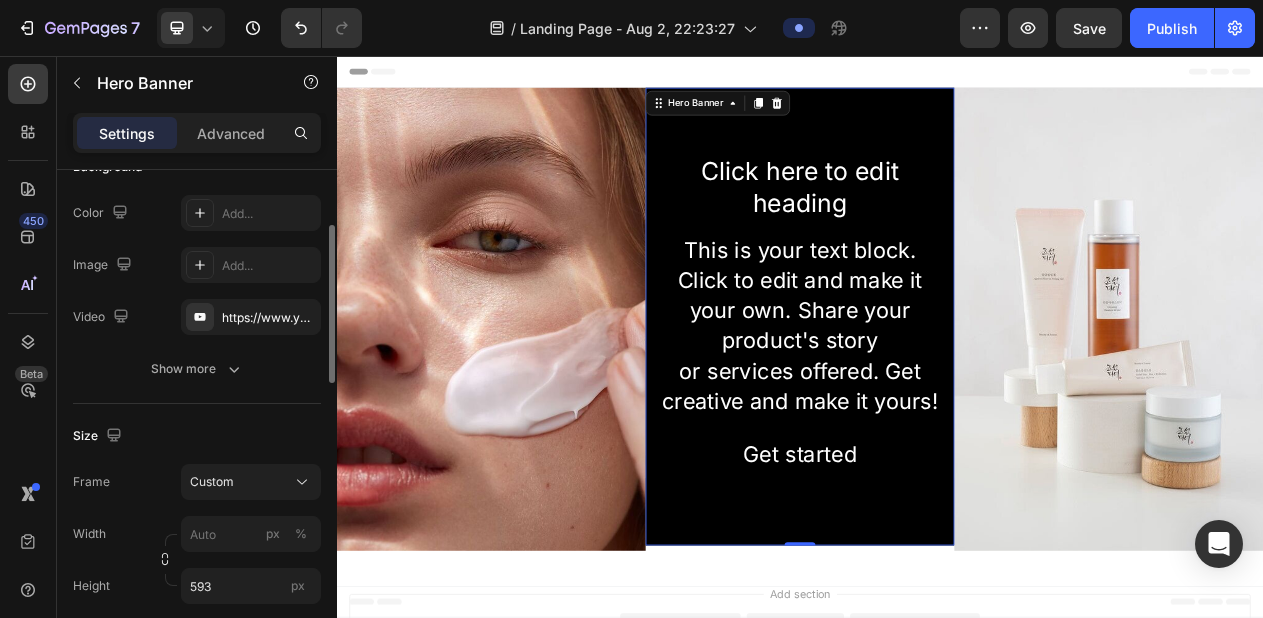 click on "Frame Custom Width px % Height 593 px" 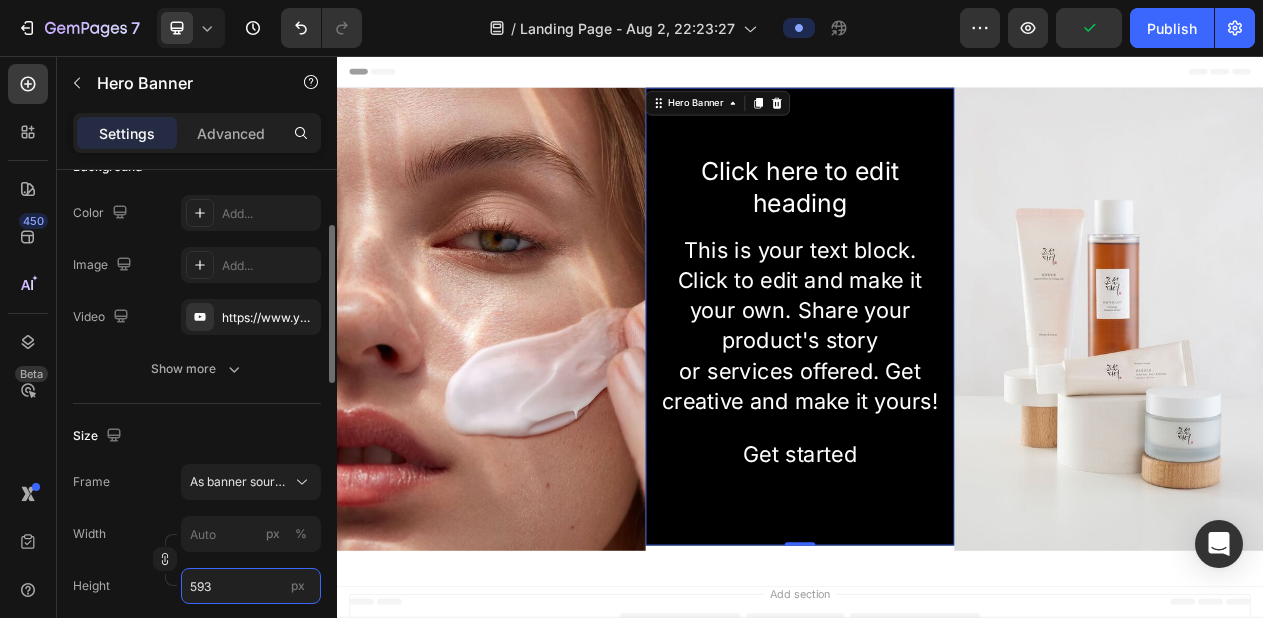 click on "593" at bounding box center [251, 586] 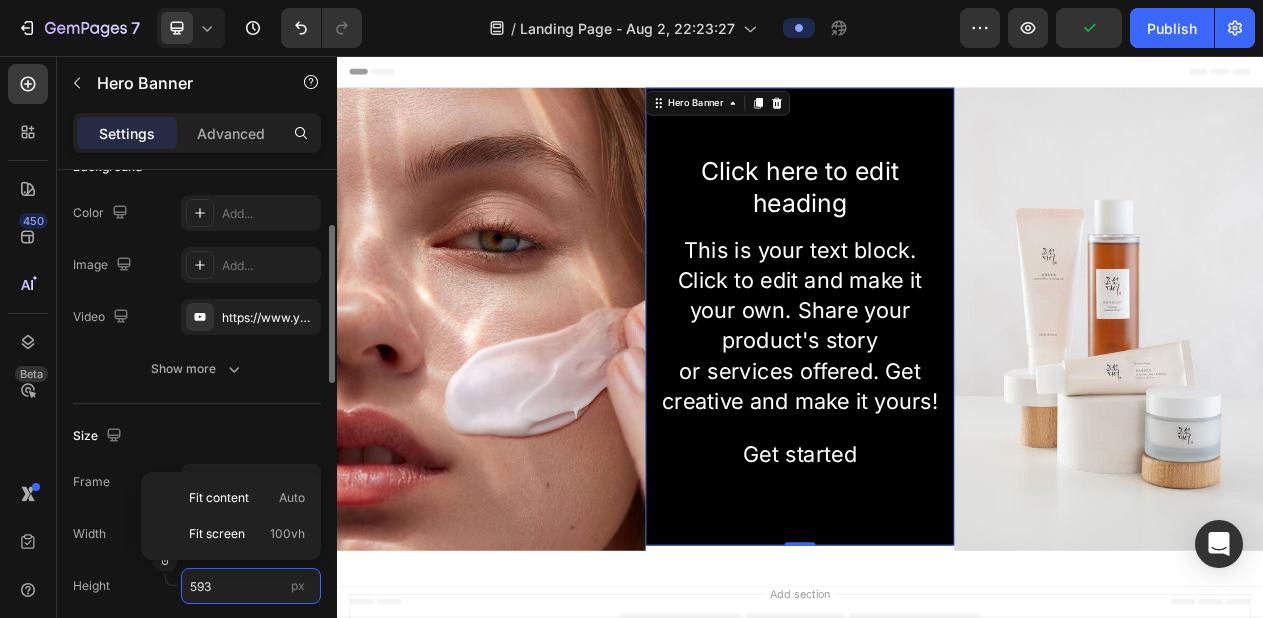 click on "593" at bounding box center [251, 586] 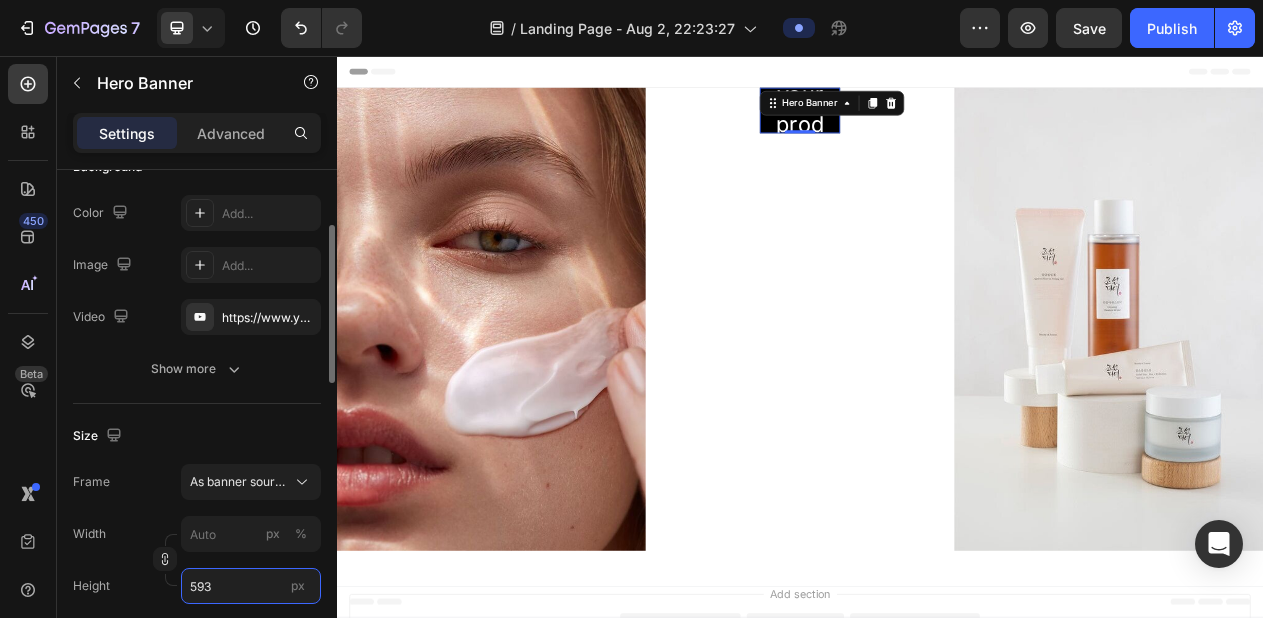 type on "59" 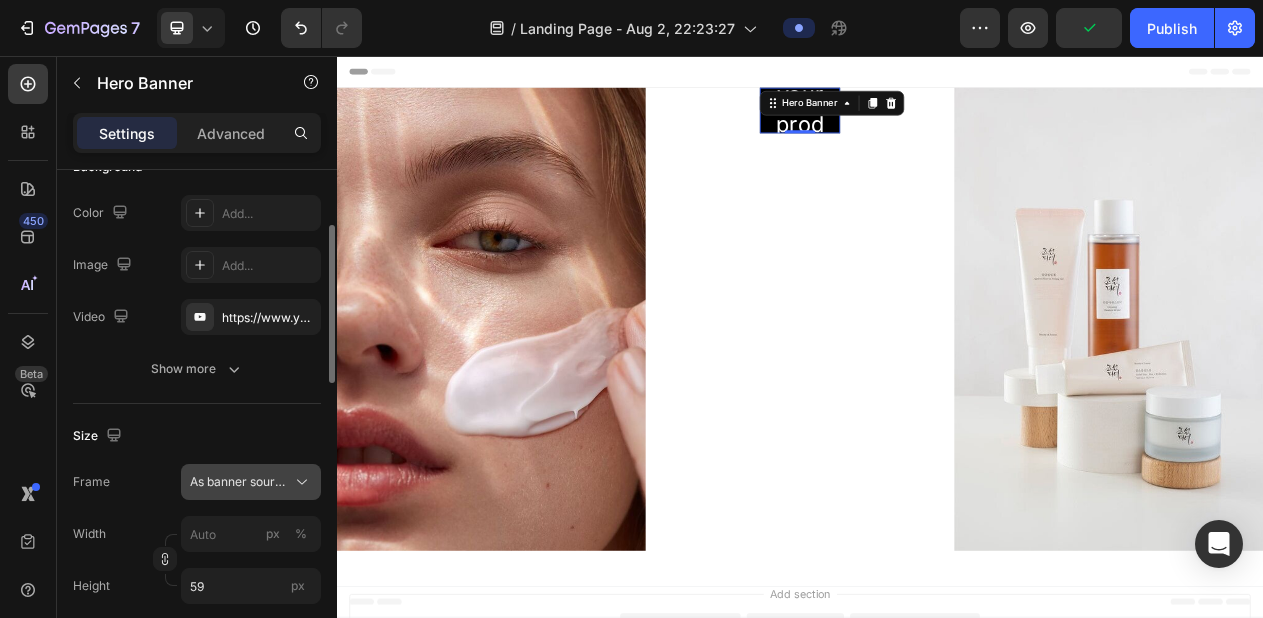 click on "As banner source" at bounding box center [239, 482] 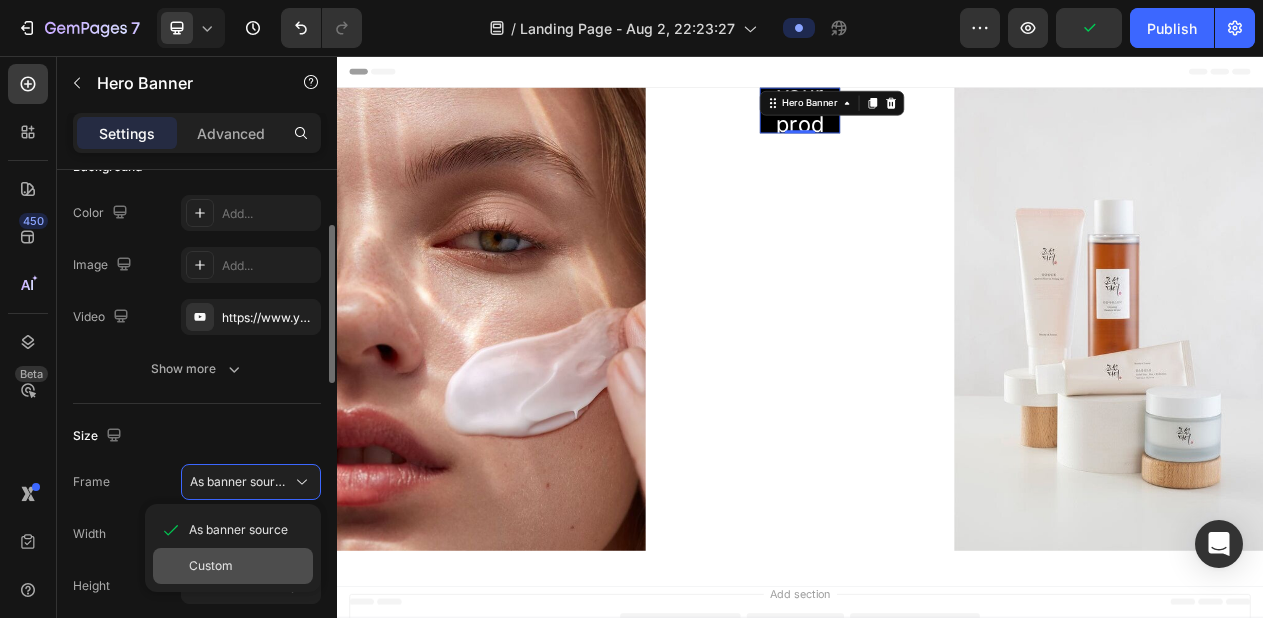 click on "Custom" 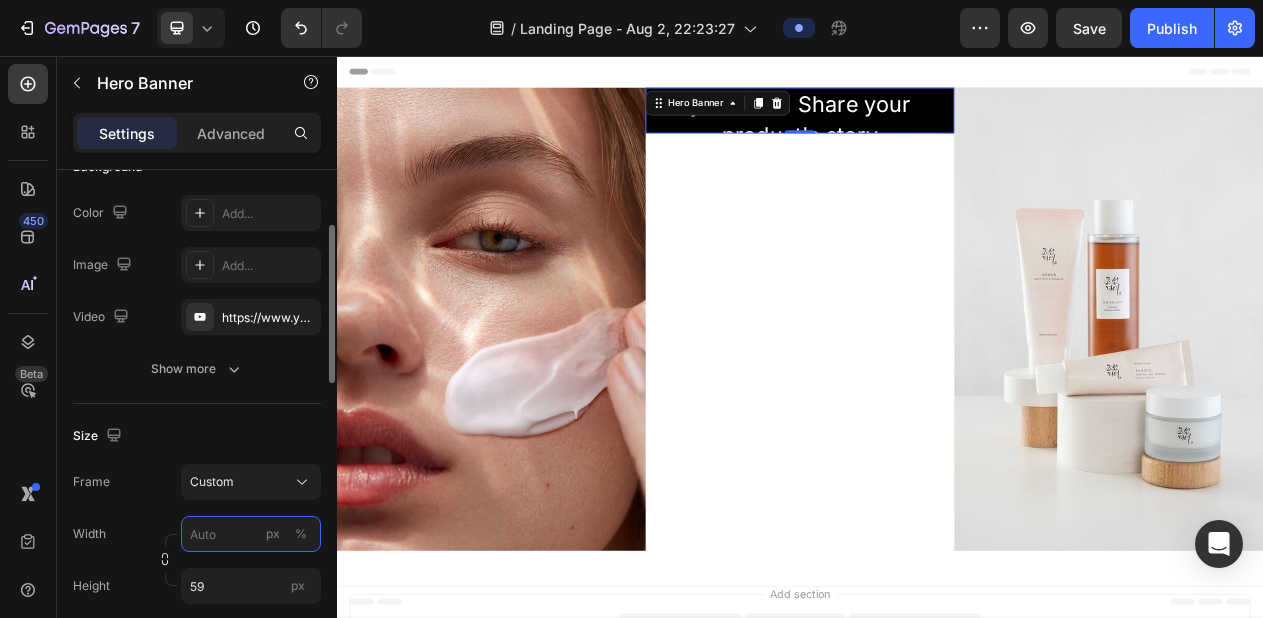 click on "px %" at bounding box center [251, 534] 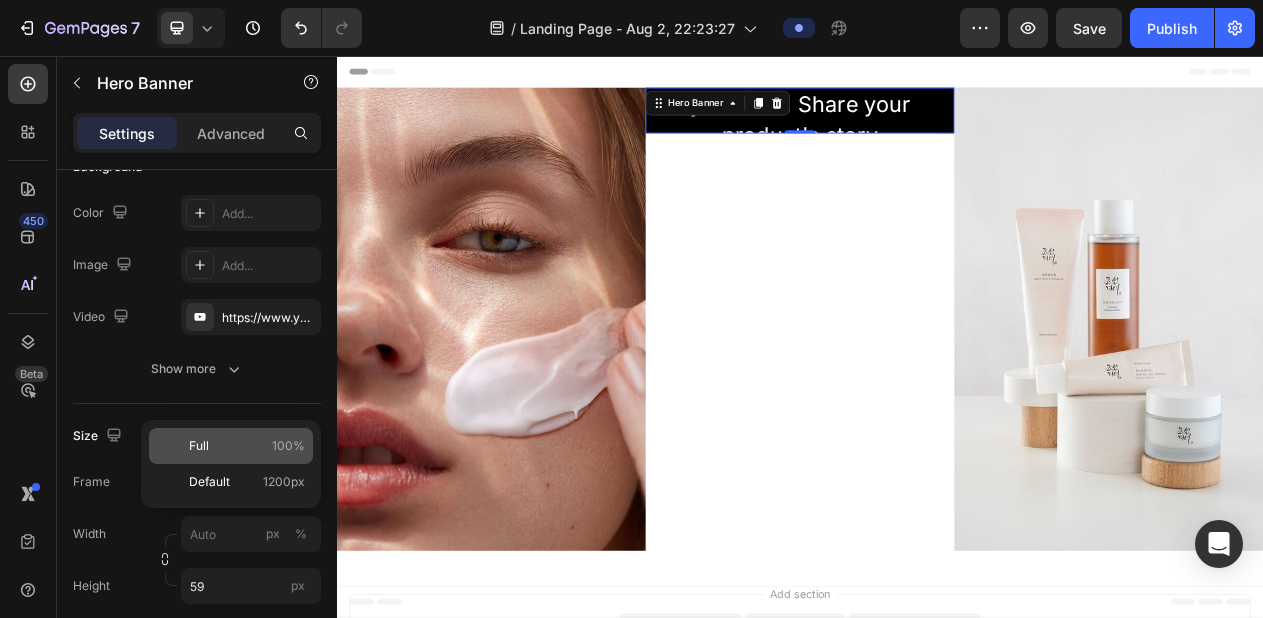 click on "Full 100%" at bounding box center (247, 446) 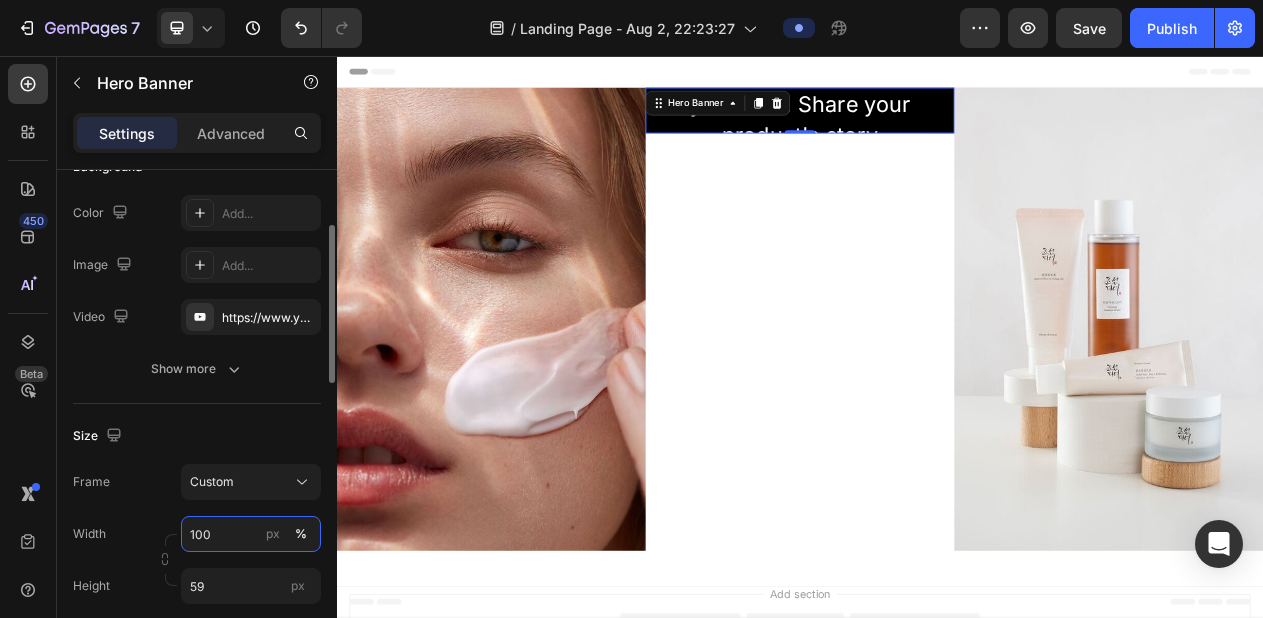click on "100" at bounding box center [251, 534] 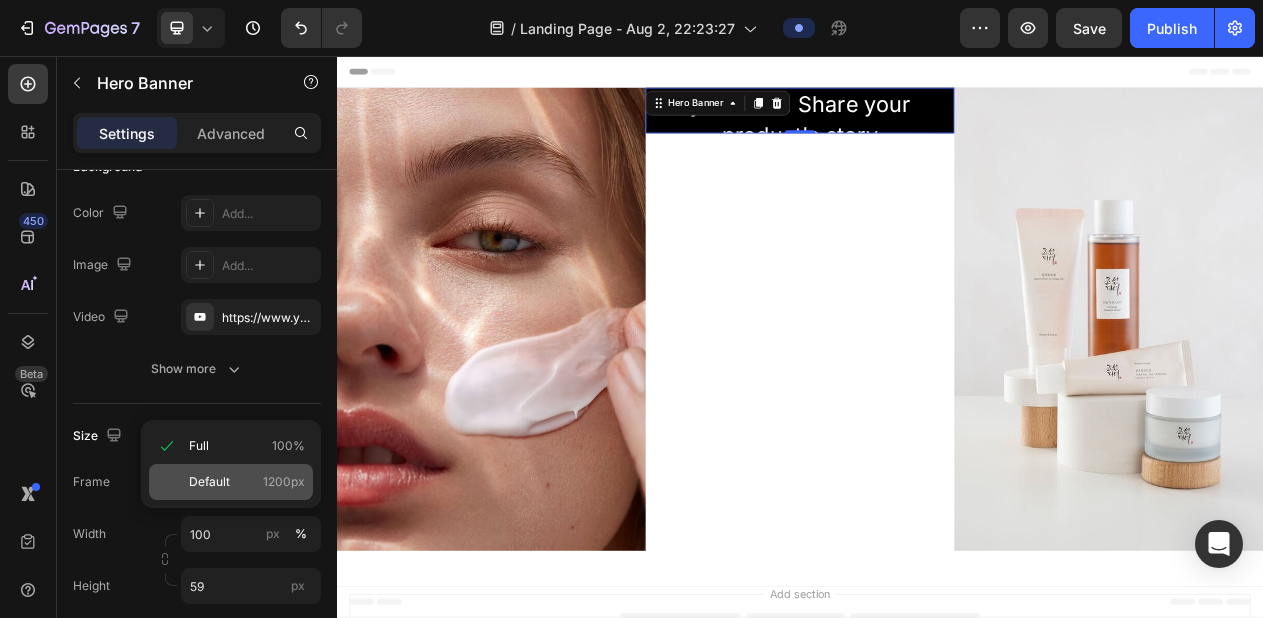 click on "Default" at bounding box center [209, 482] 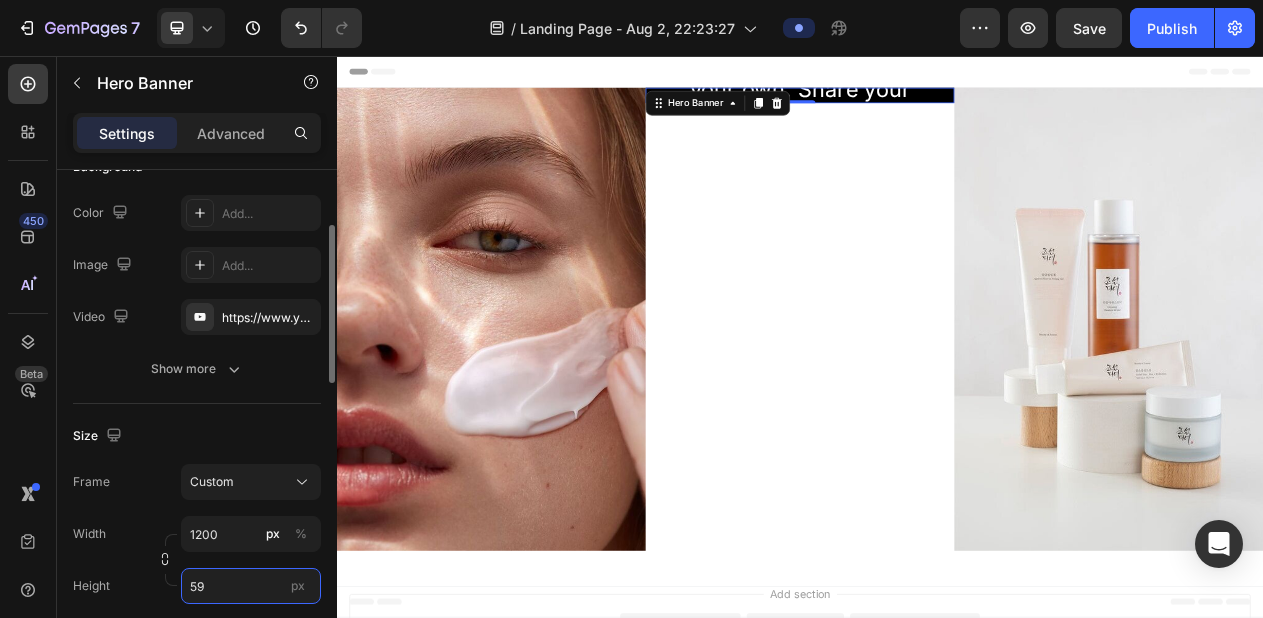 click on "59" at bounding box center [251, 586] 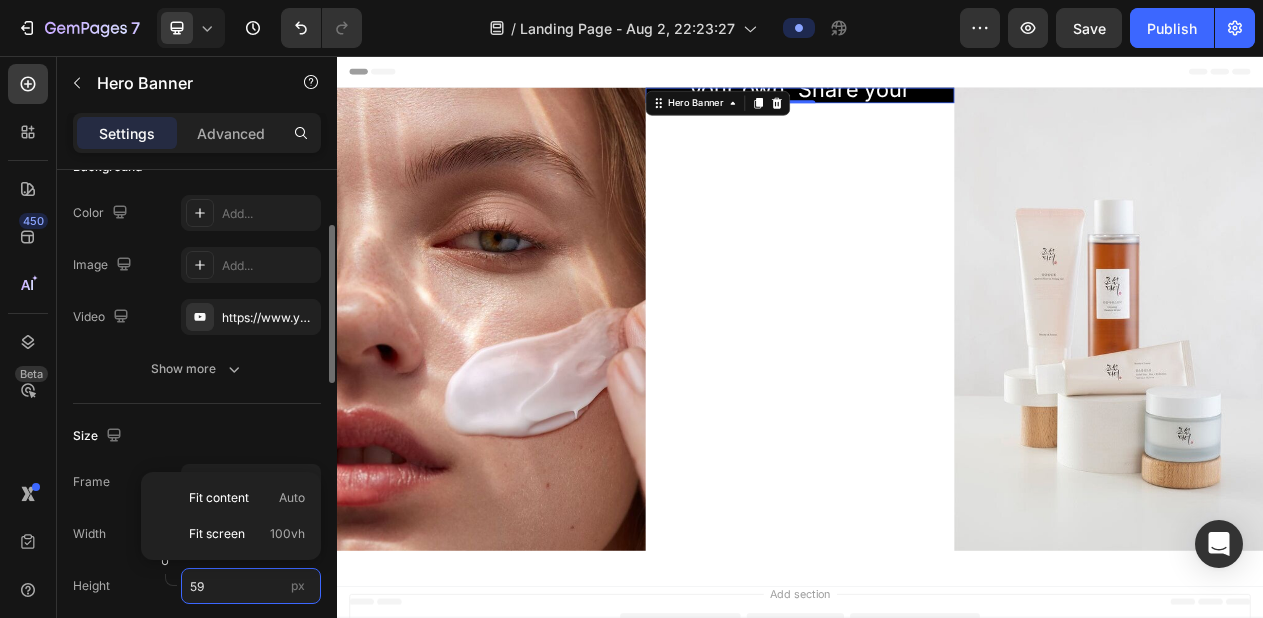 click on "59" at bounding box center (251, 586) 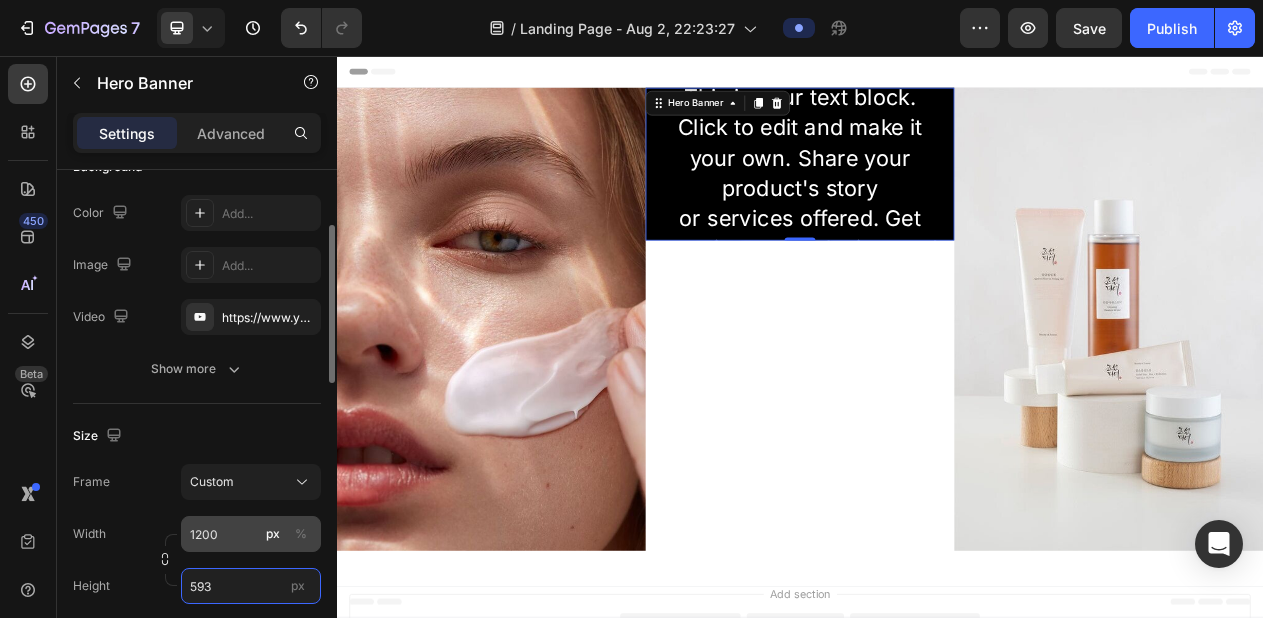 type on "593" 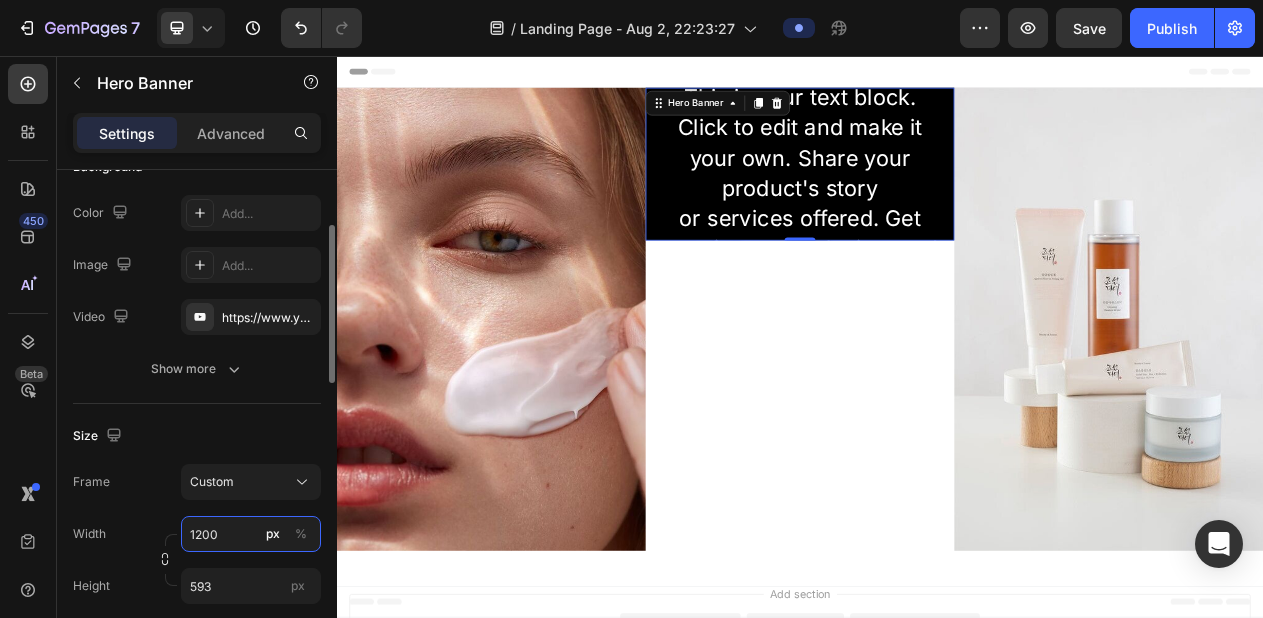 click on "1200" at bounding box center [251, 534] 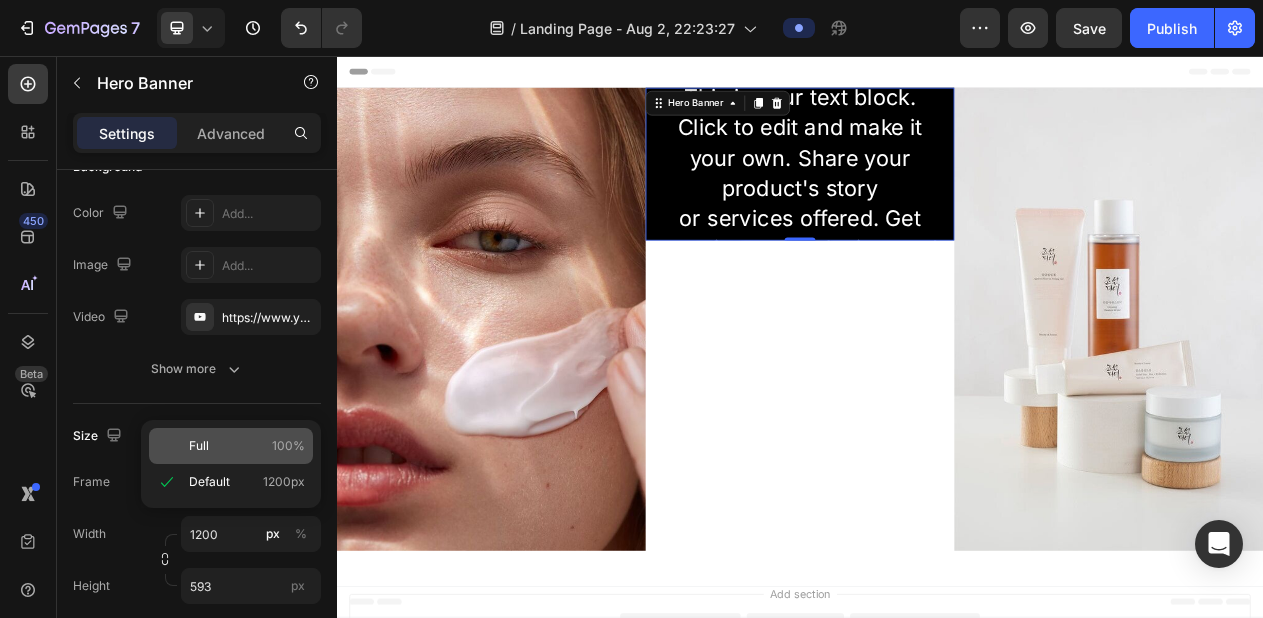click on "Full 100%" at bounding box center [247, 446] 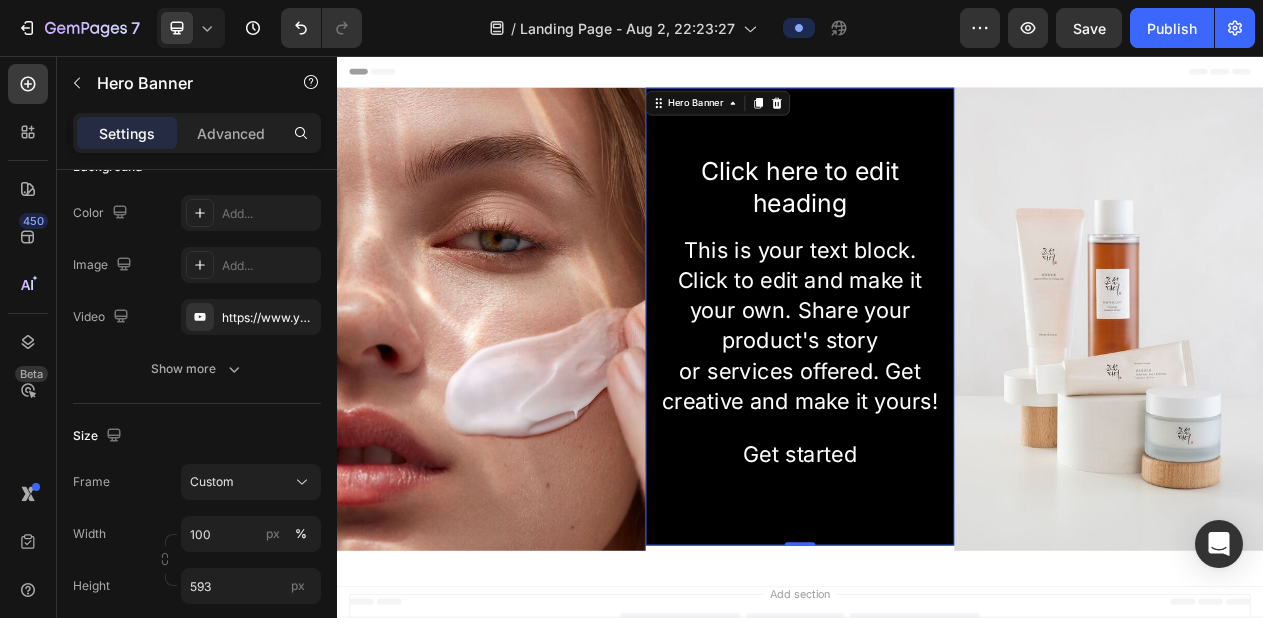 click on "Add section Choose templates inspired by CRO experts Generate layout from URL or image Add blank section then drag & drop elements" at bounding box center [937, 812] 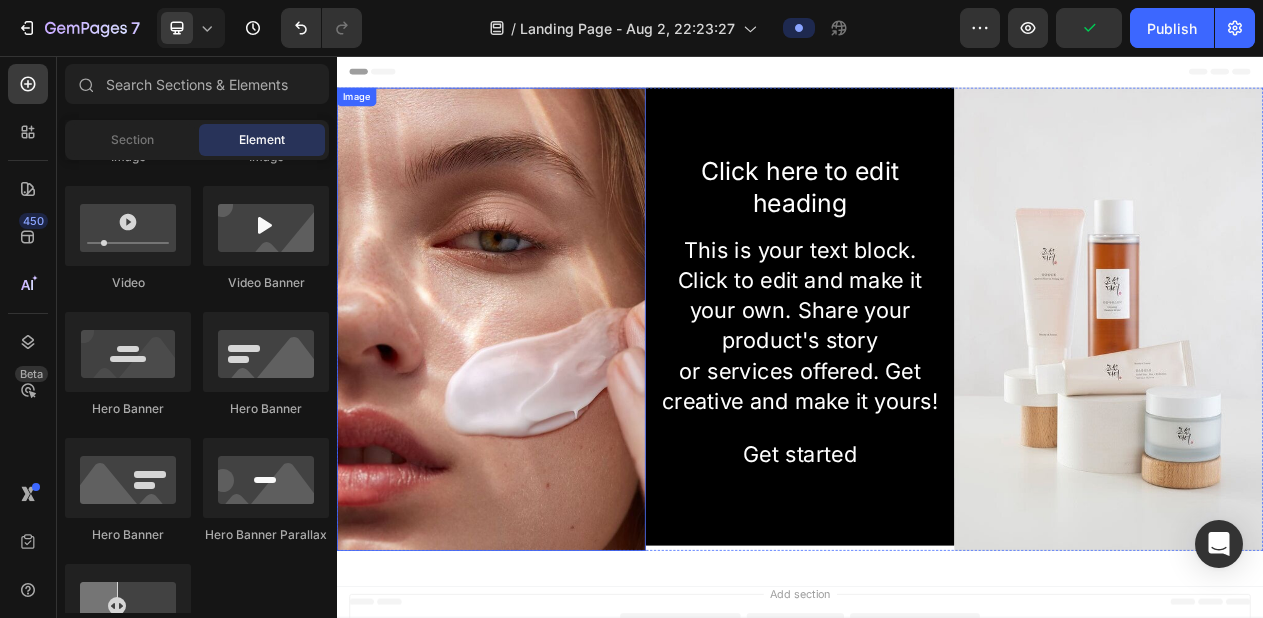 scroll, scrollTop: 849, scrollLeft: 0, axis: vertical 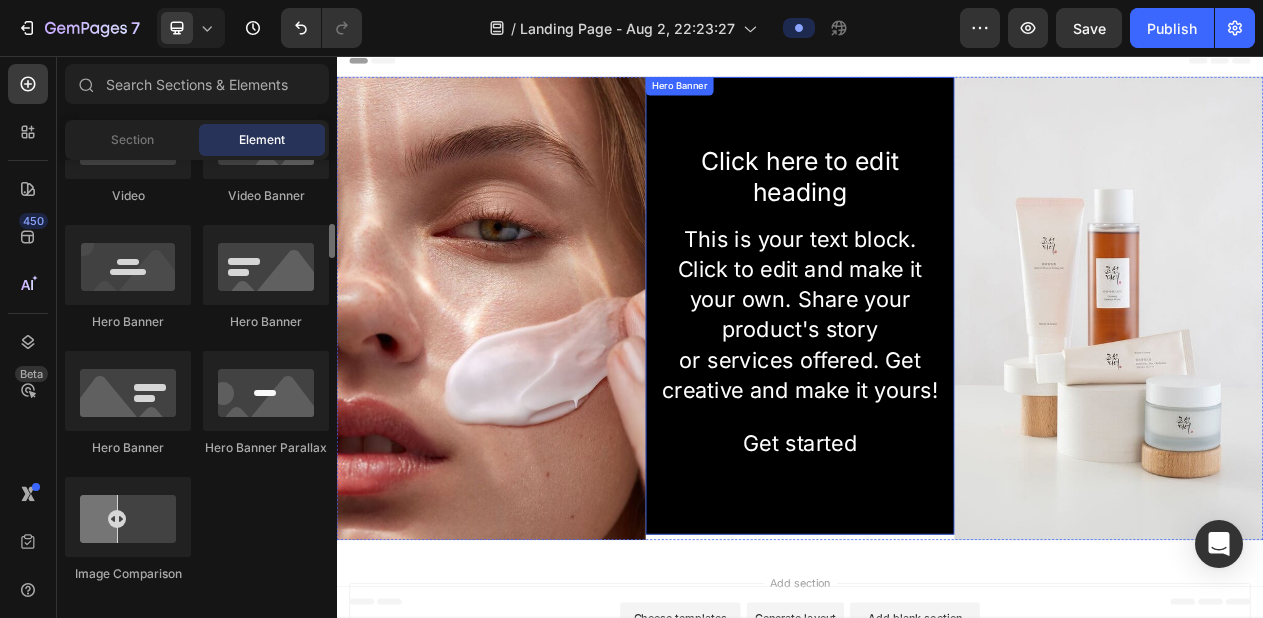 click at bounding box center (937, 379) 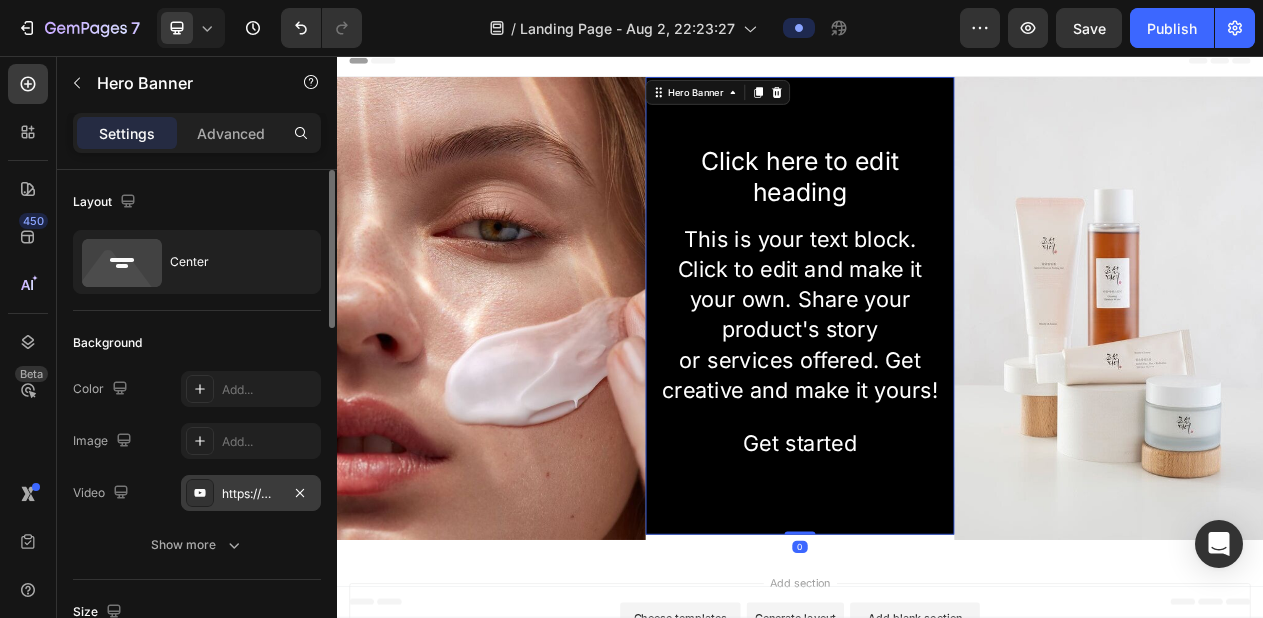 click on "https://www.youtube.com/watch?v=drIt4RH_kyQ" at bounding box center (251, 494) 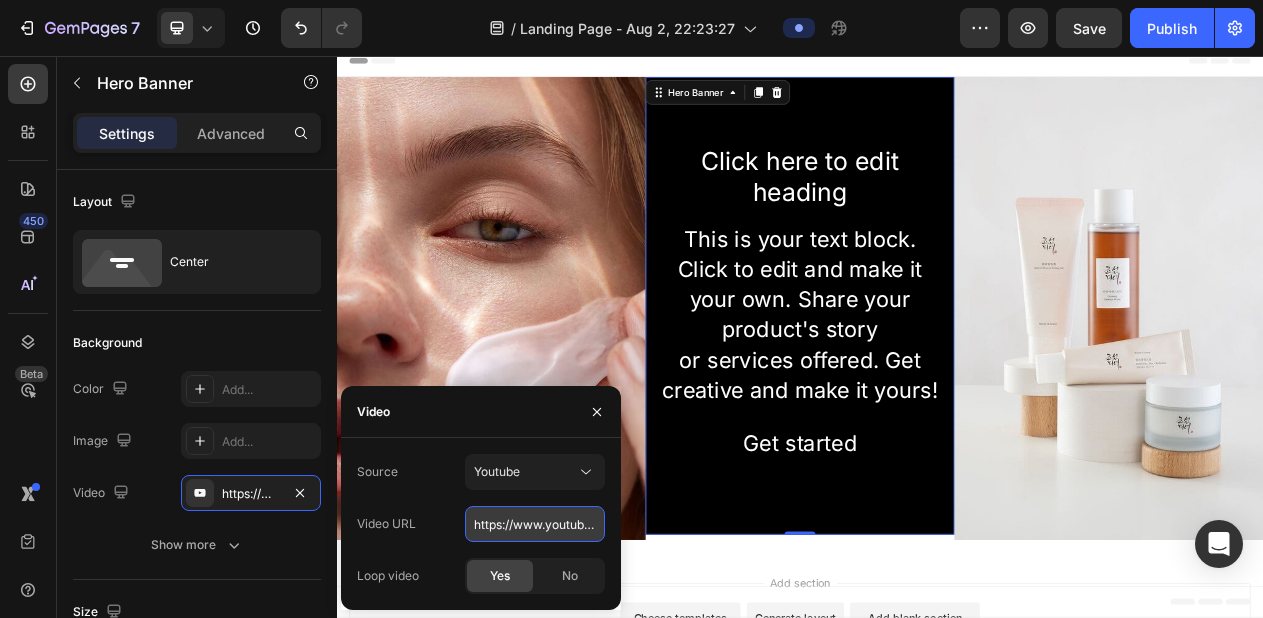 click on "https://www.youtube.com/watch?v=drIt4RH_kyQ" at bounding box center [535, 524] 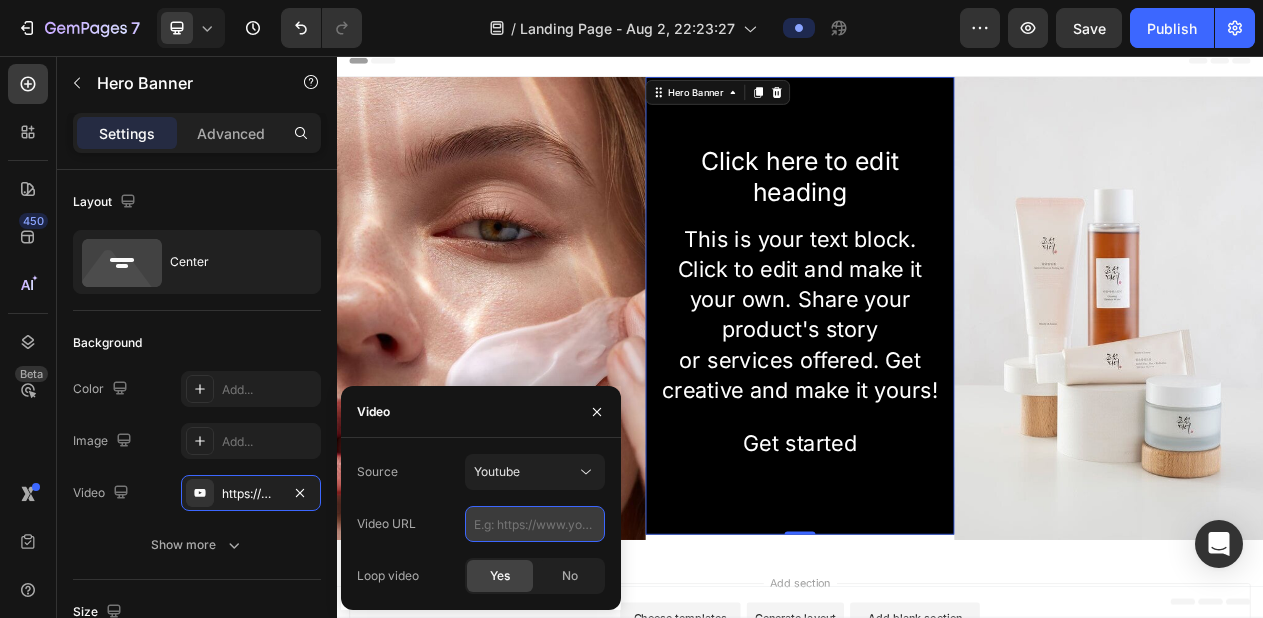 paste on "https://www.youtube.com/shorts/ecOparFDtM4" 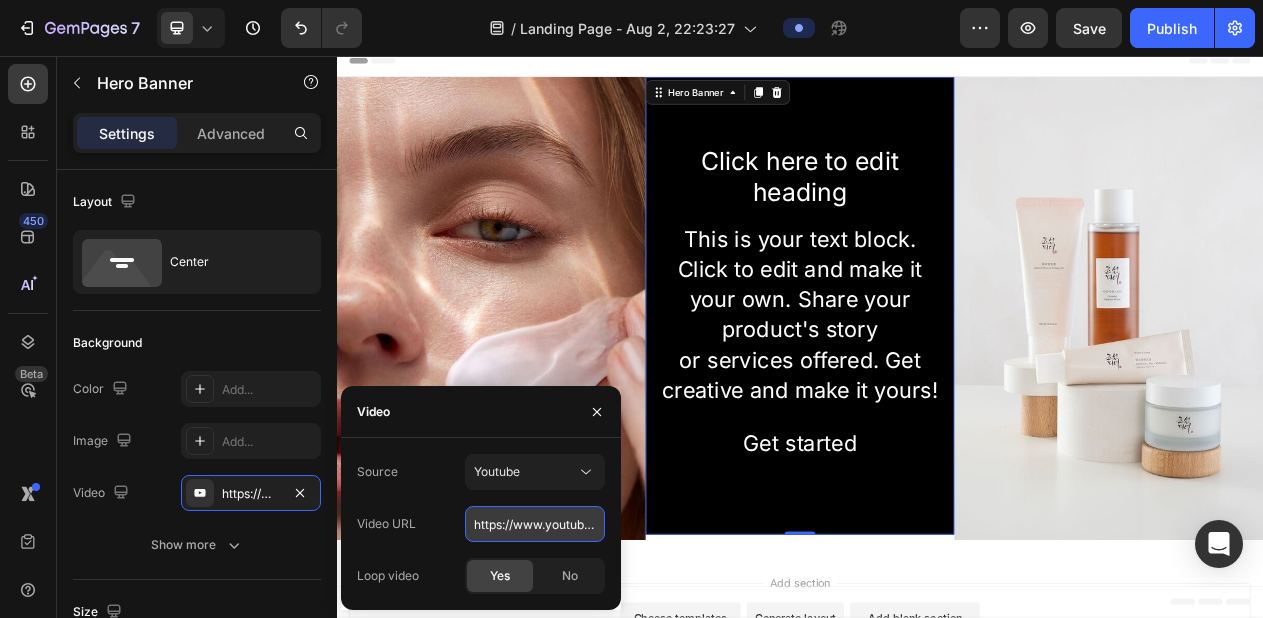 scroll, scrollTop: 0, scrollLeft: 149, axis: horizontal 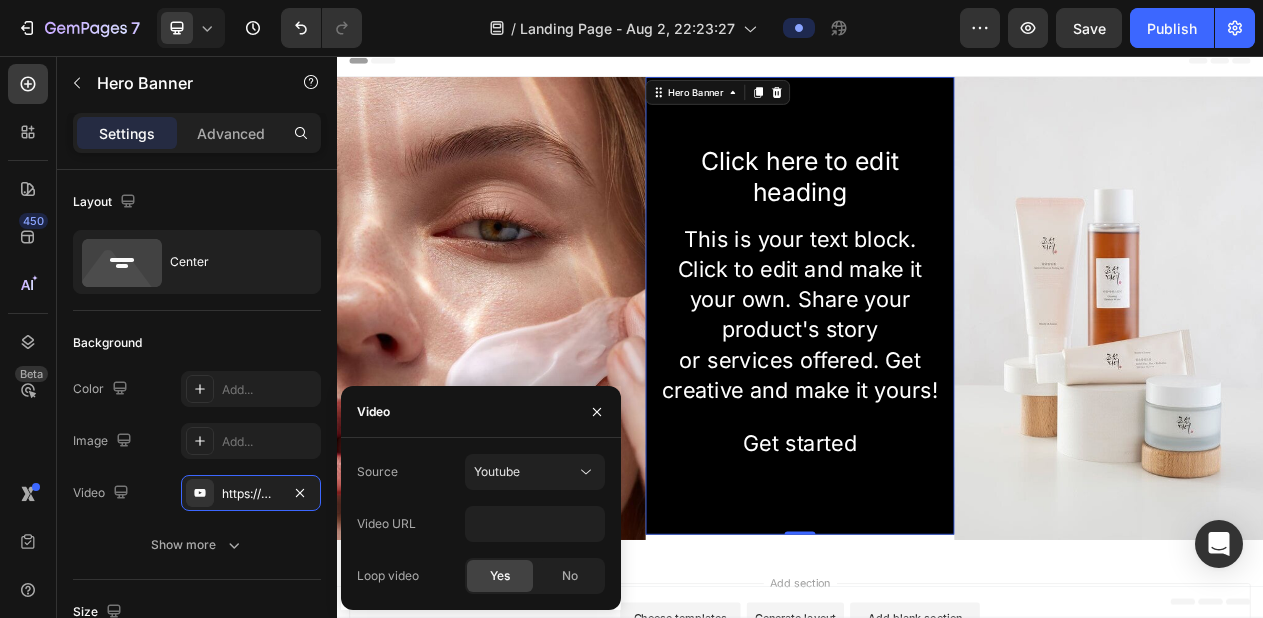 click on "Add section Choose templates inspired by CRO experts Generate layout from URL or image Add blank section then drag & drop elements" at bounding box center [937, 798] 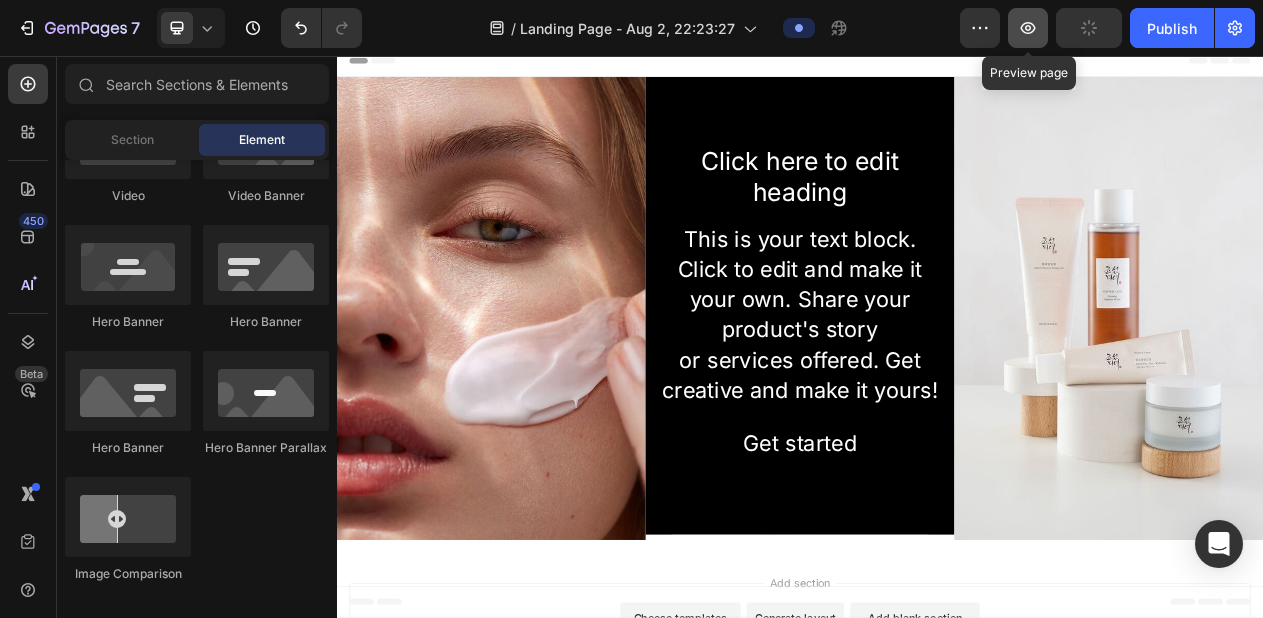 click 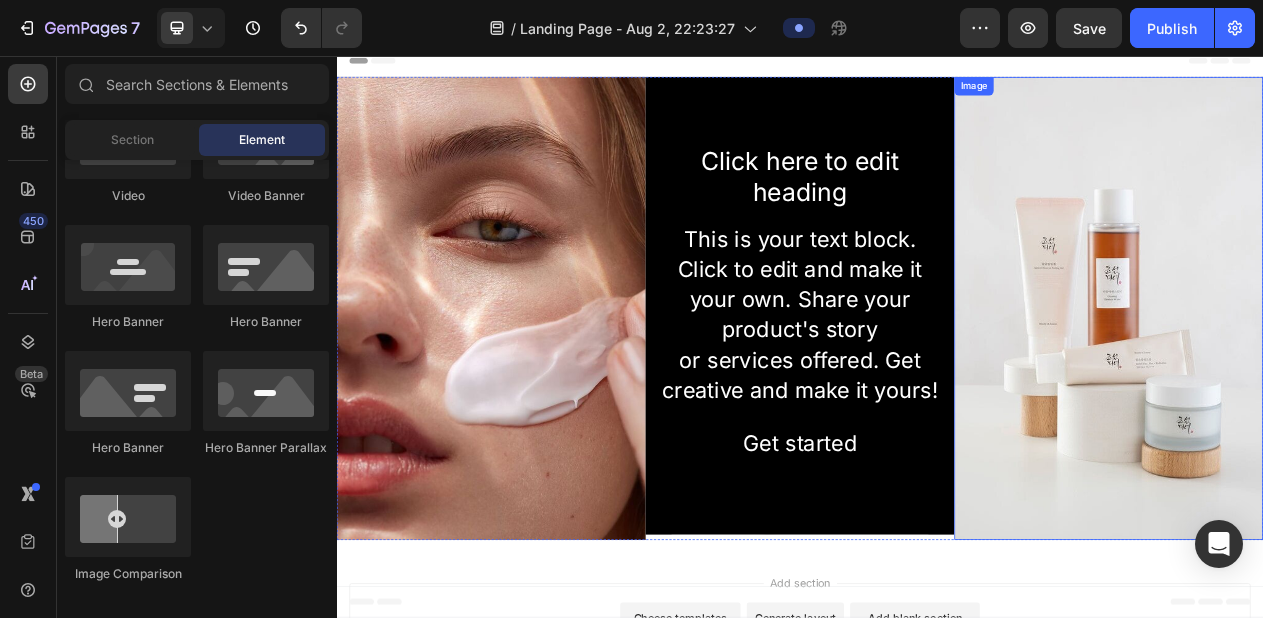 click on "Click here to edit heading" at bounding box center (937, 212) 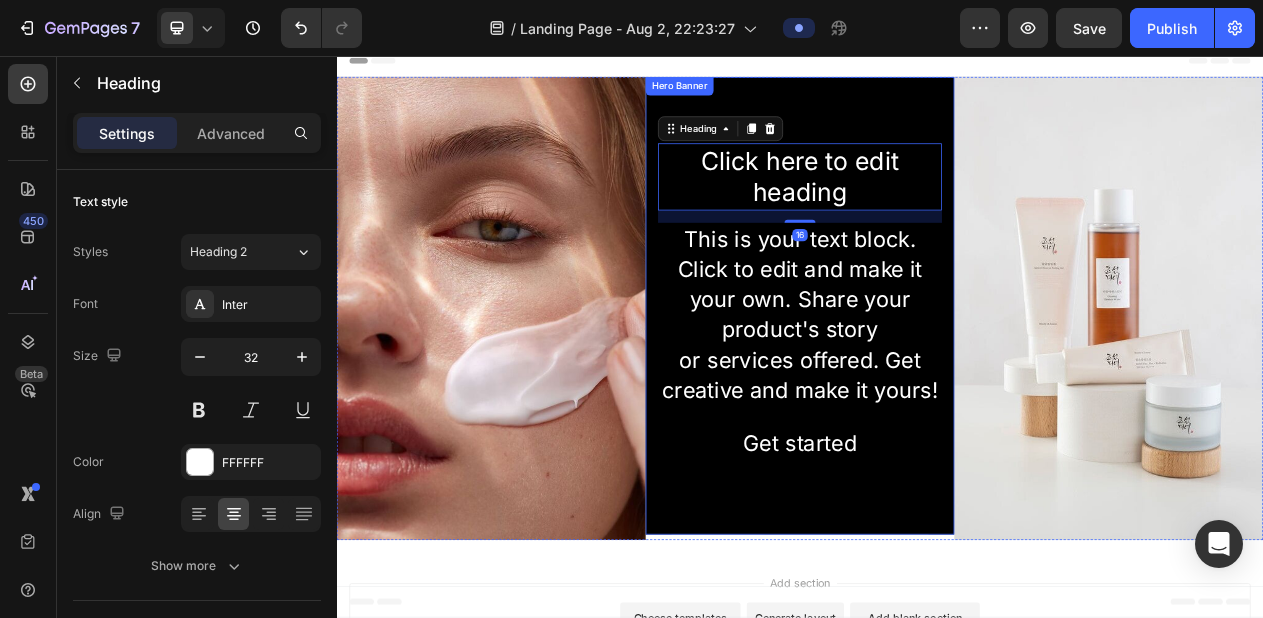 click at bounding box center [937, 379] 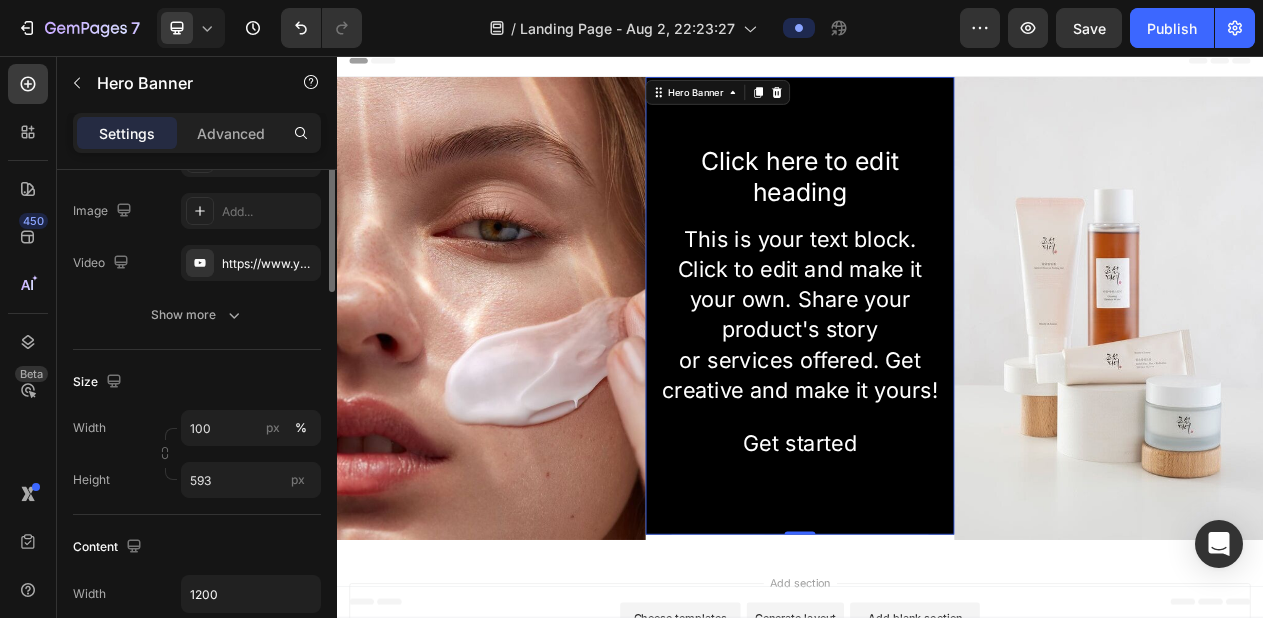 scroll, scrollTop: 239, scrollLeft: 0, axis: vertical 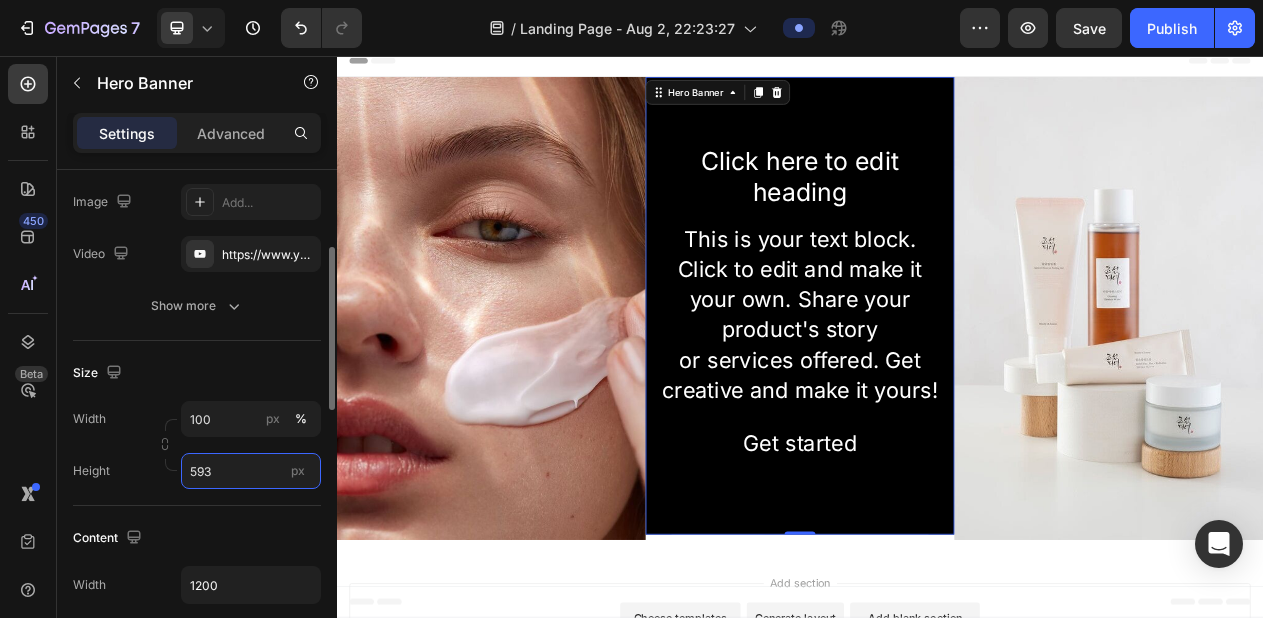 click on "593" at bounding box center [251, 471] 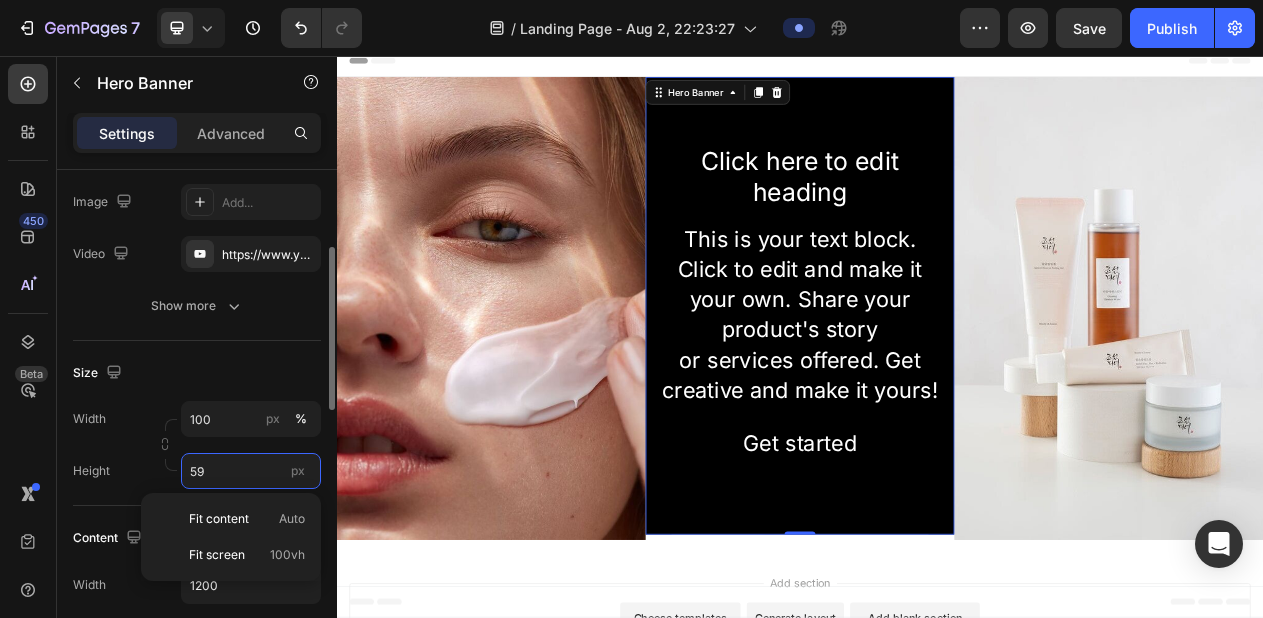 type on "5" 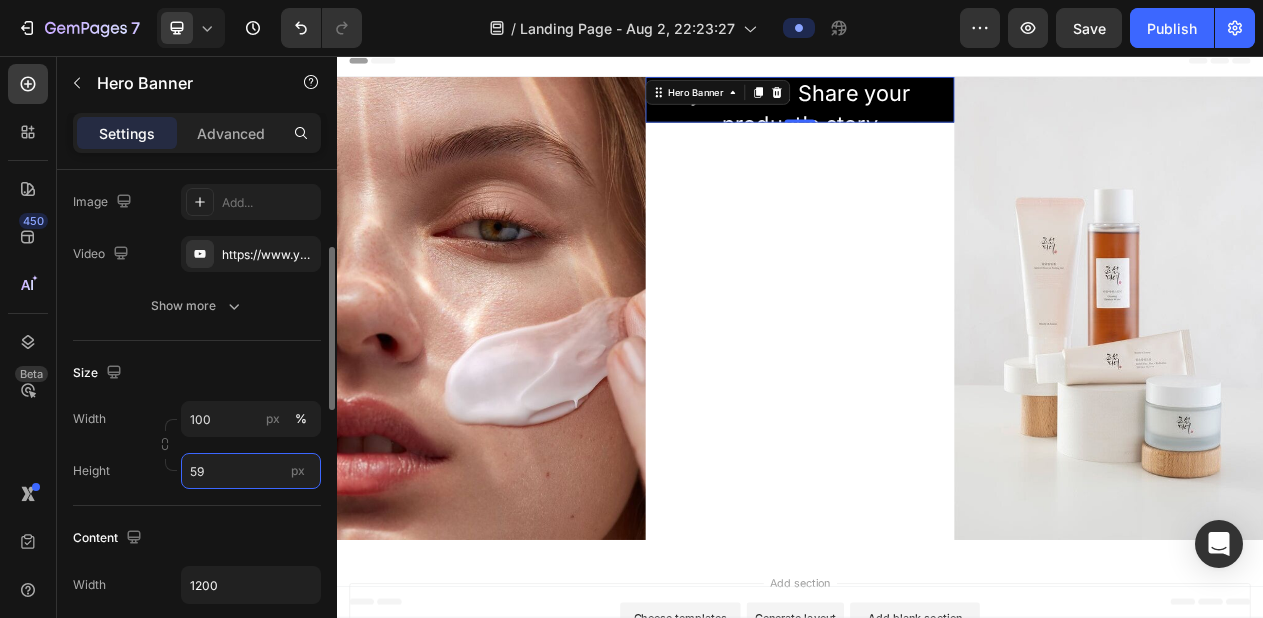 type on "5" 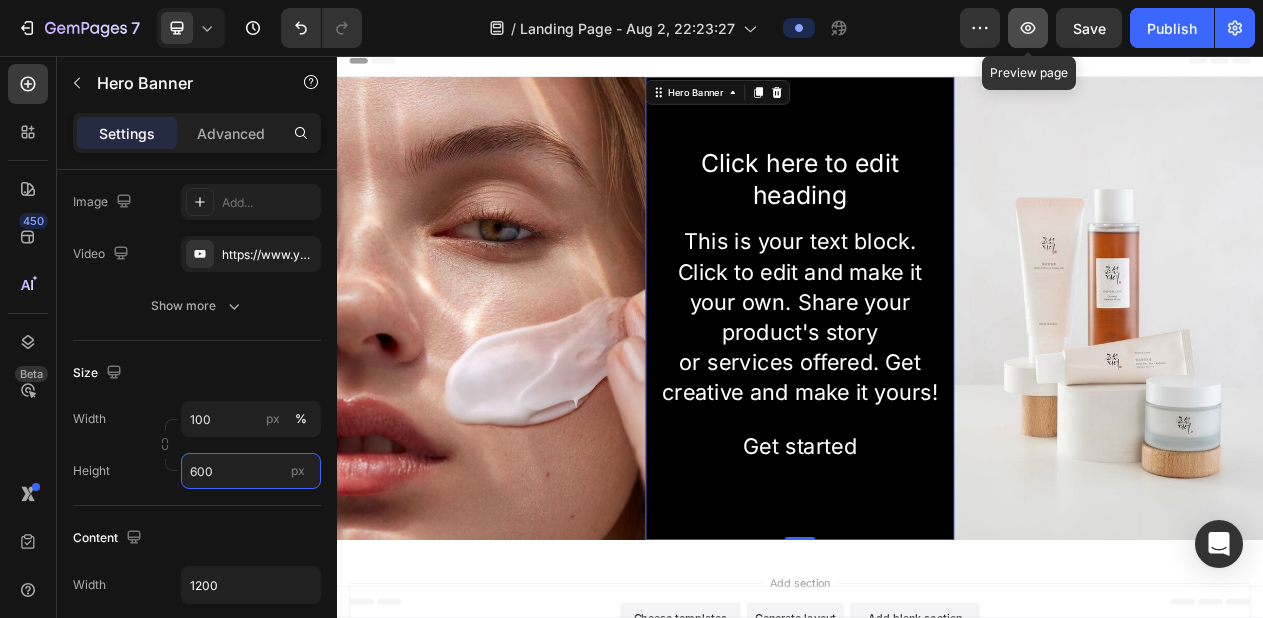 type on "600" 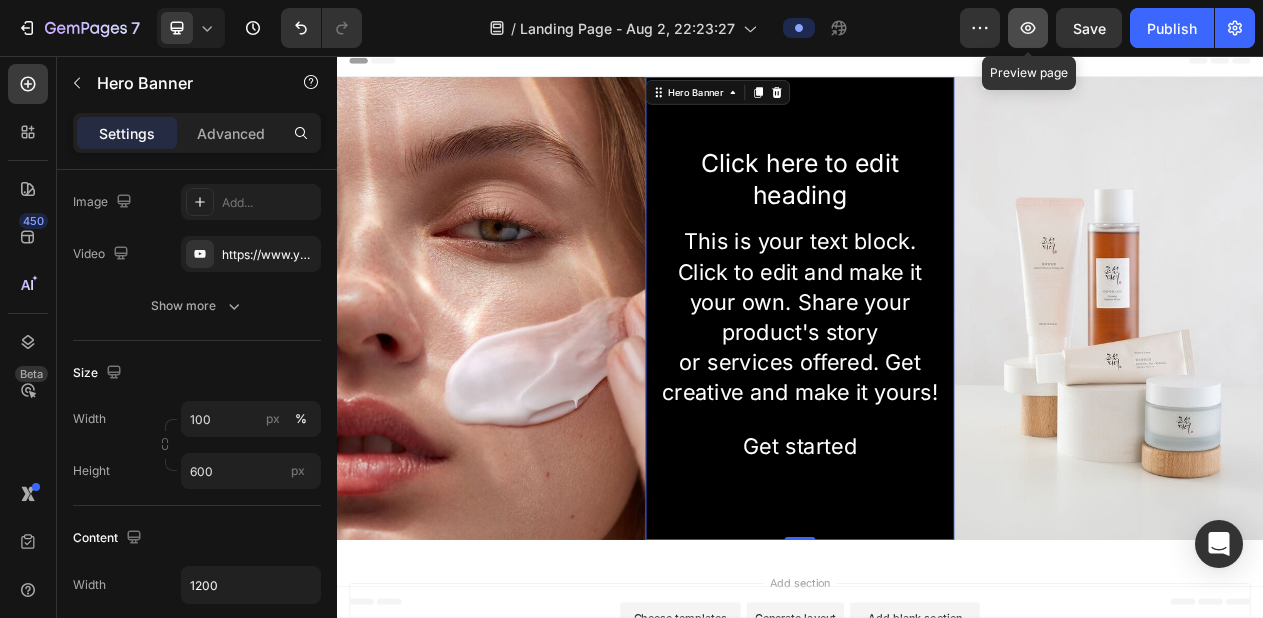 click 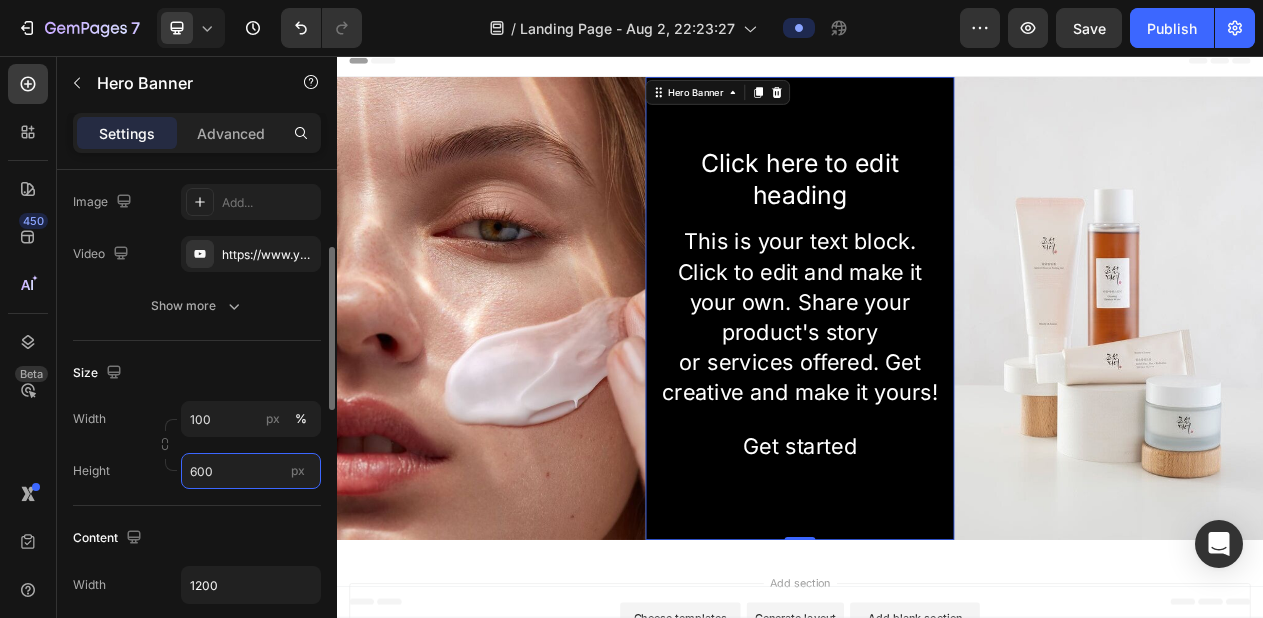 click on "600" at bounding box center (251, 471) 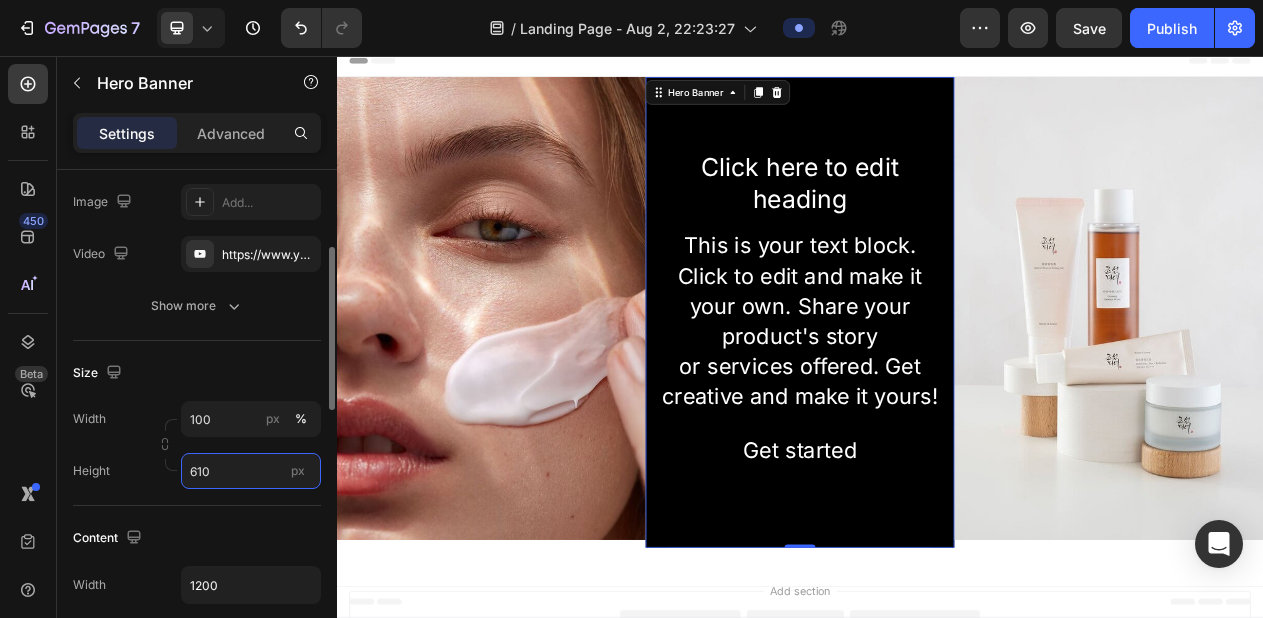 type on "610" 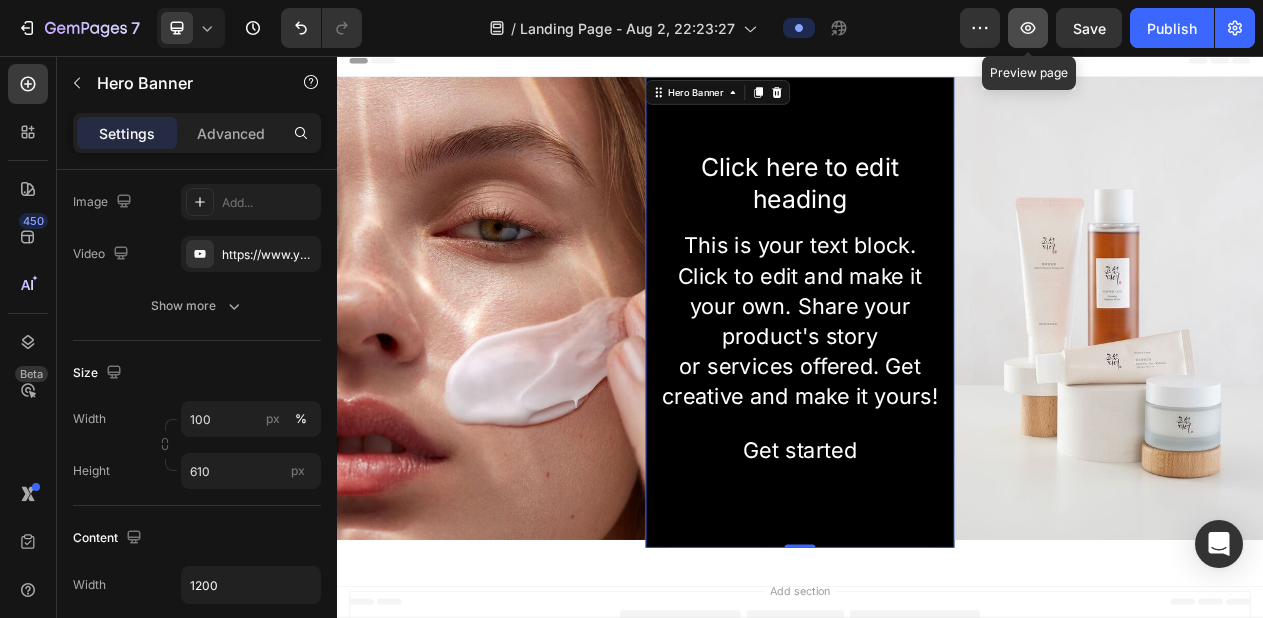 click 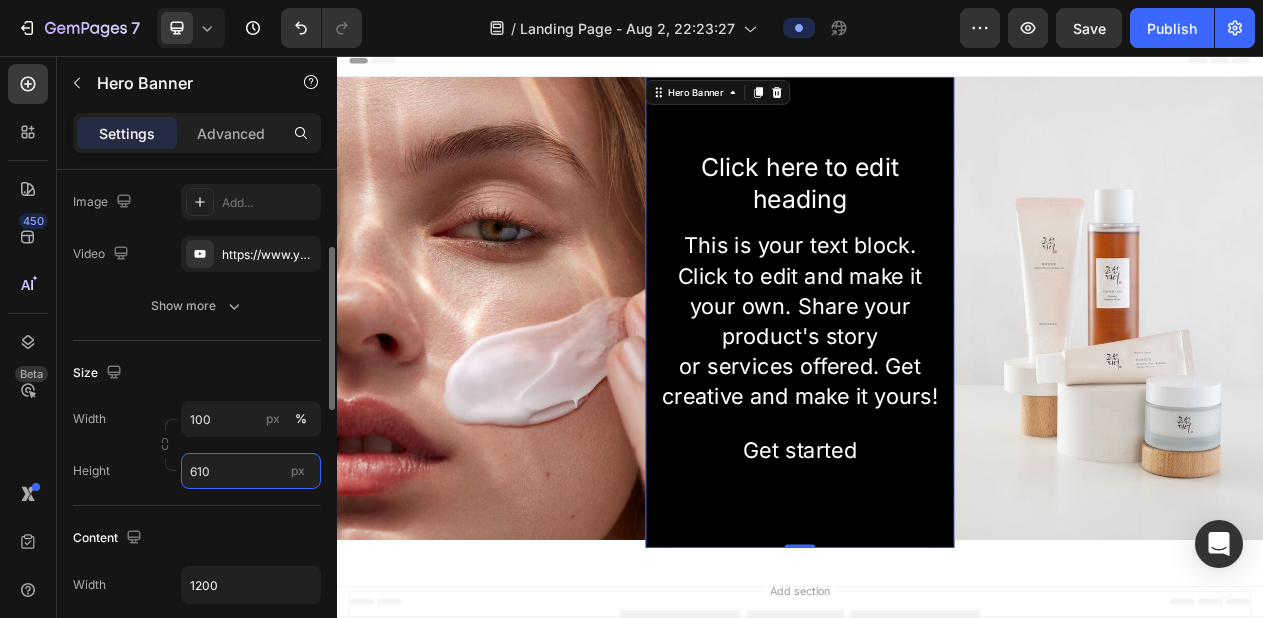click on "610" at bounding box center (251, 471) 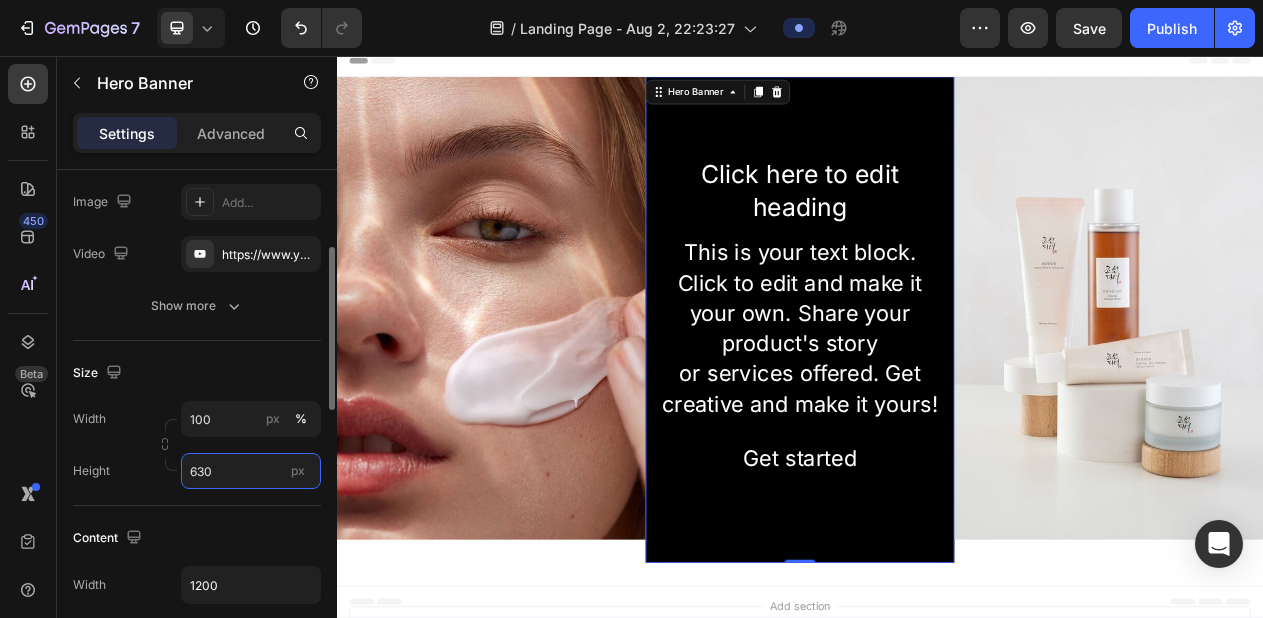 type on "630" 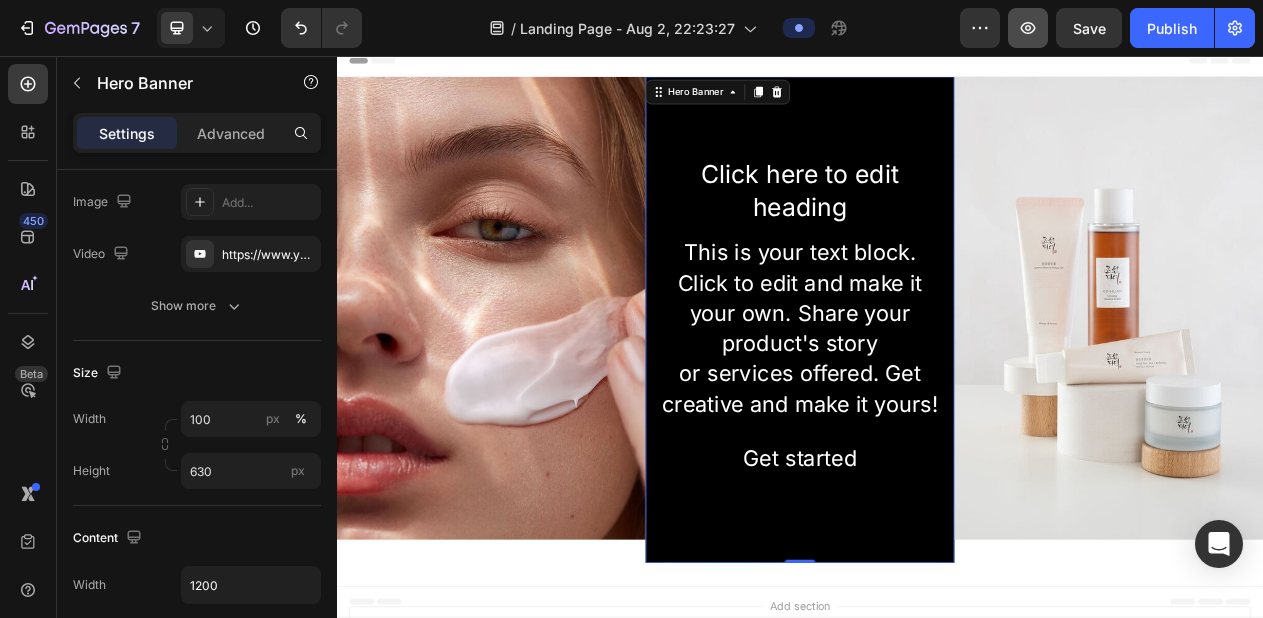 drag, startPoint x: 1007, startPoint y: 33, endPoint x: 1019, endPoint y: 26, distance: 13.892444 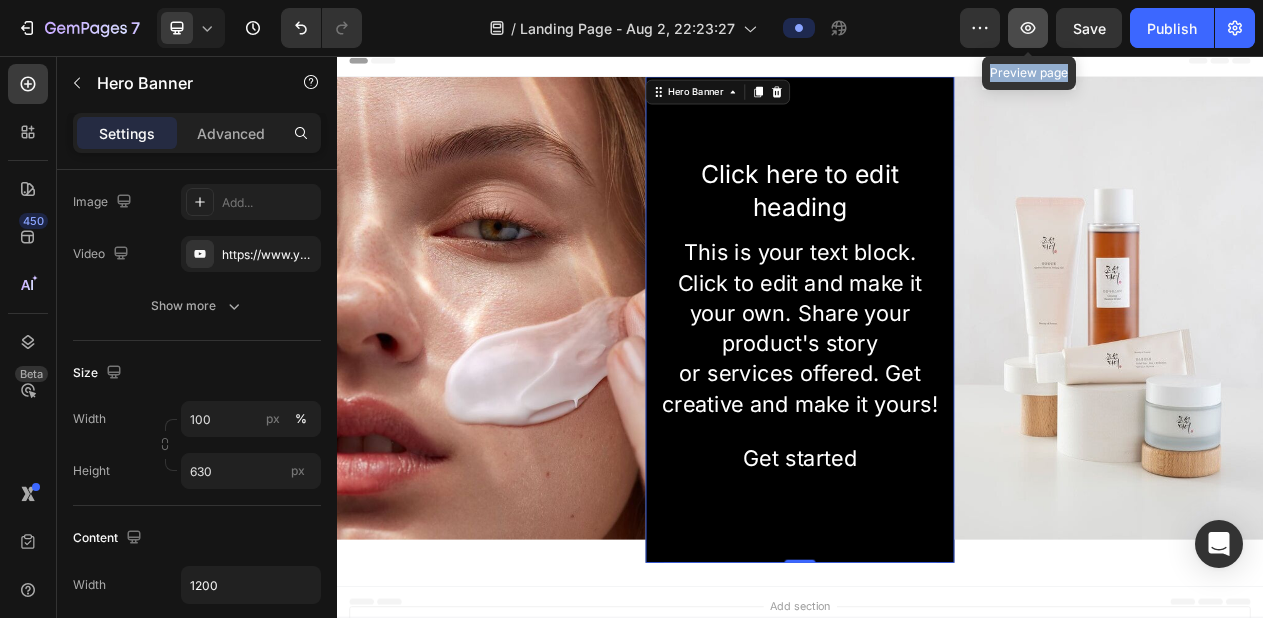 click 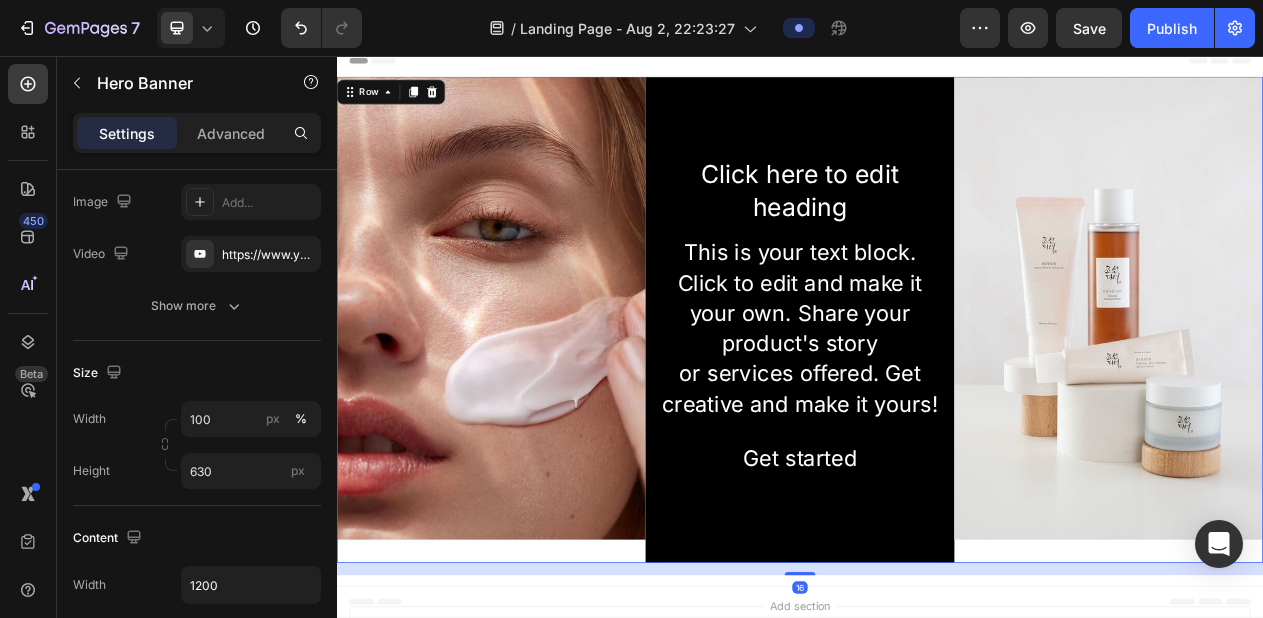 click on "Image" at bounding box center (537, 398) 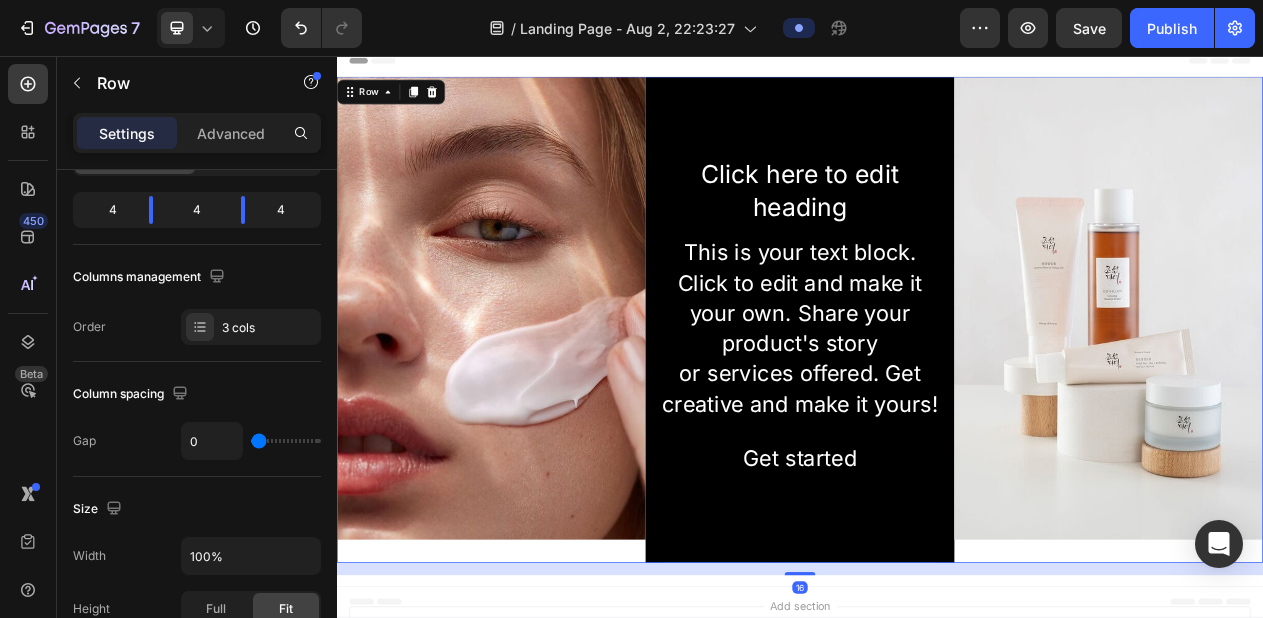 scroll, scrollTop: 0, scrollLeft: 0, axis: both 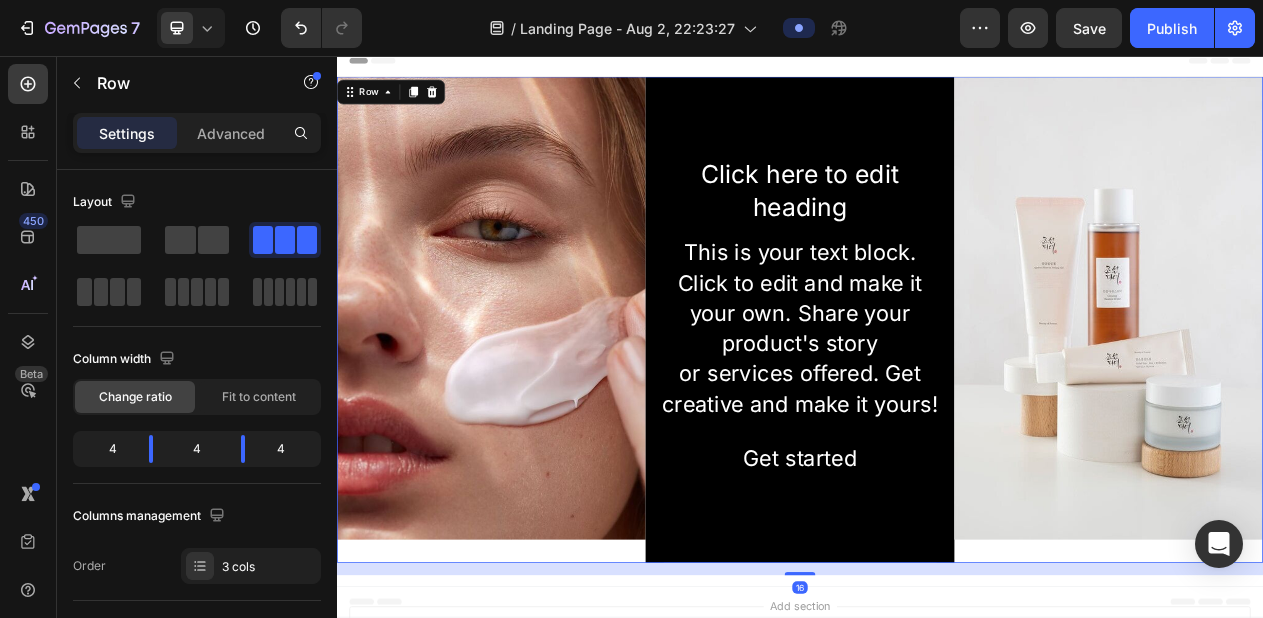 click on "Image" at bounding box center [1337, 398] 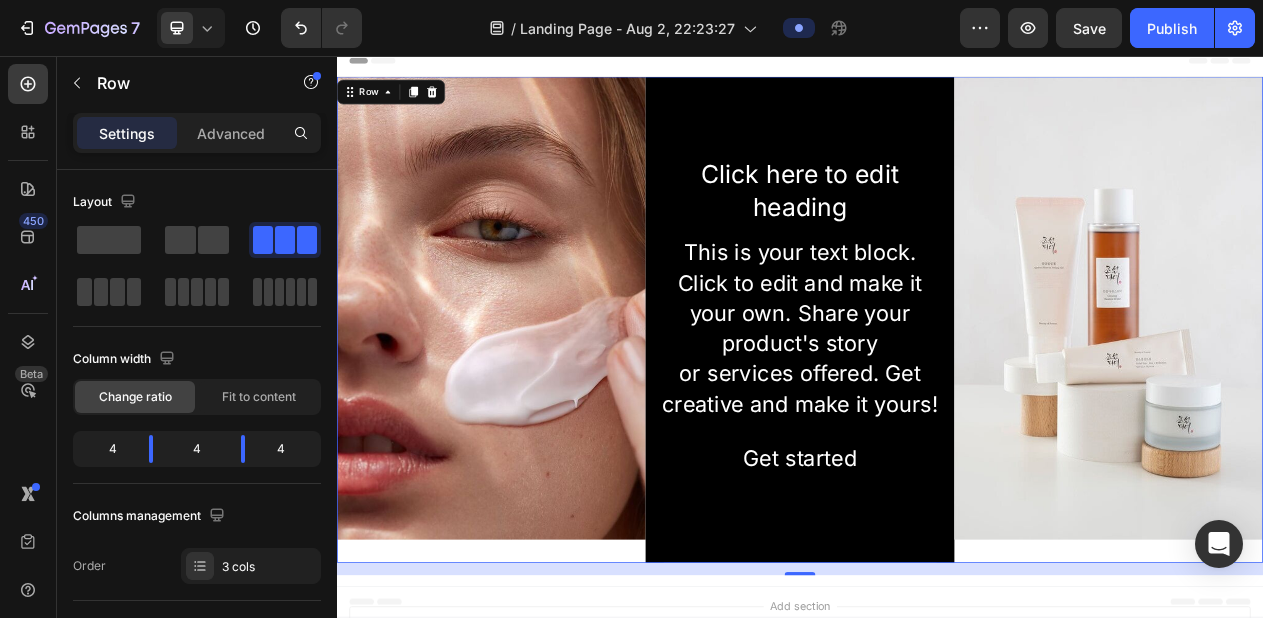 click on "Image" at bounding box center [537, 398] 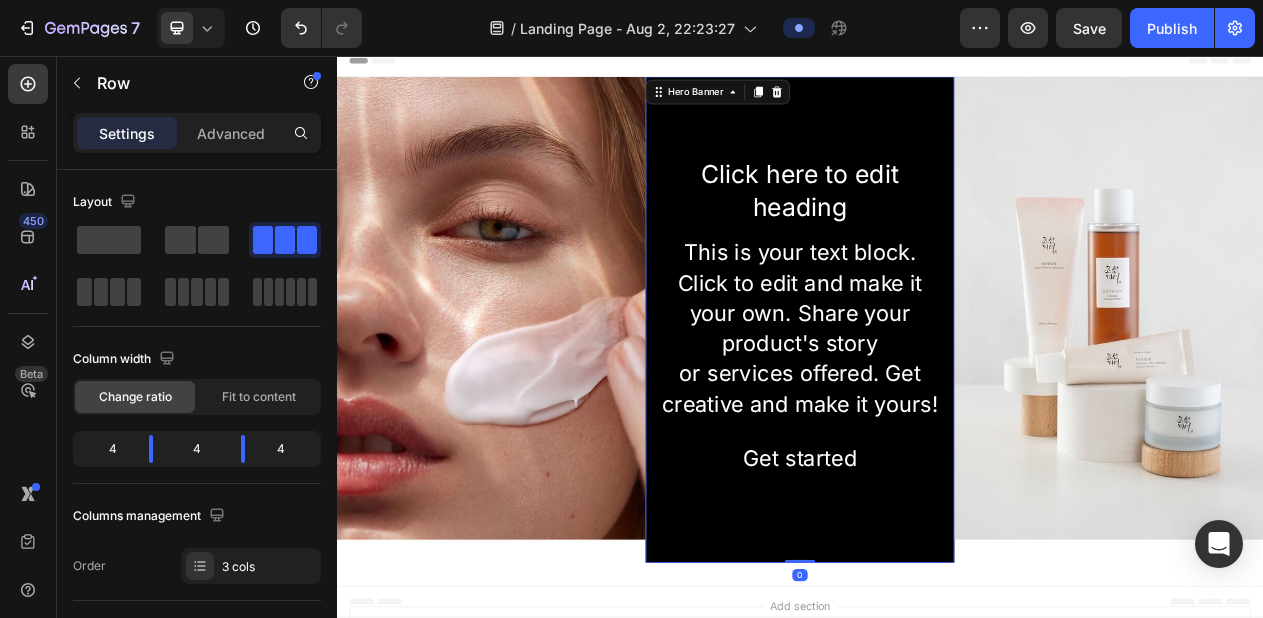 click at bounding box center (937, 398) 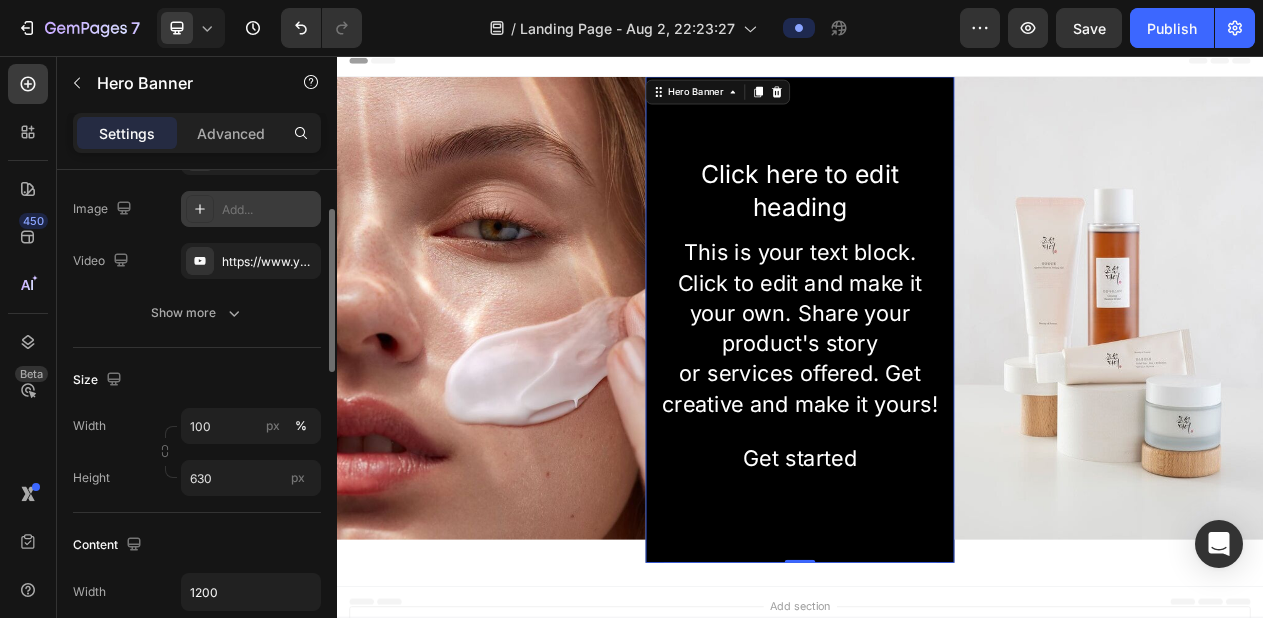 scroll, scrollTop: 234, scrollLeft: 0, axis: vertical 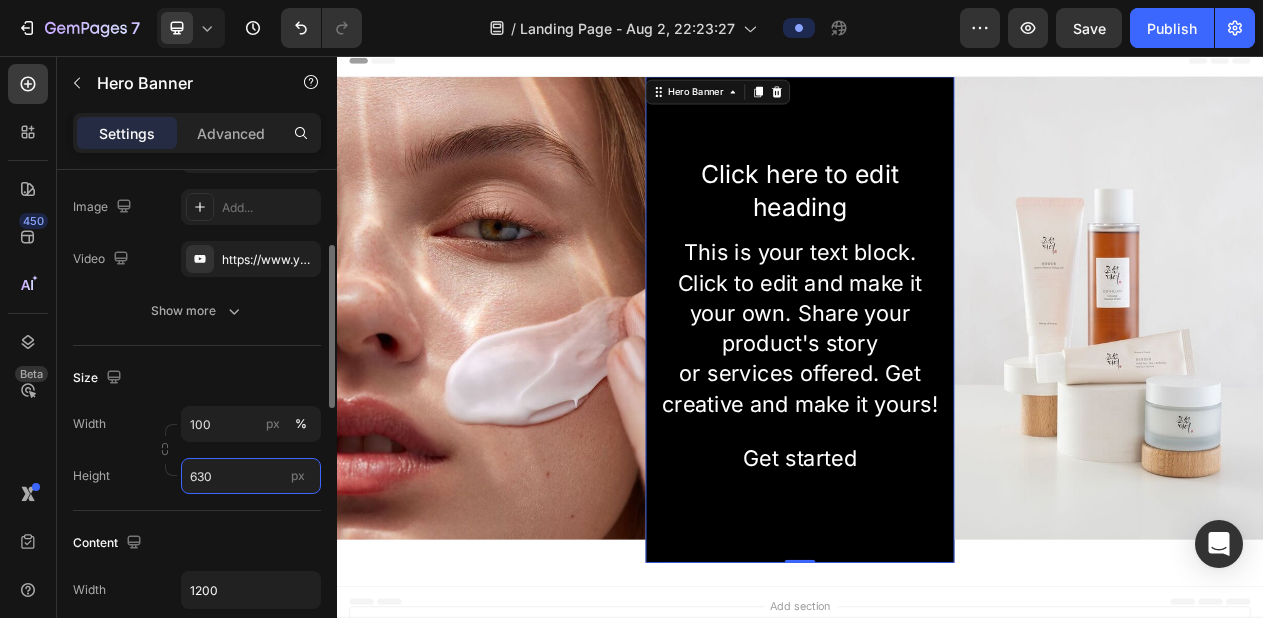 click on "630" at bounding box center [251, 476] 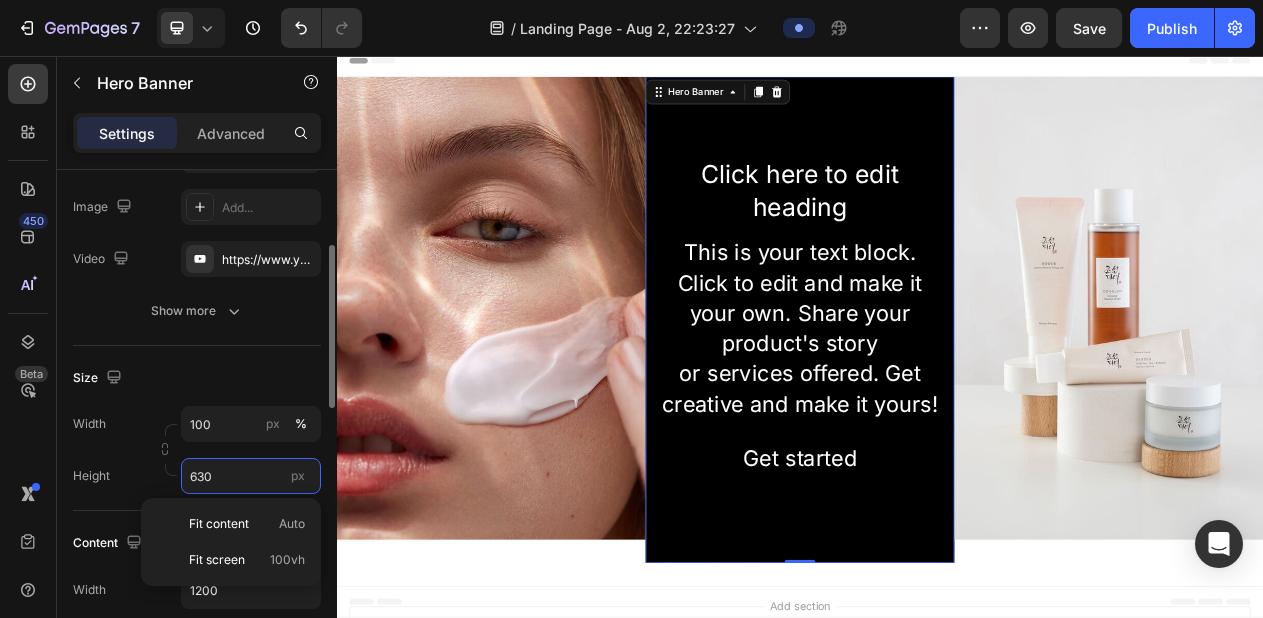 click on "630" at bounding box center (251, 476) 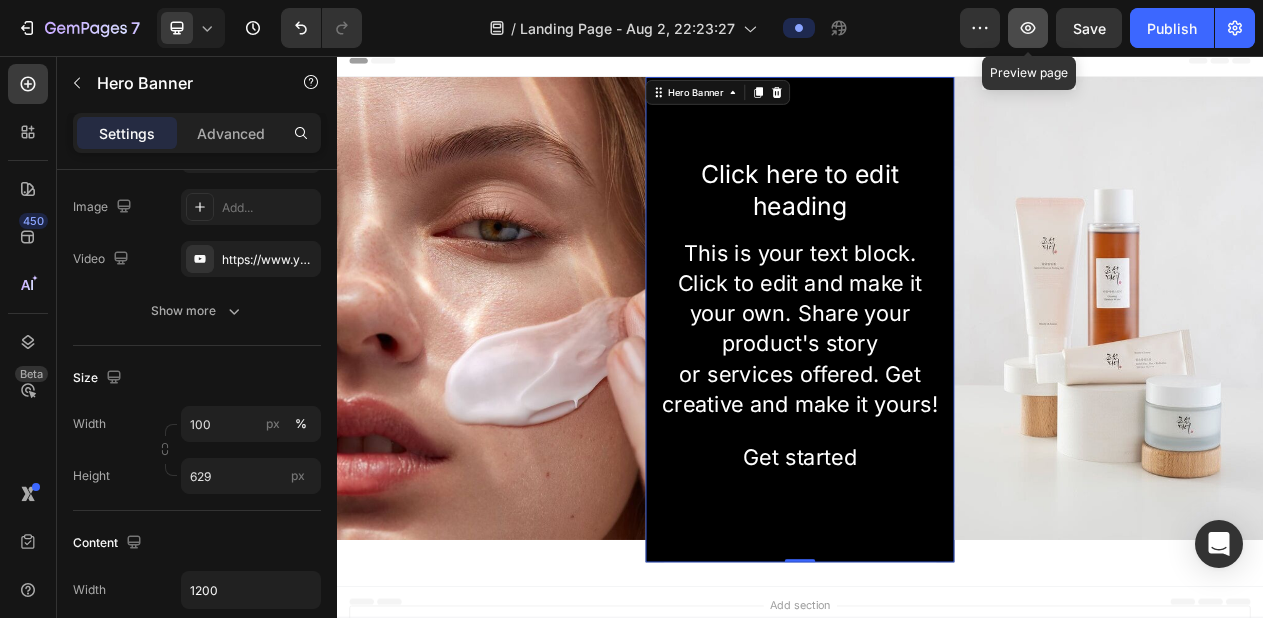 click 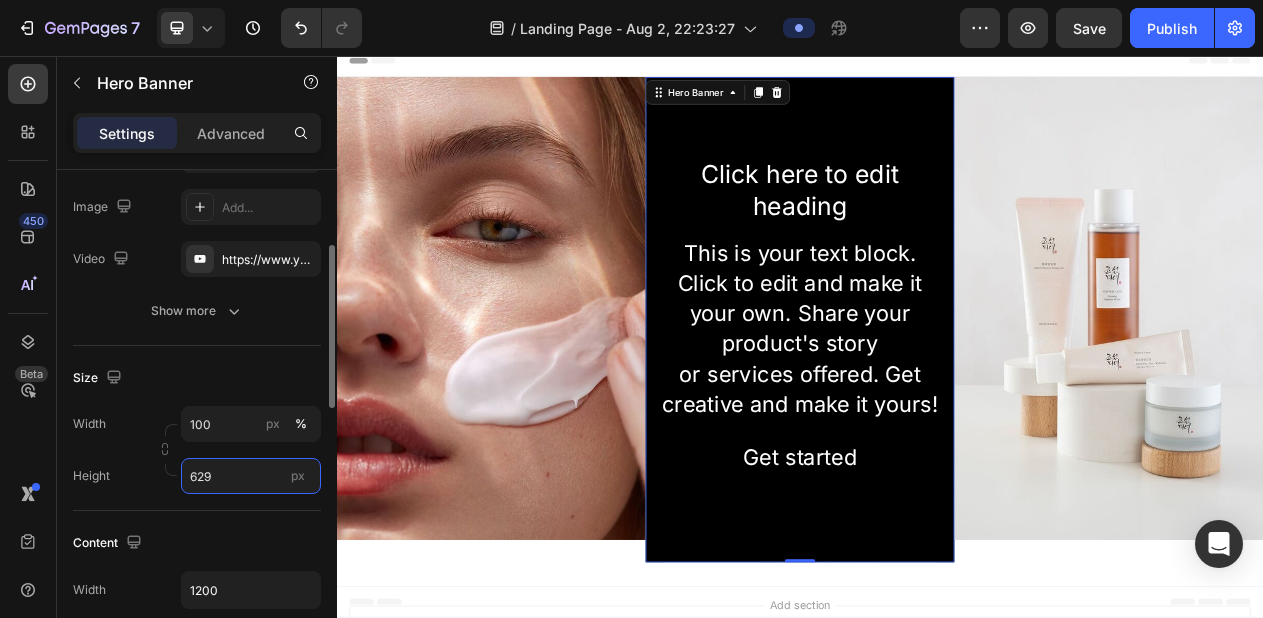 click on "629" at bounding box center (251, 476) 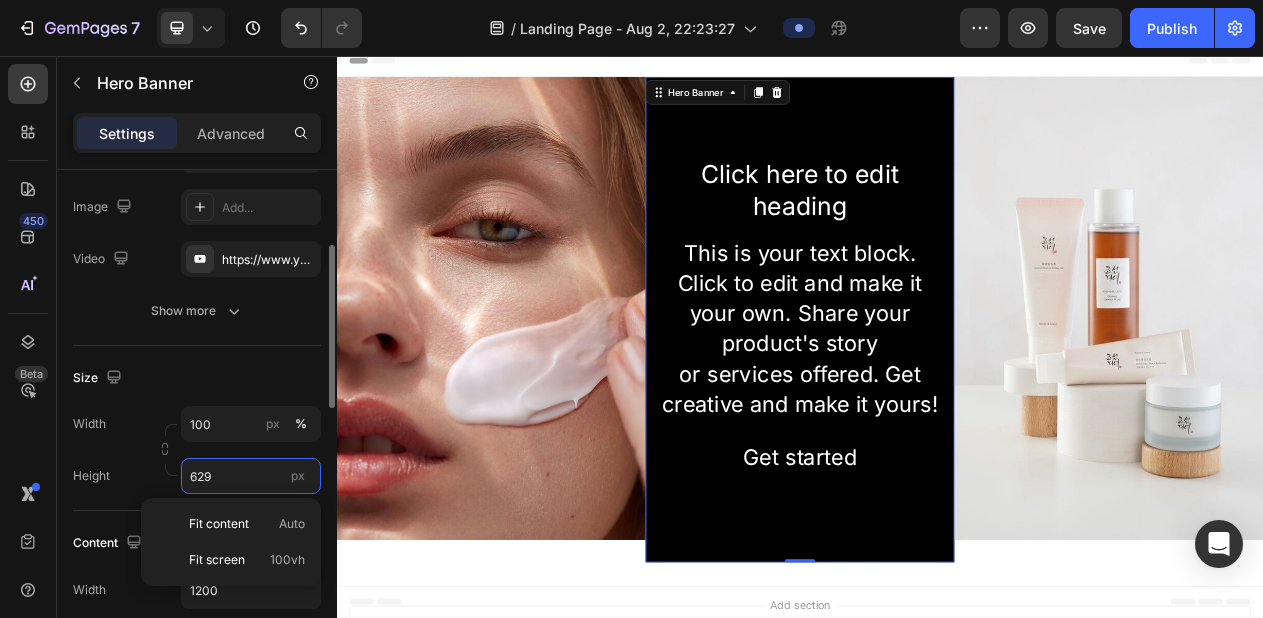 click on "629" at bounding box center (251, 476) 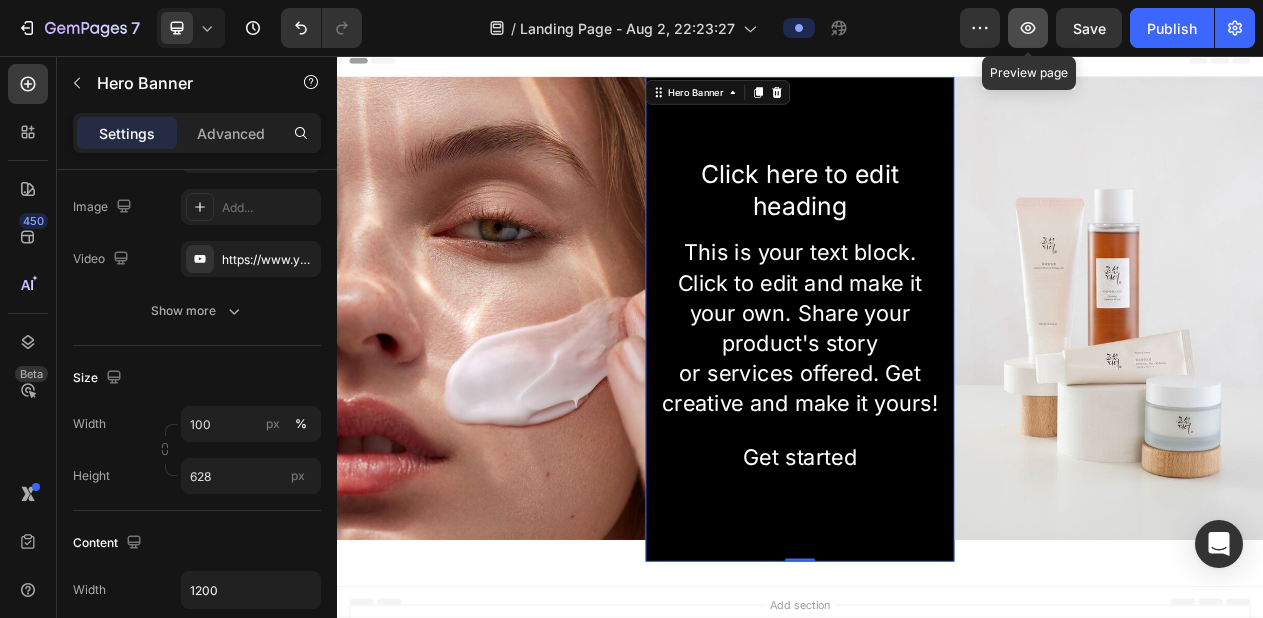 click 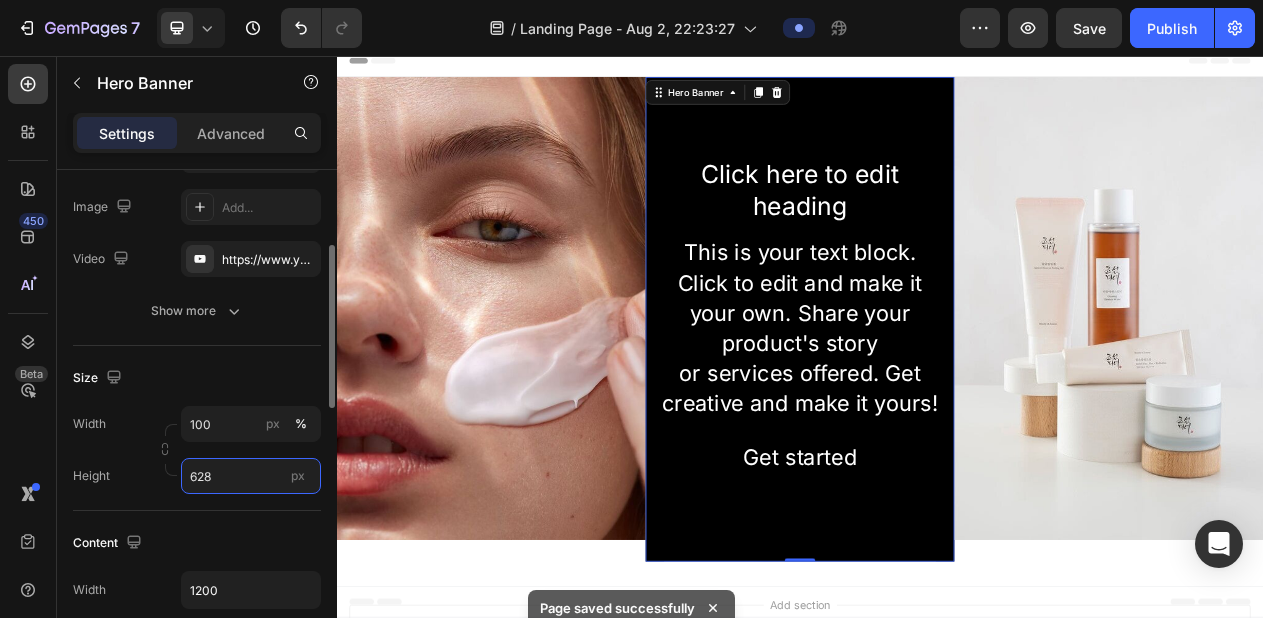 click on "628" at bounding box center (251, 476) 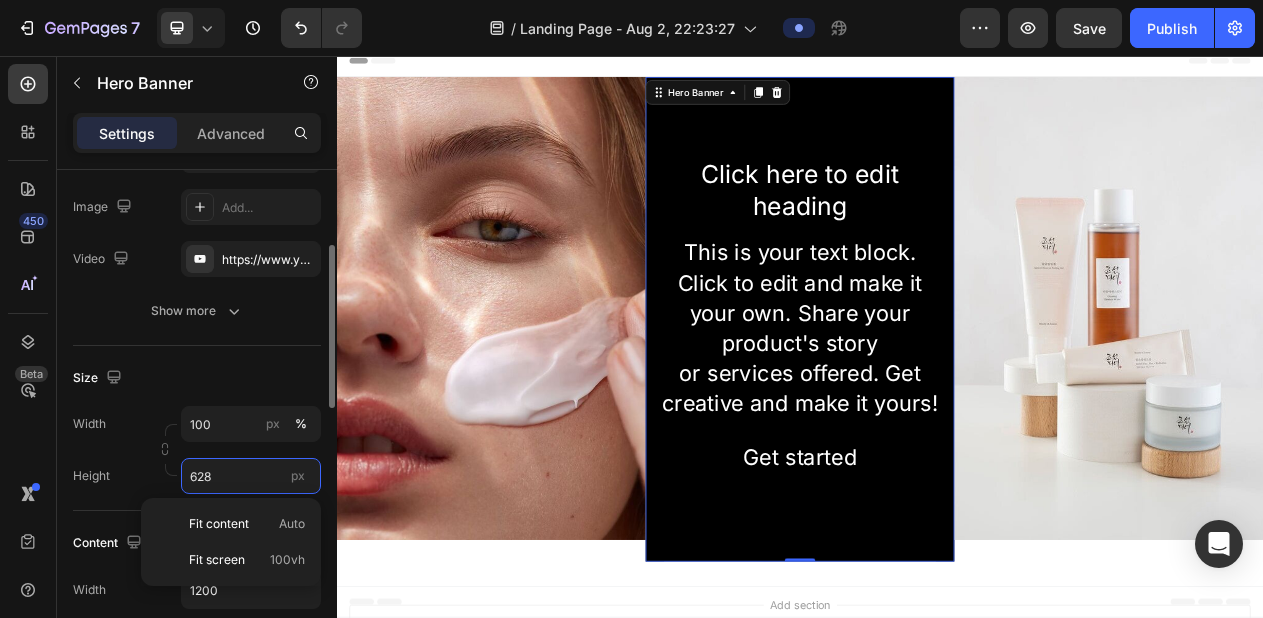 click on "628" at bounding box center (251, 476) 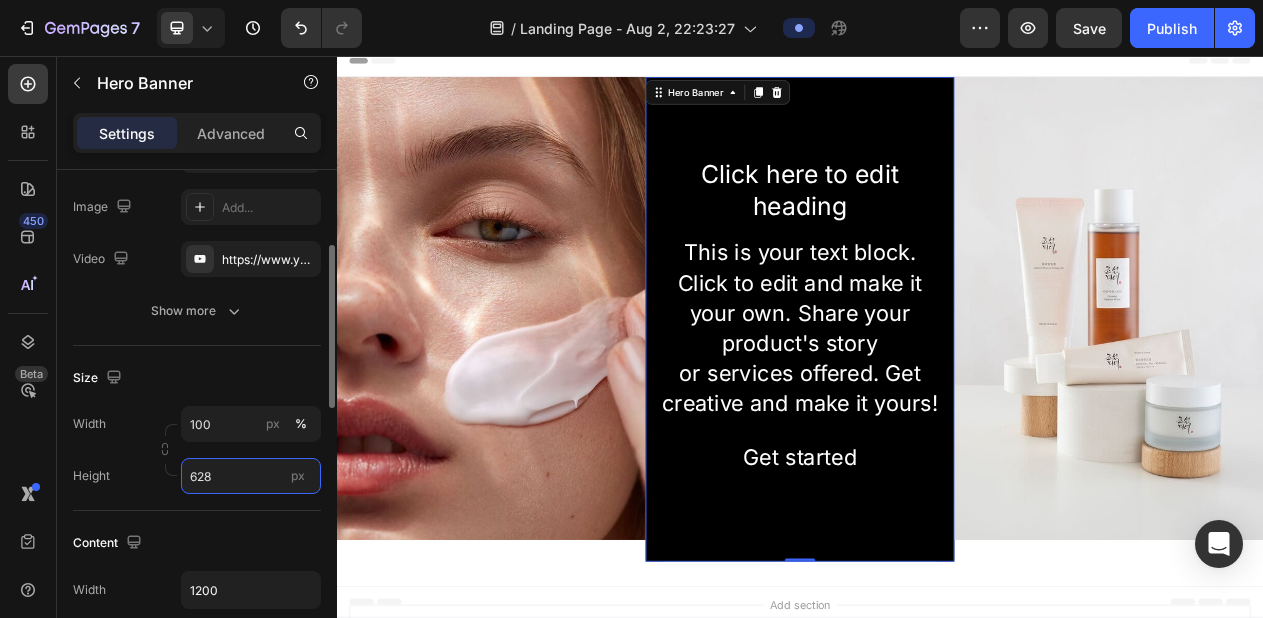 click on "628" at bounding box center [251, 476] 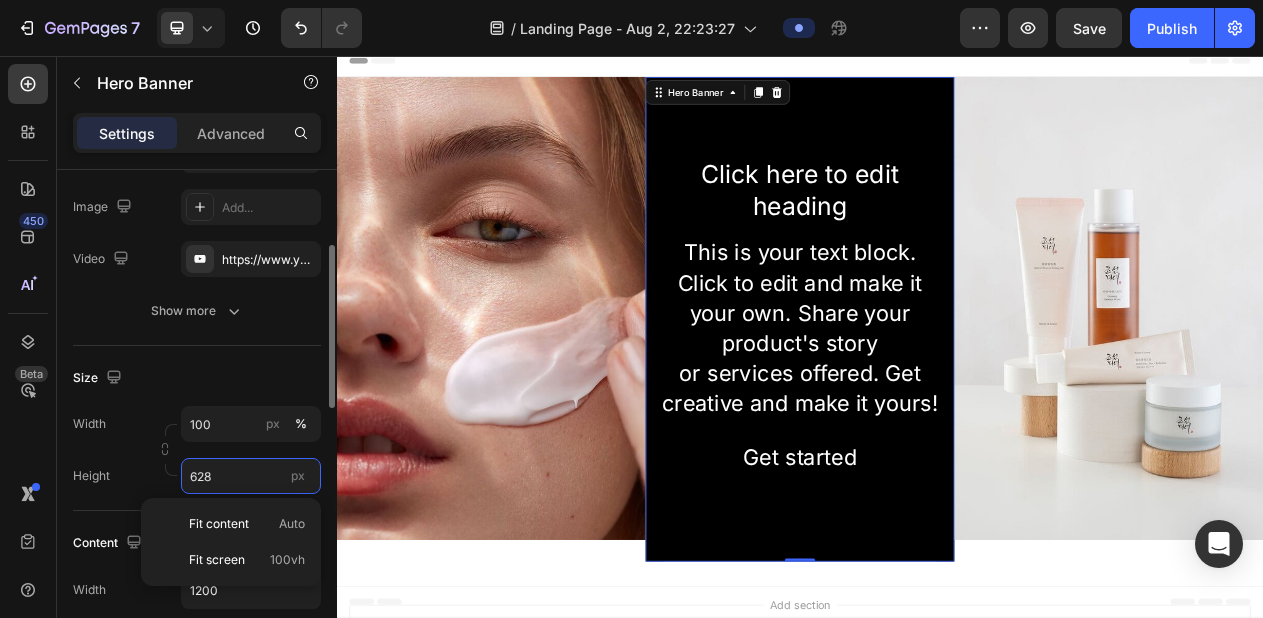 click on "628" at bounding box center (251, 476) 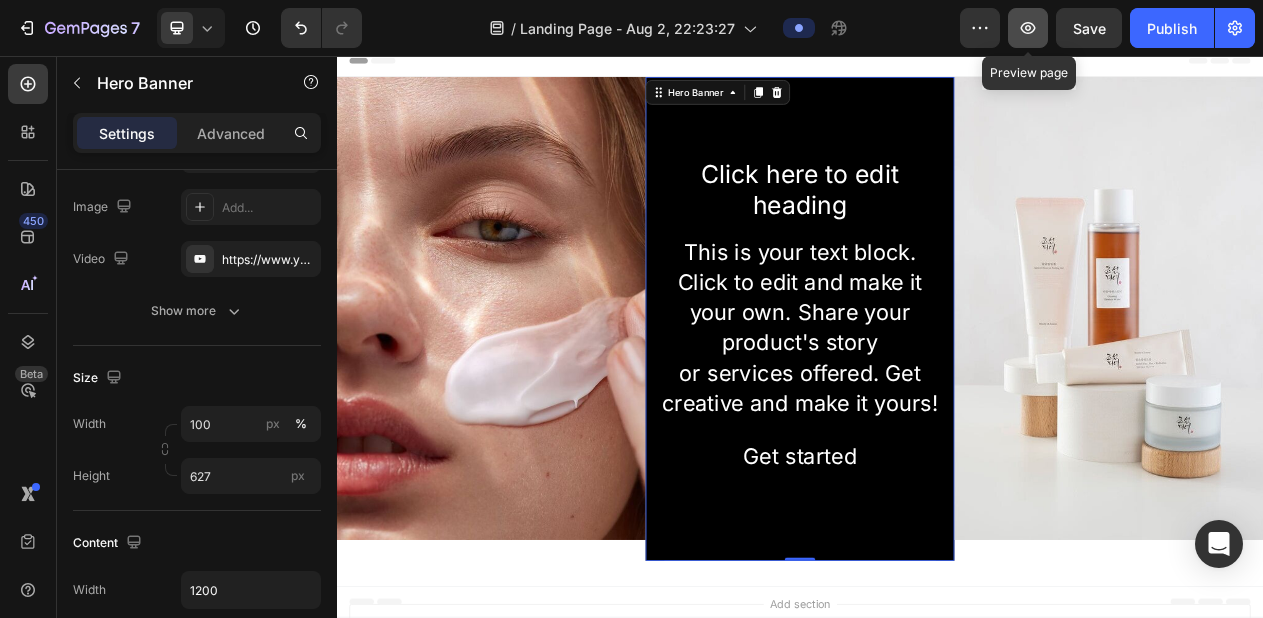 click 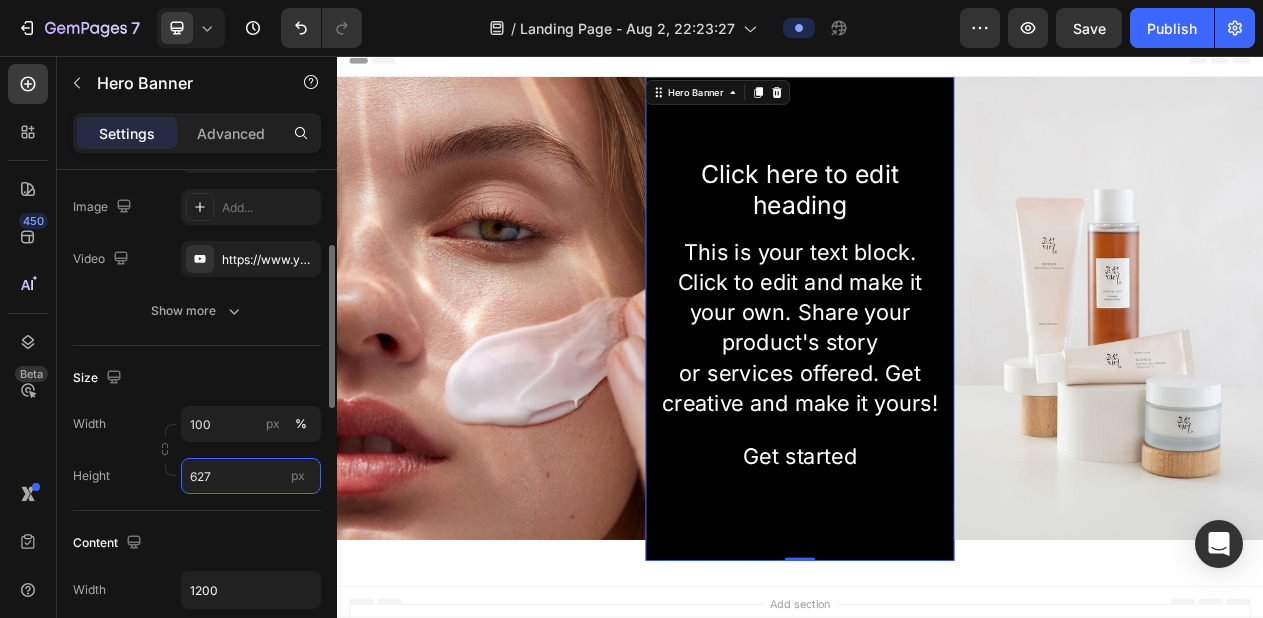click on "627" at bounding box center (251, 476) 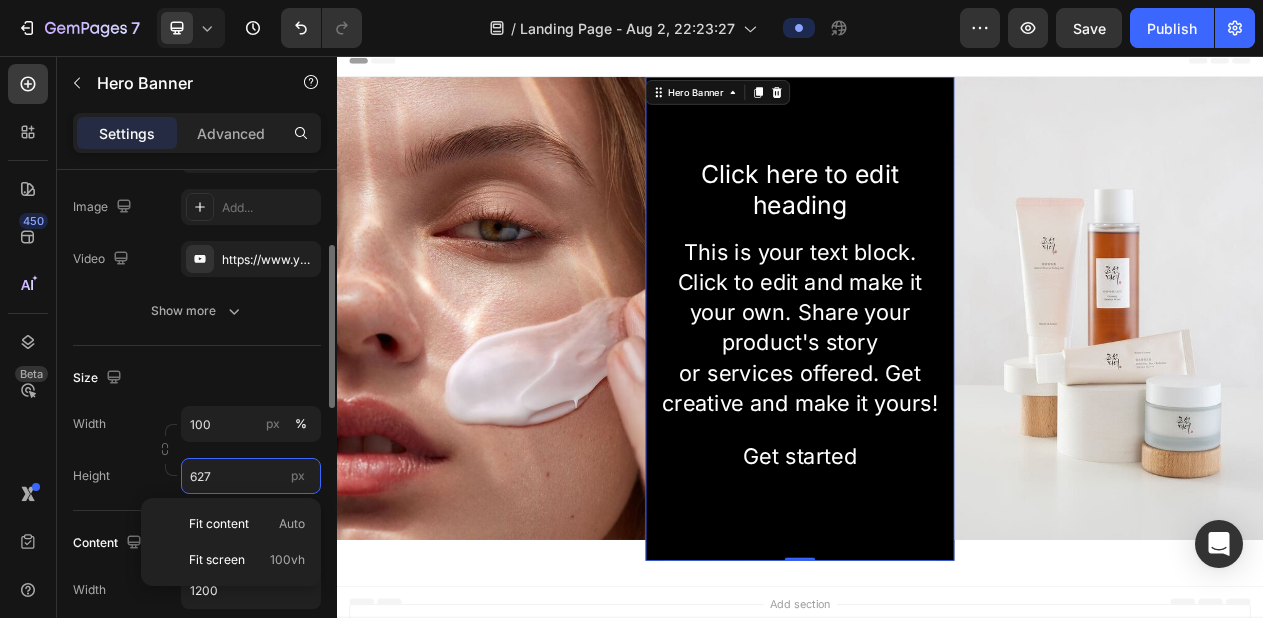 click on "627" at bounding box center [251, 476] 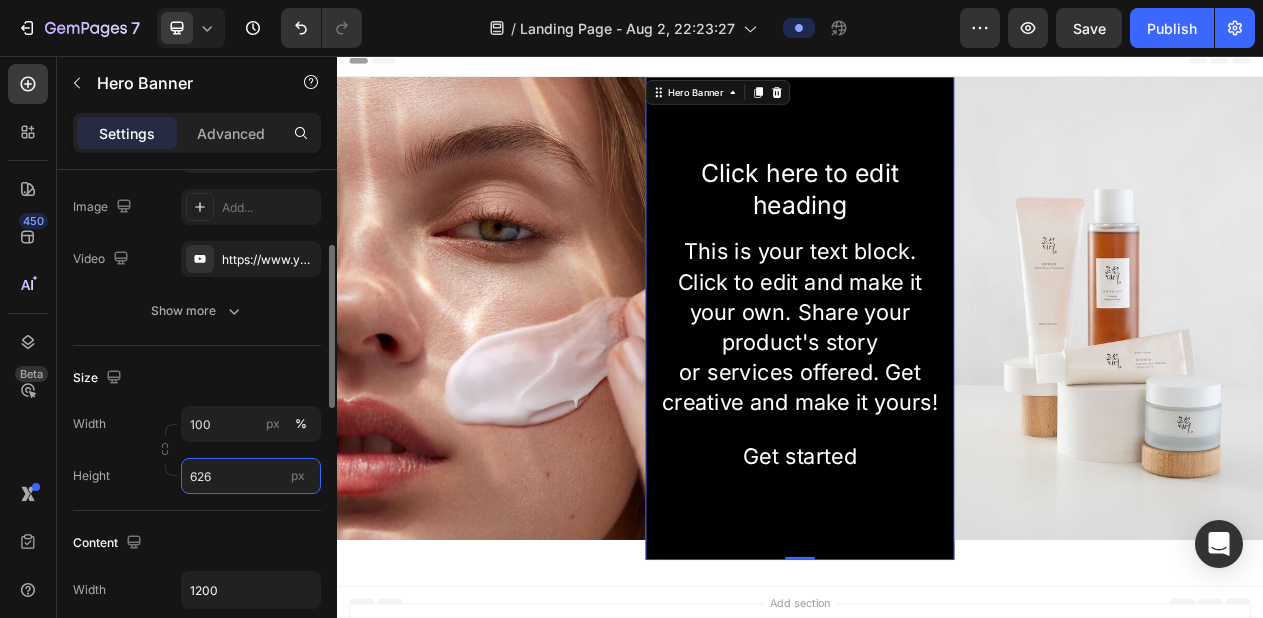 type on "626" 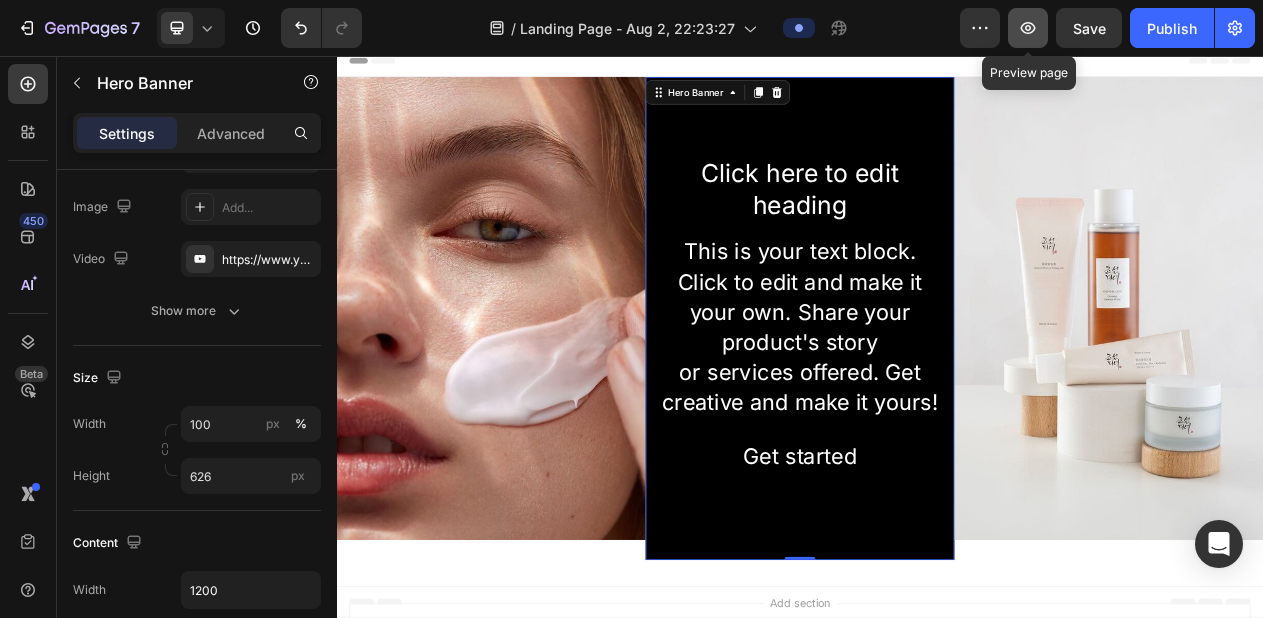 click 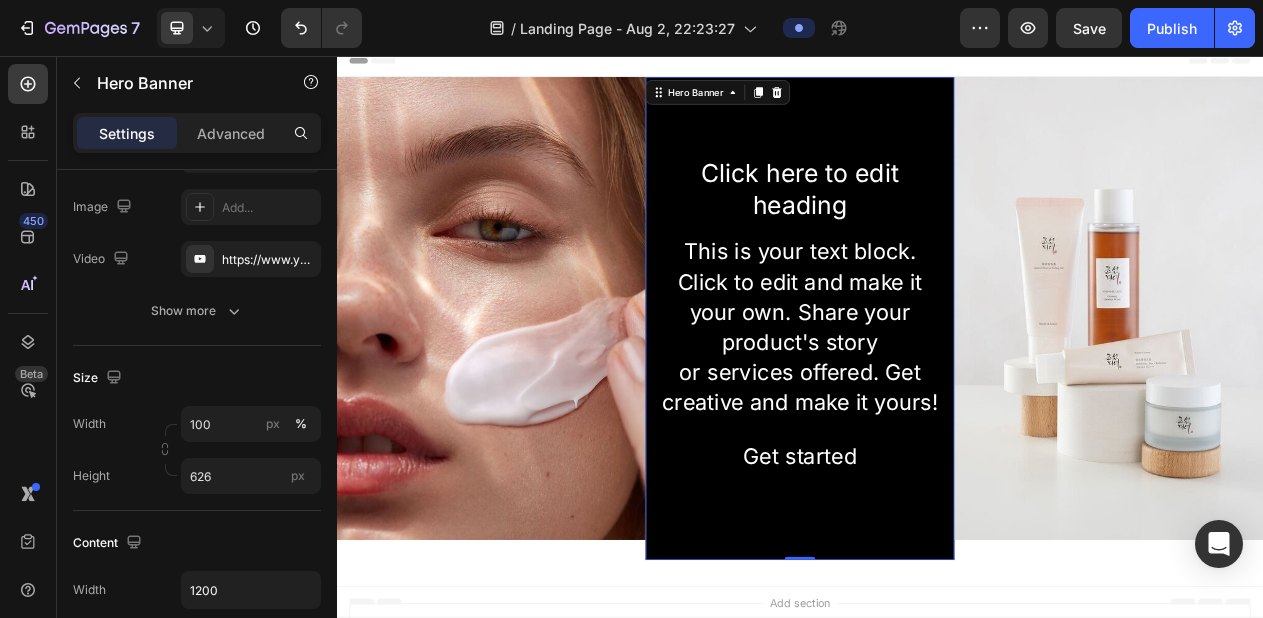 click on "Footer" at bounding box center [937, 763] 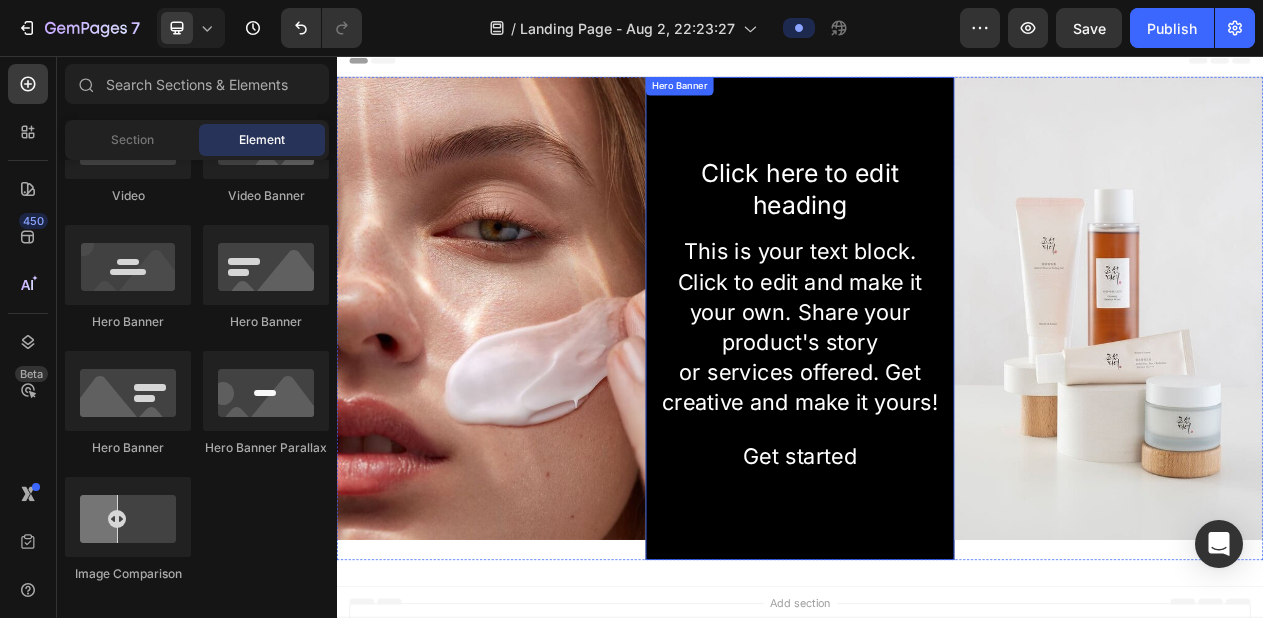 click at bounding box center [937, 396] 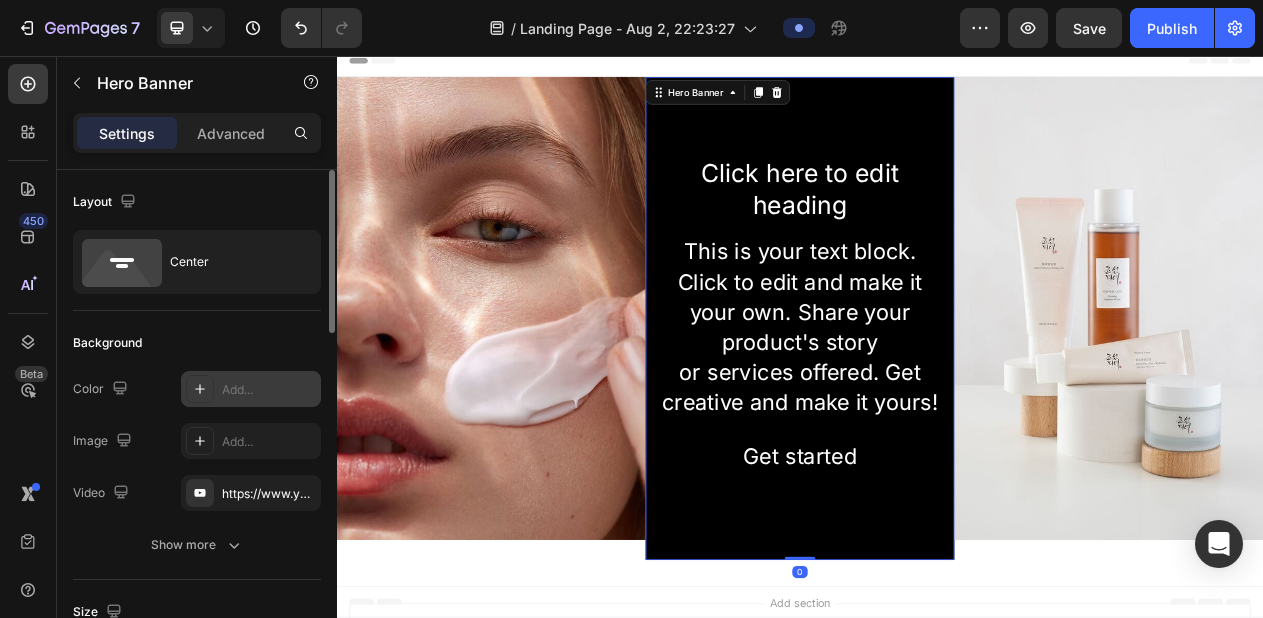 click on "Add..." at bounding box center [269, 390] 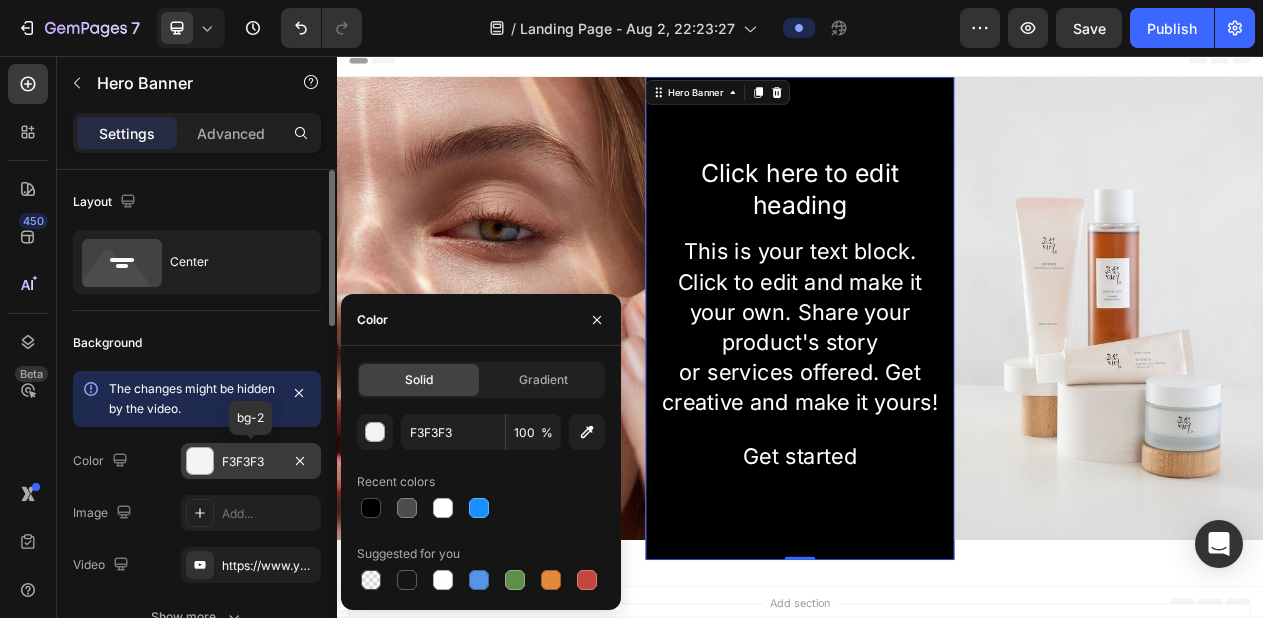 click on "The changes might be hidden by  the video. Color F3F3F3 bg-2 Image Add... Video https://www.youtube.com/shorts/ecOparFDtM4" 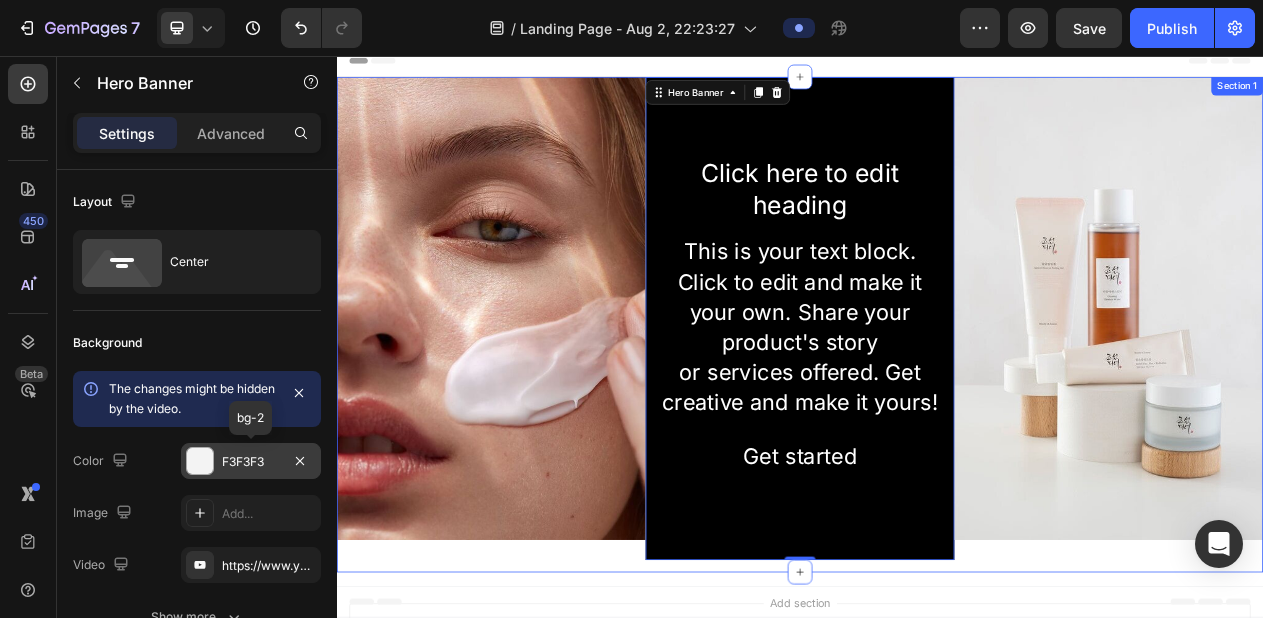 click on "Image Click here to edit heading Heading This is your text block. Click to edit and make it your own. Share your product's story                   or services offered. Get creative and make it yours! Text Block Get started Button Hero Banner   0 Image Row" at bounding box center (937, 404) 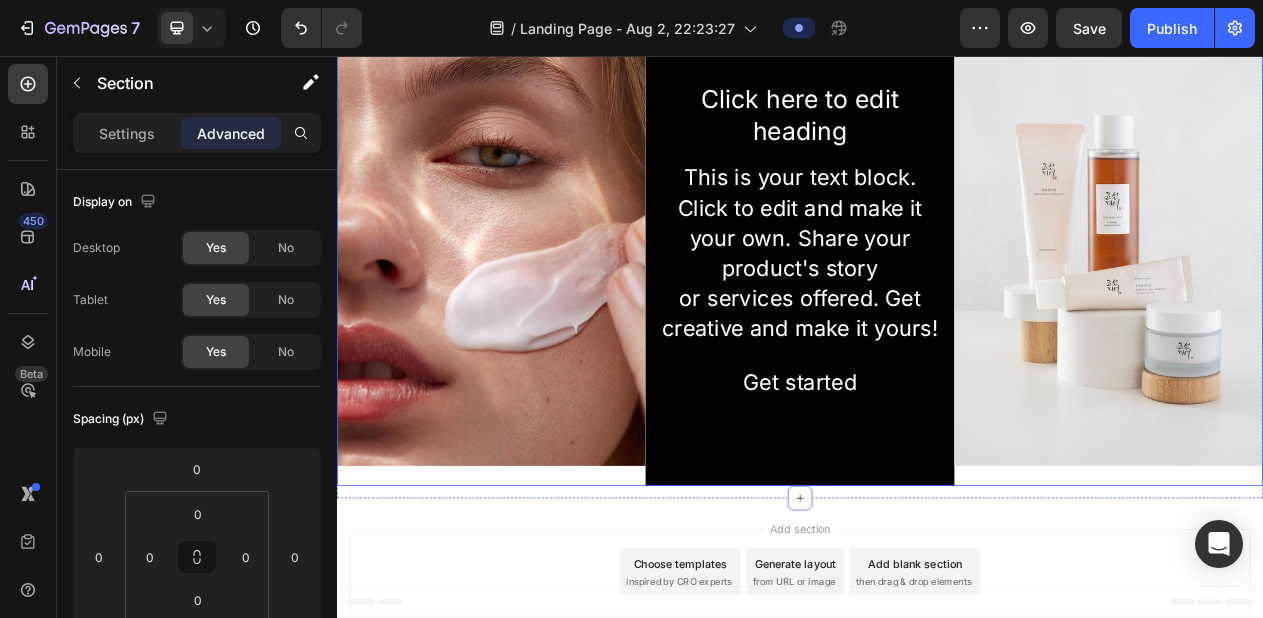 scroll, scrollTop: 142, scrollLeft: 0, axis: vertical 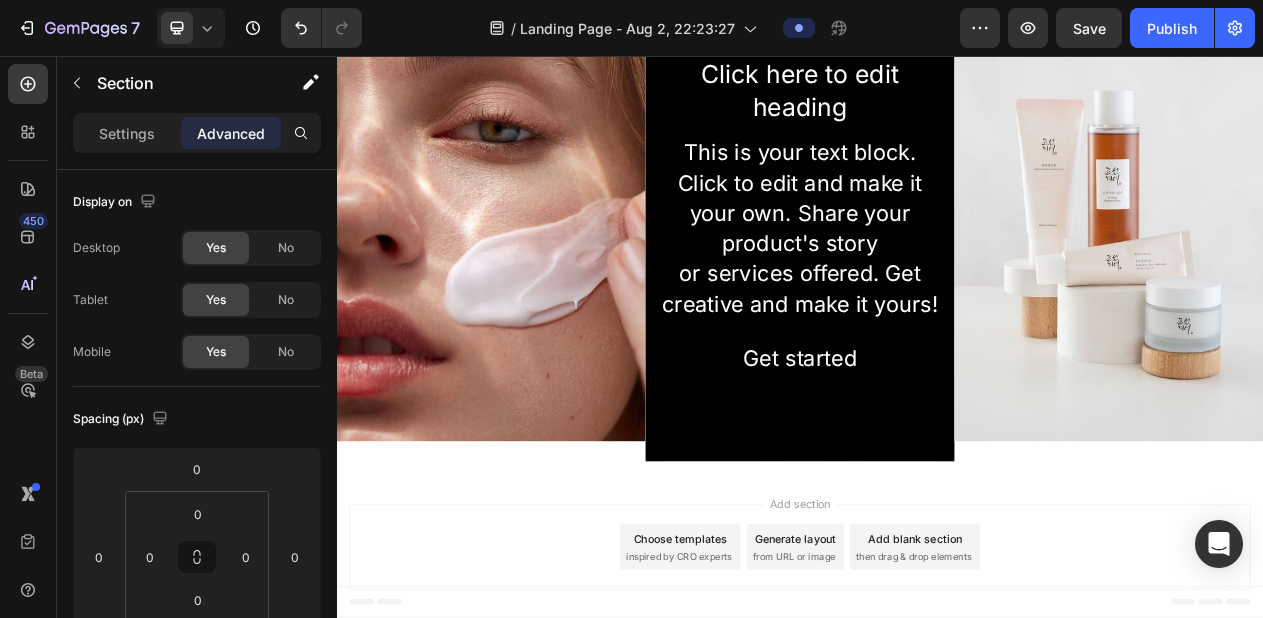 click on "Footer" at bounding box center [937, 763] 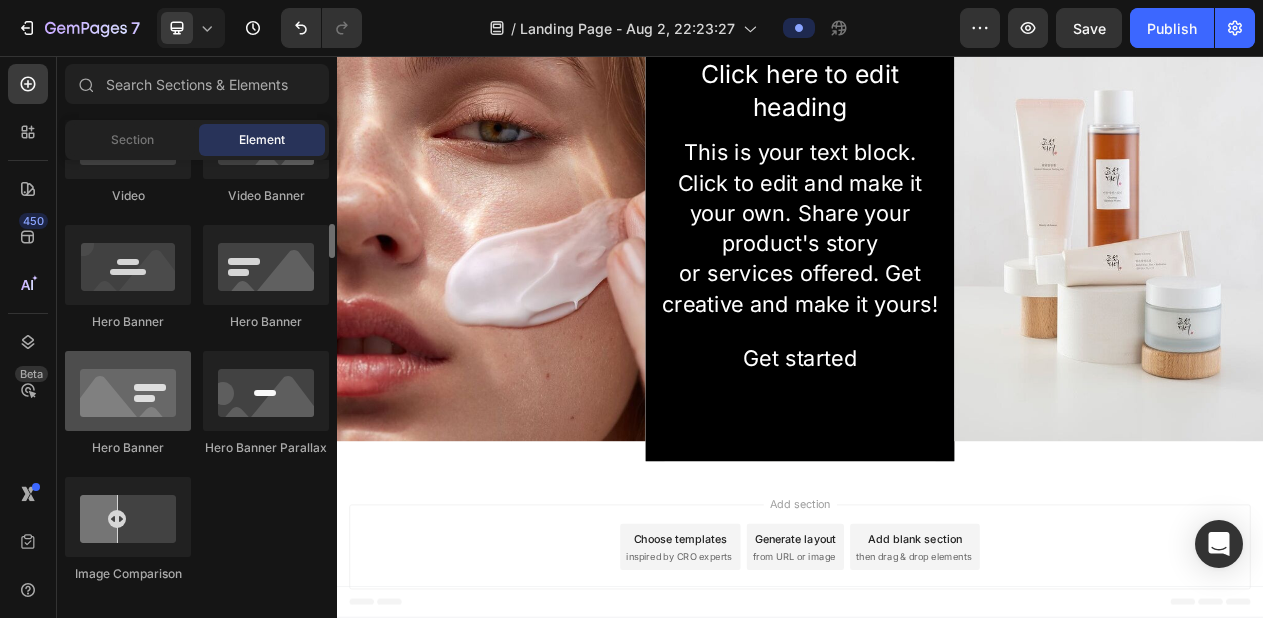 scroll, scrollTop: 887, scrollLeft: 0, axis: vertical 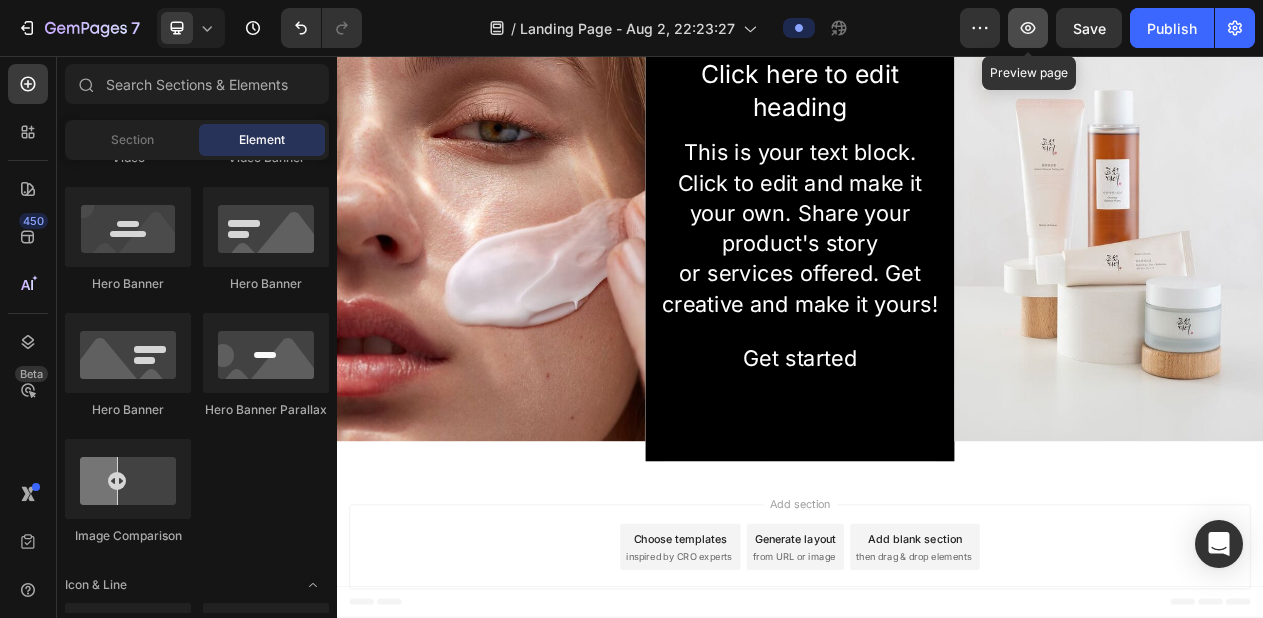 click 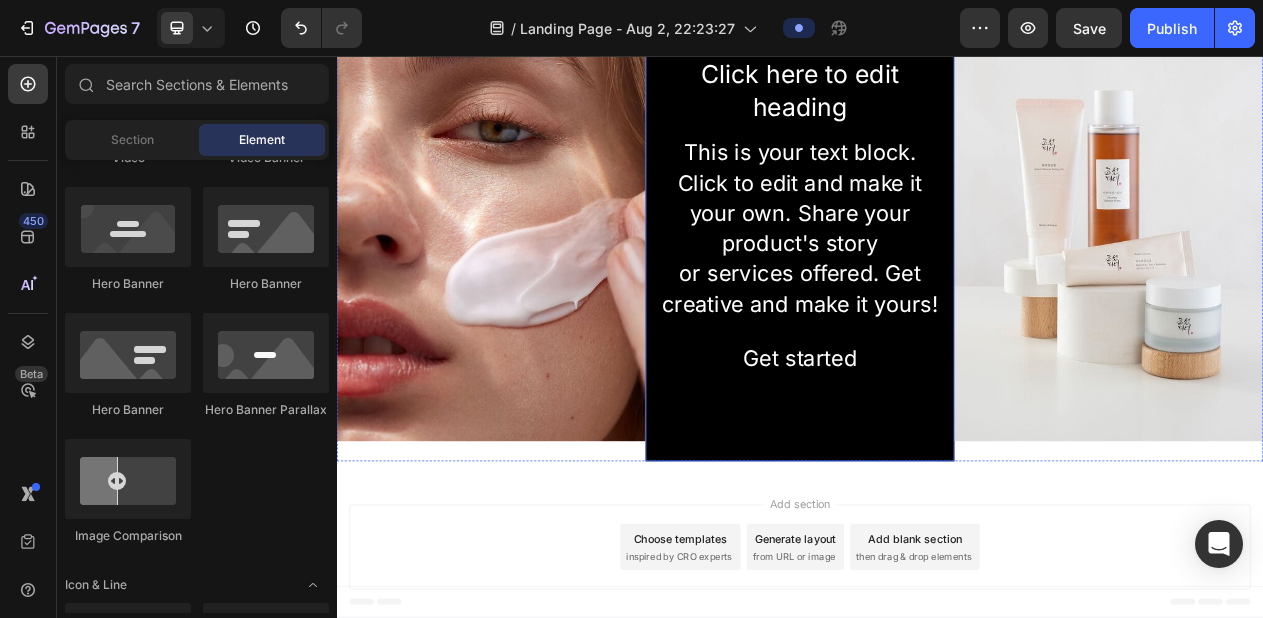 click at bounding box center (937, 268) 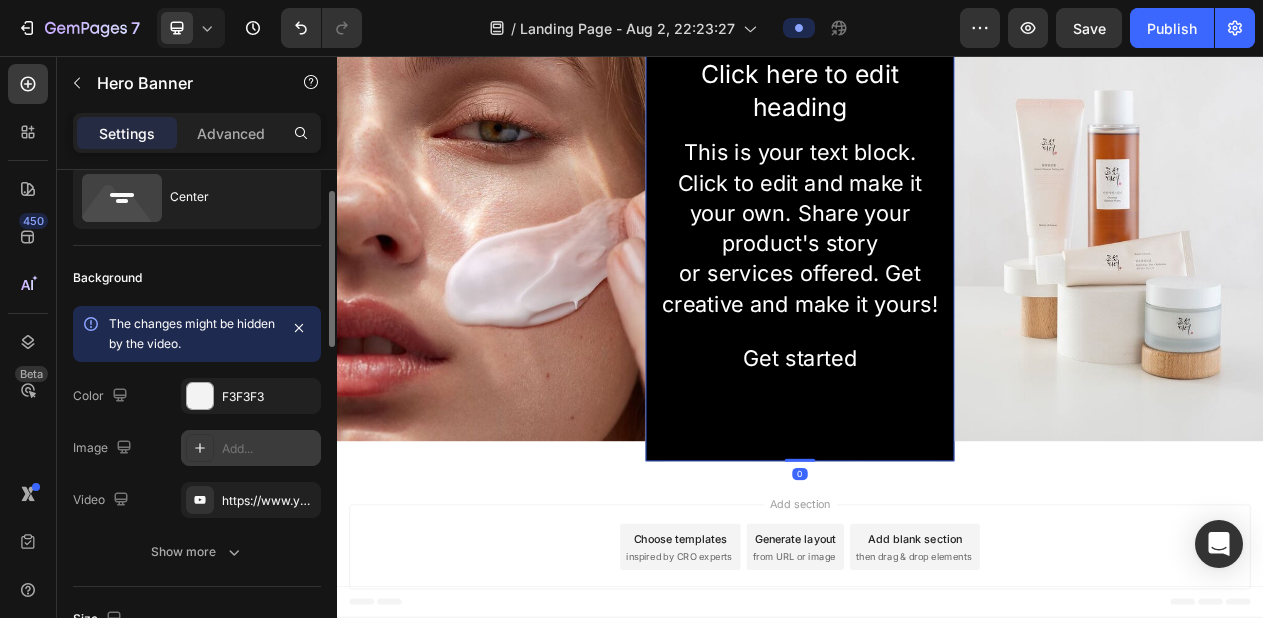 scroll, scrollTop: 66, scrollLeft: 0, axis: vertical 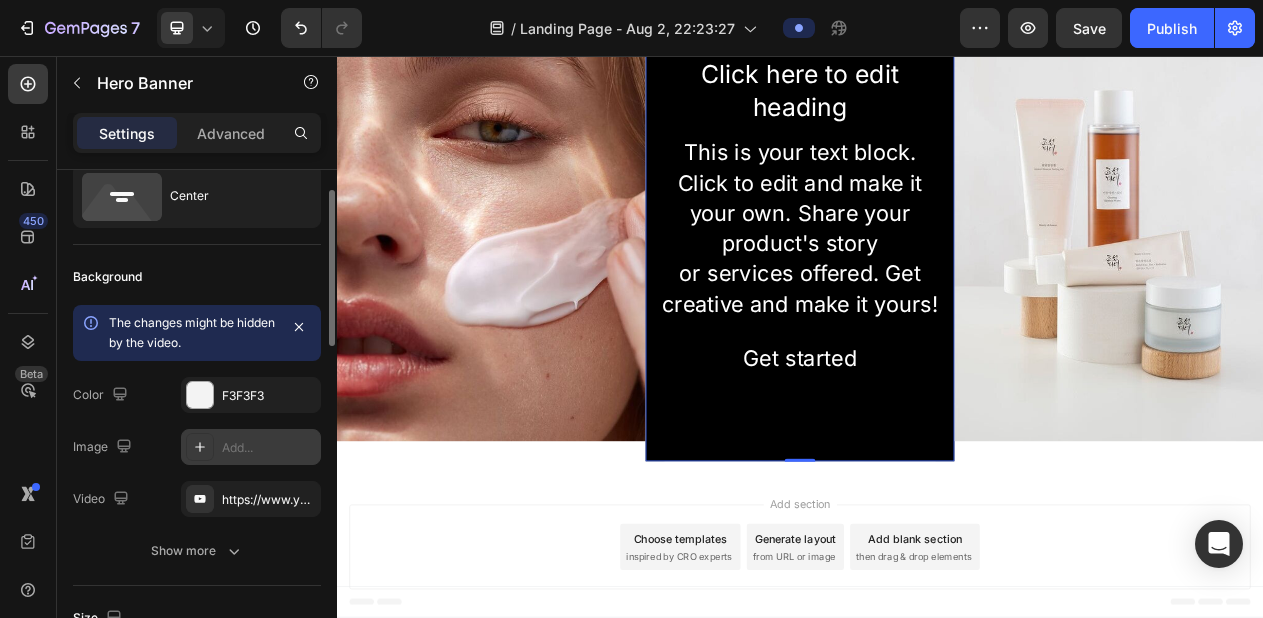 click 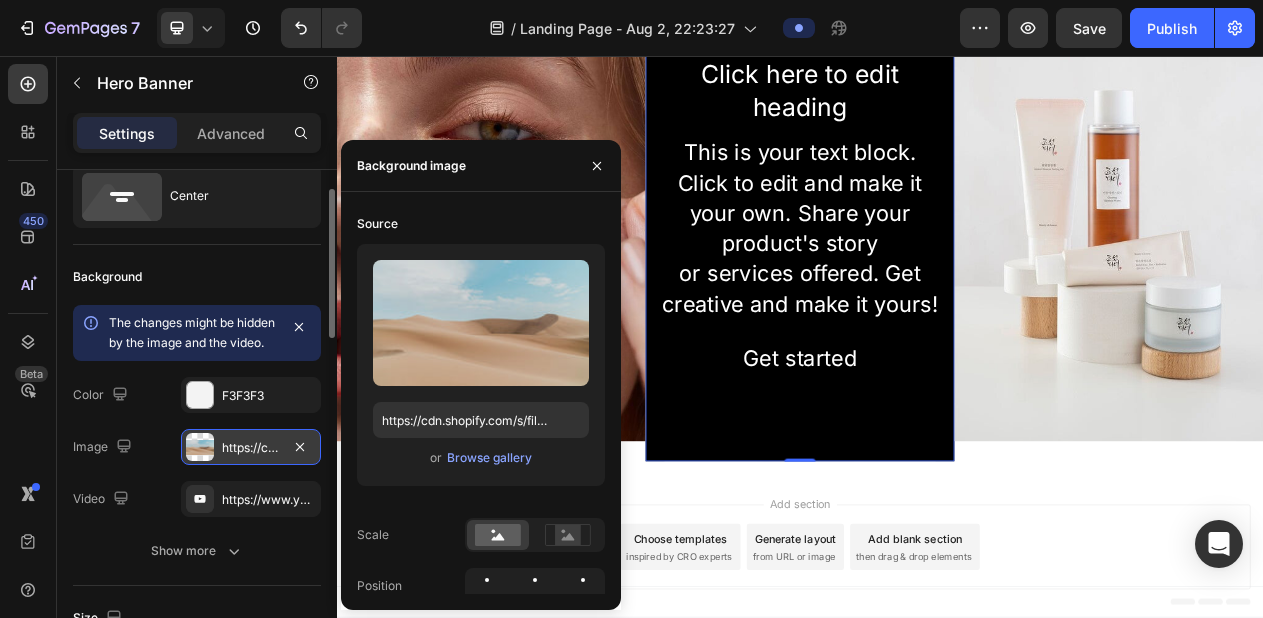 click on "Add section Choose templates inspired by CRO experts Generate layout from URL or image Add blank section then drag & drop elements" at bounding box center [937, 692] 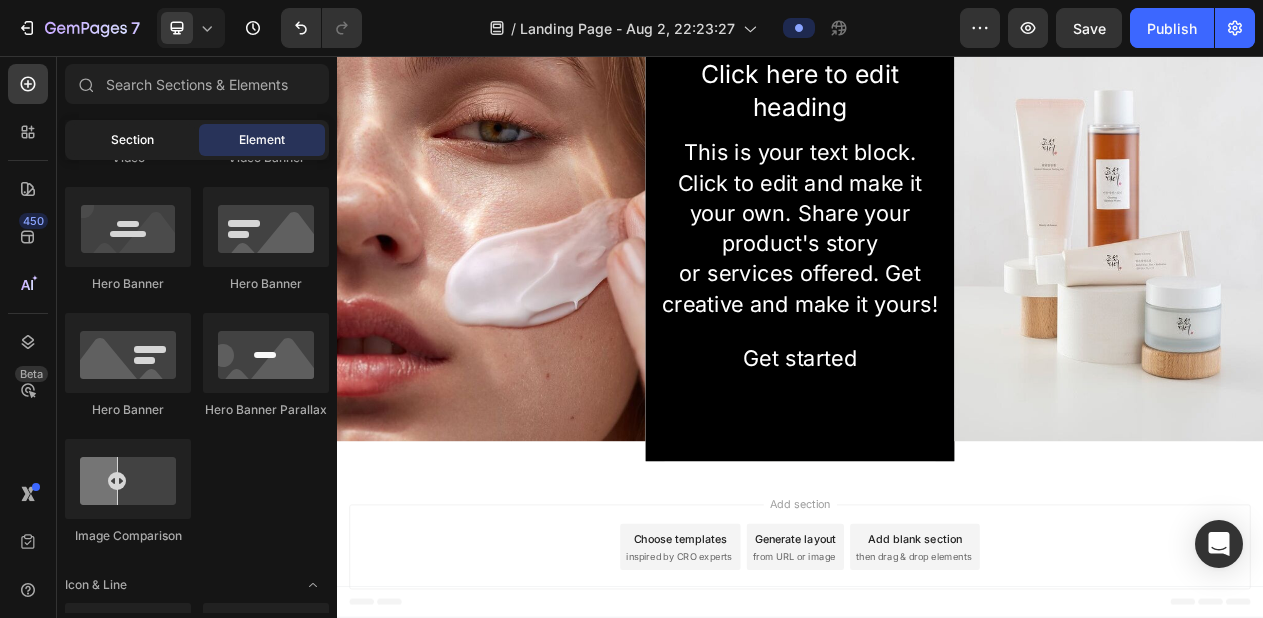 click on "Section" 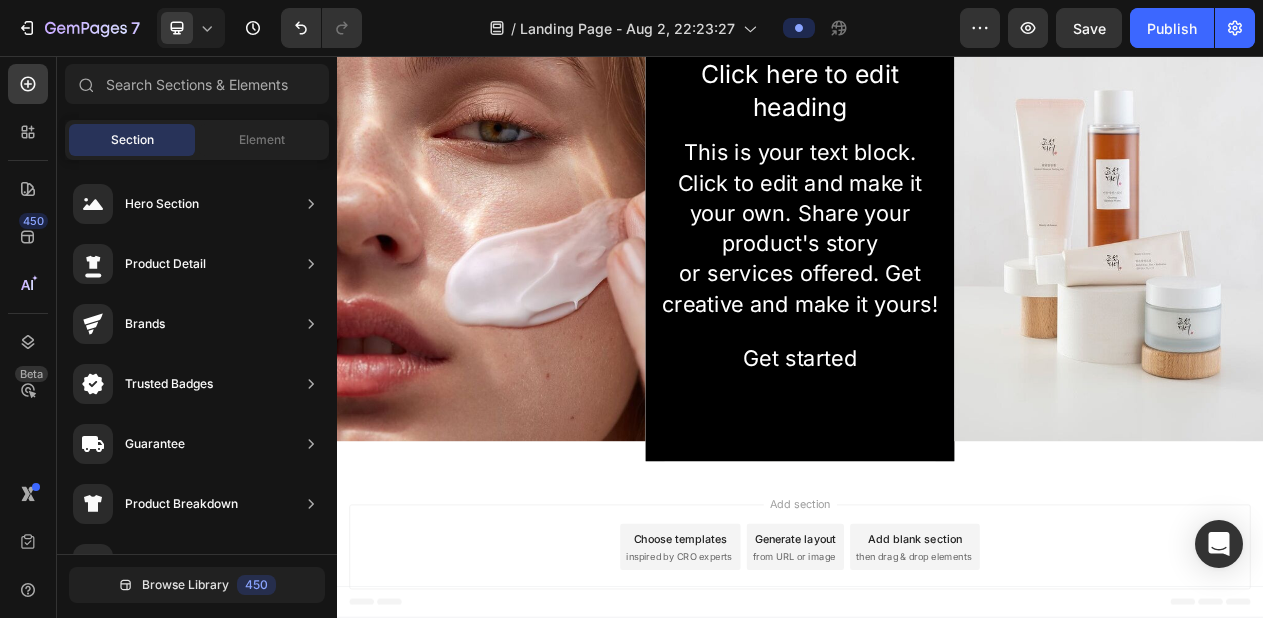 click on "Add section Choose templates inspired by CRO experts Generate layout from URL or image Add blank section then drag & drop elements" at bounding box center [937, 692] 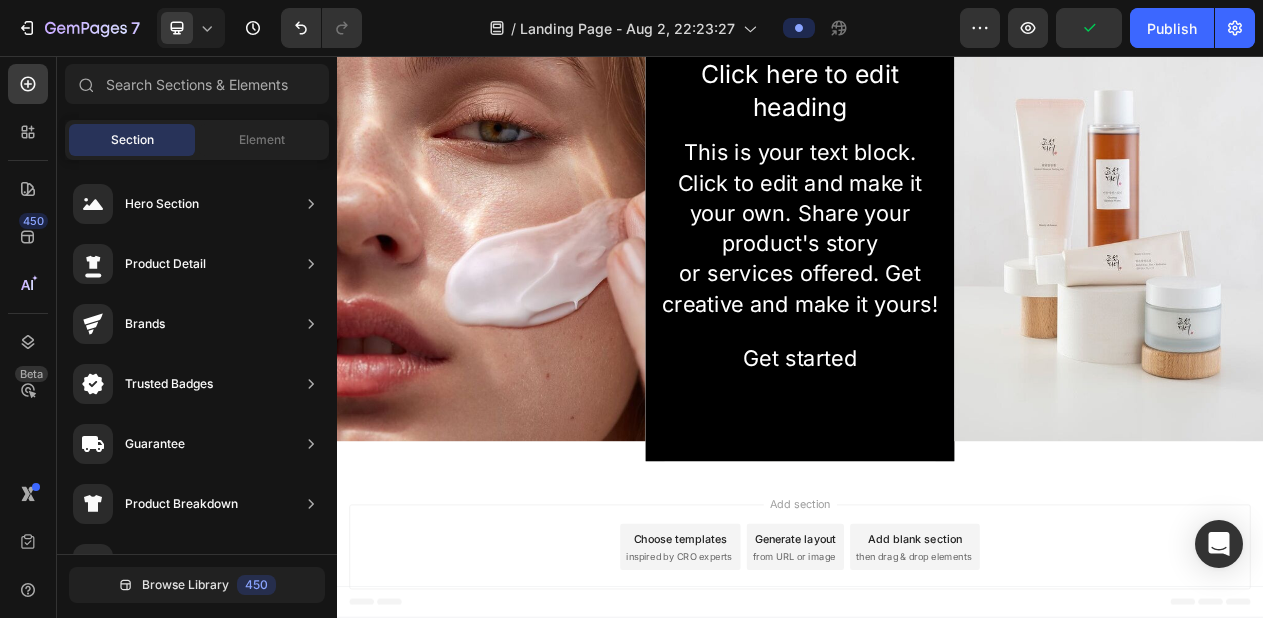 click on "Add section Choose templates inspired by CRO experts Generate layout from URL or image Add blank section then drag & drop elements" at bounding box center [937, 692] 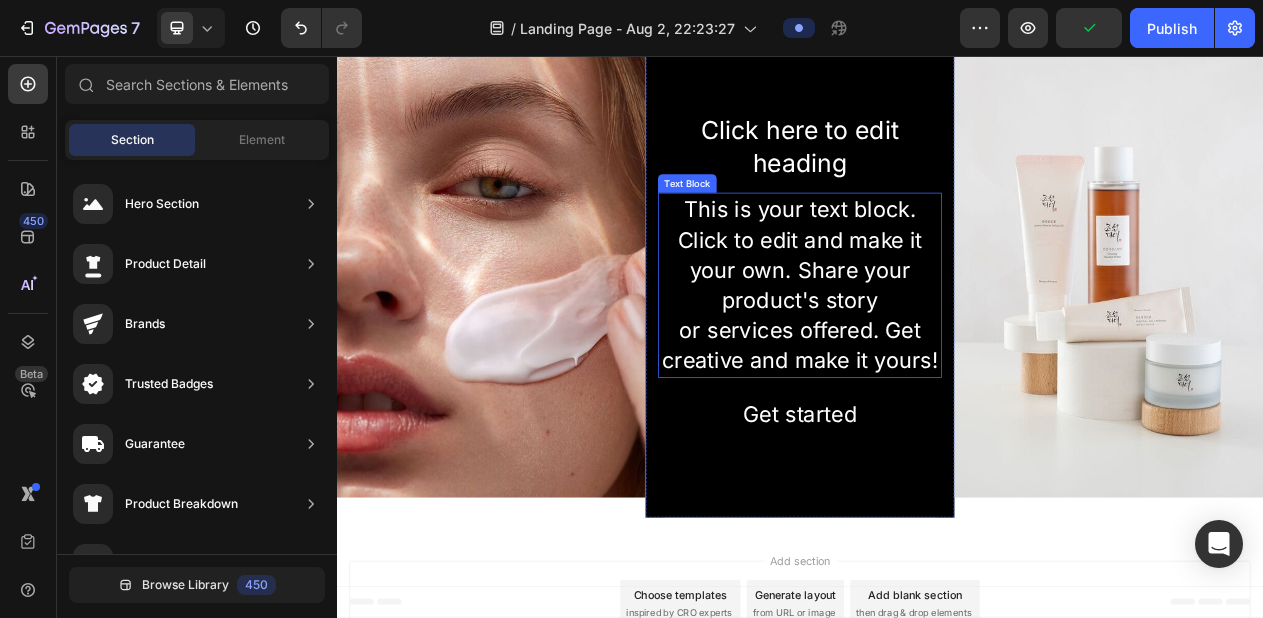 scroll, scrollTop: 68, scrollLeft: 0, axis: vertical 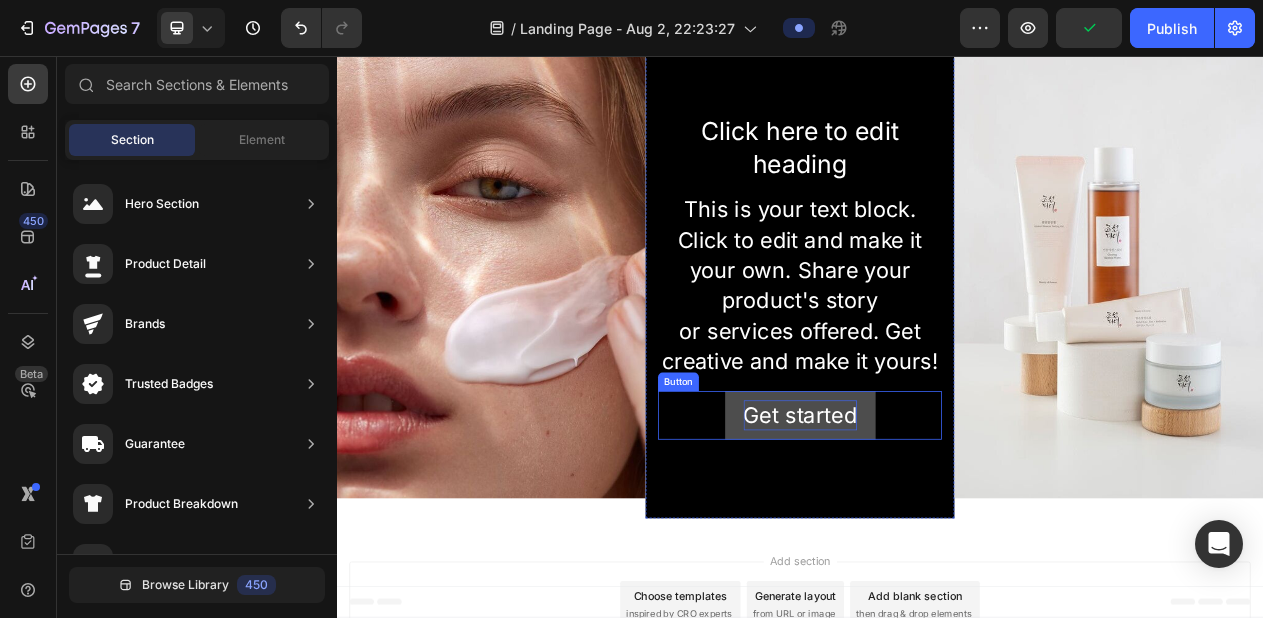 click on "Get started" at bounding box center (937, 521) 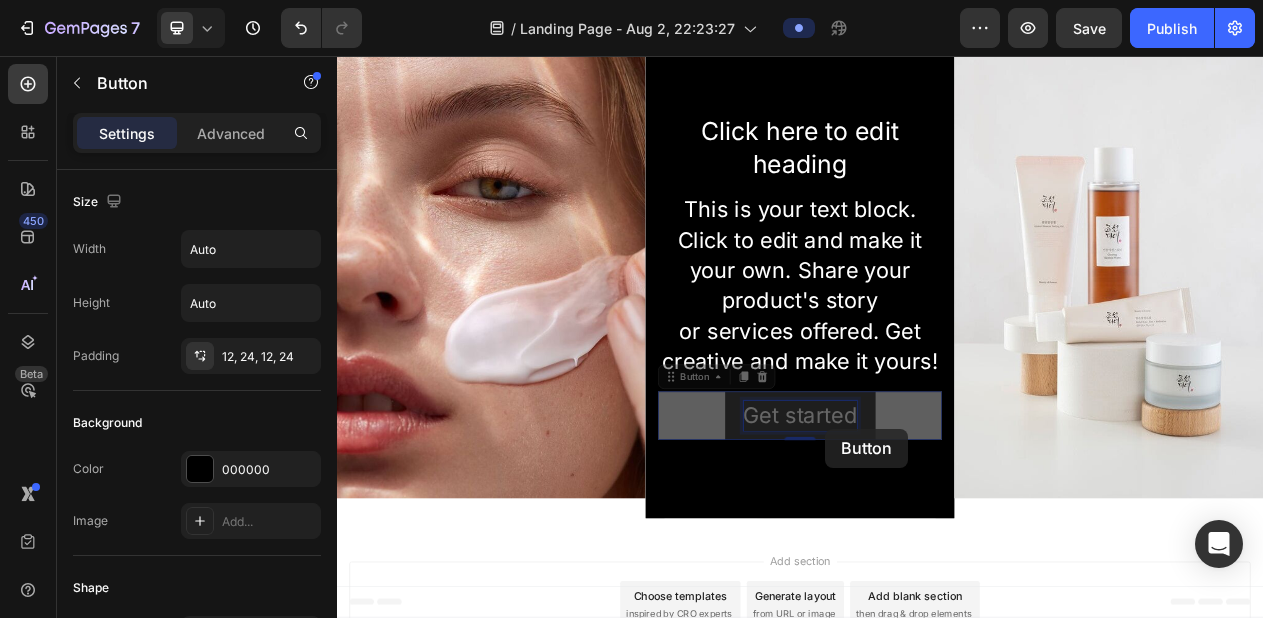 scroll, scrollTop: 36, scrollLeft: 0, axis: vertical 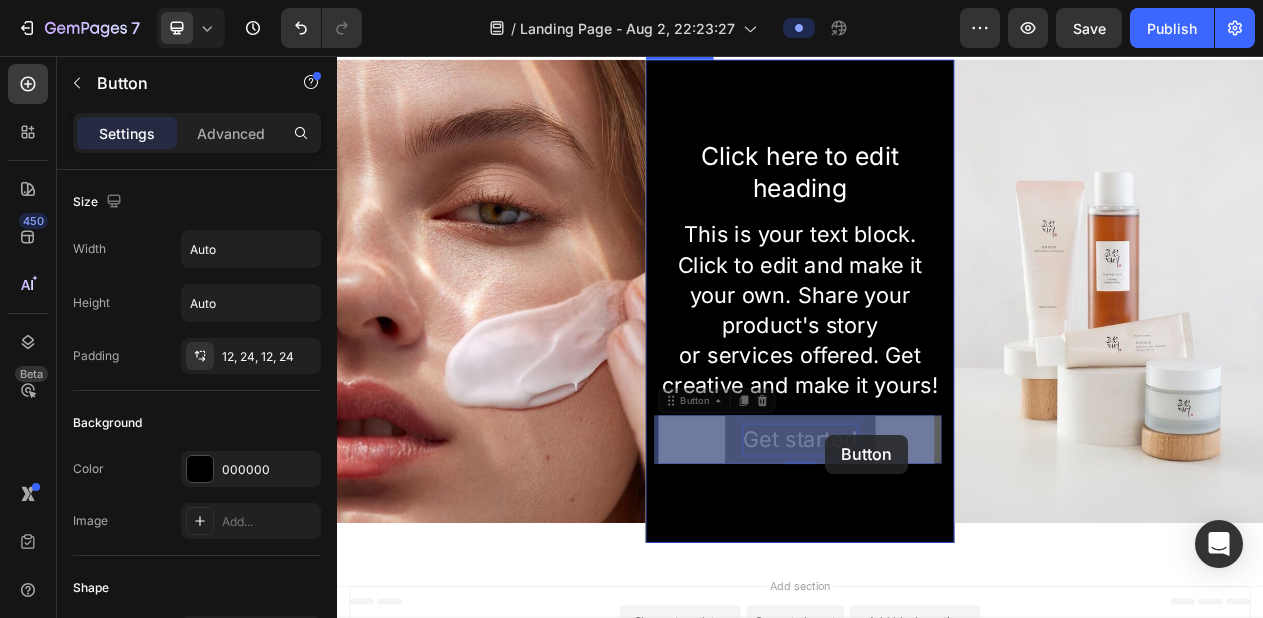 drag, startPoint x: 969, startPoint y: 524, endPoint x: 969, endPoint y: 539, distance: 15 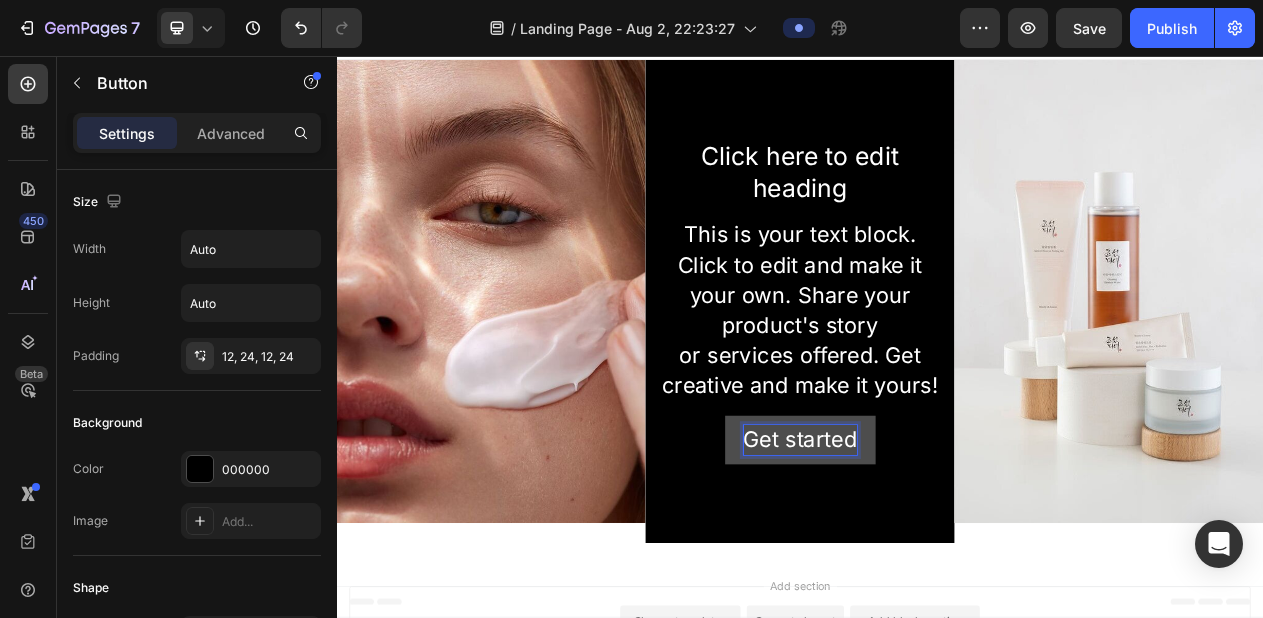 click on "Get started" at bounding box center (937, 553) 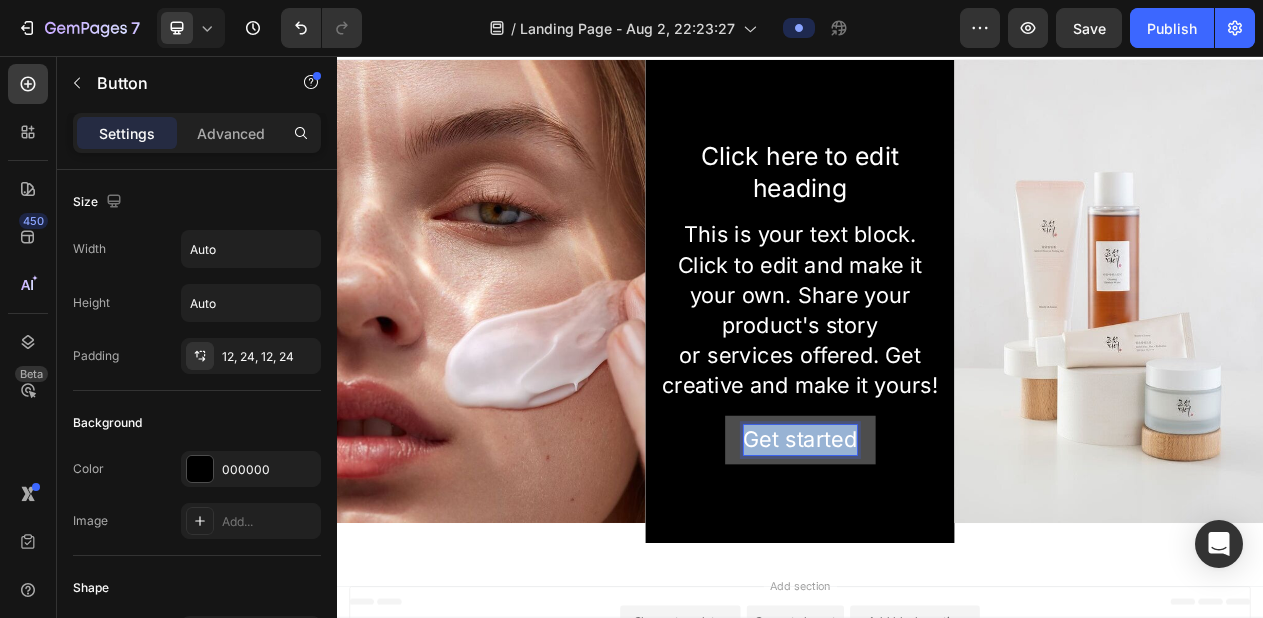 click on "Get started" at bounding box center [937, 553] 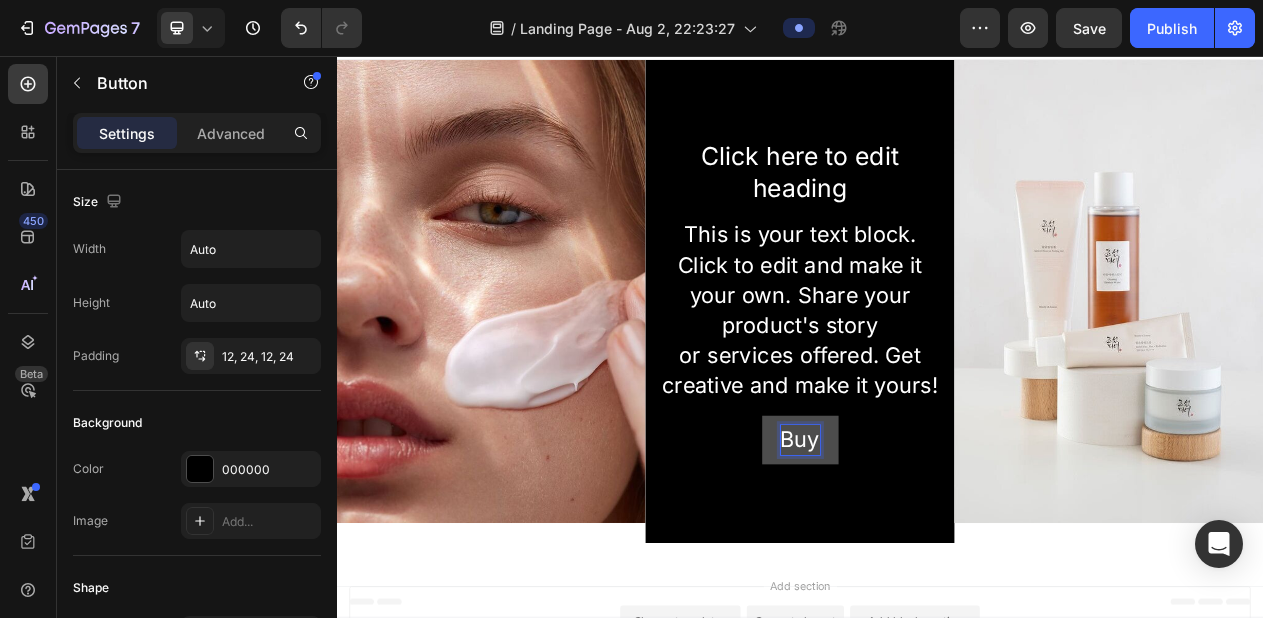 click on "Buy" at bounding box center [937, 553] 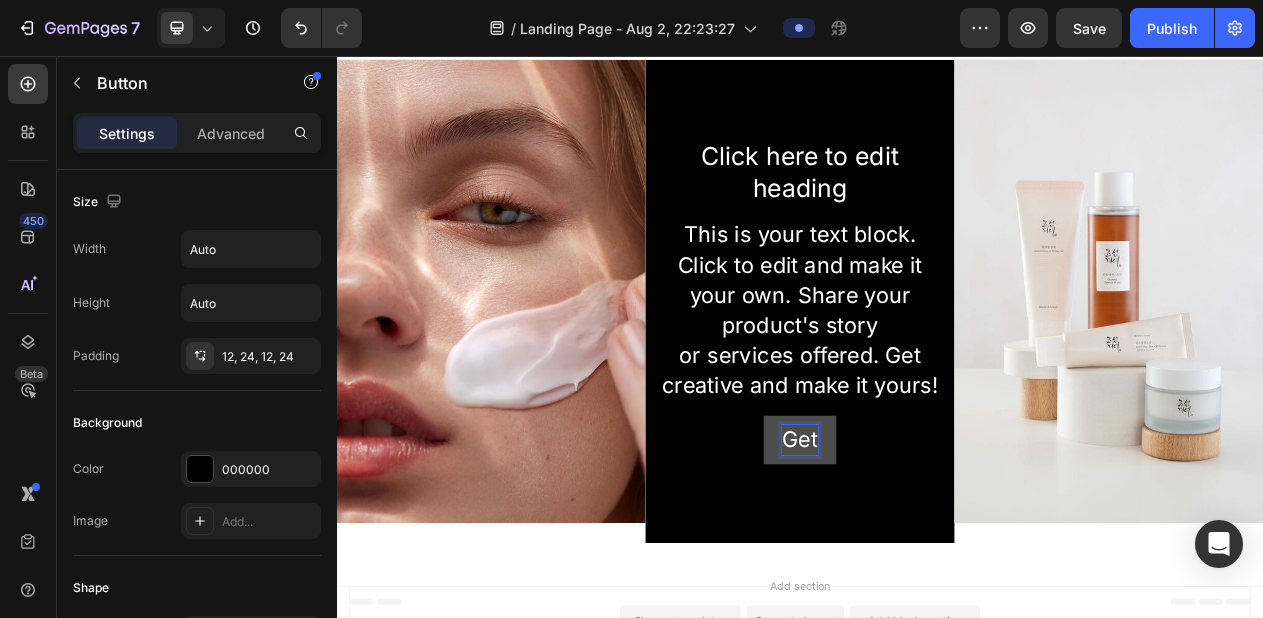 click on "Get" at bounding box center (937, 553) 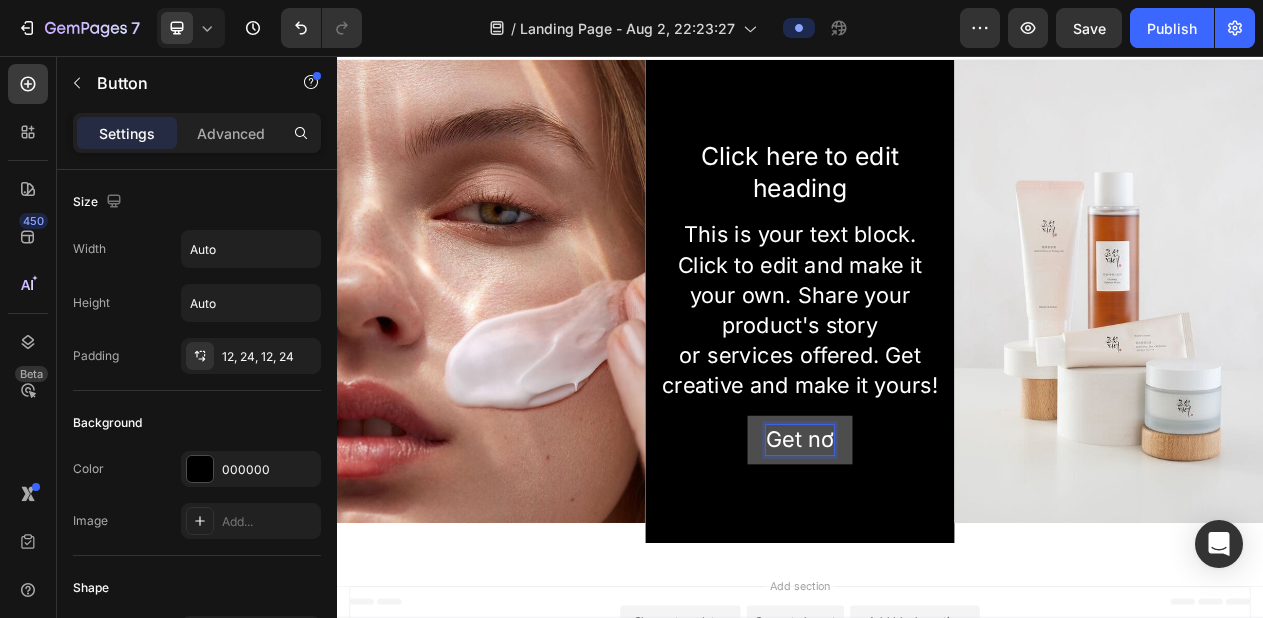 click on "Get nơ" at bounding box center [937, 553] 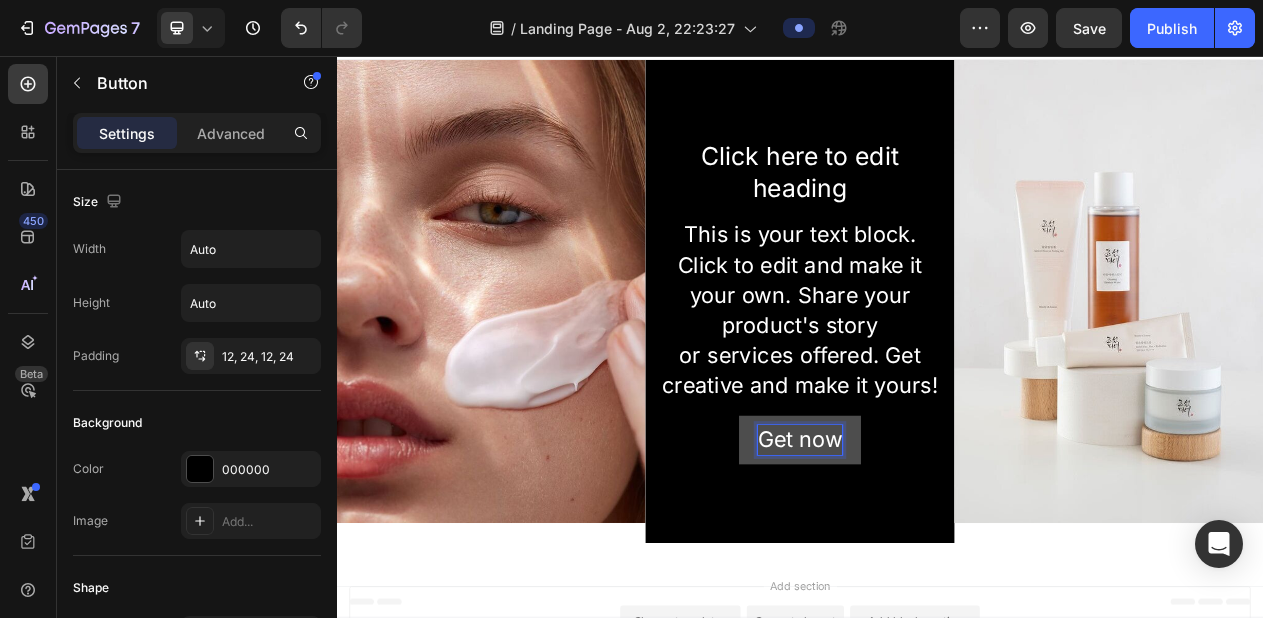 click on "Get now" at bounding box center [937, 553] 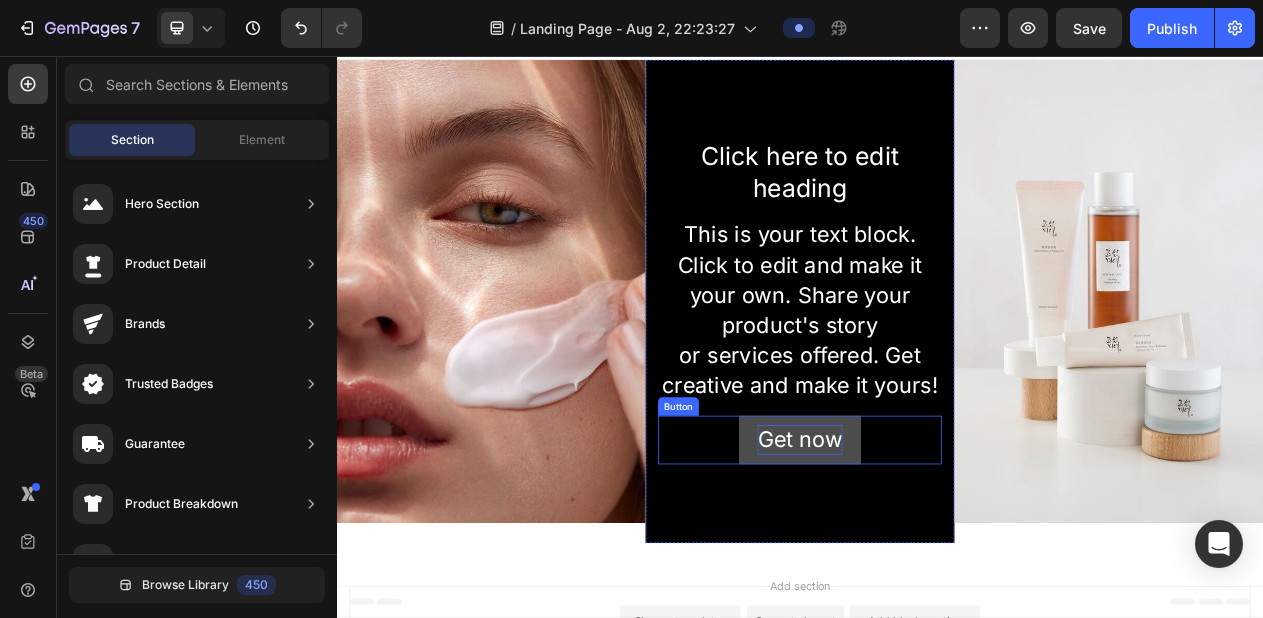 click on "Get now" at bounding box center [937, 553] 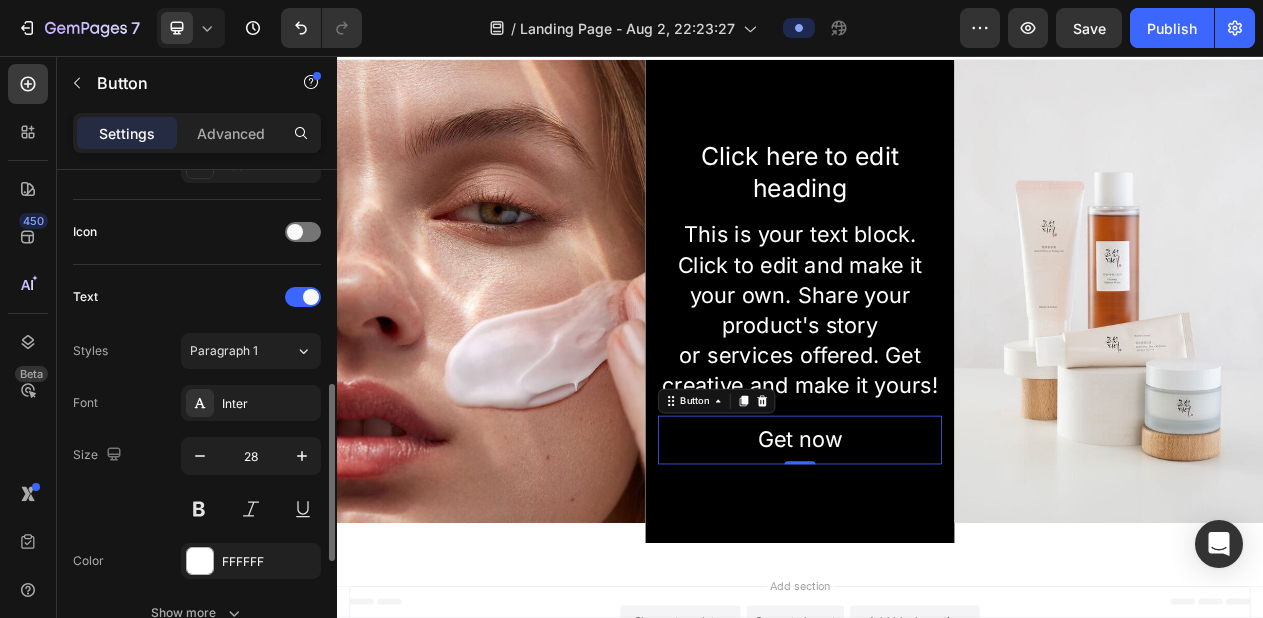 scroll, scrollTop: 583, scrollLeft: 0, axis: vertical 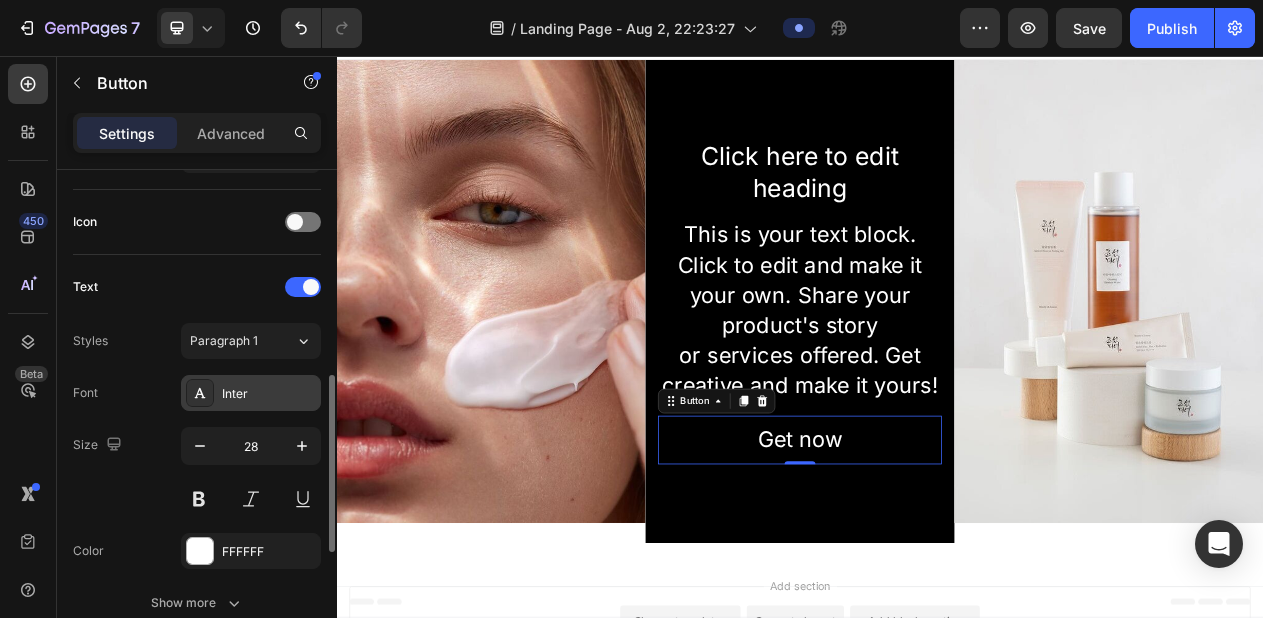 click on "Inter" at bounding box center (269, 394) 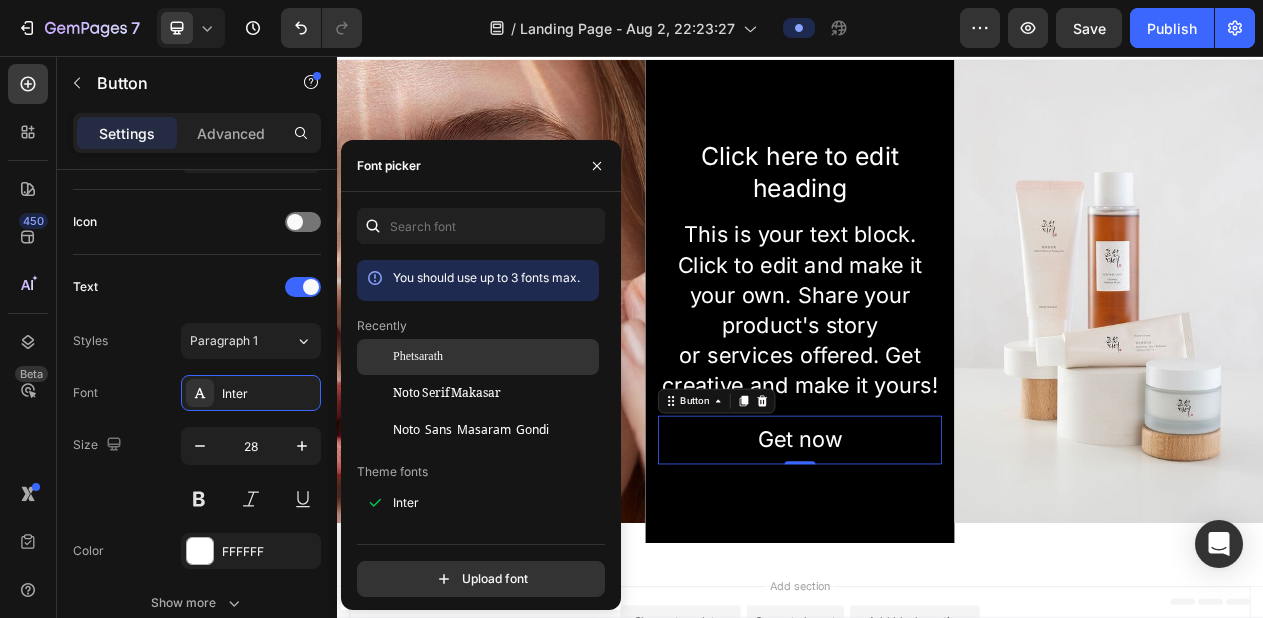 click on "Phetsarath" at bounding box center [494, 357] 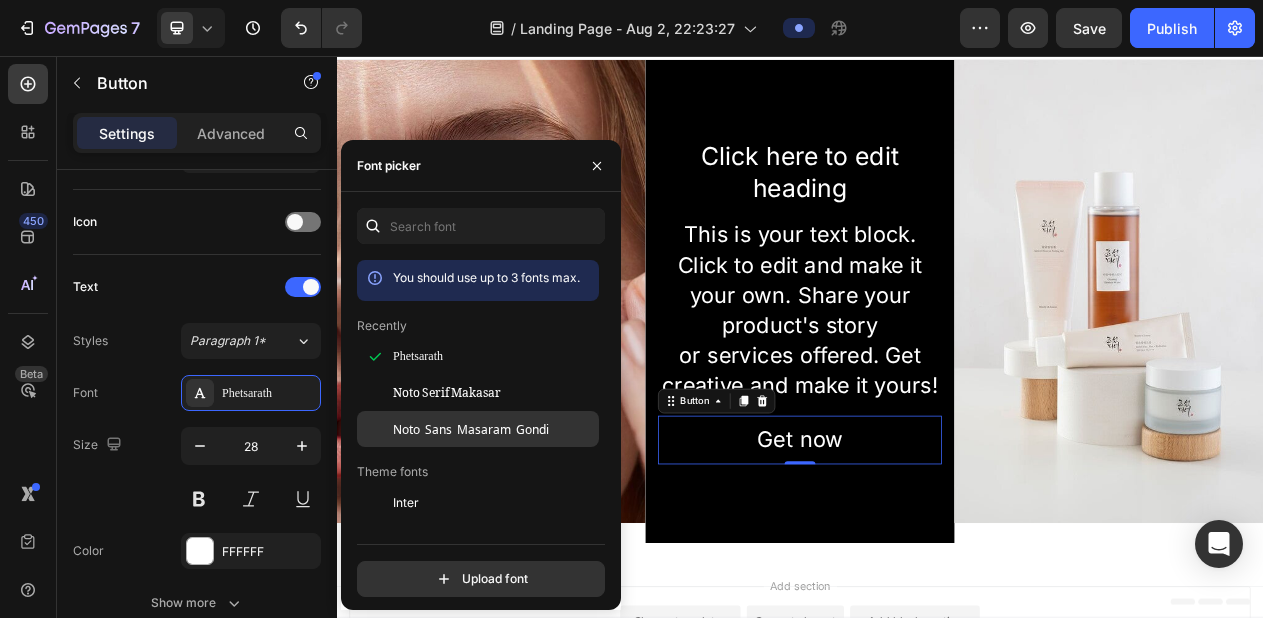 click on "Noto Sans Masaram Gondi" at bounding box center (471, 429) 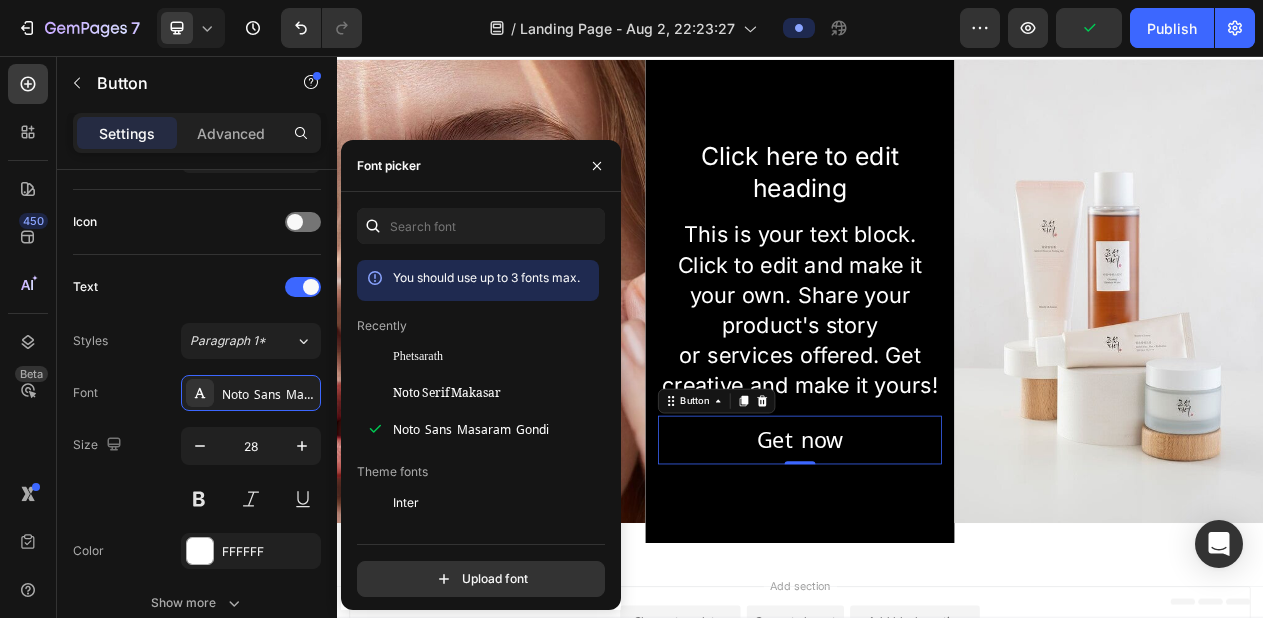 click on "Image Click here to edit heading Heading This is your text block. Click to edit and make it your own. Share your product's story                   or services offered. Get creative and make it yours! Text Block Get now Button   0 Hero Banner Image Row" at bounding box center (937, 382) 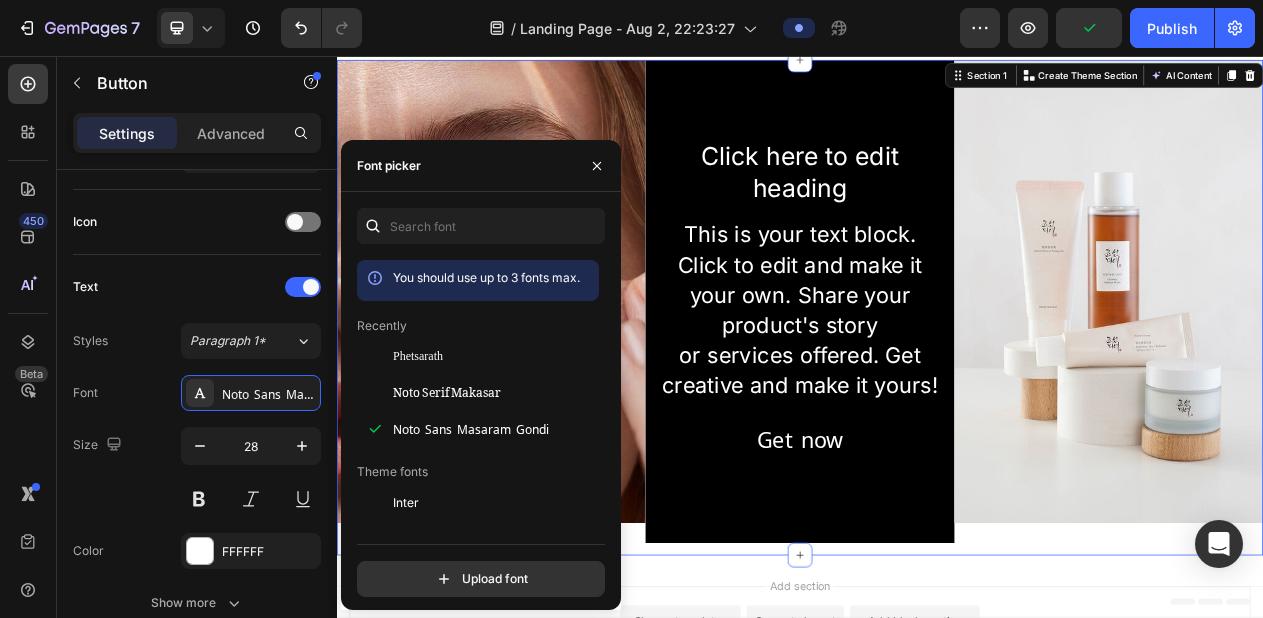 click on "This is your text block. Click to edit and make it your own. Share your product's story                   or services offered. Get creative and make it yours!" at bounding box center (937, 385) 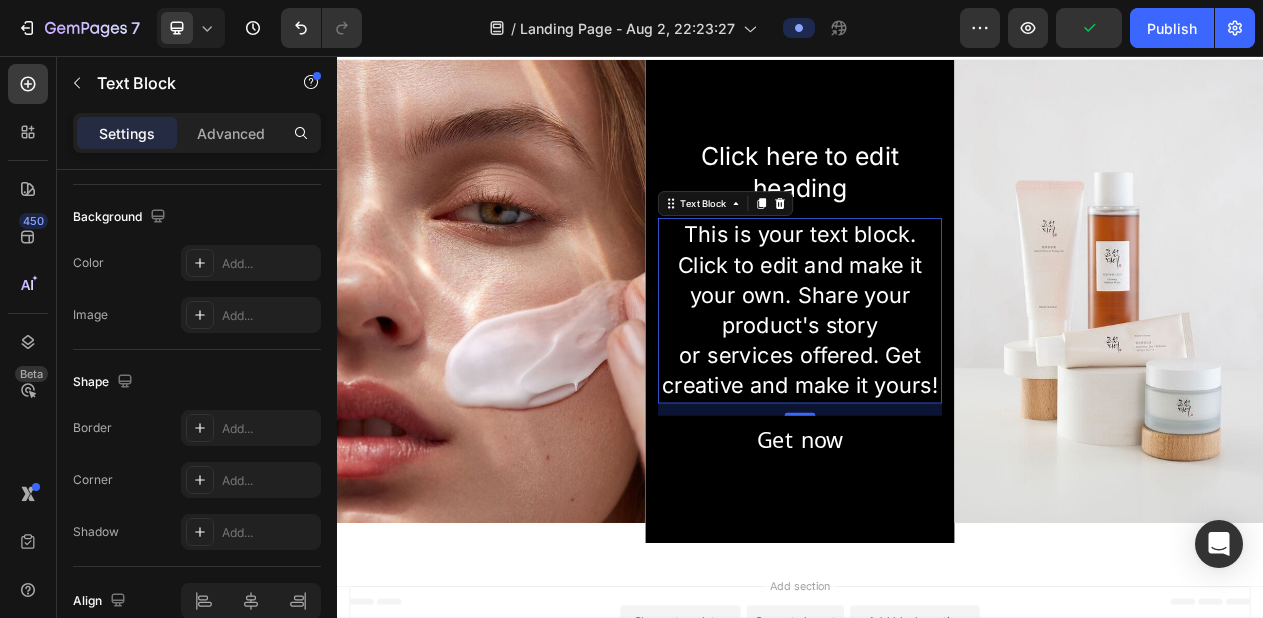 scroll, scrollTop: 0, scrollLeft: 0, axis: both 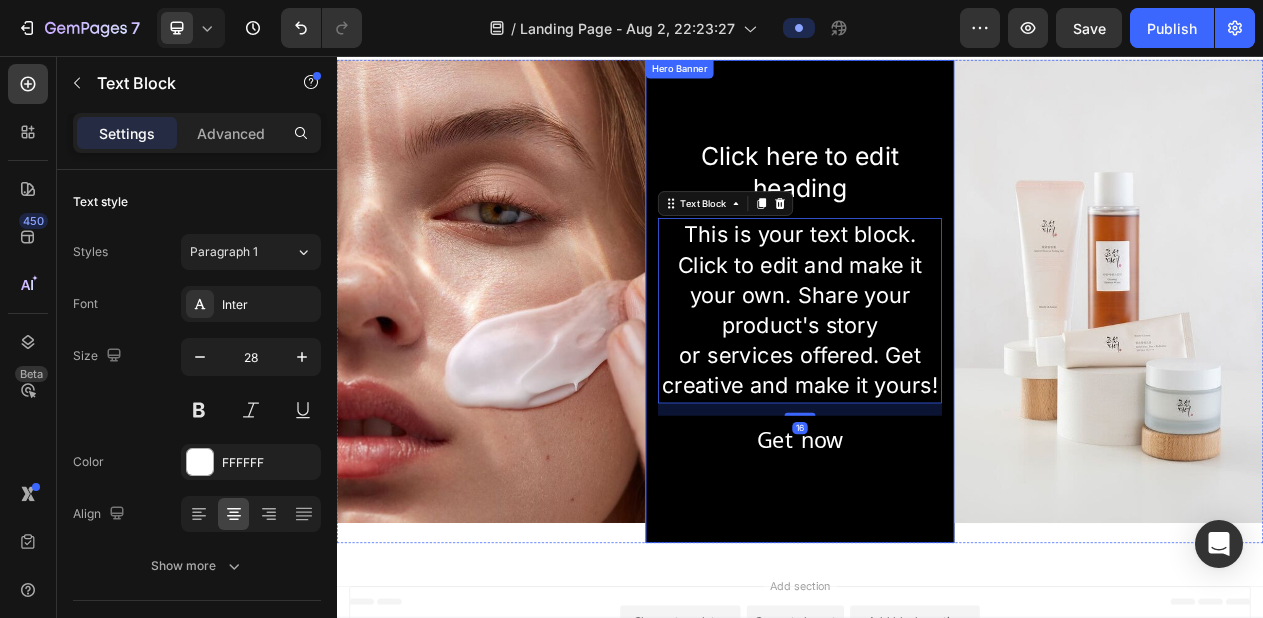 click on "Click here to edit heading Heading This is your text block. Click to edit and make it your own. Share your product's story                   or services offered. Get creative and make it yours! Text Block   16 Get now Button" at bounding box center (937, 374) 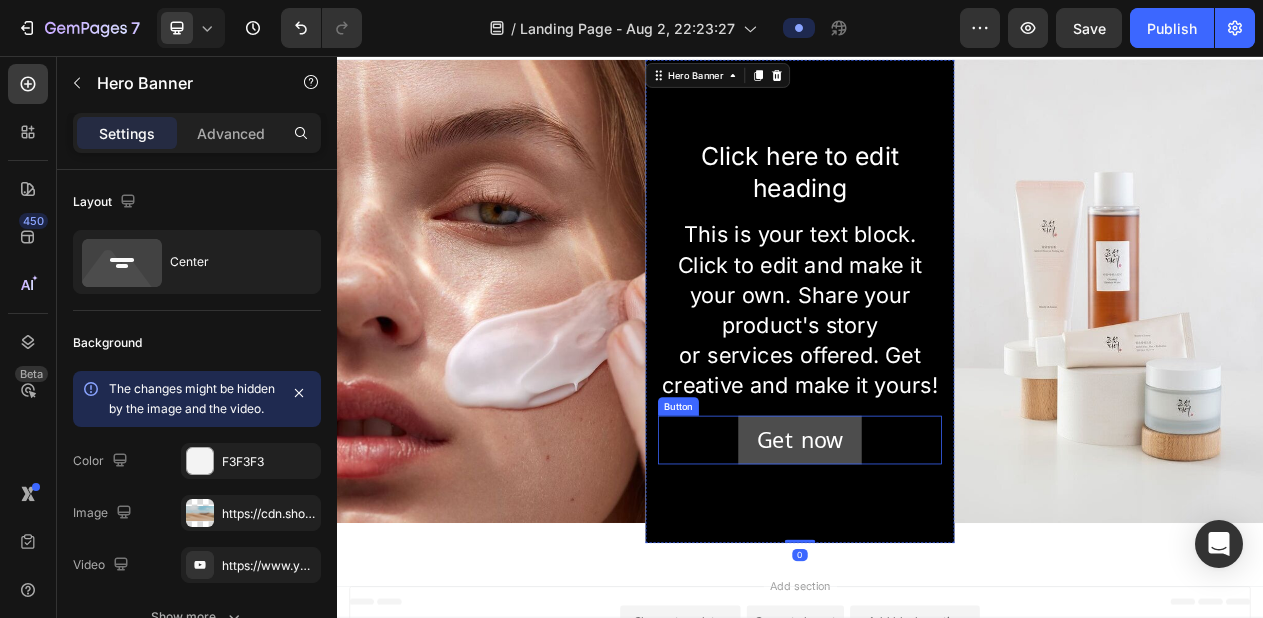 click on "Get now" at bounding box center (937, 553) 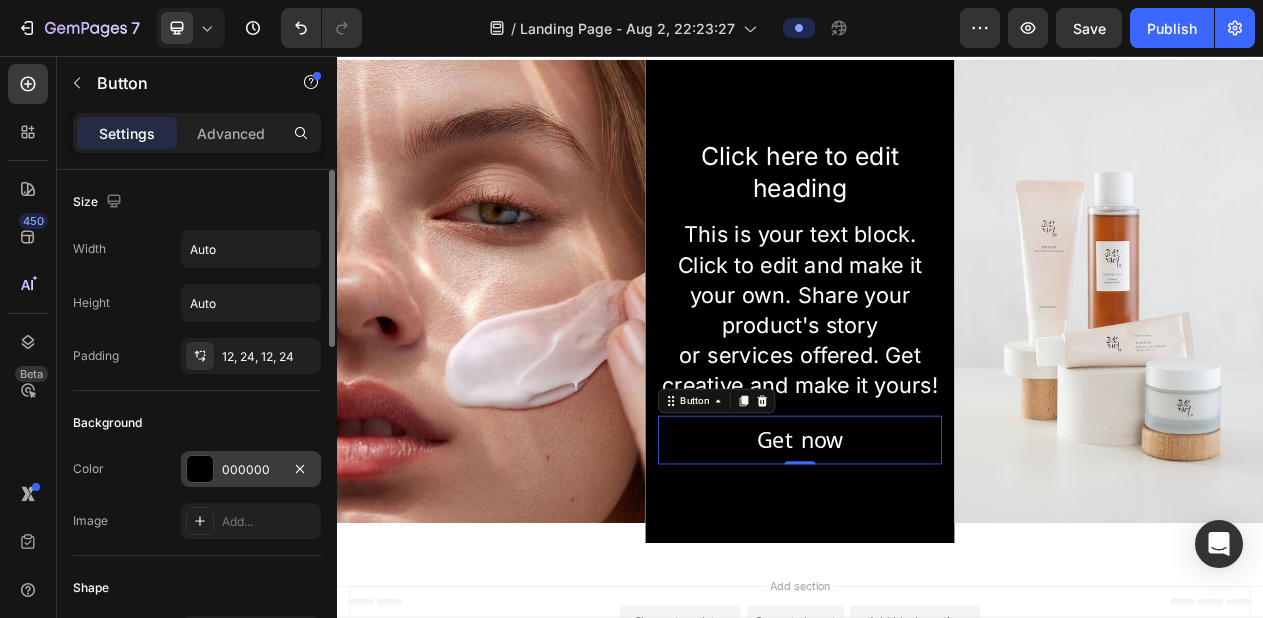 click on "000000" at bounding box center [251, 470] 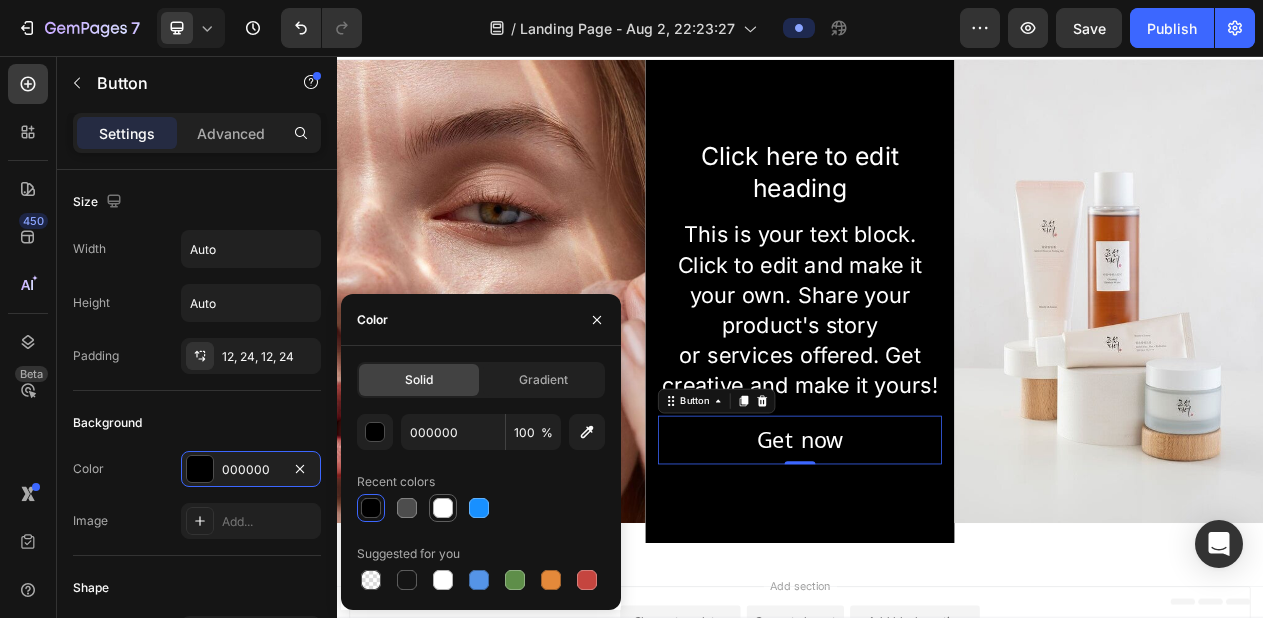 click at bounding box center (443, 508) 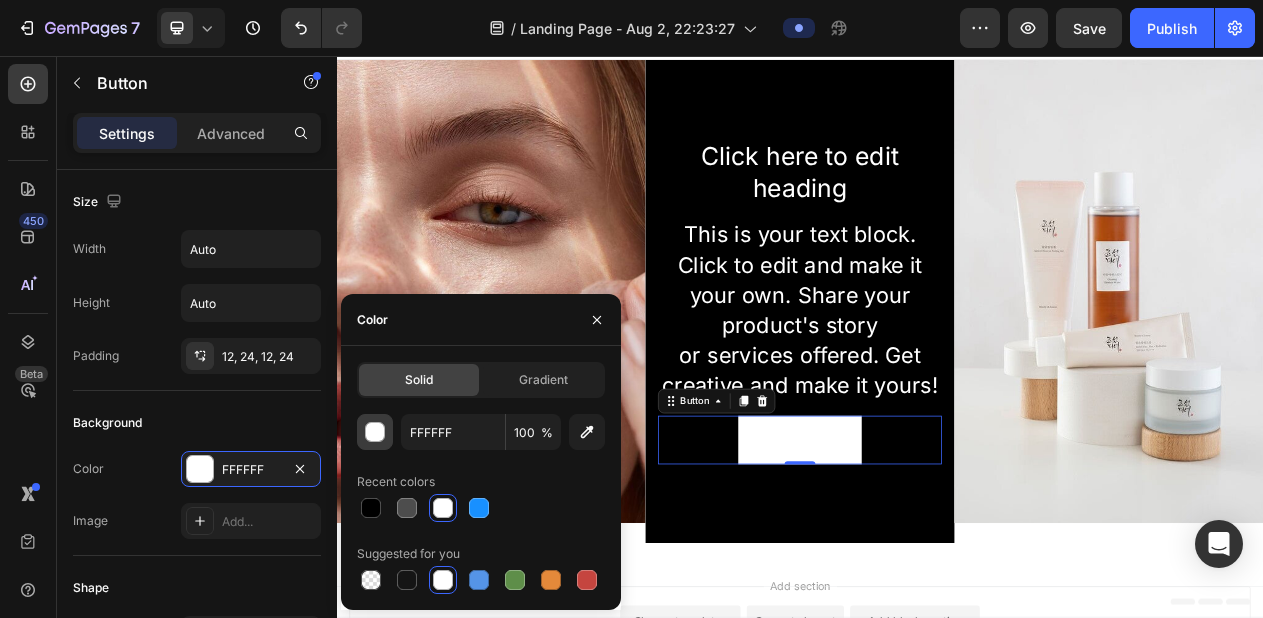 click at bounding box center [376, 433] 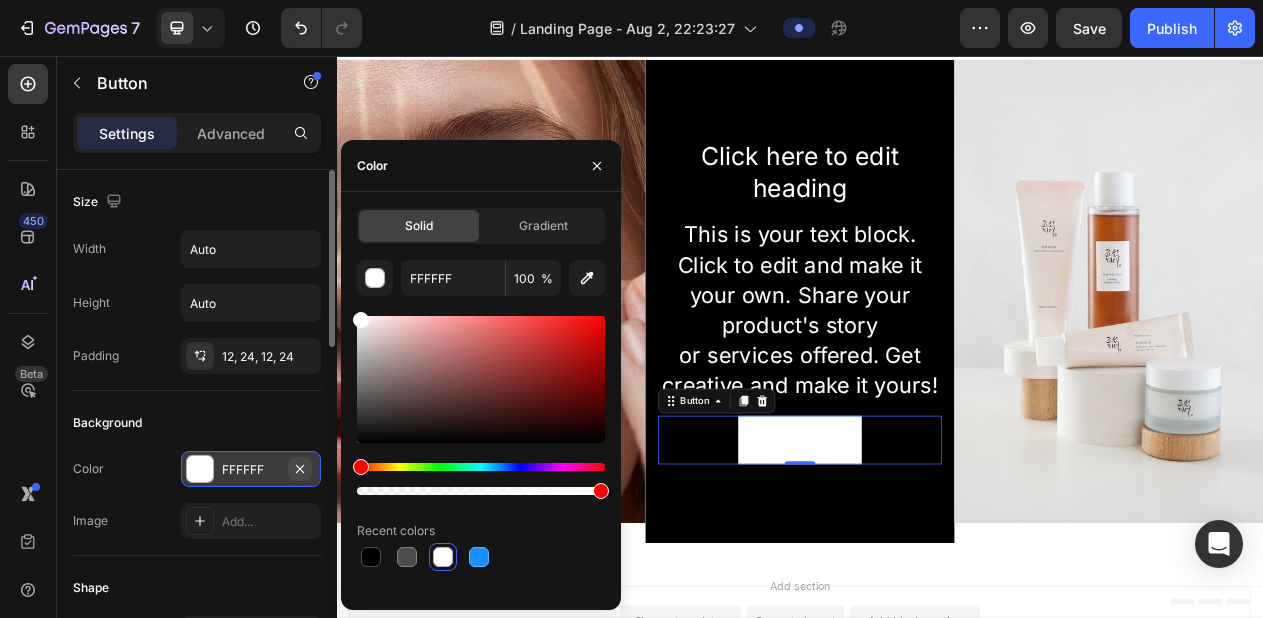 click 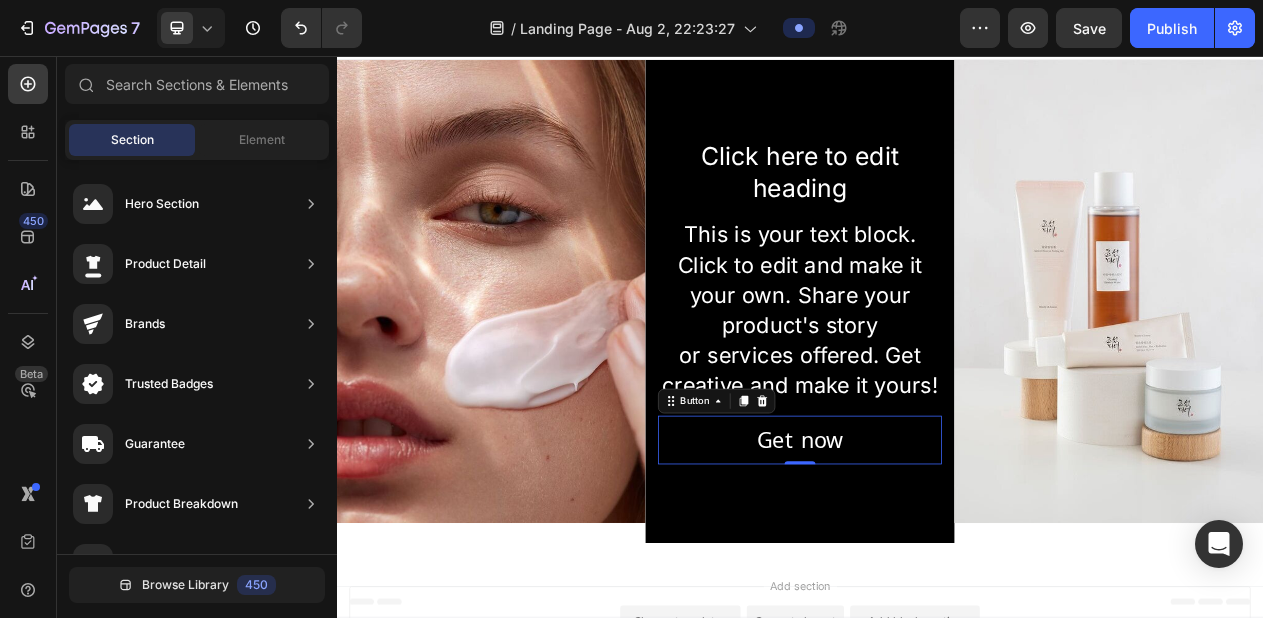 click on "Add section Choose templates inspired by CRO experts Generate layout from URL or image Add blank section then drag & drop elements" at bounding box center (937, 802) 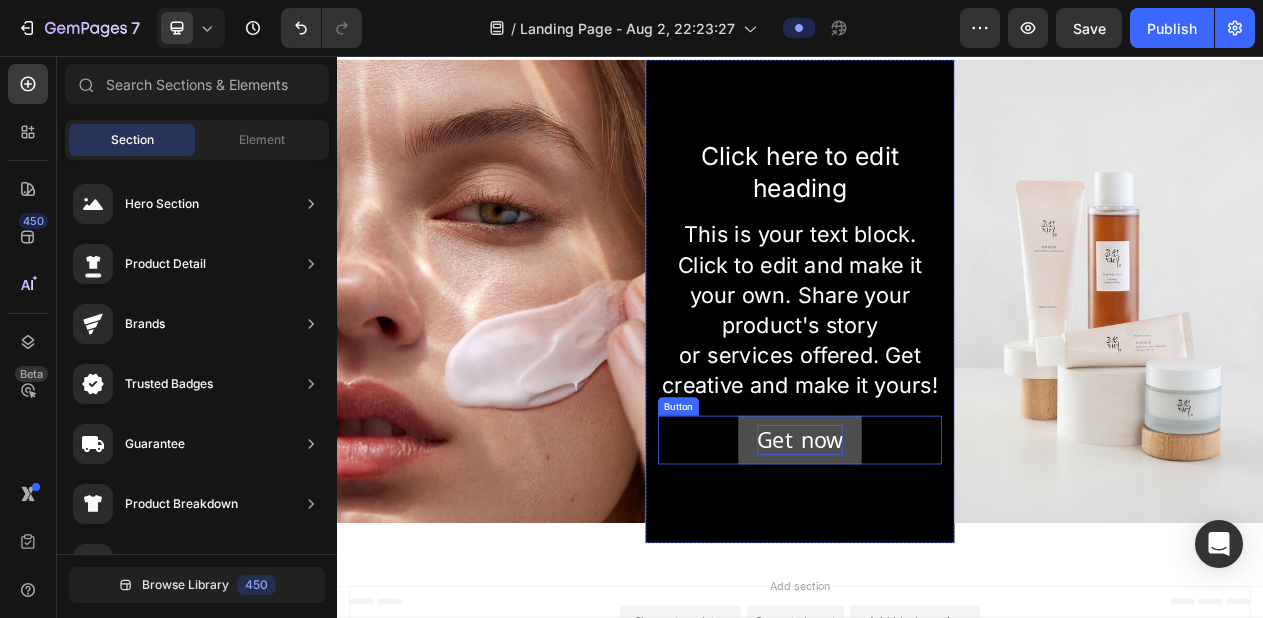 click on "Get now" at bounding box center [937, 553] 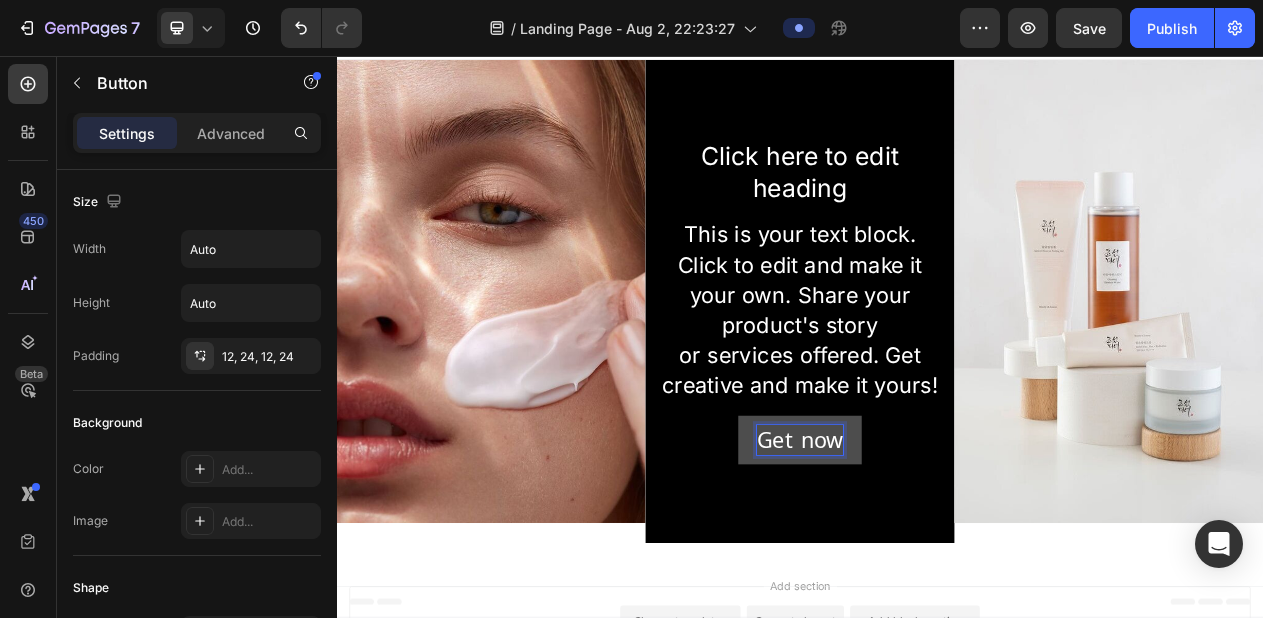 click on "Get now" at bounding box center (937, 553) 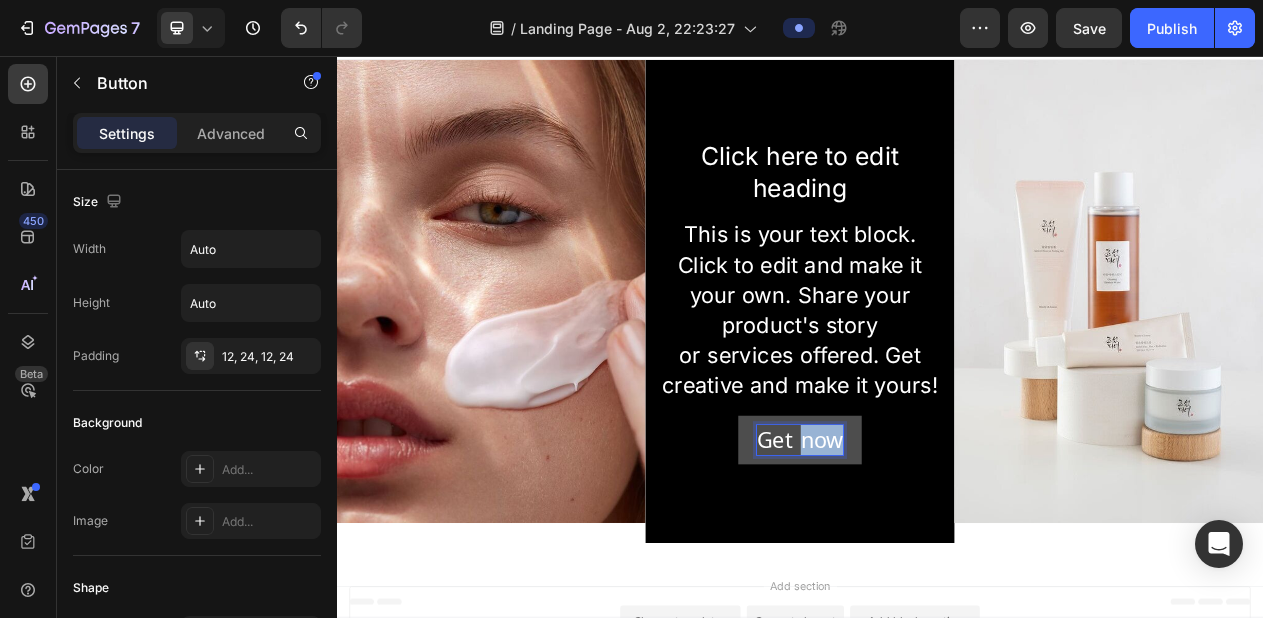 click on "Get now" at bounding box center (937, 553) 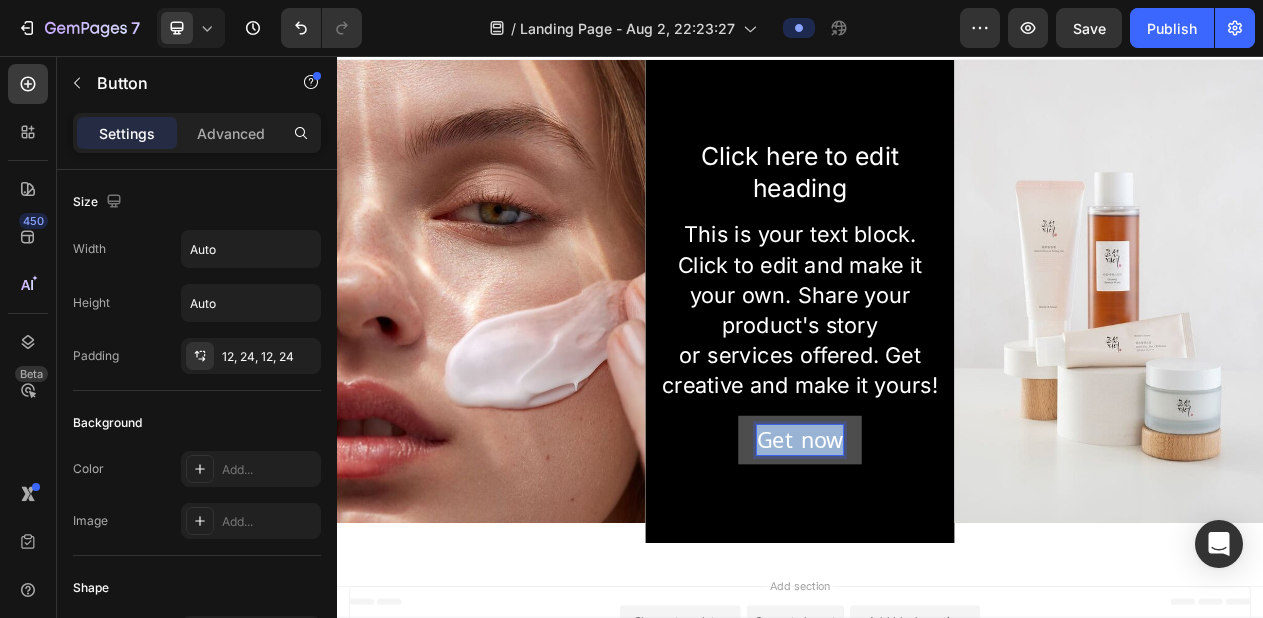 click on "Get now" at bounding box center [937, 553] 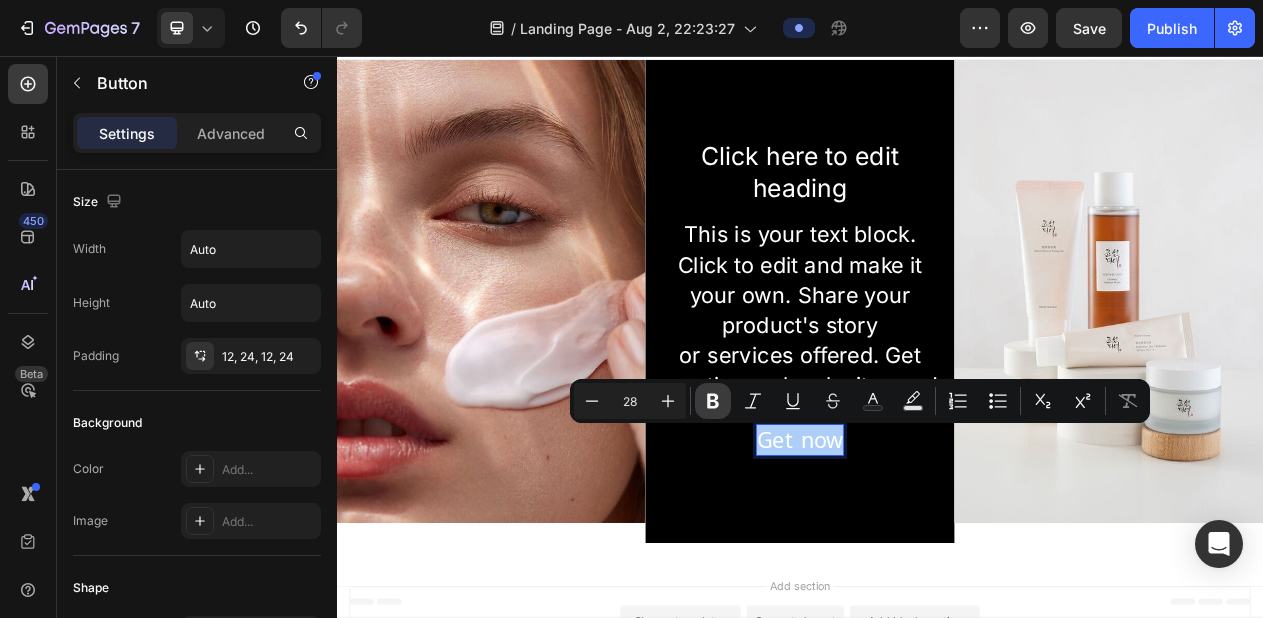 click 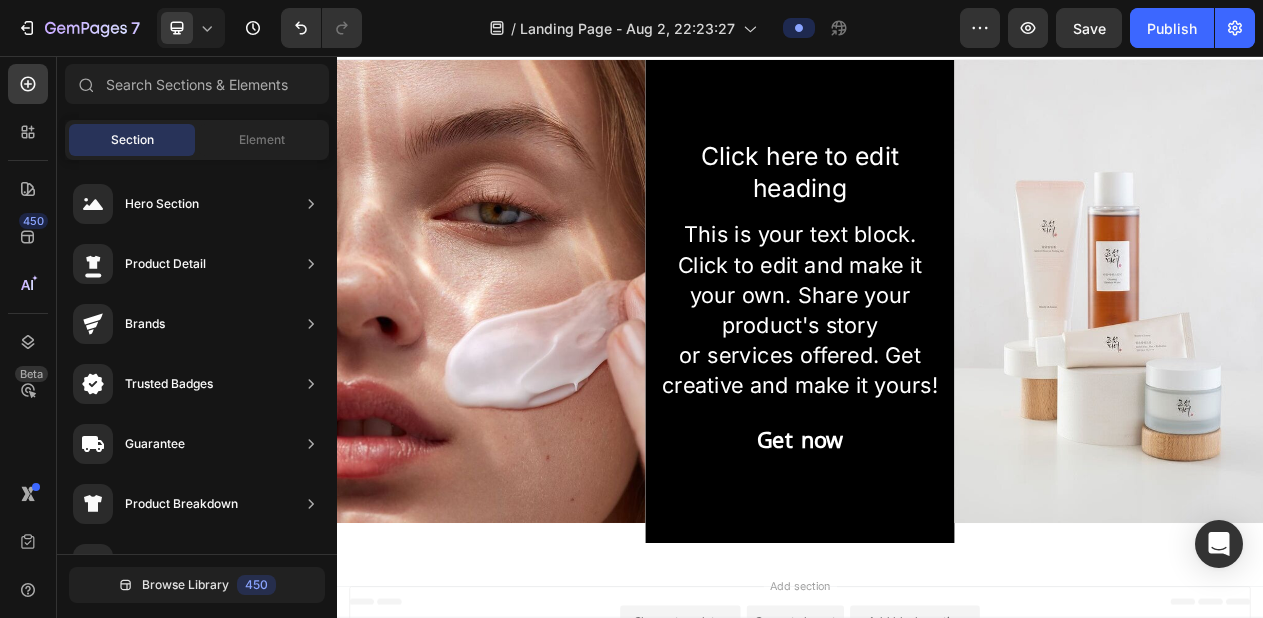 click on "Add section Choose templates inspired by CRO experts Generate layout from URL or image Add blank section then drag & drop elements" at bounding box center [937, 802] 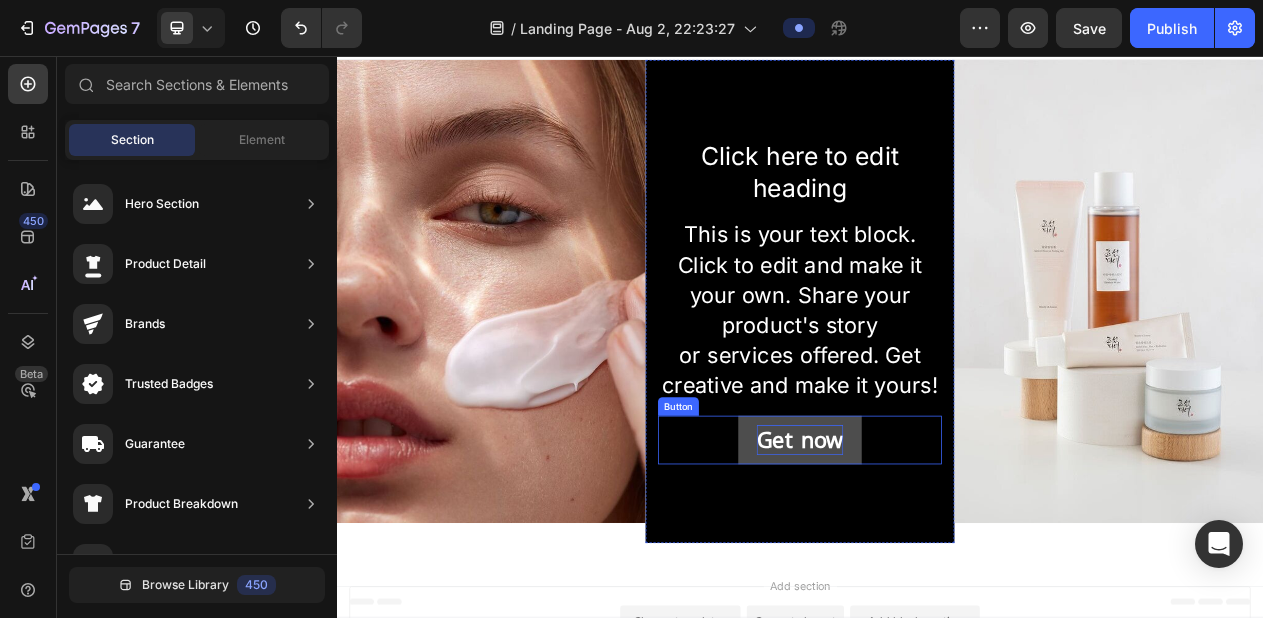 click on "Get now" at bounding box center [937, 553] 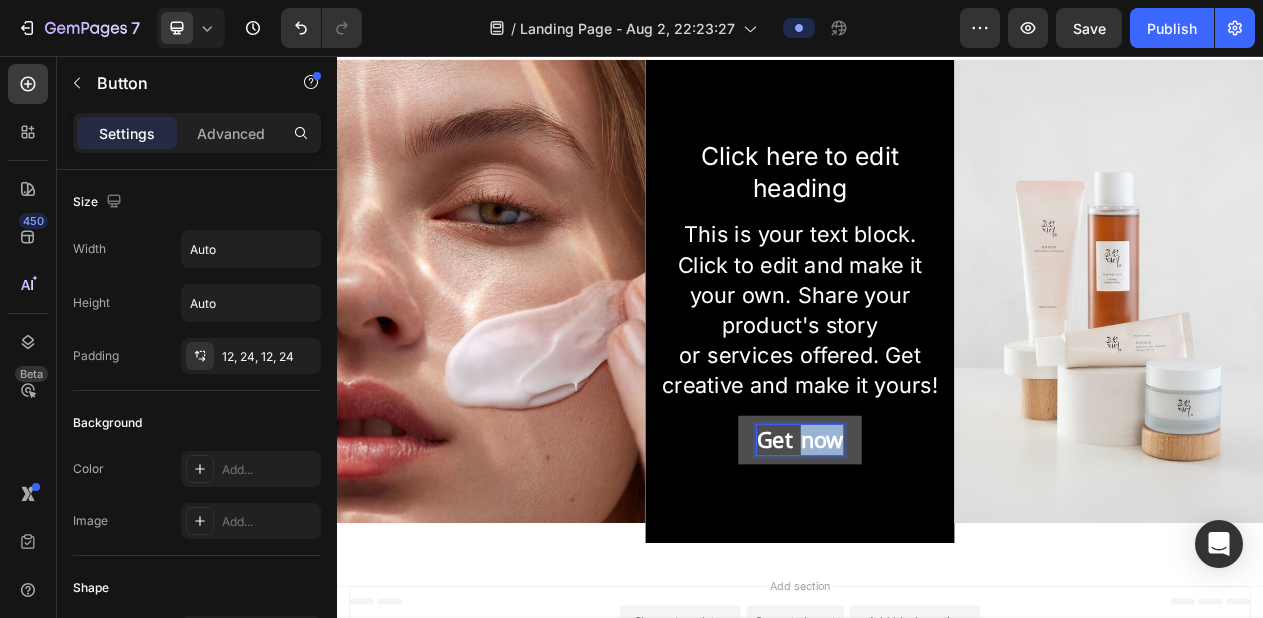 click on "Get now" at bounding box center [937, 553] 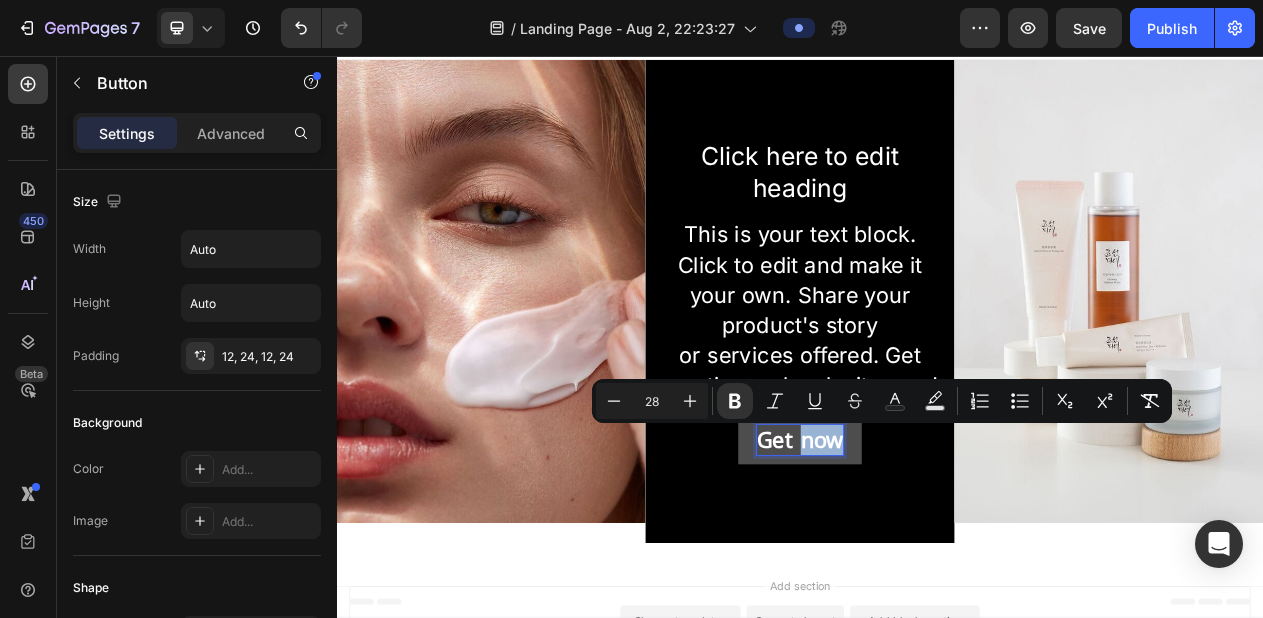 click on "Get now" at bounding box center [937, 553] 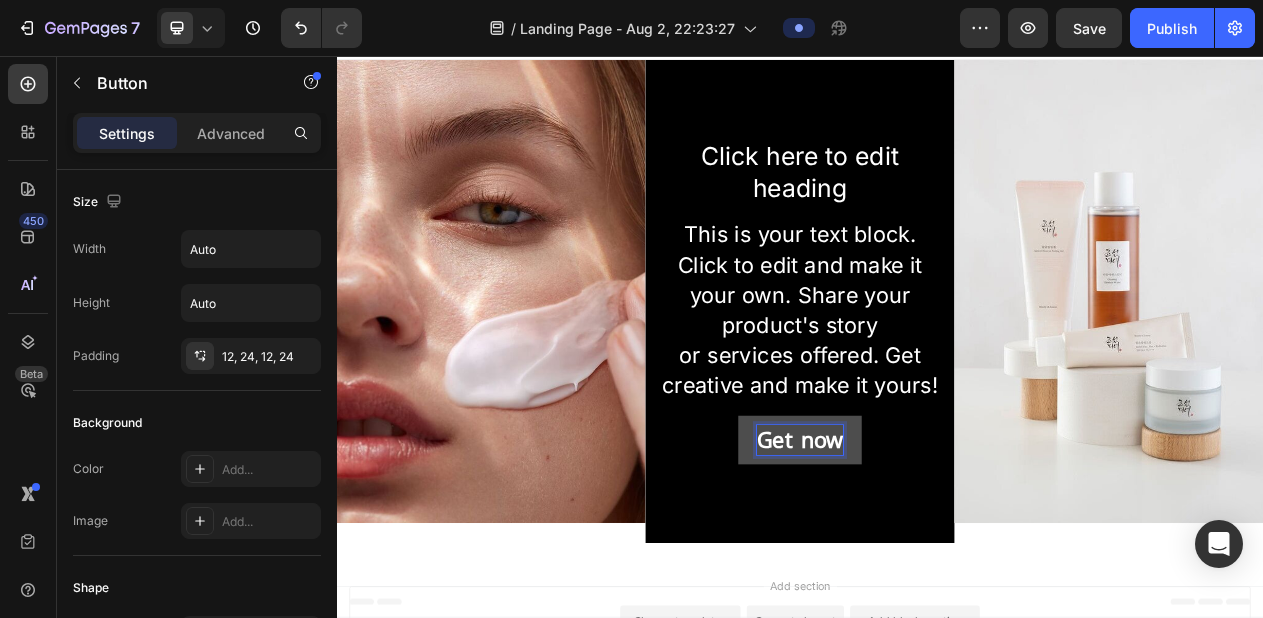 click on "Get now" at bounding box center (937, 553) 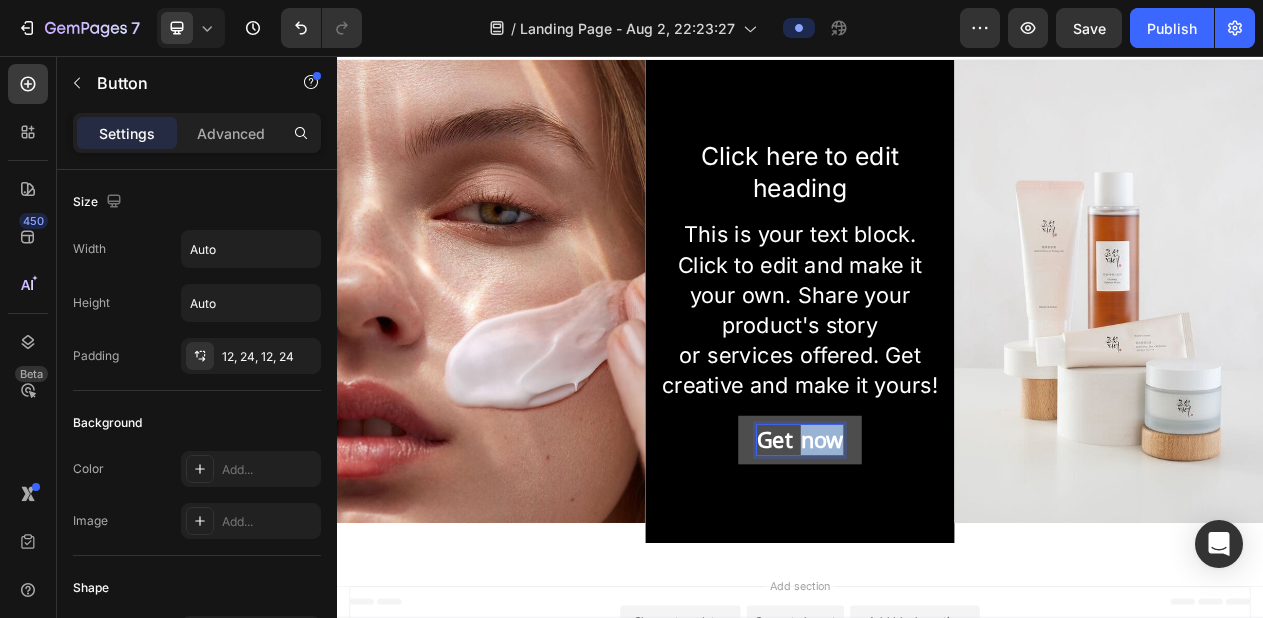 click on "Get now" at bounding box center (937, 553) 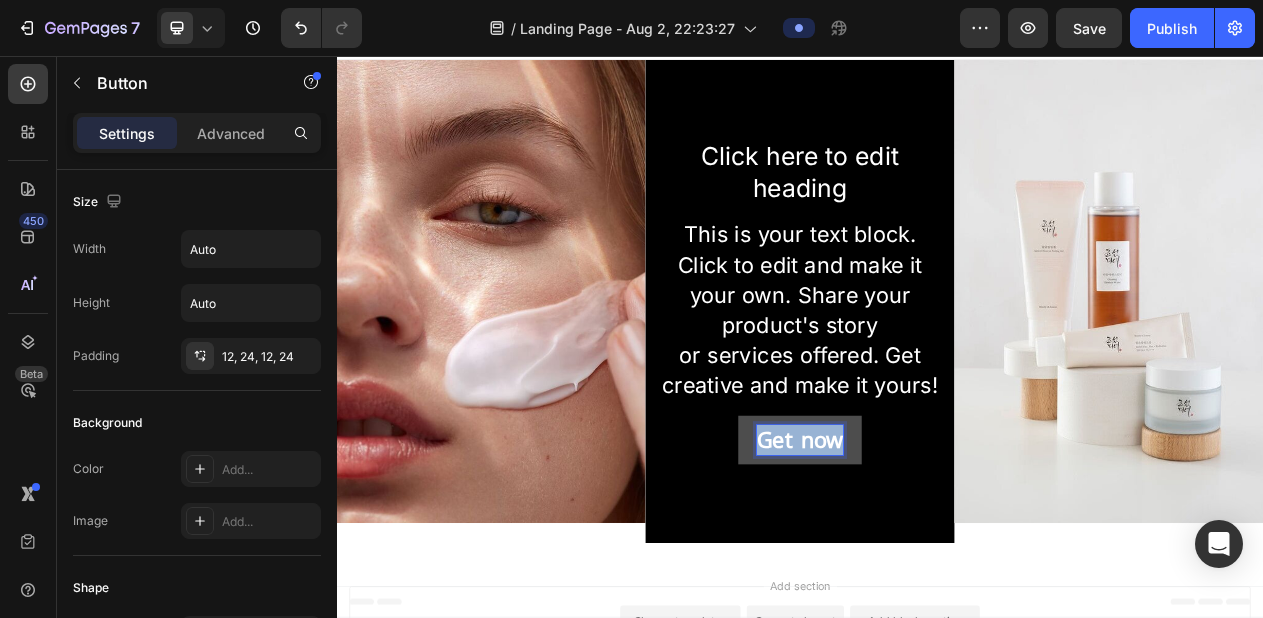 click on "Get now" at bounding box center (937, 553) 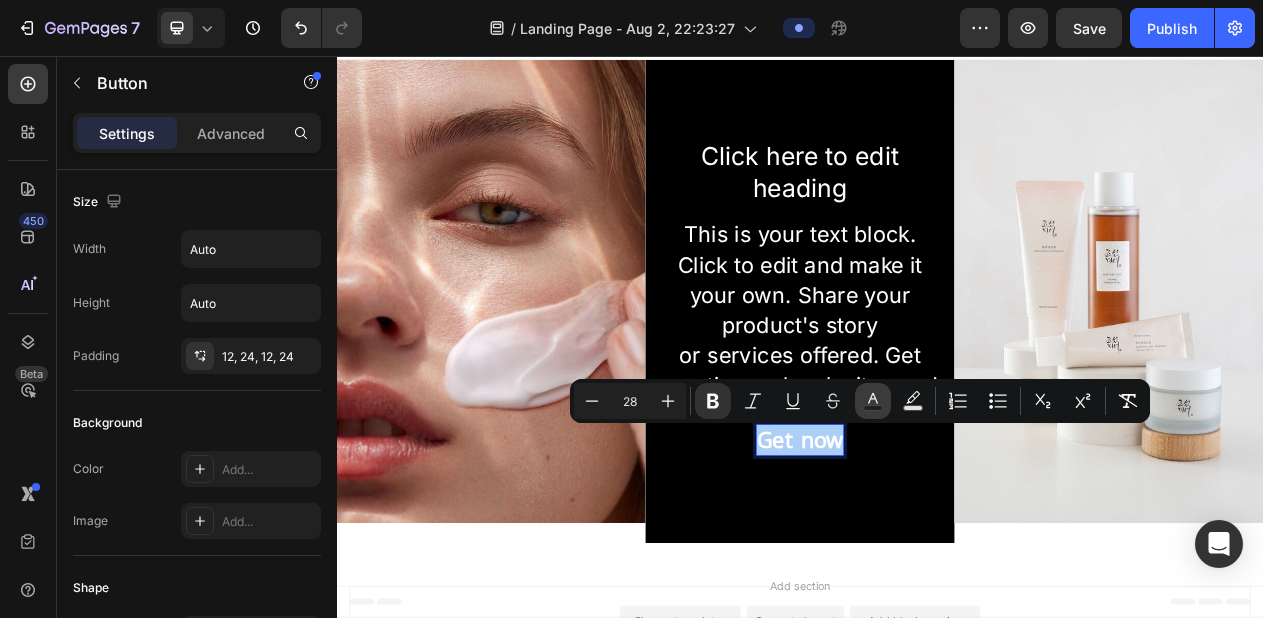 click 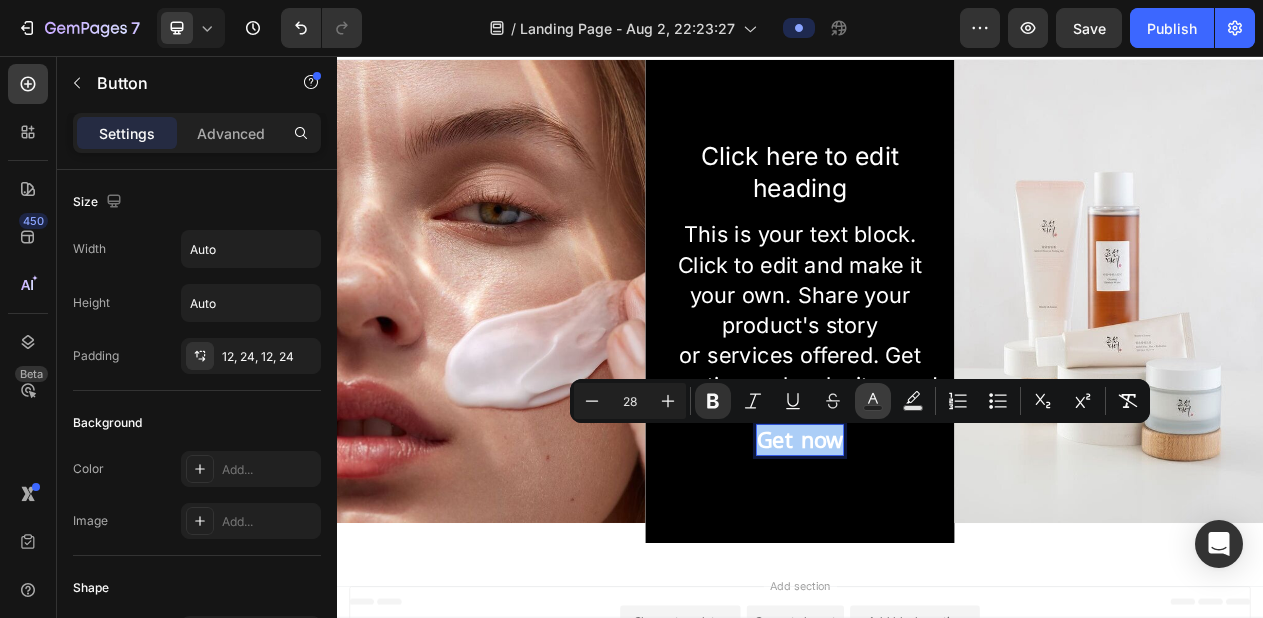 type on "FFFFFF" 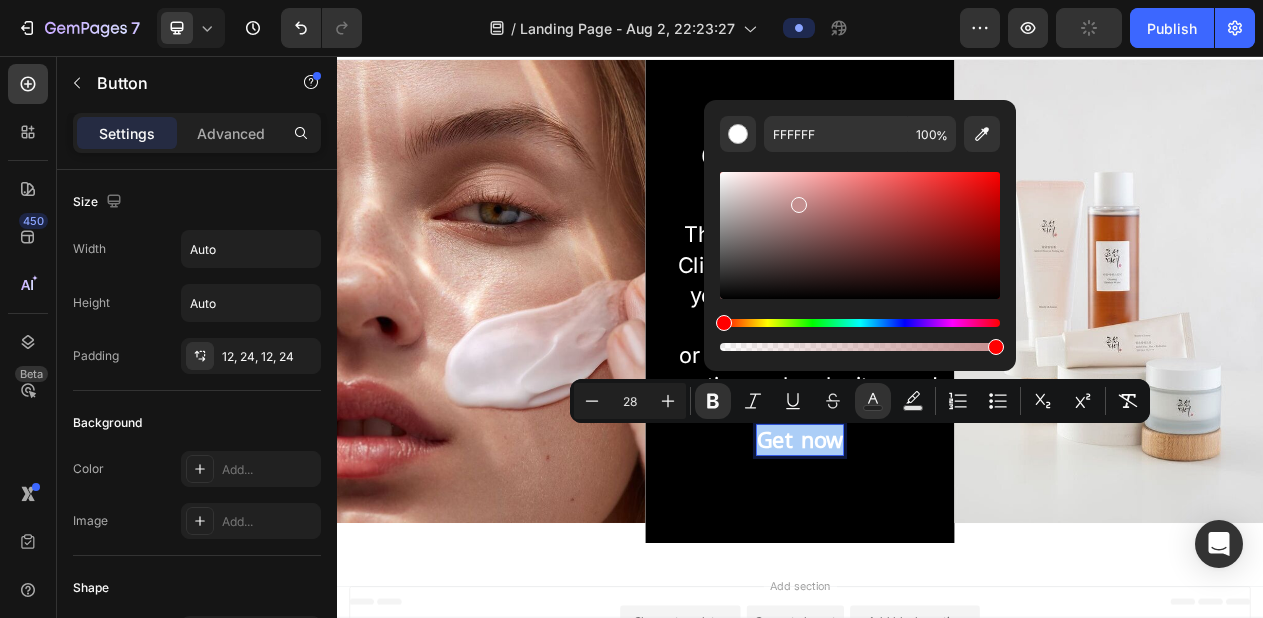 drag, startPoint x: 722, startPoint y: 174, endPoint x: 843, endPoint y: 214, distance: 127.440186 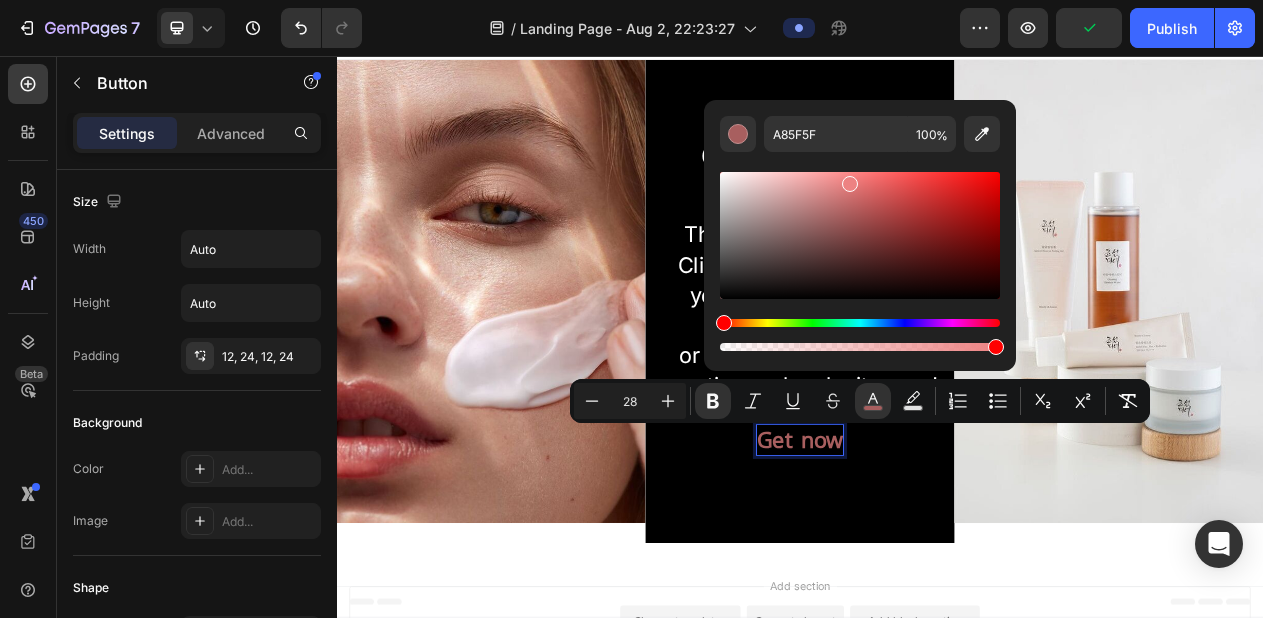 drag, startPoint x: 847, startPoint y: 219, endPoint x: 841, endPoint y: 176, distance: 43.416588 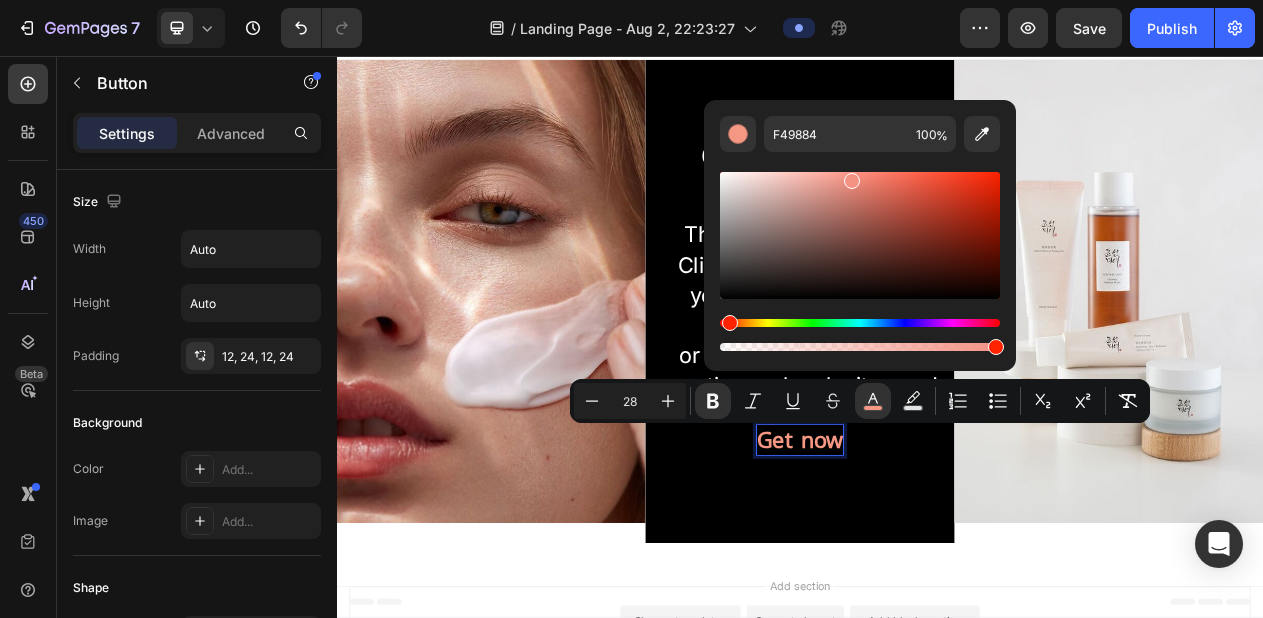type on "F49184" 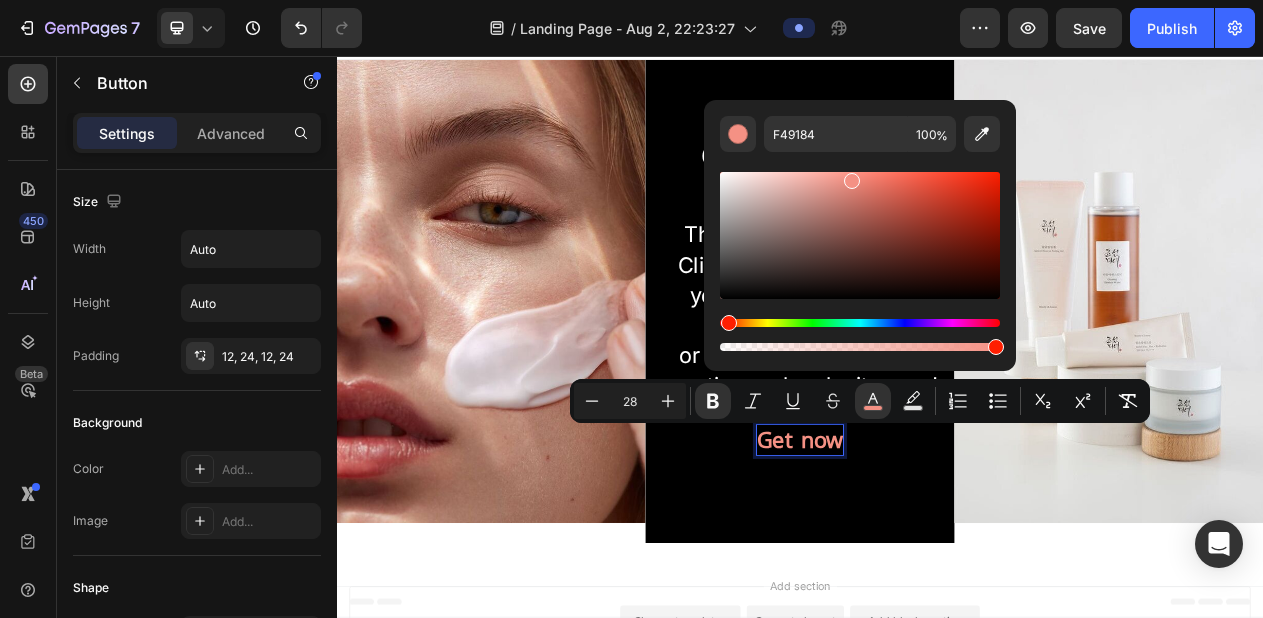 drag, startPoint x: 726, startPoint y: 323, endPoint x: 726, endPoint y: 342, distance: 19 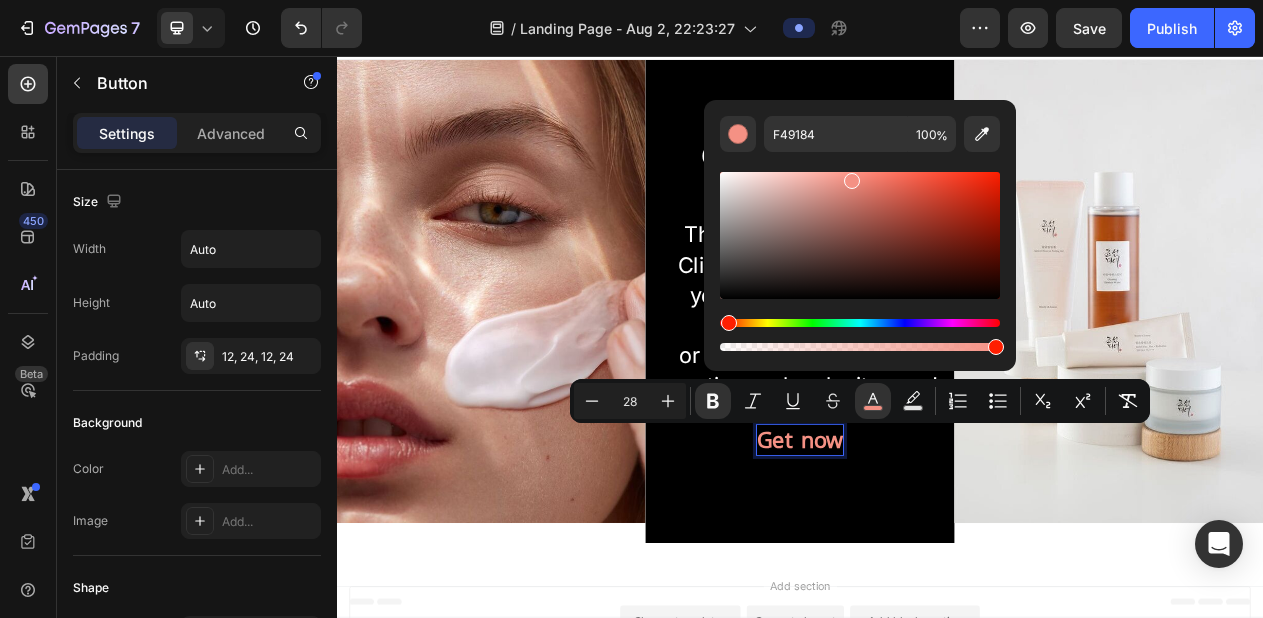 click at bounding box center [860, 335] 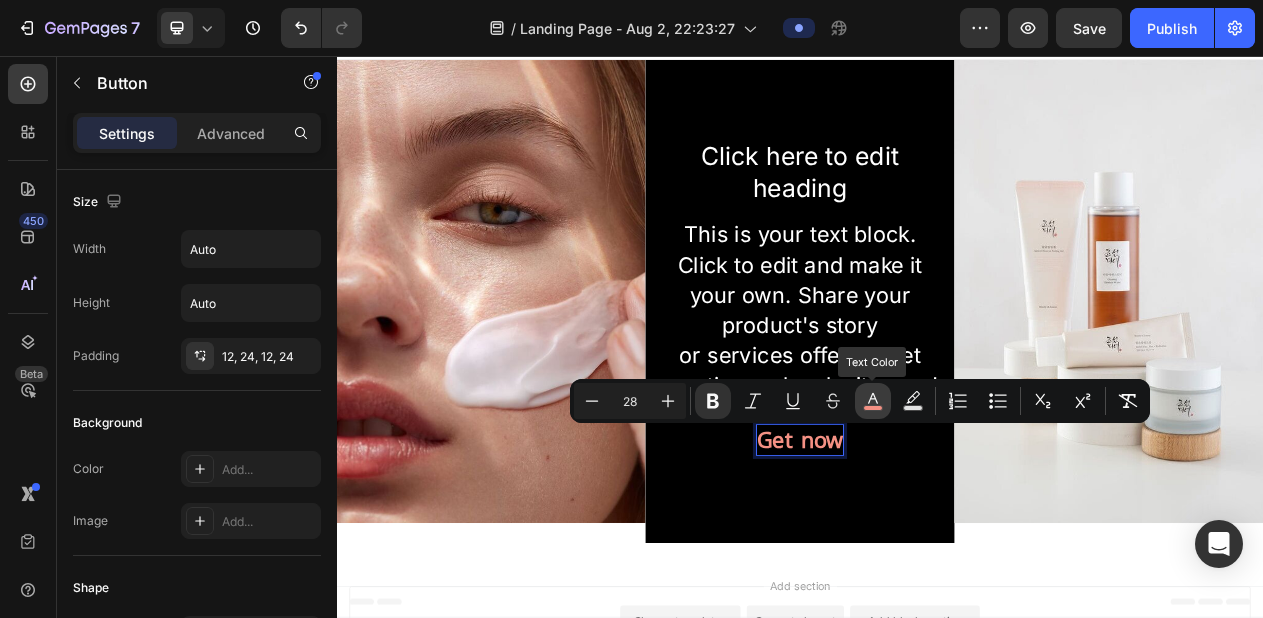 click 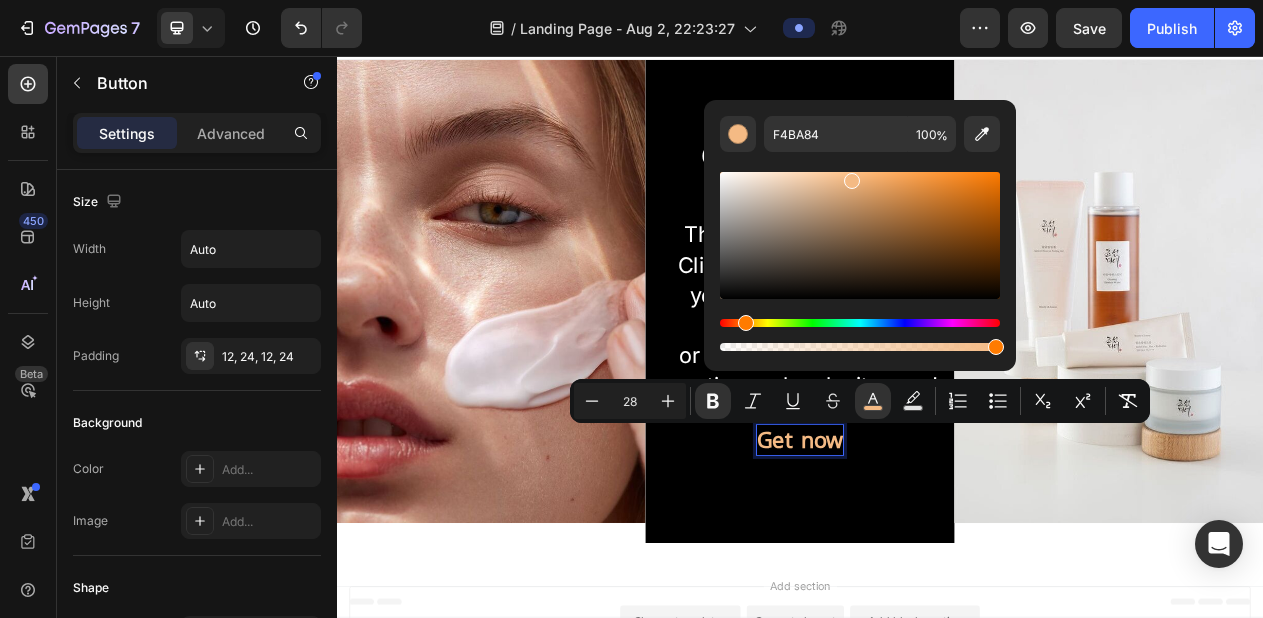 drag, startPoint x: 733, startPoint y: 324, endPoint x: 743, endPoint y: 331, distance: 12.206555 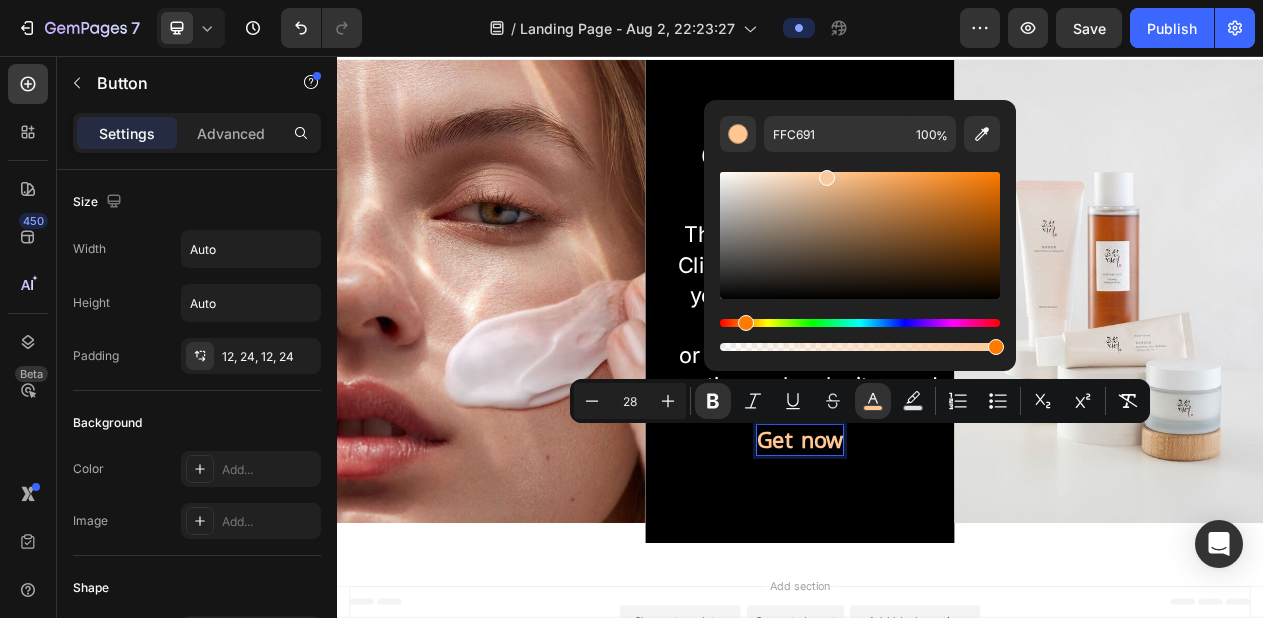 type on "F9CA9D" 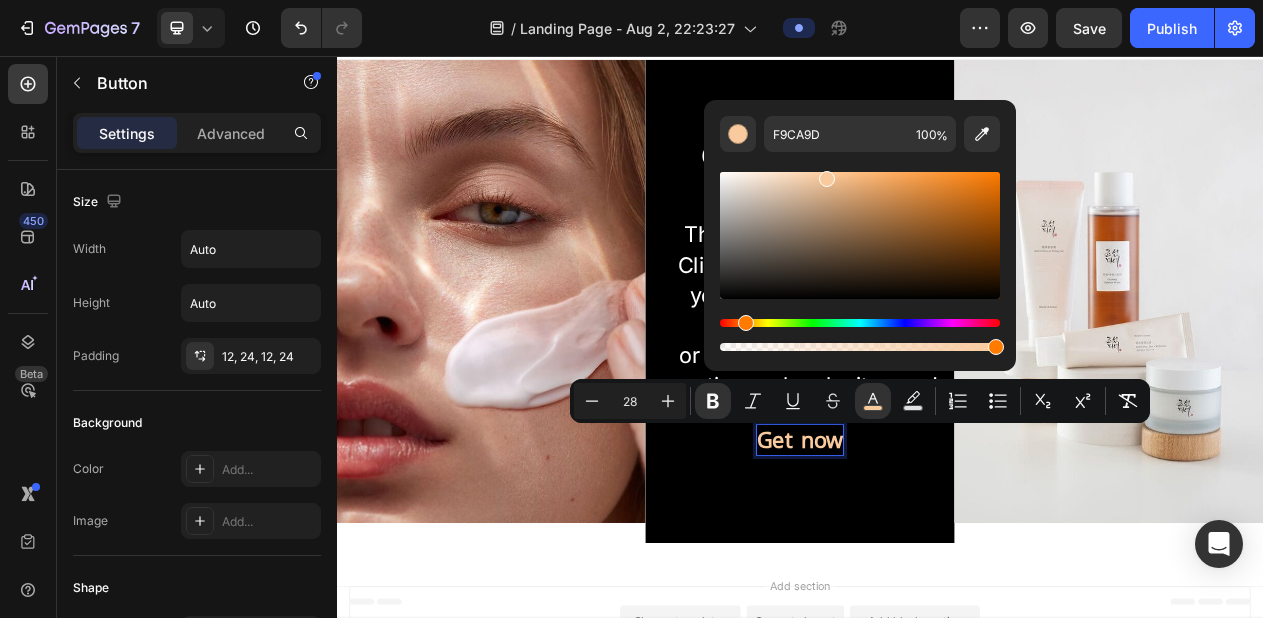 drag, startPoint x: 857, startPoint y: 182, endPoint x: 826, endPoint y: 174, distance: 32.01562 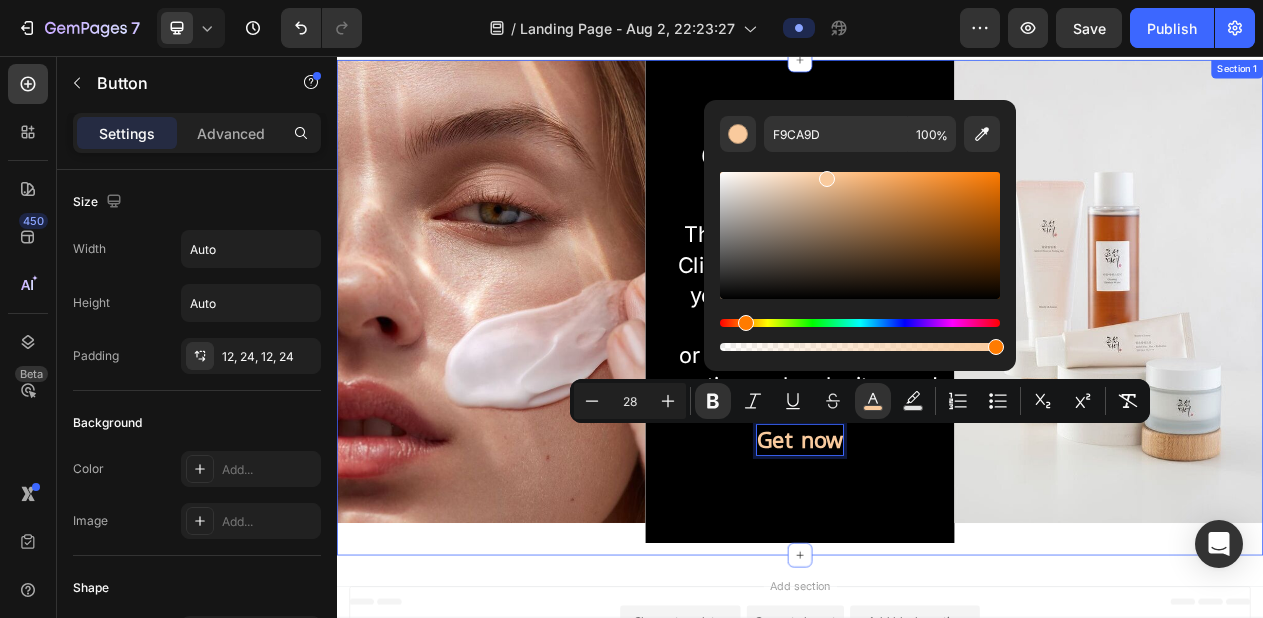 click on "Image Click here to edit heading Heading This is your text block. Click to edit and make it your own. Share your product's story                   or services offered. Get creative and make it yours! Text Block Get now Button   0 Hero Banner Image Row" at bounding box center (937, 382) 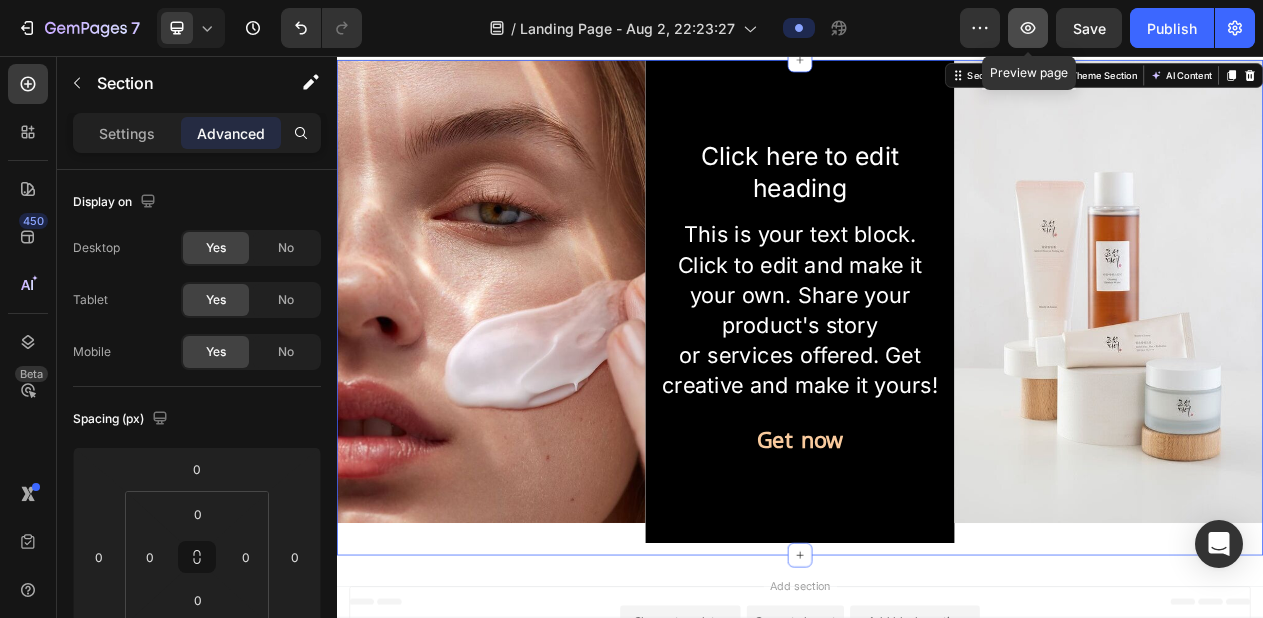 click 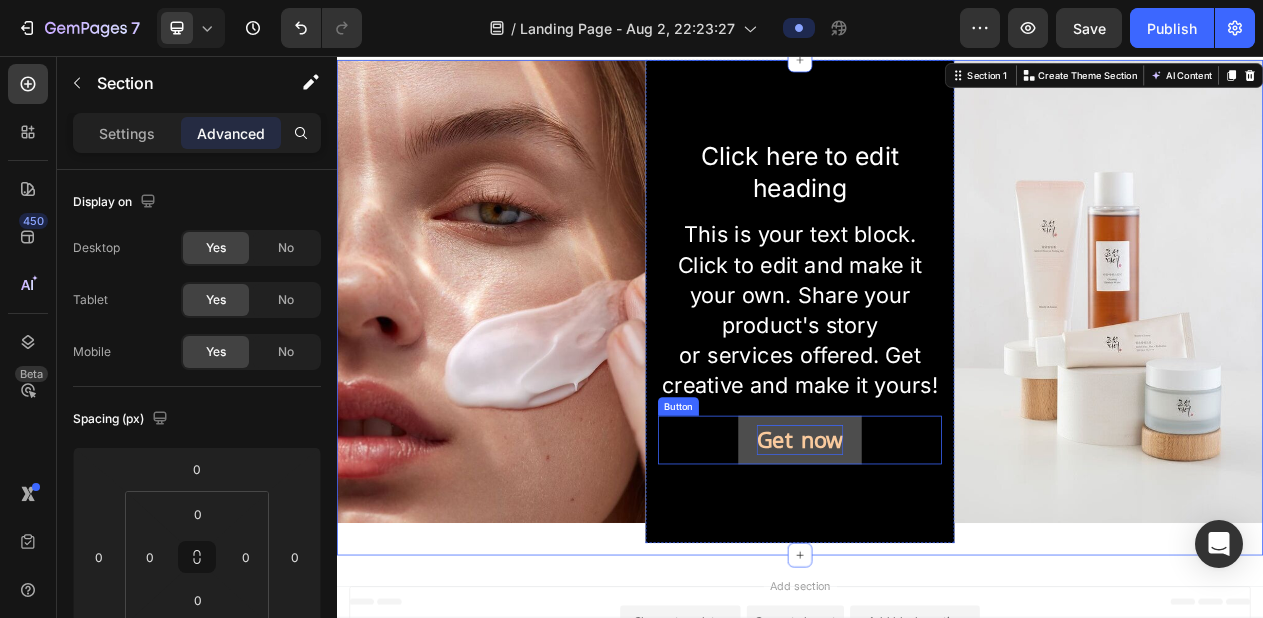 click on "Get now" at bounding box center [937, 553] 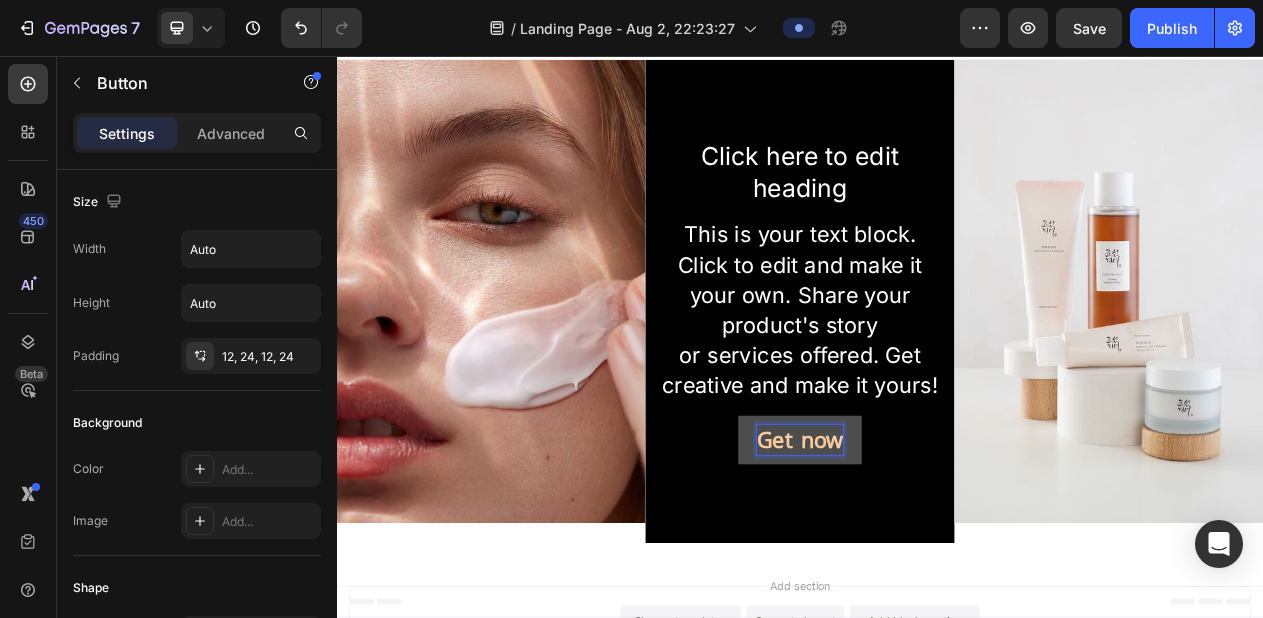 click on "Get now" at bounding box center [937, 553] 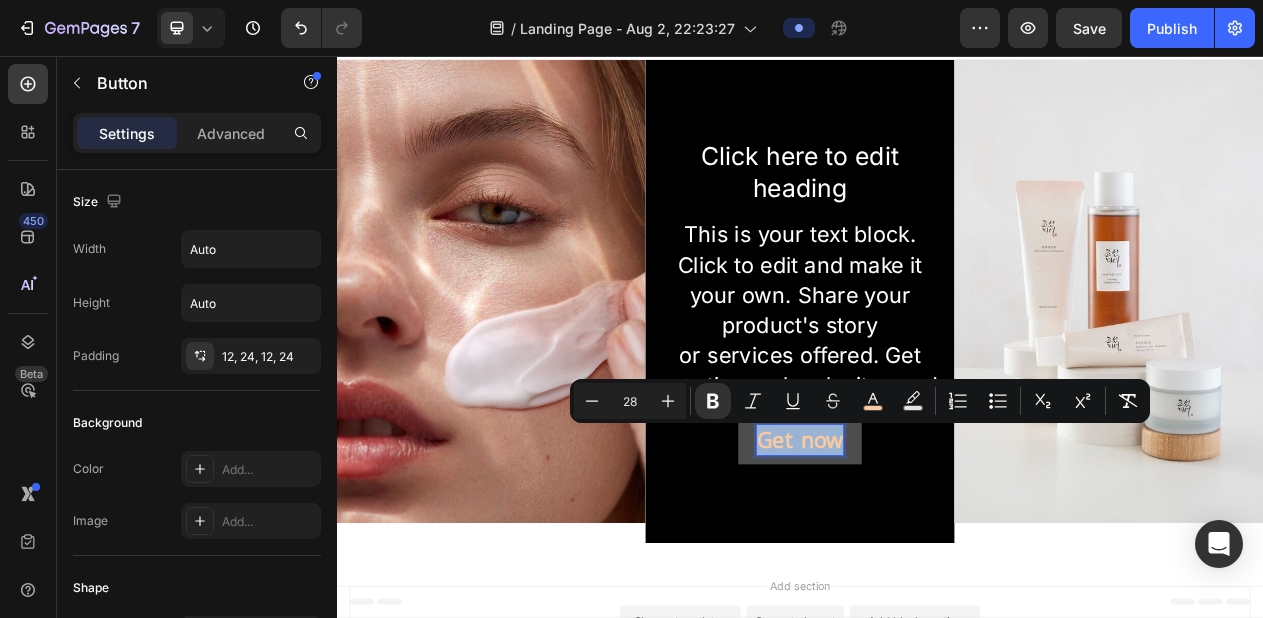 click on "Get now" at bounding box center [937, 553] 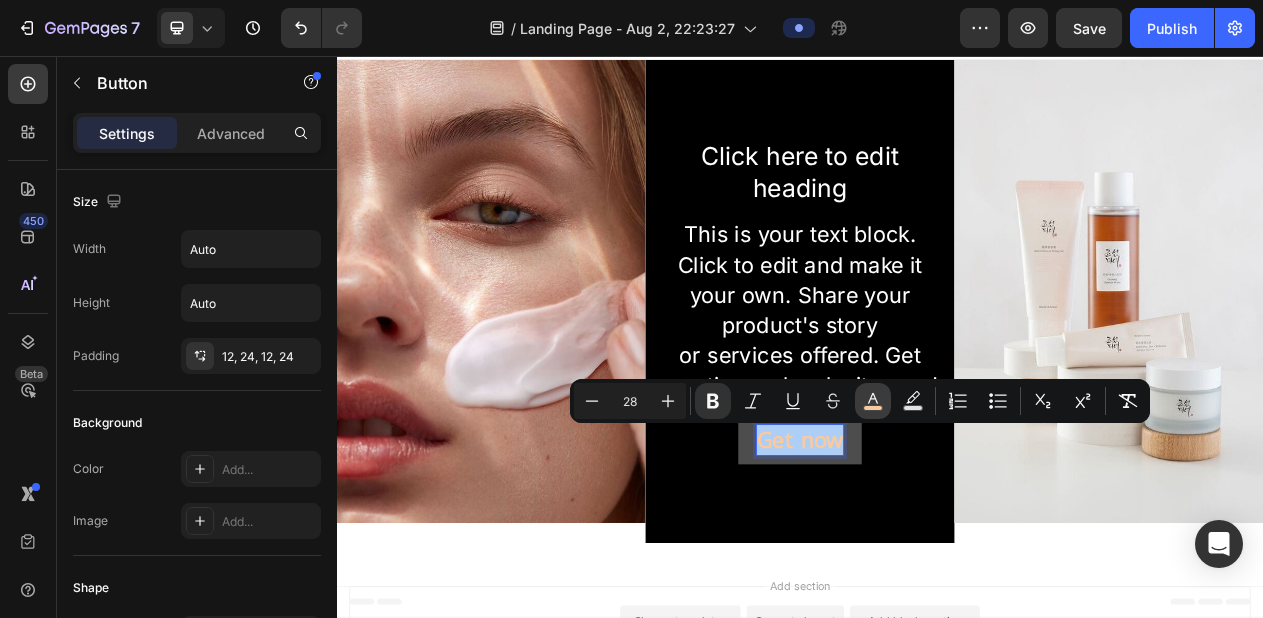 click 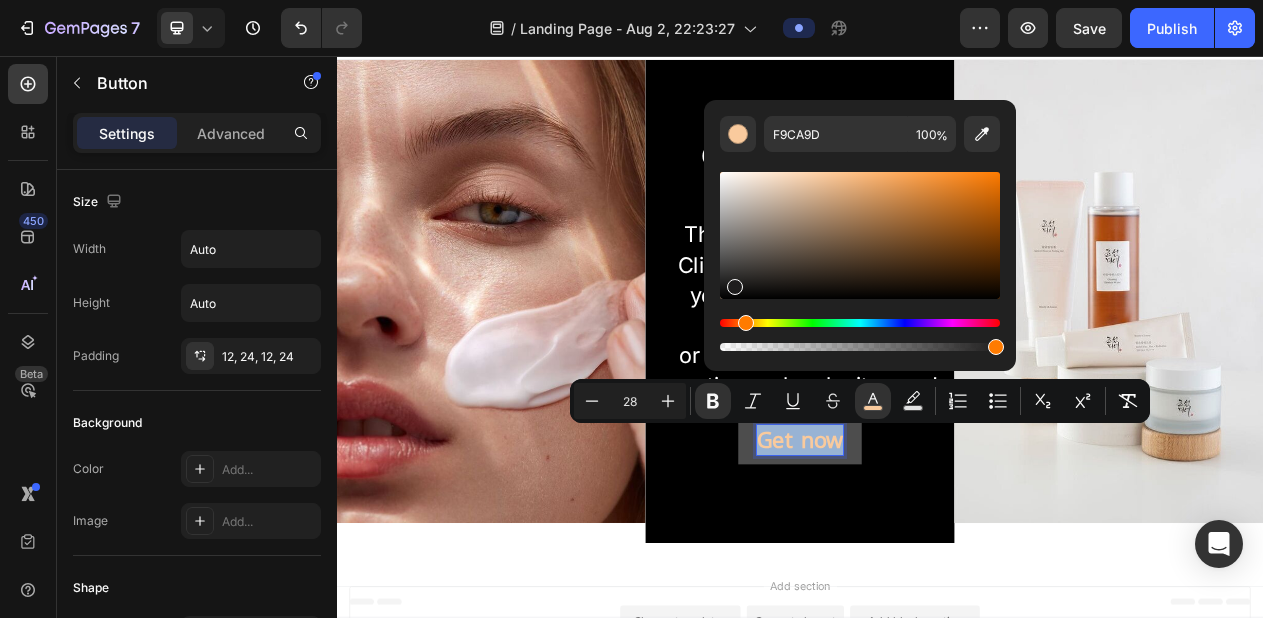 type on "1E1D1D" 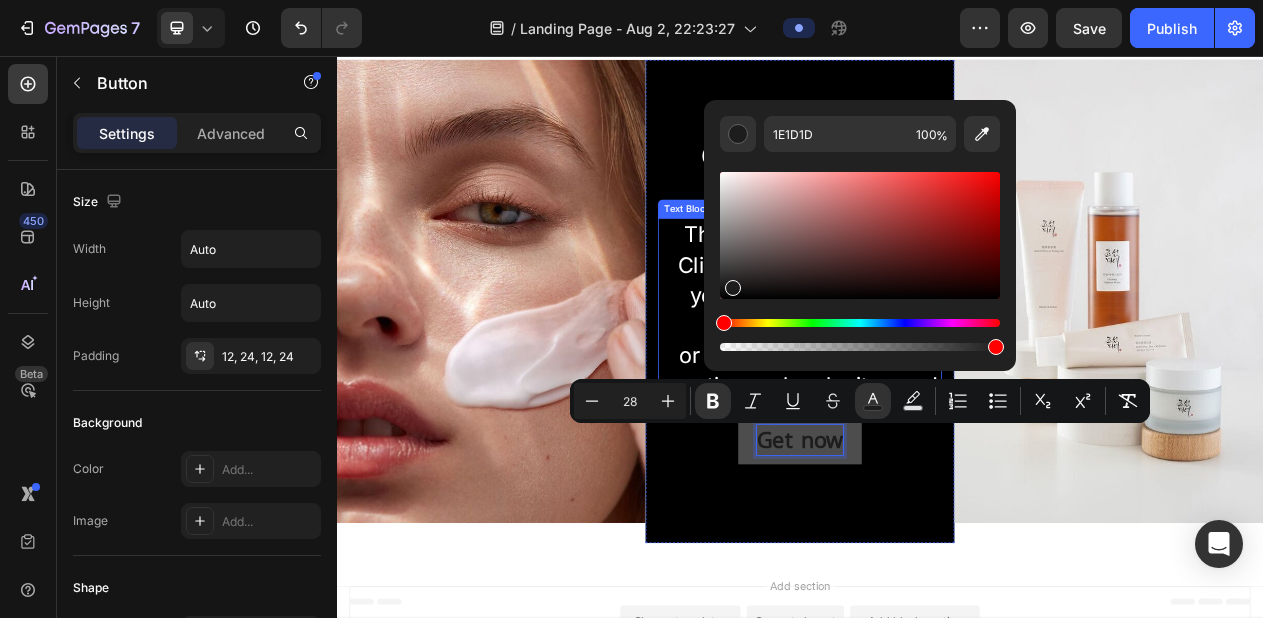 drag, startPoint x: 1167, startPoint y: 229, endPoint x: 786, endPoint y: 399, distance: 417.20618 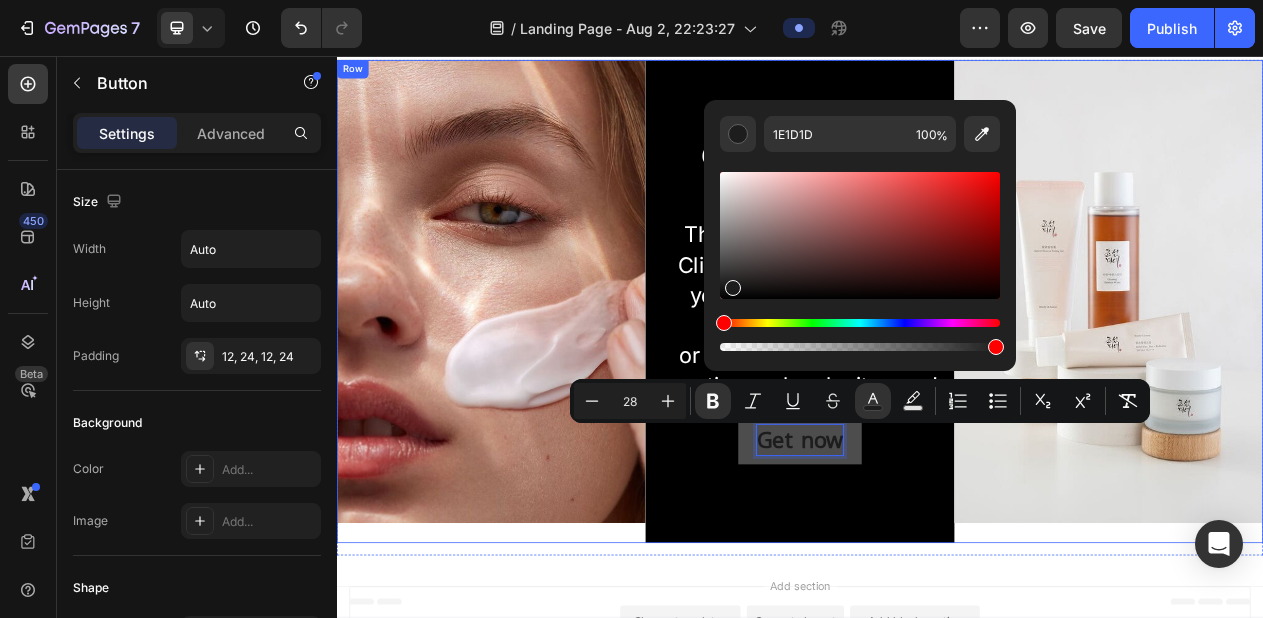 click on "Image Click here to edit heading Heading This is your text block. Click to edit and make it your own. Share your product's story                   or services offered. Get creative and make it yours! Text Block Get now Button   0 Hero Banner Image Row" at bounding box center (937, 382) 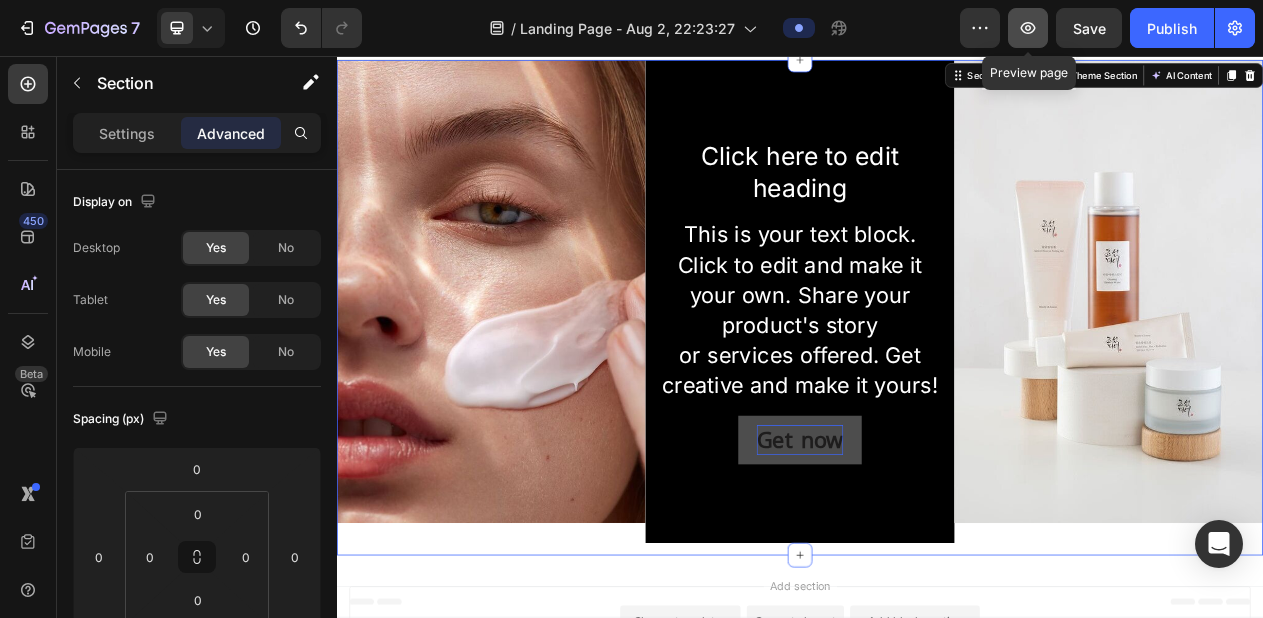 click 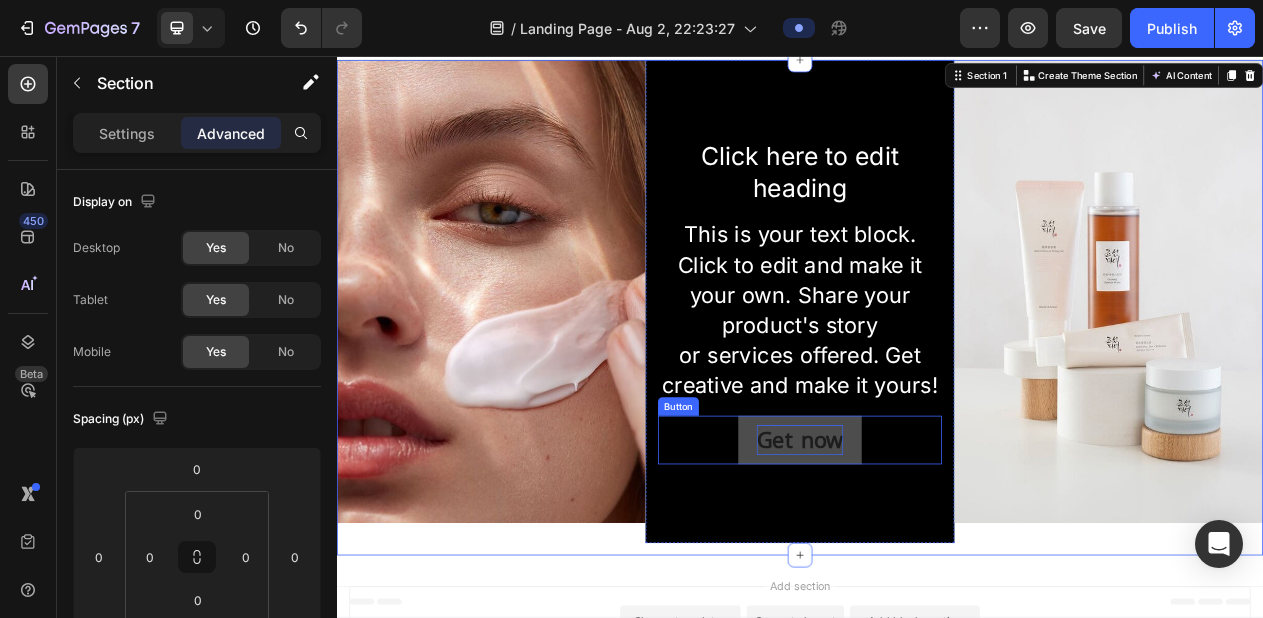 click on "Get now" at bounding box center [937, 553] 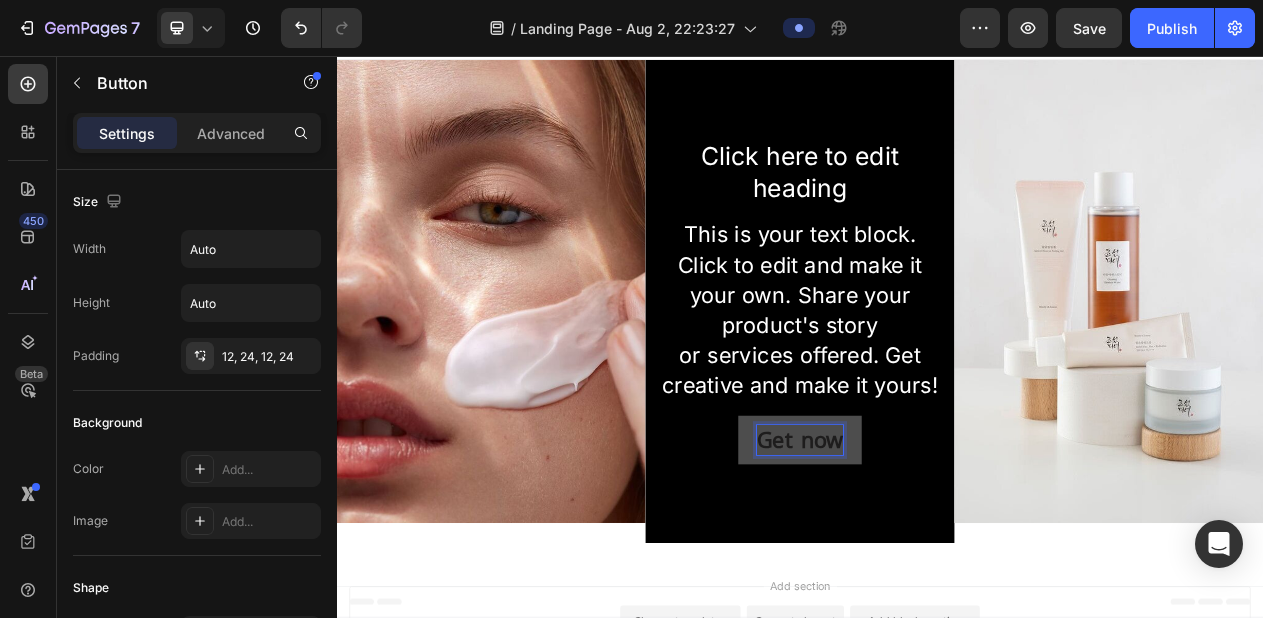 click on "Get now" at bounding box center (937, 553) 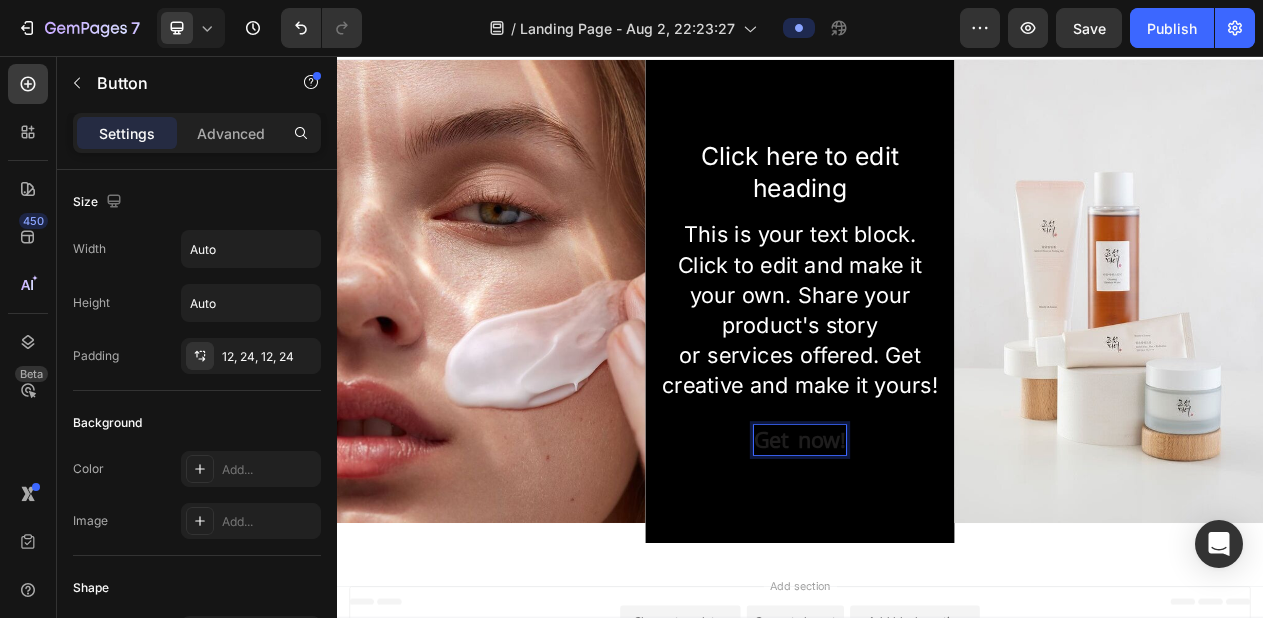 click on "Get now!" at bounding box center (937, 553) 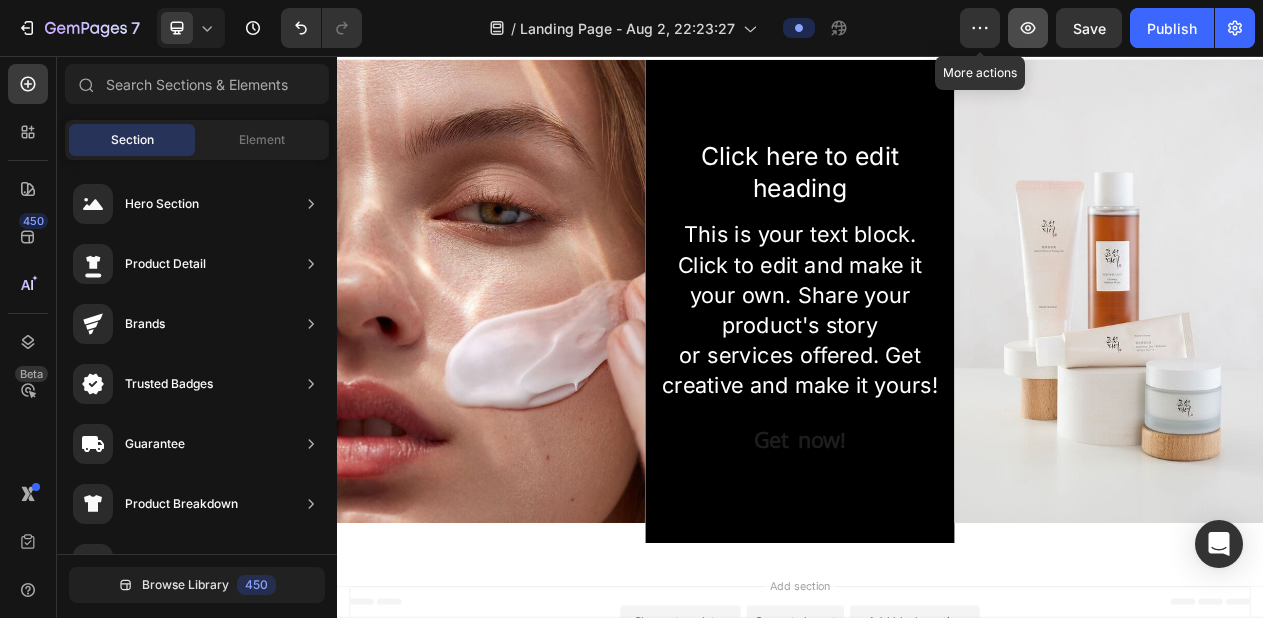 click 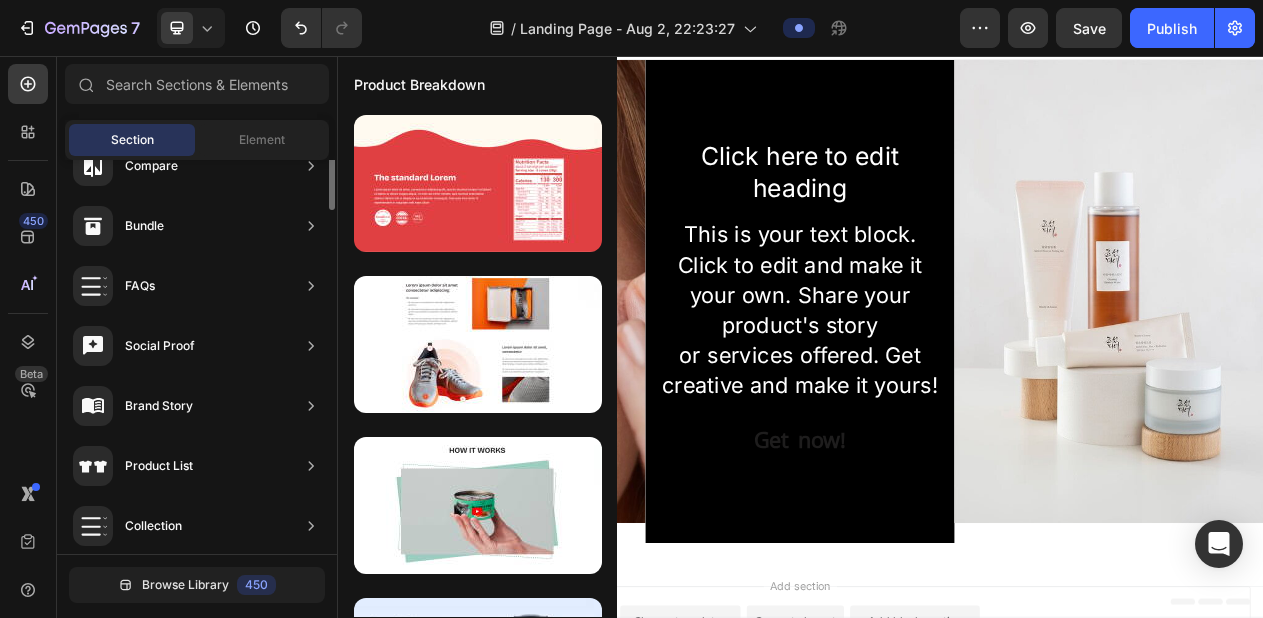 scroll, scrollTop: 766, scrollLeft: 0, axis: vertical 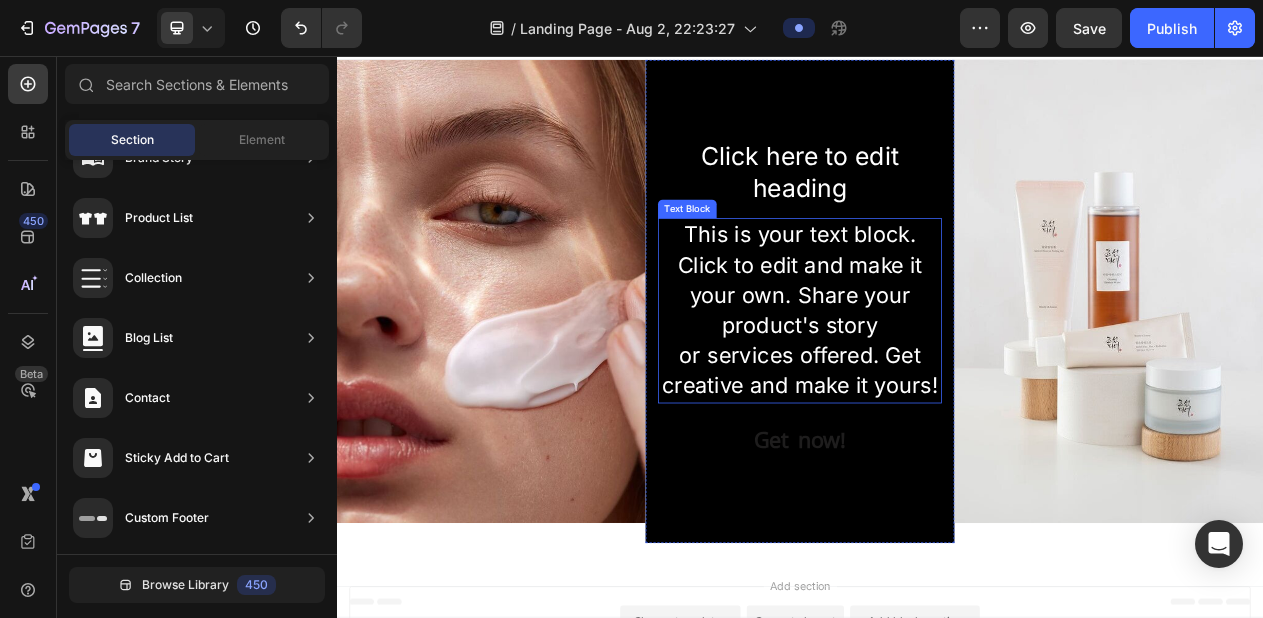 click on "This is your text block. Click to edit and make it your own. Share your product's story                   or services offered. Get creative and make it yours!" at bounding box center (937, 385) 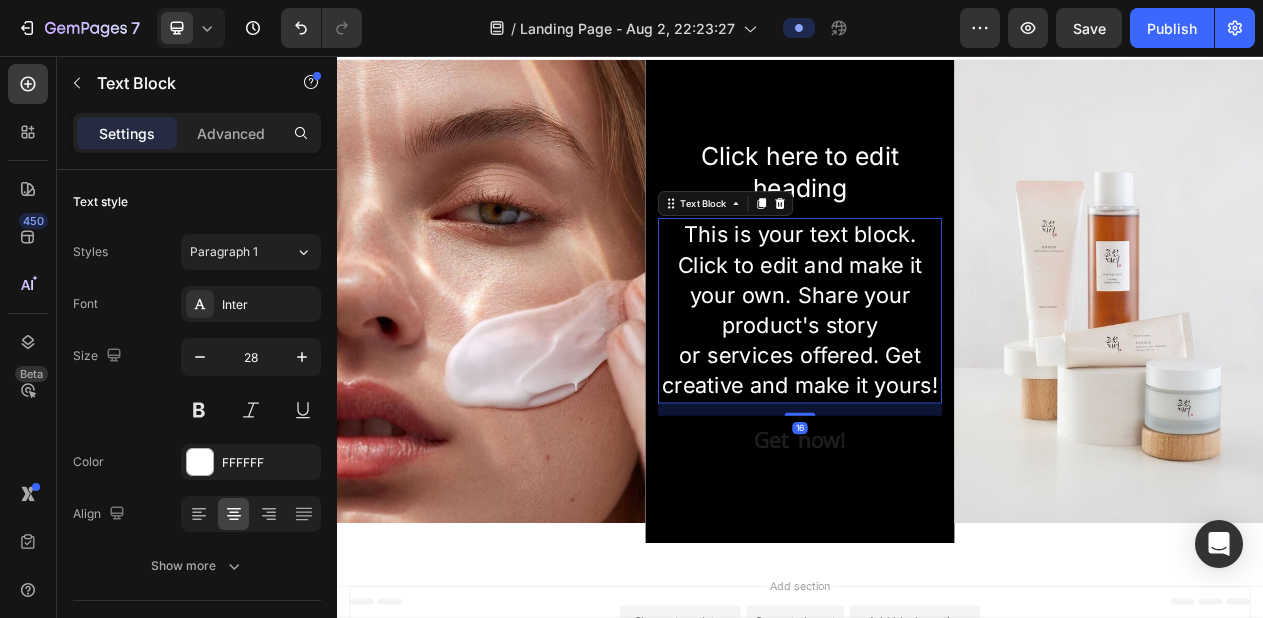 click at bounding box center [937, 374] 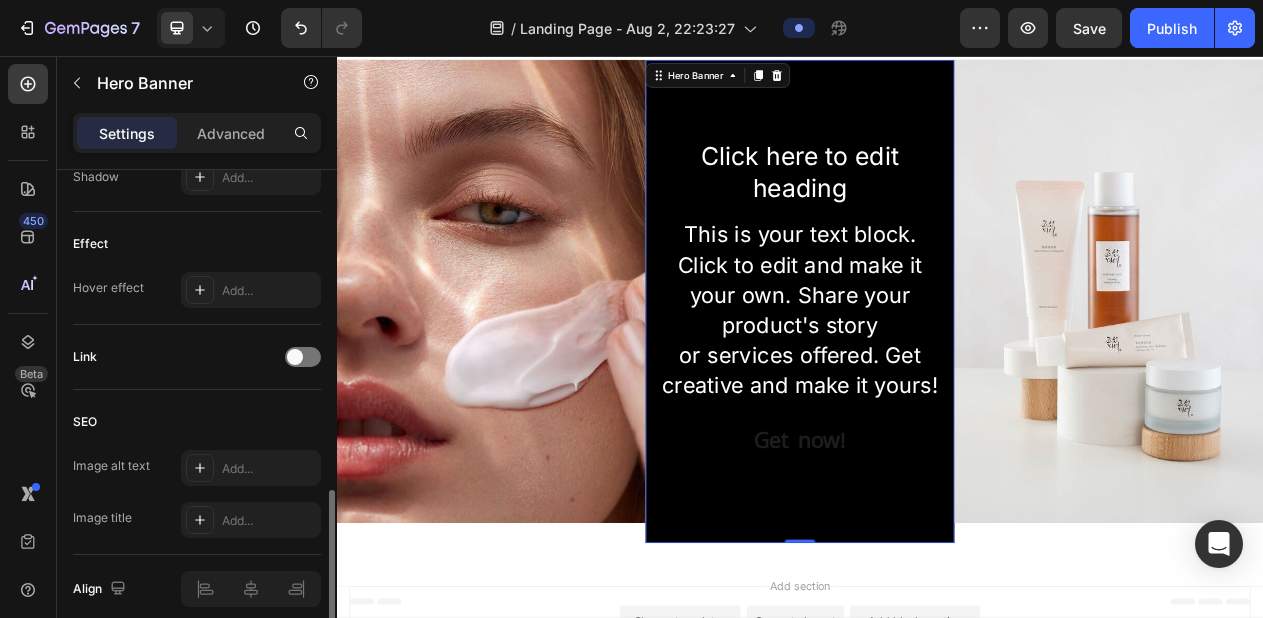 scroll, scrollTop: 1198, scrollLeft: 0, axis: vertical 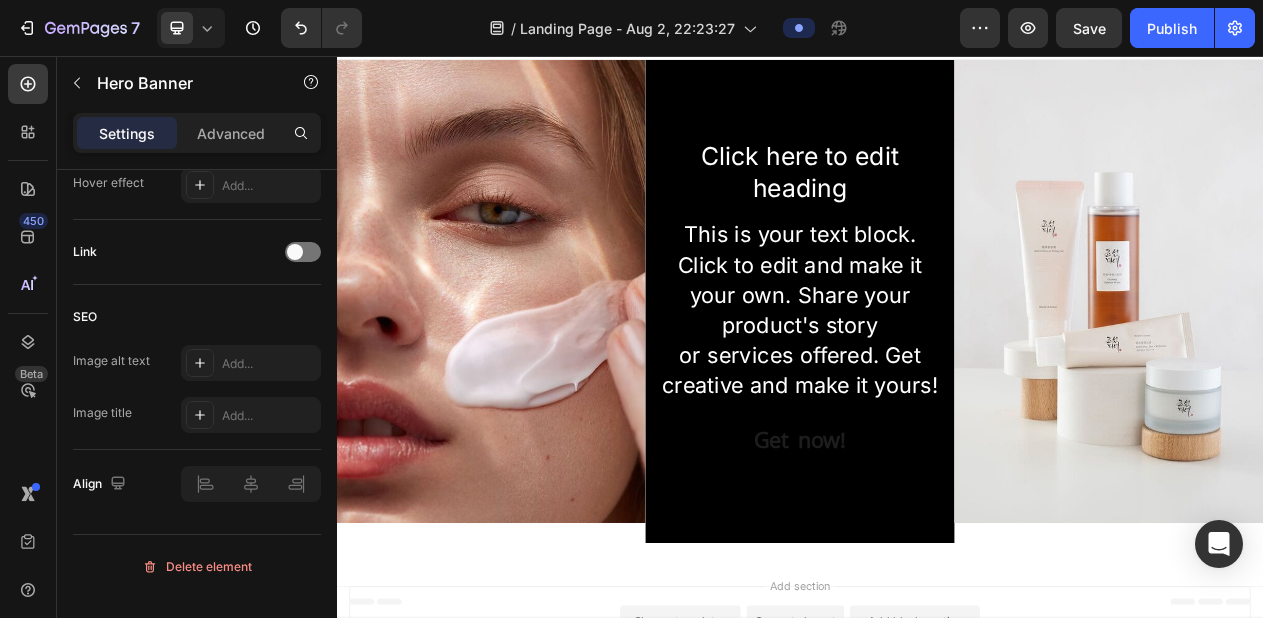 click on "Add section Choose templates inspired by CRO experts Generate layout from URL or image Add blank section then drag & drop elements" at bounding box center [937, 802] 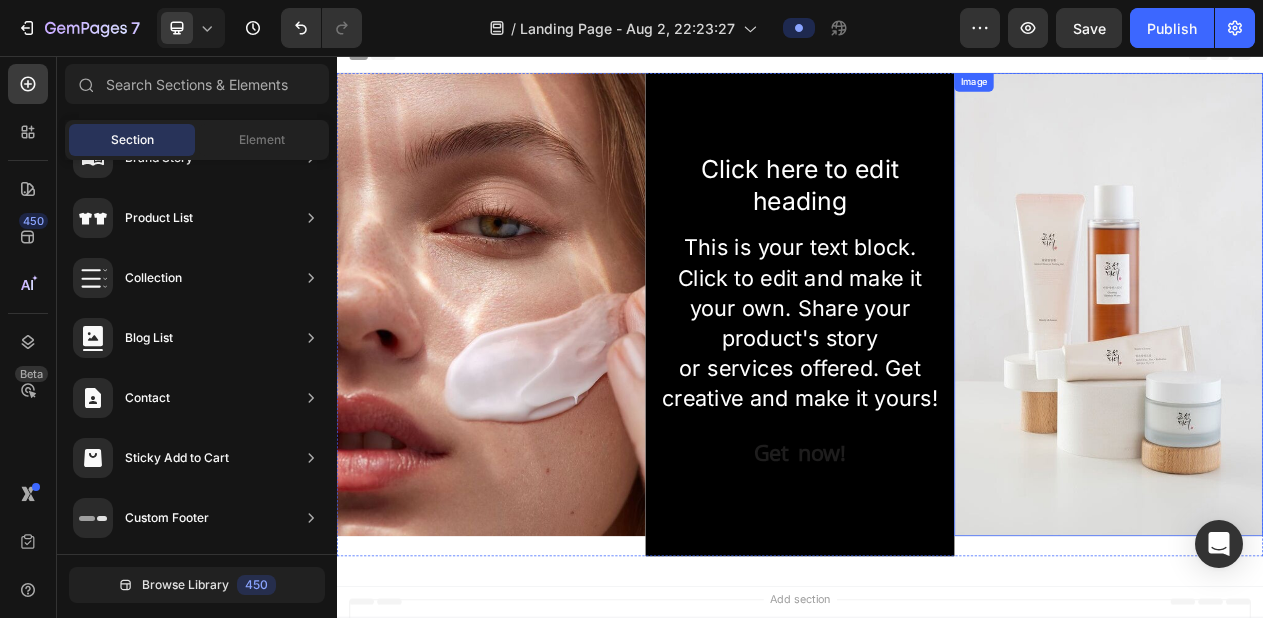 scroll, scrollTop: 7, scrollLeft: 0, axis: vertical 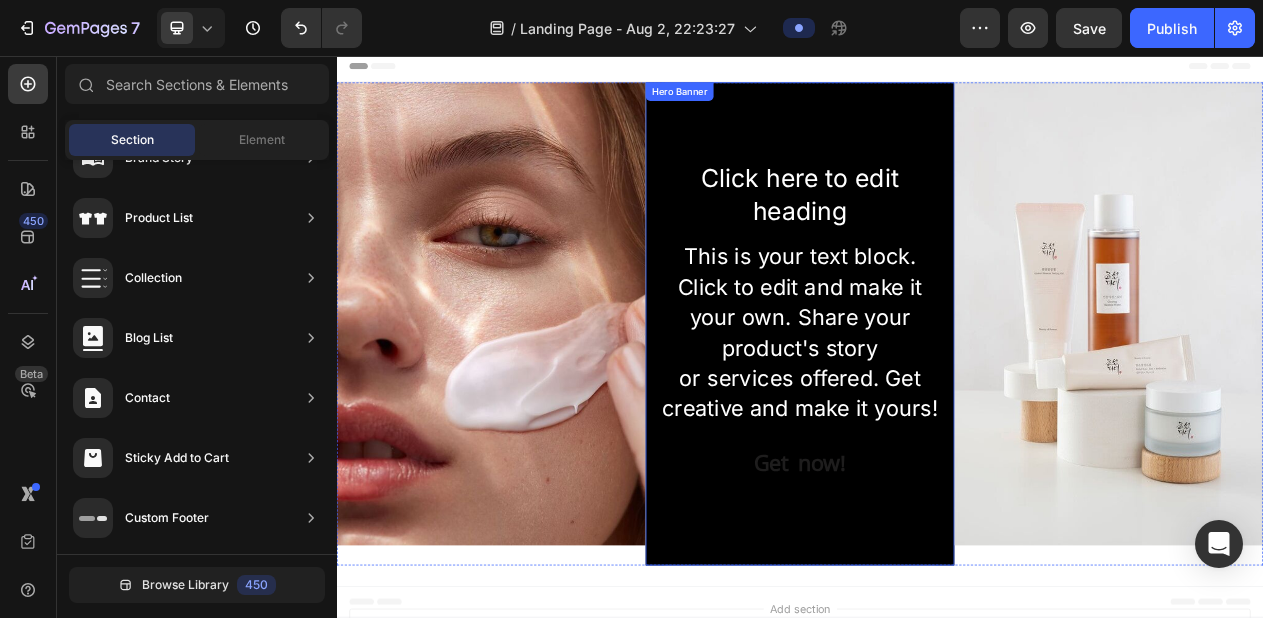 click at bounding box center (937, 403) 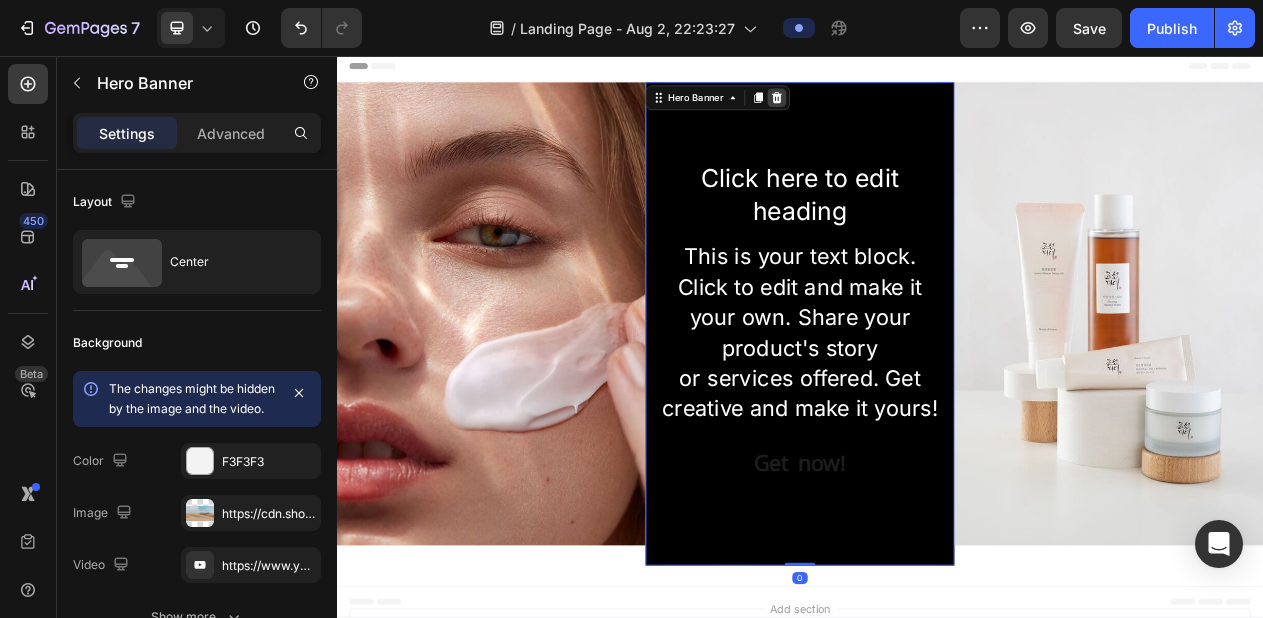 click 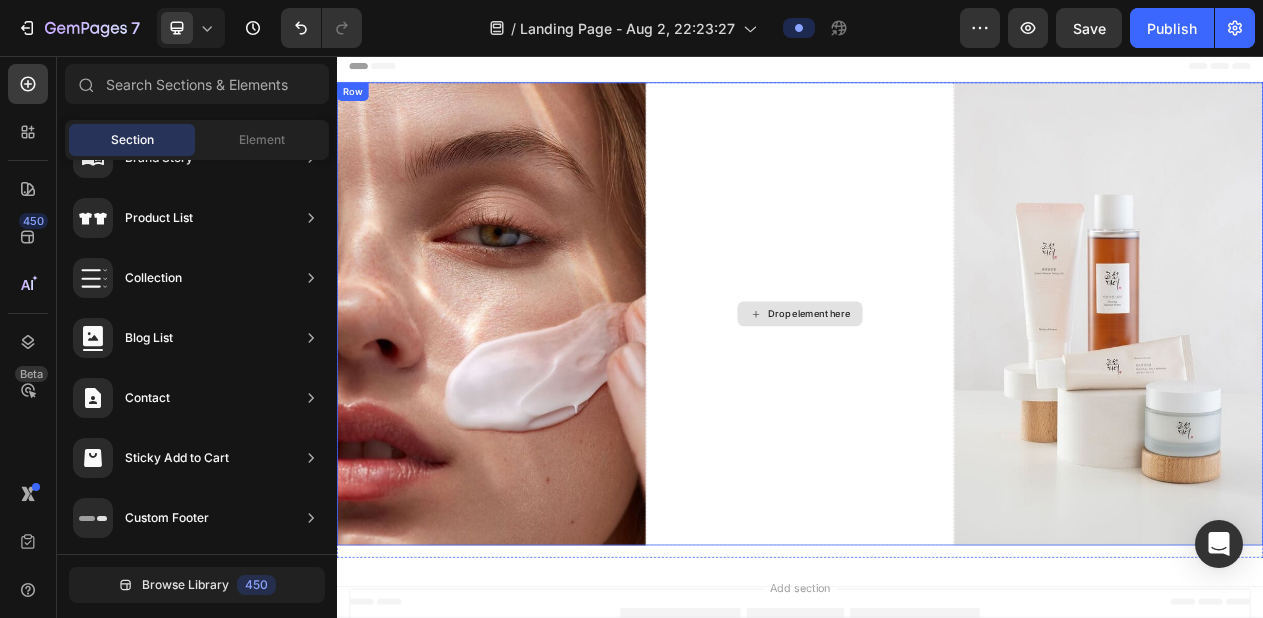 click on "Drop element here" at bounding box center (937, 390) 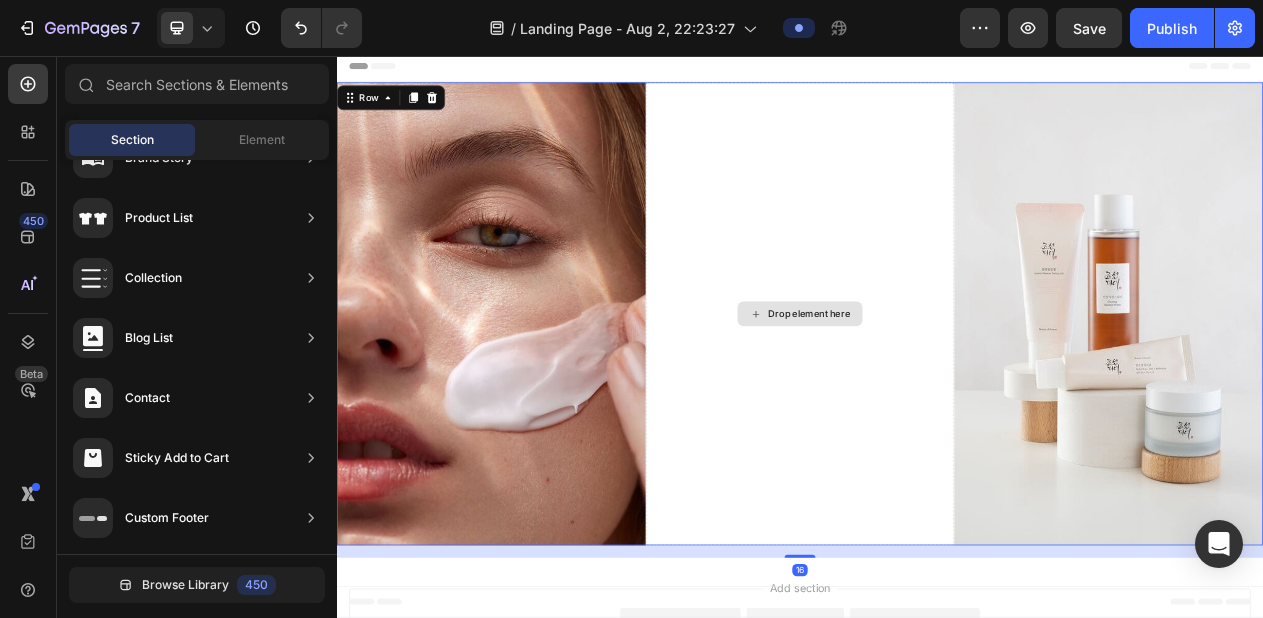 click on "Drop element here" at bounding box center (949, 390) 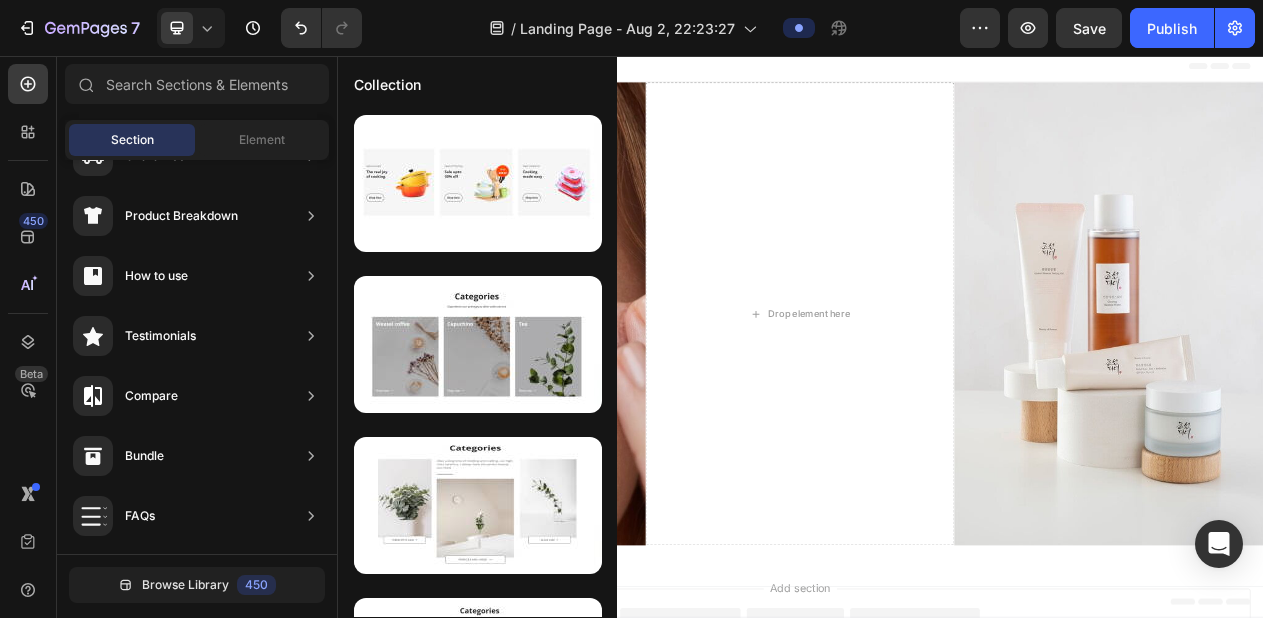 scroll, scrollTop: 0, scrollLeft: 0, axis: both 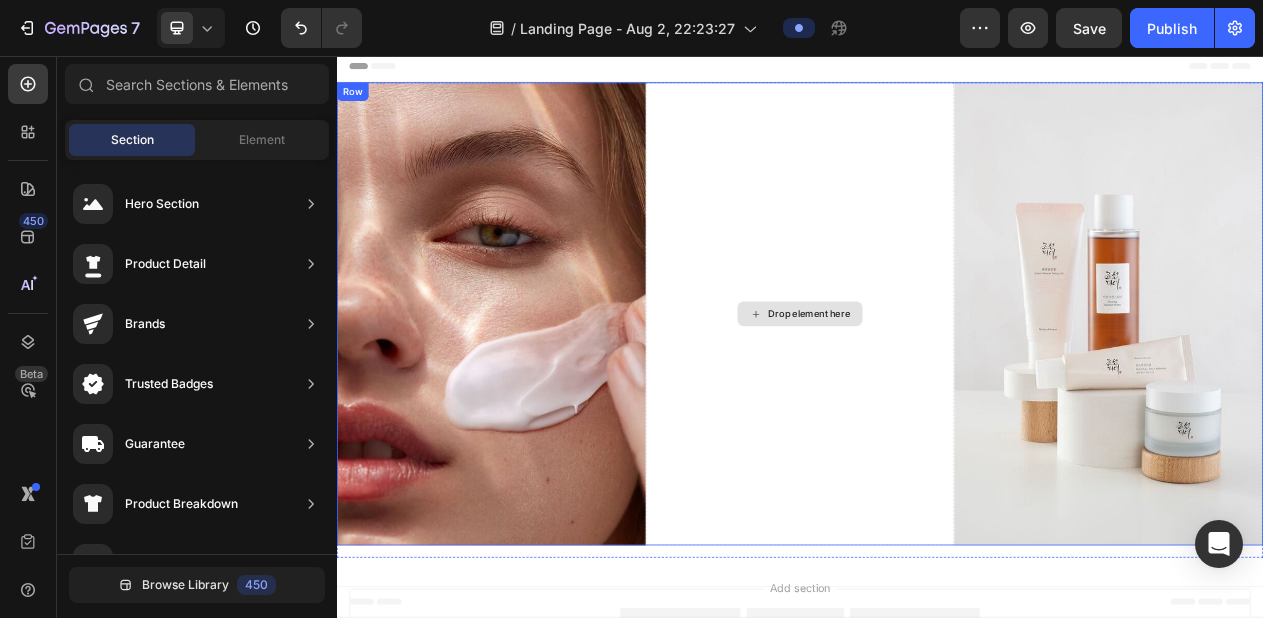 click on "Drop element here" at bounding box center (949, 390) 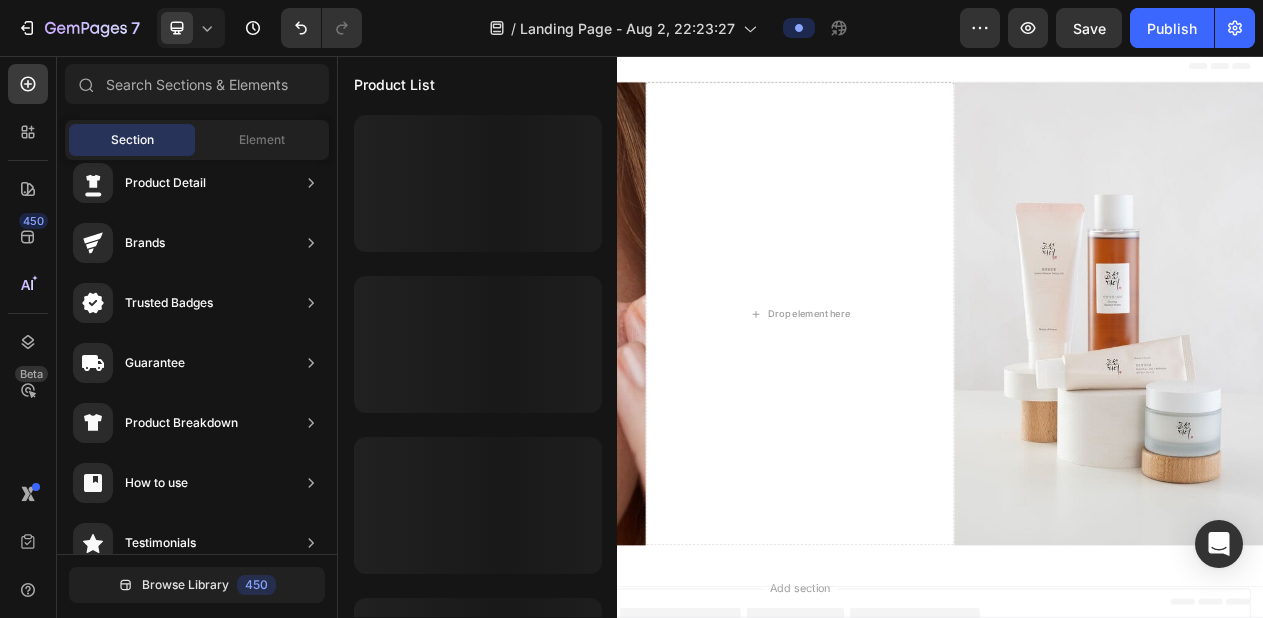 scroll, scrollTop: 766, scrollLeft: 0, axis: vertical 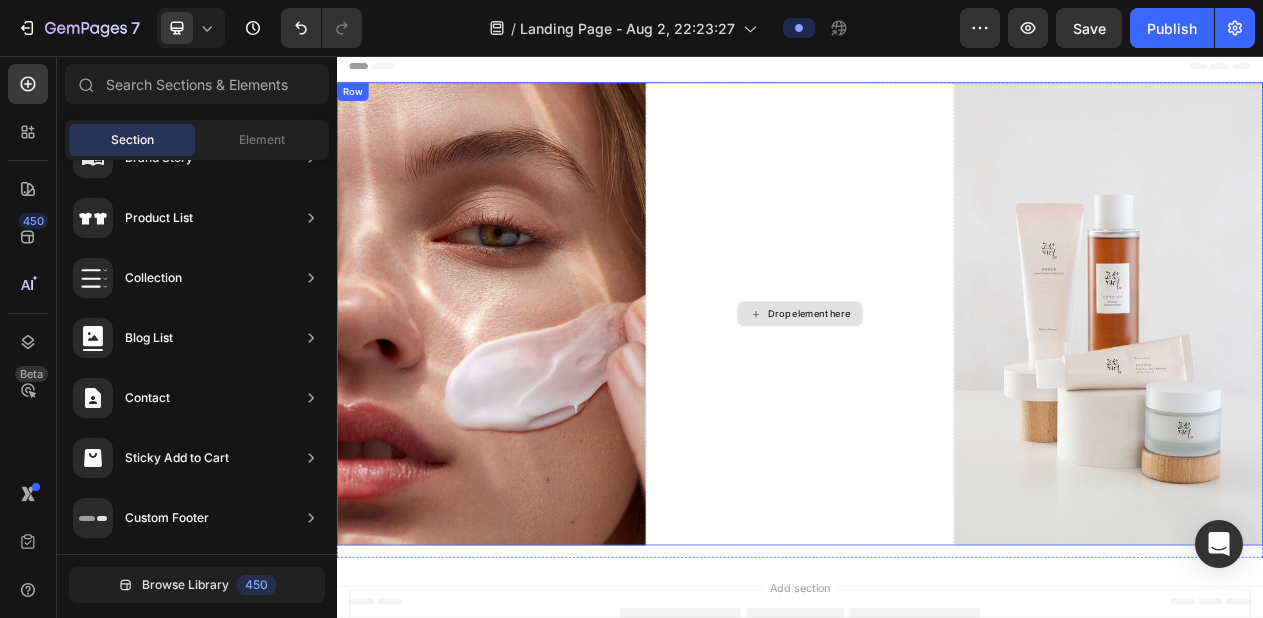 drag, startPoint x: 941, startPoint y: 353, endPoint x: 931, endPoint y: 379, distance: 27.856777 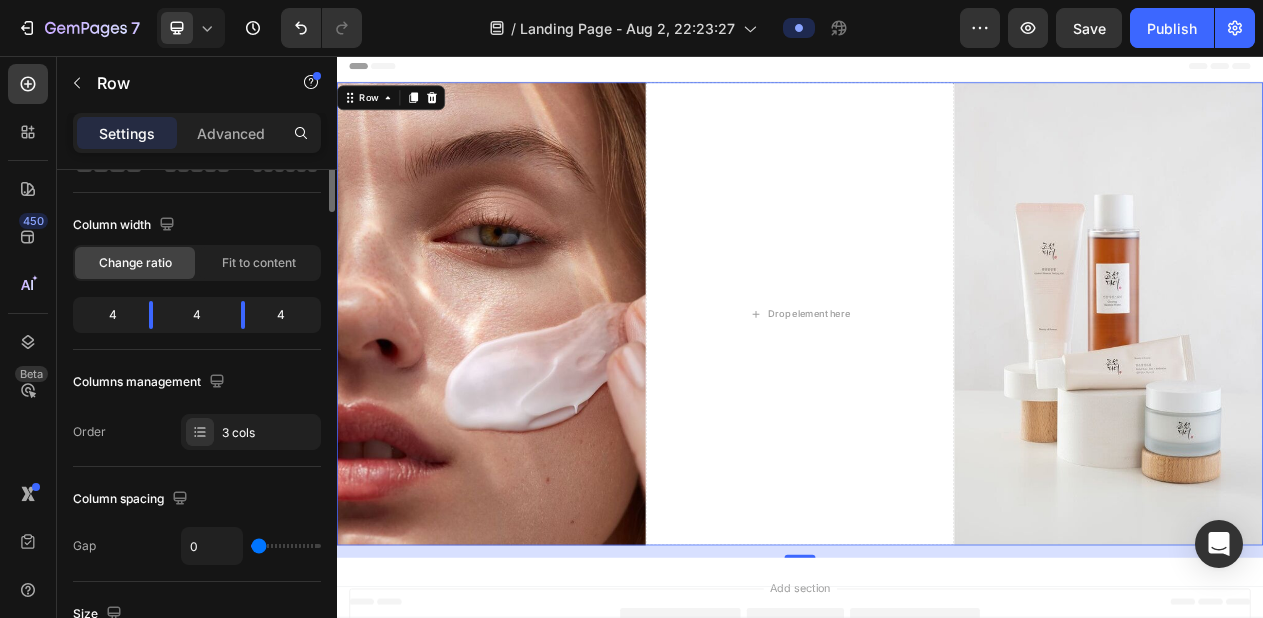 scroll, scrollTop: 0, scrollLeft: 0, axis: both 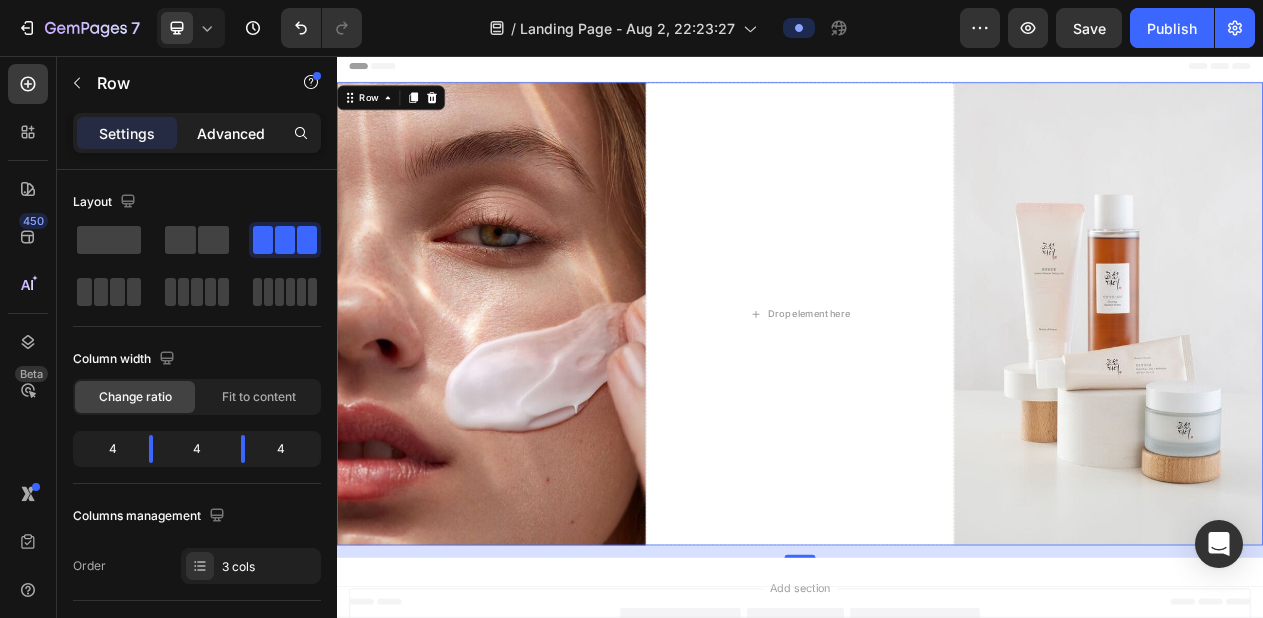 click on "Advanced" at bounding box center [231, 133] 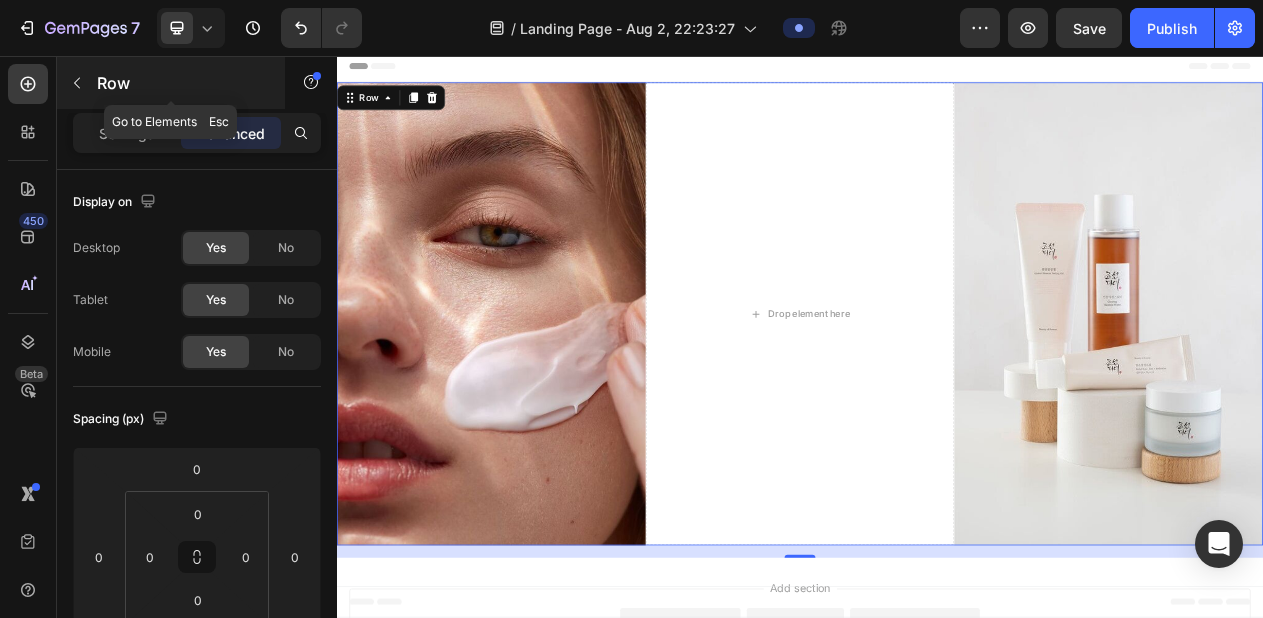 click at bounding box center [77, 83] 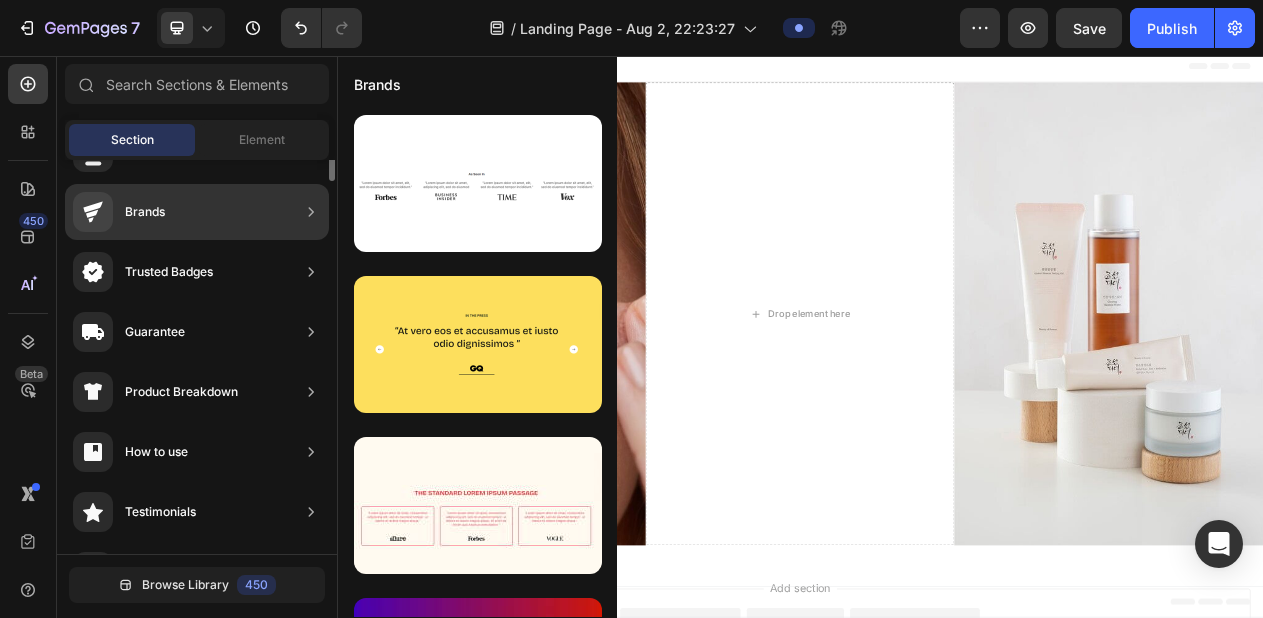 scroll, scrollTop: 0, scrollLeft: 0, axis: both 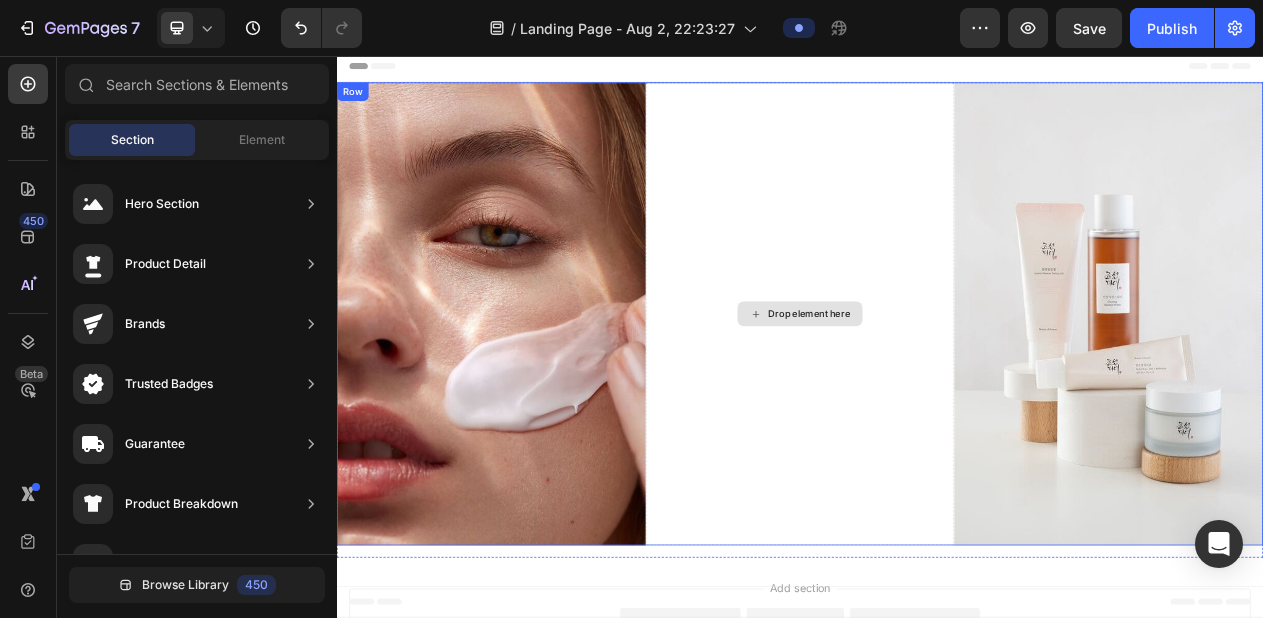click on "Drop element here" at bounding box center [949, 390] 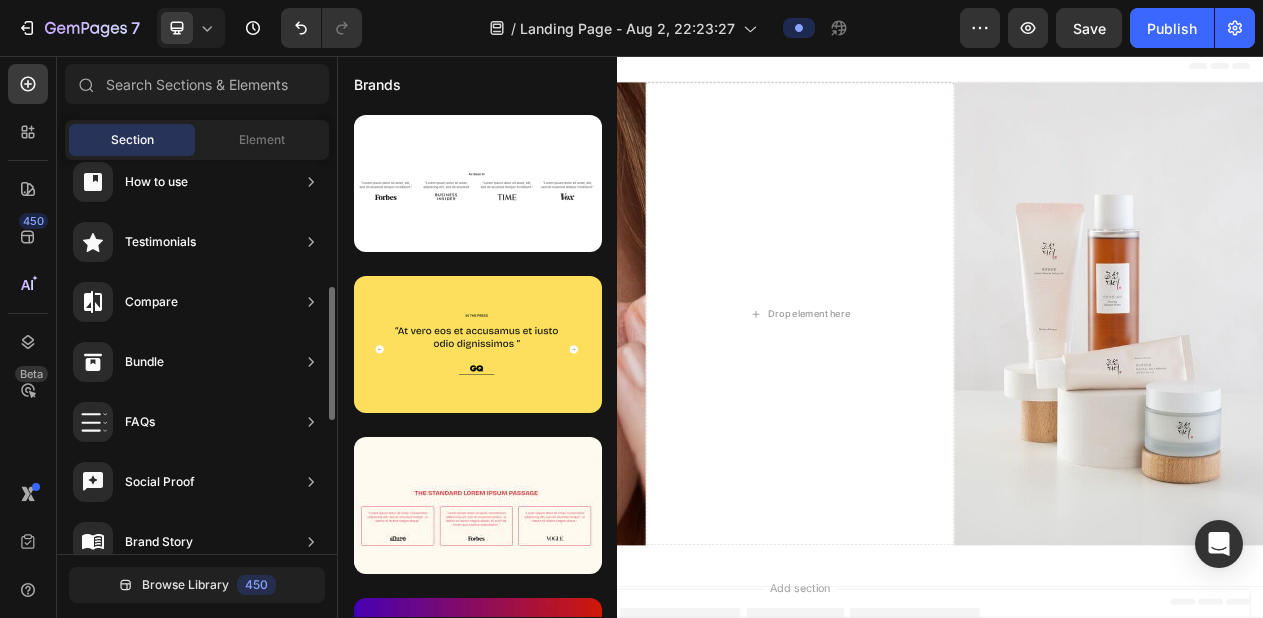 scroll, scrollTop: 48, scrollLeft: 0, axis: vertical 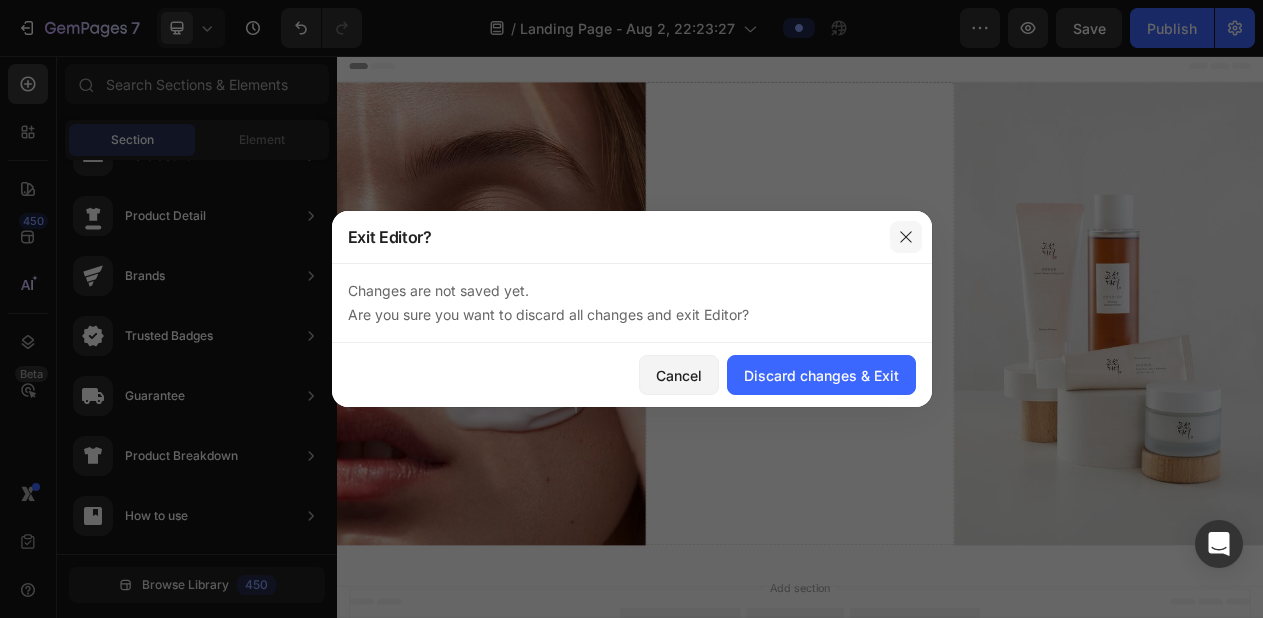 click 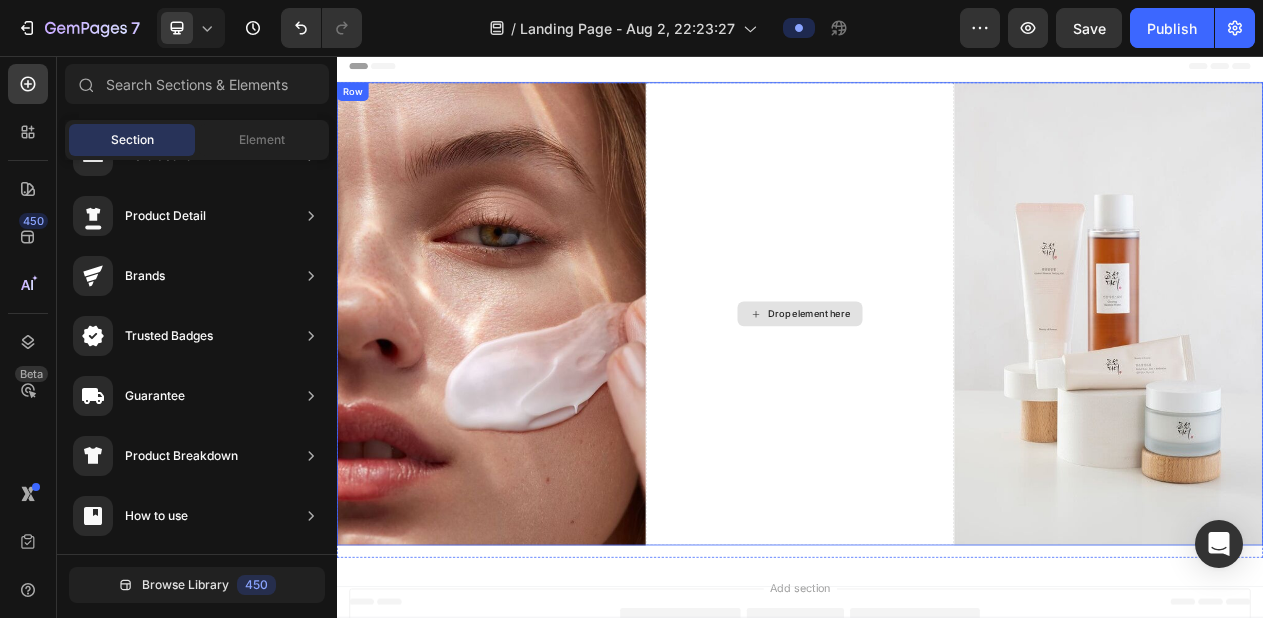 click on "Drop element here" at bounding box center [937, 390] 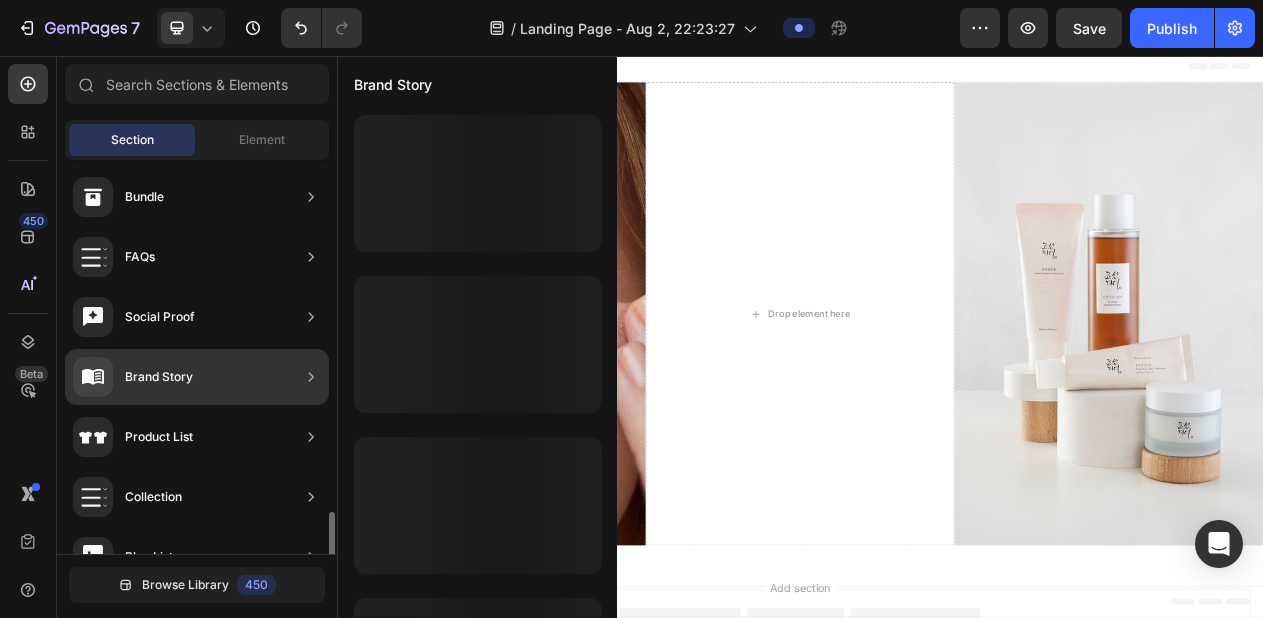 scroll, scrollTop: 766, scrollLeft: 0, axis: vertical 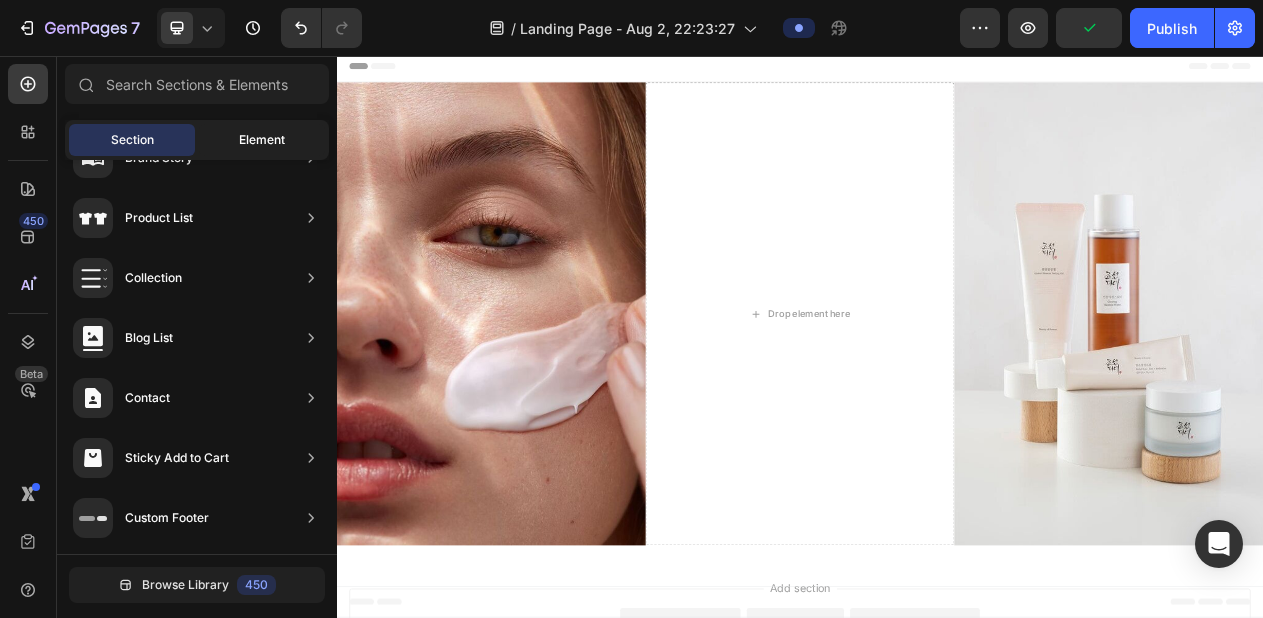 click on "Element" 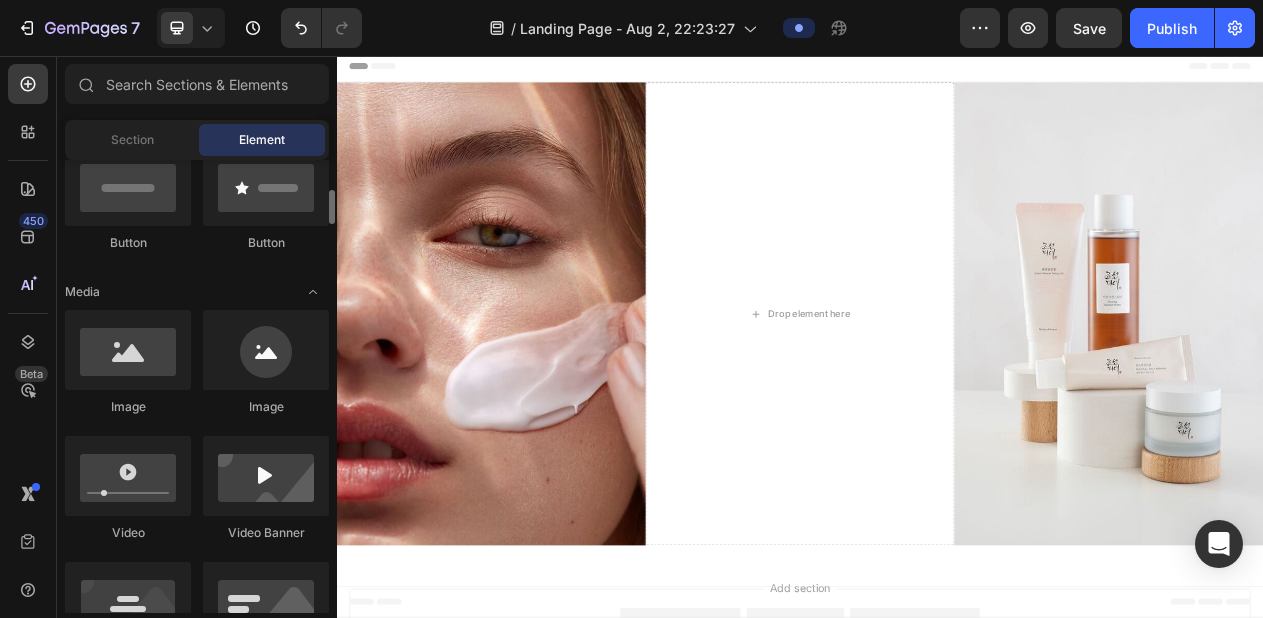 scroll, scrollTop: 503, scrollLeft: 0, axis: vertical 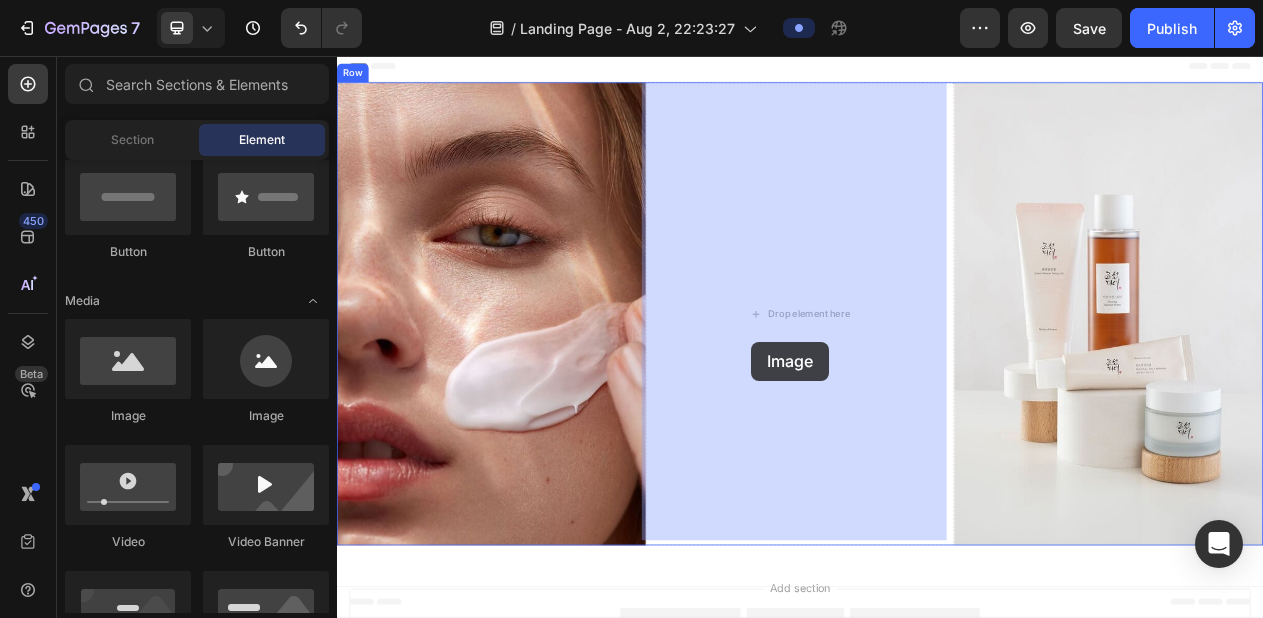 drag, startPoint x: 478, startPoint y: 422, endPoint x: 804, endPoint y: 426, distance: 326.02454 